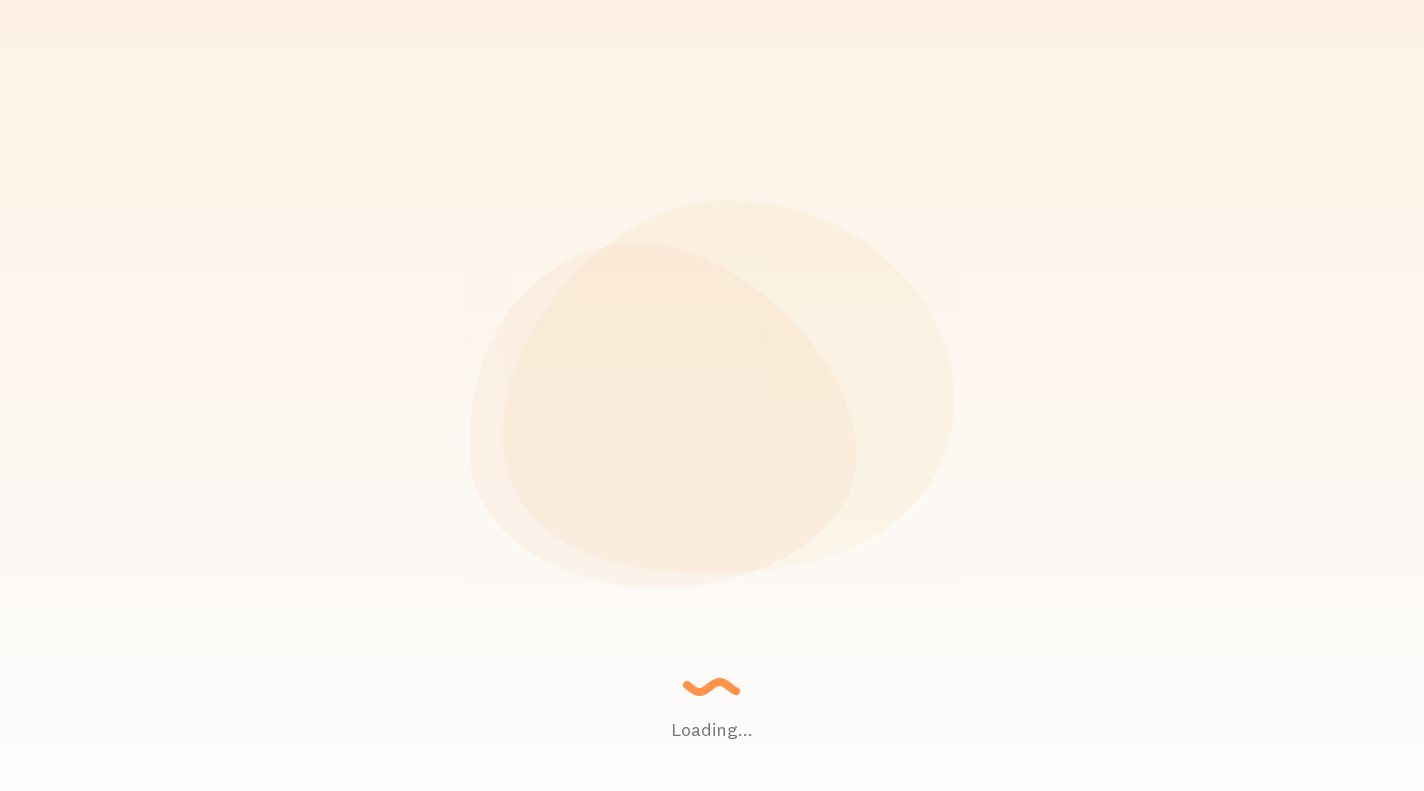 scroll, scrollTop: 0, scrollLeft: 0, axis: both 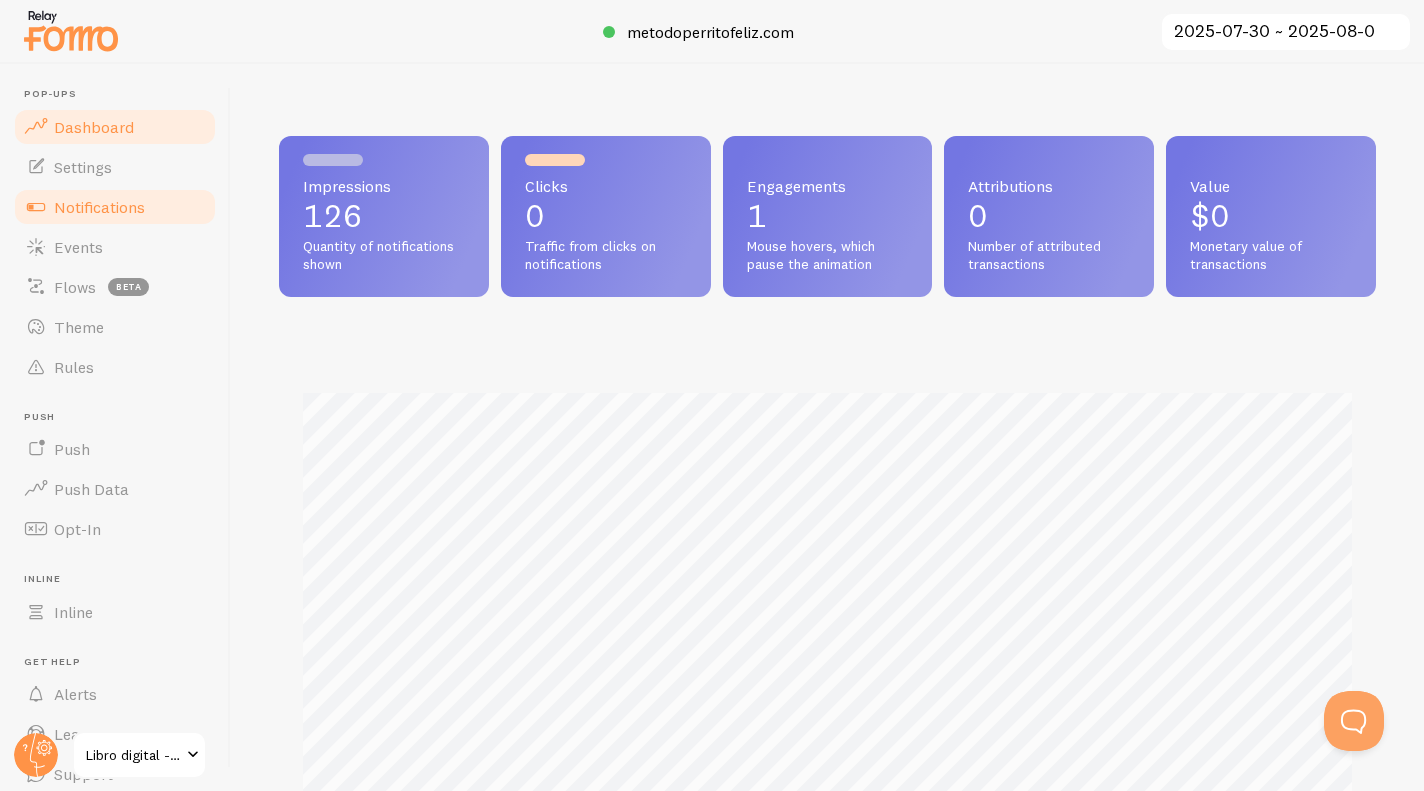 click on "Notifications" at bounding box center [99, 207] 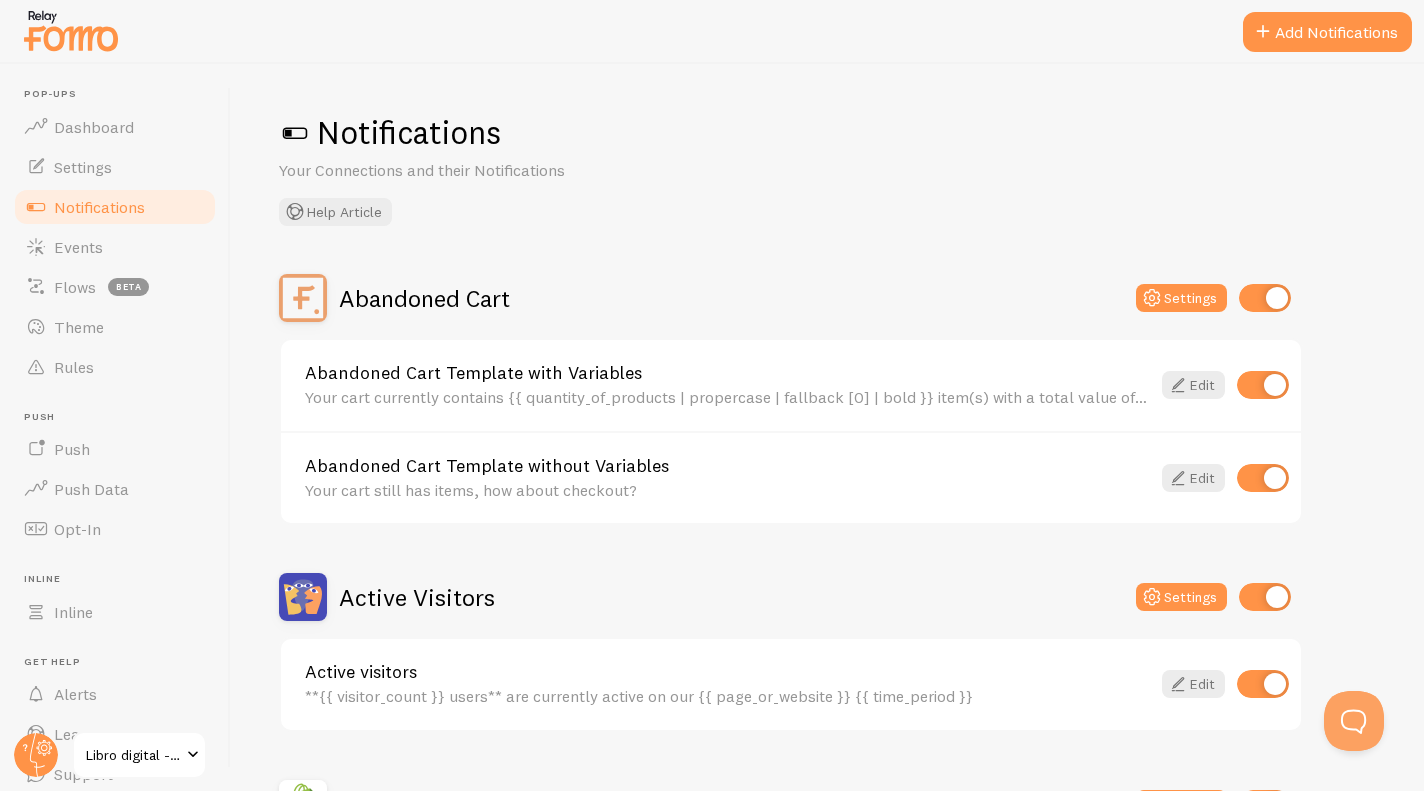 click on "Your cart currently contains {{ quantity_of_products | propercase | fallback [0] | bold }} item(s) with a total value of {{ cart_amount_with_currency | propercase | fallback [0] | bold }}." at bounding box center [727, 397] 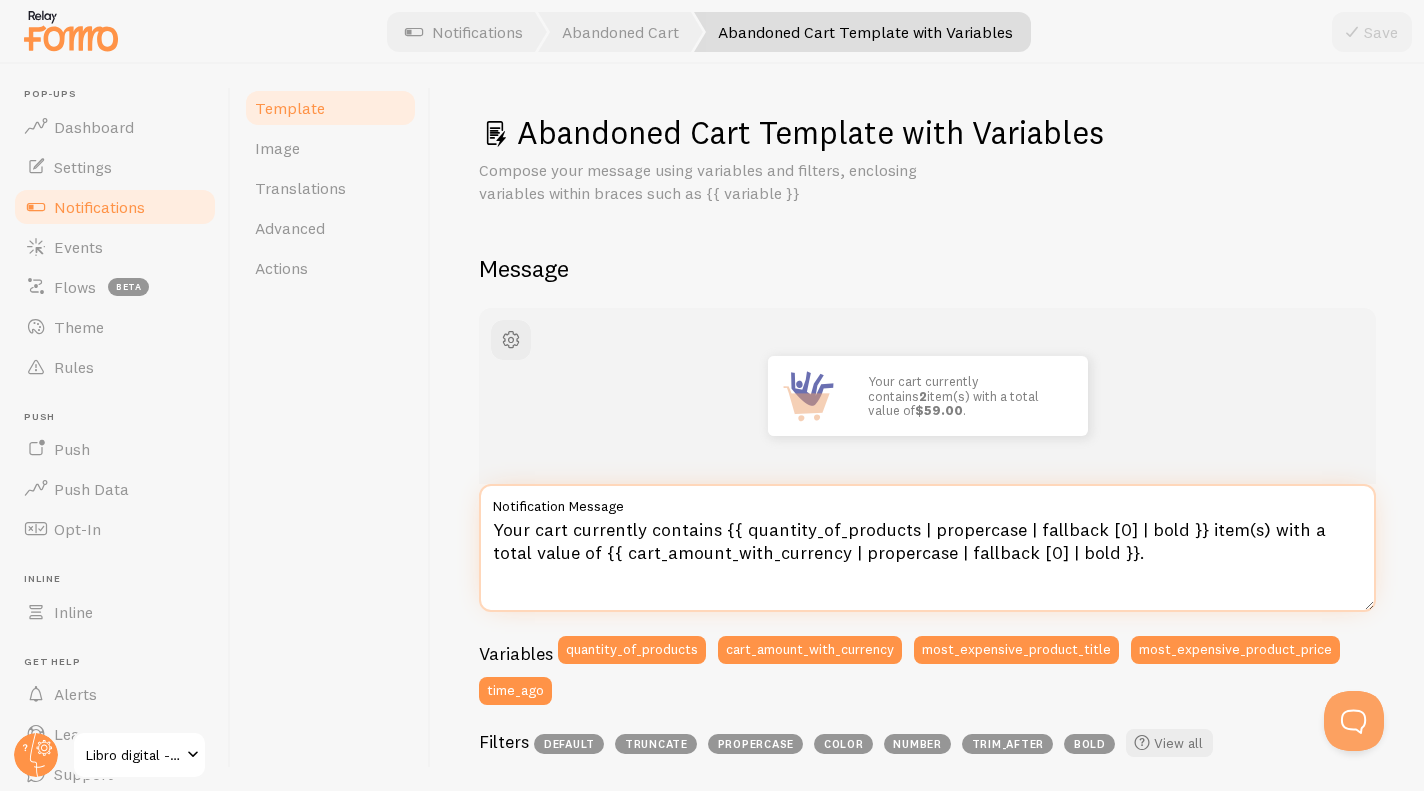 click on "Your cart currently contains {{ quantity_of_products | propercase | fallback [0] | bold }} item(s) with a total value of {{ cart_amount_with_currency | propercase | fallback [0] | bold }}." at bounding box center (927, 548) 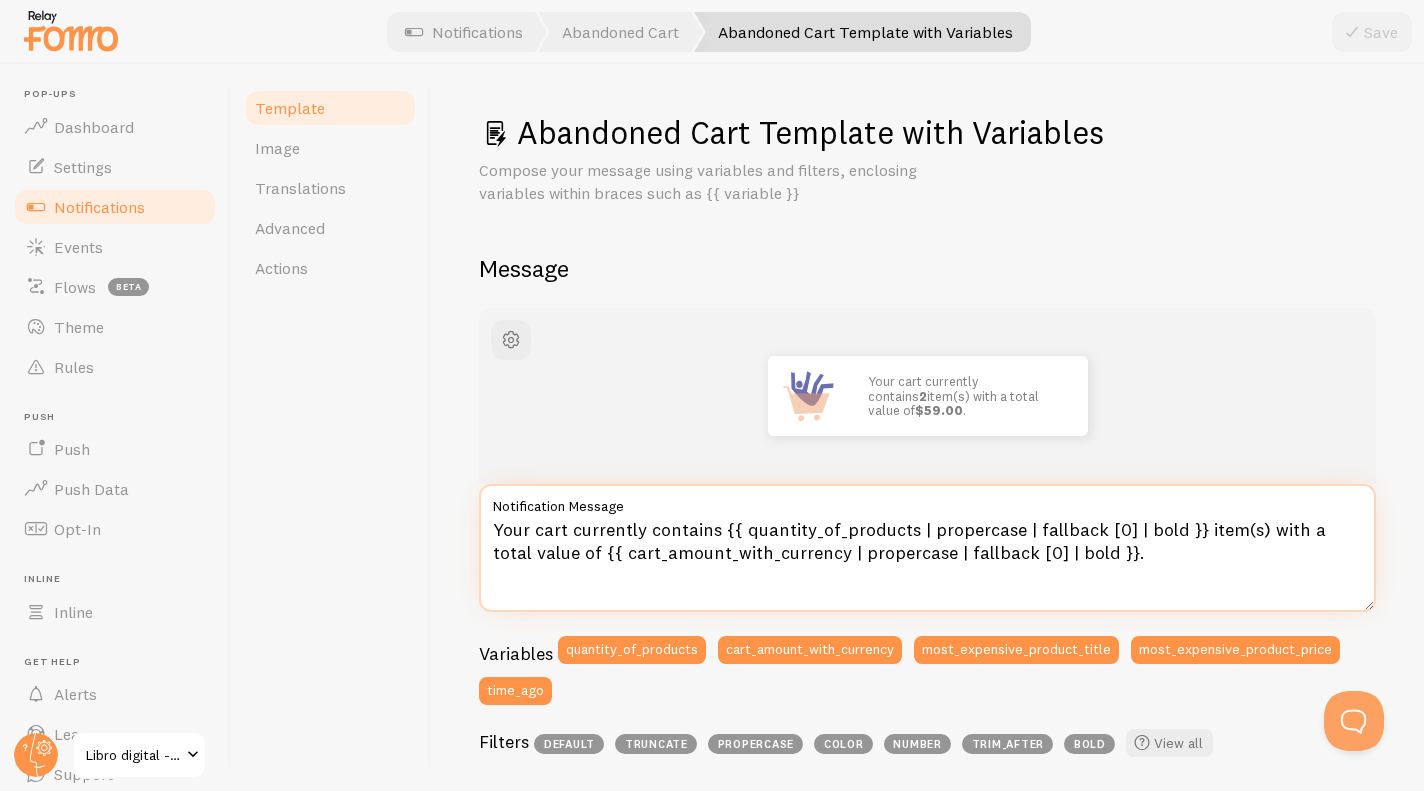 click on "Your cart currently contains {{ quantity_of_products | propercase | fallback [0] | bold }} item(s) with a total value of {{ cart_amount_with_currency | propercase | fallback [0] | bold }}." at bounding box center [927, 548] 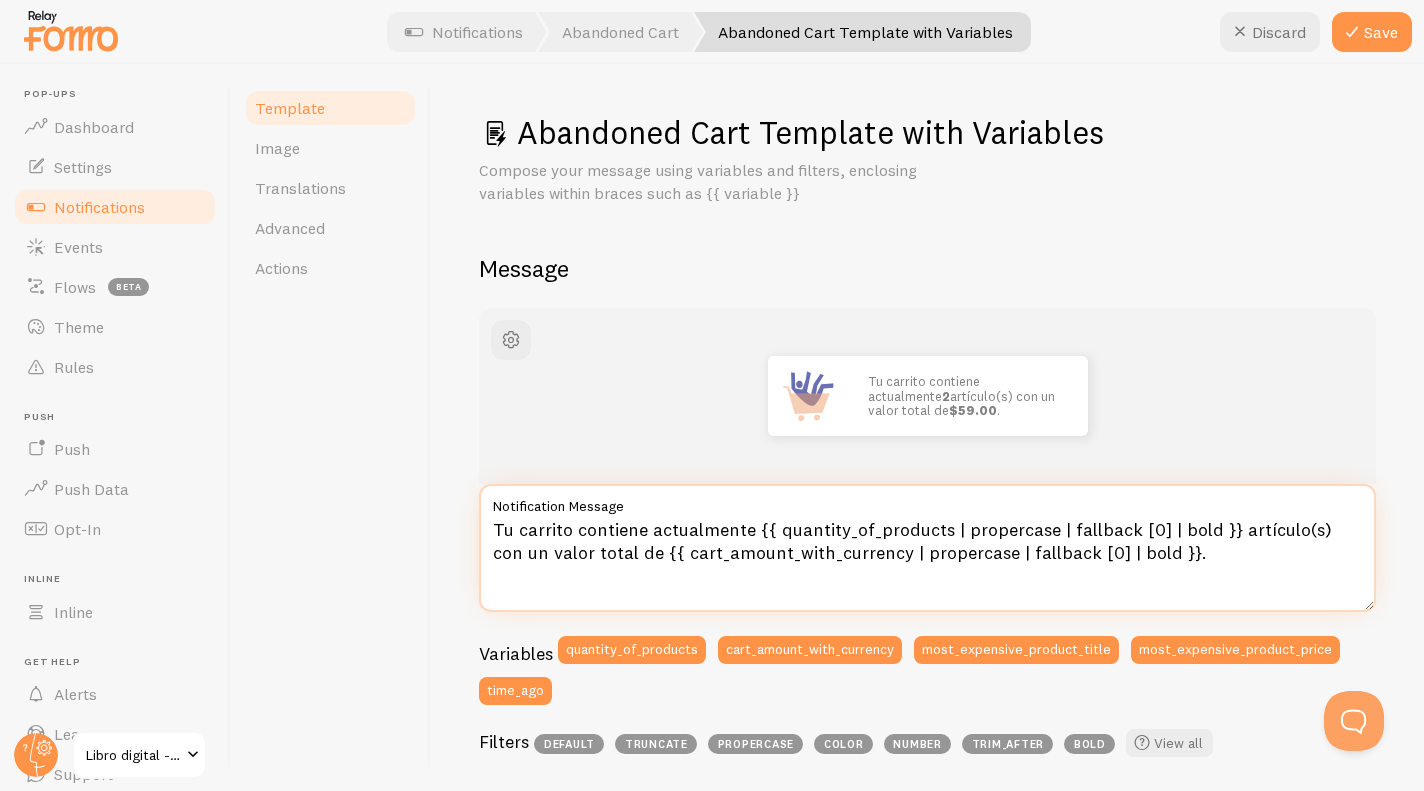 type on "Tu carrito contiene actualmente {{ quantity_of_products | propercase | fallback [0] | bold }} artículo(s) con un valor total de {{ cart_amount_with_currency | propercase | fallback [0] | bold }}." 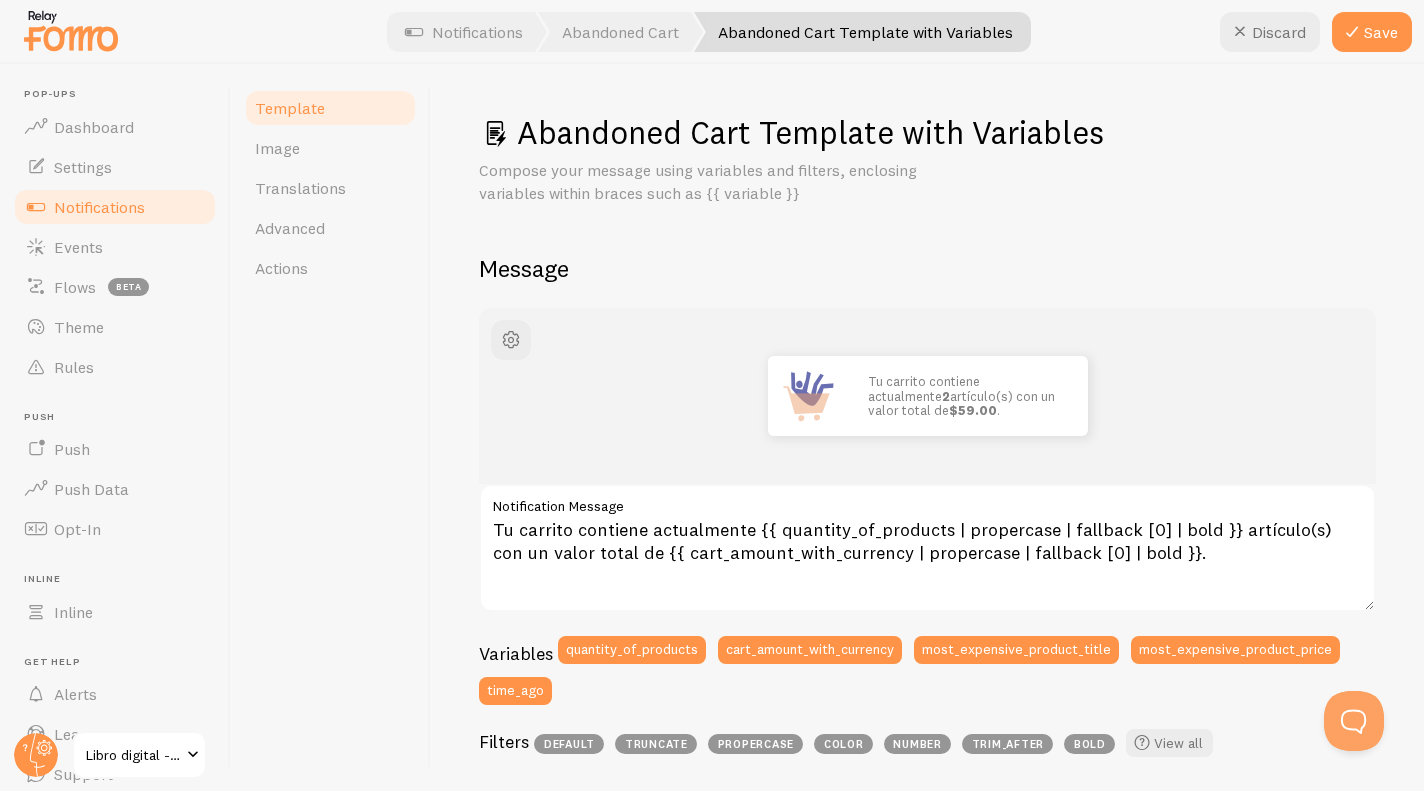 click on "Tu carrito contiene actualmente  [NUMBER]  artículo(s) con un valor total de  [PRICE] ." at bounding box center [927, 396] 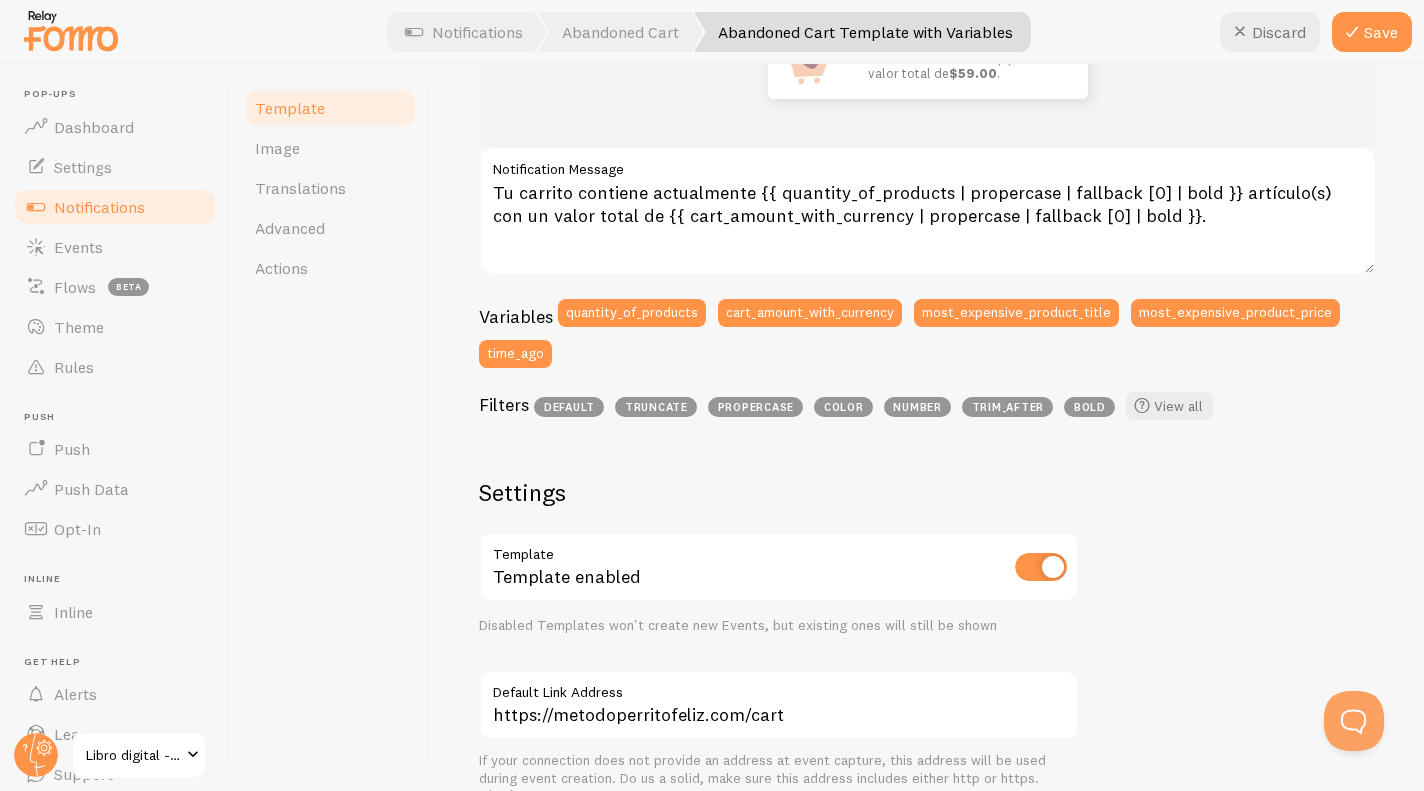 scroll, scrollTop: 340, scrollLeft: 0, axis: vertical 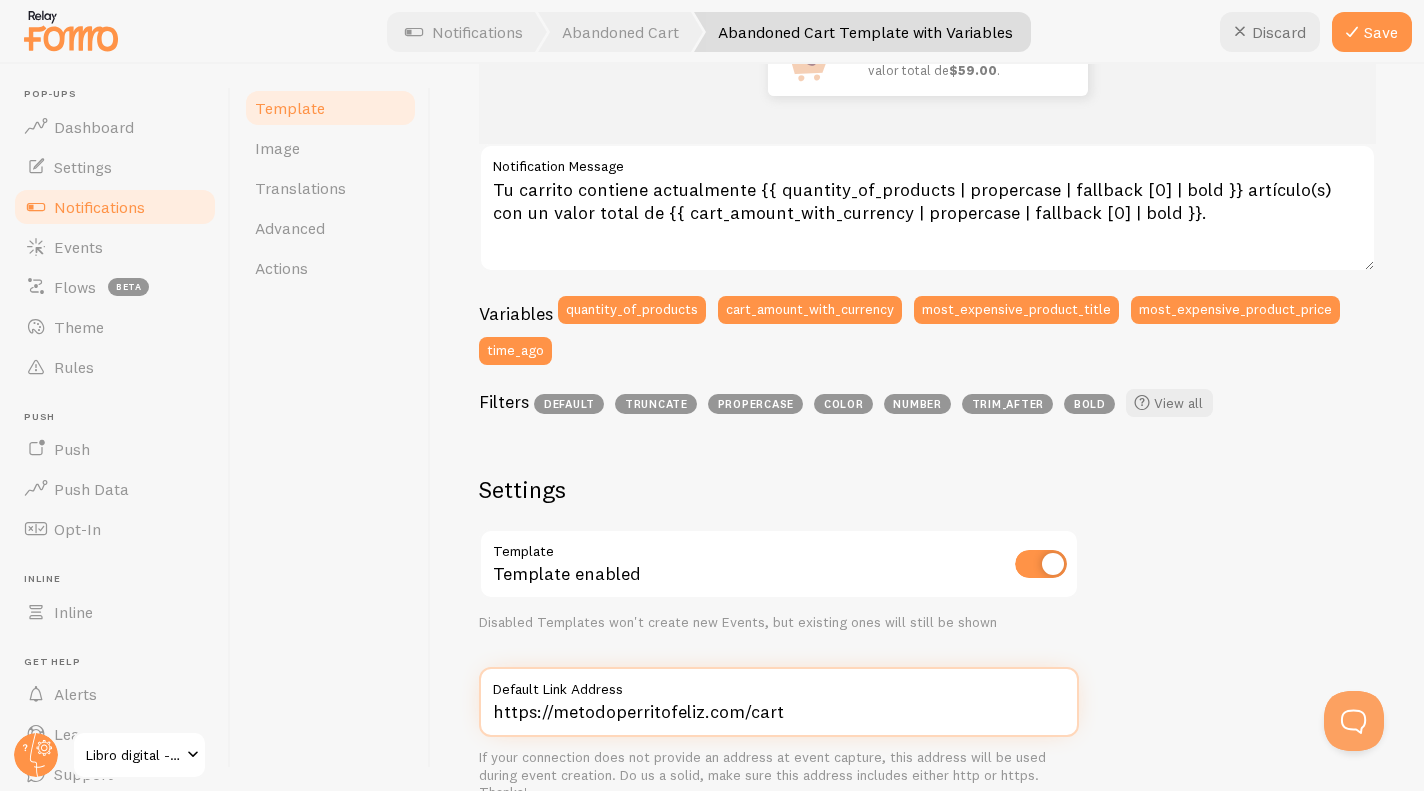 click on "https://metodoperritofeliz.com/cart" at bounding box center [779, 702] 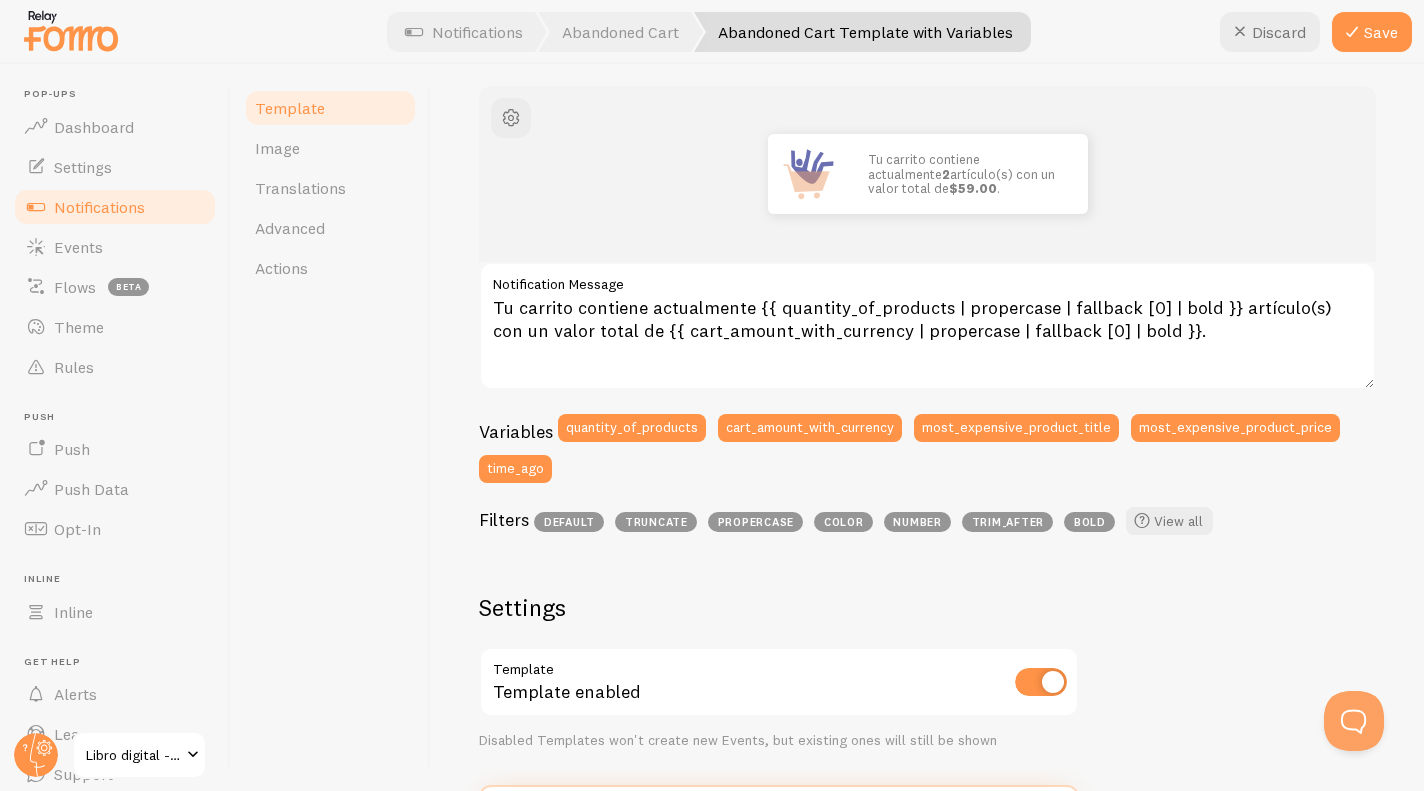 scroll, scrollTop: 0, scrollLeft: 0, axis: both 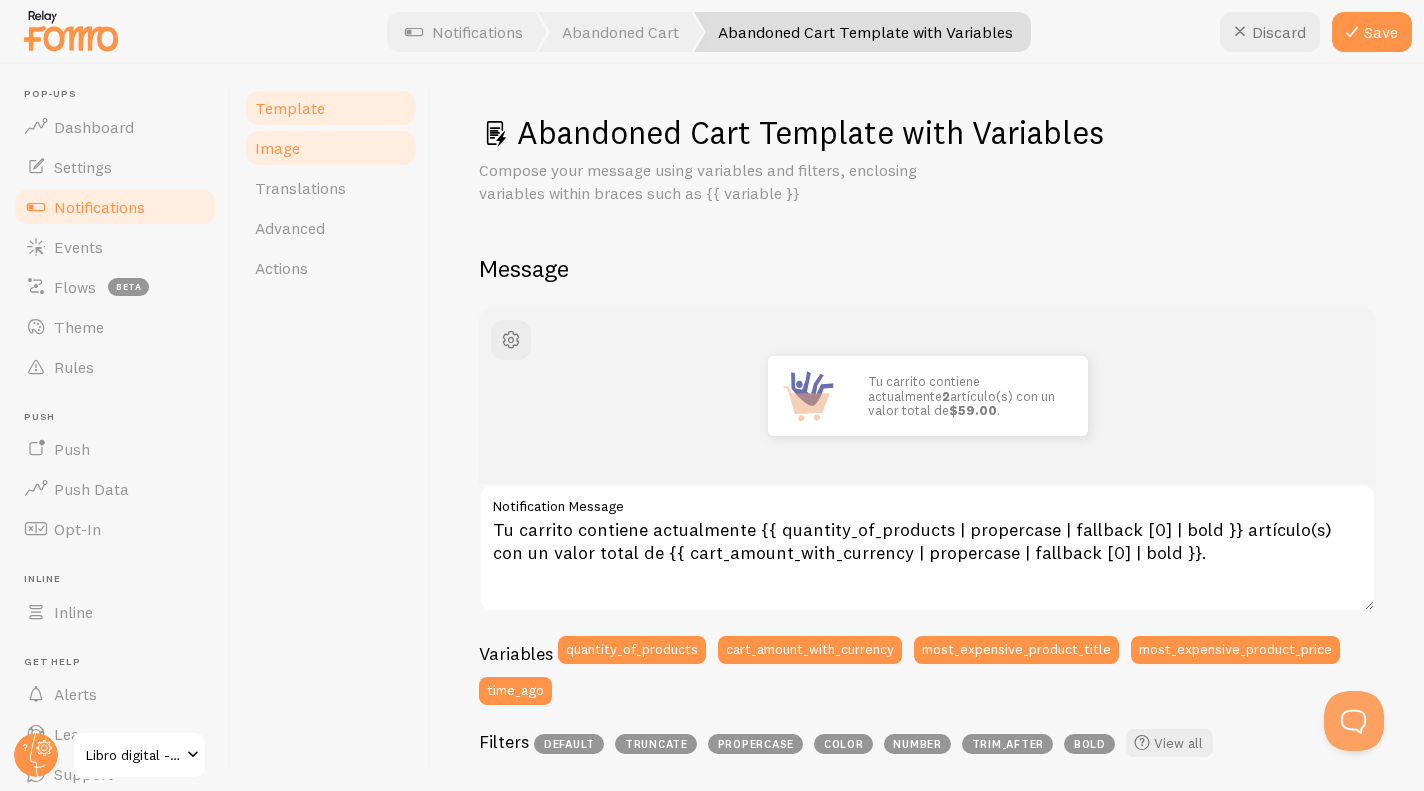 click on "Image" at bounding box center [277, 148] 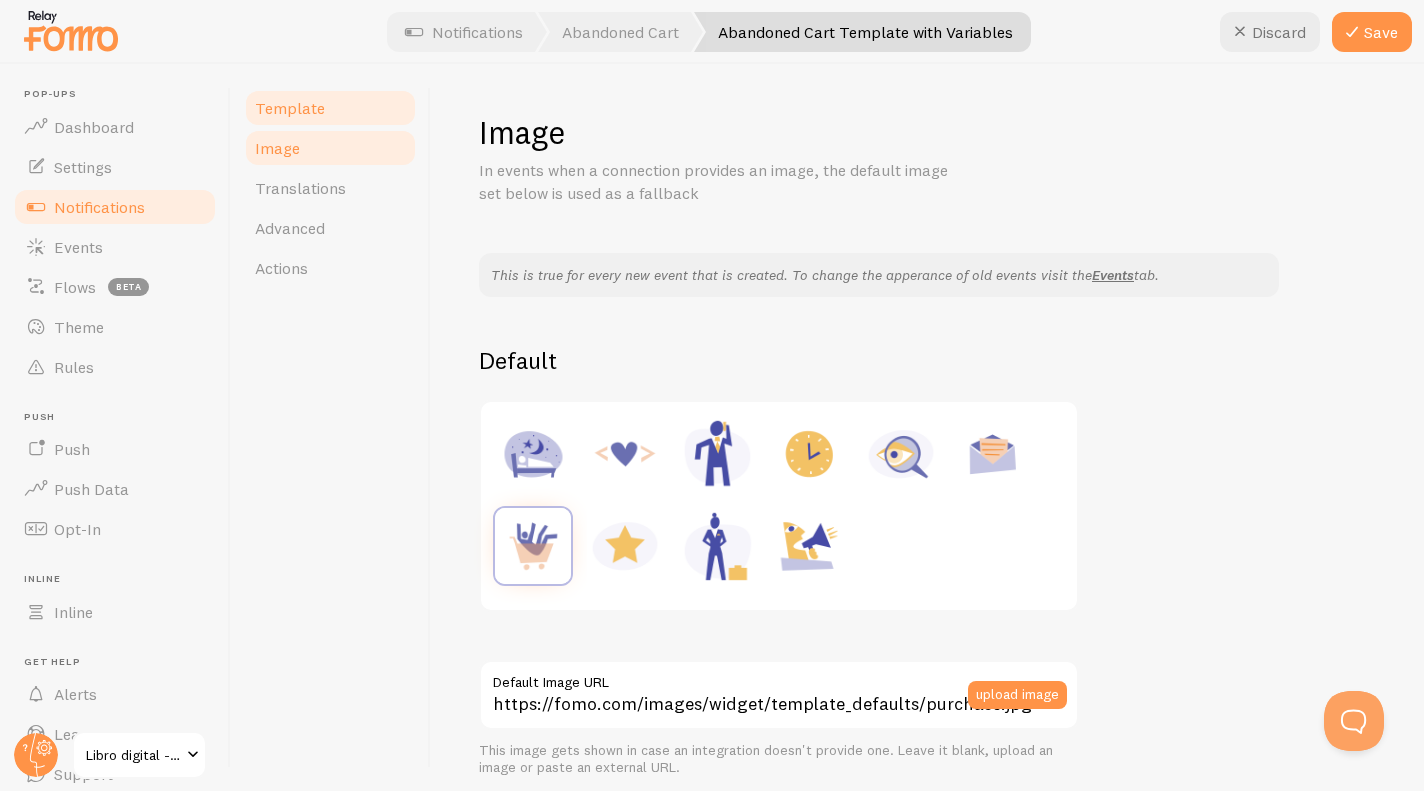 click on "Template" at bounding box center [290, 108] 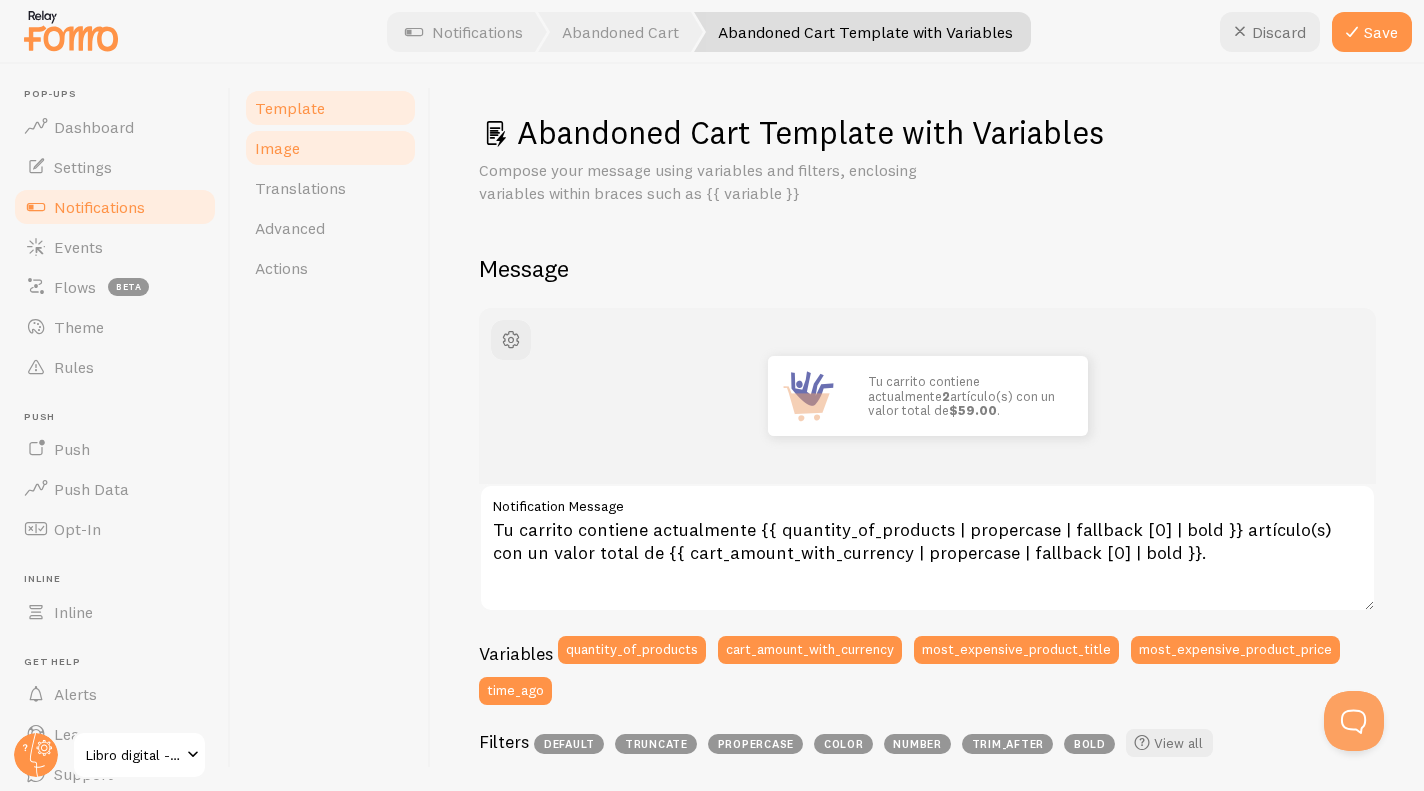click on "Image" at bounding box center (330, 148) 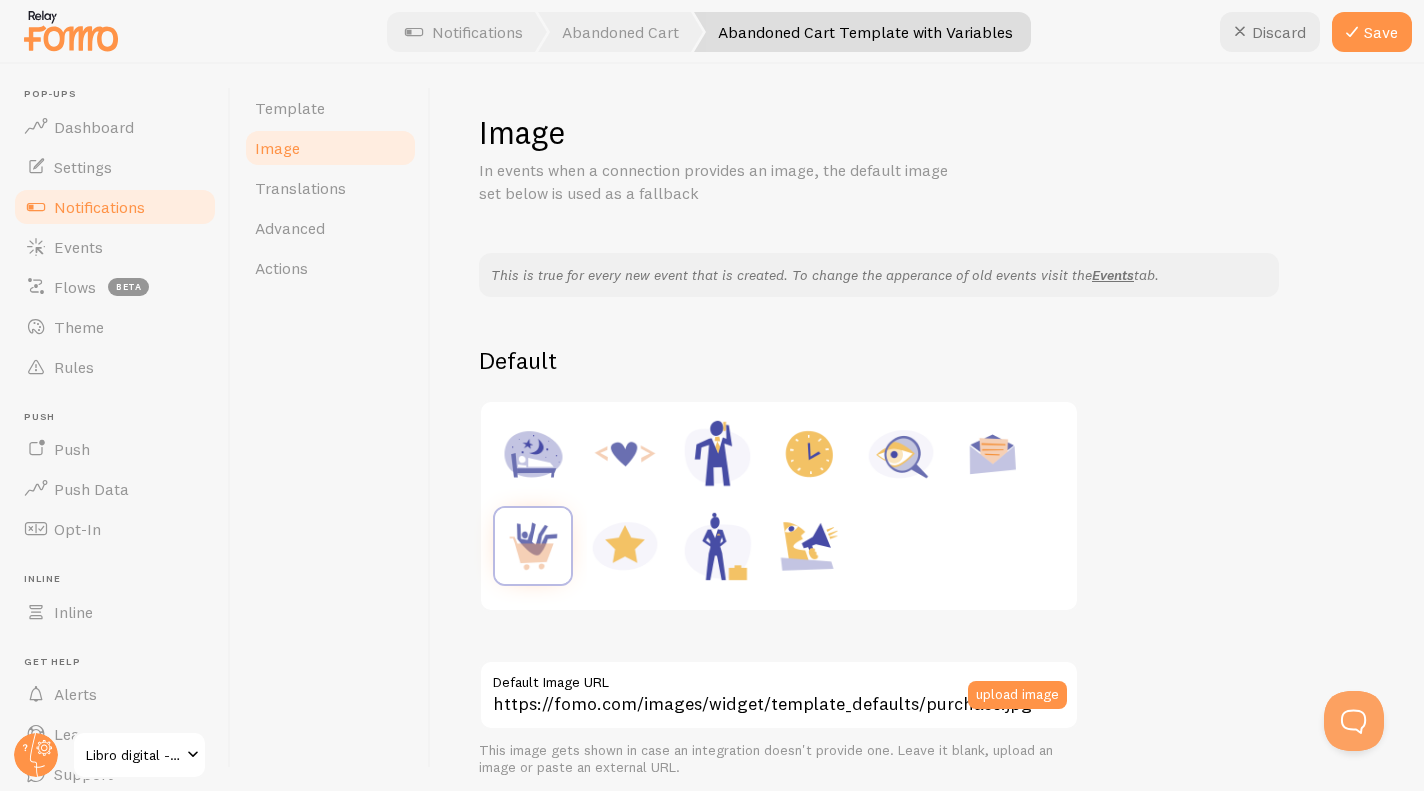 click at bounding box center [625, 546] 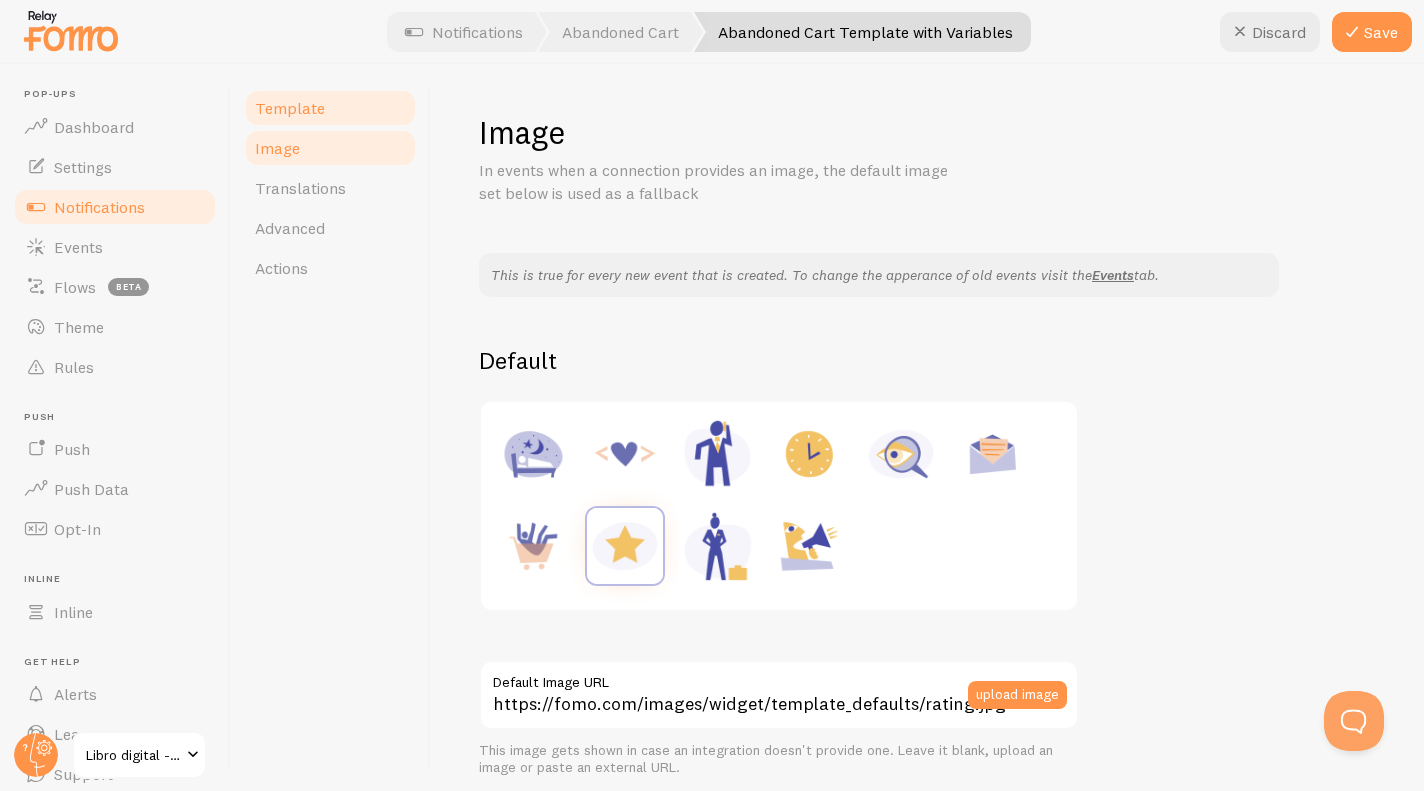 click on "Template" at bounding box center [330, 108] 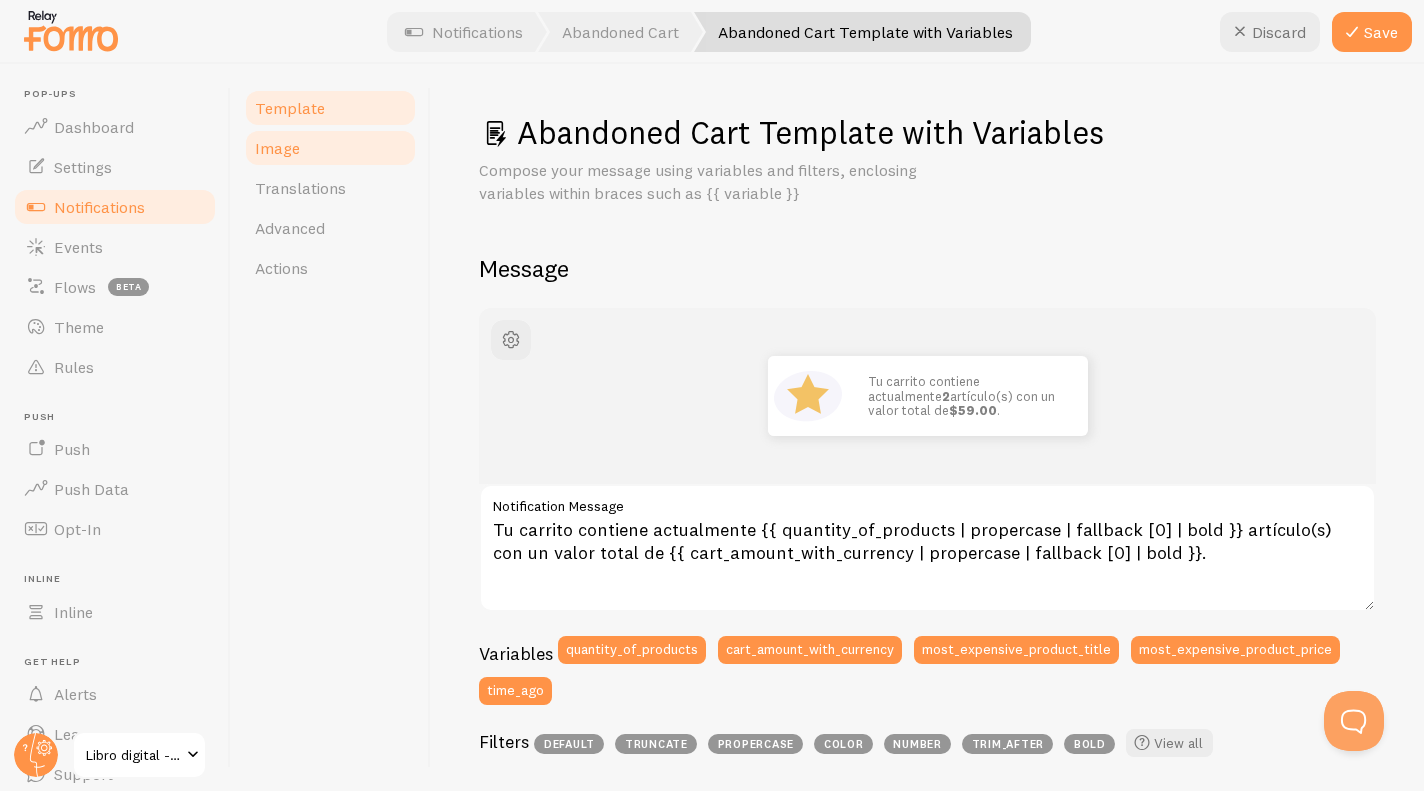 click on "Image" at bounding box center (330, 148) 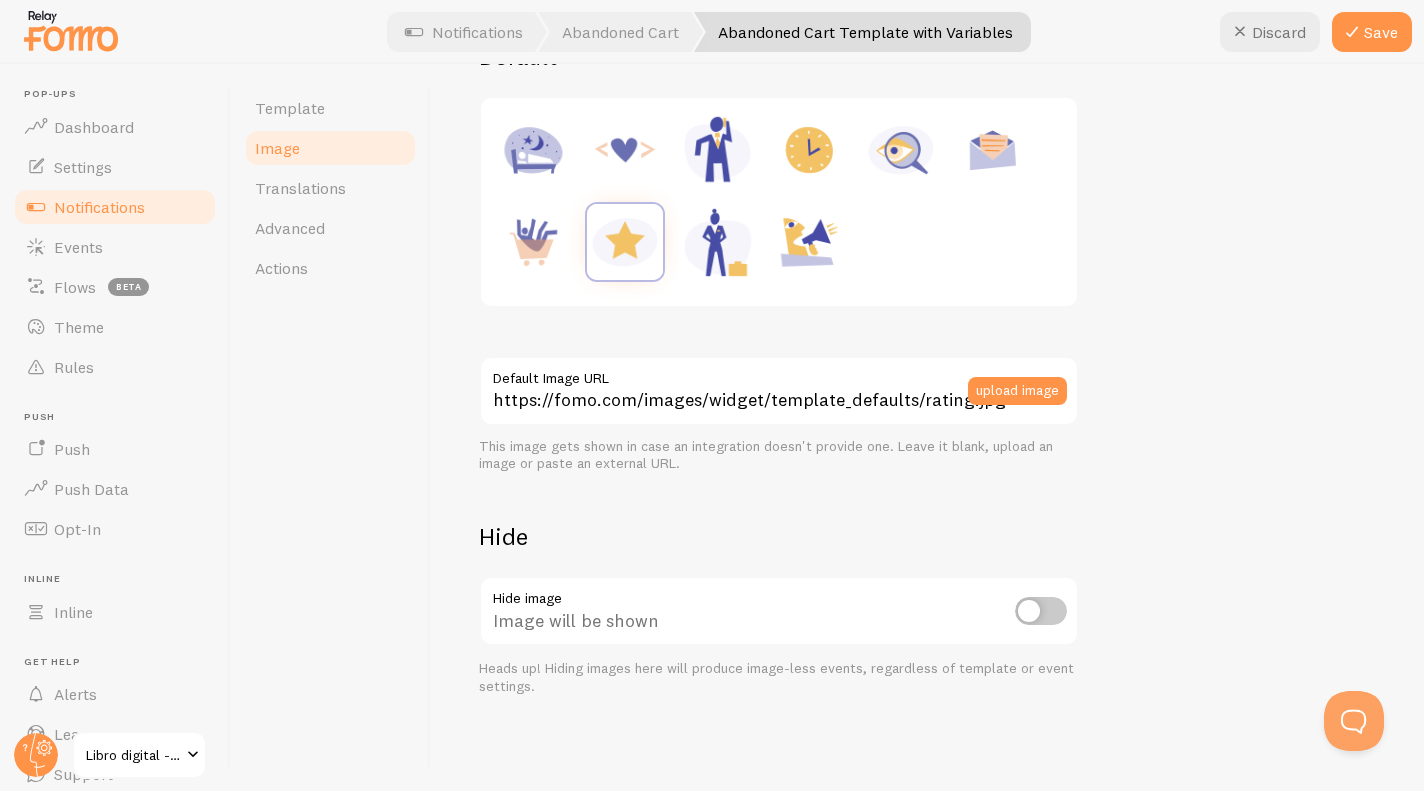 scroll, scrollTop: 302, scrollLeft: 0, axis: vertical 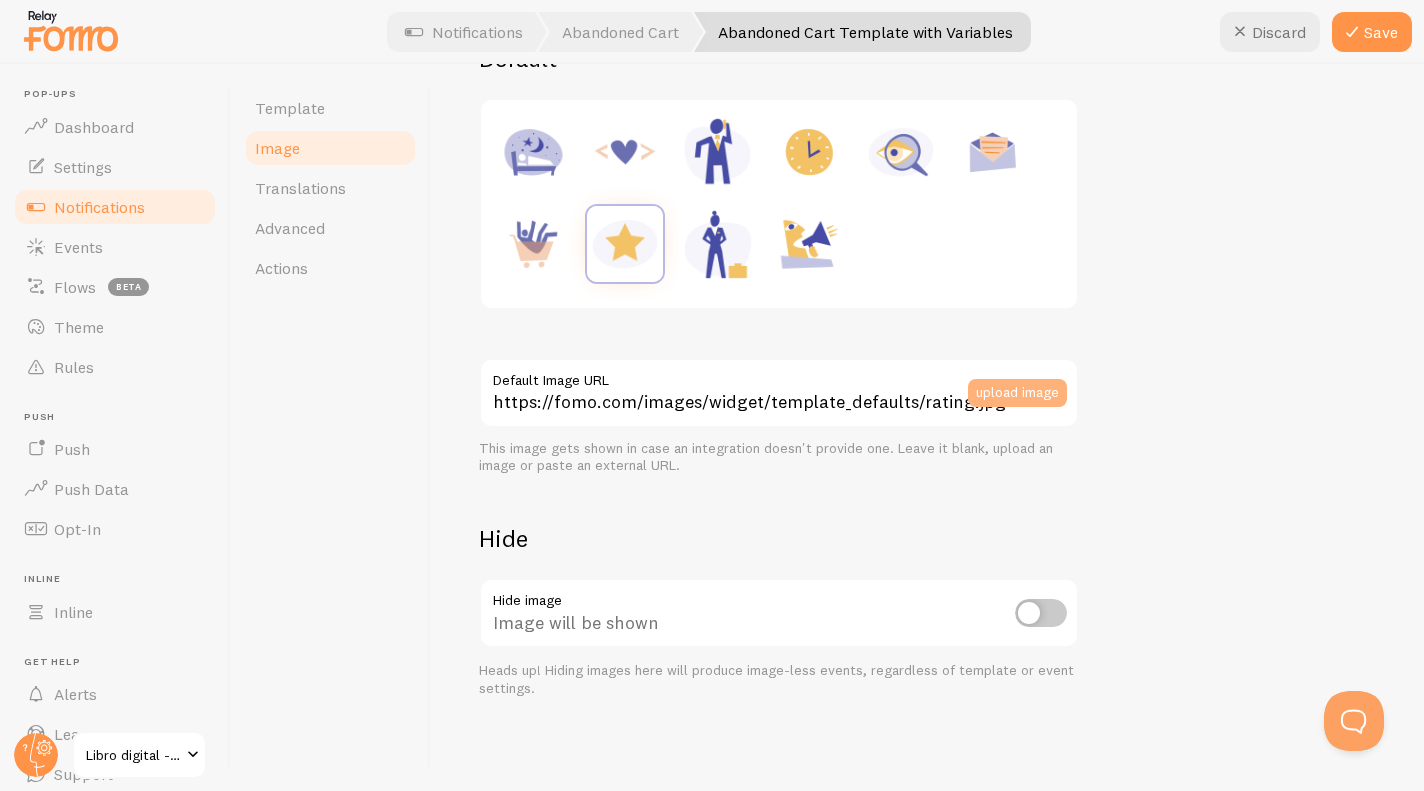 click on "upload image" at bounding box center (1017, 393) 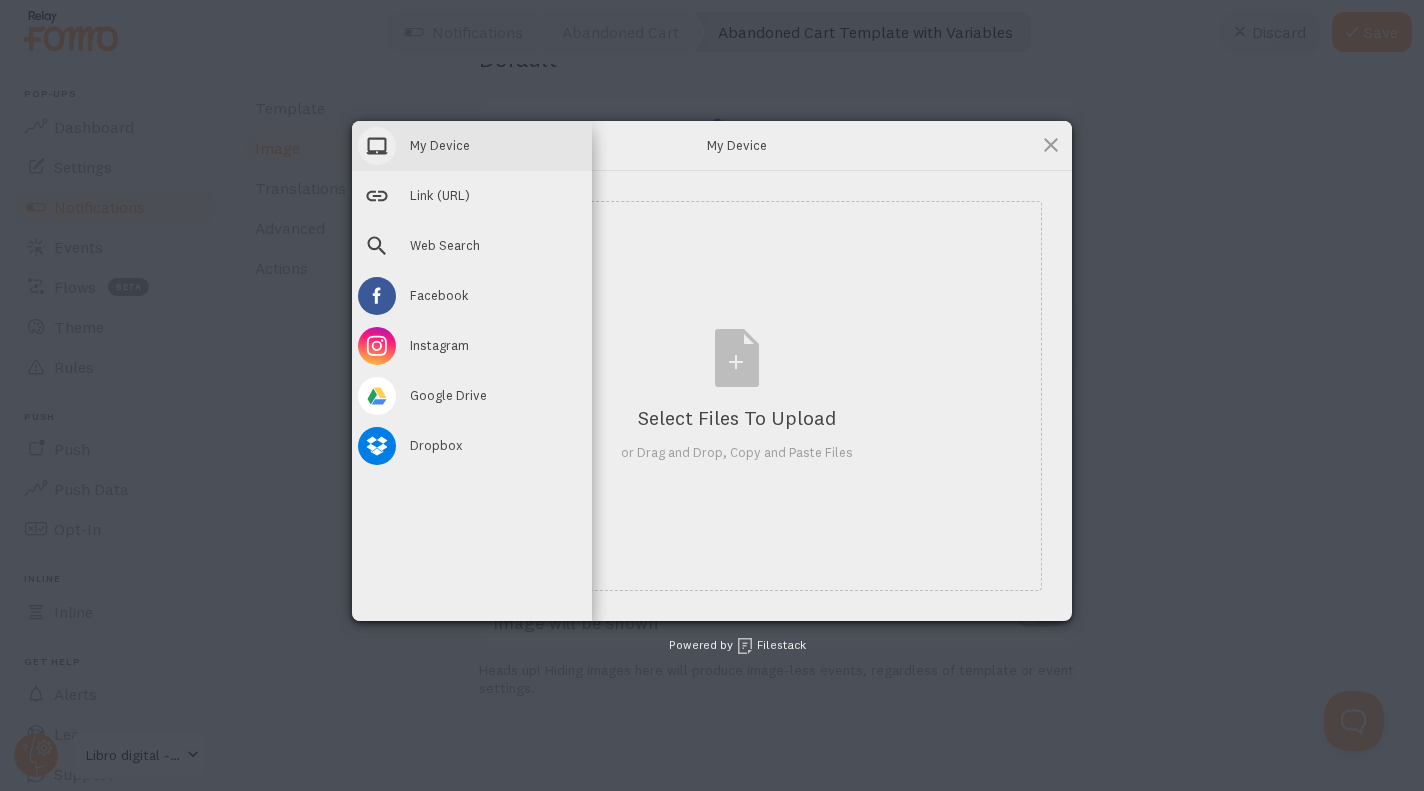 click on "My Device" at bounding box center [472, 146] 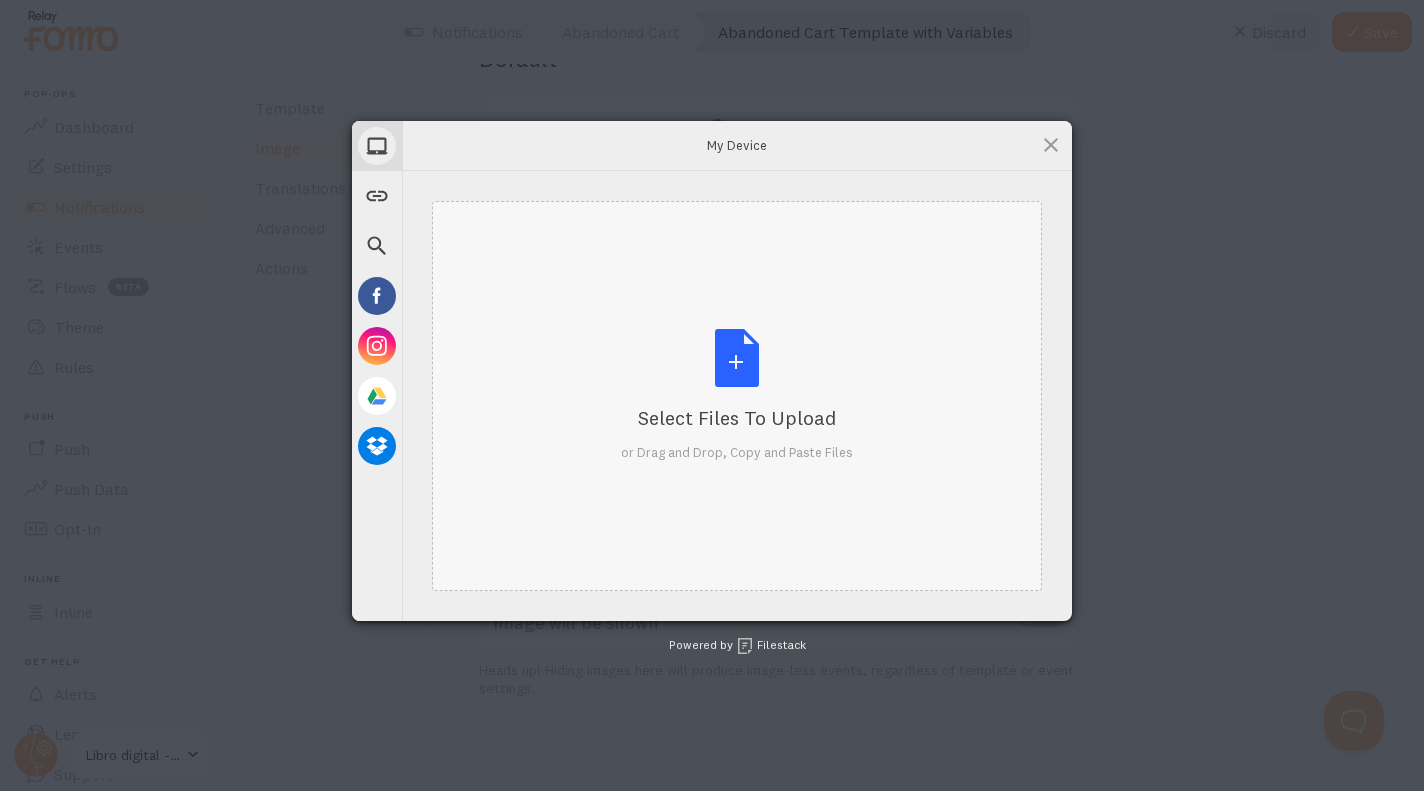 click on "Select Files to Upload     or Drag and Drop, Copy and Paste Files" at bounding box center [737, 395] 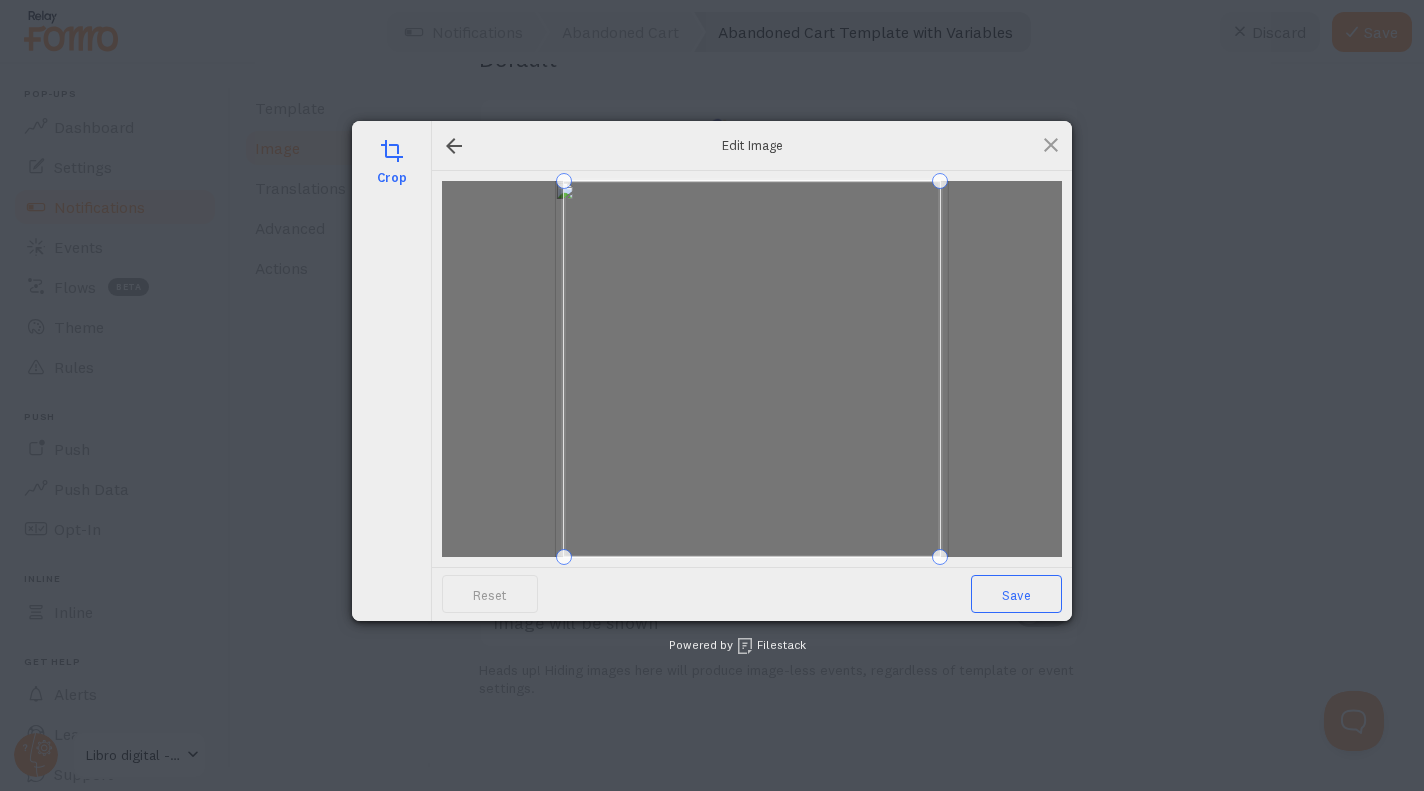 click on "Save" at bounding box center [1016, 594] 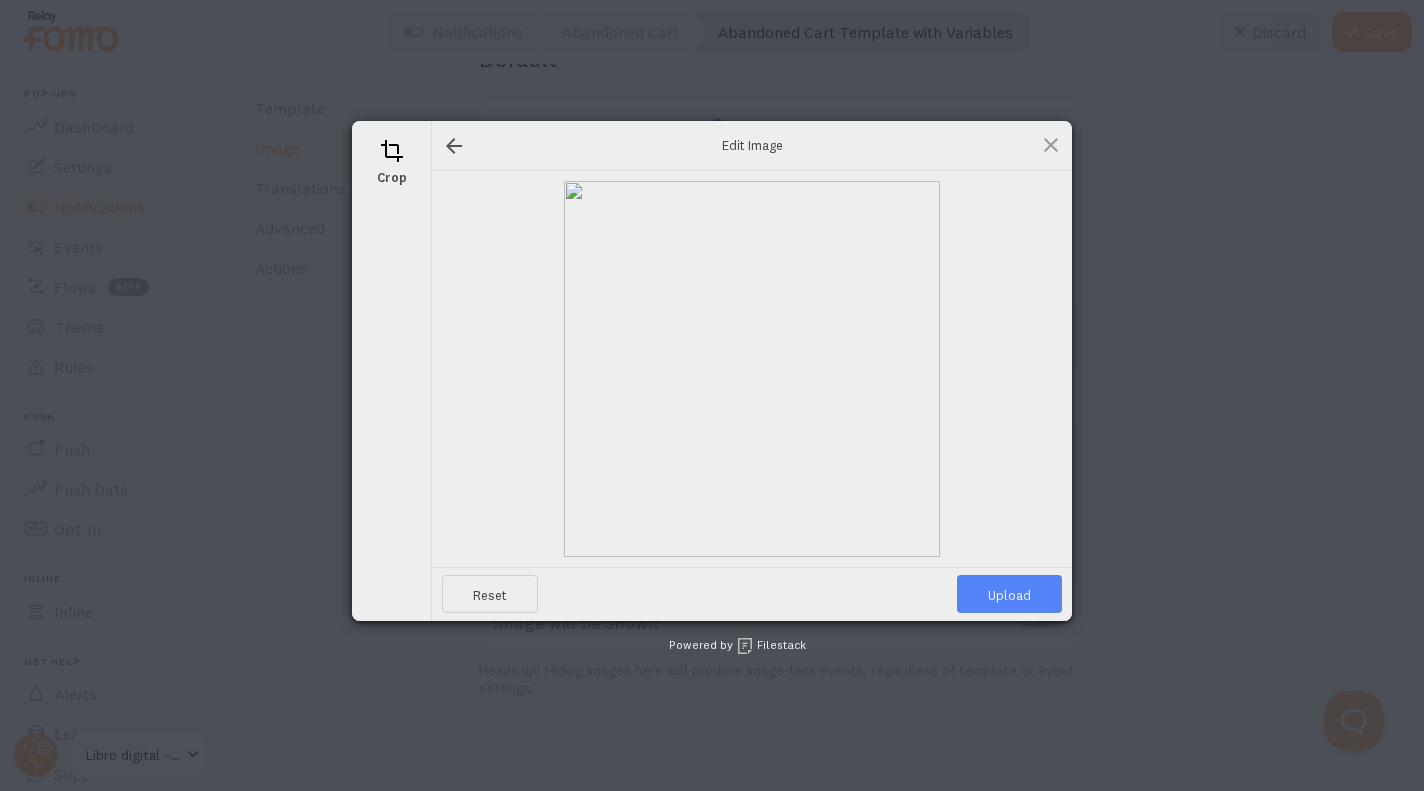 click on "Upload" at bounding box center (1009, 594) 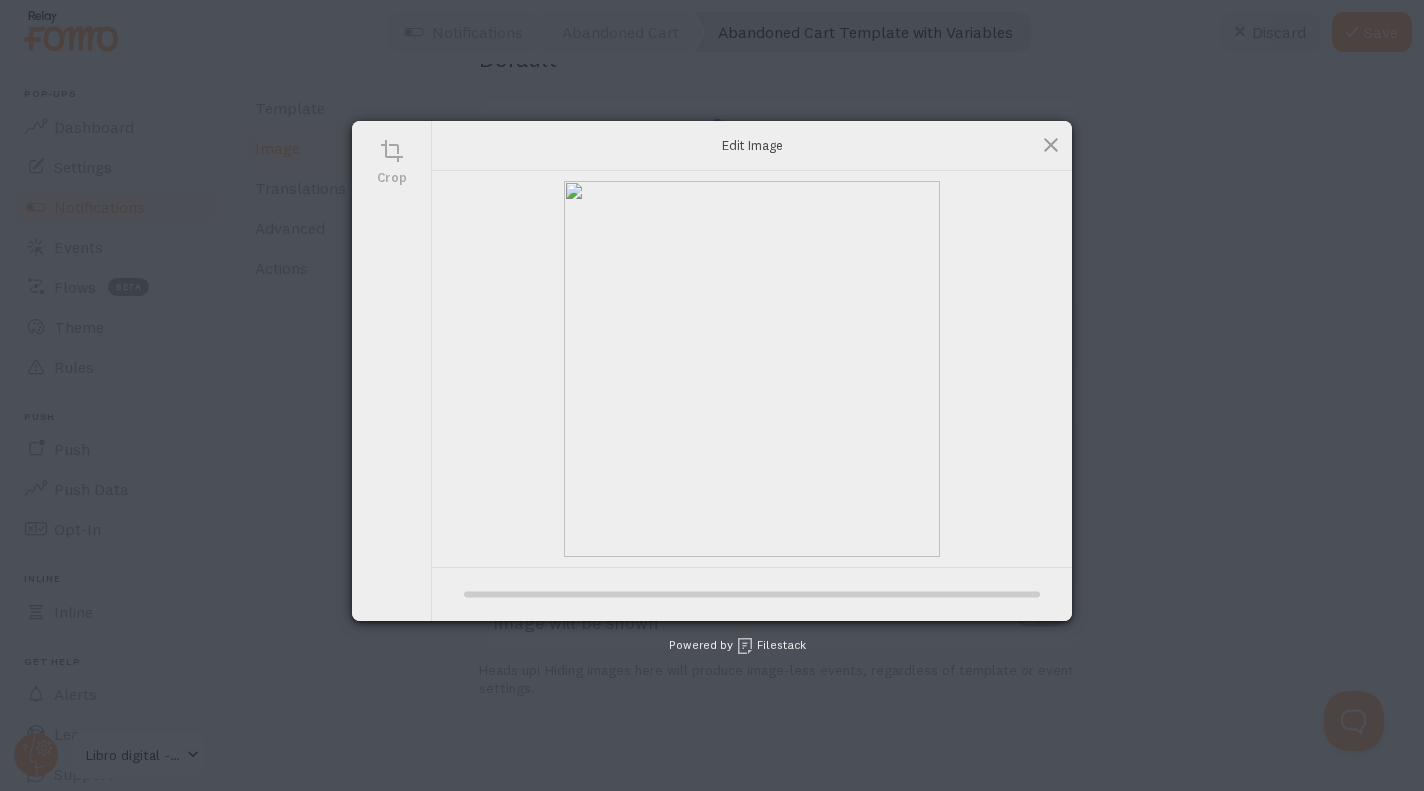 type on "https://process.filestackapi.com/ApqhzE1ldTzuKSj33adqez/resize=width:170,height:170/https://cdn.filestackcontent.com/OPOpervTaek1CLmRn9AL" 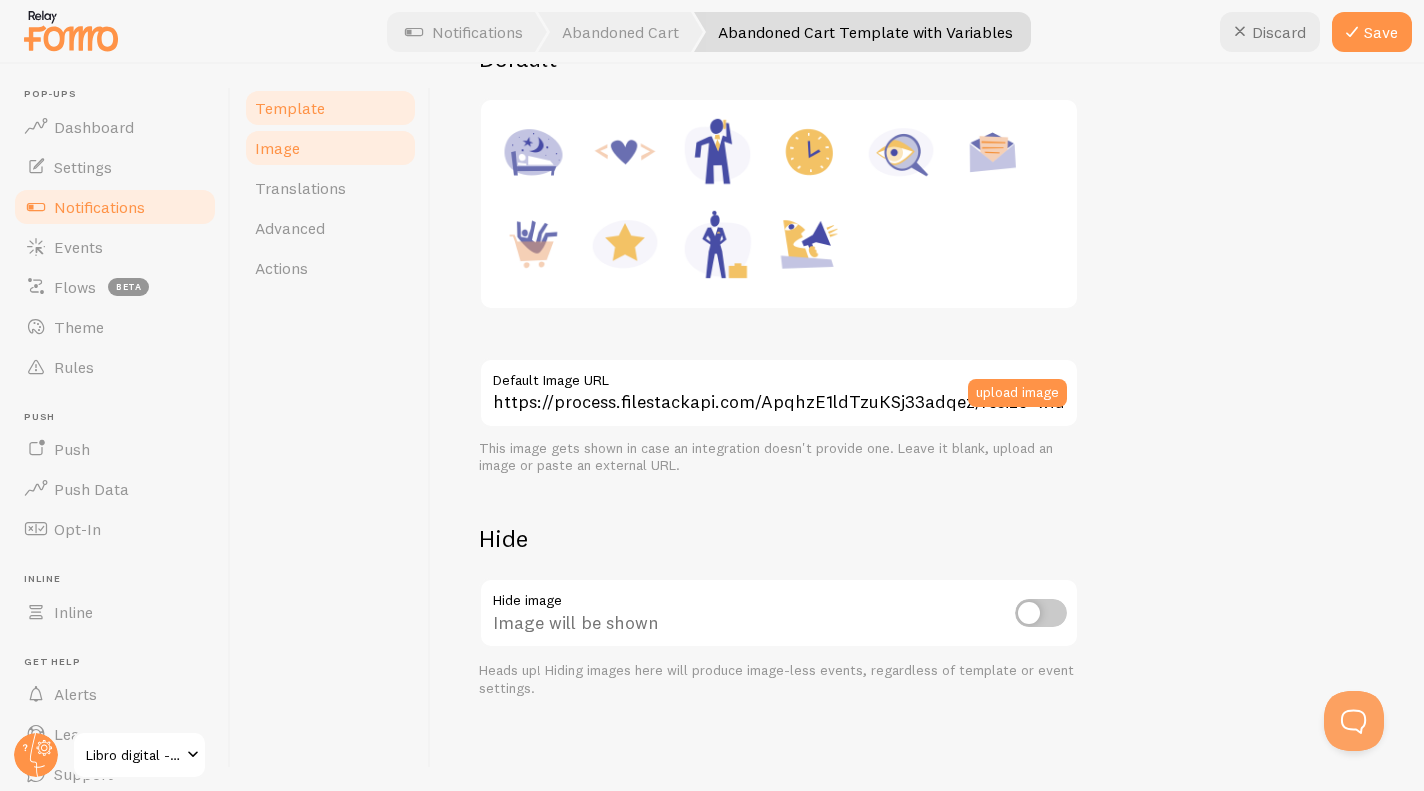 click on "Template" at bounding box center (330, 108) 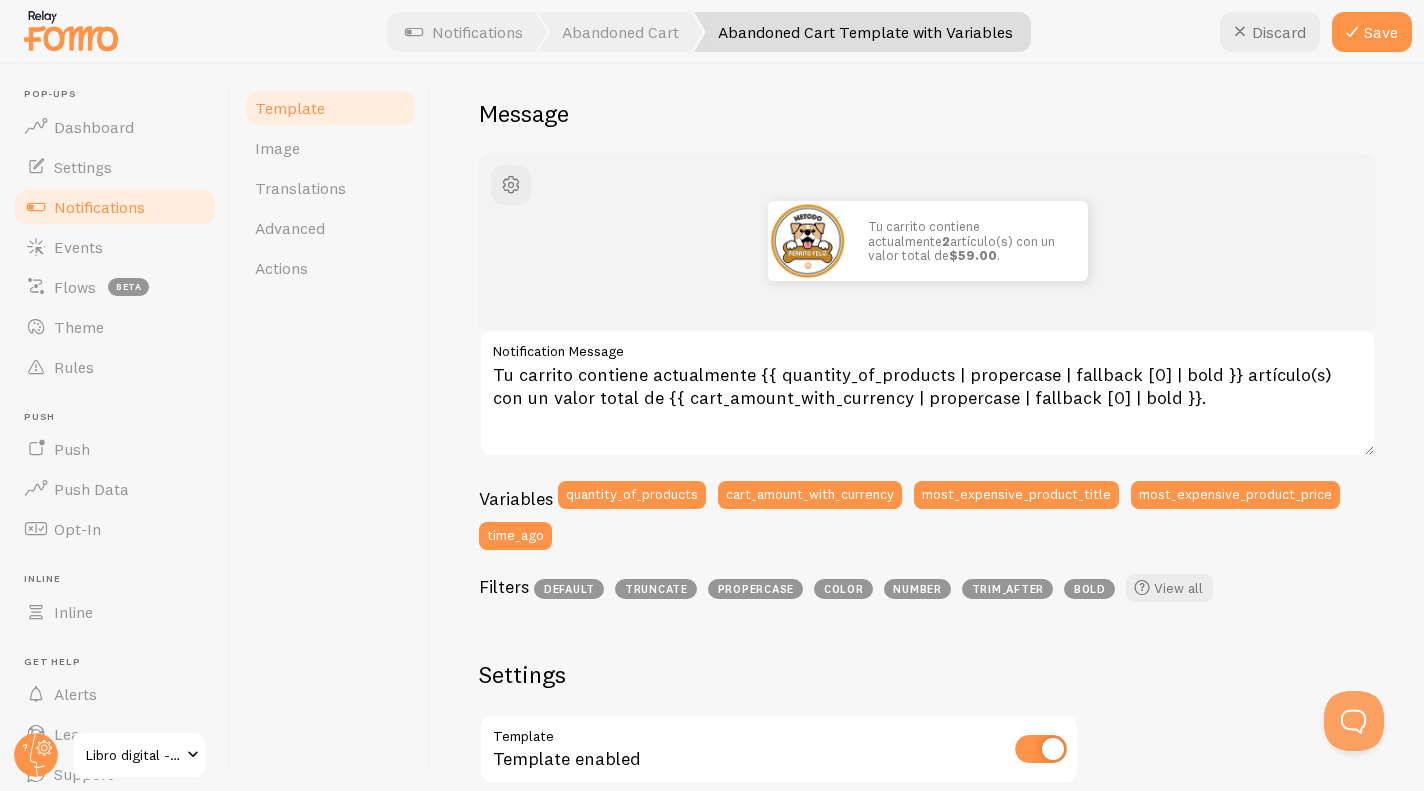 scroll, scrollTop: 150, scrollLeft: 0, axis: vertical 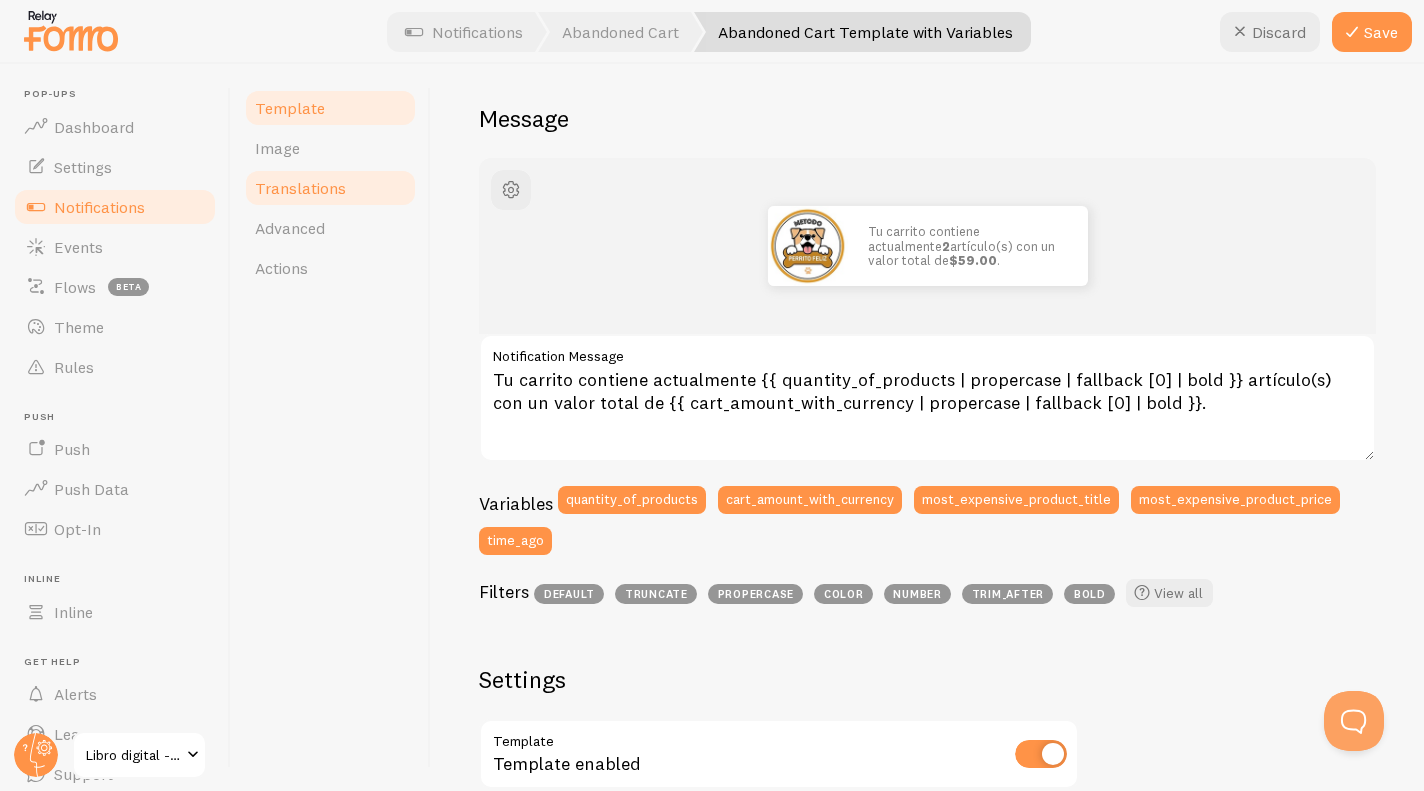click on "Translations" at bounding box center [300, 188] 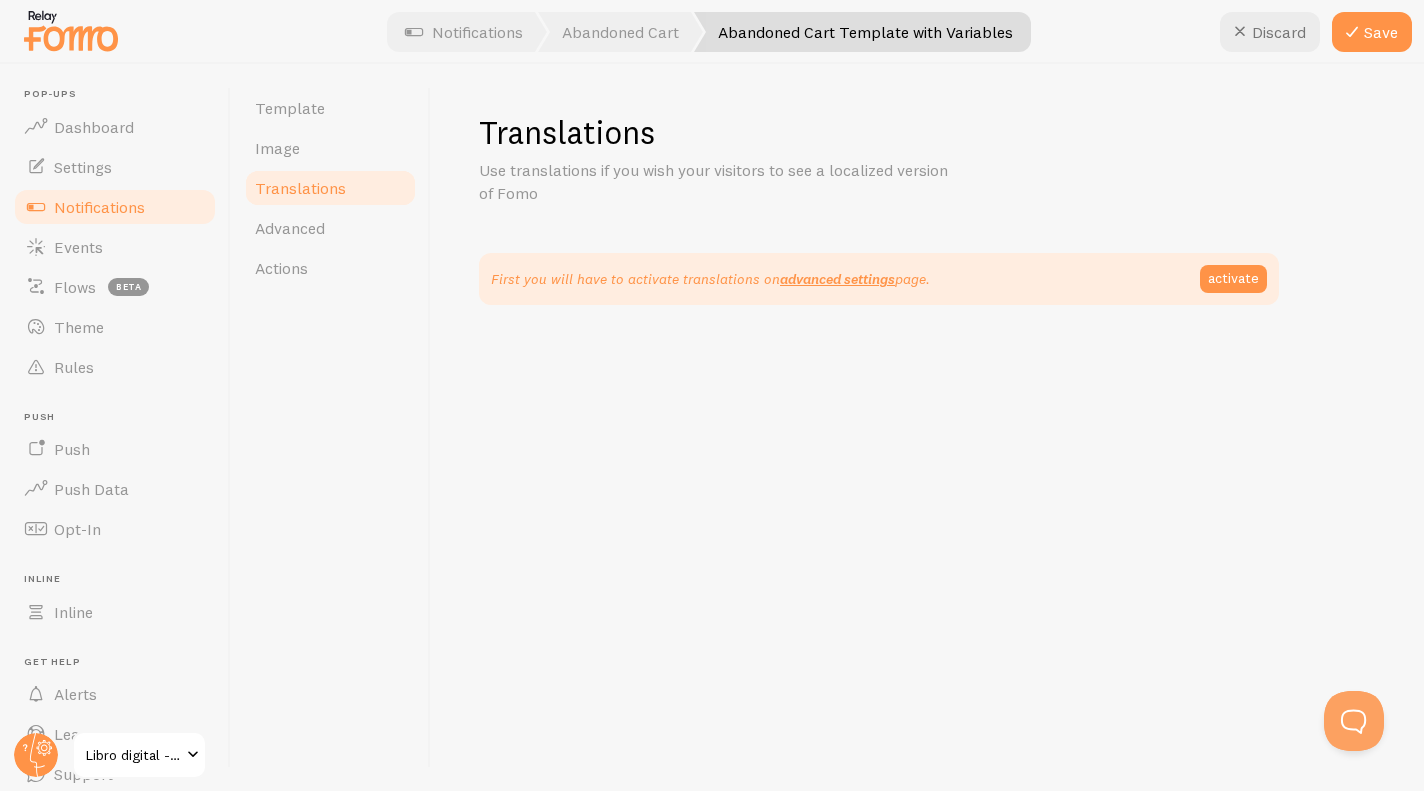 scroll, scrollTop: 0, scrollLeft: 0, axis: both 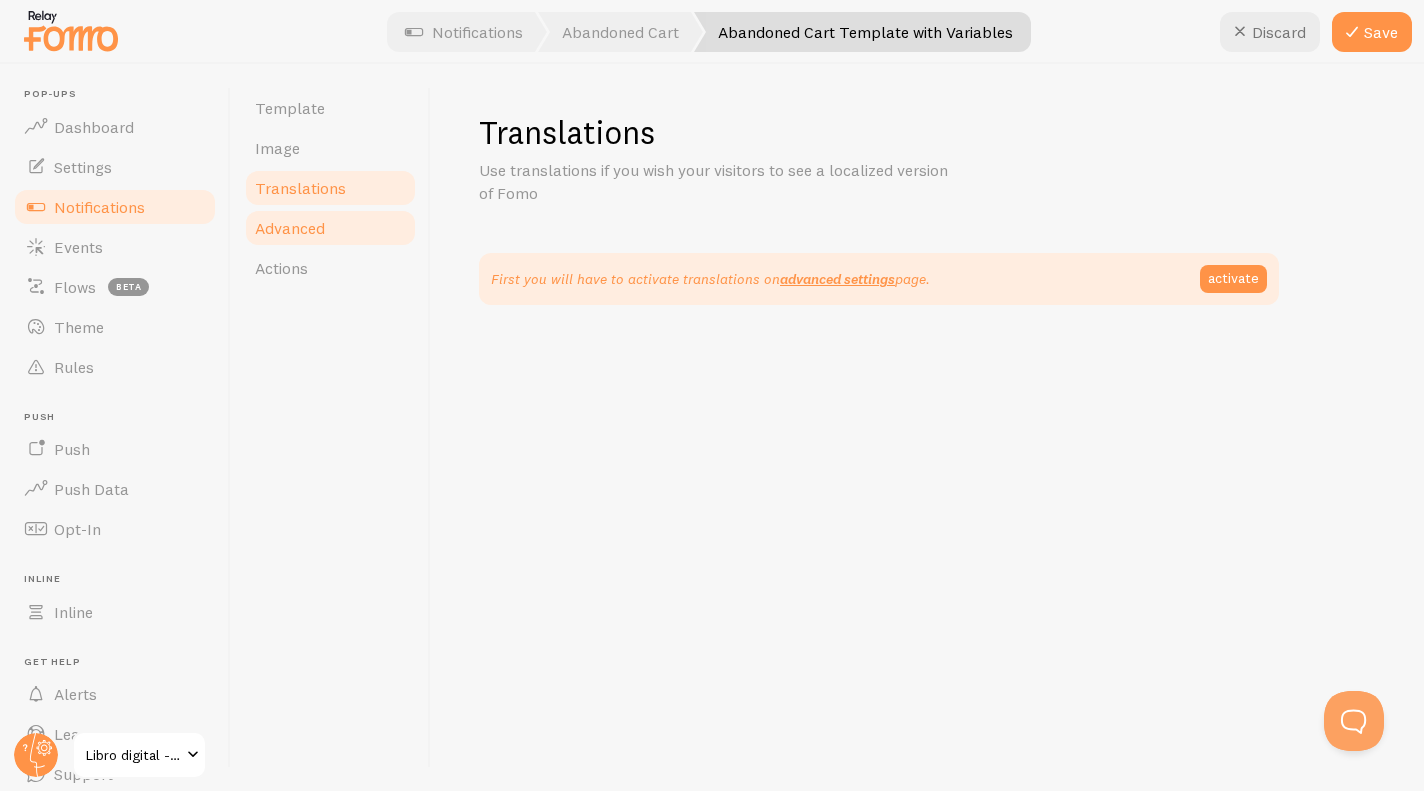 click on "Advanced" at bounding box center (290, 228) 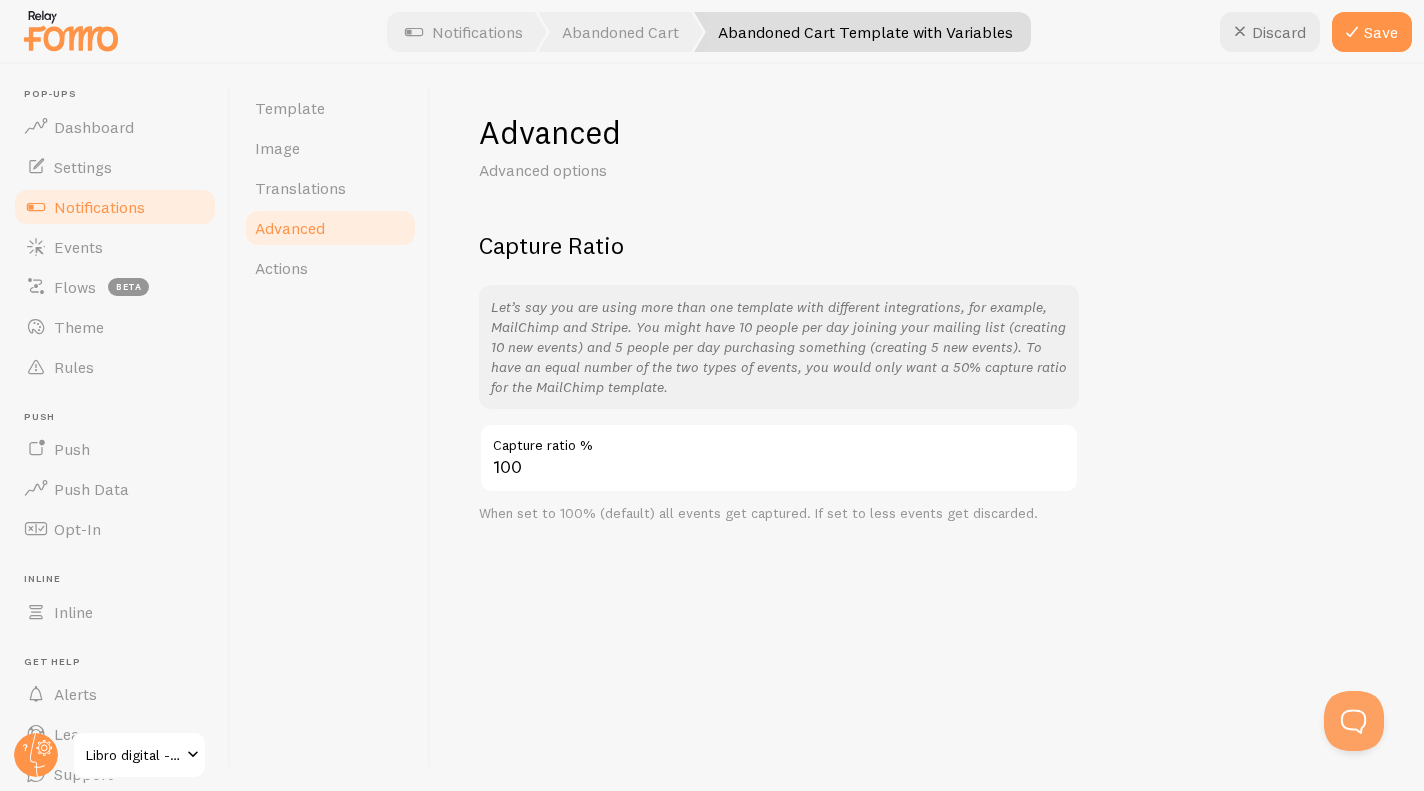 click on "Let’s say you are using more than one template with different integrations, for example, MailChimp and Stripe. You might have 10 people per day joining your mailing list (creating 10 new events) and 5 people per day purchasing something (creating 5 new events). To have an equal number of the two types of events, you would only want a 50% capture ratio for the MailChimp template." at bounding box center [779, 347] 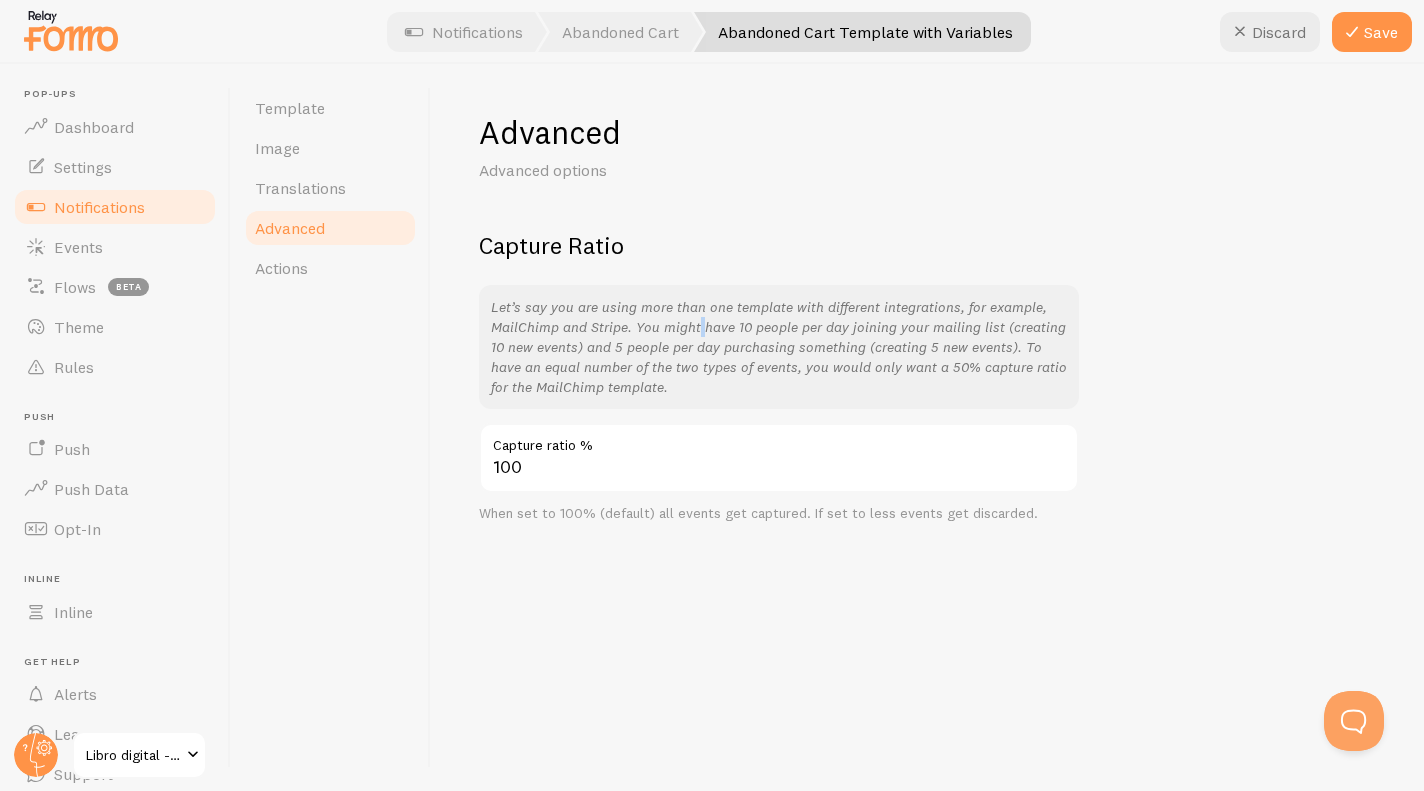 click on "Let’s say you are using more than one template with different integrations, for example, MailChimp and Stripe. You might have 10 people per day joining your mailing list (creating 10 new events) and 5 people per day purchasing something (creating 5 new events). To have an equal number of the two types of events, you would only want a 50% capture ratio for the MailChimp template." at bounding box center (779, 347) 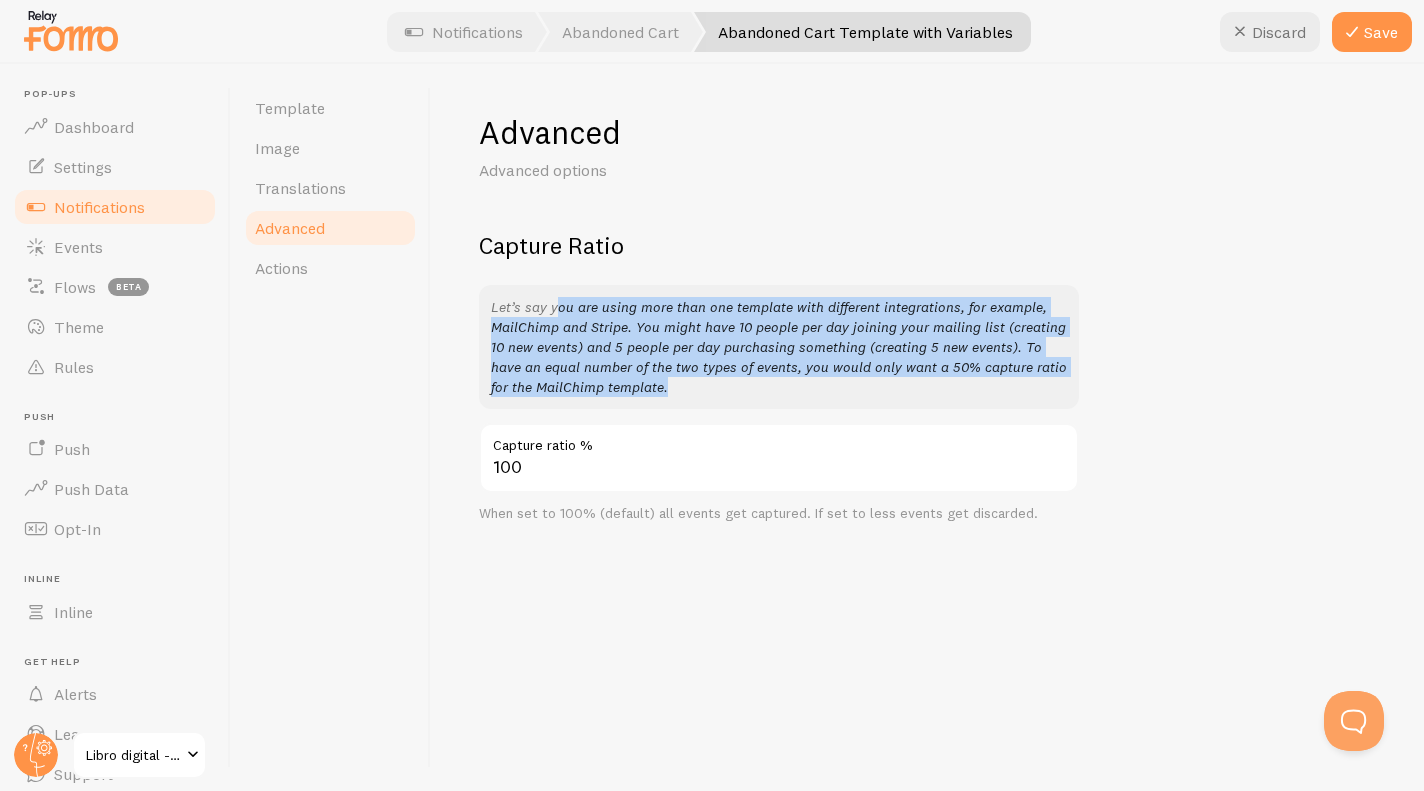 click on "Let’s say you are using more than one template with different integrations, for example, MailChimp and Stripe. You might have 10 people per day joining your mailing list (creating 10 new events) and 5 people per day purchasing something (creating 5 new events). To have an equal number of the two types of events, you would only want a 50% capture ratio for the MailChimp template." at bounding box center (779, 347) 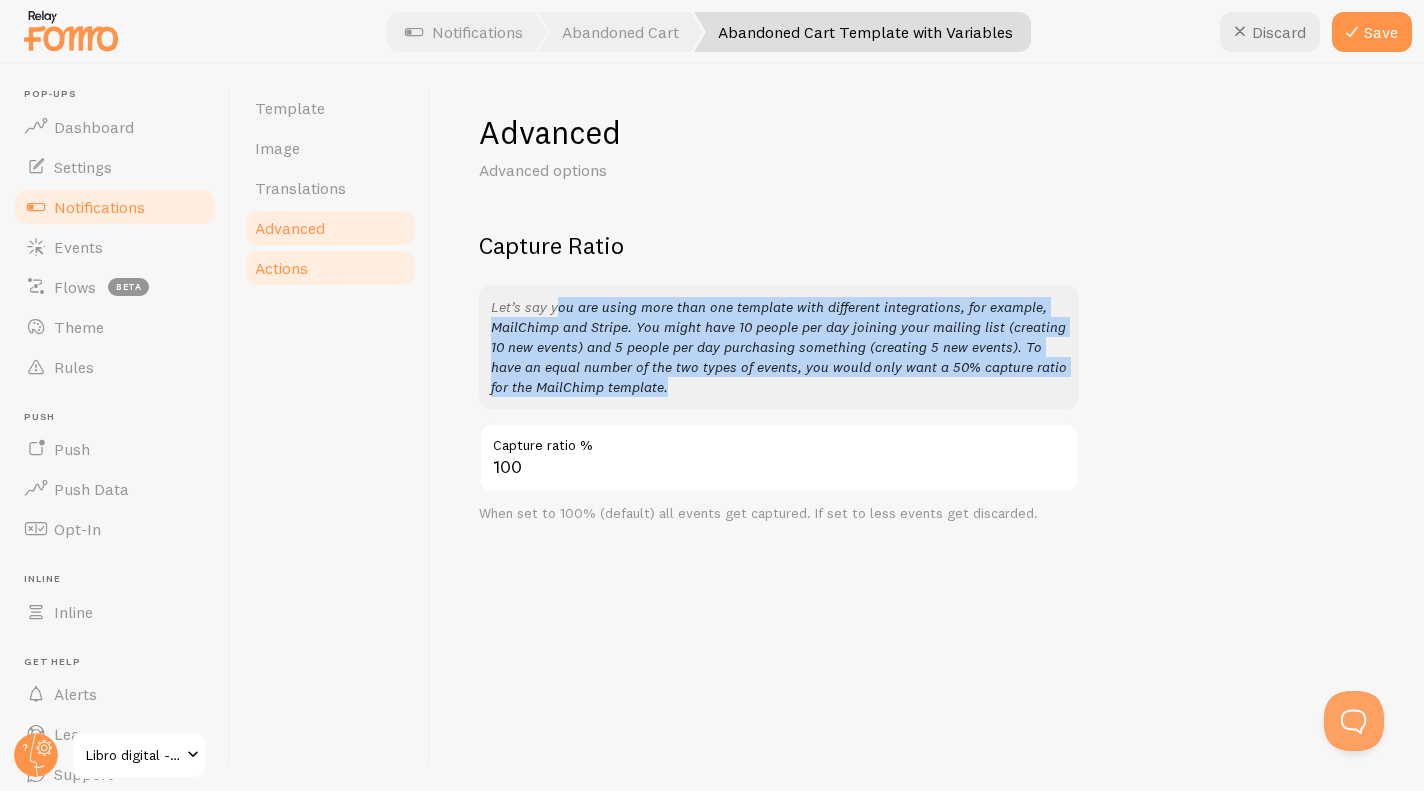 click on "Actions" at bounding box center [330, 268] 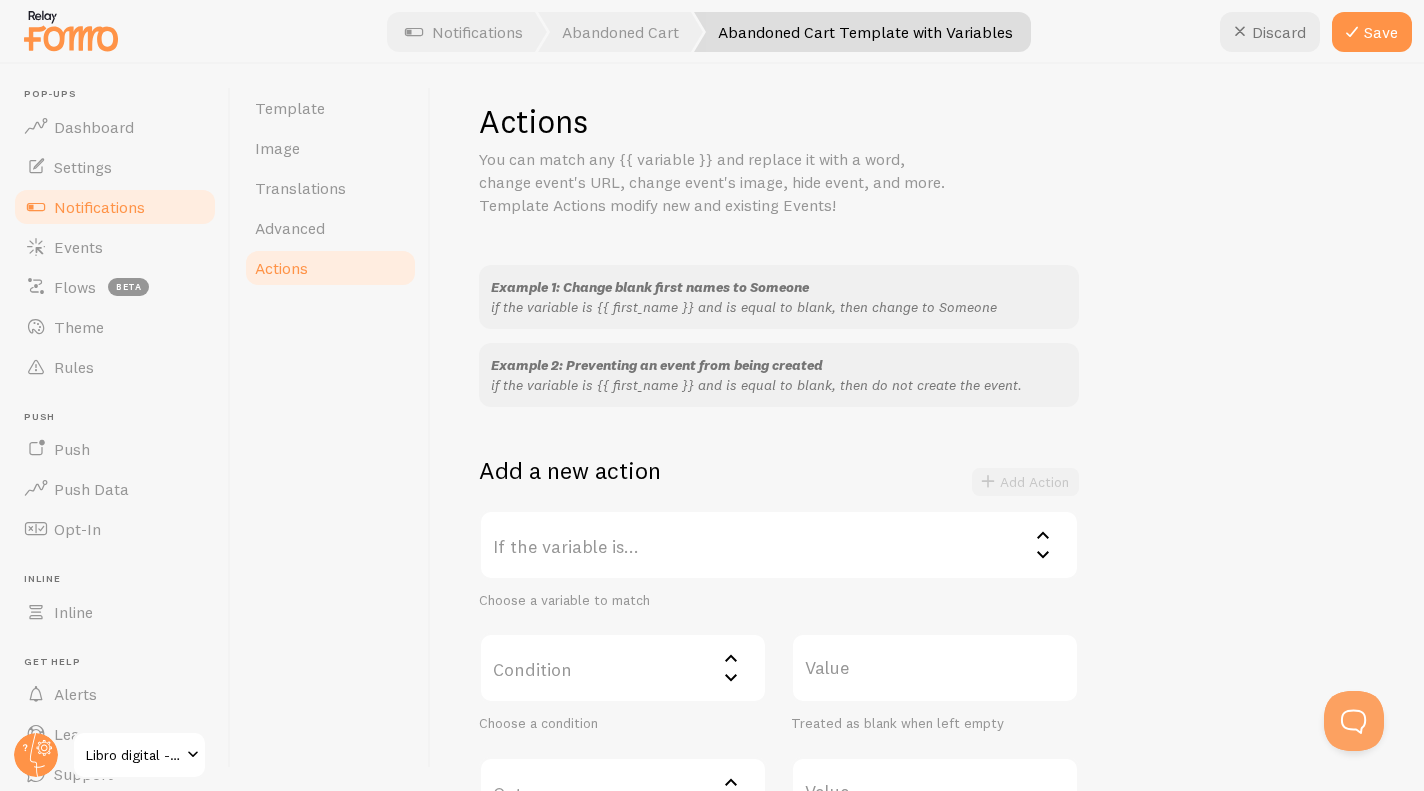 scroll, scrollTop: 0, scrollLeft: 0, axis: both 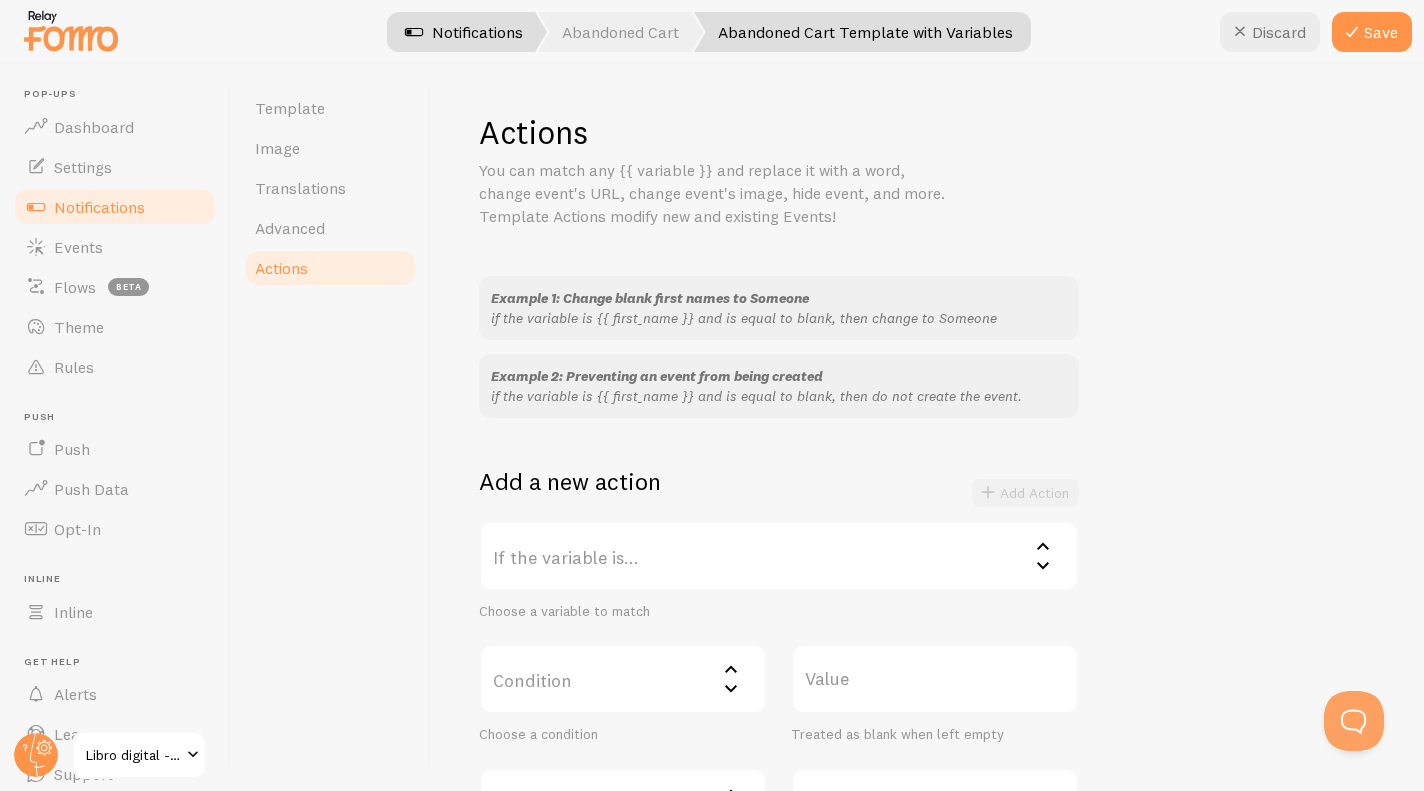 click on "Notifications" at bounding box center (464, 32) 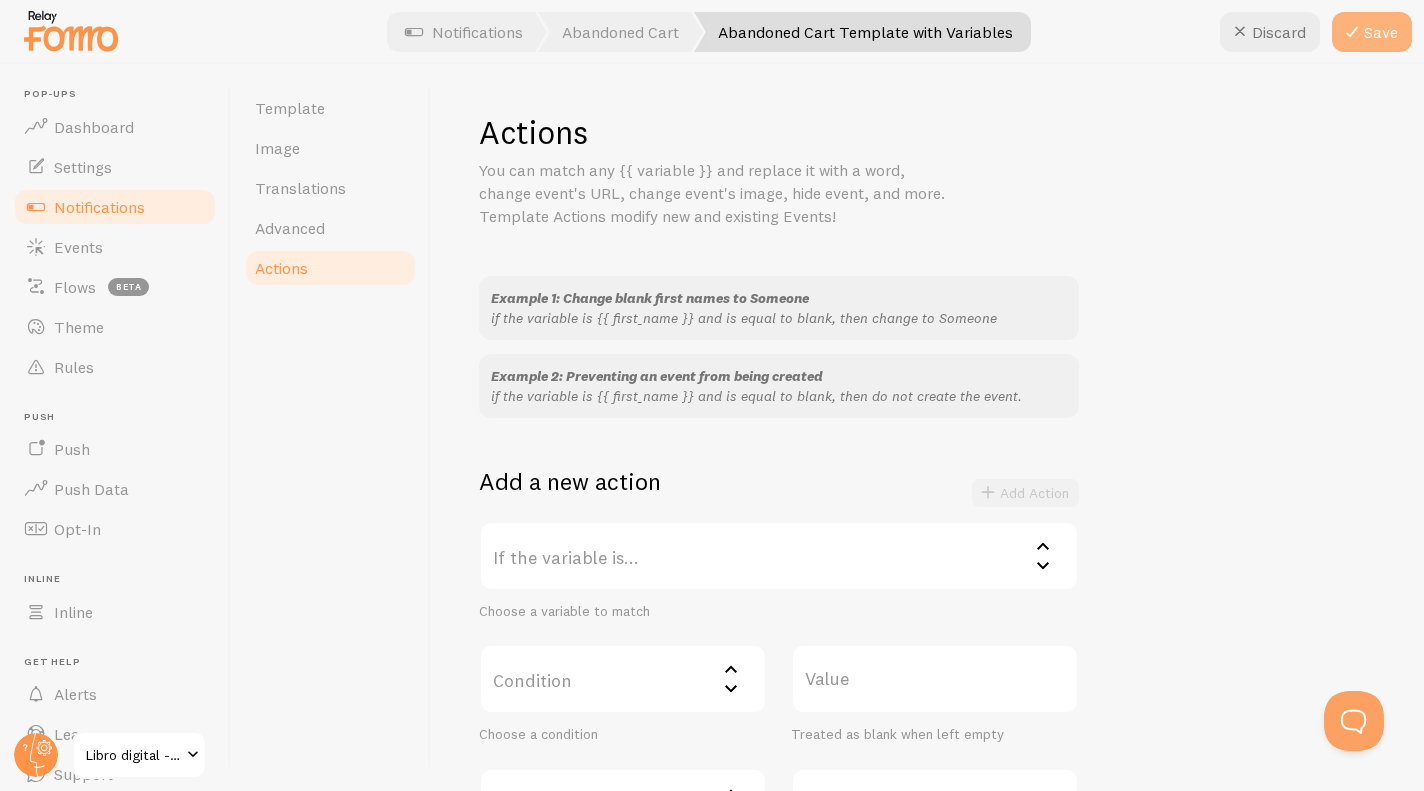 click on "Save" at bounding box center (1372, 32) 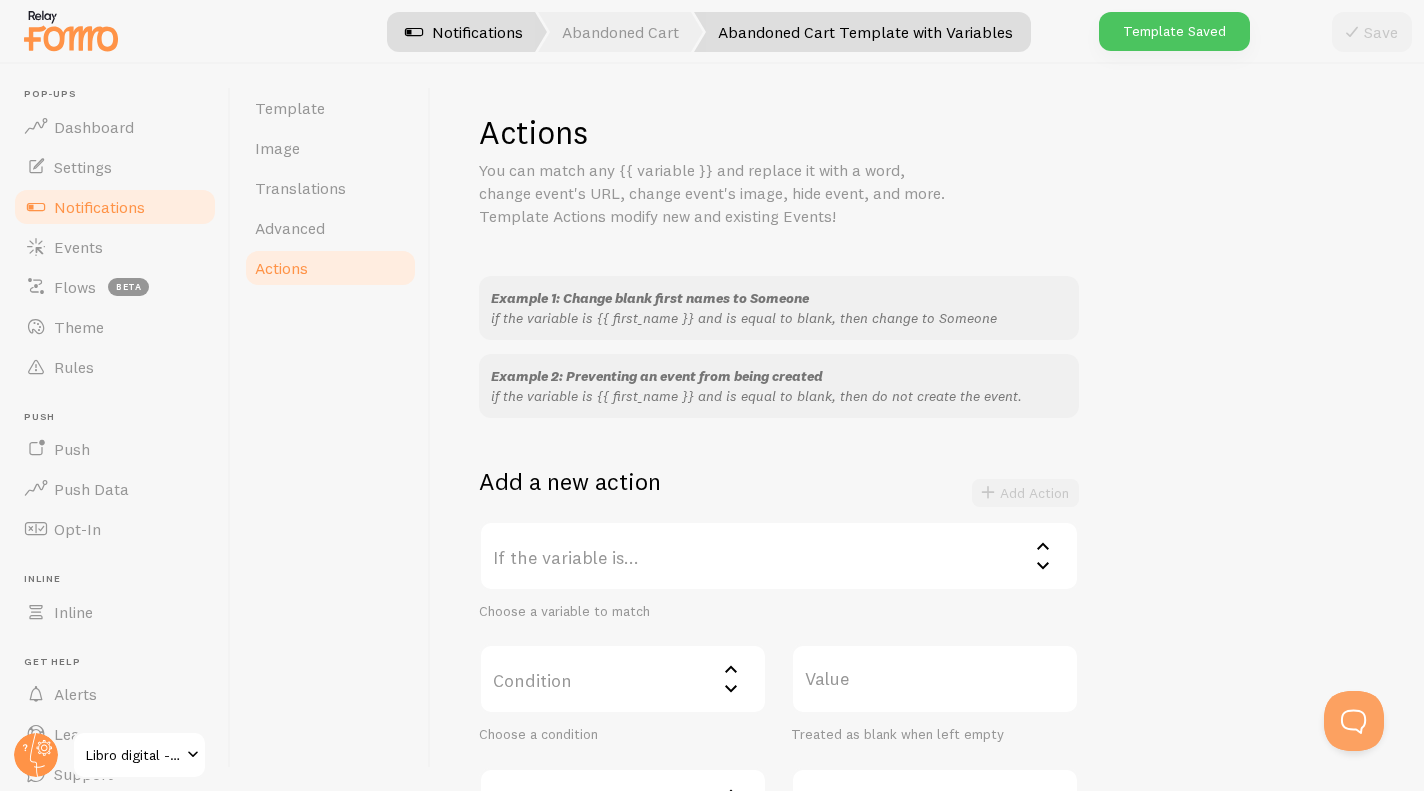 click on "Notifications" at bounding box center [464, 32] 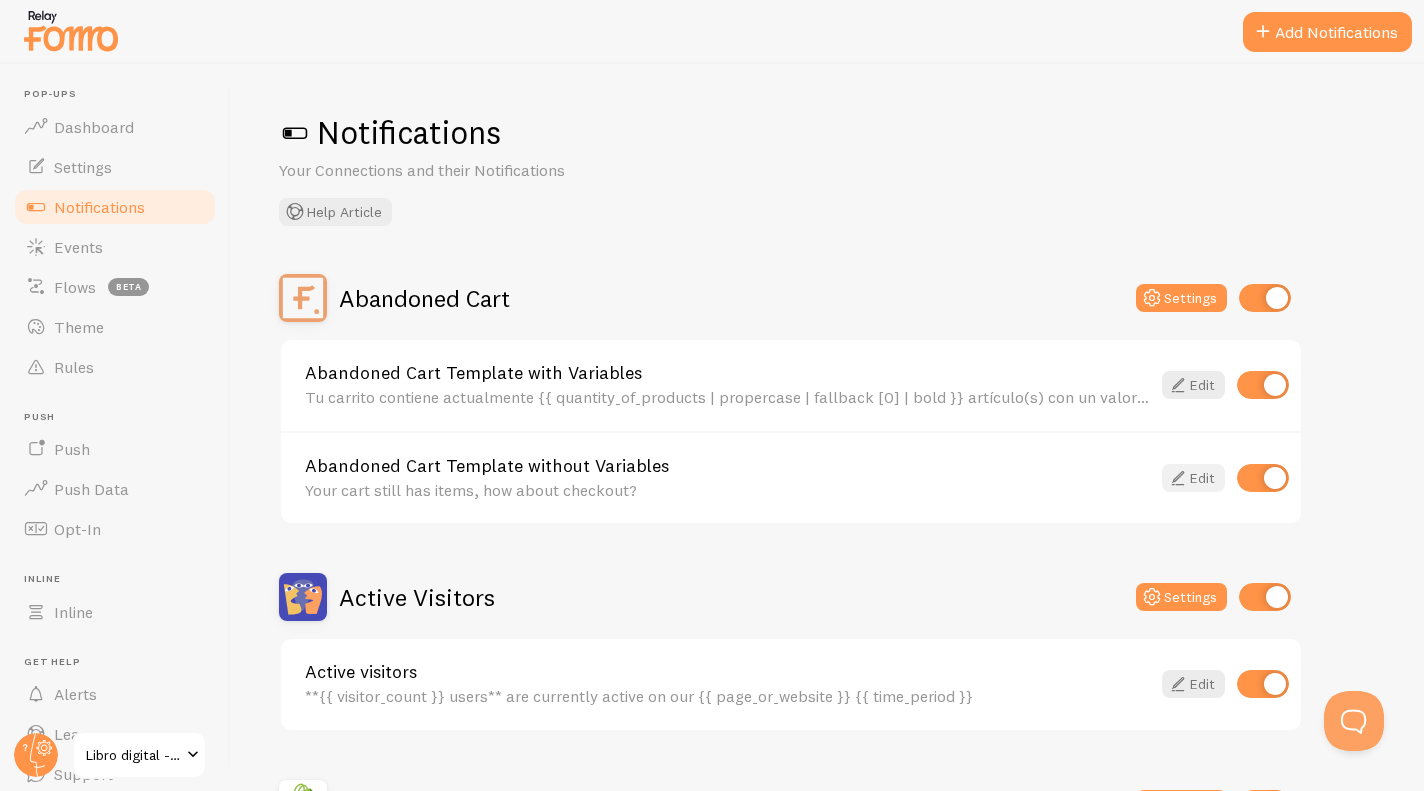 click on "Edit" at bounding box center [1193, 478] 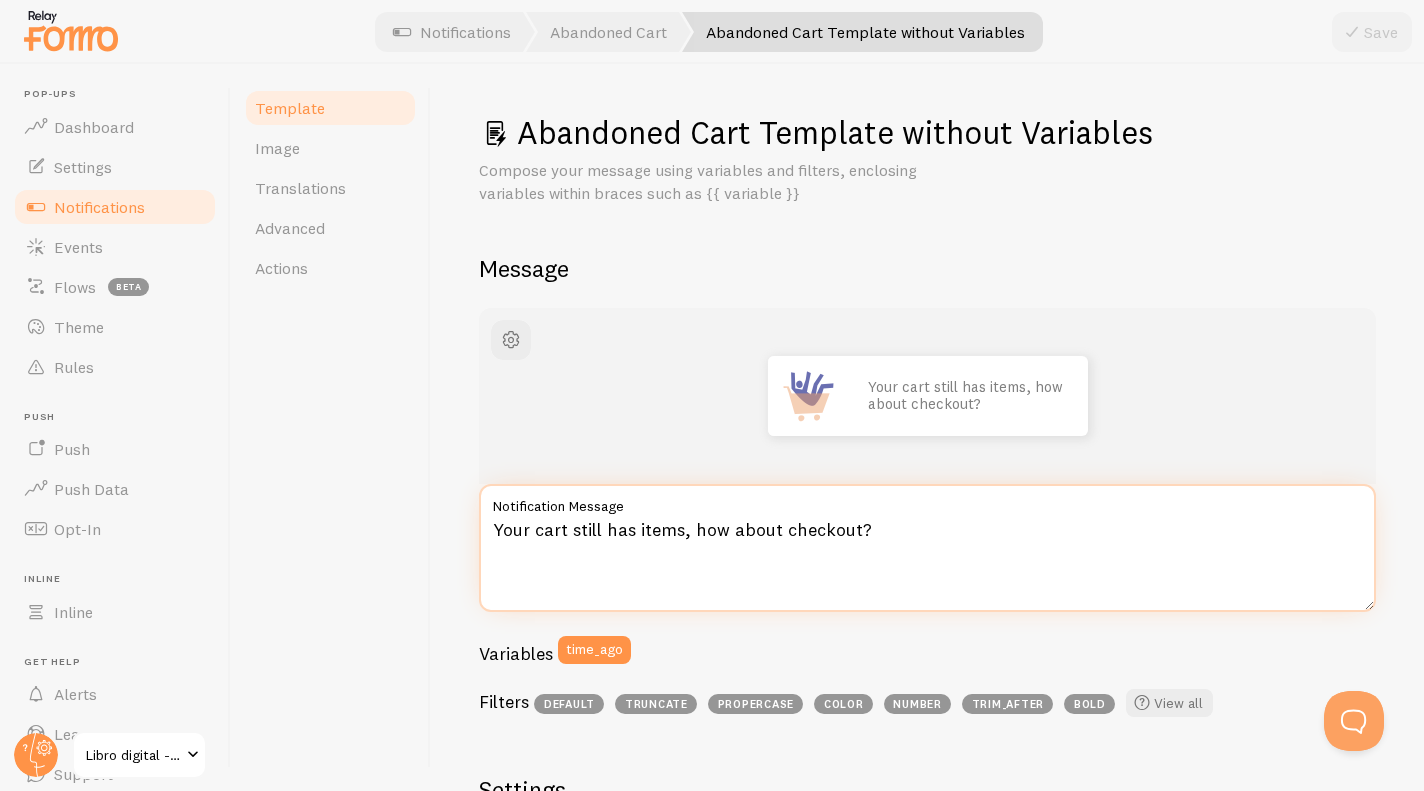 click on "Your cart still has items, how about checkout?" at bounding box center (927, 548) 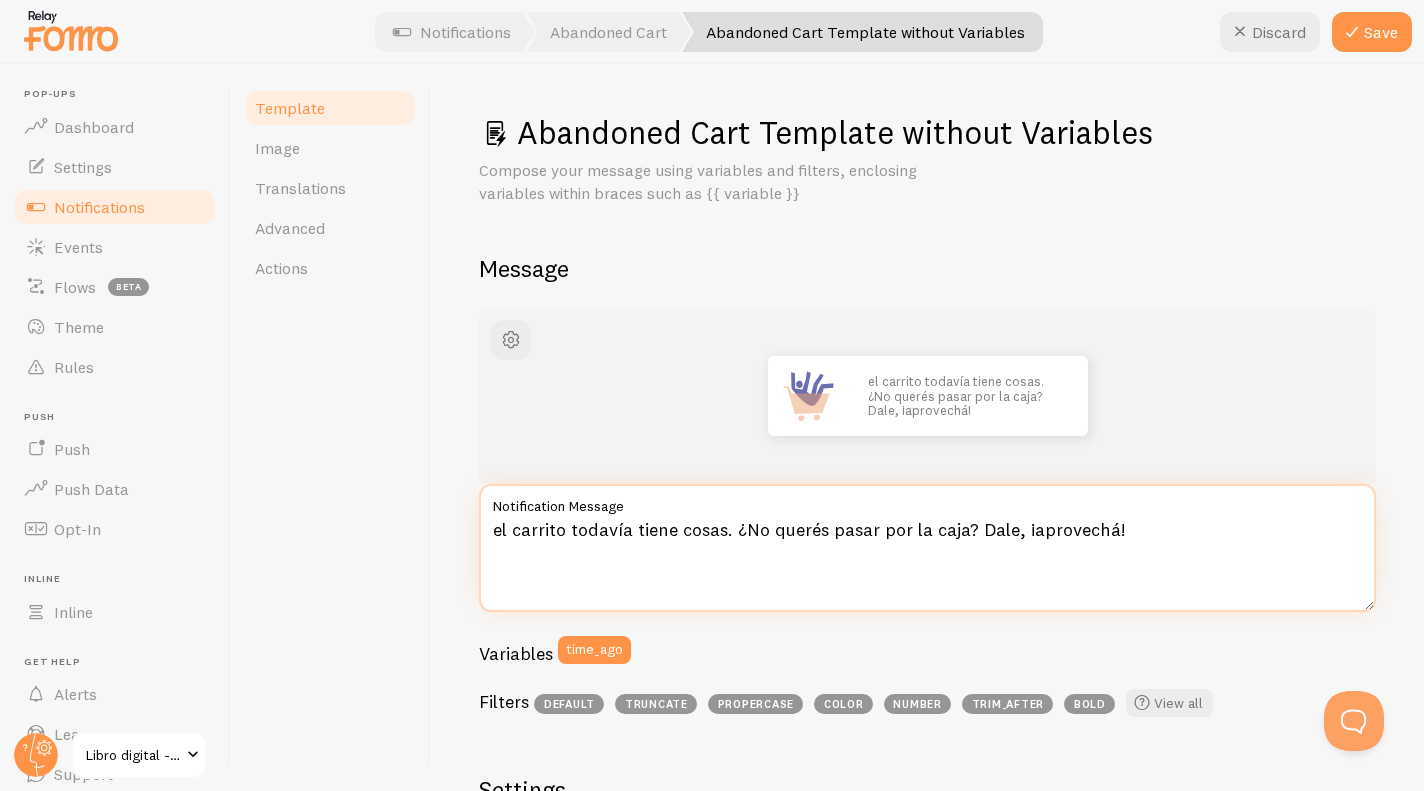 drag, startPoint x: 509, startPoint y: 527, endPoint x: 460, endPoint y: 527, distance: 49 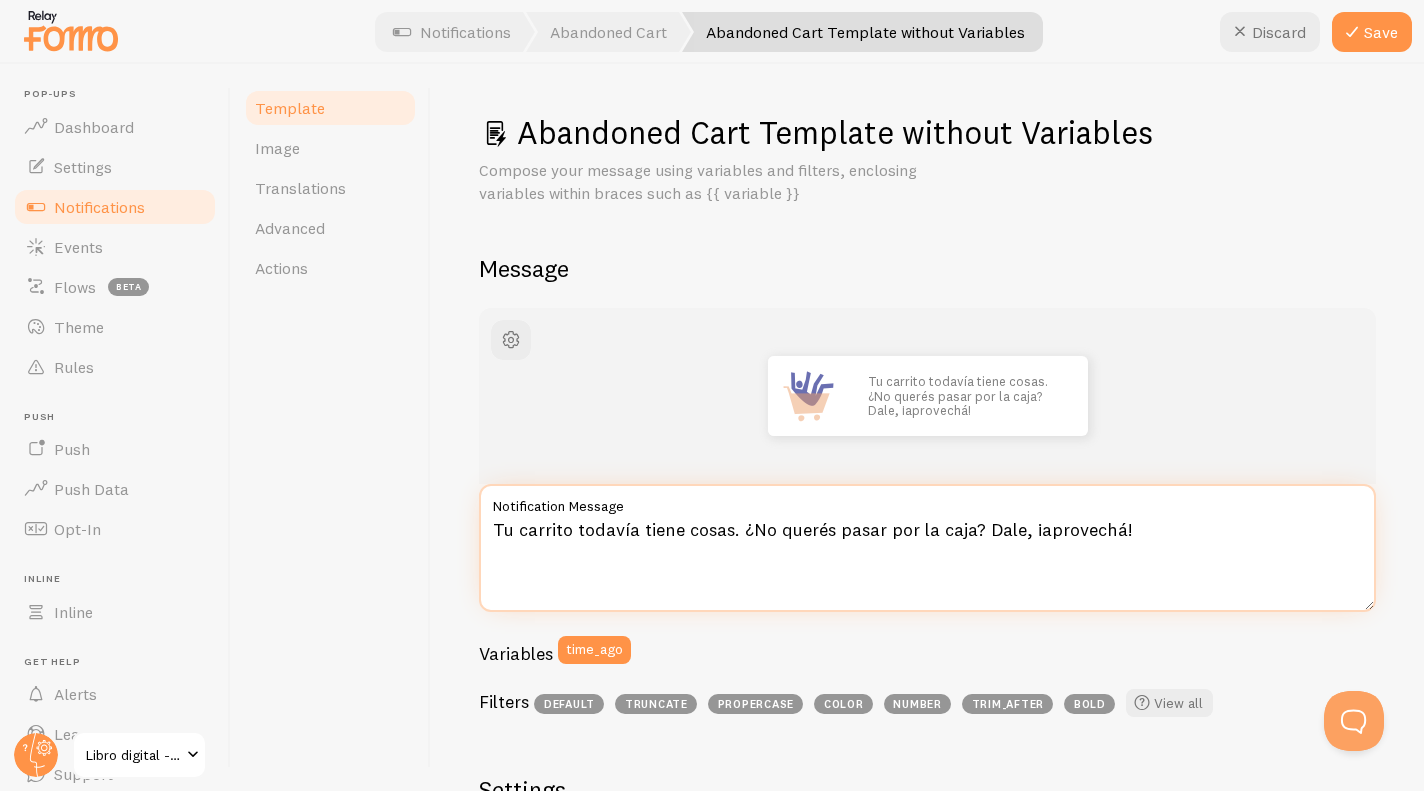 click on "Tu carrito todavía tiene cosas. ¿No querés pasar por la caja? Dale, ¡aprovechá!" at bounding box center (927, 548) 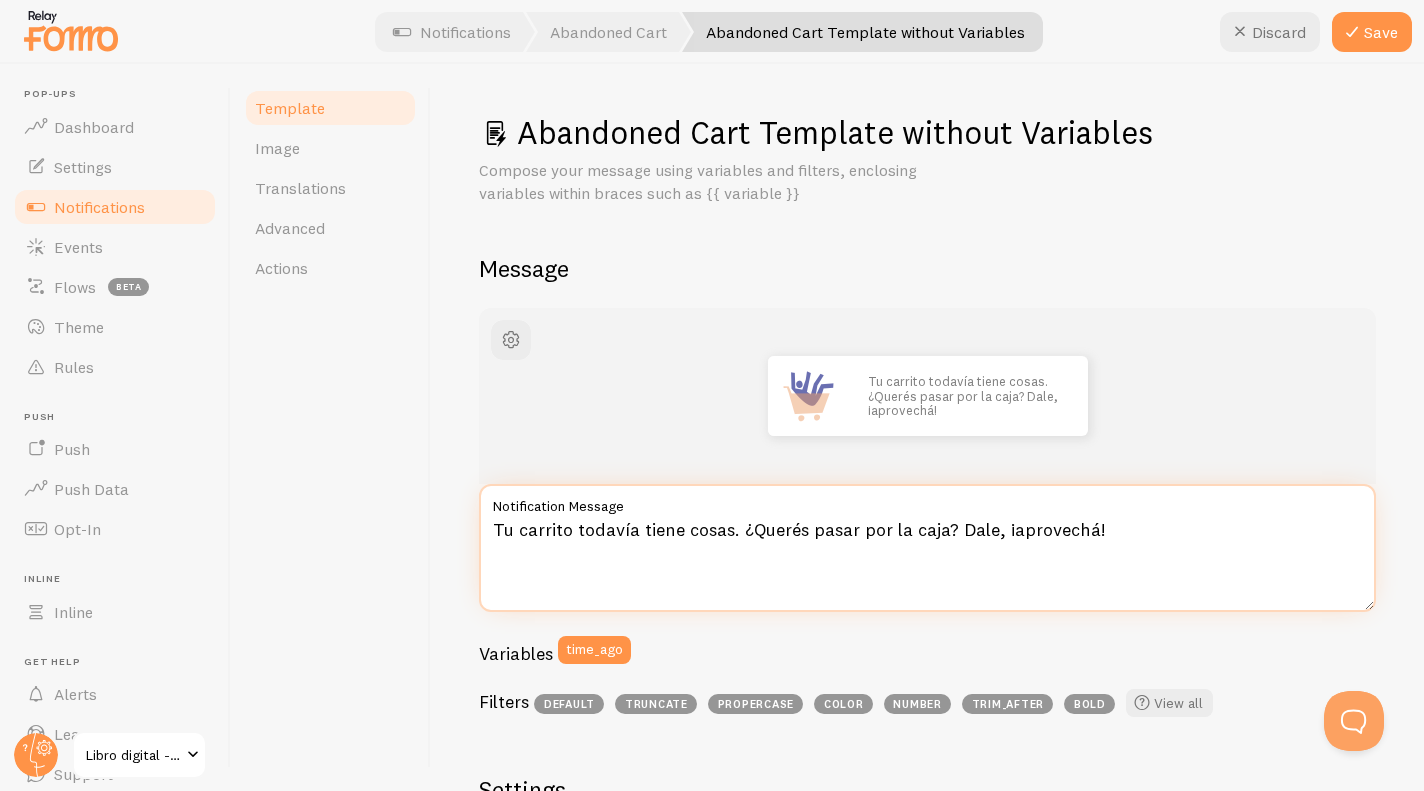 click on "Tu carrito todavía tiene cosas. ¿Querés pasar por la caja? Dale, ¡aprovechá!" at bounding box center (927, 548) 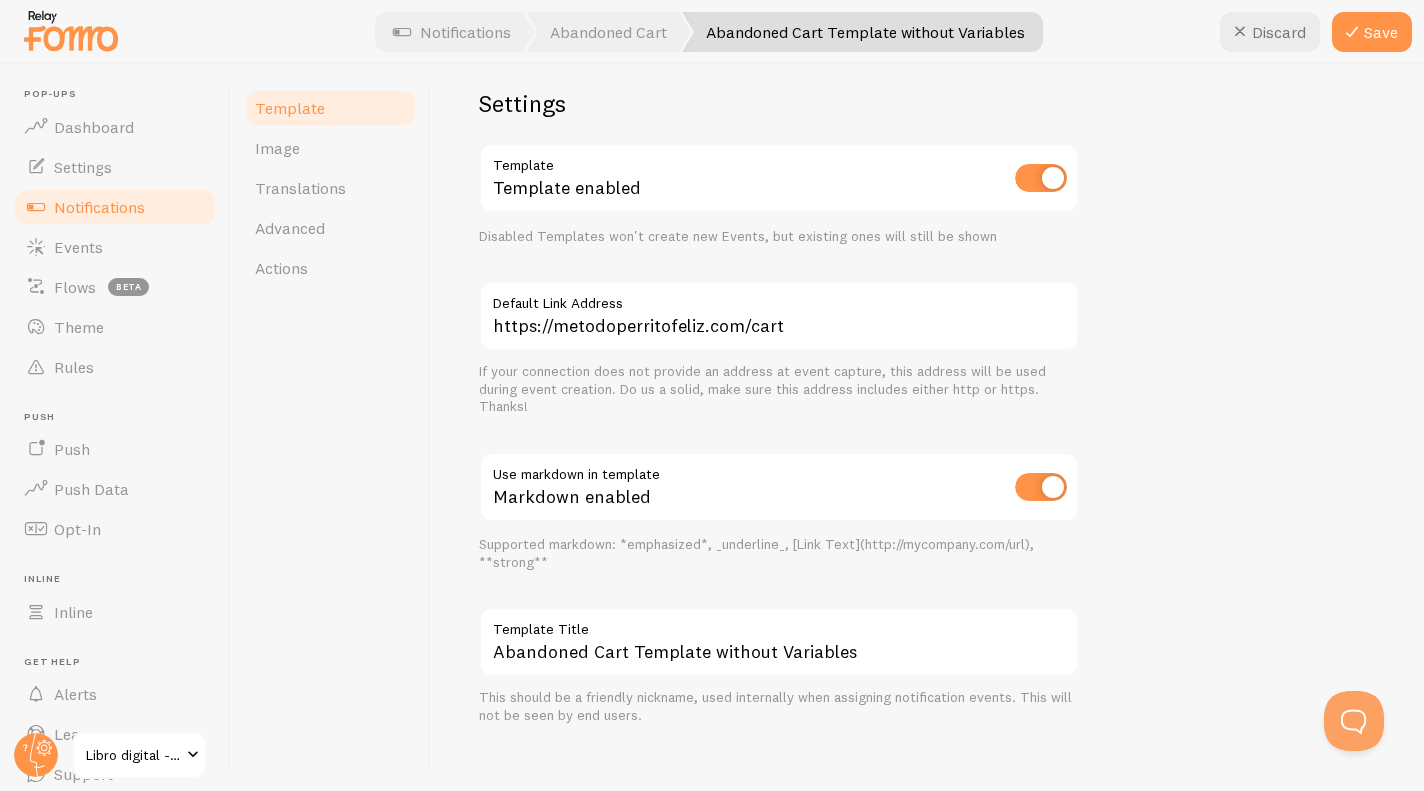 scroll, scrollTop: 703, scrollLeft: 0, axis: vertical 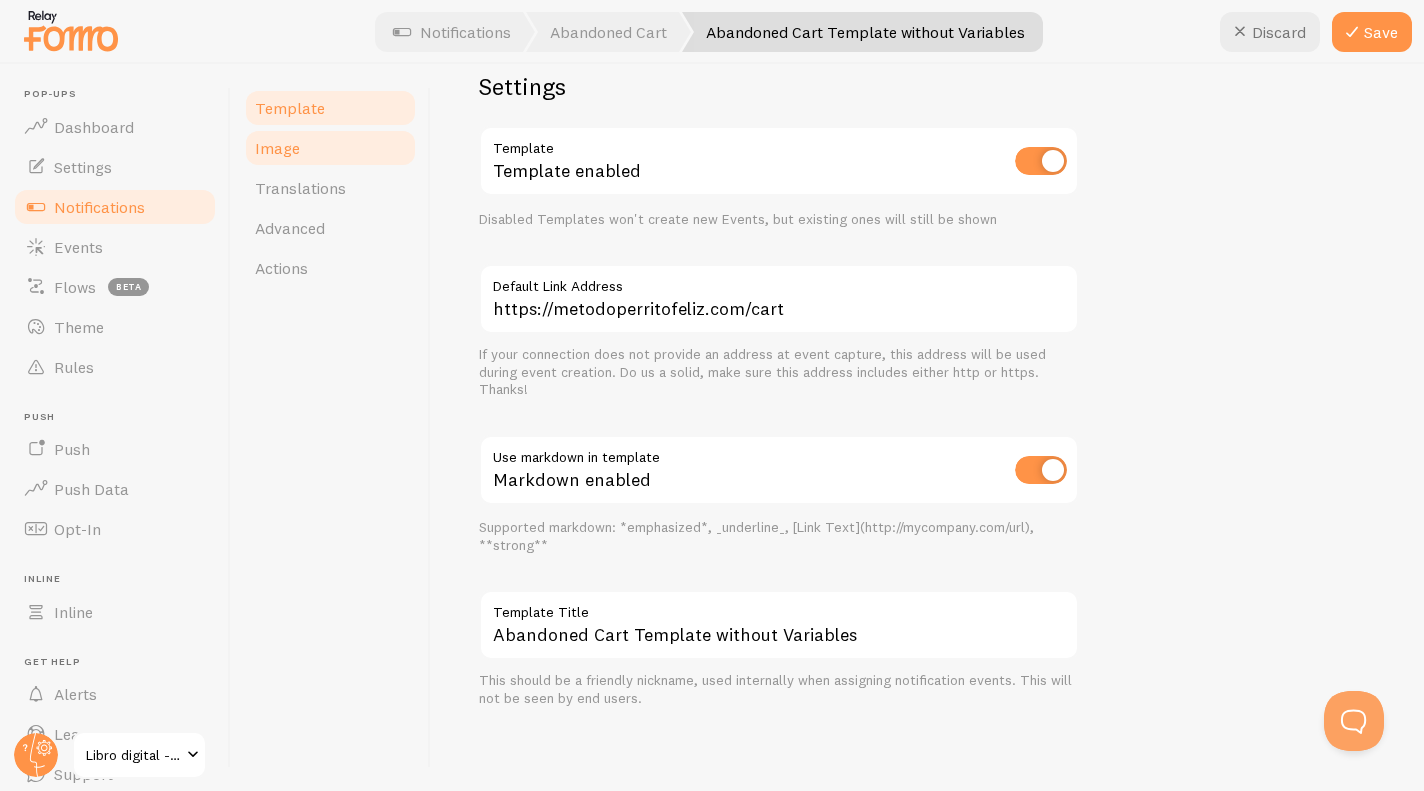 type on "Tu carrito todavía tiene cosas. ¿Querés pasar por la caja? Dale, ¡aprovechá!" 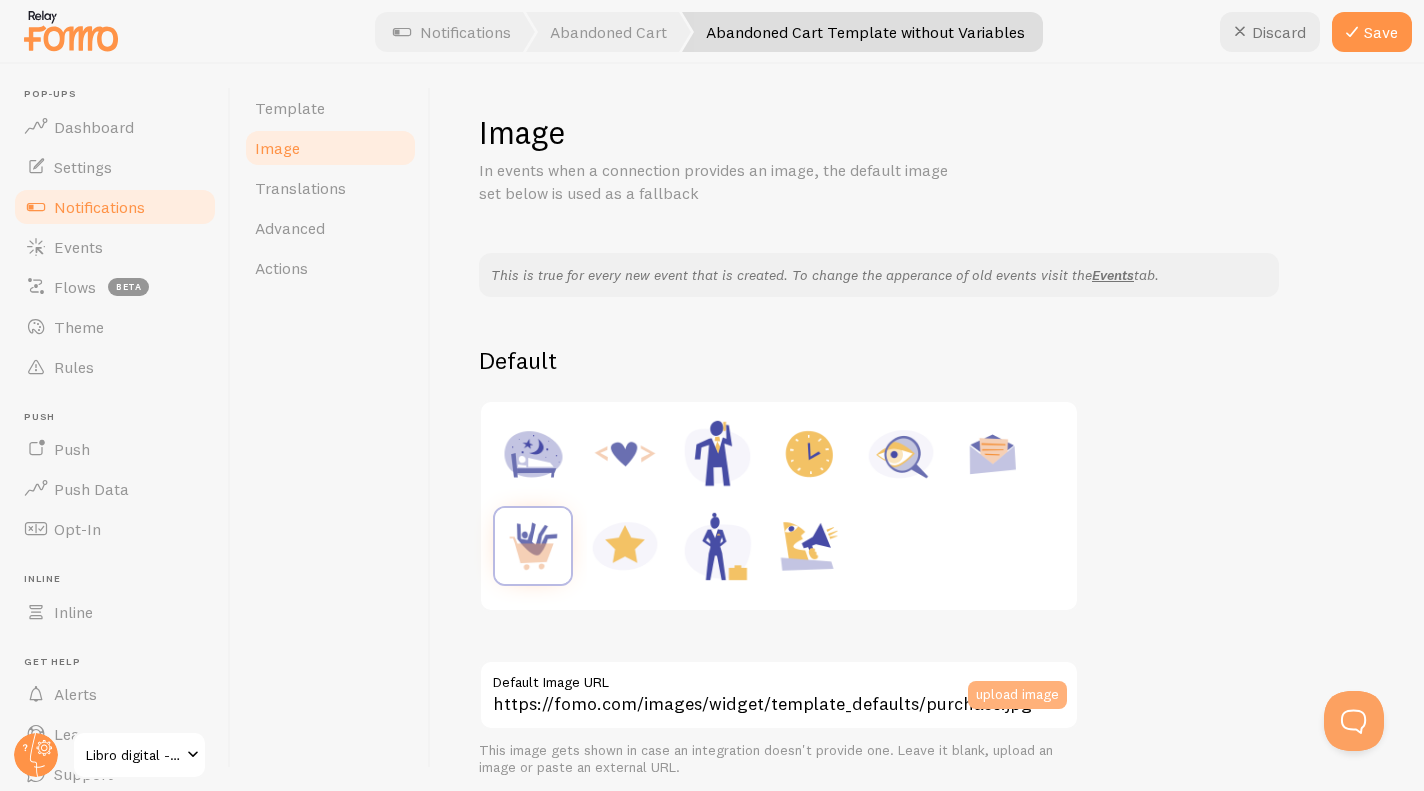 click on "upload image" at bounding box center [1017, 695] 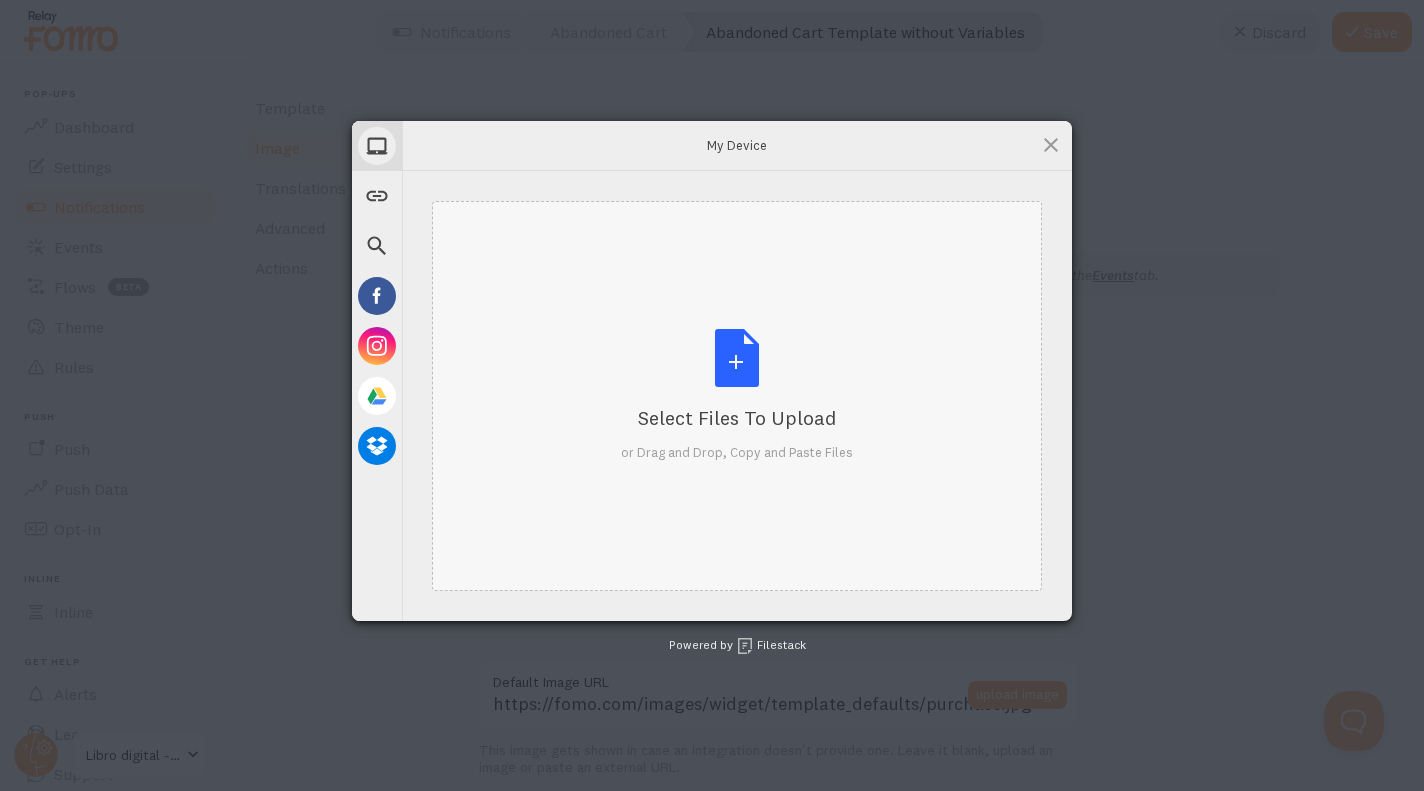 click on "Select Files to Upload     or Drag and Drop, Copy and Paste Files" at bounding box center [737, 395] 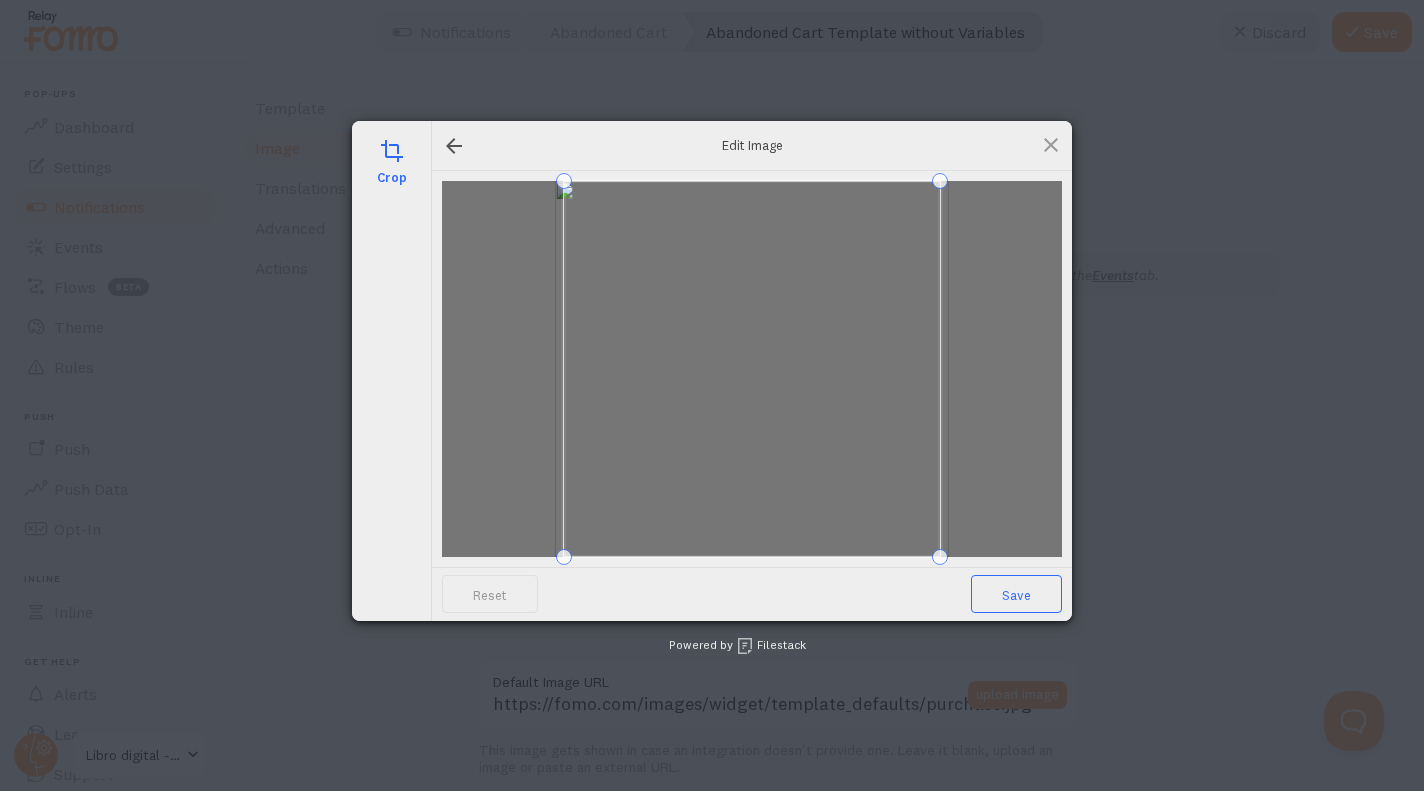 click on "Save" at bounding box center [1016, 594] 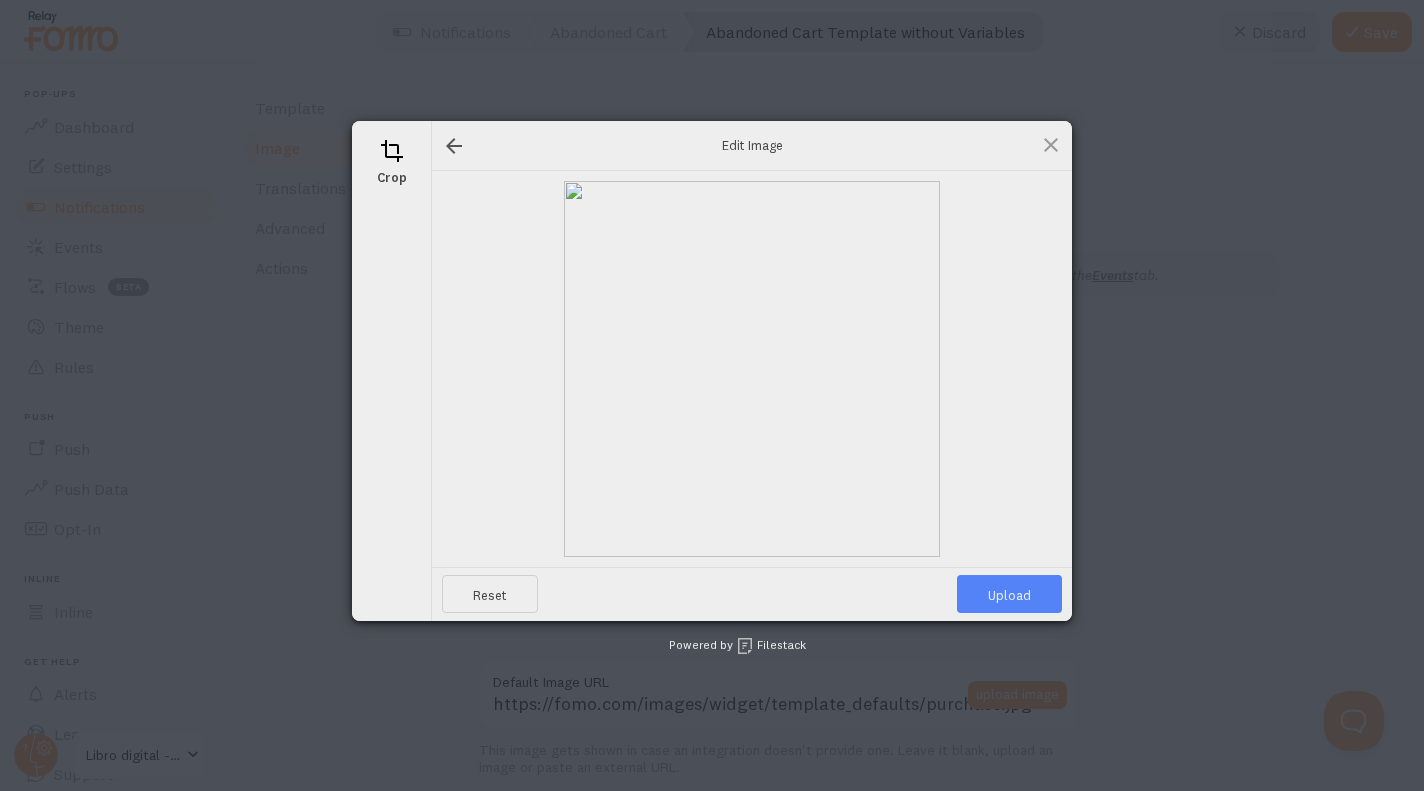 click on "Upload" at bounding box center [1009, 594] 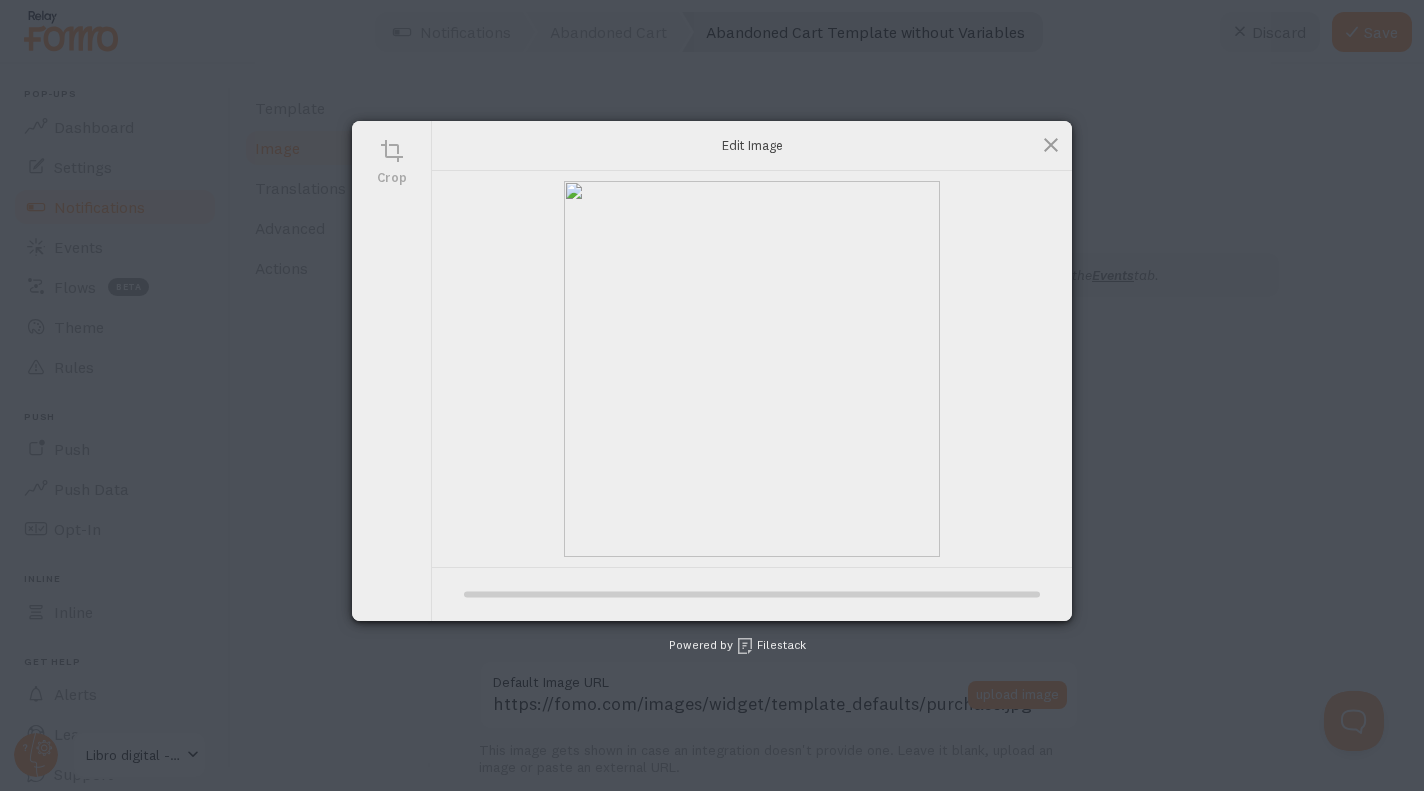 type on "https://process.filestackapi.com/ApqhzE1ldTzuKSj33adqez/resize=width:170,height:170/https://cdn.filestackcontent.com/lXQ0024QmGNJlw5iinaQ" 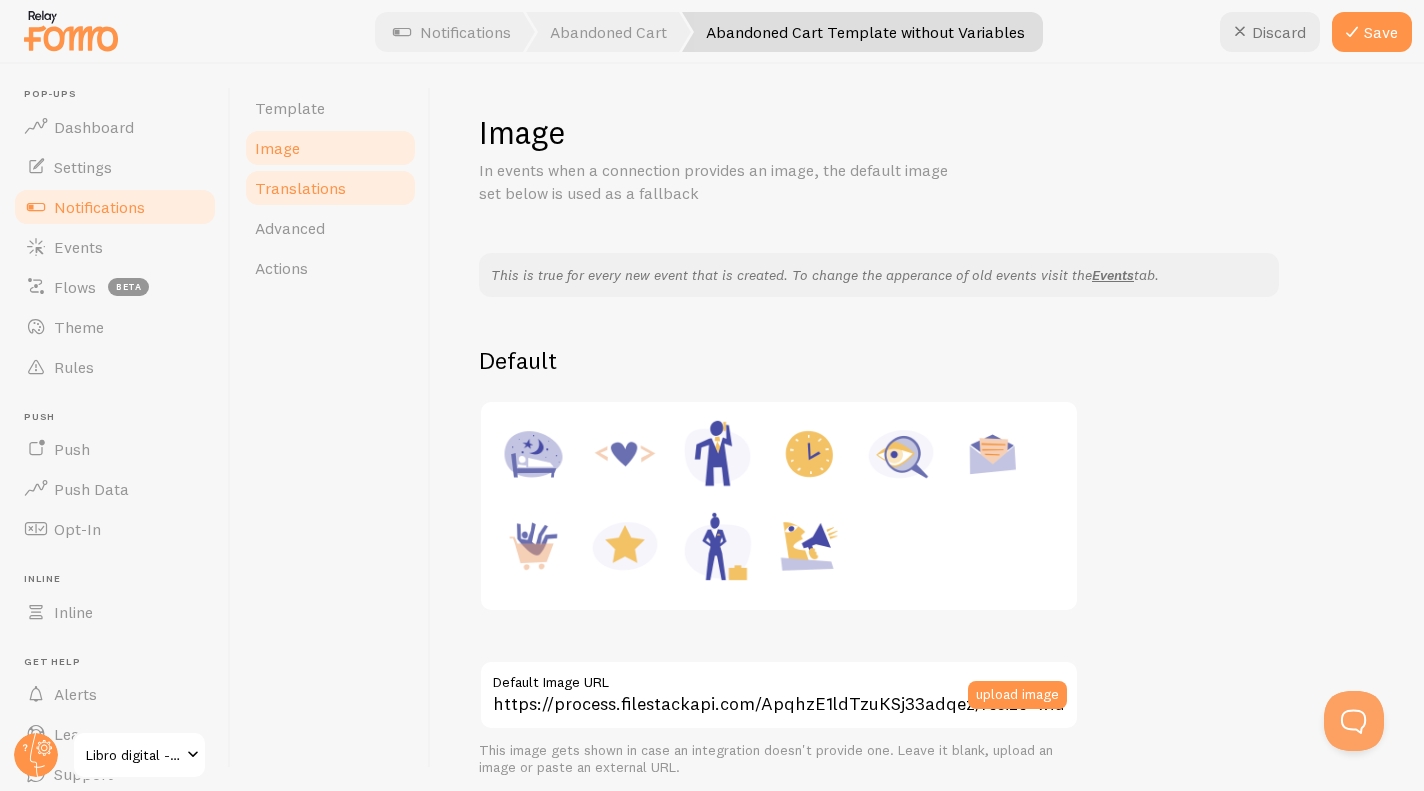 click on "Translations" at bounding box center (300, 188) 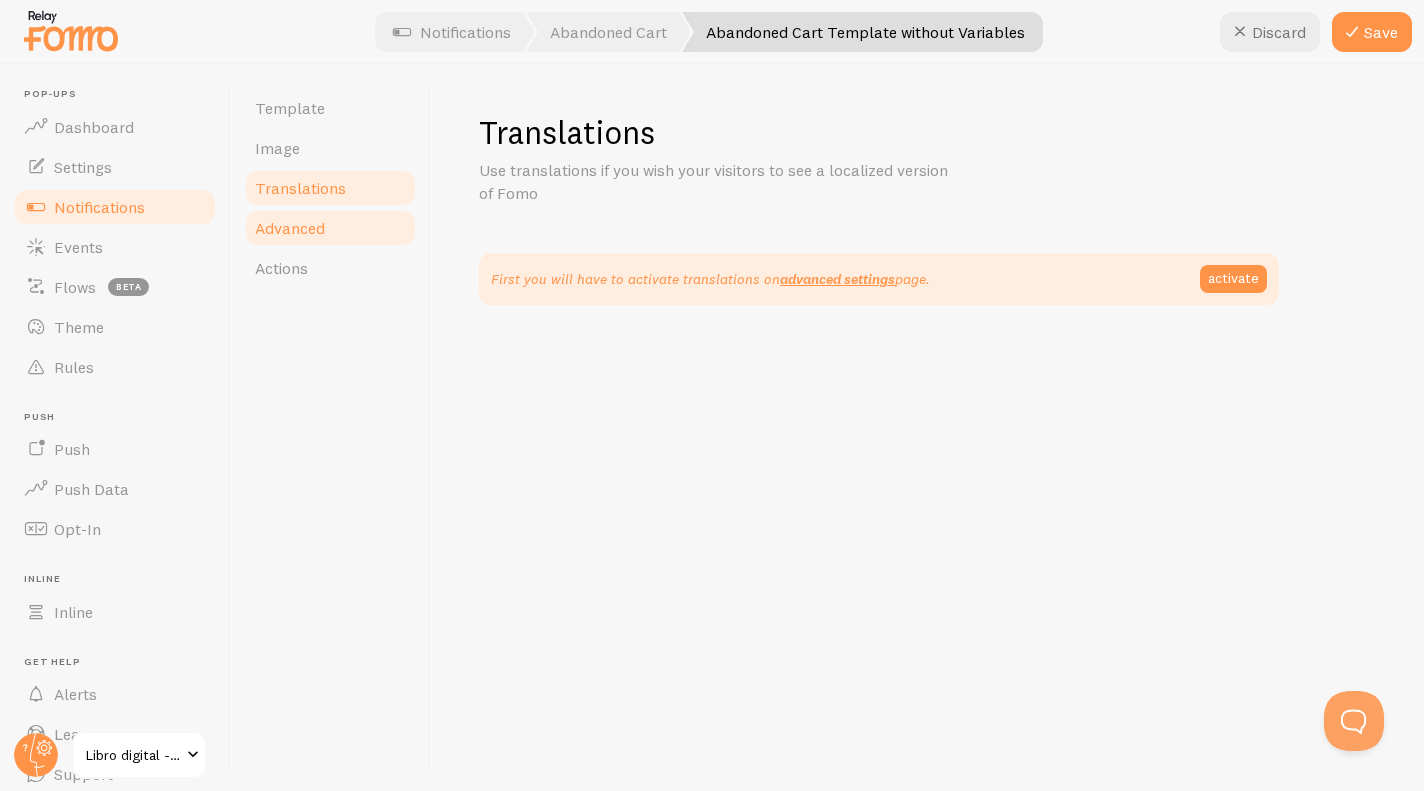 click on "Advanced" at bounding box center [330, 228] 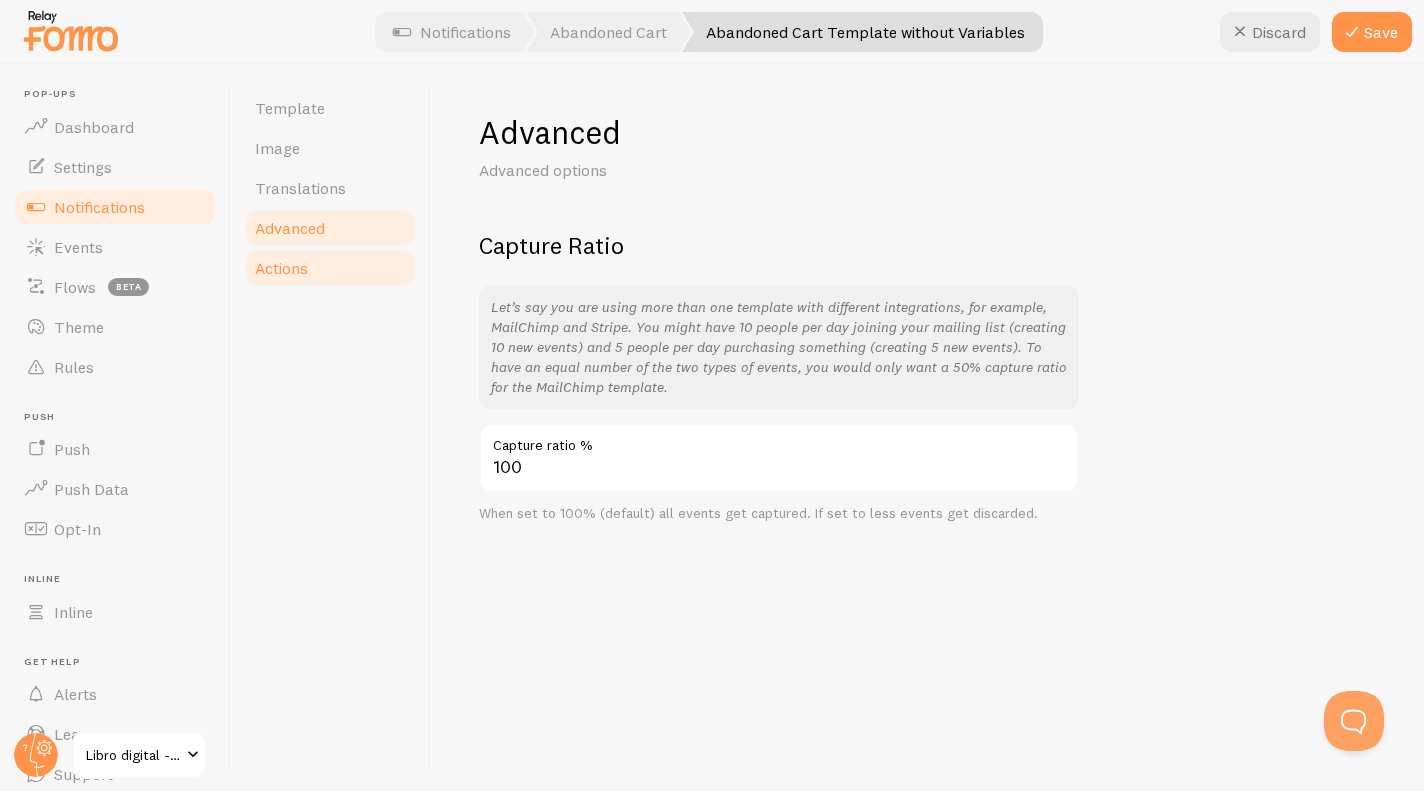 click on "Actions" at bounding box center (281, 268) 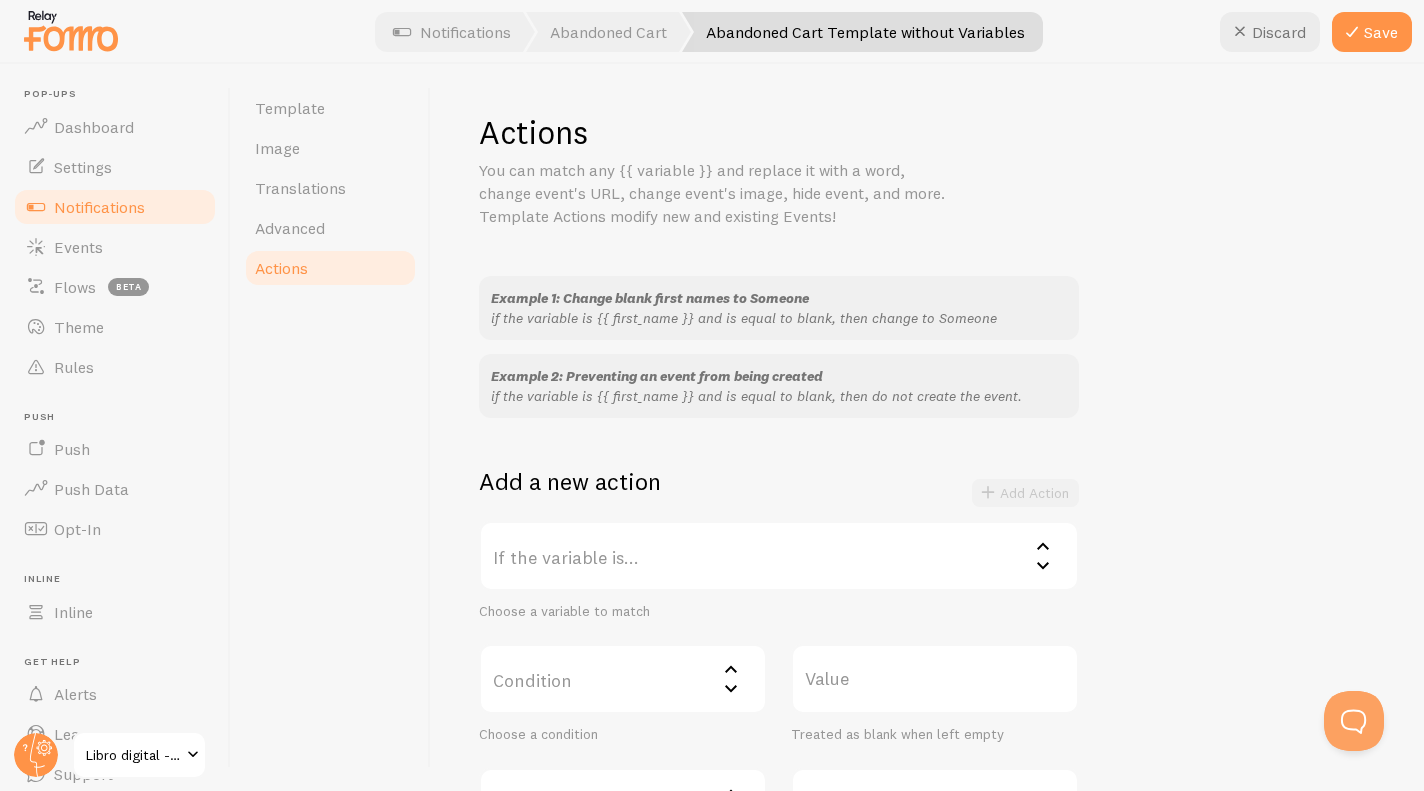 click on "Template
Image
Translations
Advanced
Actions" at bounding box center (331, 427) 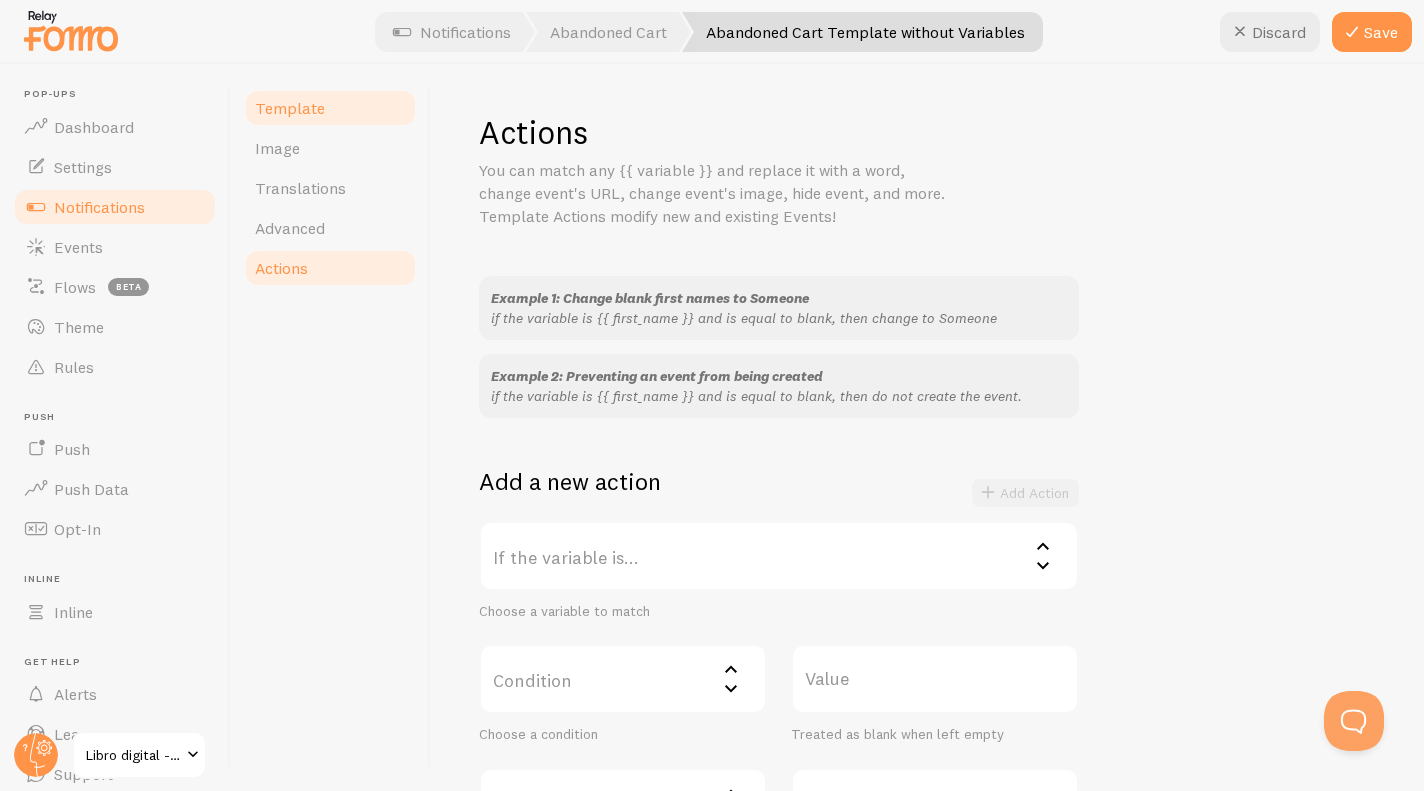 click on "Template" at bounding box center [290, 108] 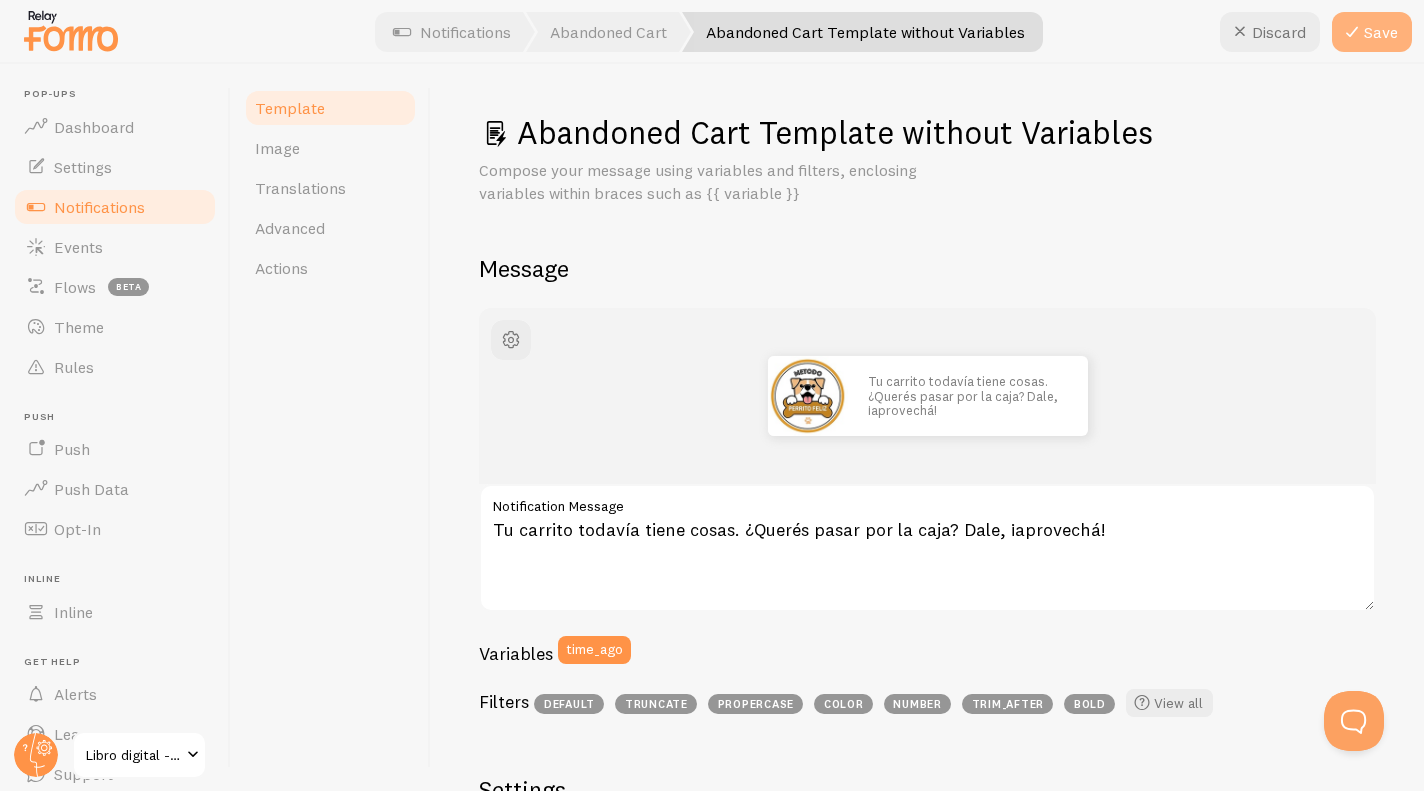 click on "Save" at bounding box center [1372, 32] 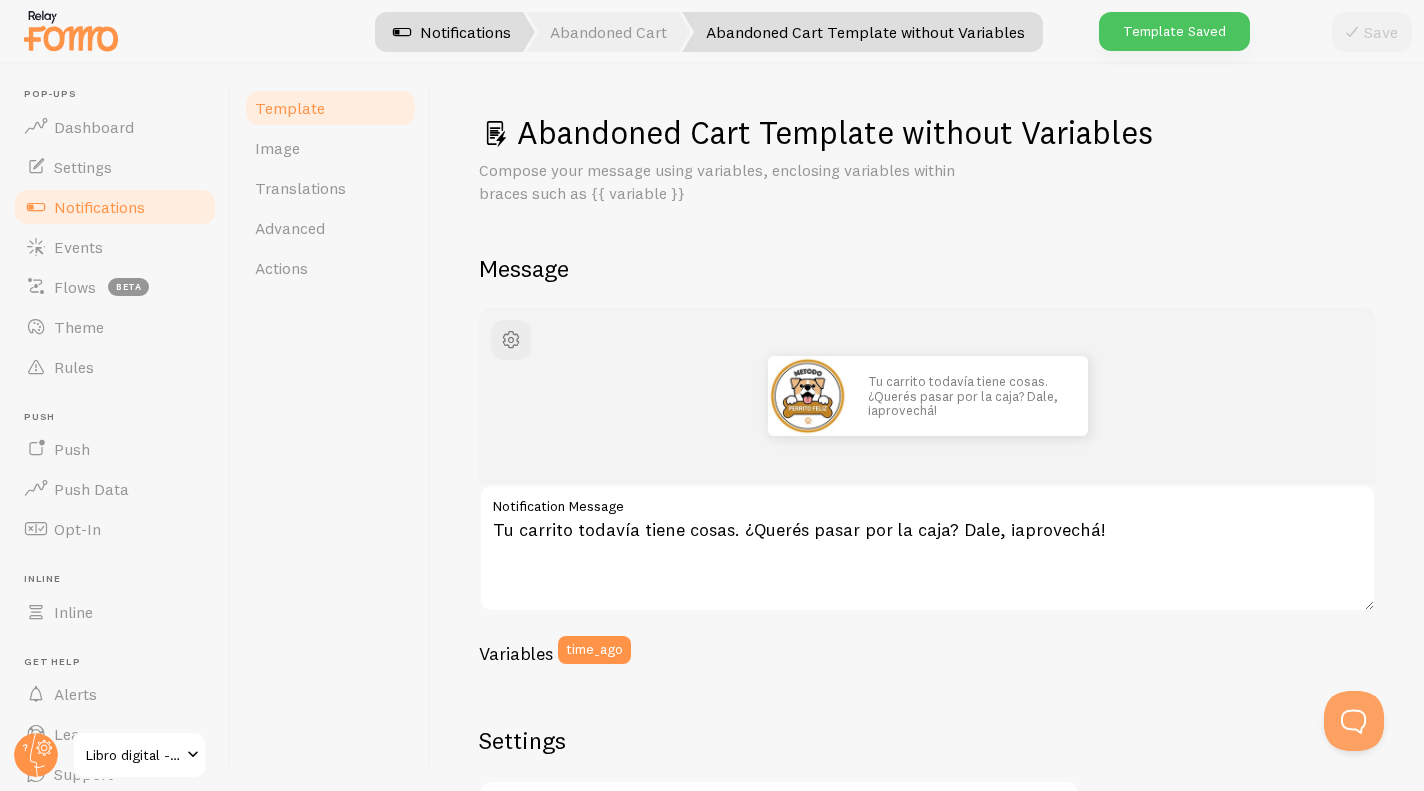 click on "Notifications" at bounding box center (452, 32) 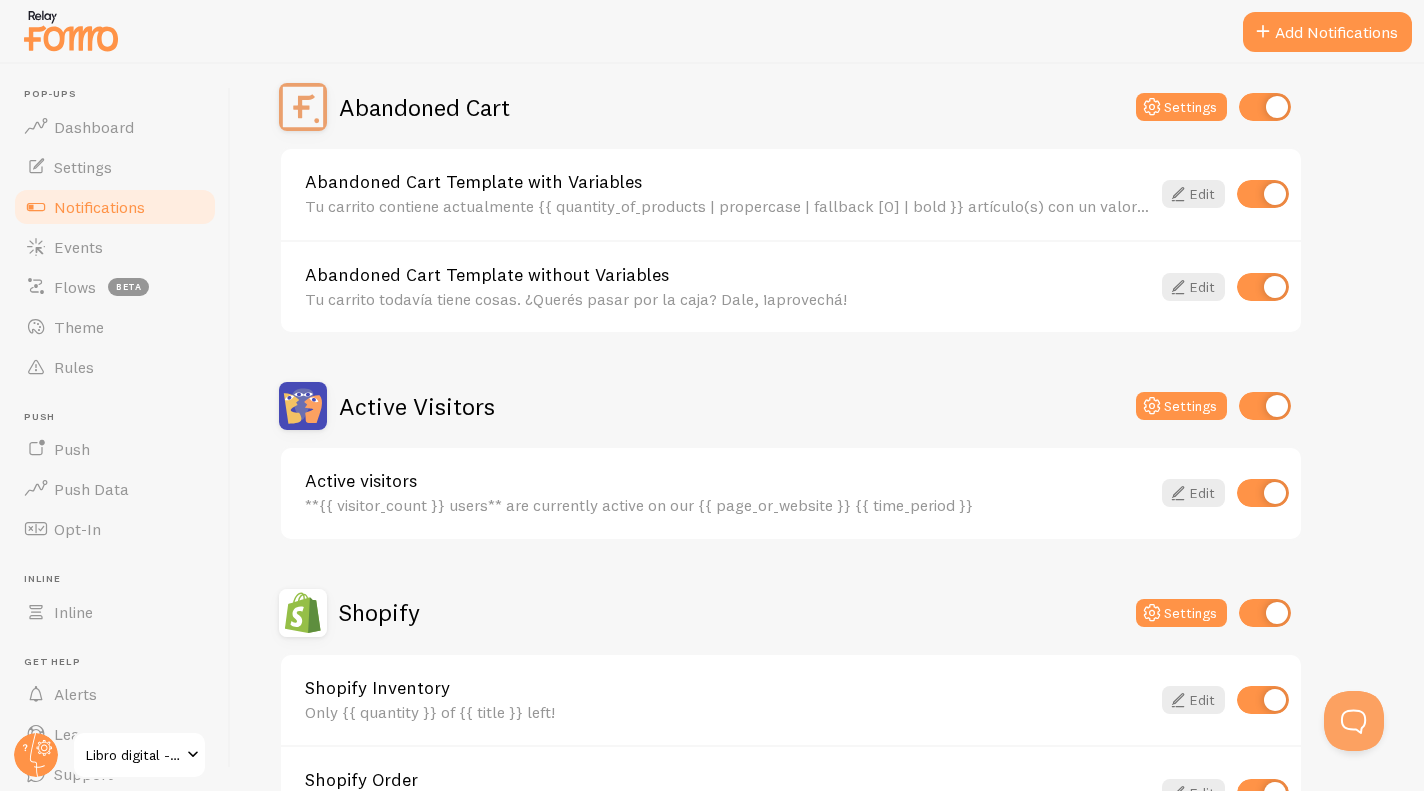 scroll, scrollTop: 192, scrollLeft: 0, axis: vertical 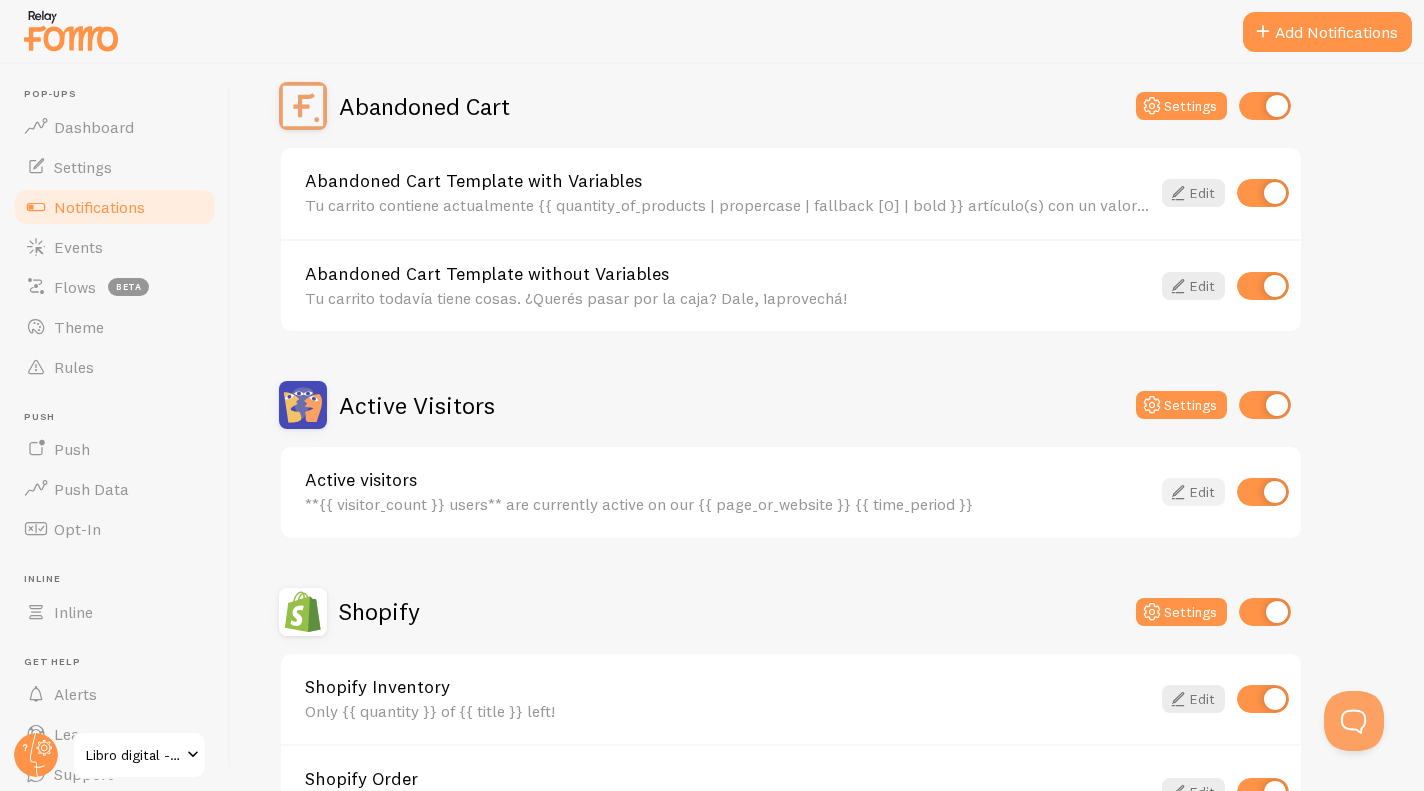 click on "Edit" at bounding box center [1193, 492] 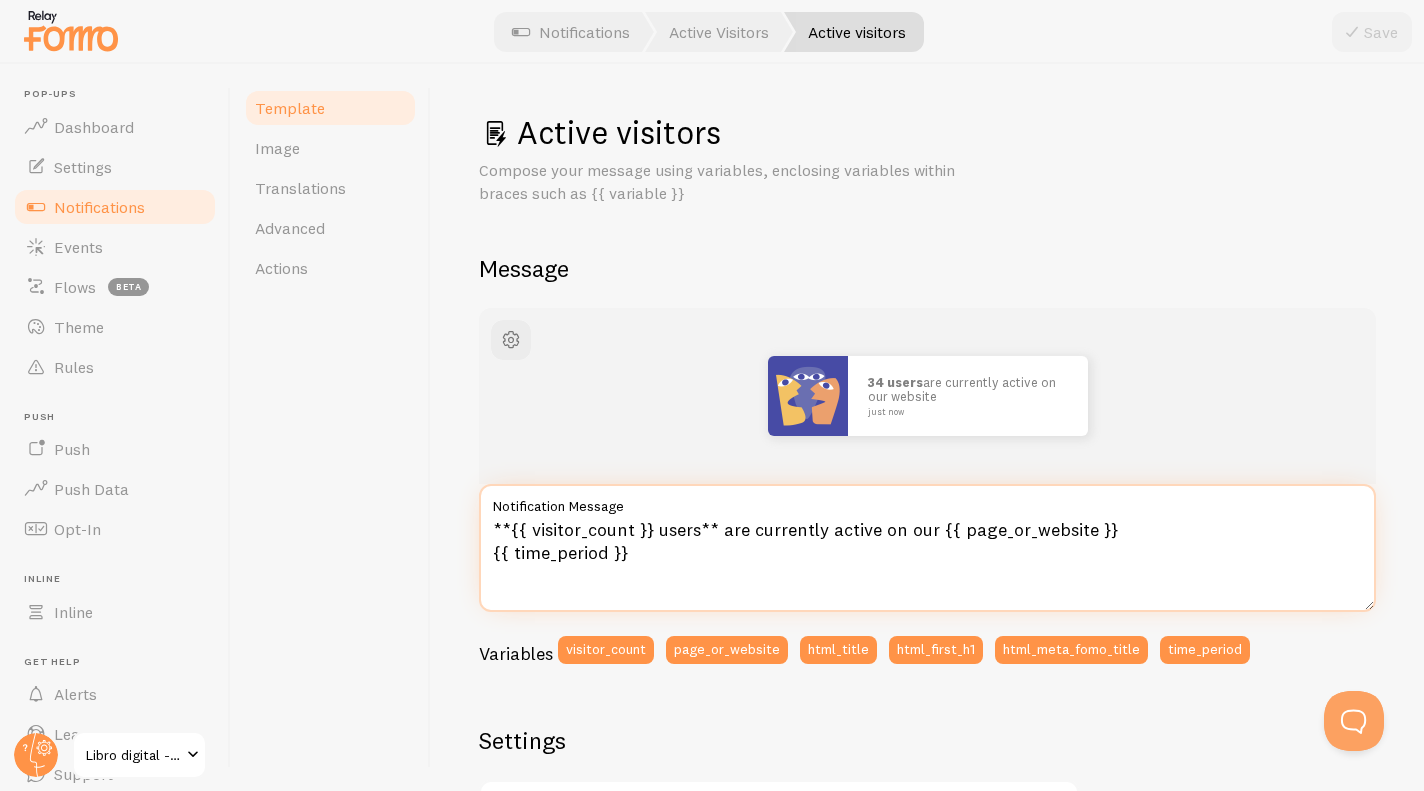 click on "**{{ visitor_count }} users** are currently active on our {{ page_or_website }}
{{ time_period }}" at bounding box center (927, 548) 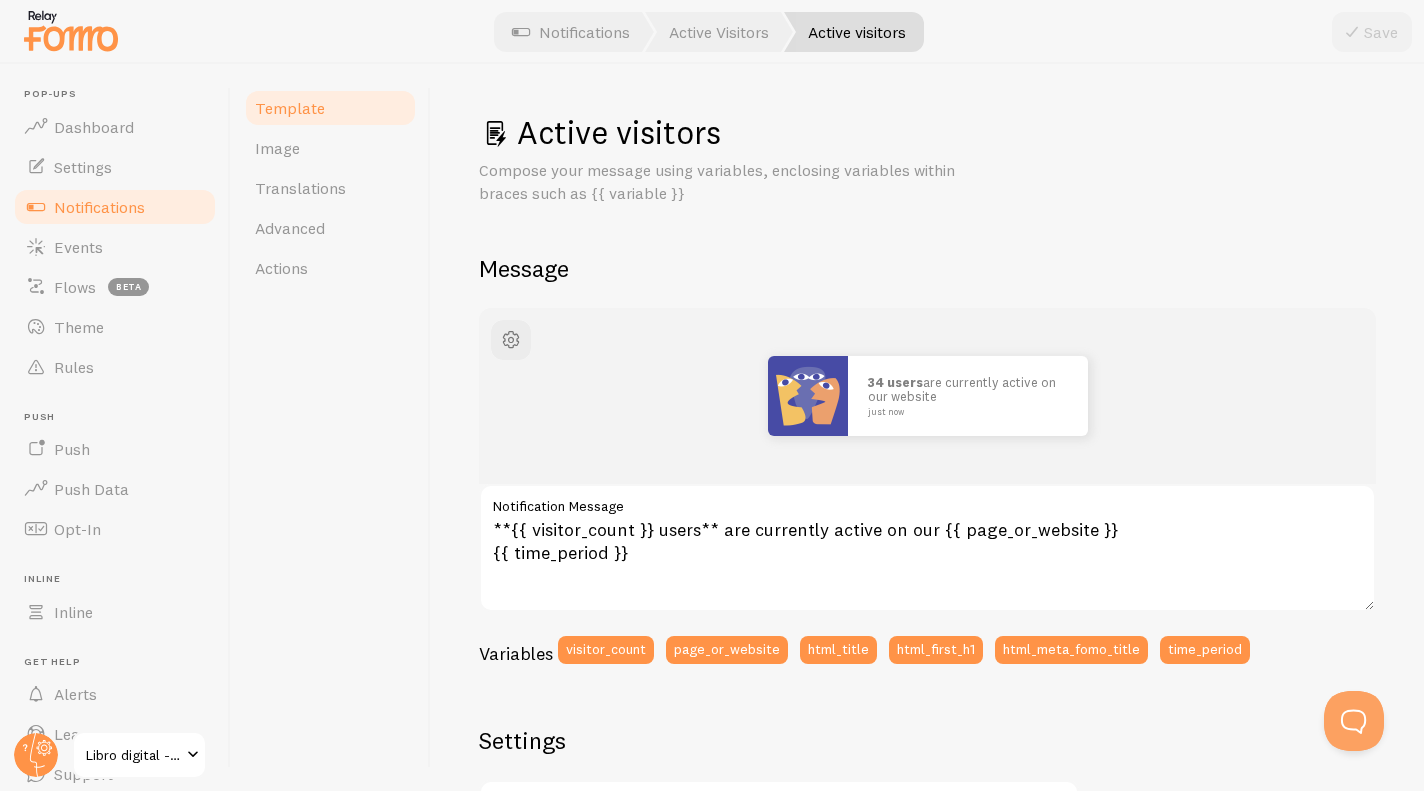 click on "Notification Message" at bounding box center [927, 501] 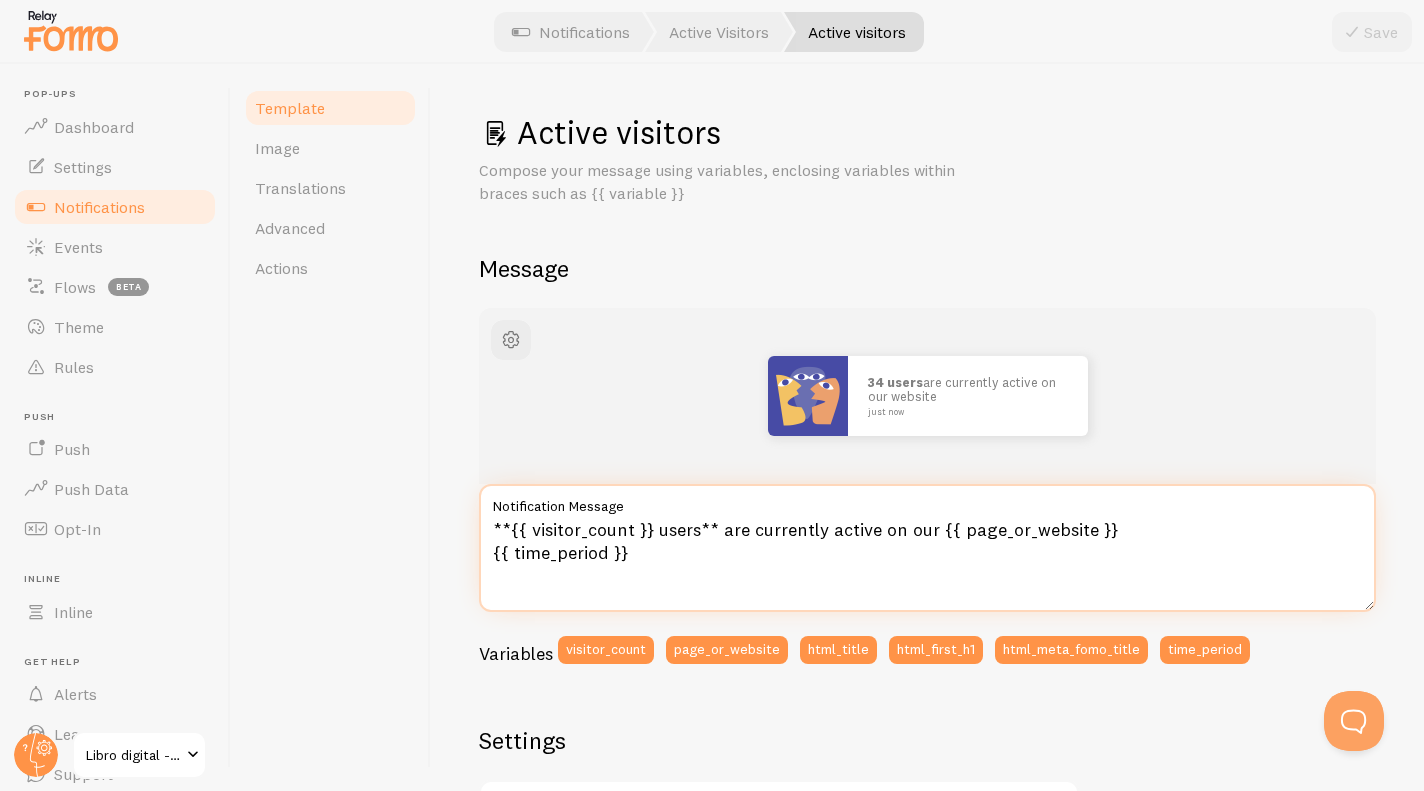 click on "**{{ visitor_count }} users** are currently active on our {{ page_or_website }}
{{ time_period }}" at bounding box center (927, 548) 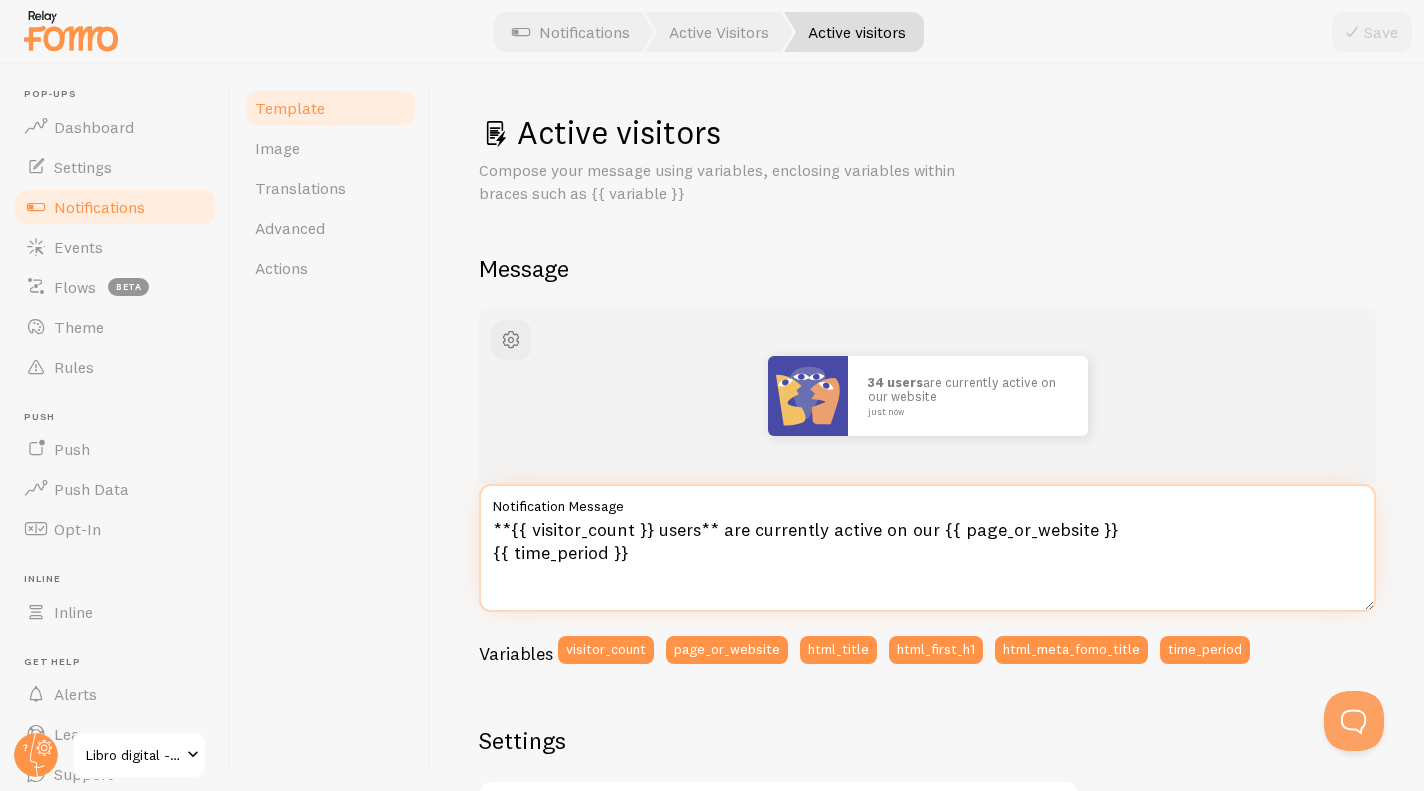 drag, startPoint x: 511, startPoint y: 532, endPoint x: 930, endPoint y: 606, distance: 425.48444 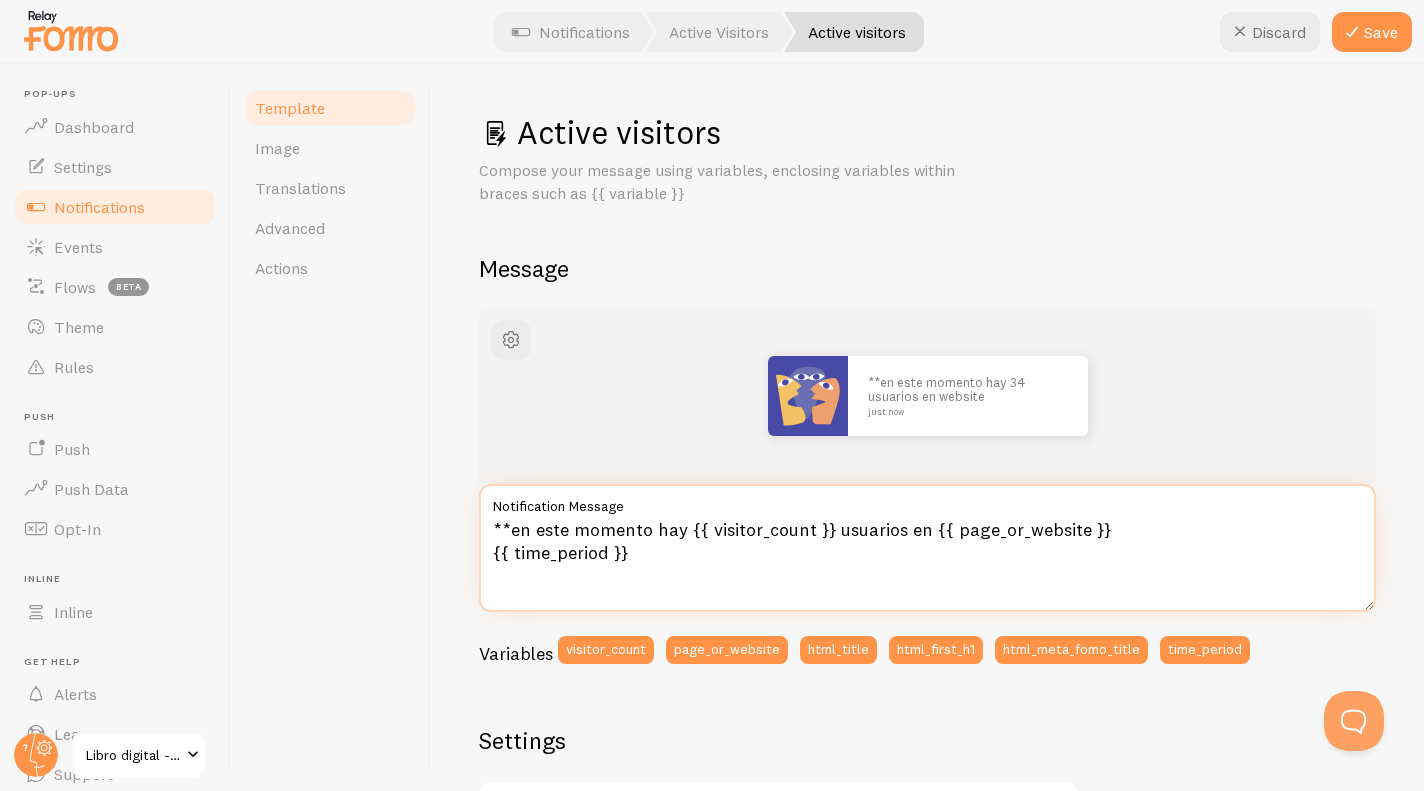 click on "**en este momento hay {{ visitor_count }} usuarios en {{ page_or_website }}
{{ time_period }}" at bounding box center [927, 548] 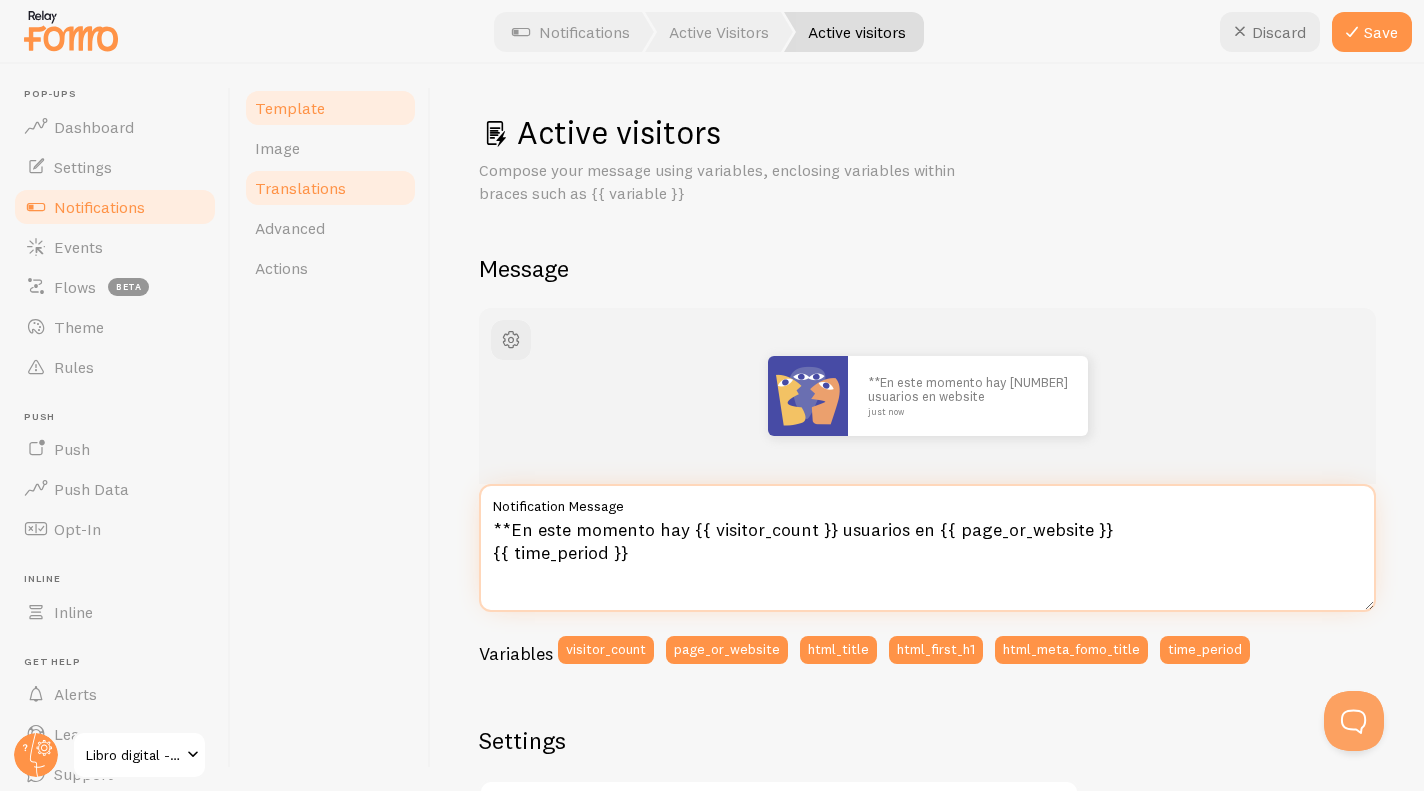 type on "**En este momento hay {{ visitor_count }} usuarios en {{ page_or_website }}
{{ time_period }}" 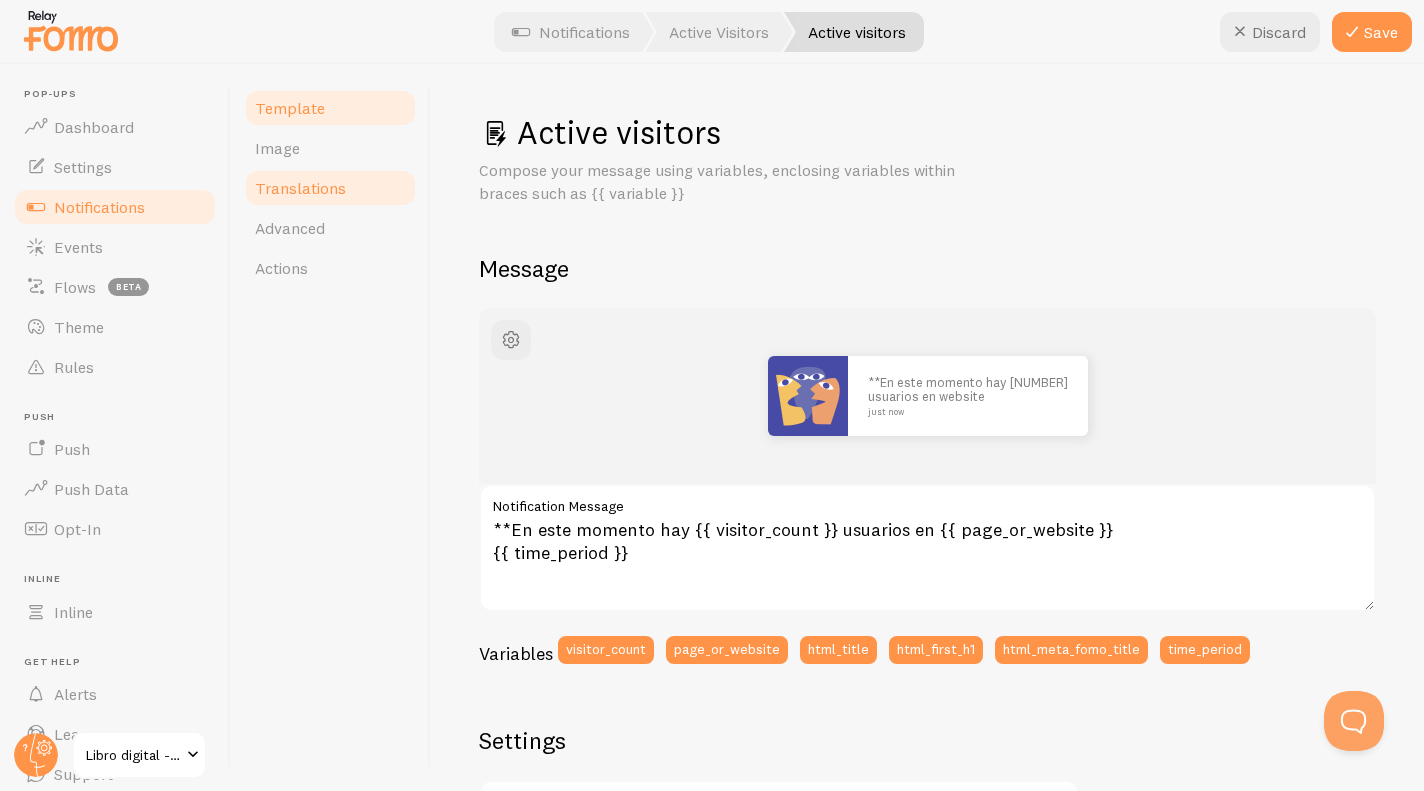 click on "Translations" at bounding box center [330, 188] 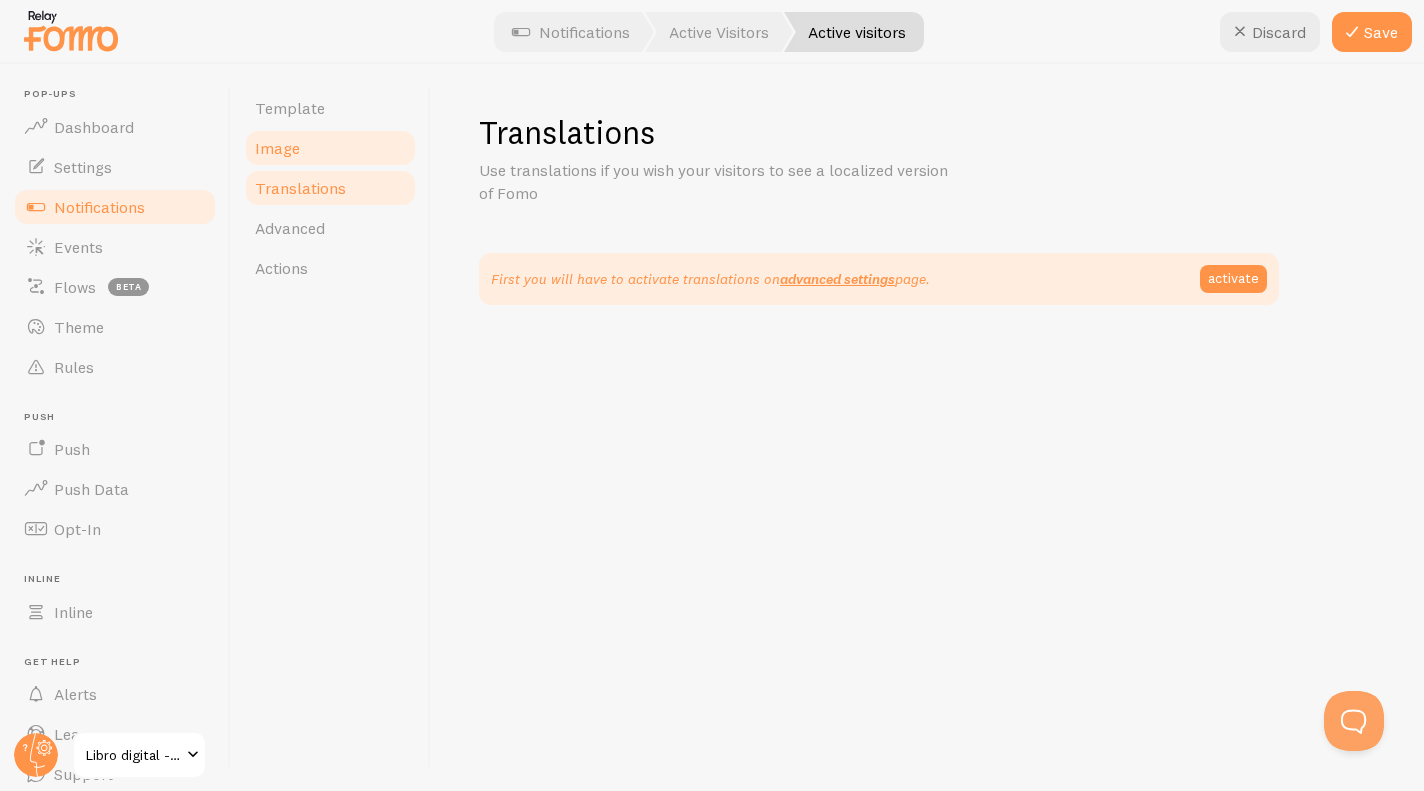 click on "Image" at bounding box center (330, 148) 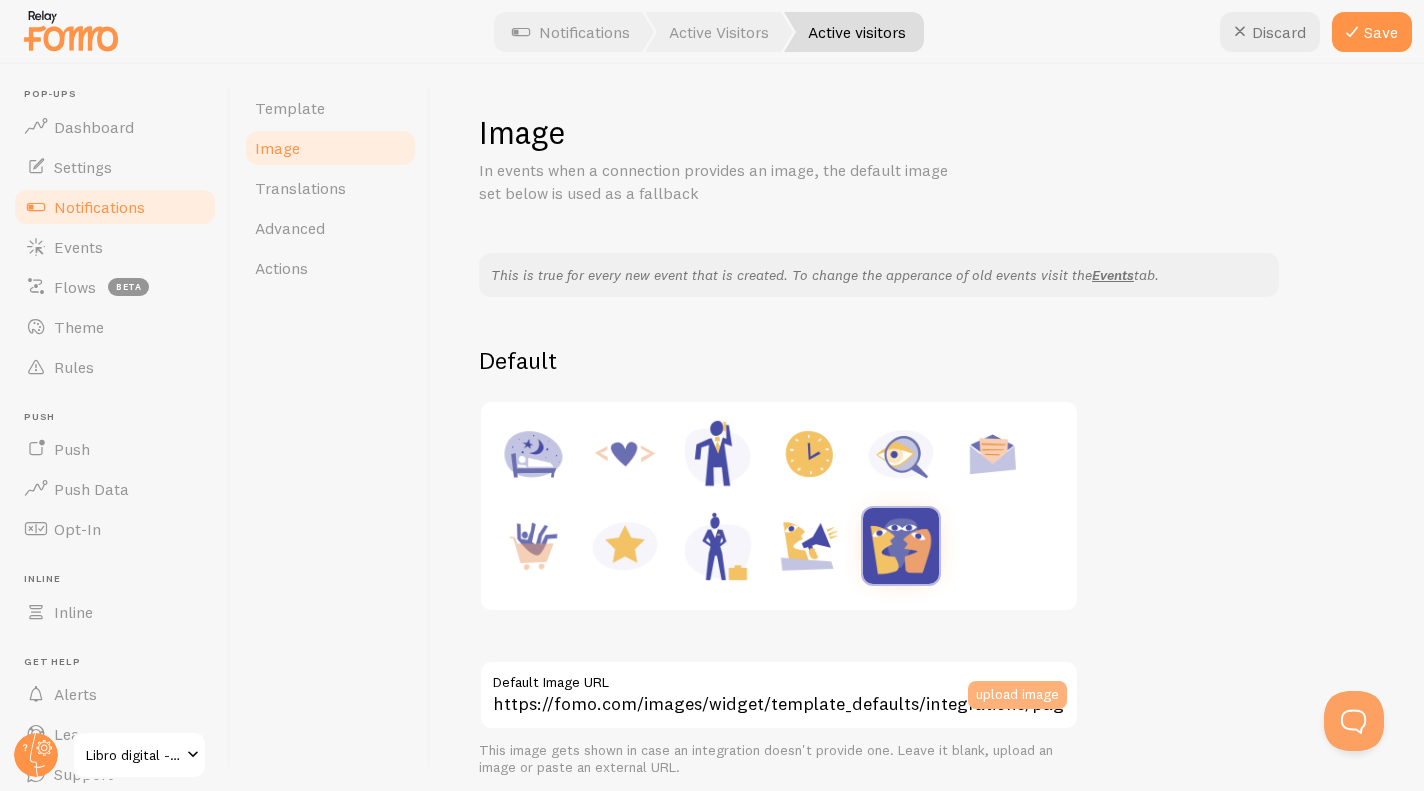 click on "upload image" at bounding box center [1017, 695] 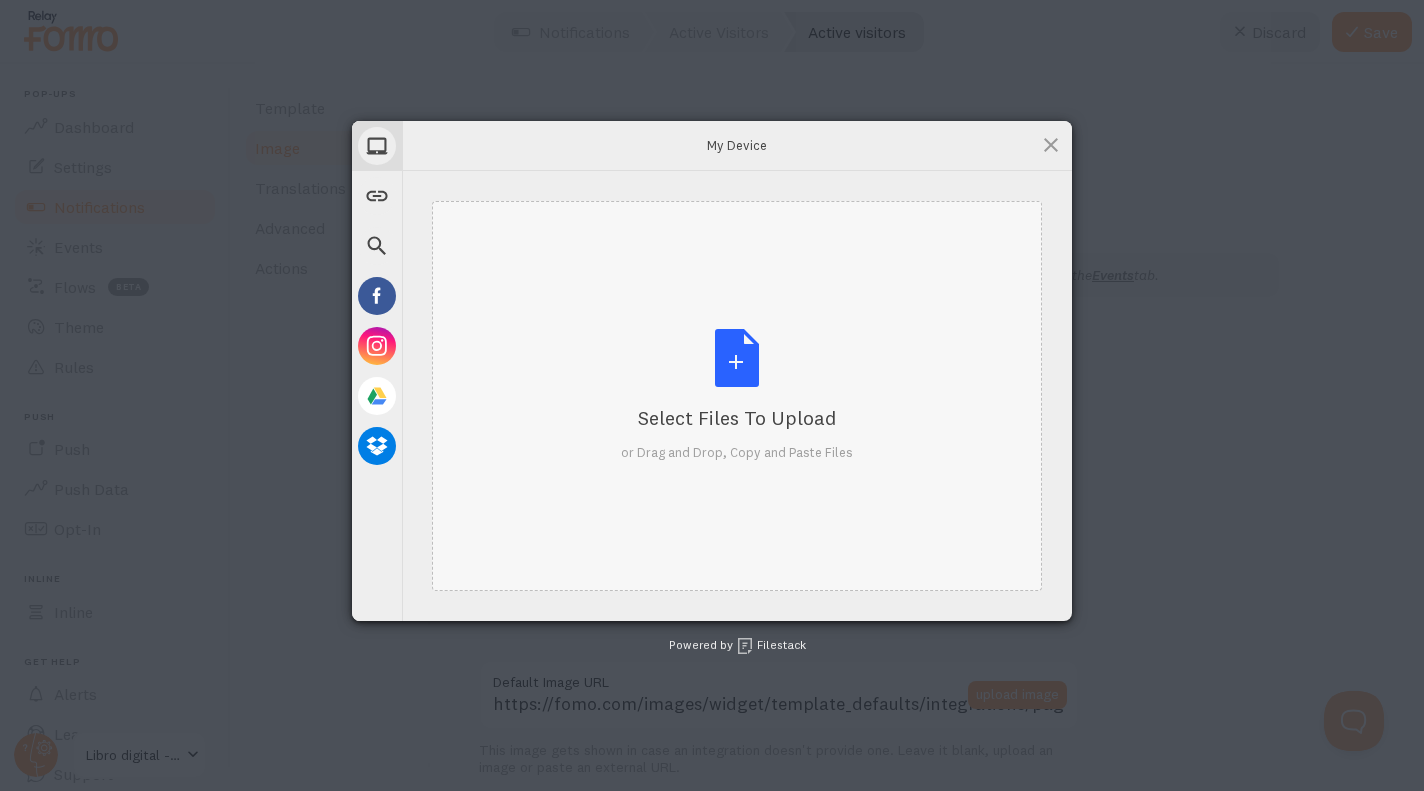 click on "Select Files to Upload     or Drag and Drop, Copy and Paste Files" at bounding box center [737, 395] 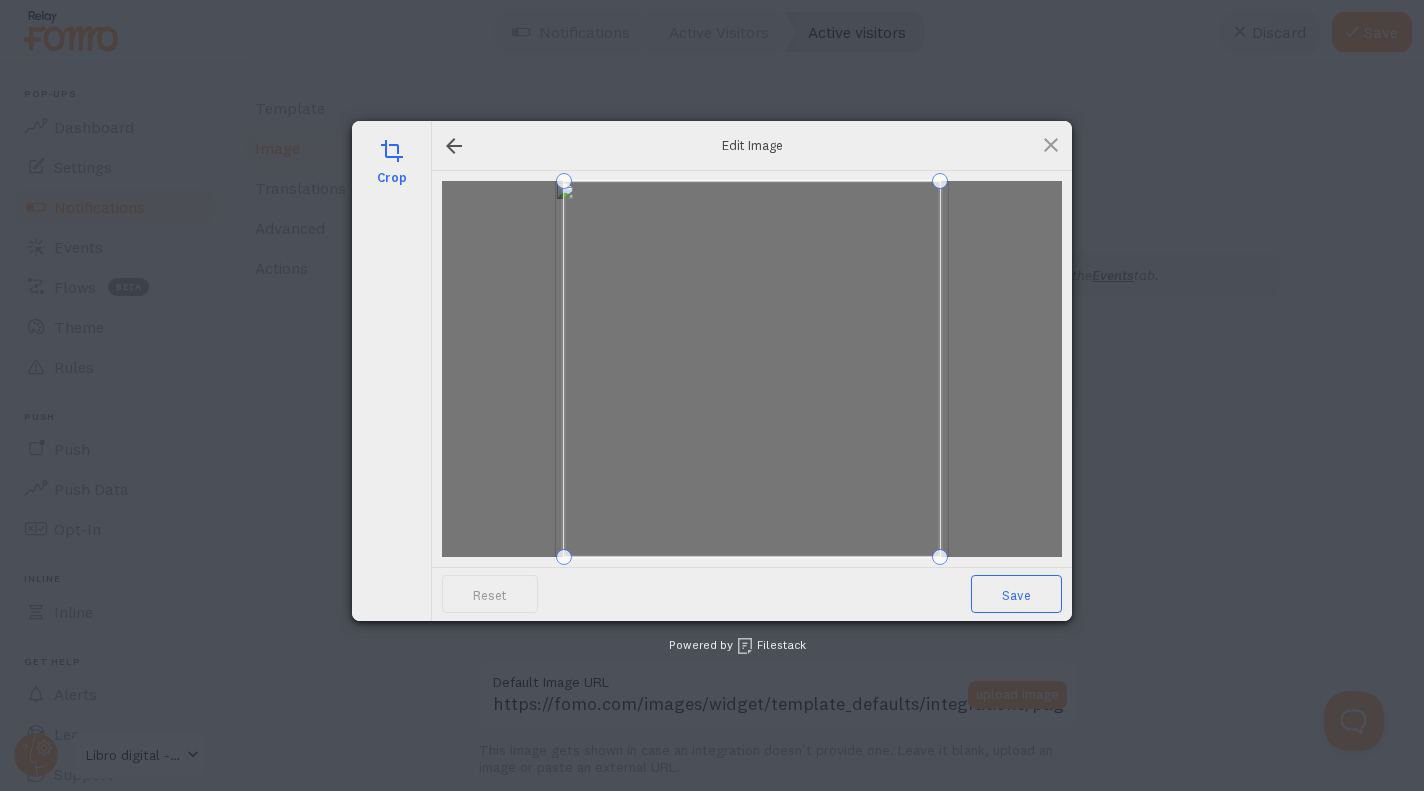click on "Save" at bounding box center [1016, 594] 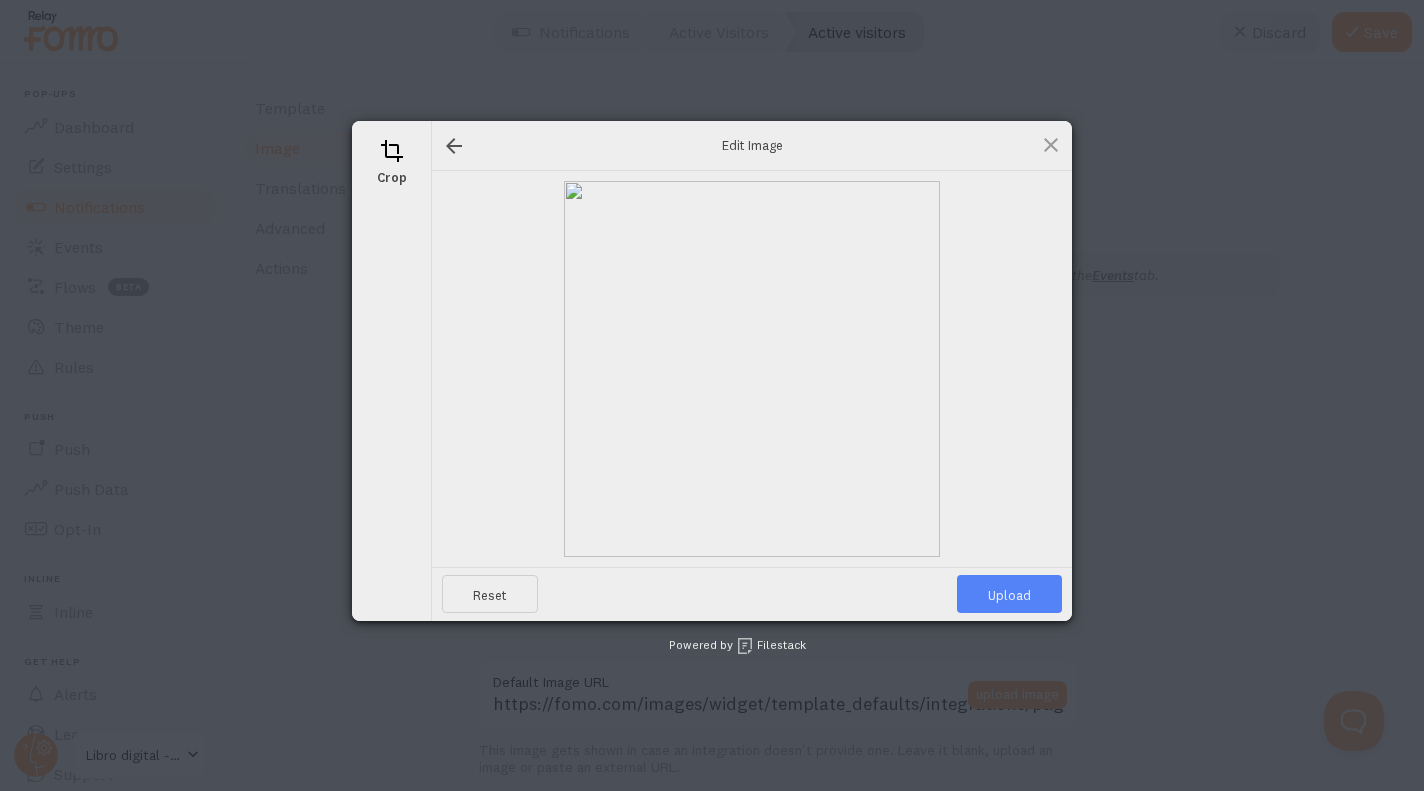 click on "Upload" at bounding box center (1009, 594) 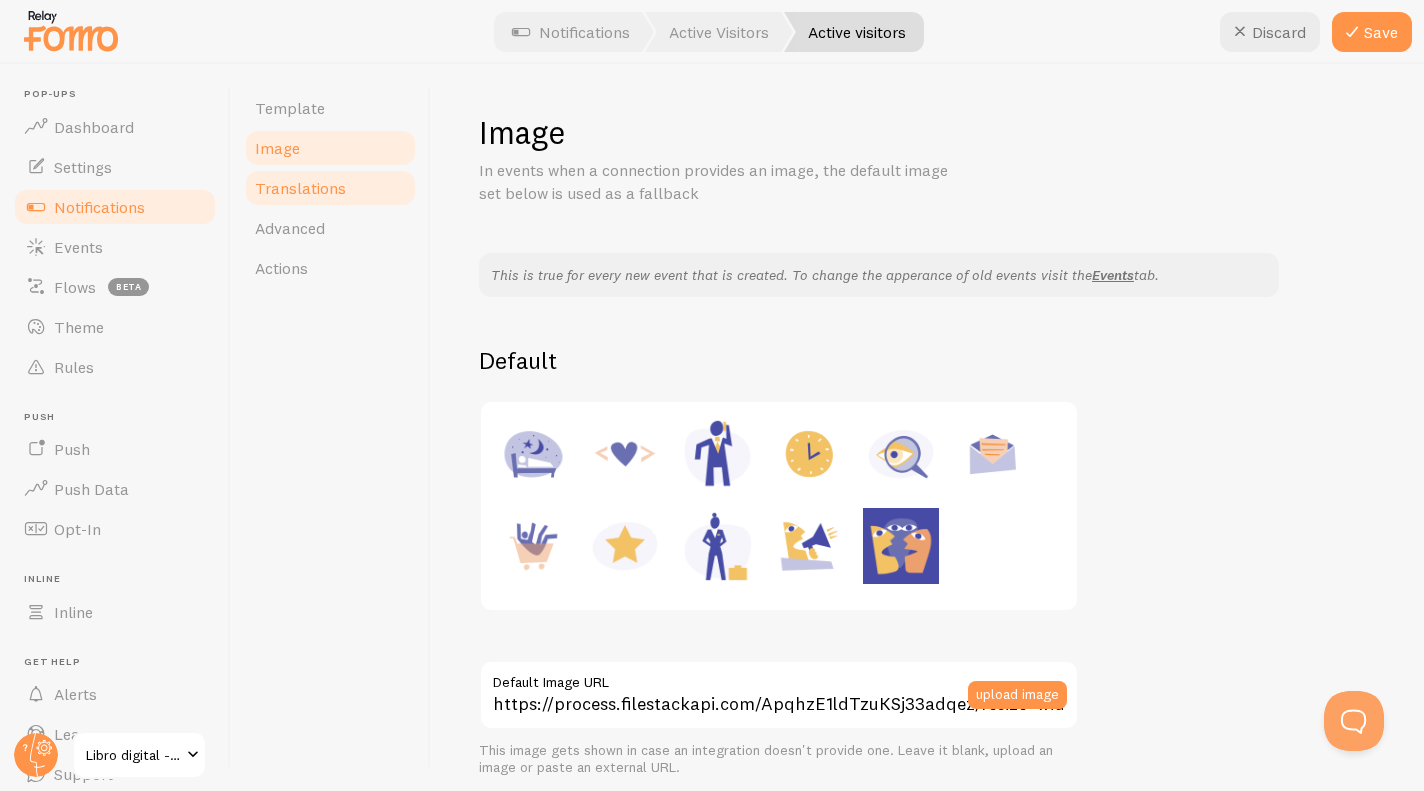 click on "Translations" at bounding box center [330, 188] 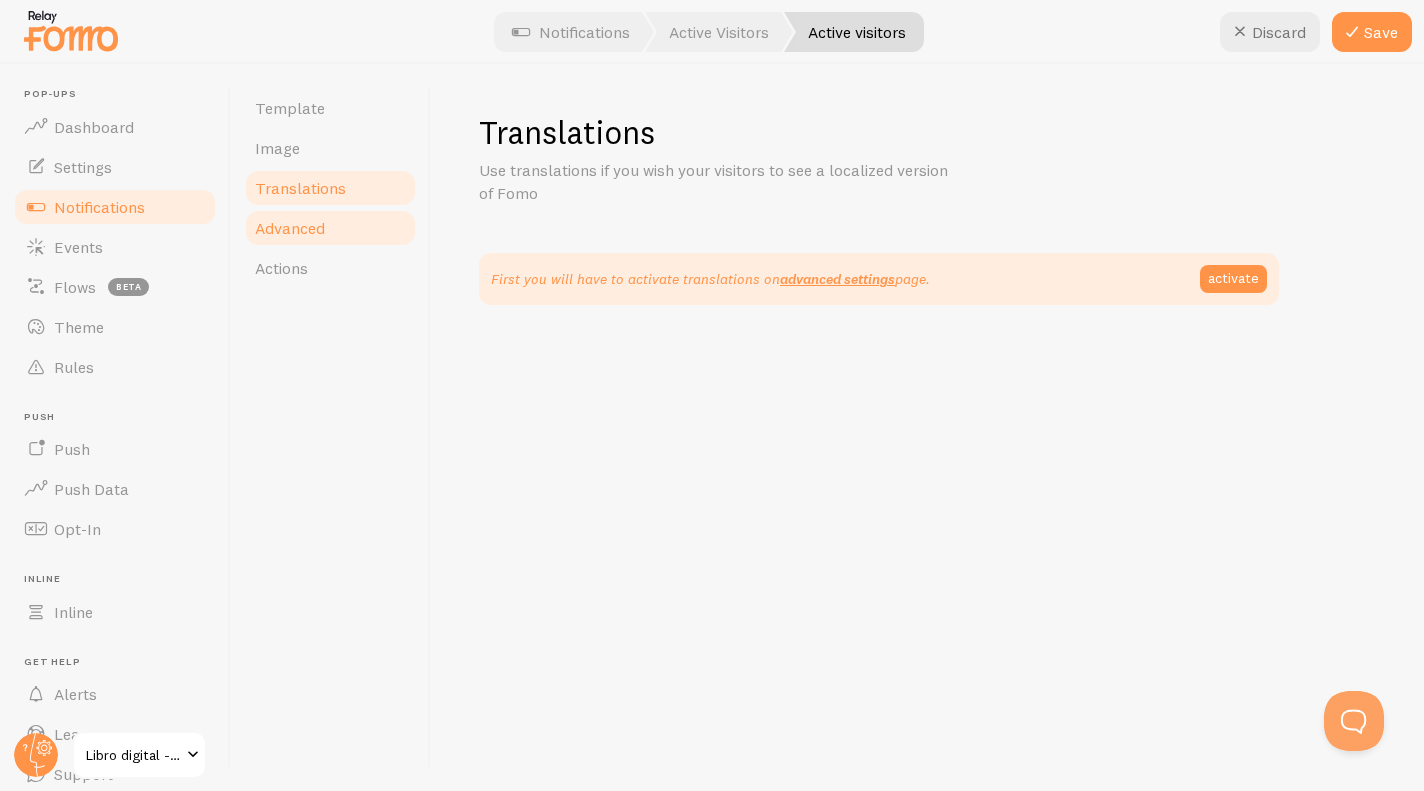 click on "Advanced" at bounding box center (330, 228) 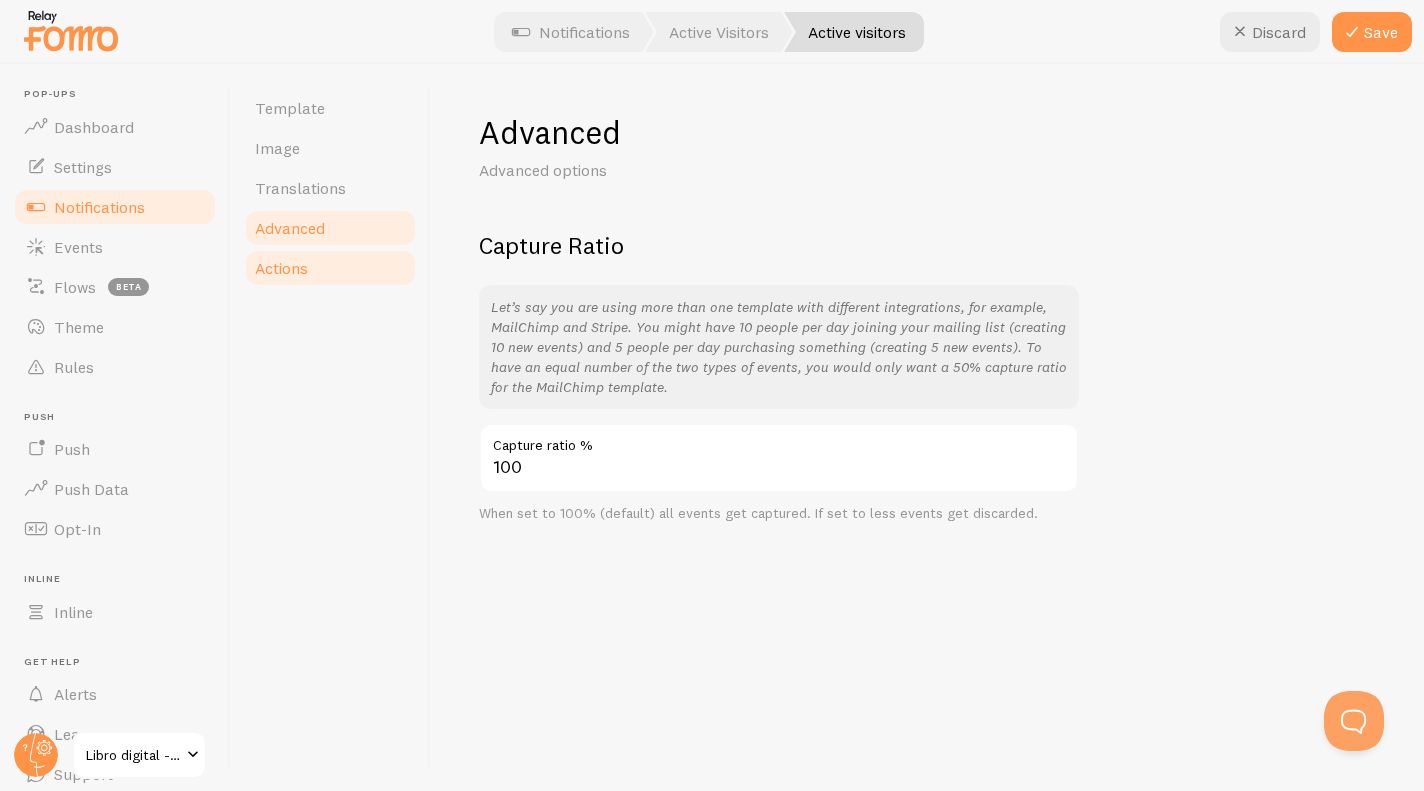 click on "Actions" at bounding box center [281, 268] 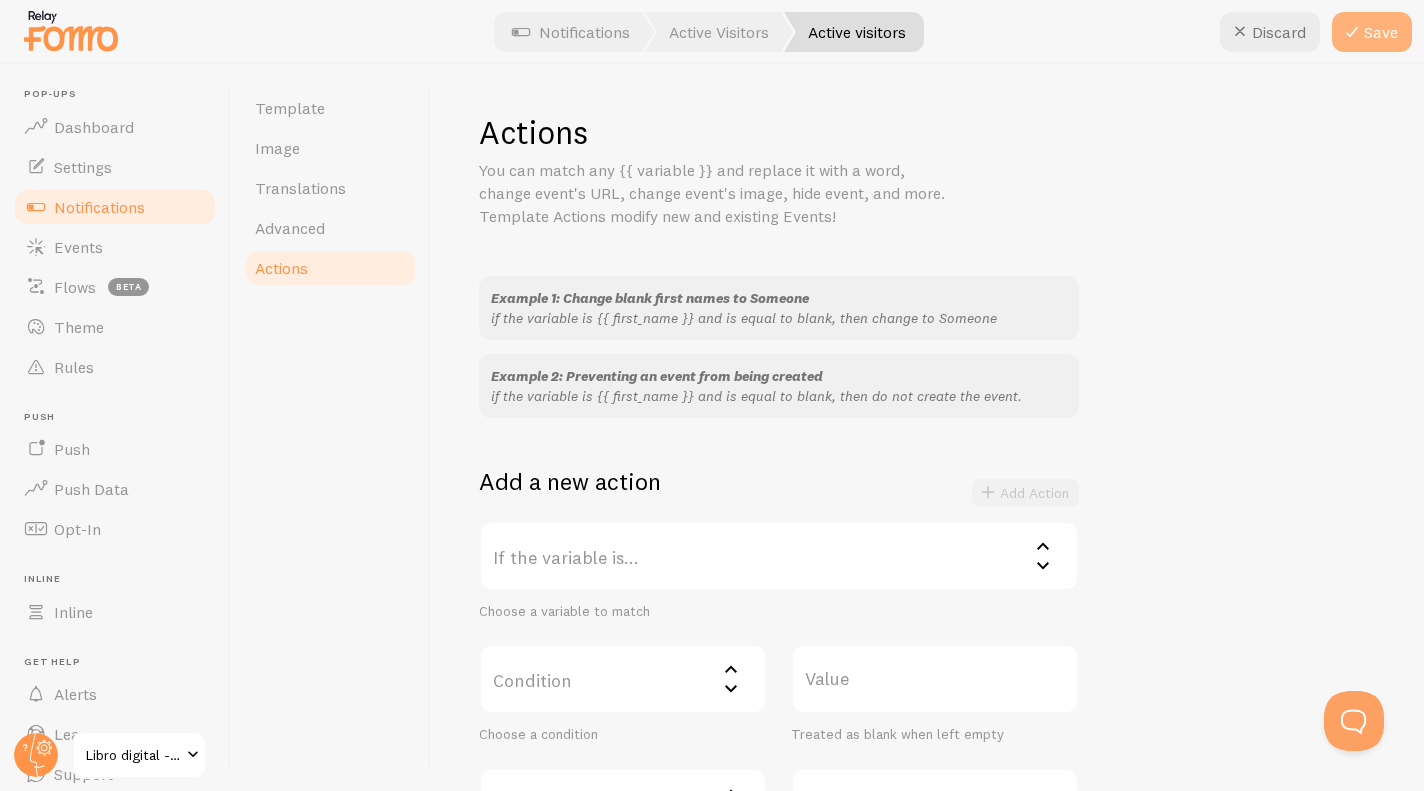 click on "Save" at bounding box center (1372, 32) 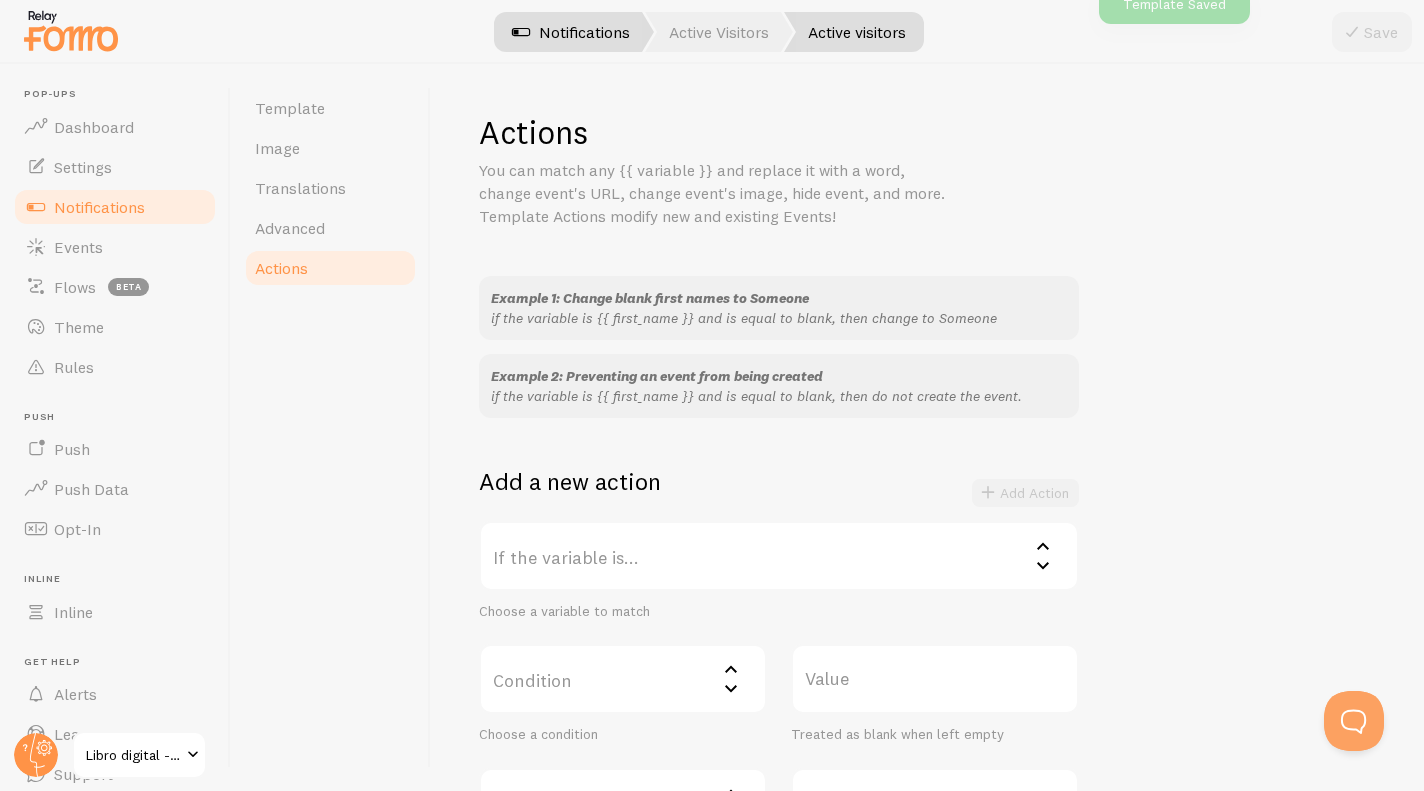 click on "Notifications" at bounding box center (571, 32) 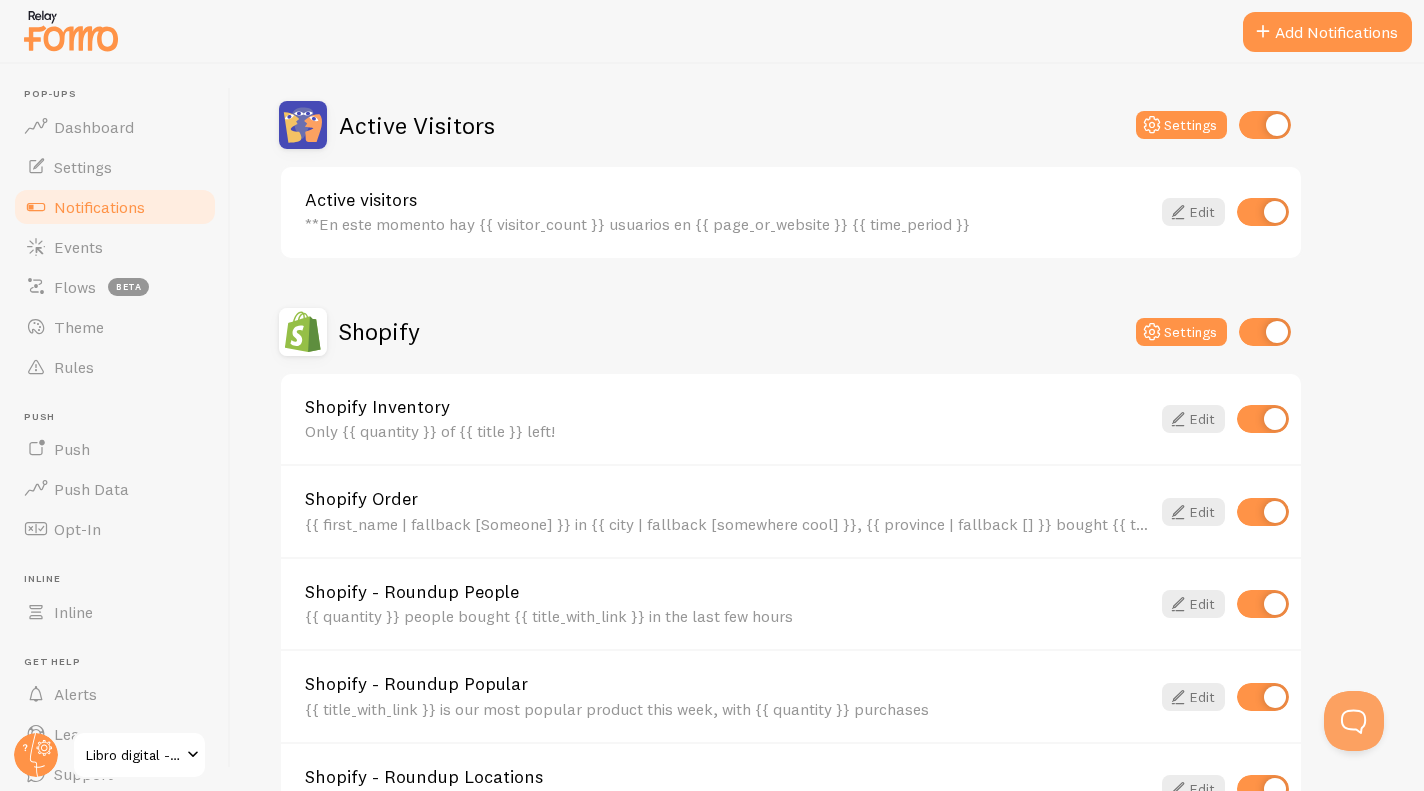 scroll, scrollTop: 474, scrollLeft: 0, axis: vertical 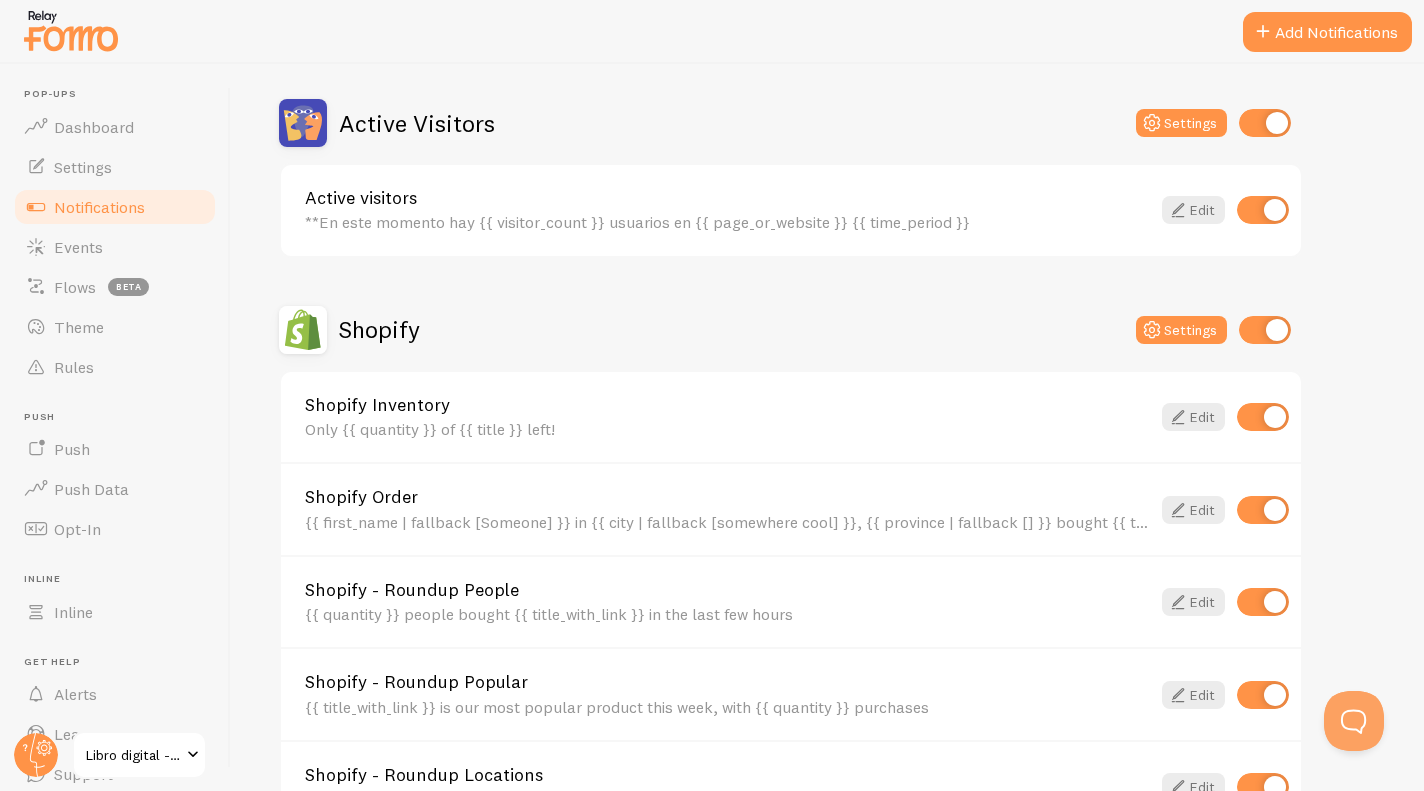 click at bounding box center [1263, 417] 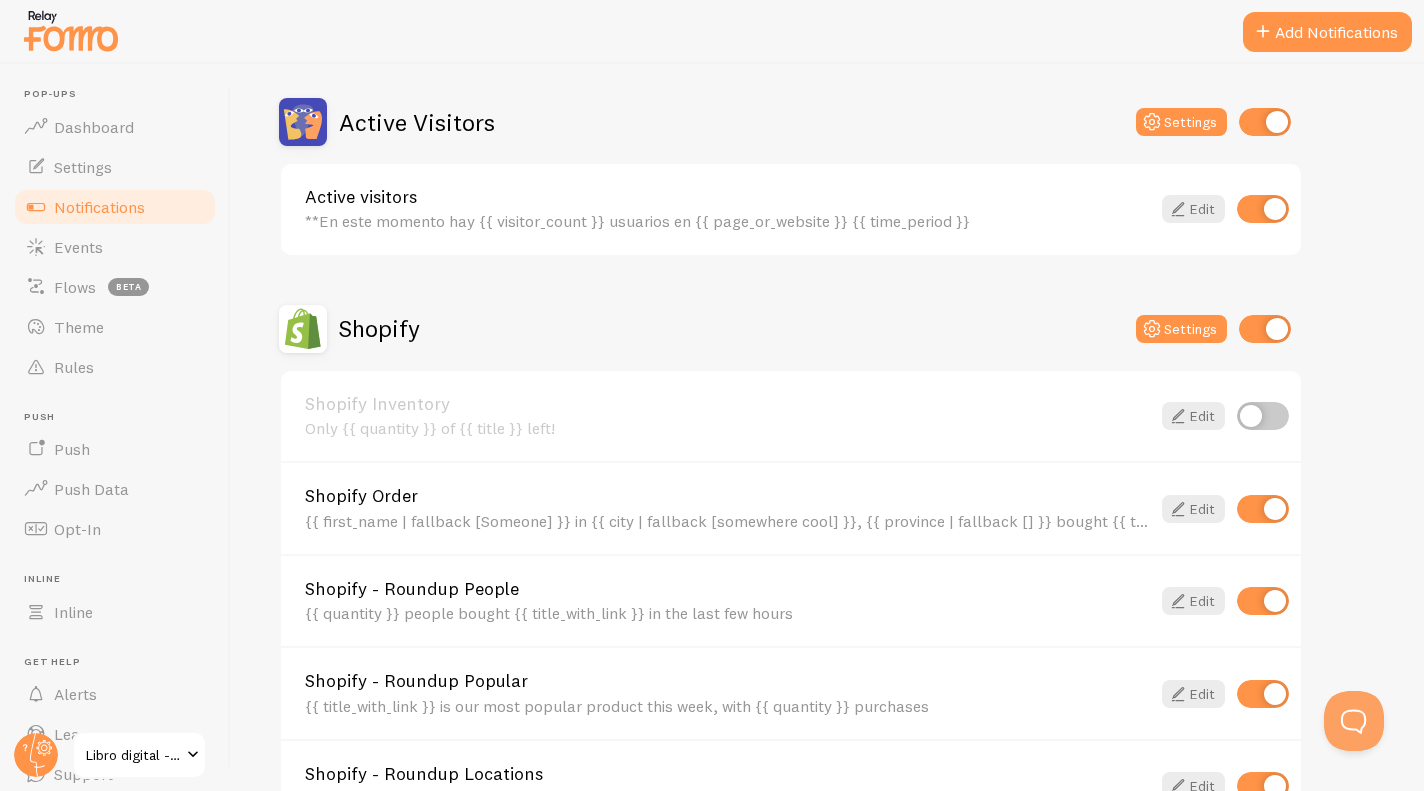 scroll, scrollTop: 476, scrollLeft: 0, axis: vertical 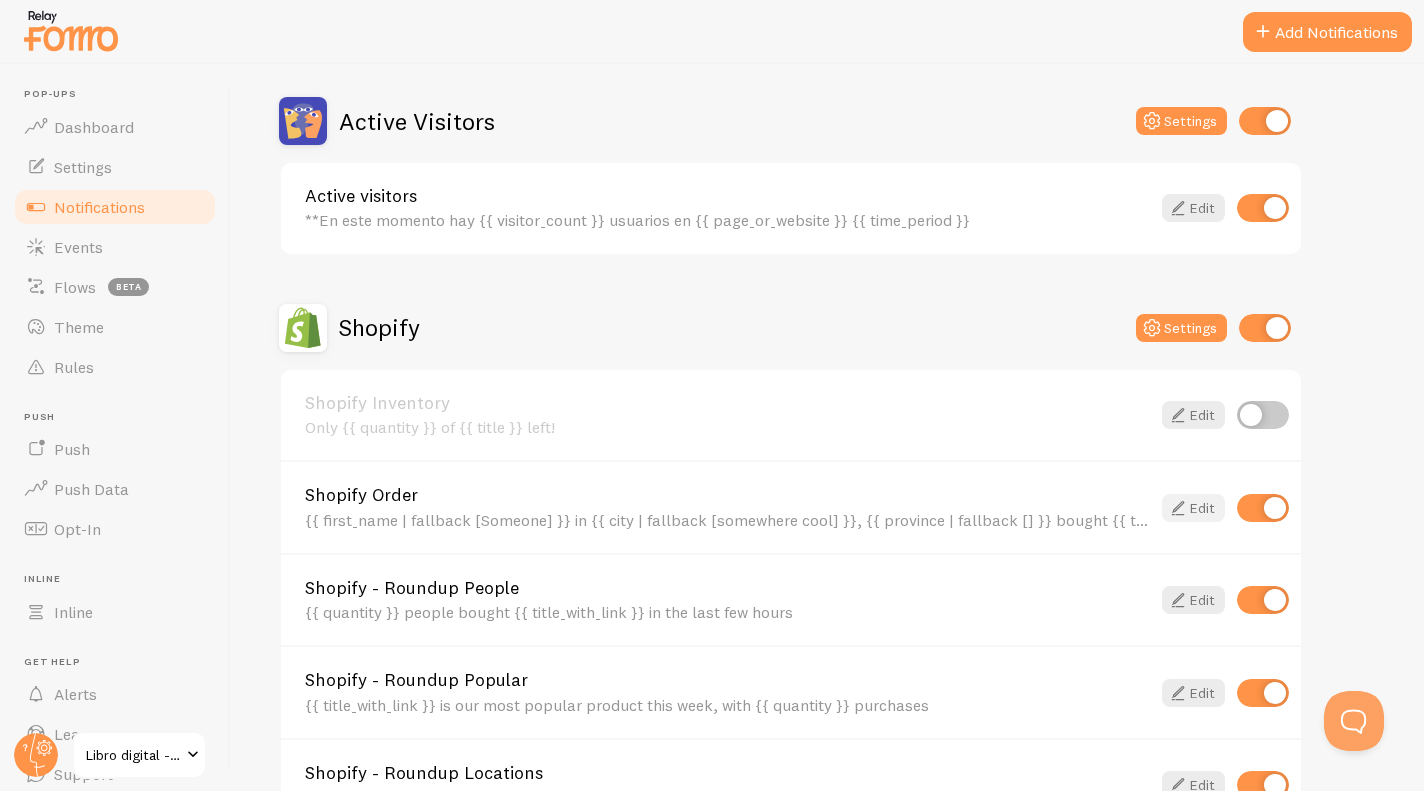 click on "Edit" at bounding box center (1193, 508) 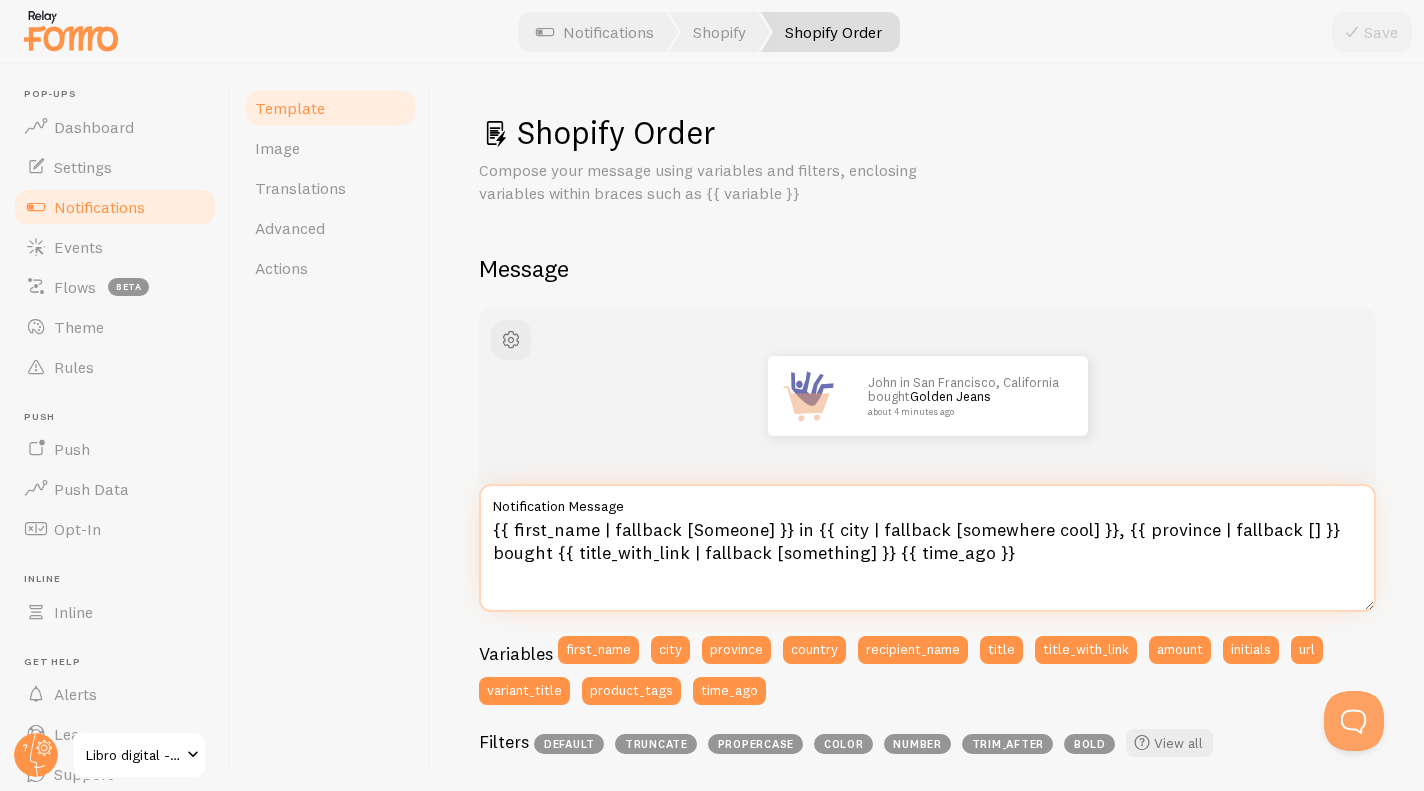 drag, startPoint x: 1025, startPoint y: 558, endPoint x: 529, endPoint y: 476, distance: 502.73254 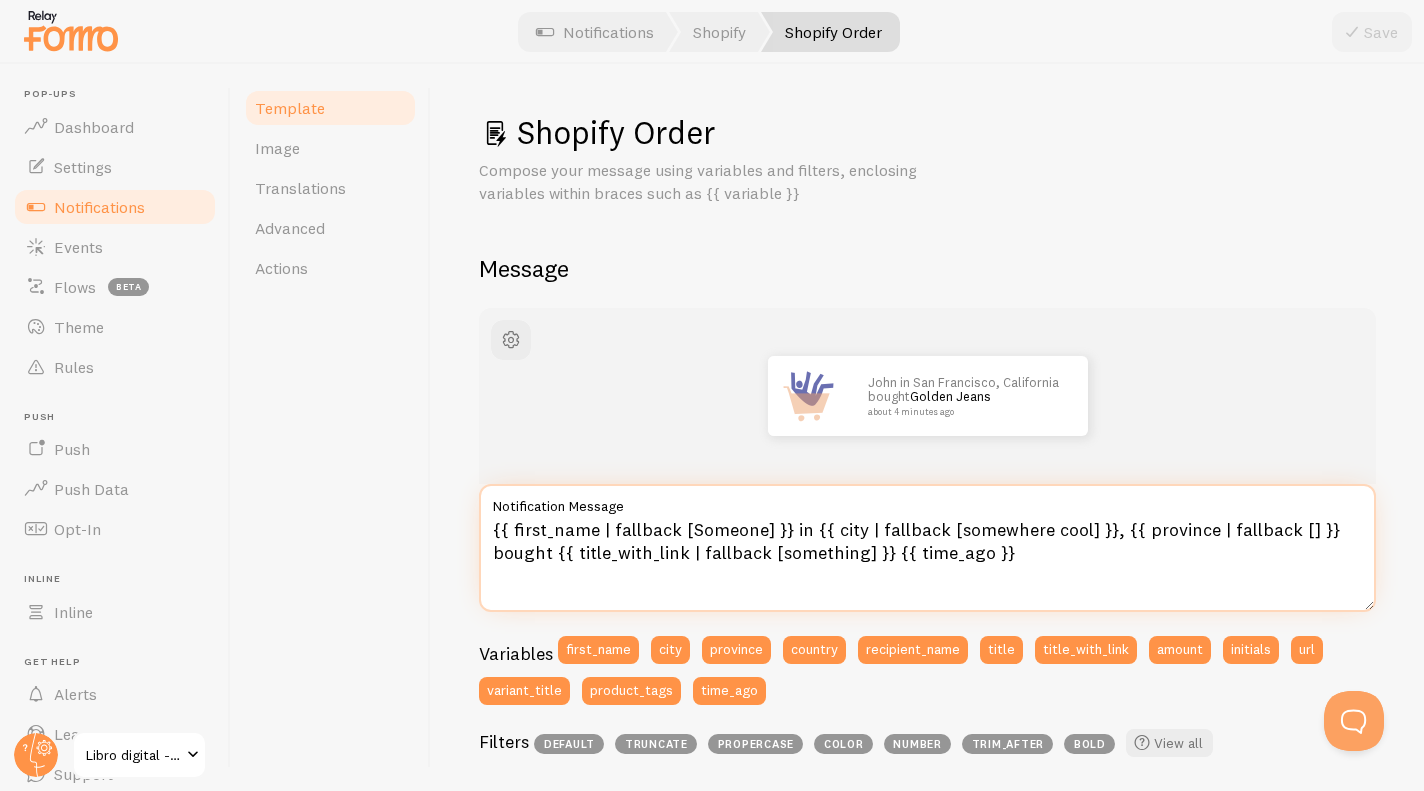 paste on "Alguien] }} de {{ city | fallback [algún lugar zarpado] }}, {{ province | fallback [] }} se compró {{ title_with_link | fallback [algo] }} {{ time_ago }}." 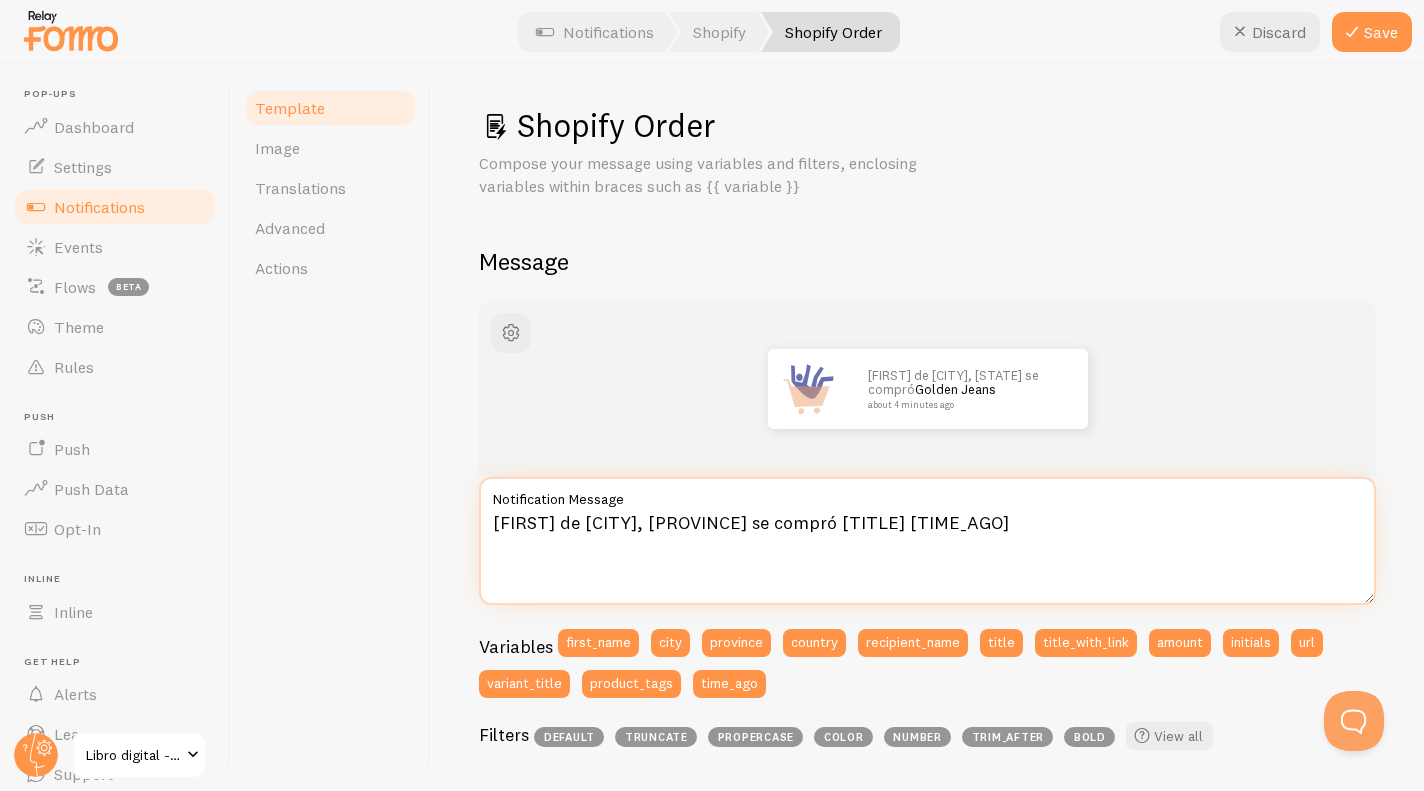 scroll, scrollTop: 0, scrollLeft: 0, axis: both 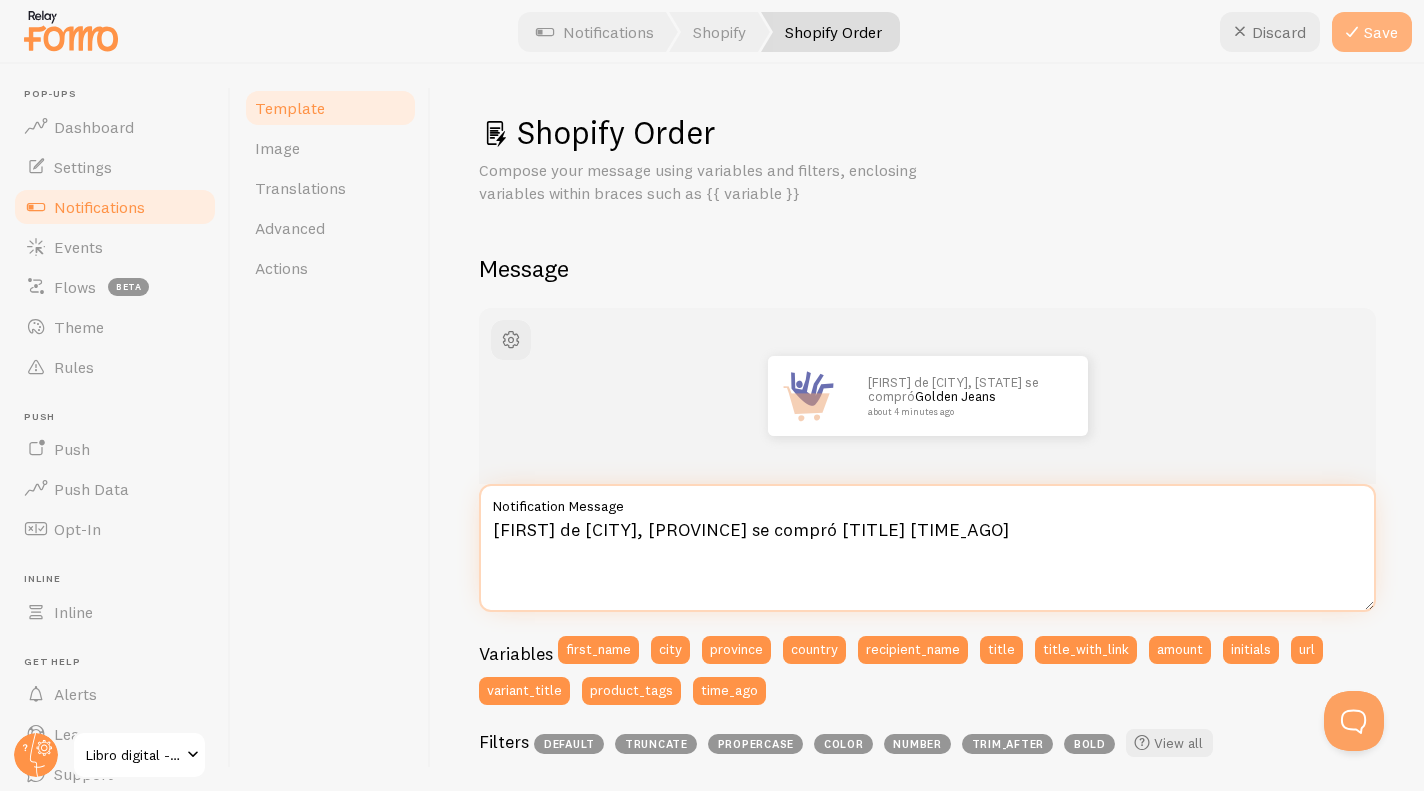 type on "[FIRST] de [CITY], [PROVINCE] se compró [TITLE] [TIME_AGO]" 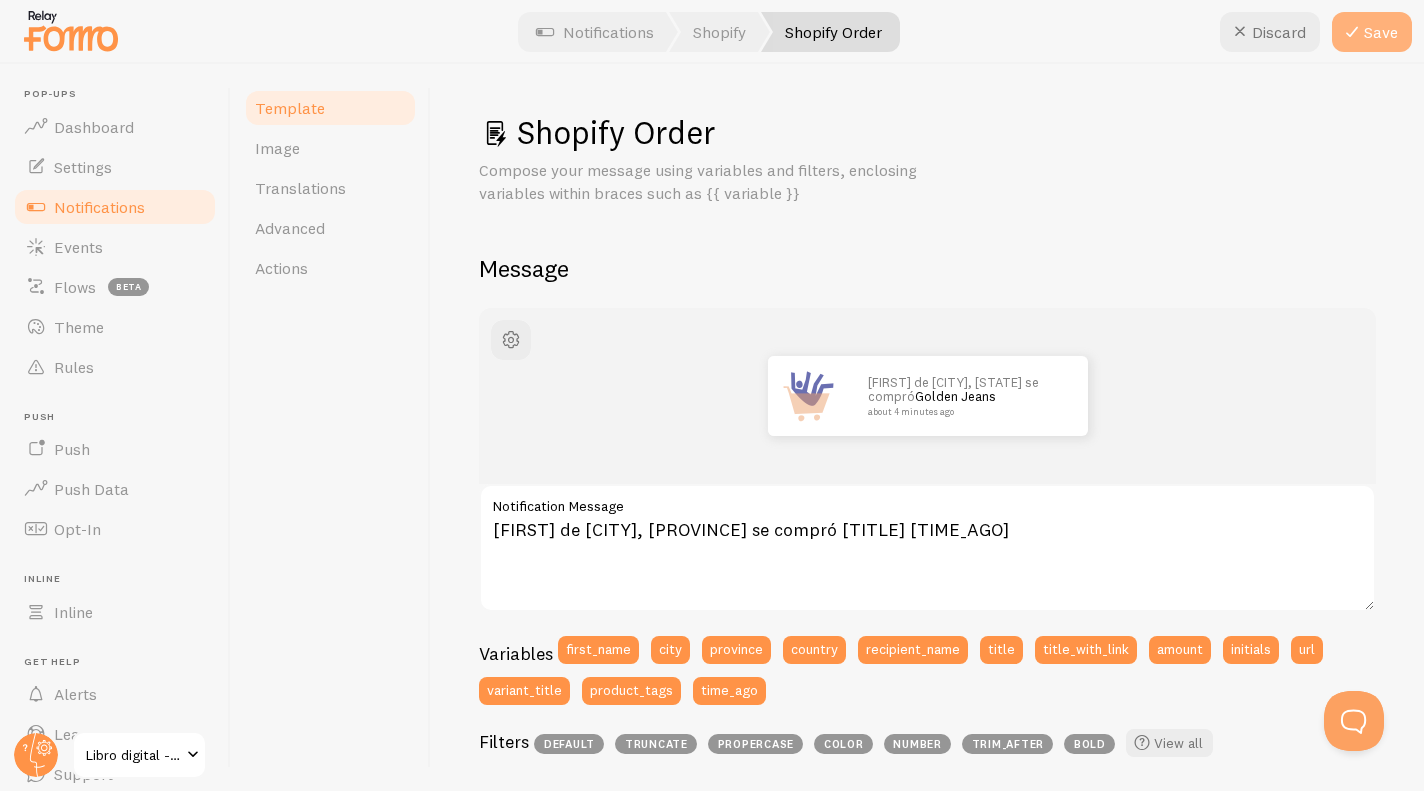 click at bounding box center (1352, 32) 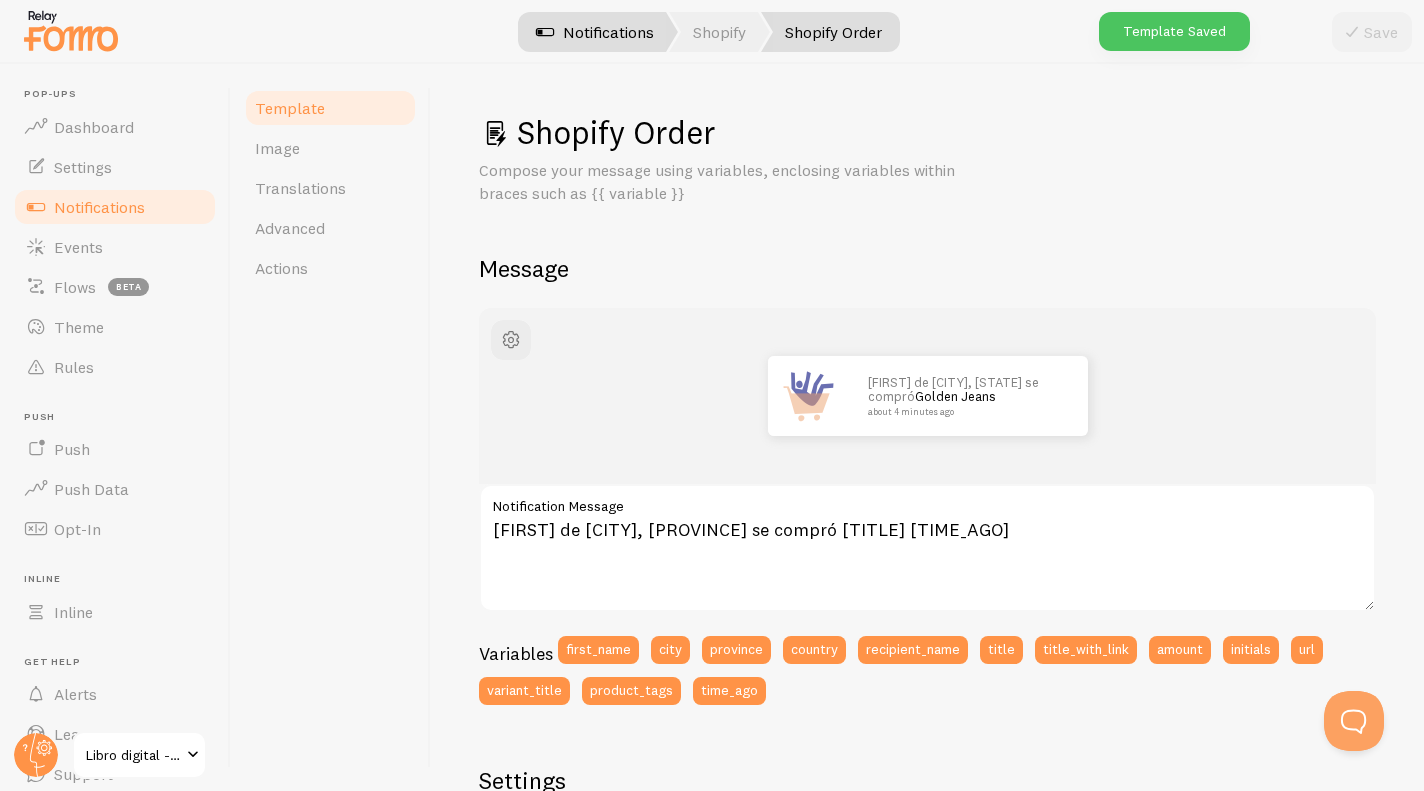 click on "Notifications" at bounding box center (595, 32) 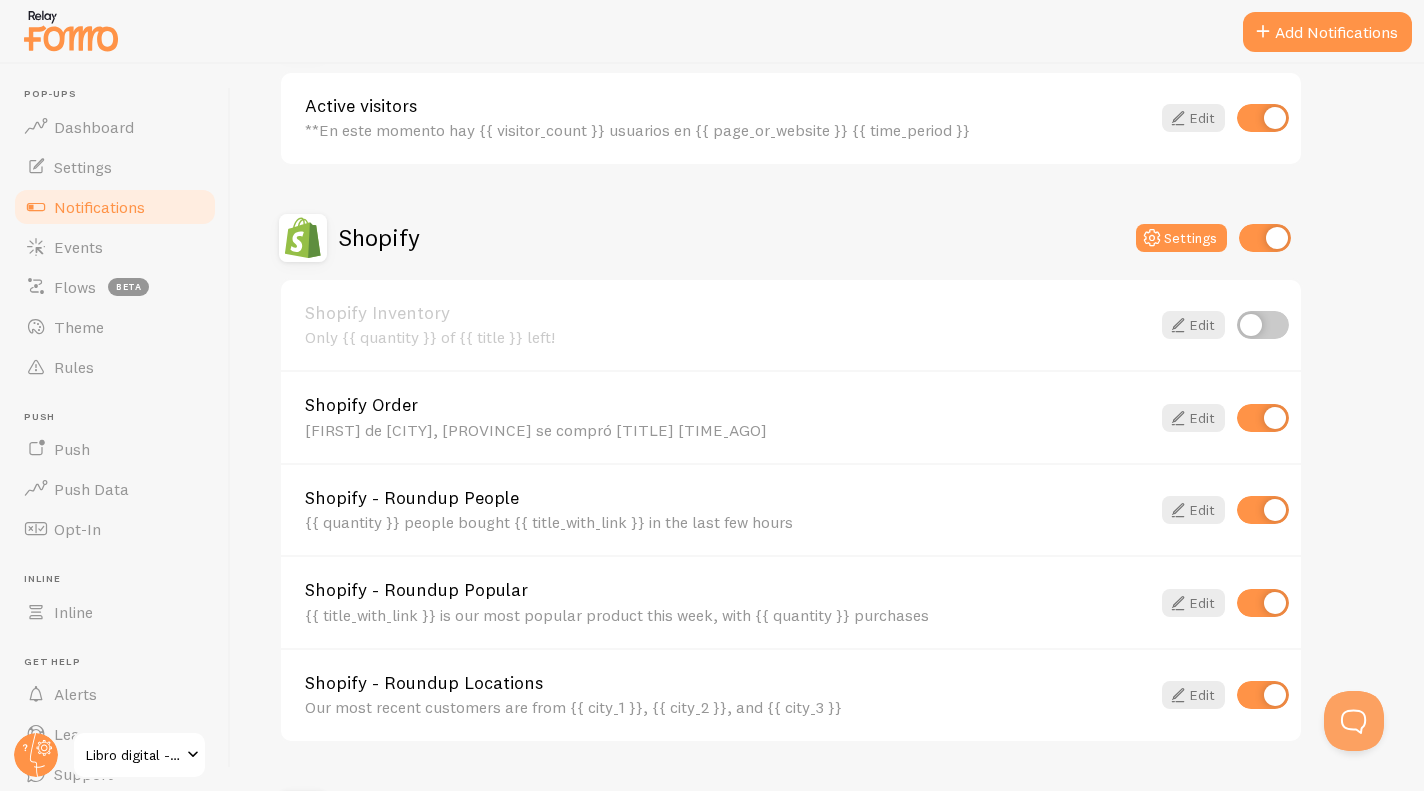 scroll, scrollTop: 567, scrollLeft: 0, axis: vertical 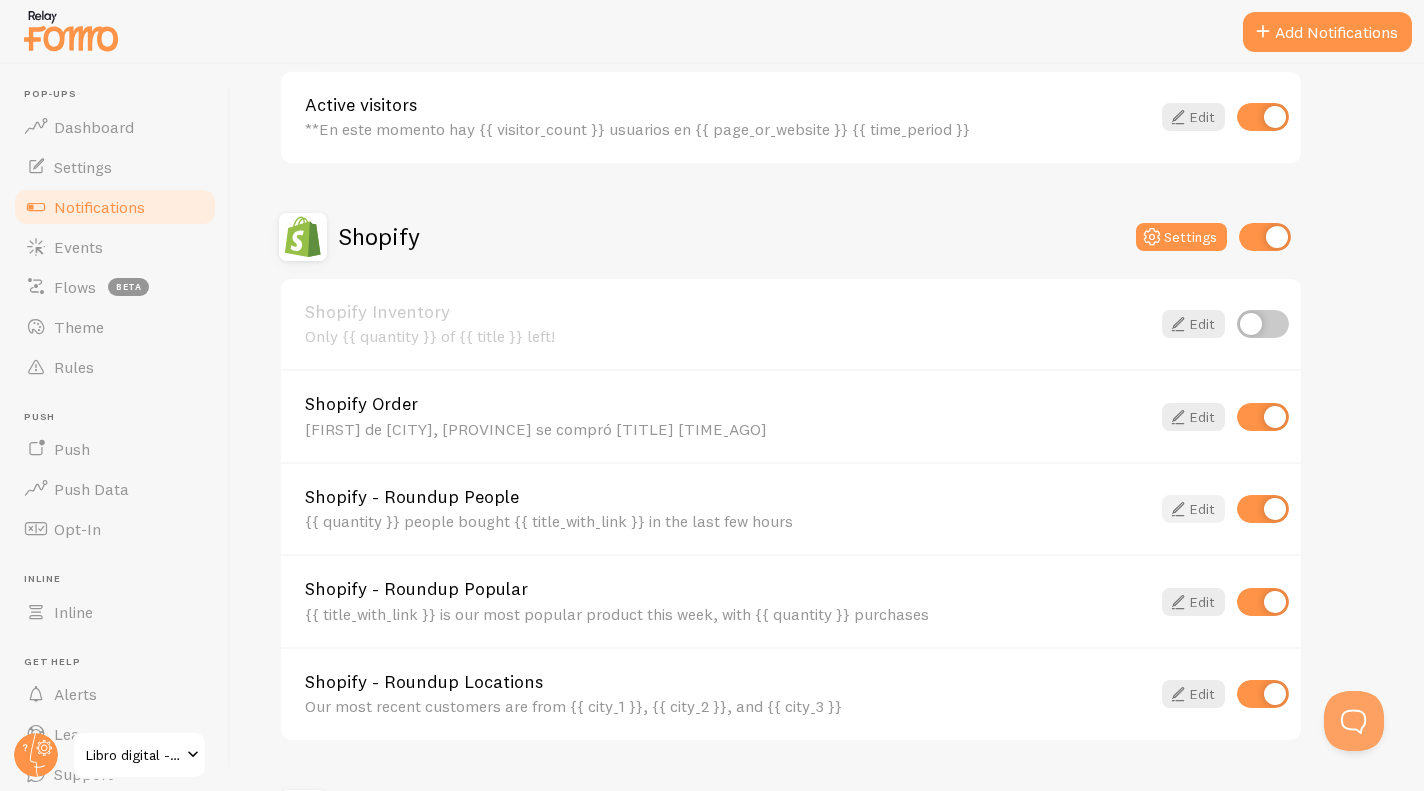 click at bounding box center [1178, 509] 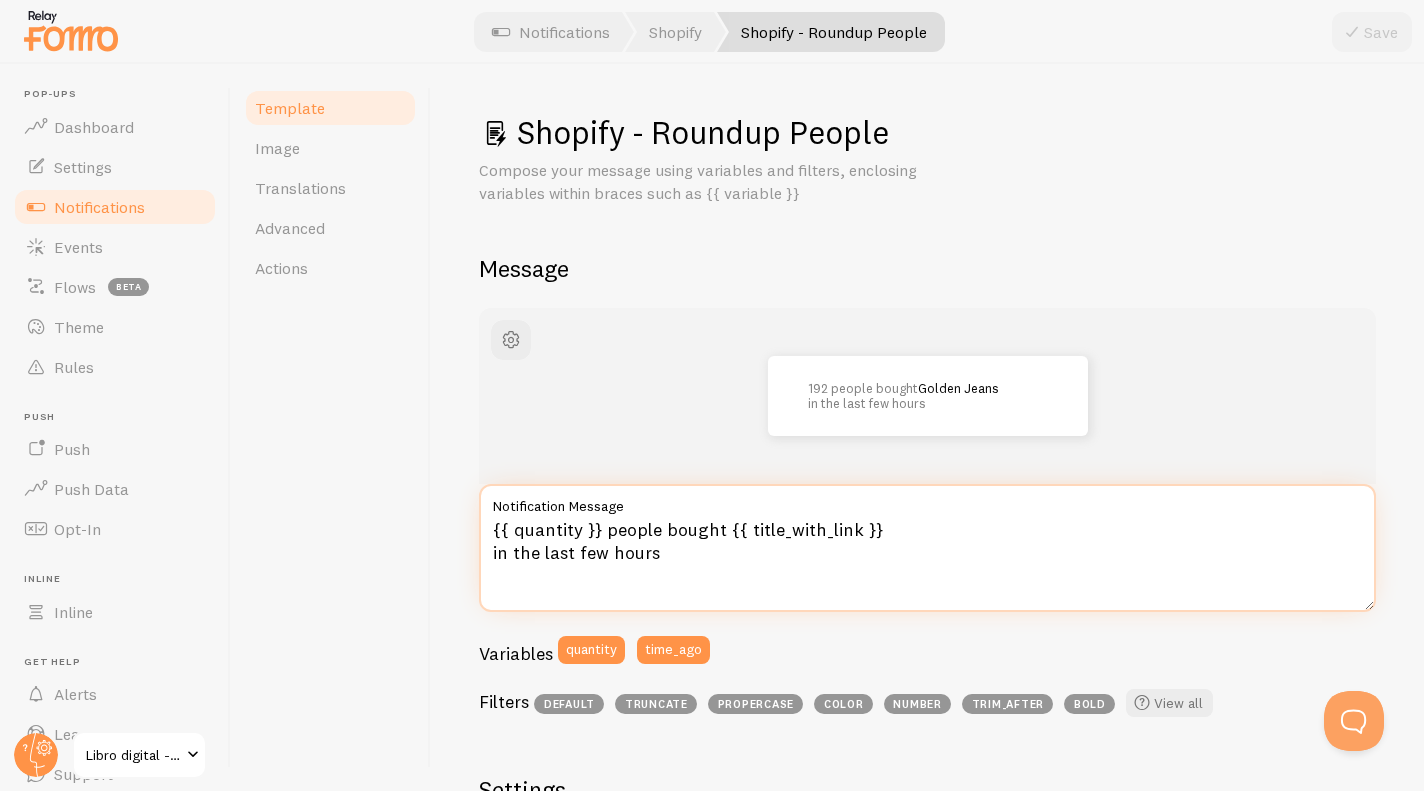 drag, startPoint x: 686, startPoint y: 562, endPoint x: 447, endPoint y: 500, distance: 246.91092 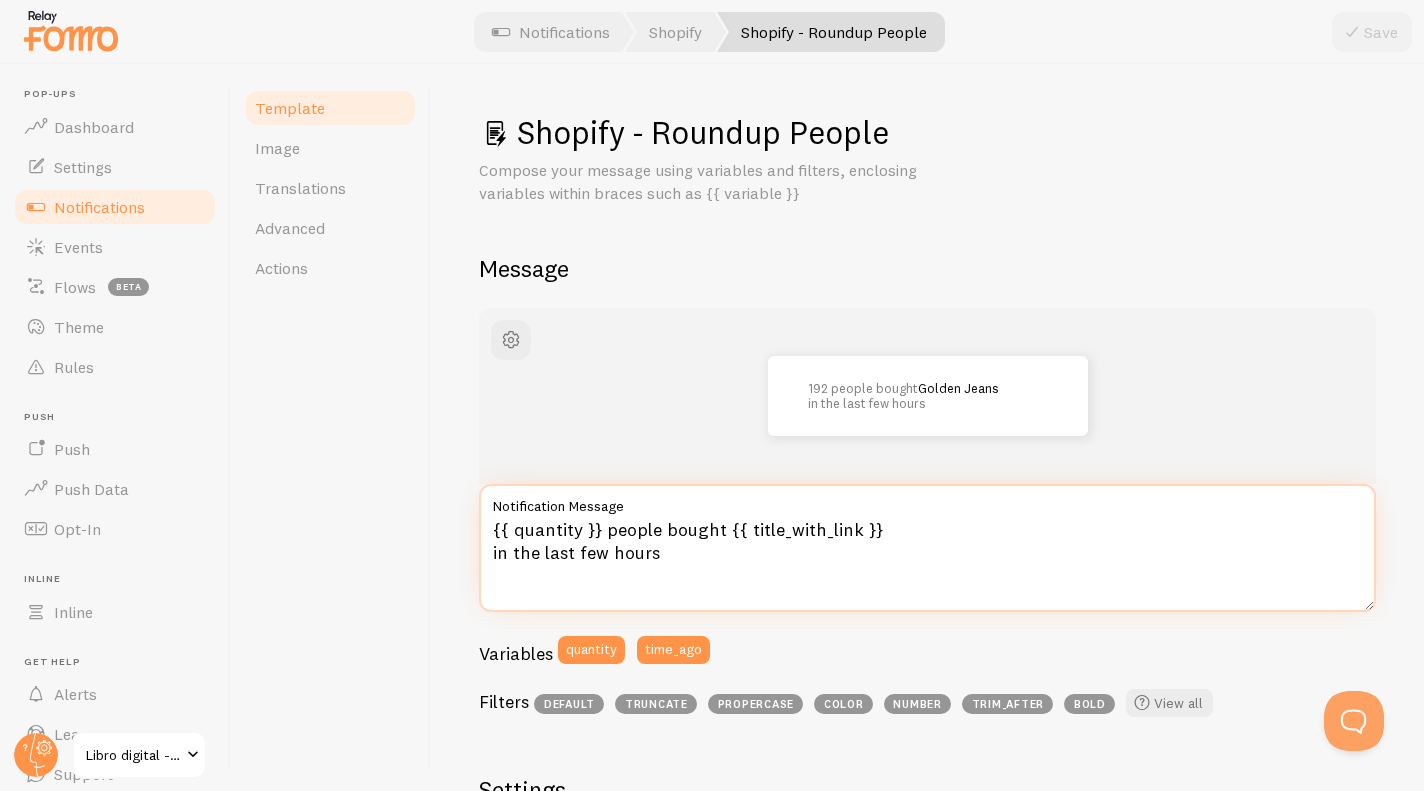 click on "{{ quantity }} people bought {{ title_with_link }}
in the last few hours" at bounding box center [927, 548] 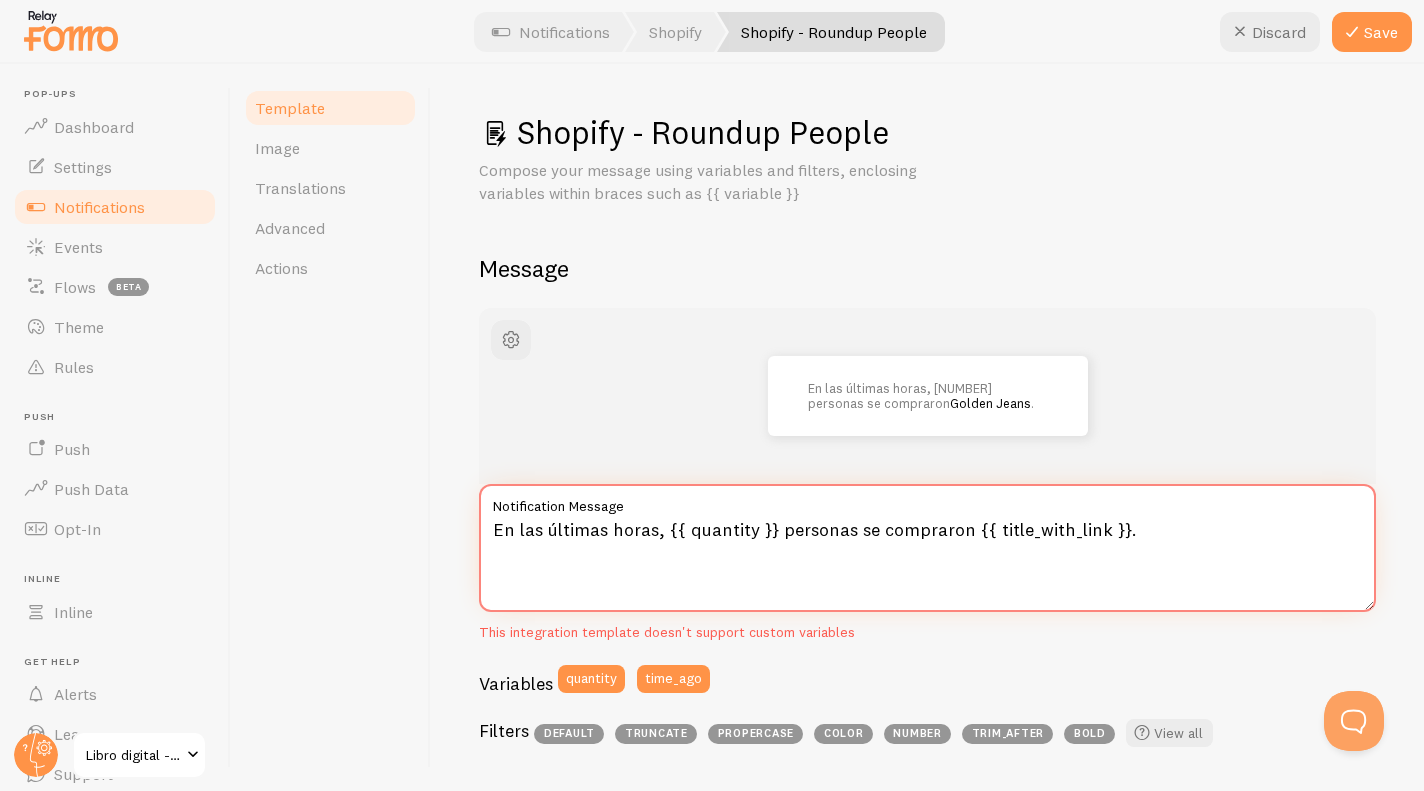 drag, startPoint x: 770, startPoint y: 529, endPoint x: 663, endPoint y: 534, distance: 107.11676 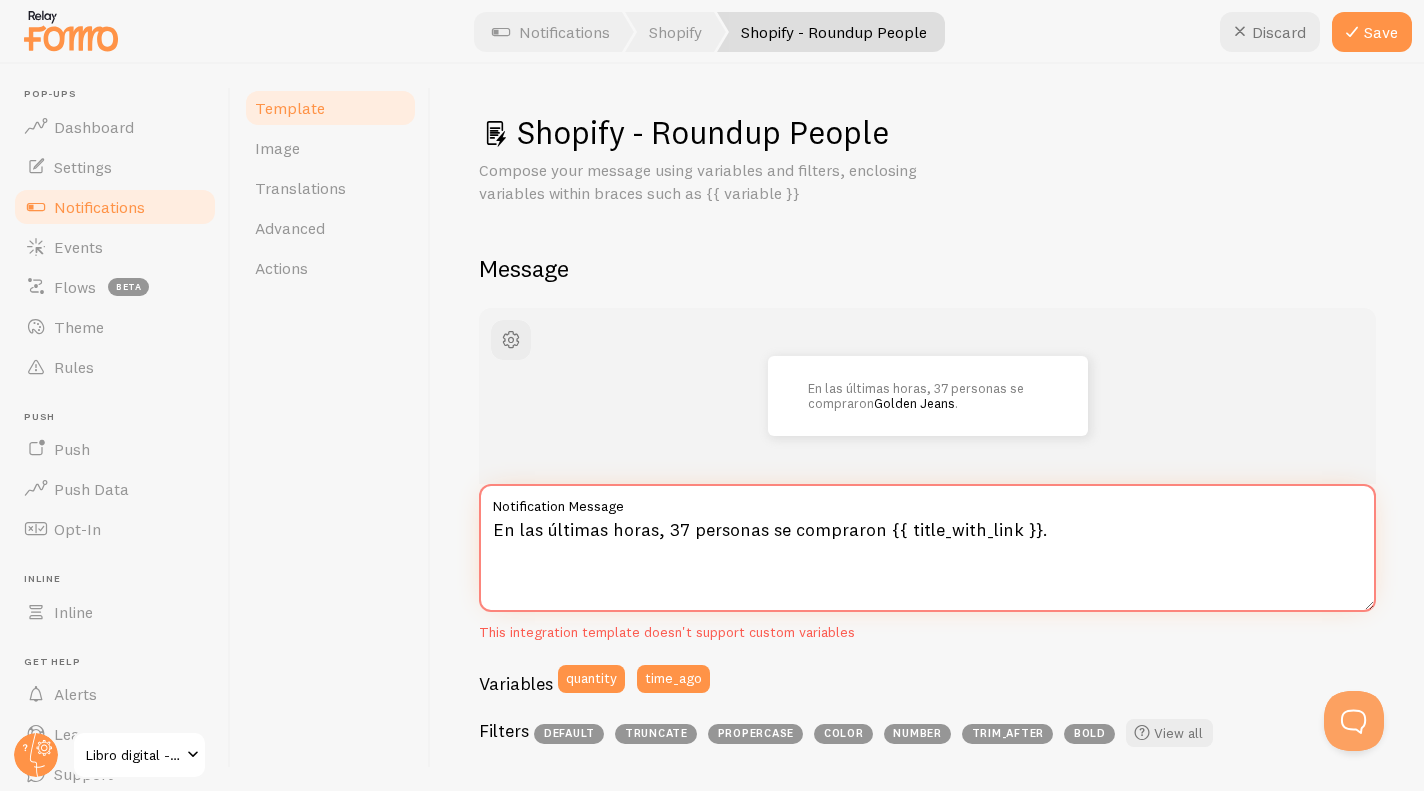 click on "En las últimas horas, 37 personas se compraron {{ title_with_link }}." at bounding box center [927, 548] 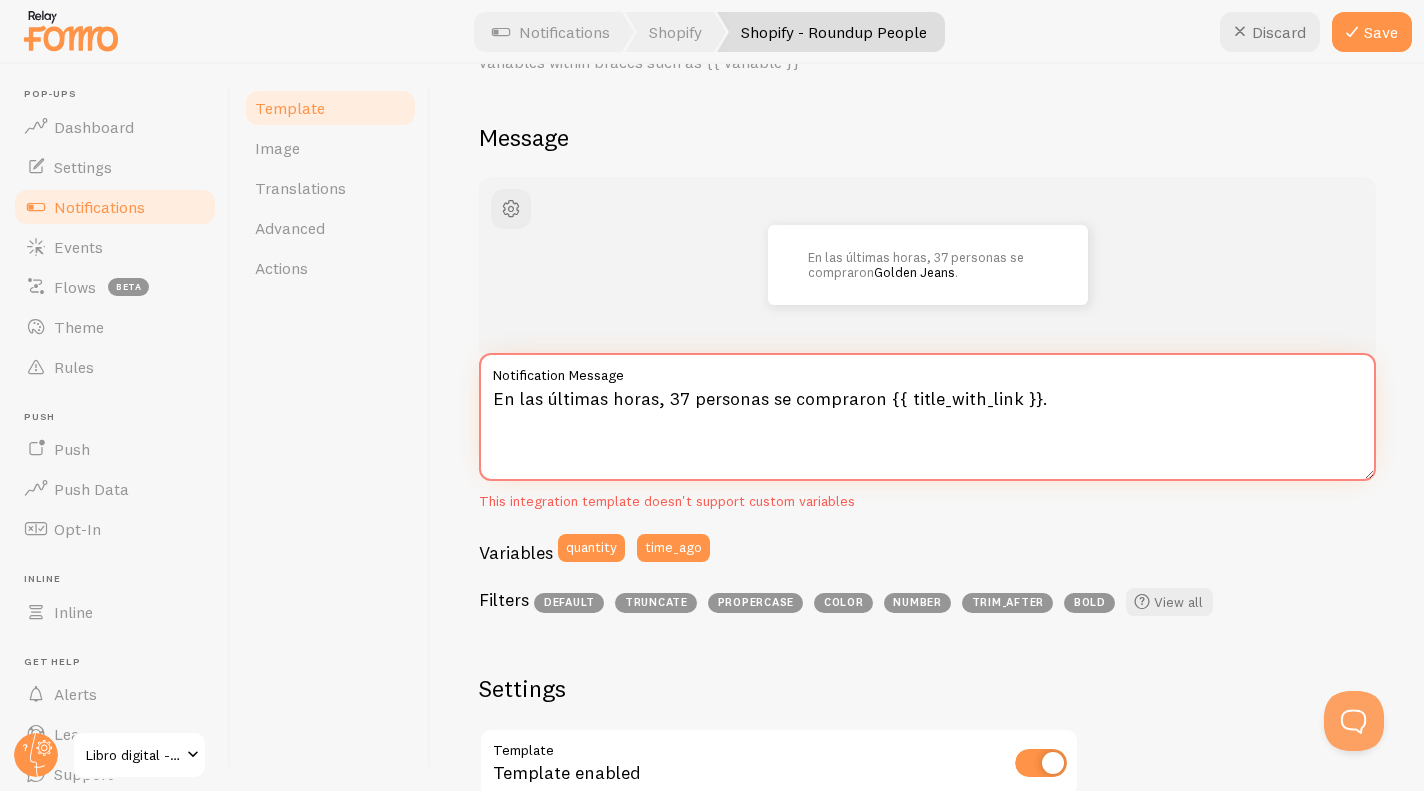 scroll, scrollTop: 135, scrollLeft: 0, axis: vertical 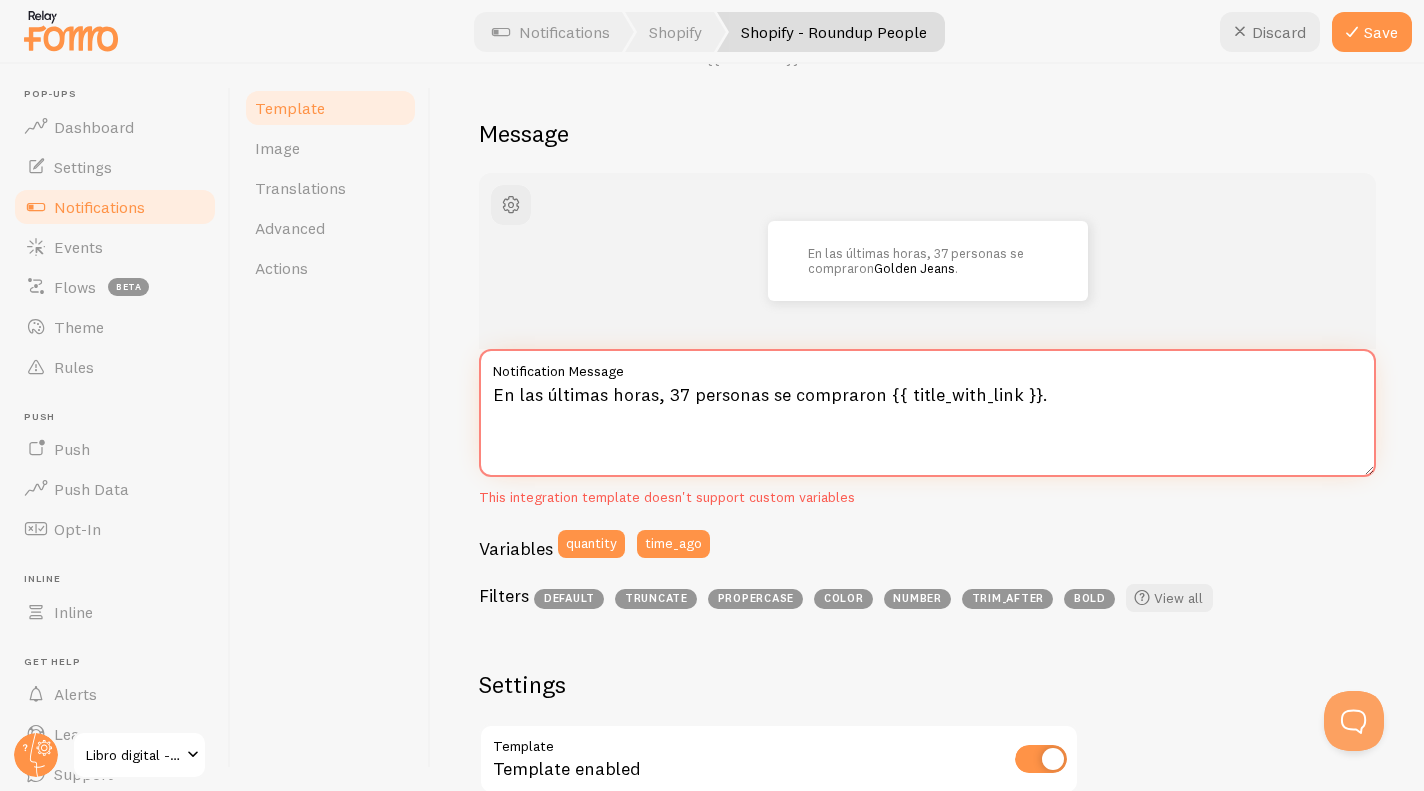 type on "En las últimas horas, 37 personas se compraron {{ title_with_link }}." 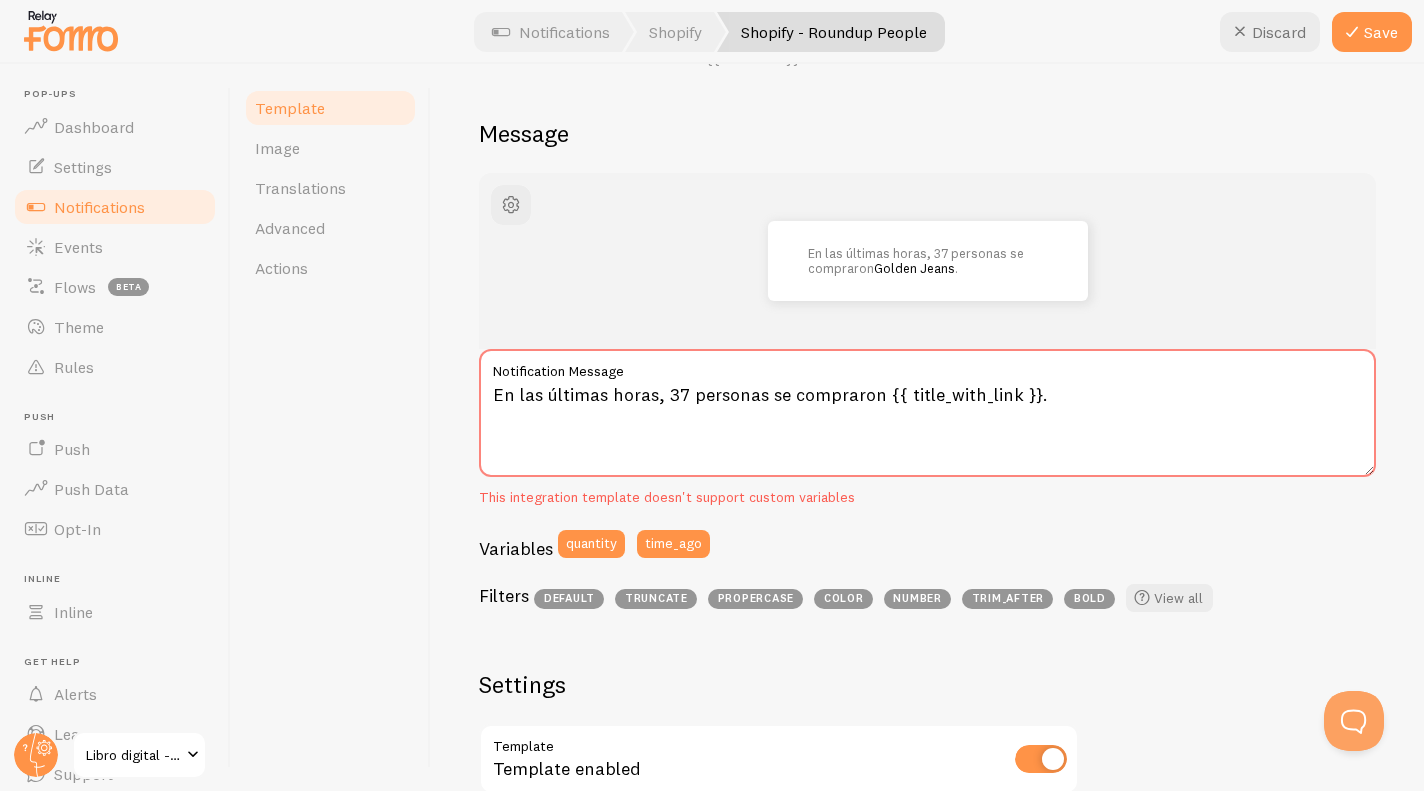 click on "This integration template doesn't support custom variables" at bounding box center (927, 498) 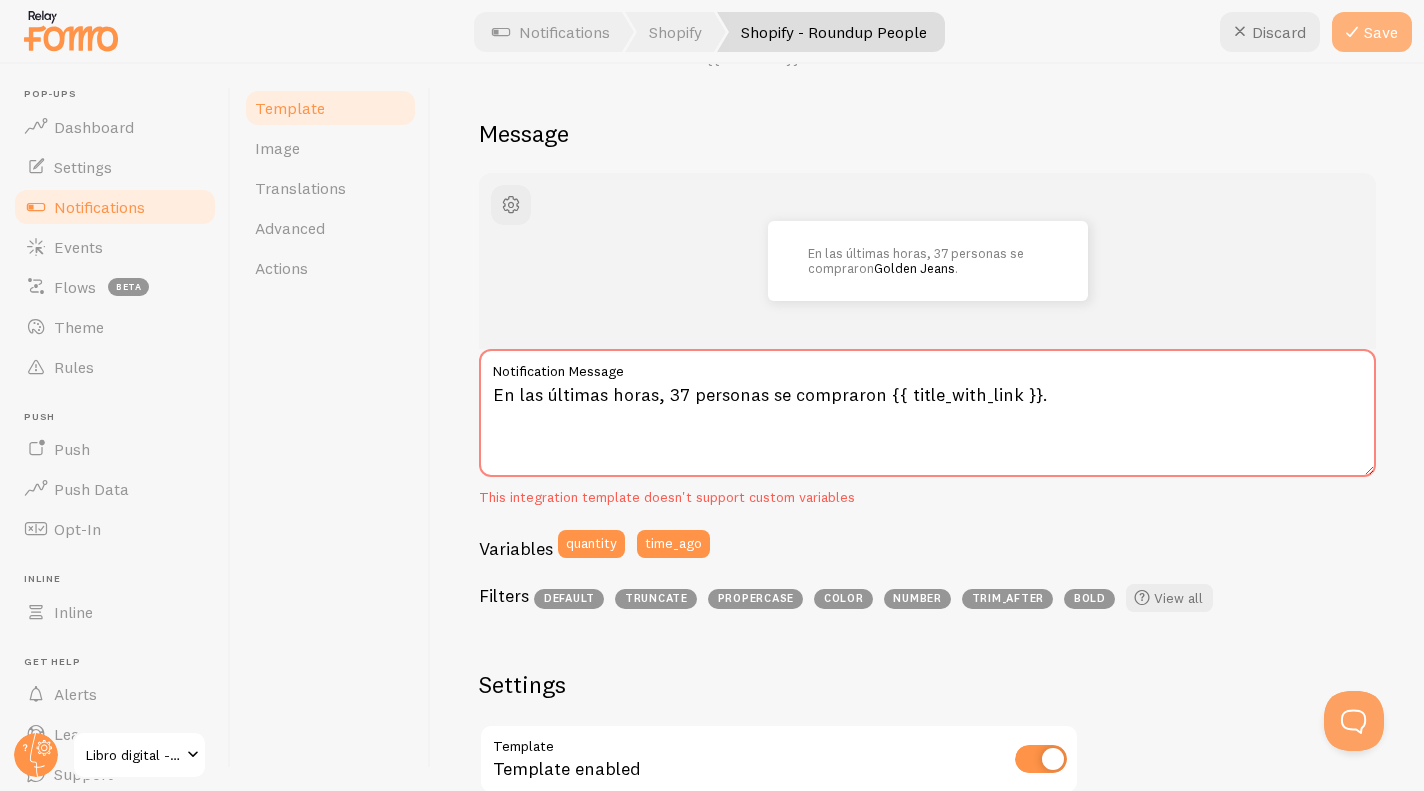 click at bounding box center (1352, 32) 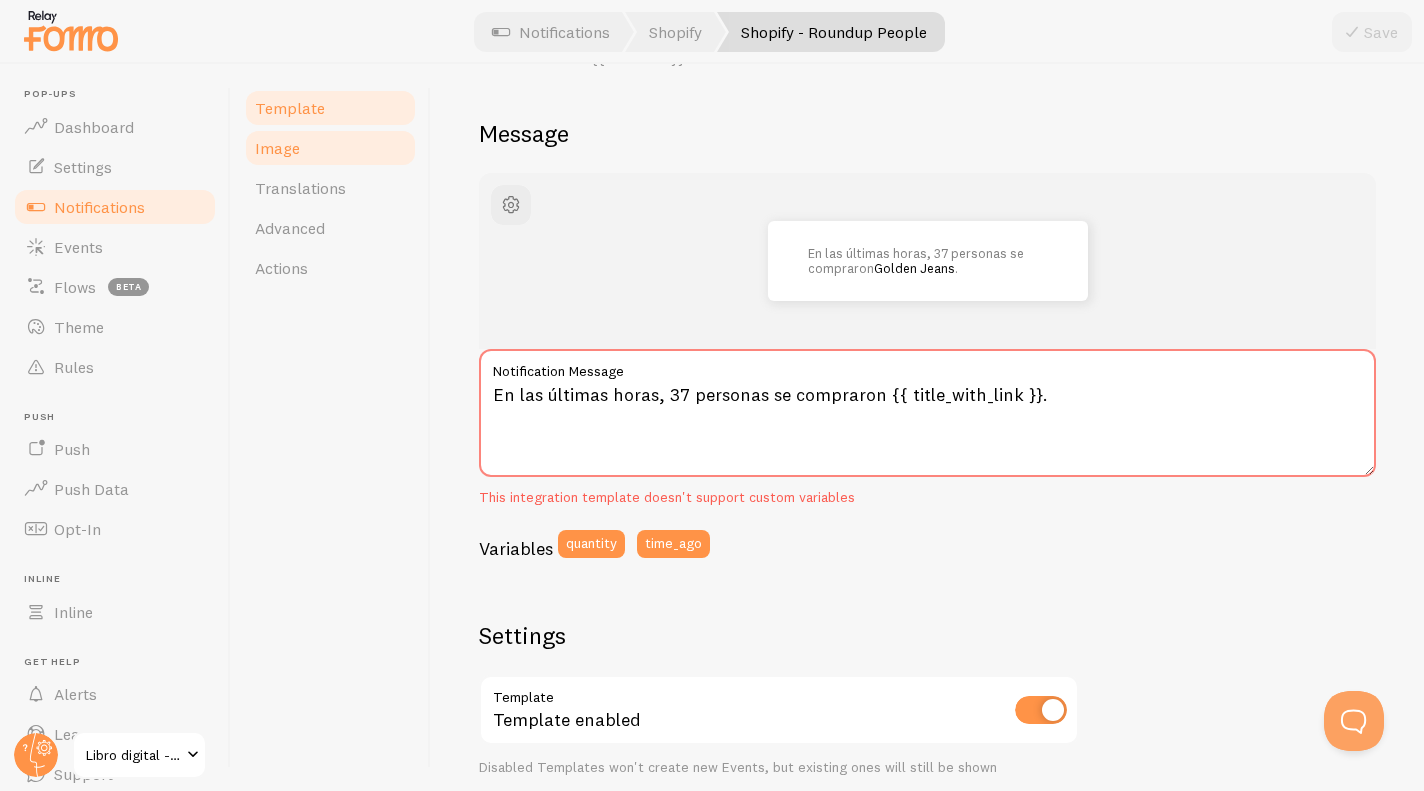 click on "Image" at bounding box center [330, 148] 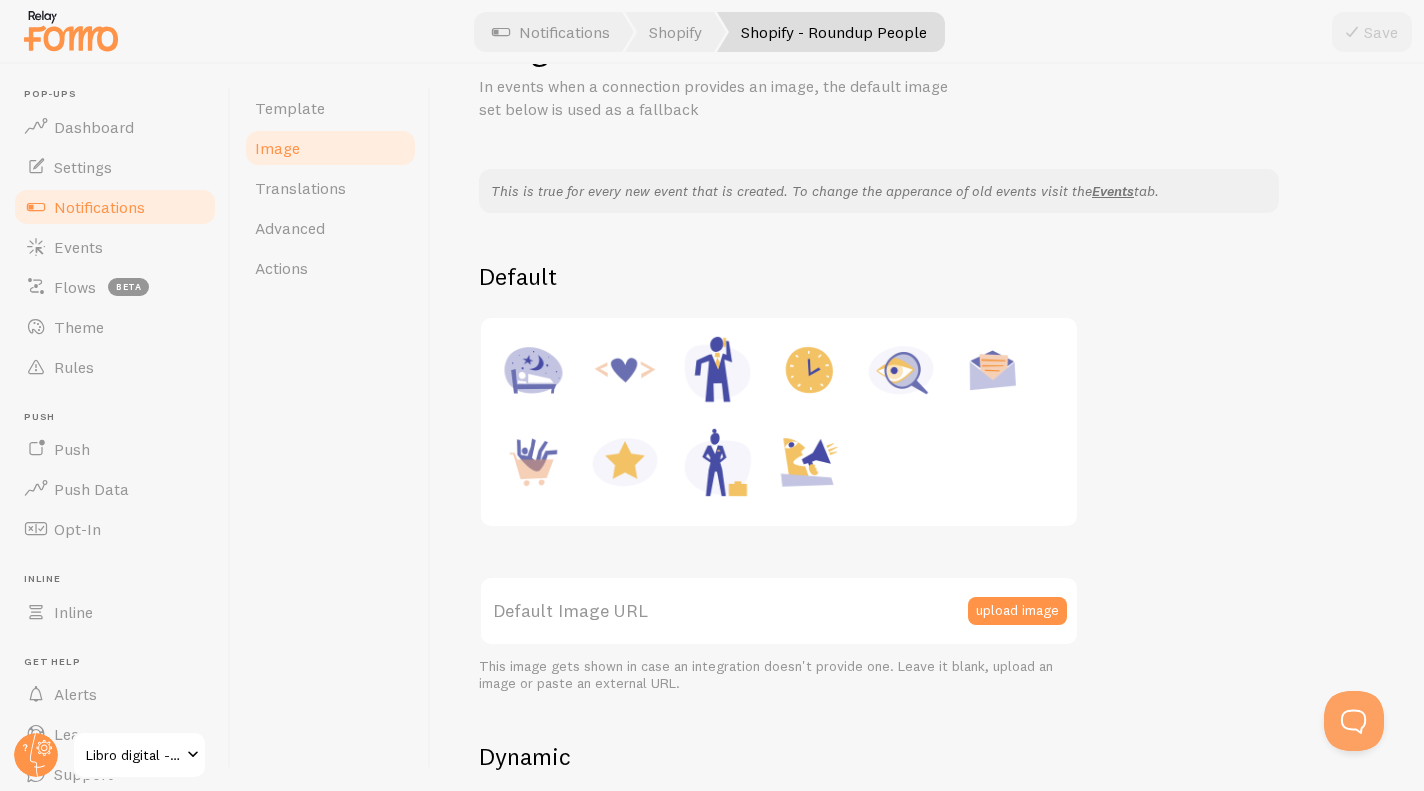 scroll, scrollTop: 86, scrollLeft: 0, axis: vertical 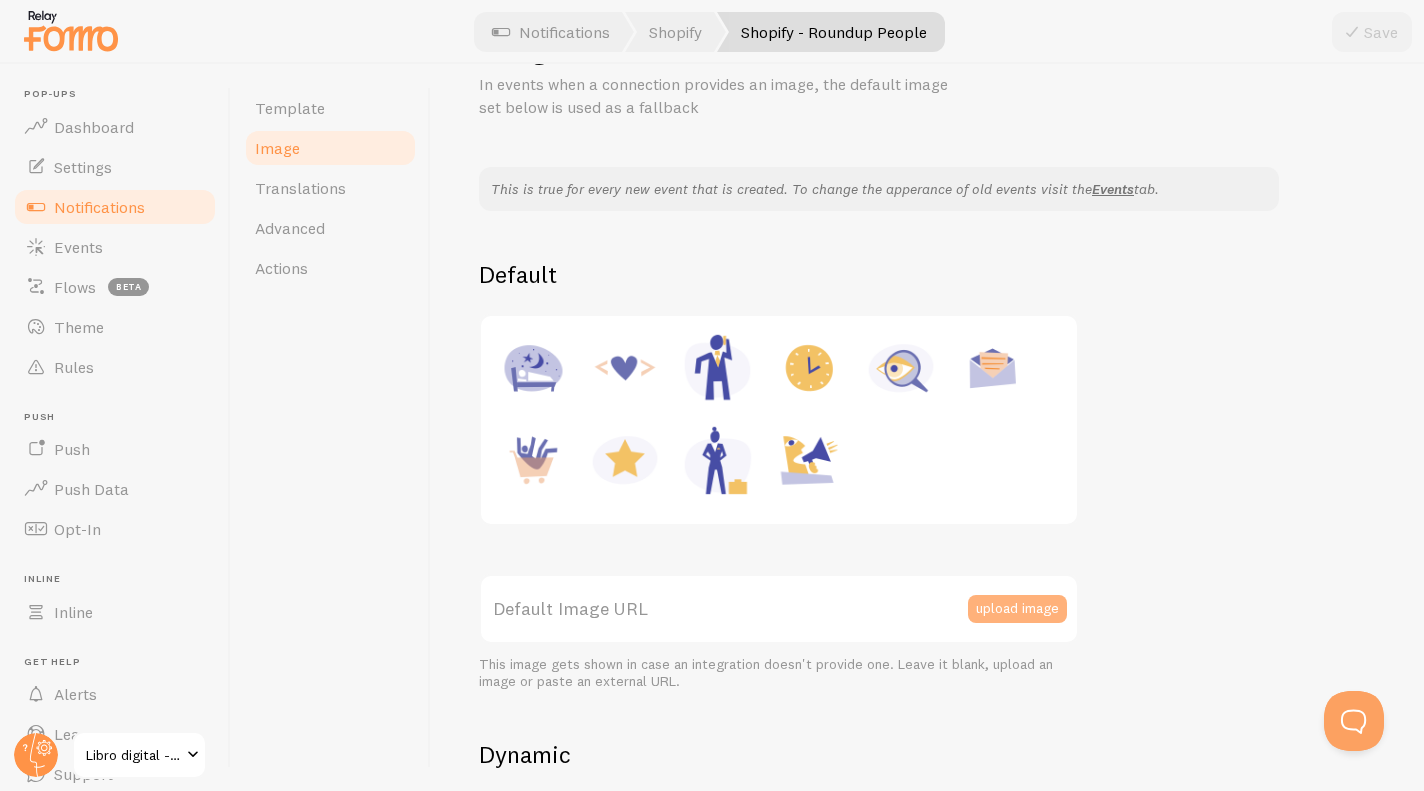click on "upload image" at bounding box center [1017, 609] 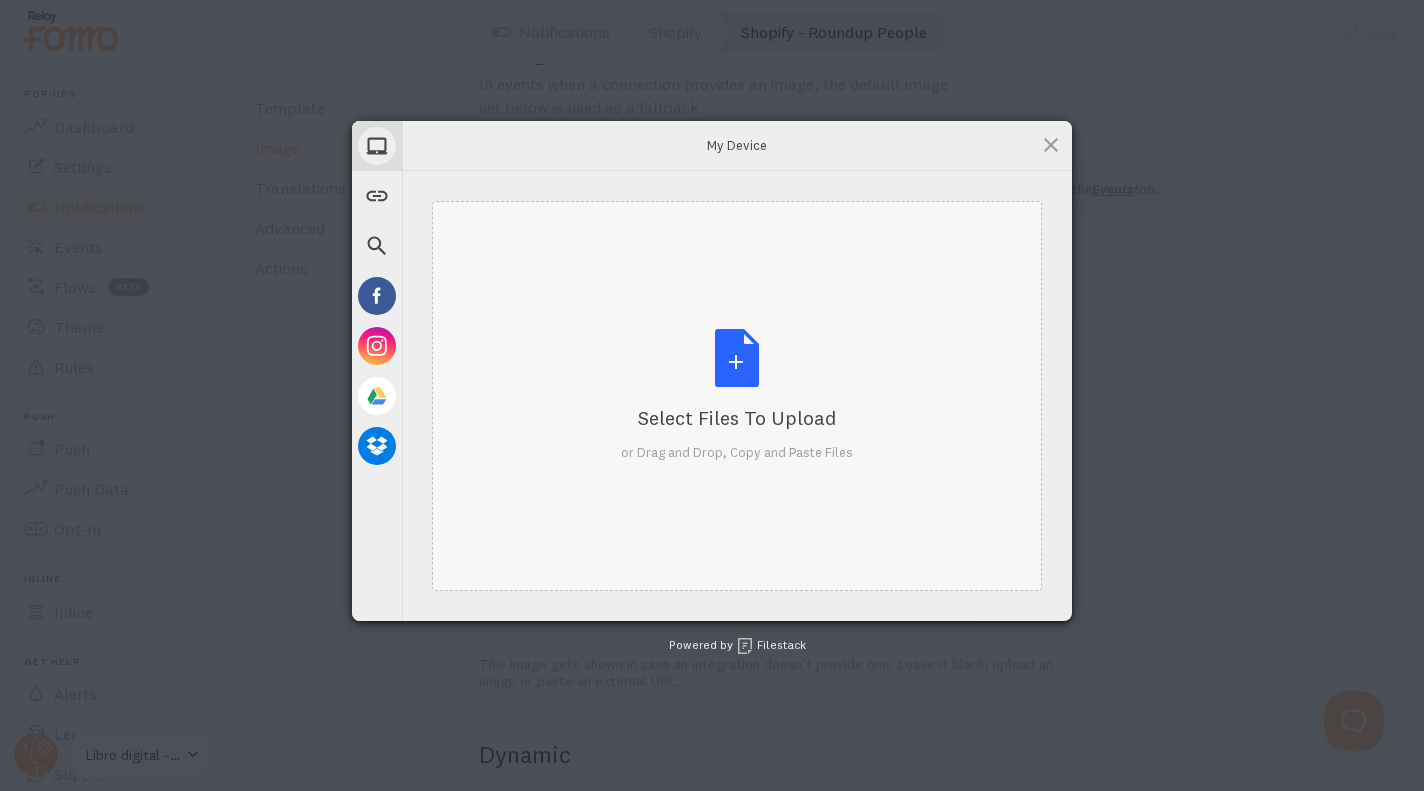 click on "Select Files to Upload     or Drag and Drop, Copy and Paste Files" at bounding box center [737, 395] 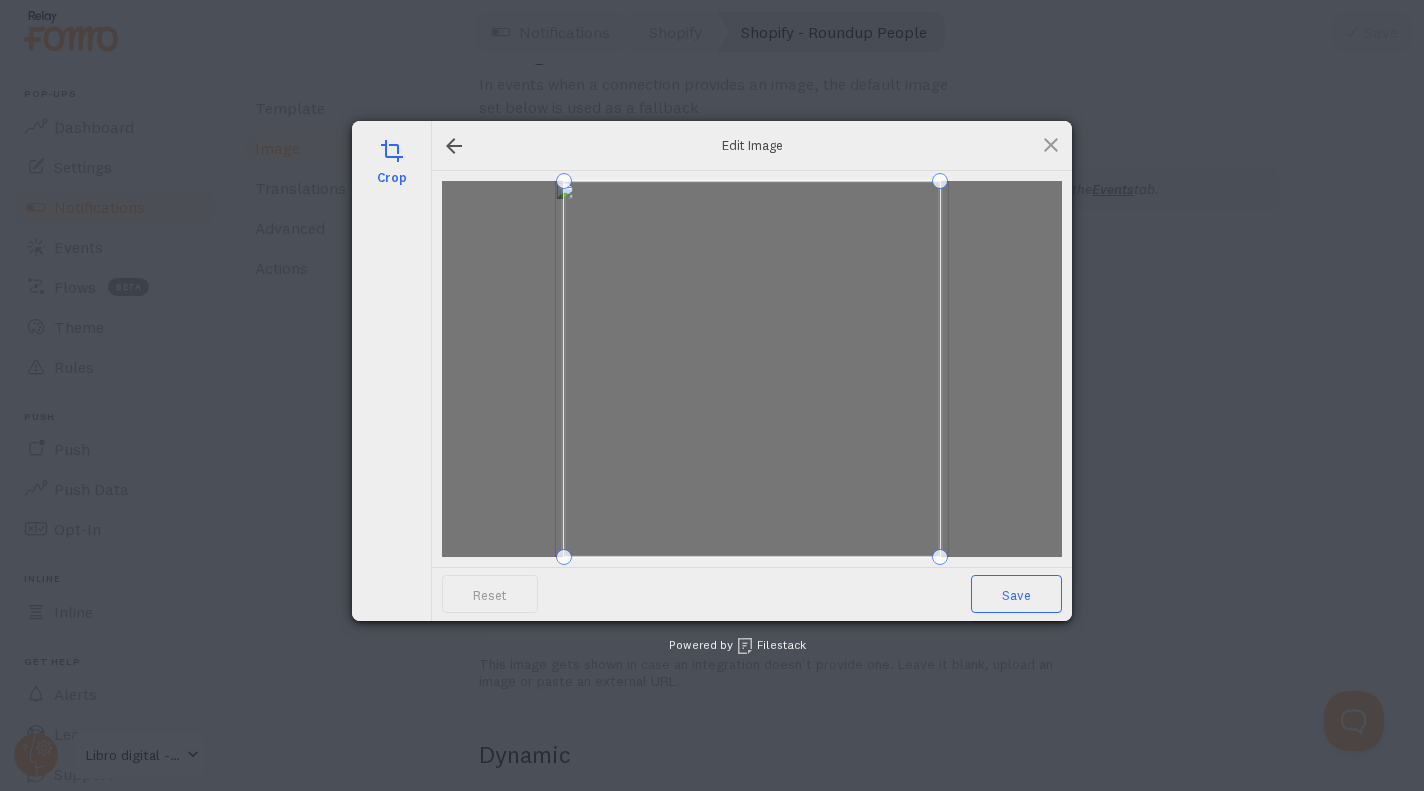 click on "Save" at bounding box center (1016, 594) 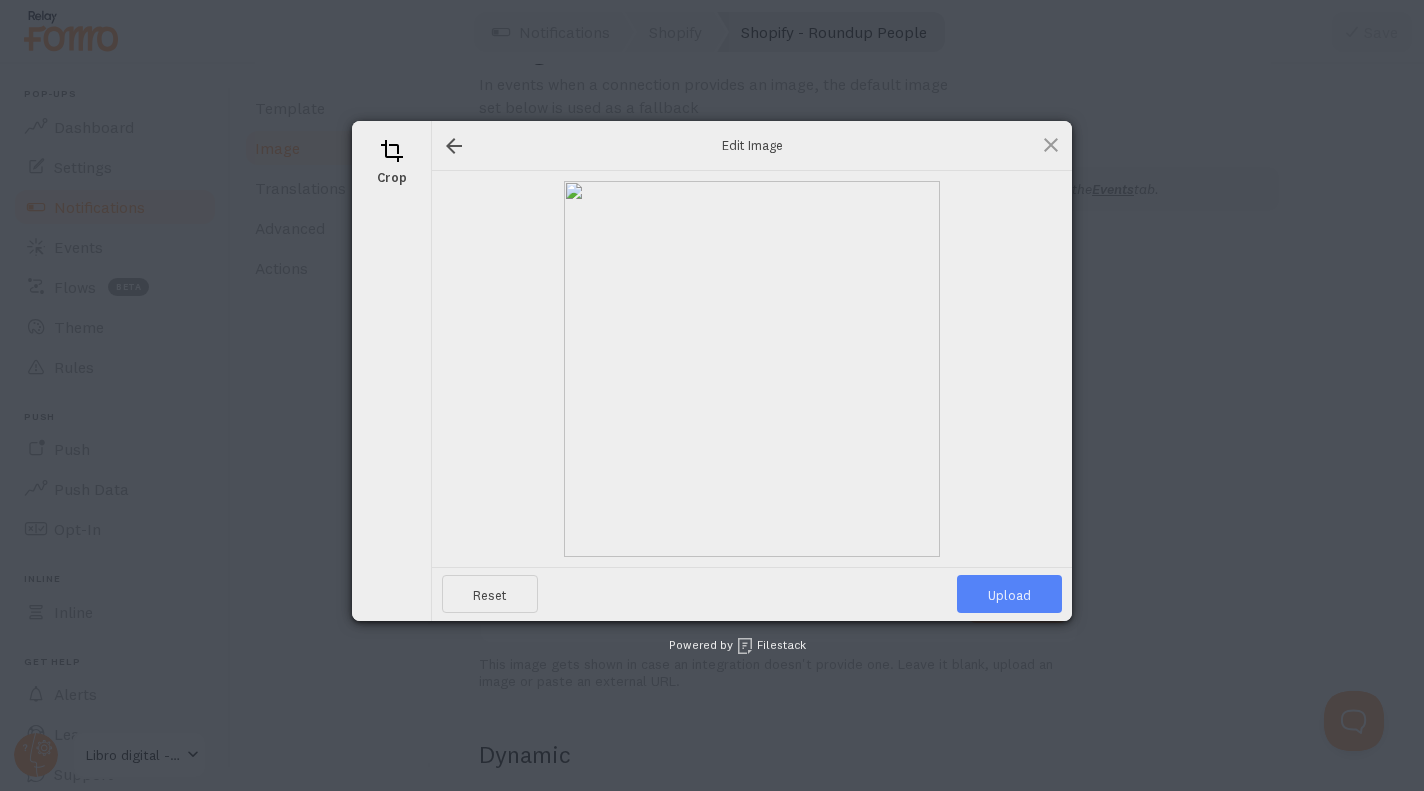 click on "Upload" at bounding box center [1009, 594] 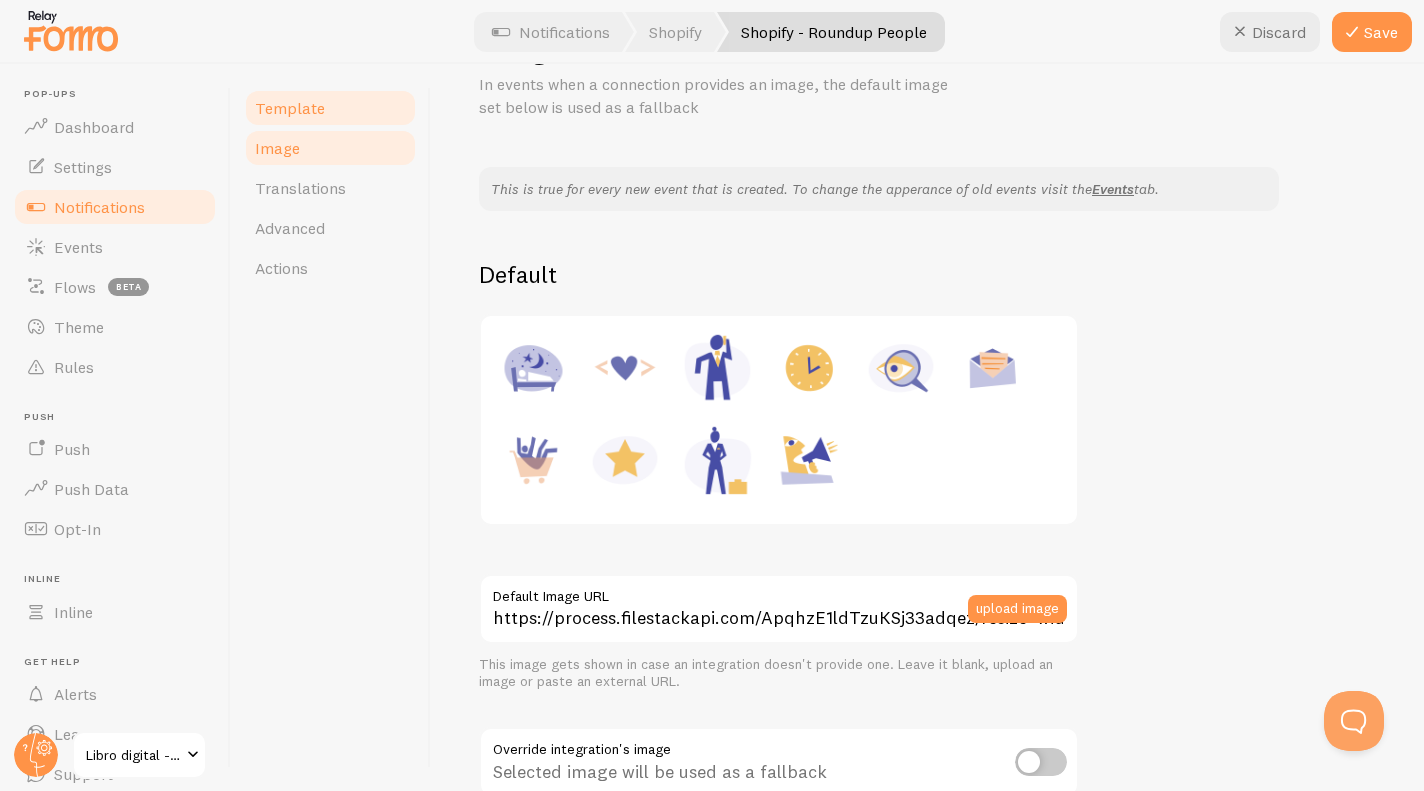 click on "Template" at bounding box center (290, 108) 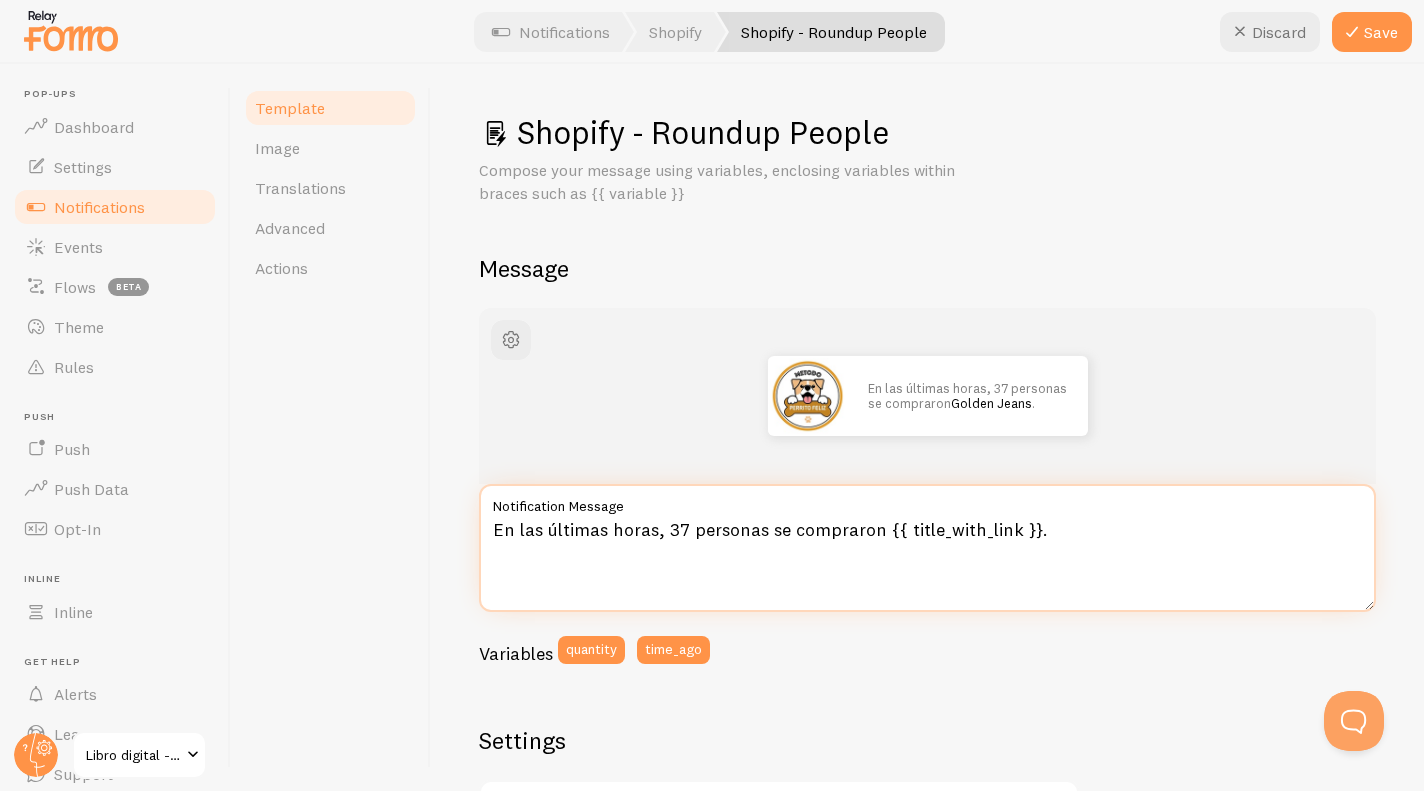 click on "En las últimas horas, 37 personas se compraron {{ title_with_link }}." at bounding box center (927, 548) 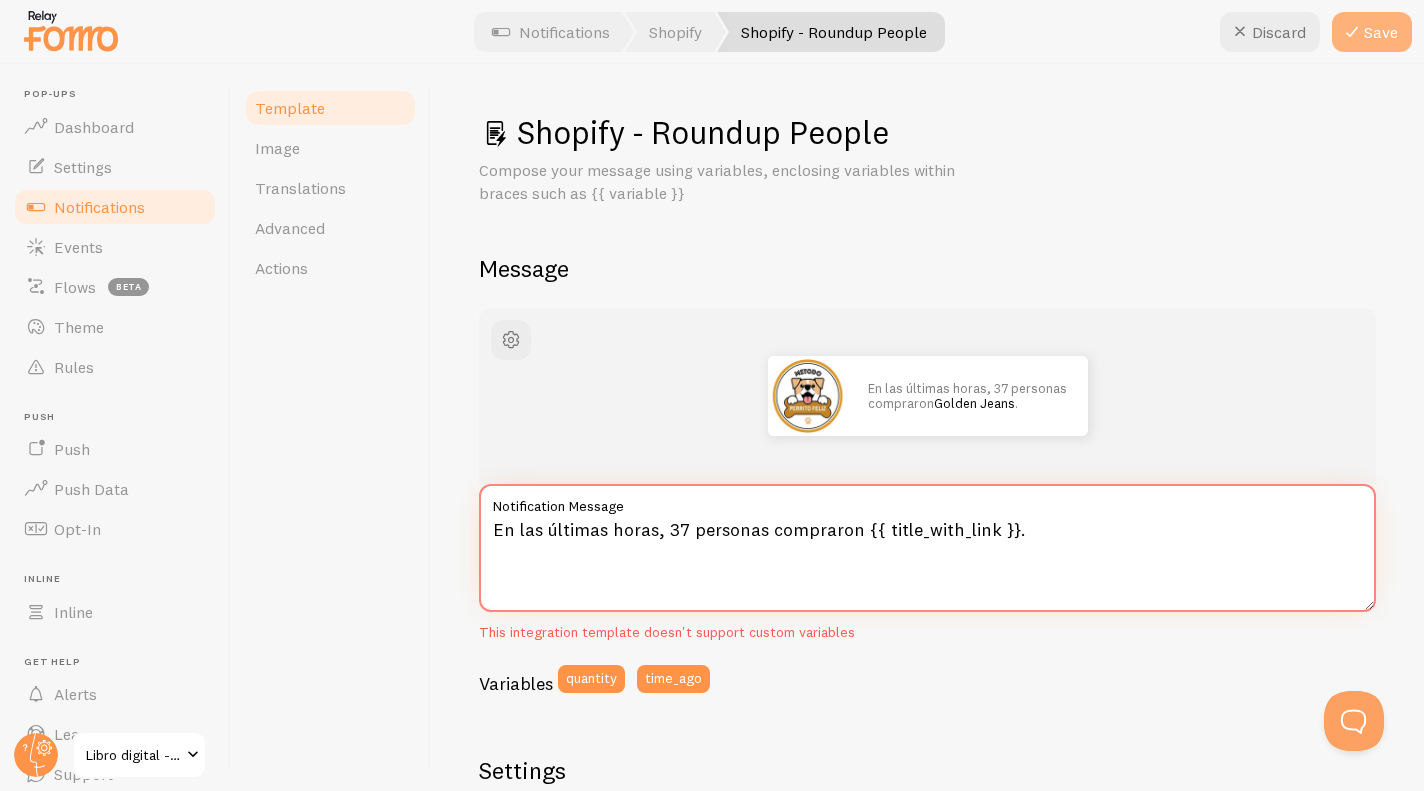 type on "En las últimas horas, 37 personas compraron {{ title_with_link }}." 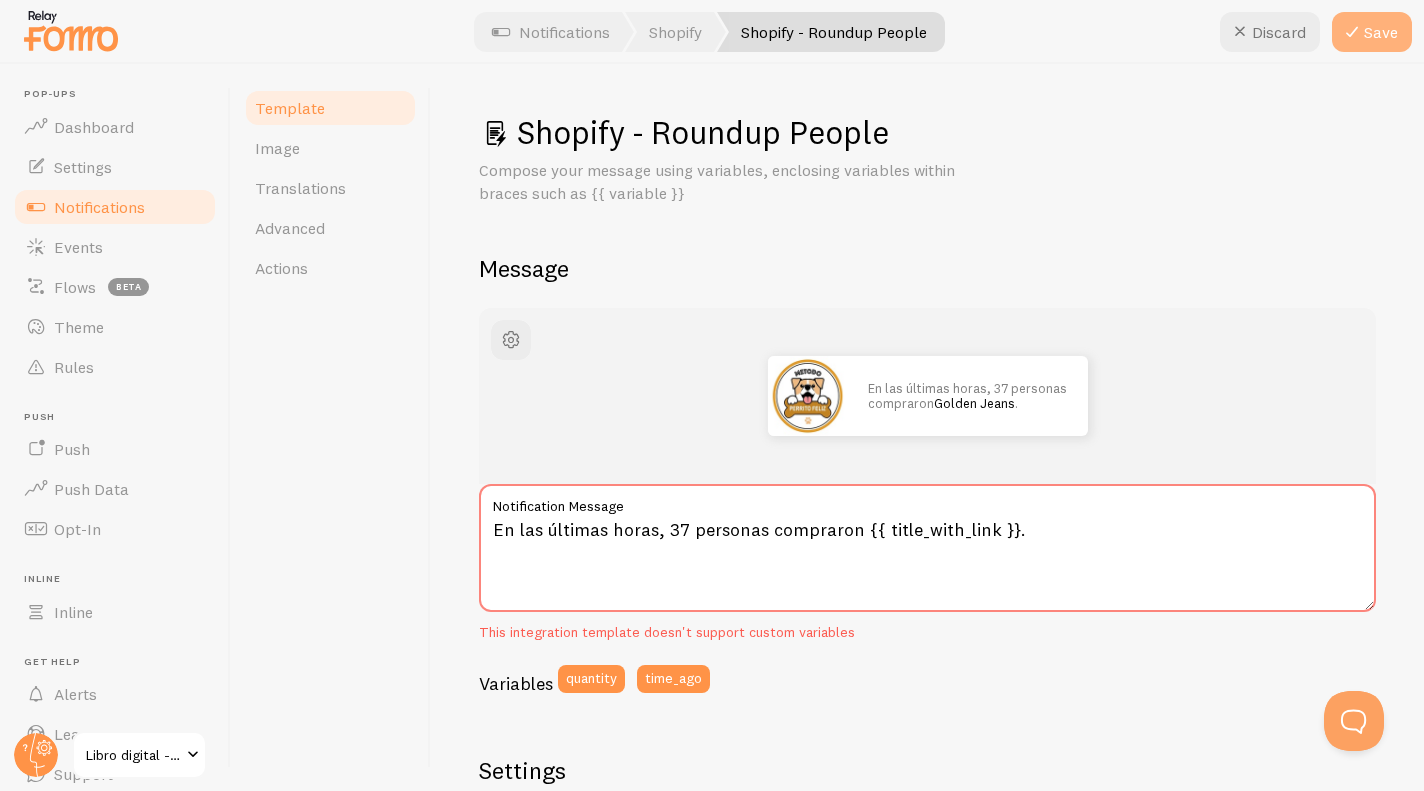click at bounding box center (1352, 32) 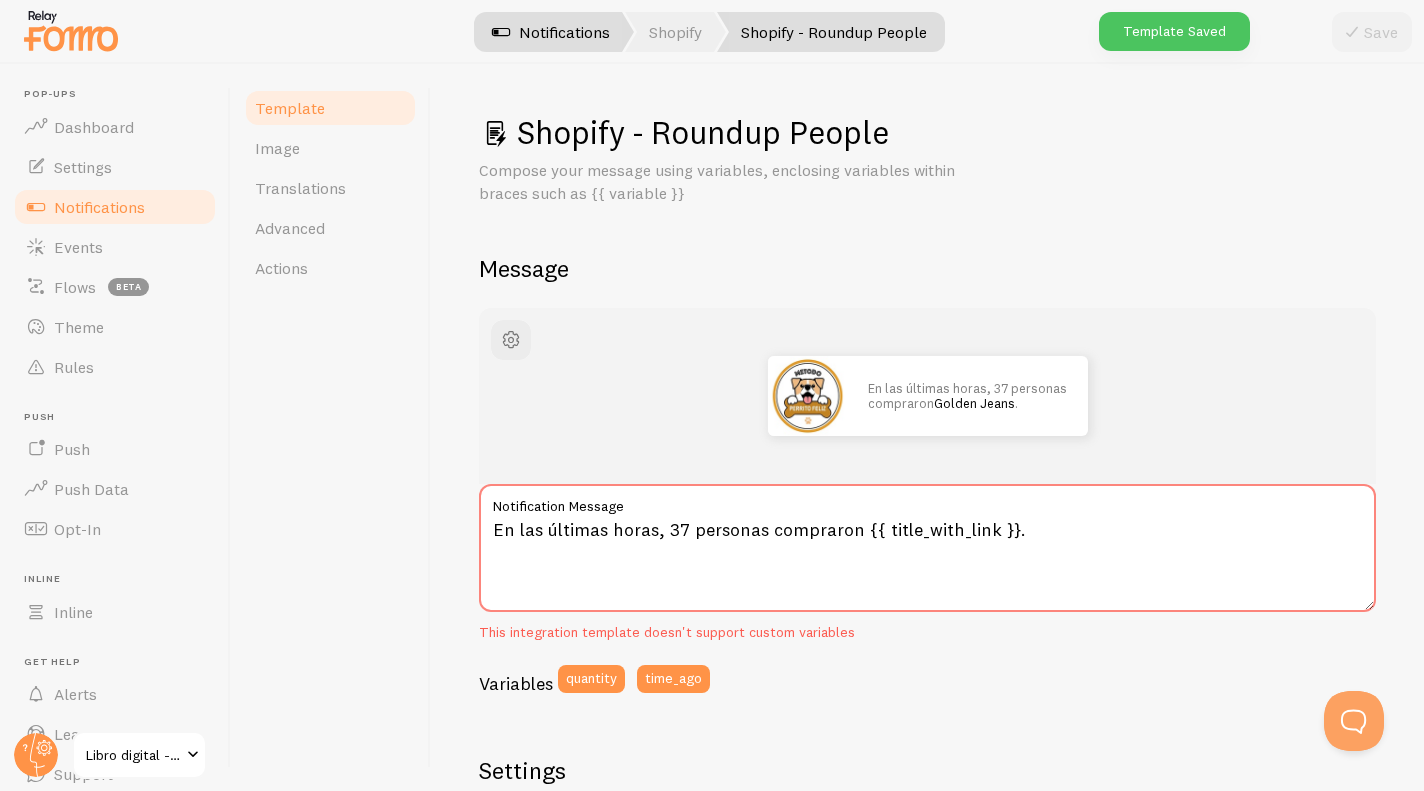 click on "Notifications" at bounding box center (551, 32) 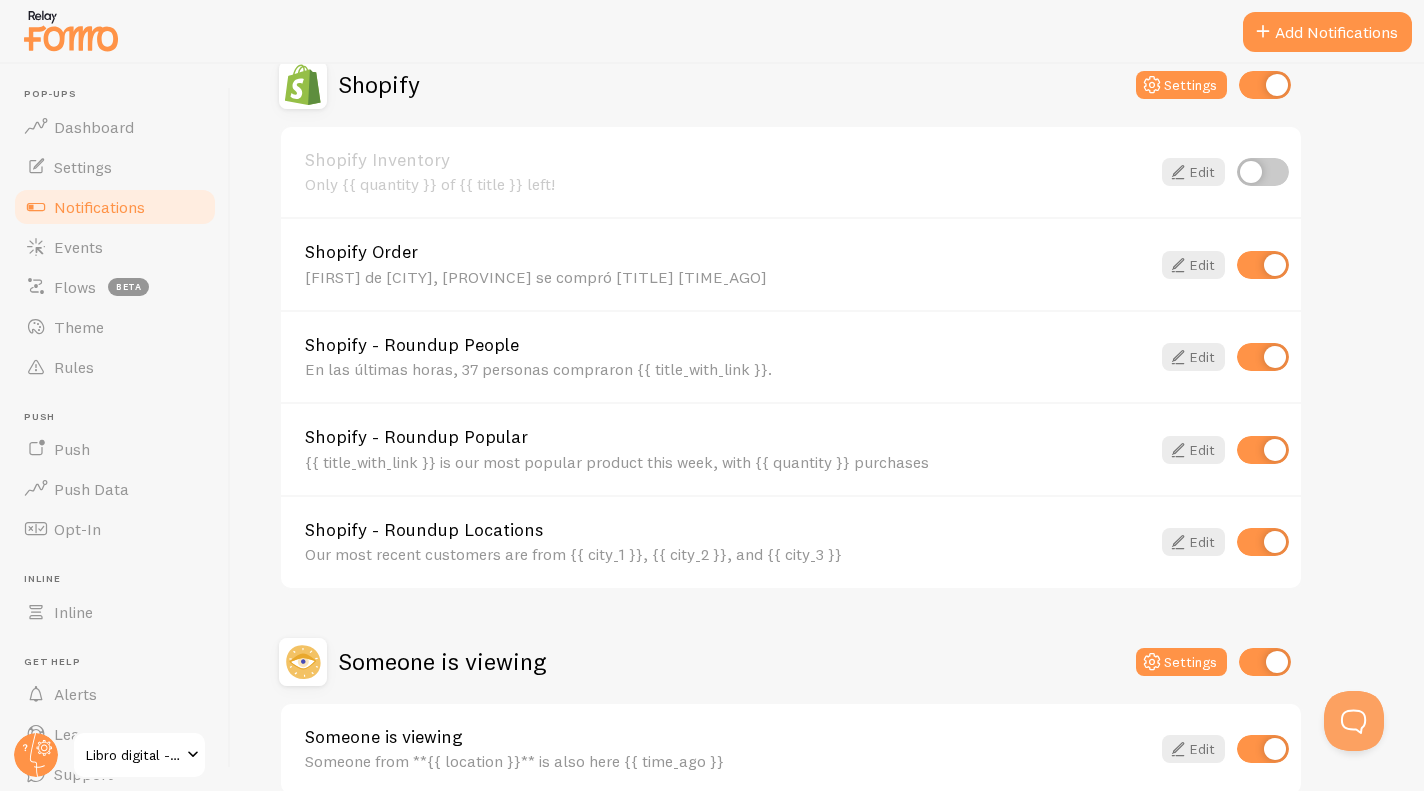 scroll, scrollTop: 820, scrollLeft: 0, axis: vertical 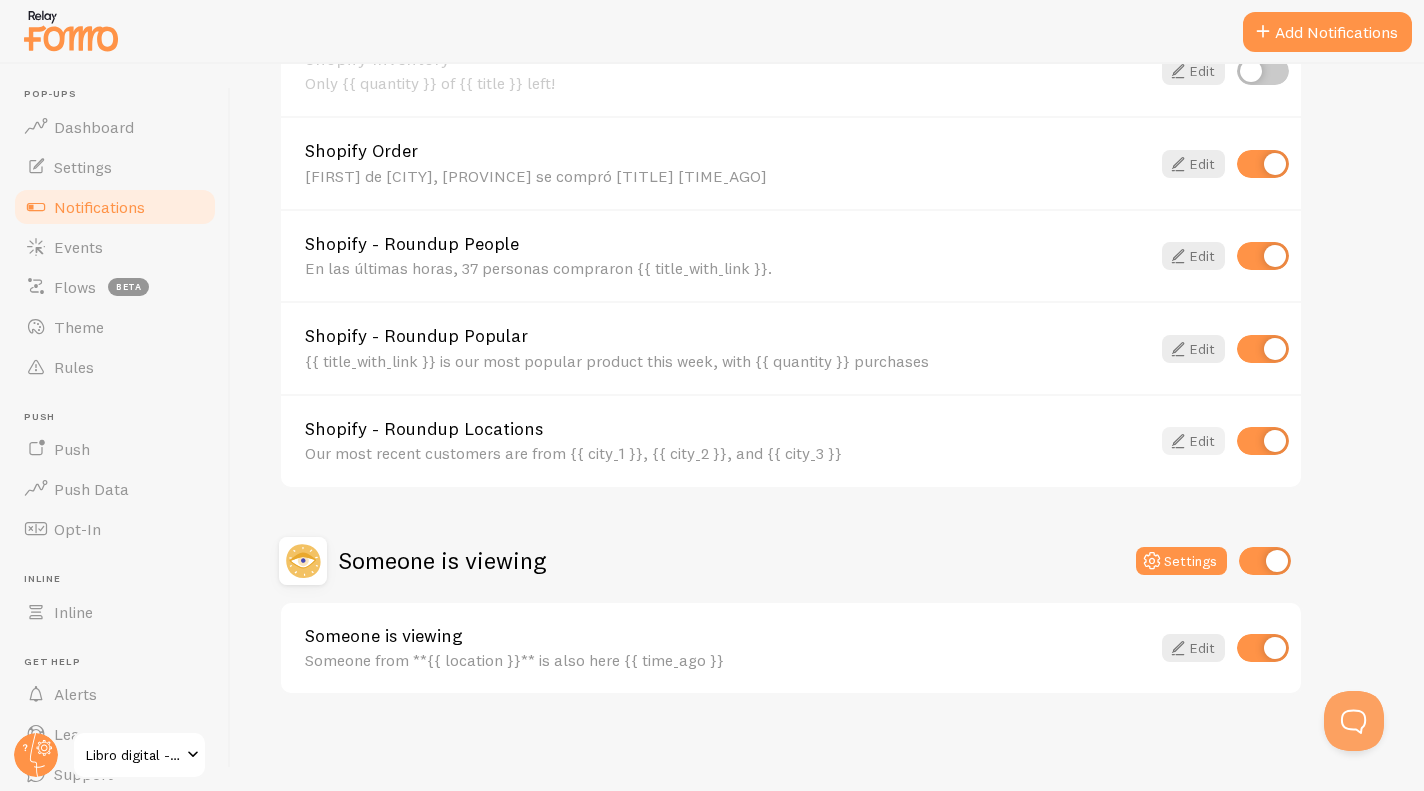 click at bounding box center (1178, 441) 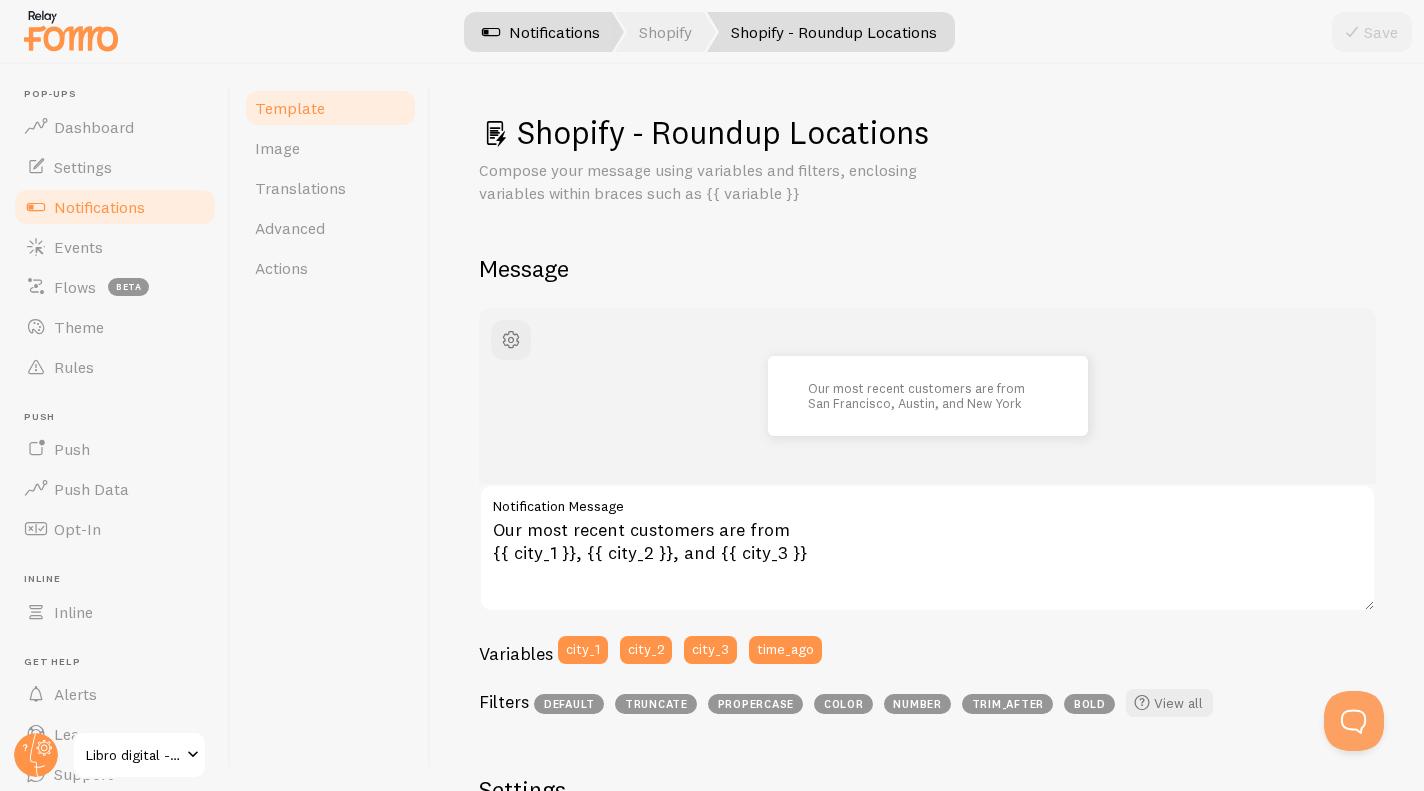 click on "Notifications" at bounding box center [541, 32] 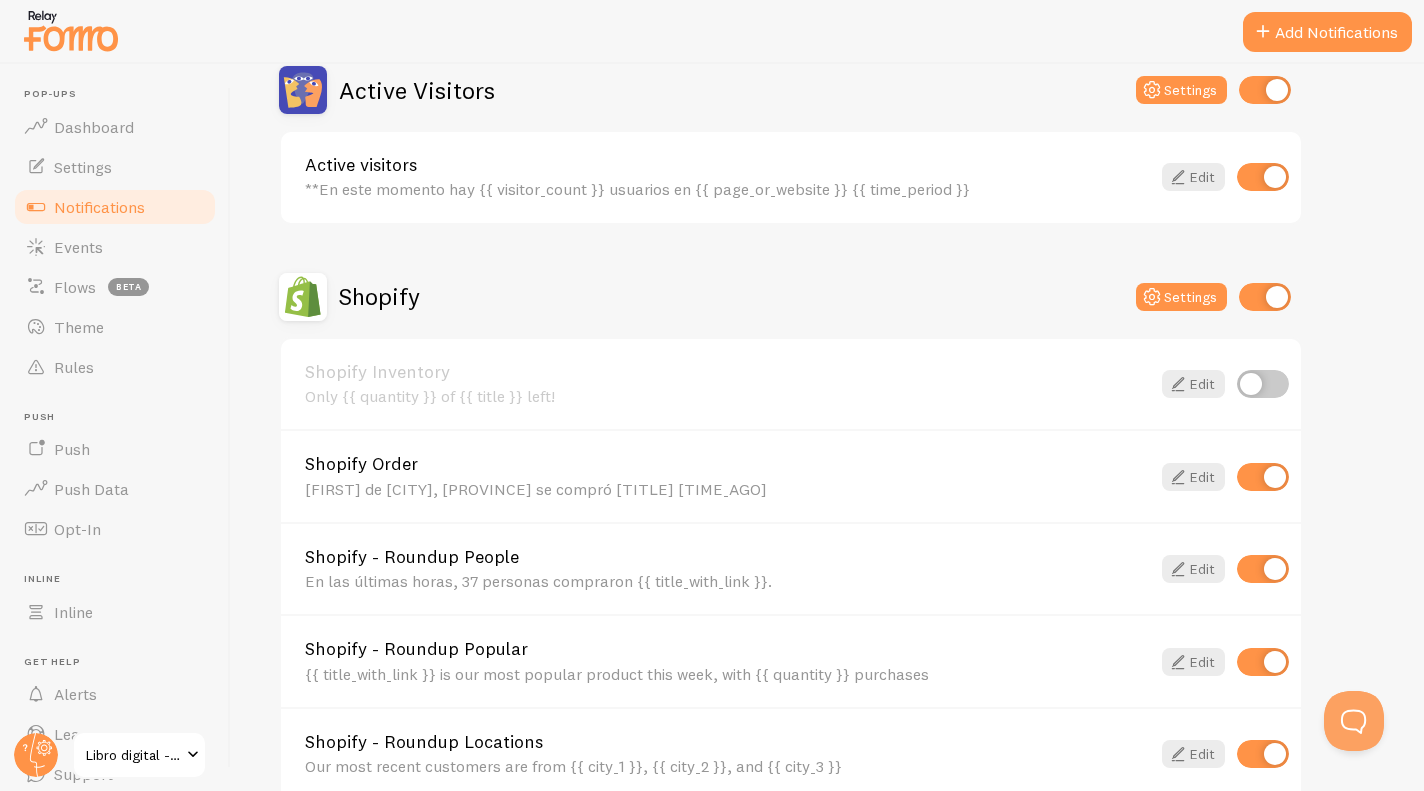 scroll, scrollTop: 812, scrollLeft: 0, axis: vertical 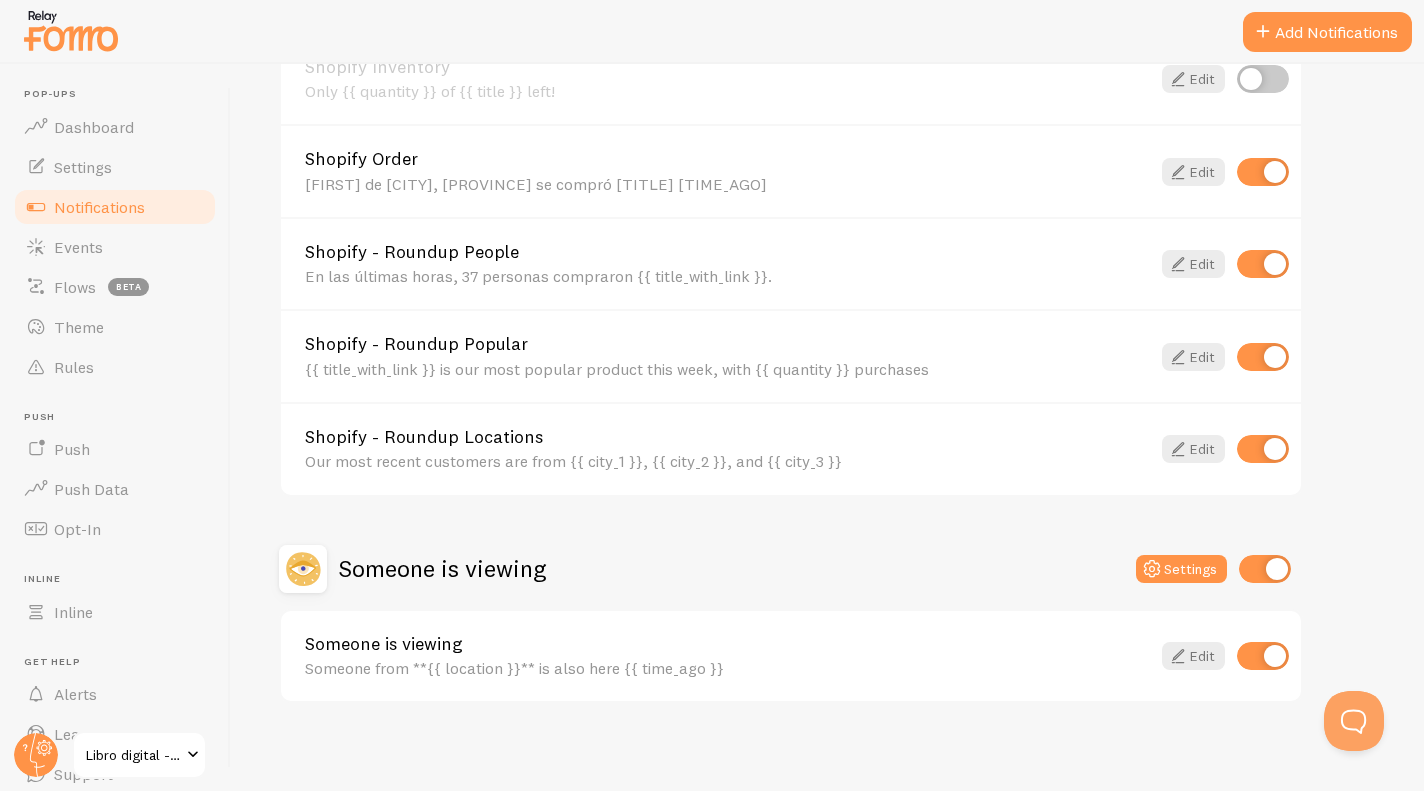 click at bounding box center [1263, 449] 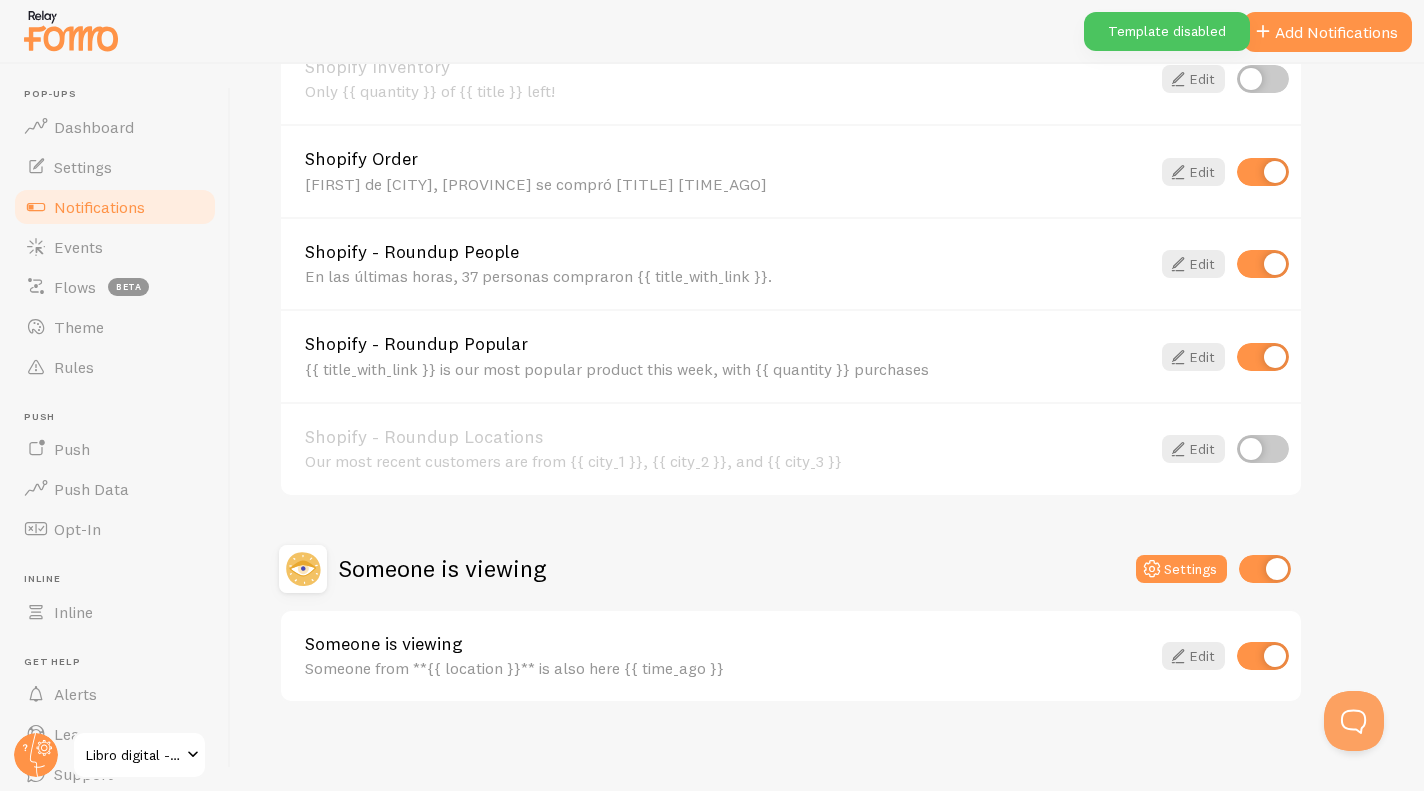 scroll, scrollTop: 820, scrollLeft: 0, axis: vertical 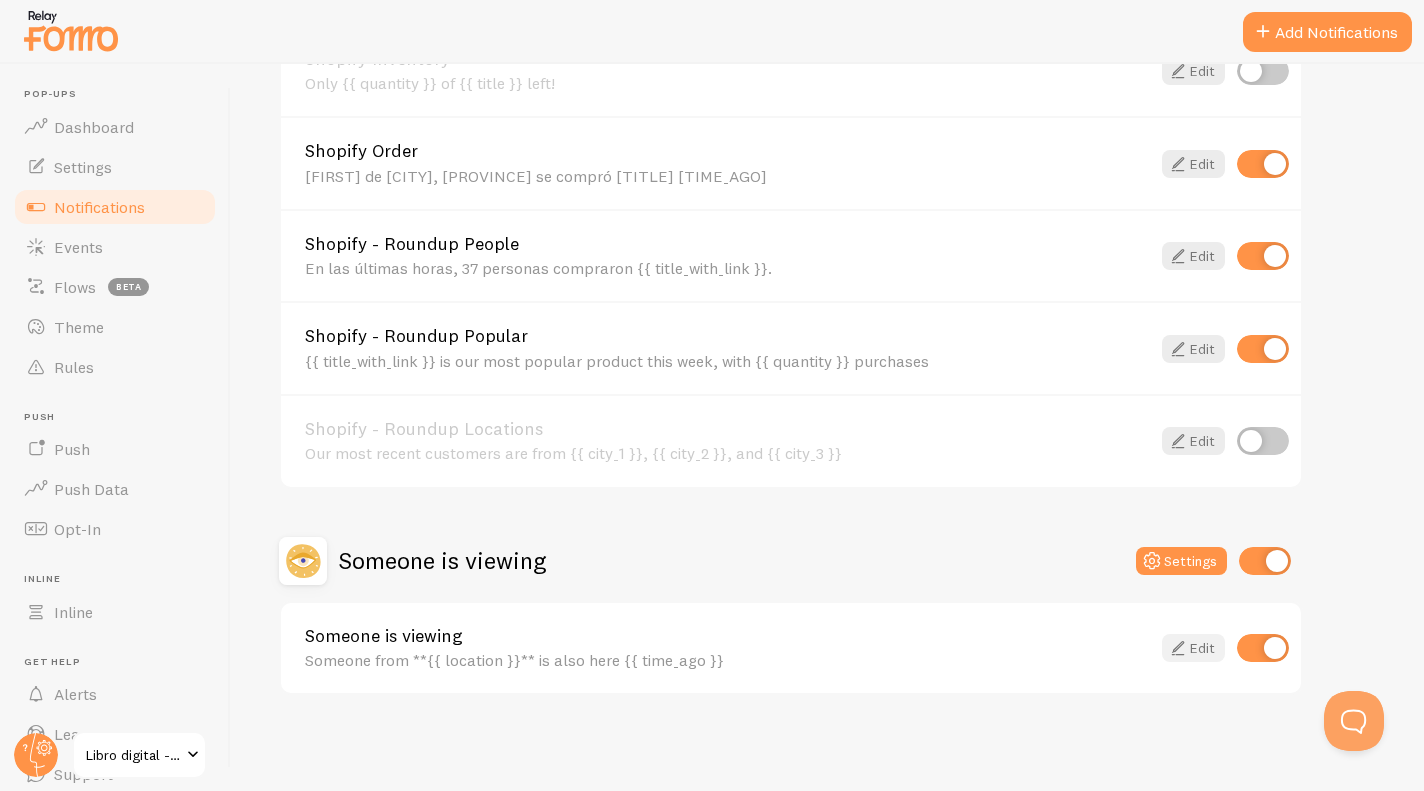 click at bounding box center (1178, 648) 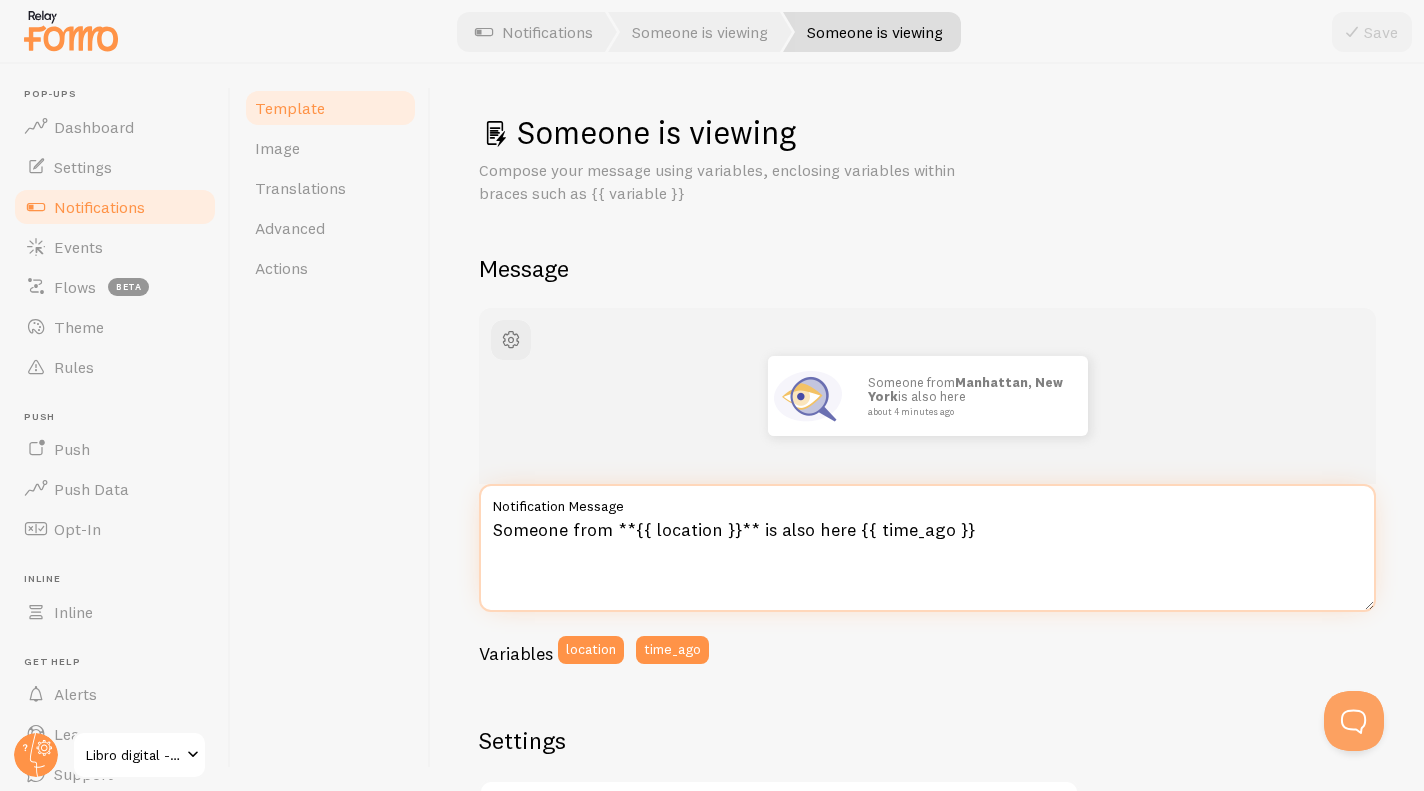 click on "Someone from **{{ location }}** is also here {{ time_ago }}" at bounding box center [927, 548] 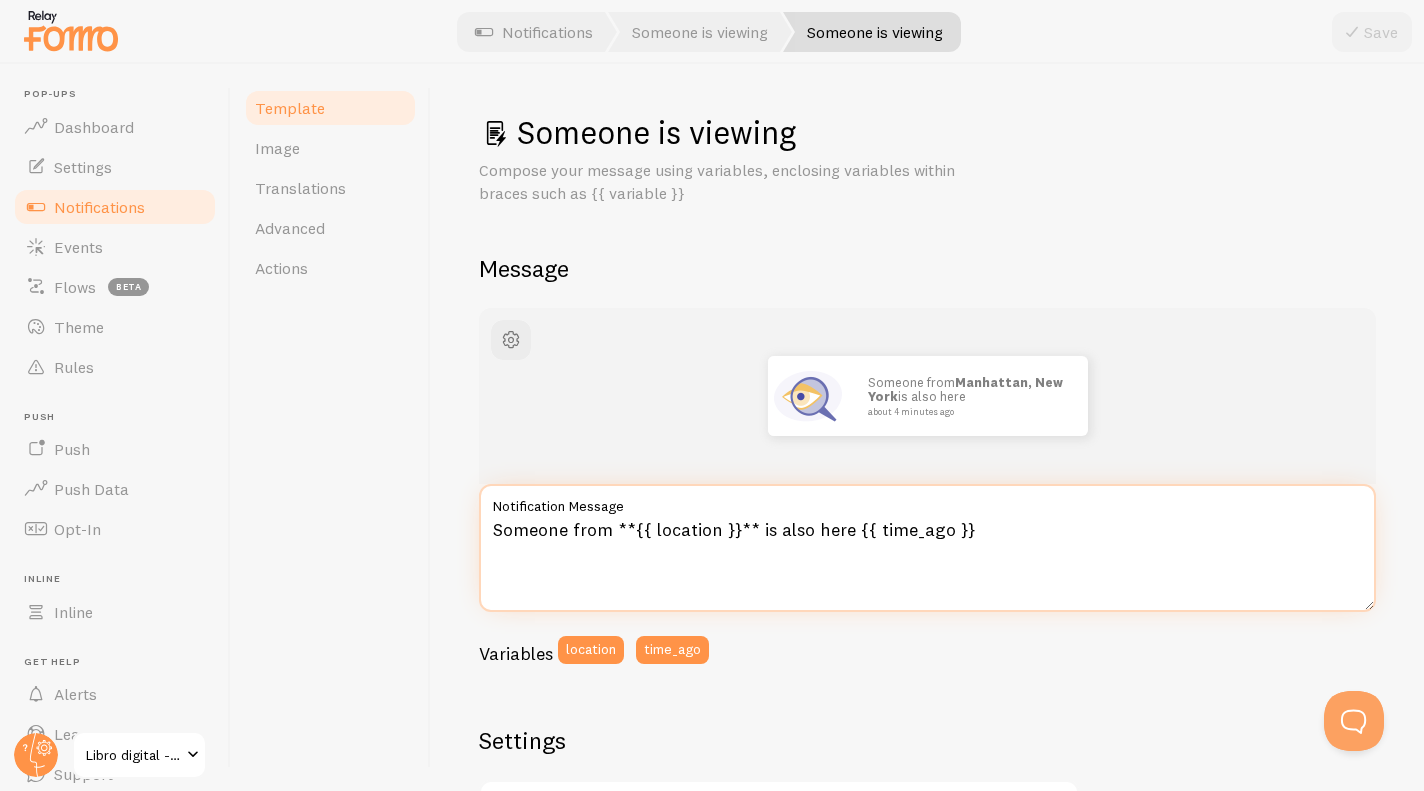 click on "Someone from **{{ location }}** is also here {{ time_ago }}" at bounding box center (927, 548) 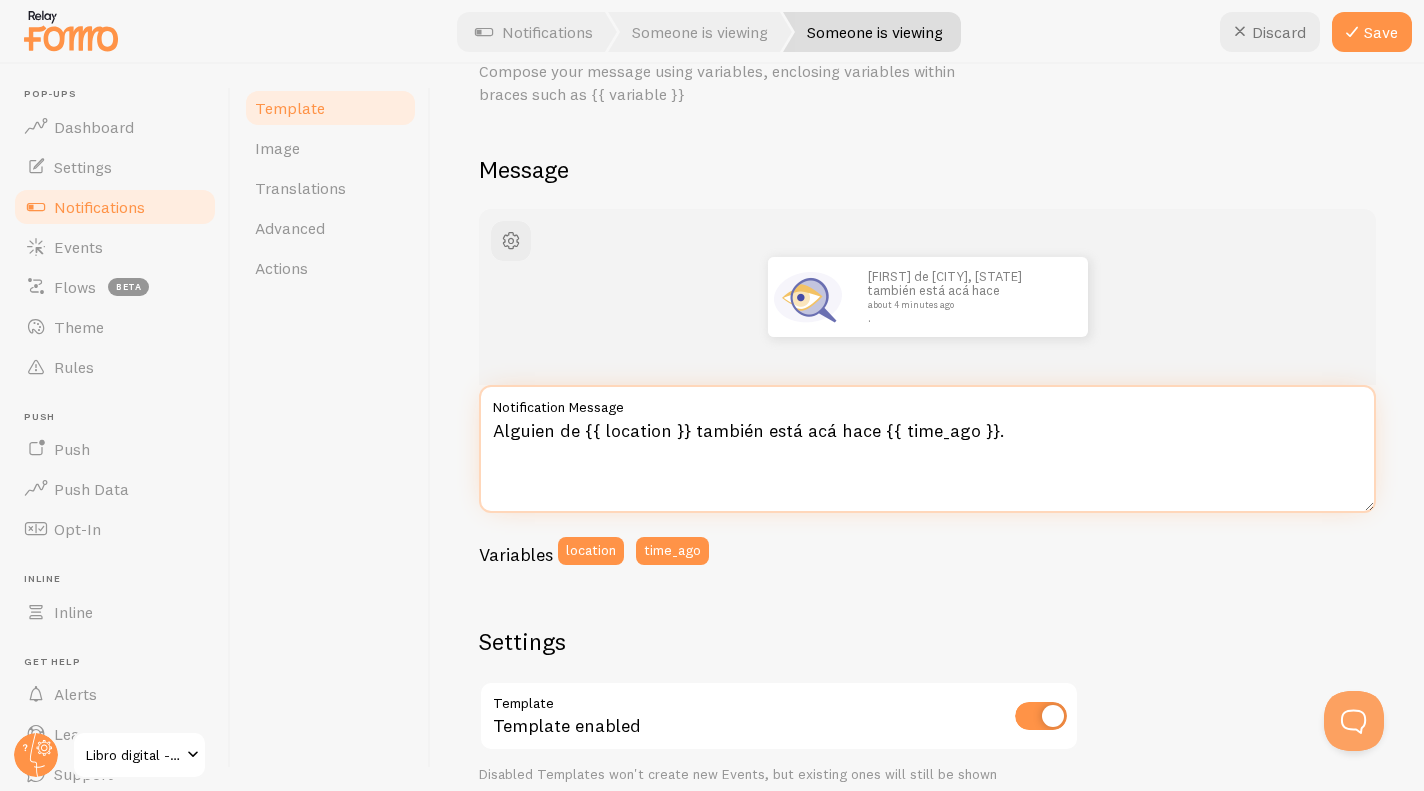scroll, scrollTop: 99, scrollLeft: 0, axis: vertical 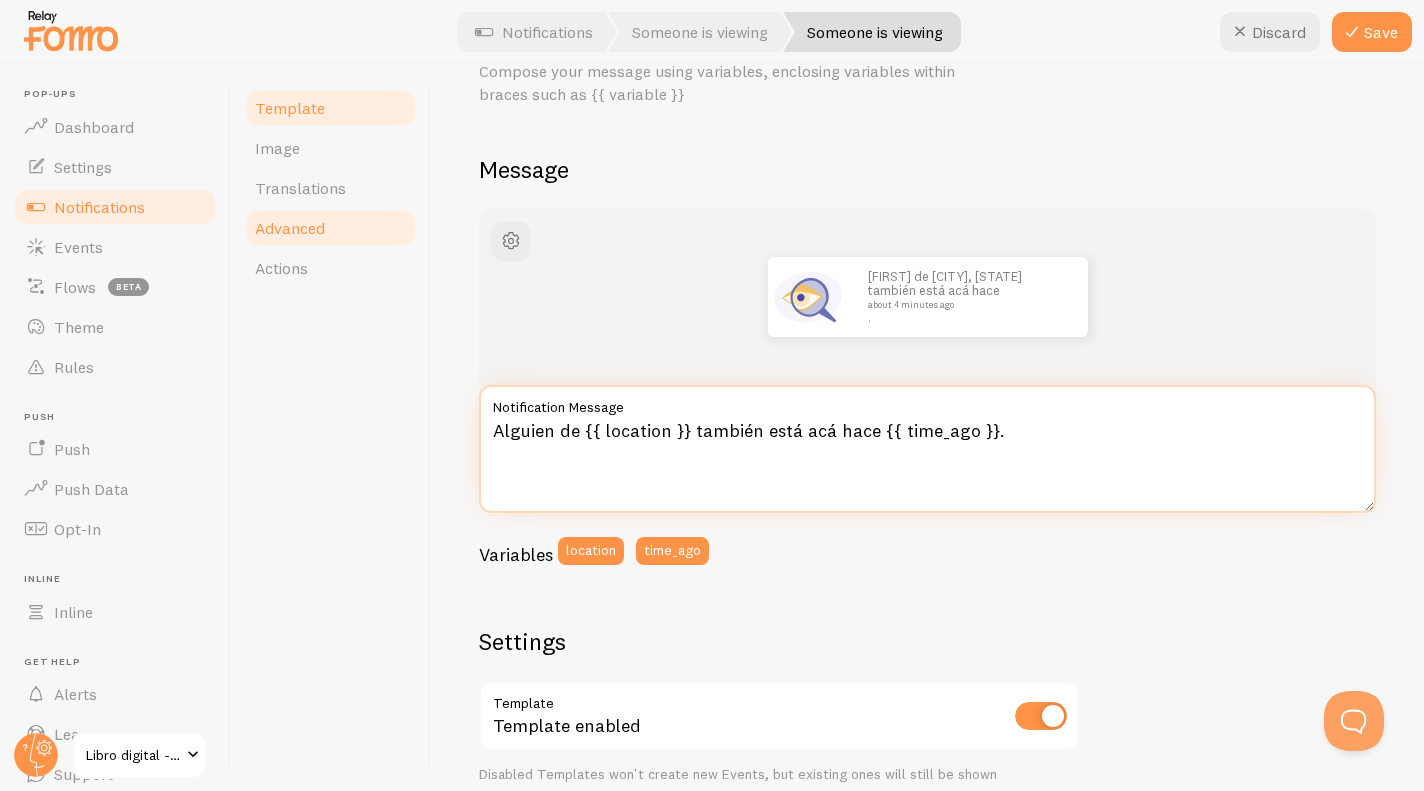 type on "Alguien de {{ location }} también está acá hace {{ time_ago }}." 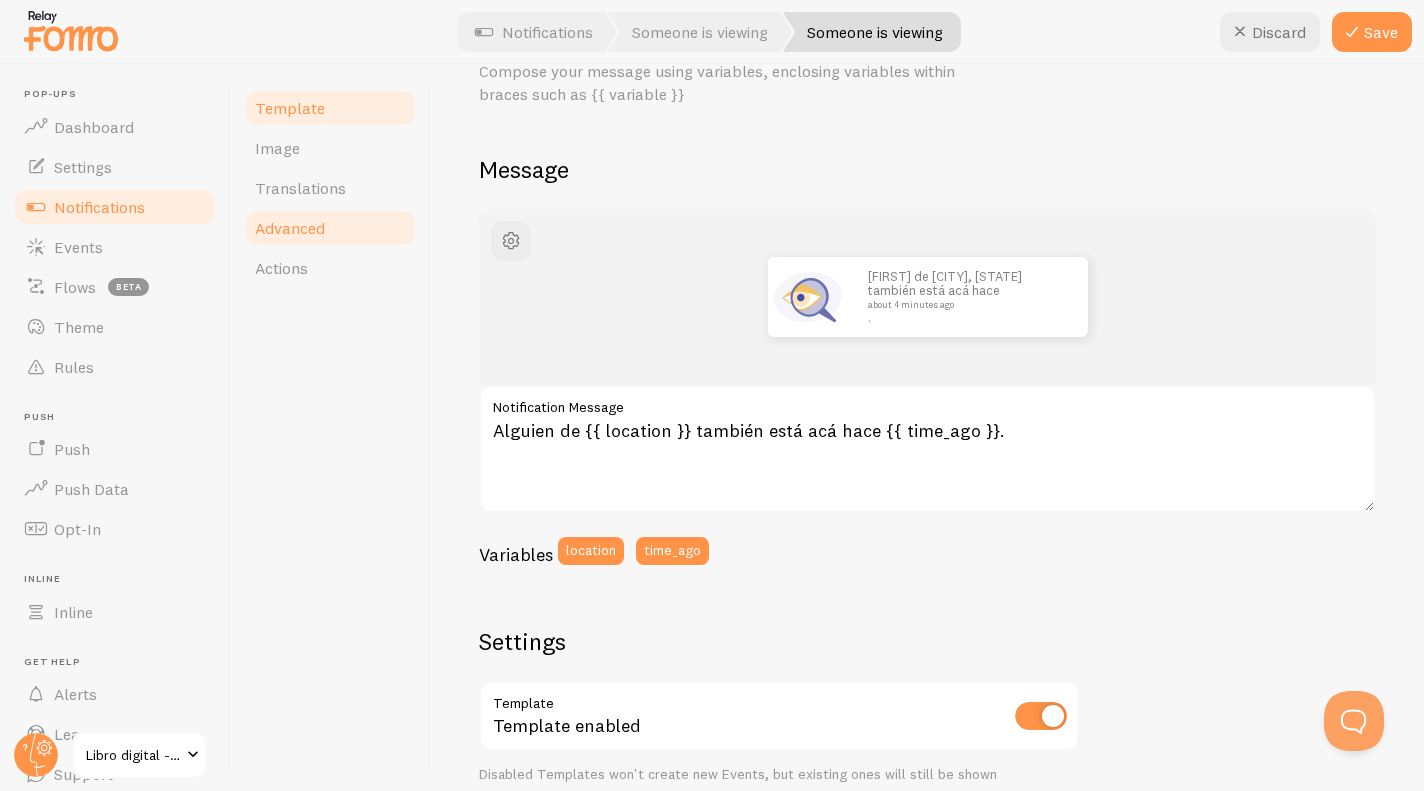 click on "Advanced" at bounding box center [330, 228] 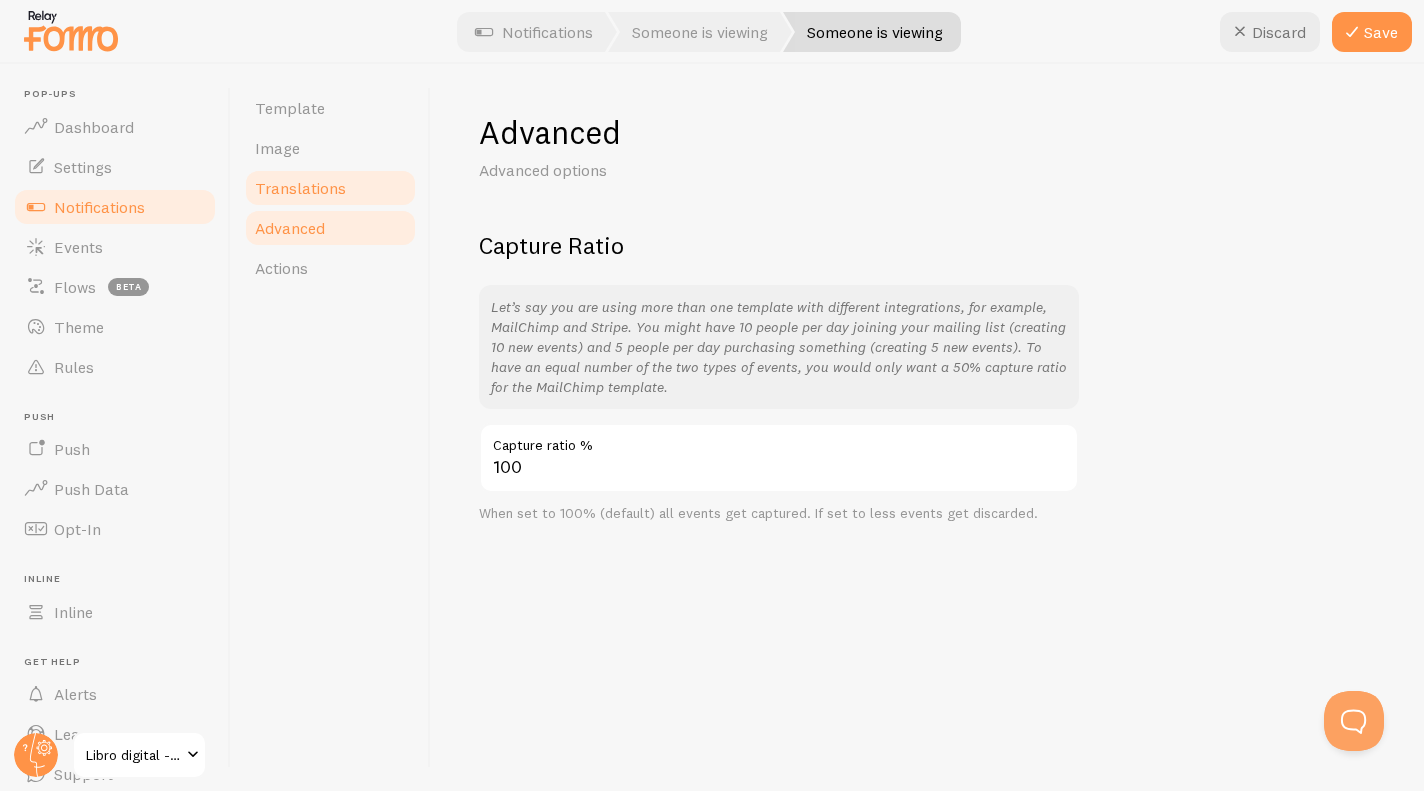 click on "Translations" at bounding box center [330, 188] 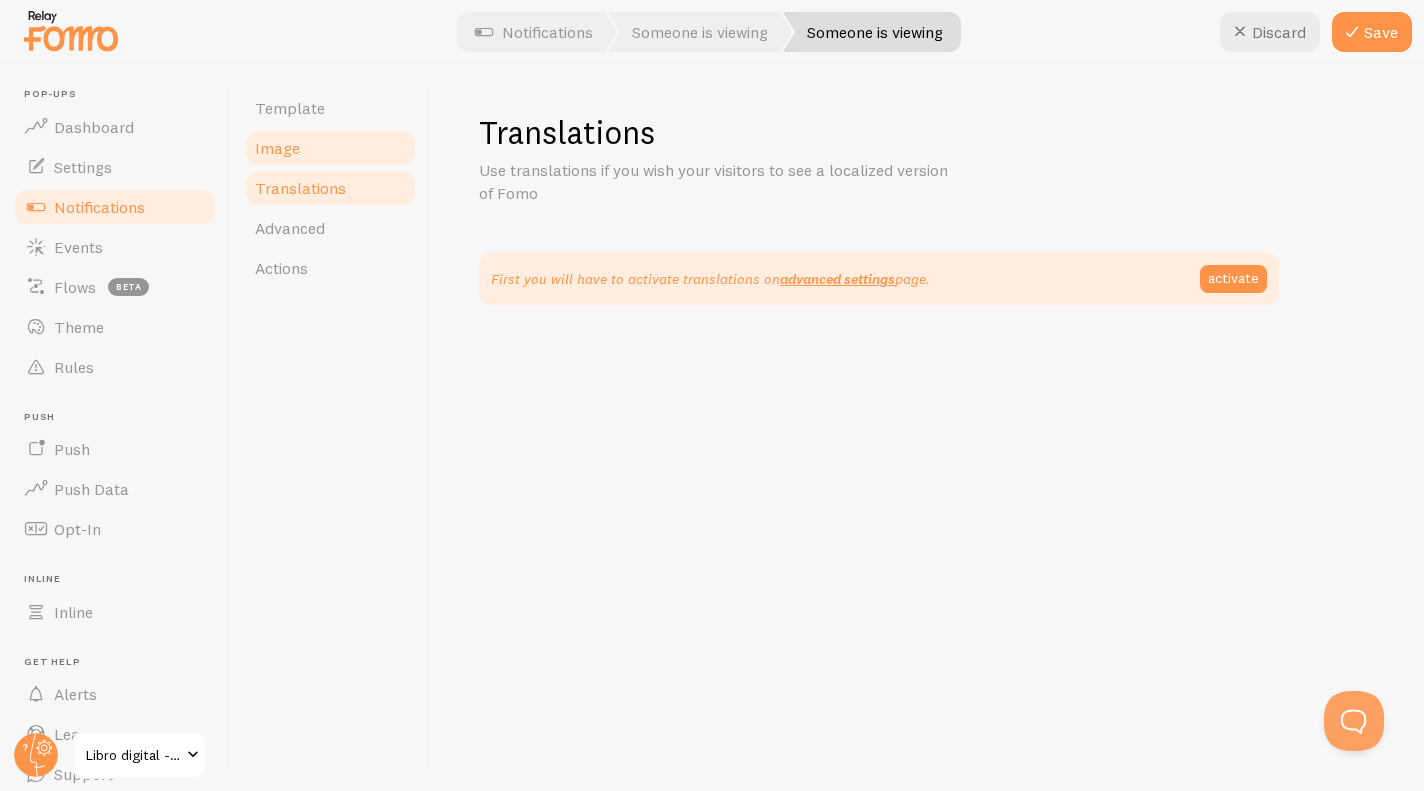 click on "Image" at bounding box center [330, 148] 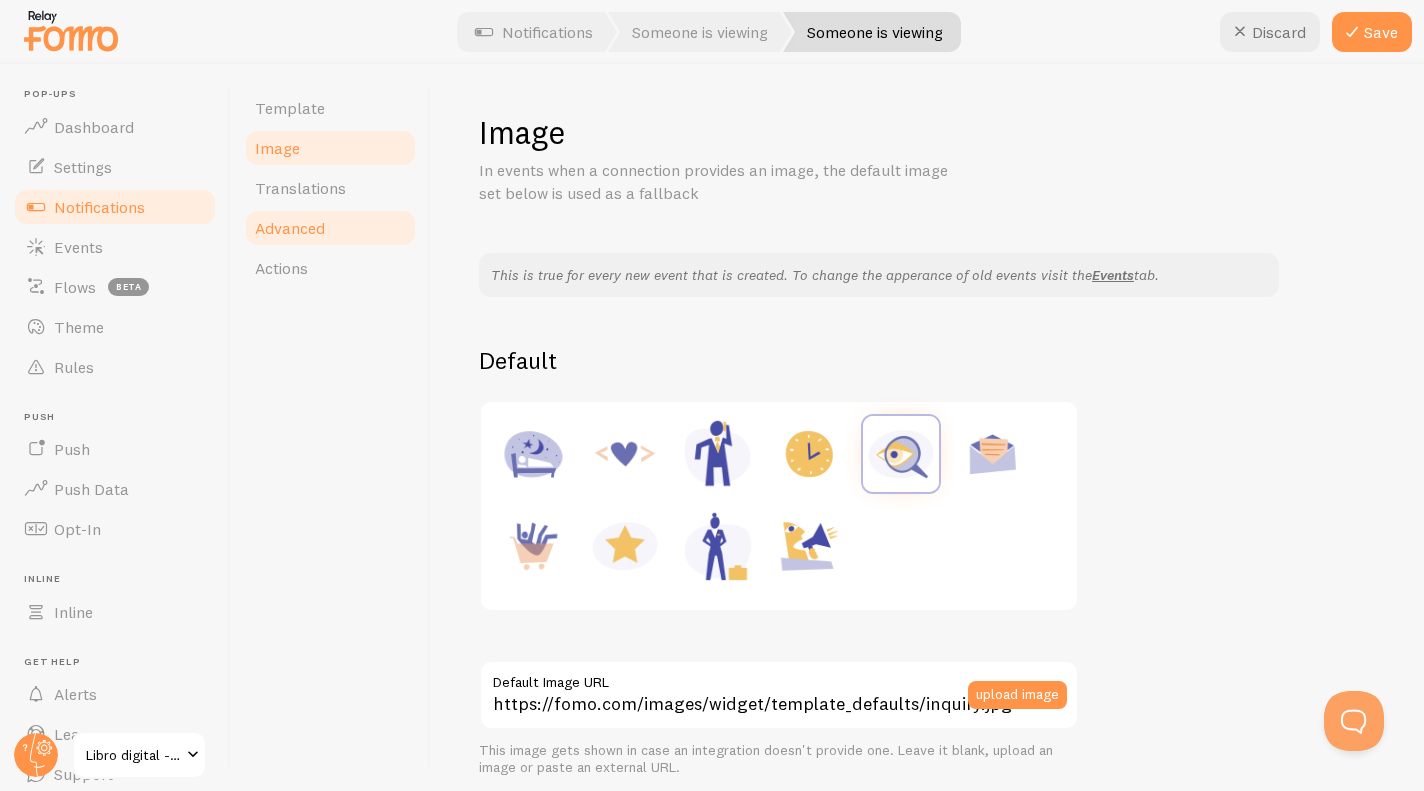 click on "Advanced" at bounding box center [330, 228] 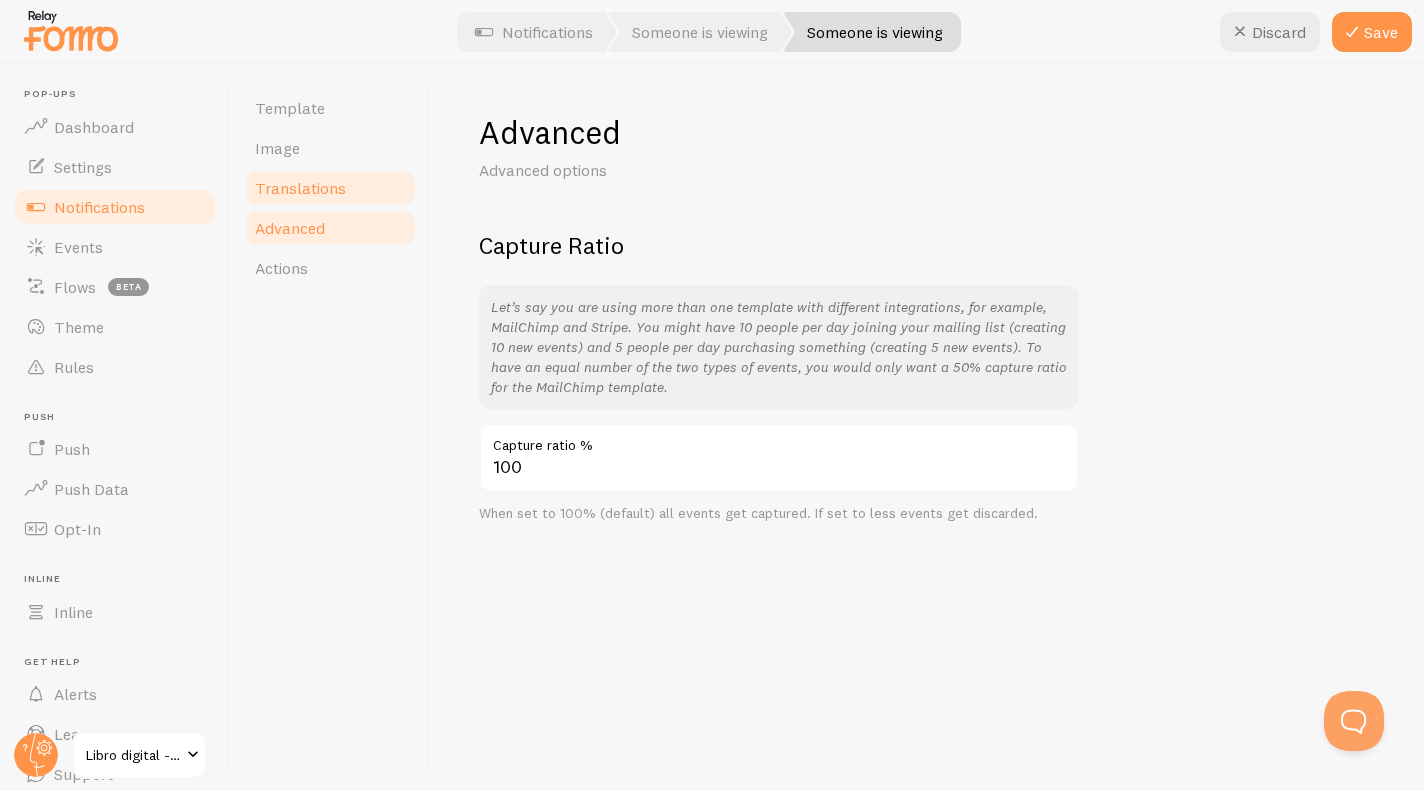 click on "Translations" at bounding box center [330, 188] 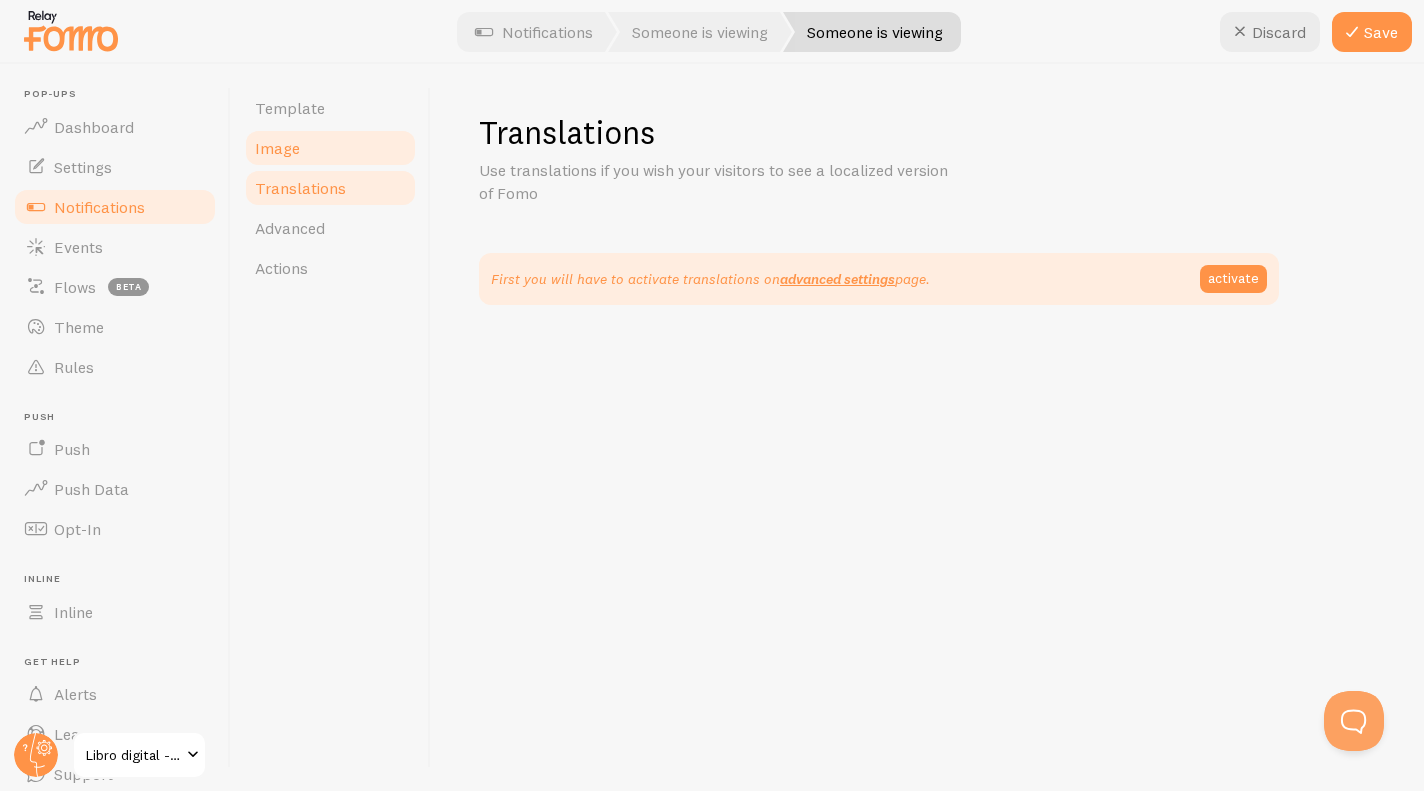 click on "Image" at bounding box center [330, 148] 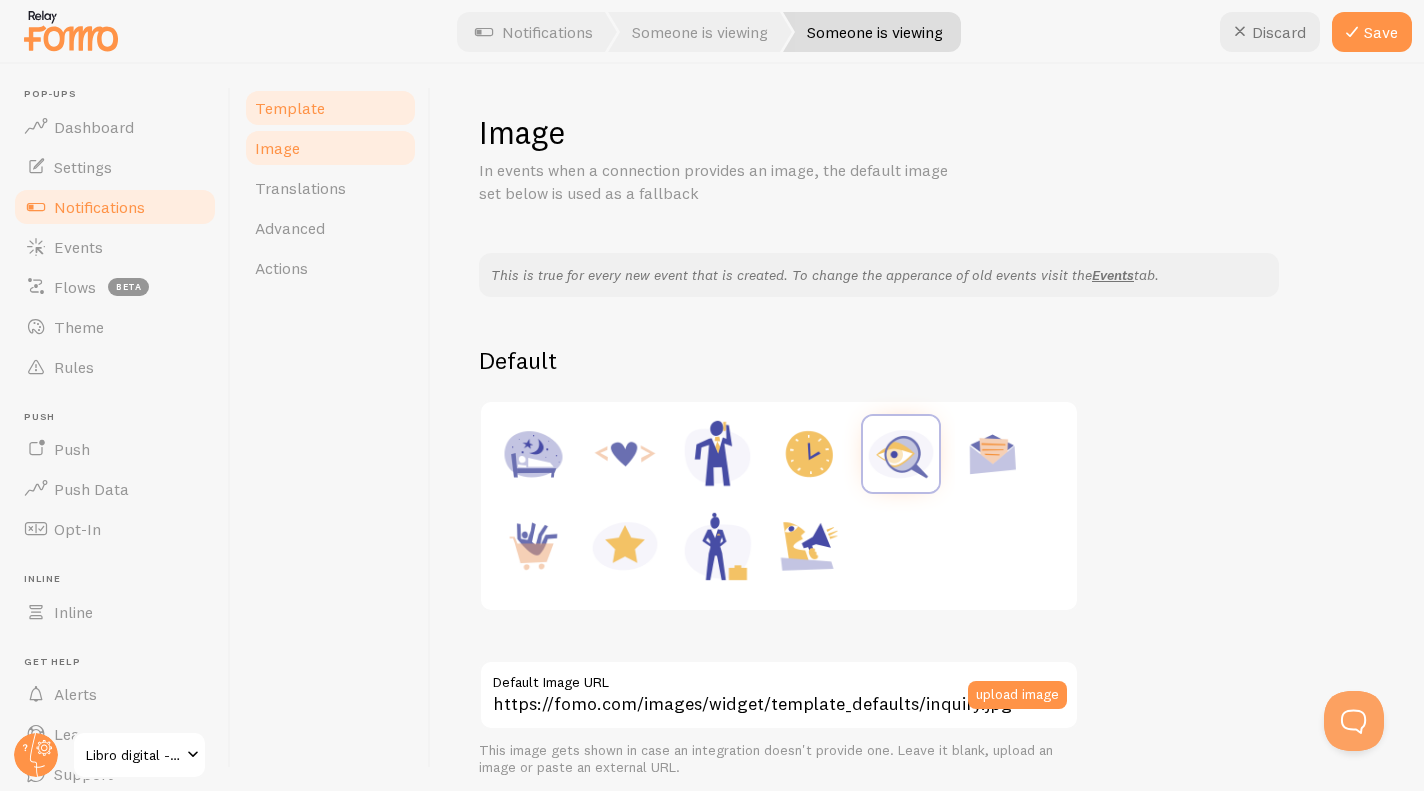 click on "Template" at bounding box center (330, 108) 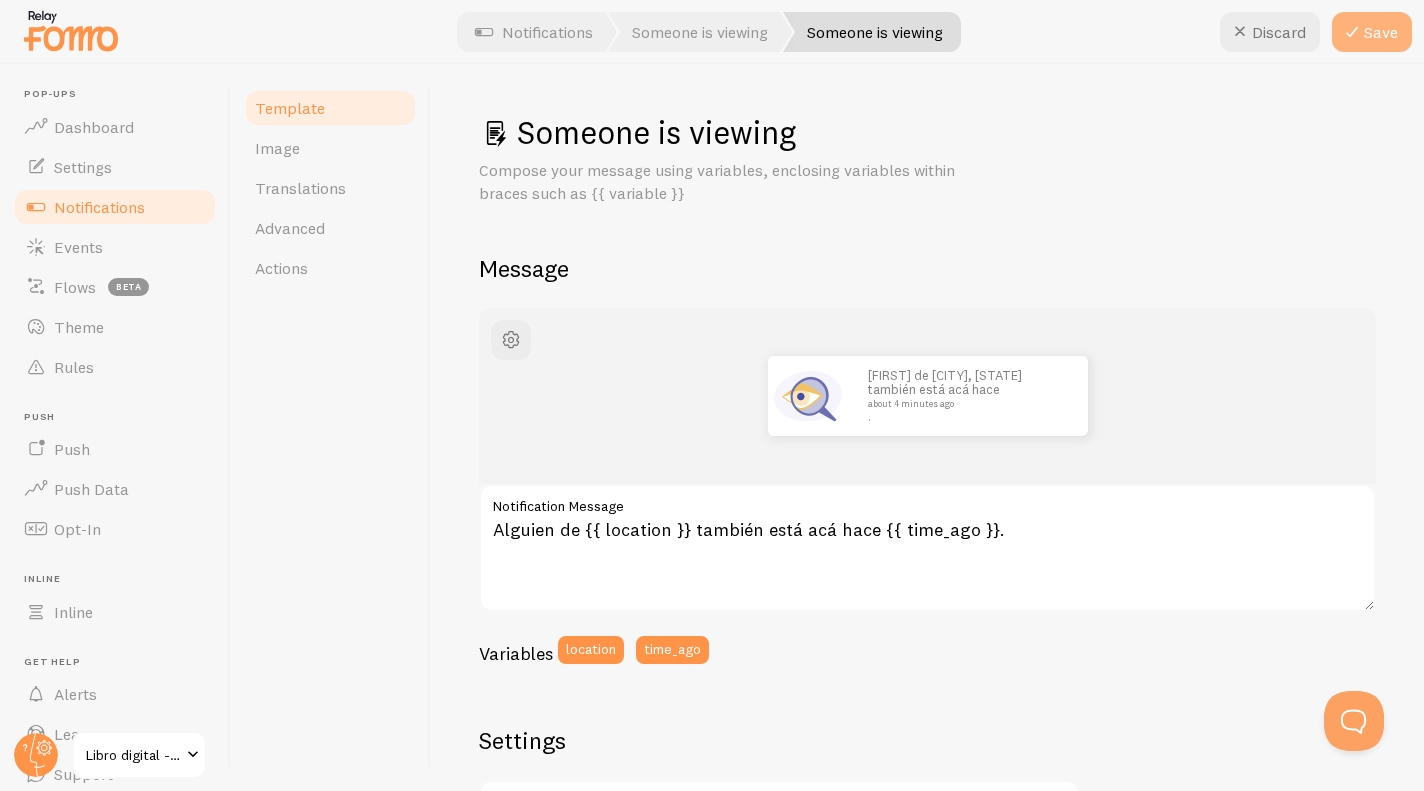 click on "Save" at bounding box center (1372, 32) 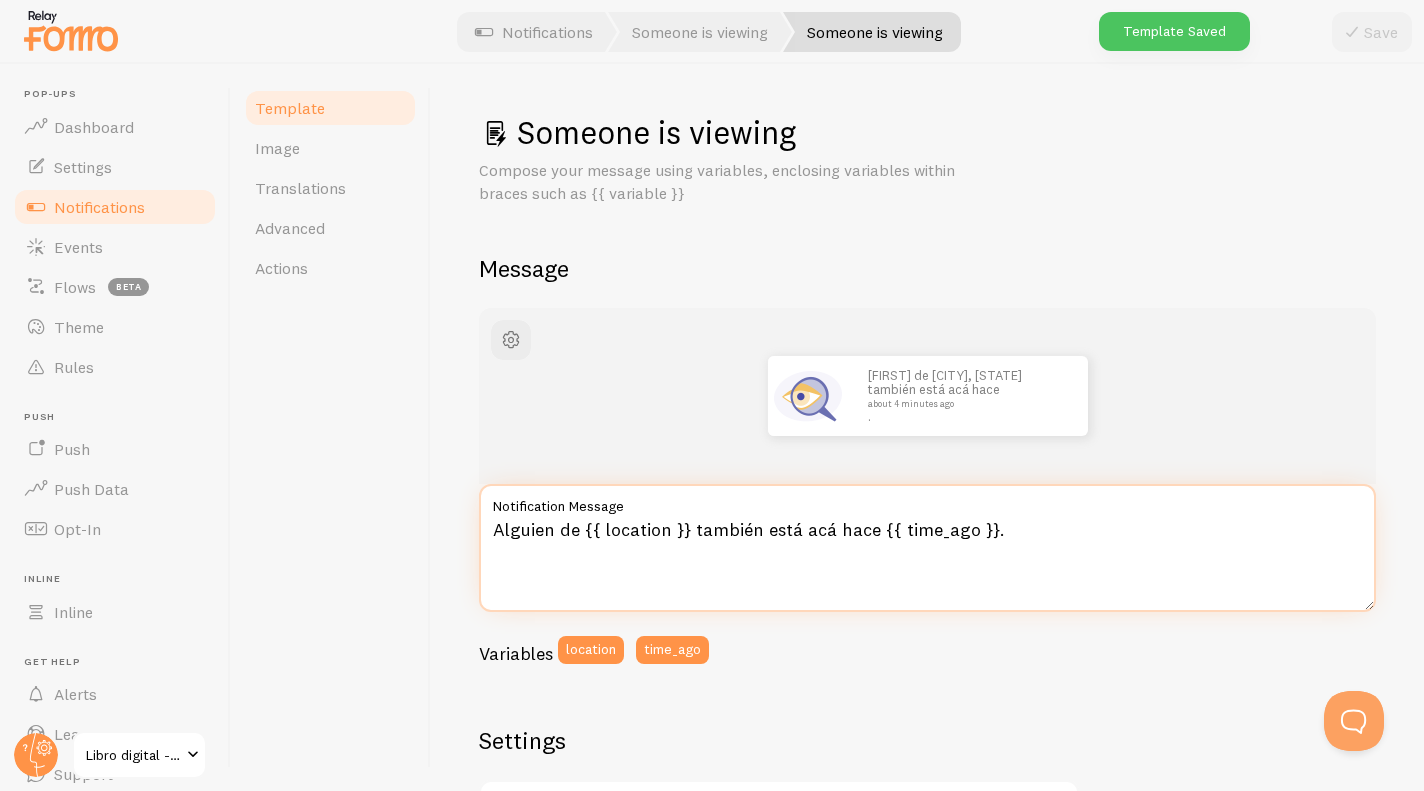 click on "Alguien de {{ location }} también está acá hace {{ time_ago }}." at bounding box center [927, 548] 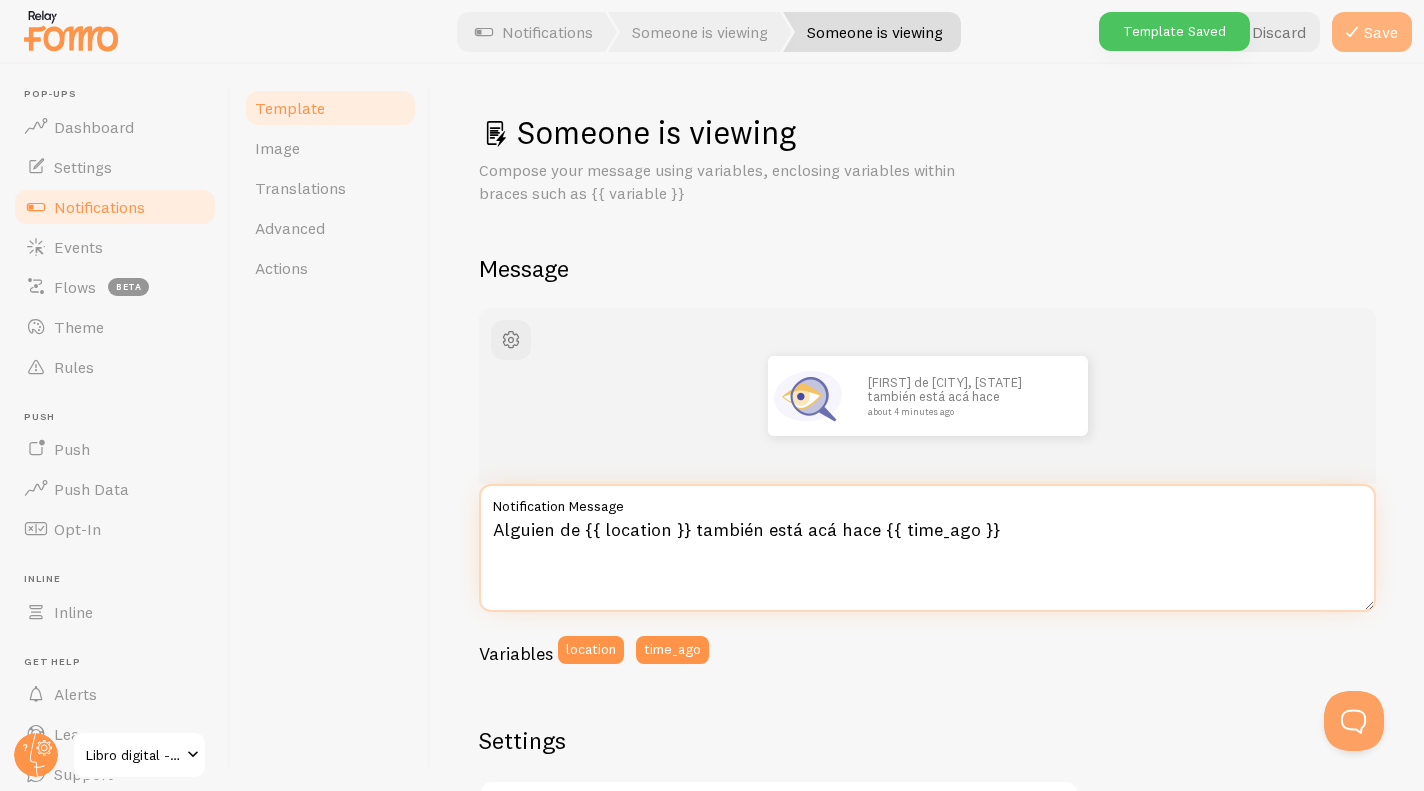 type on "Alguien de {{ location }} también está acá hace {{ time_ago }}" 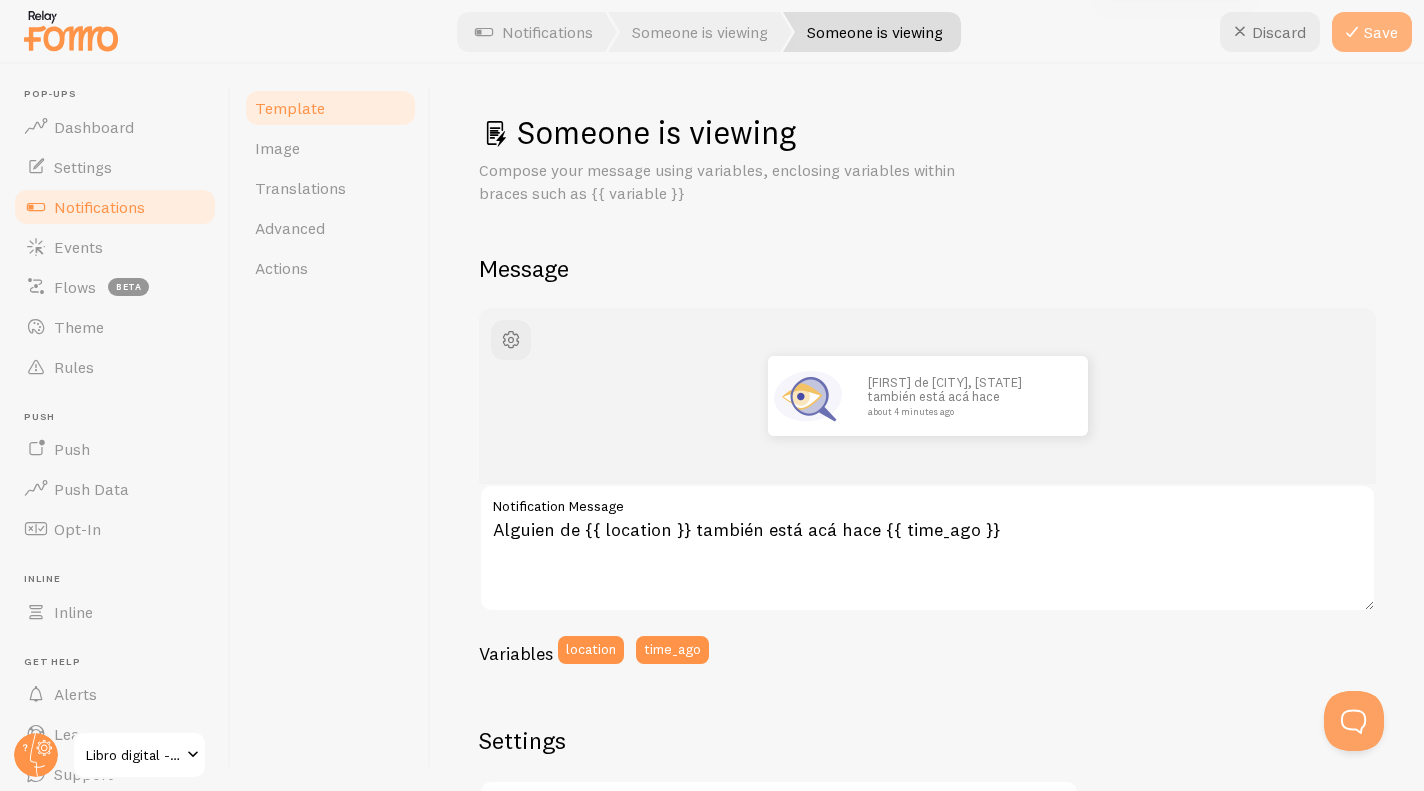 click at bounding box center [1352, 32] 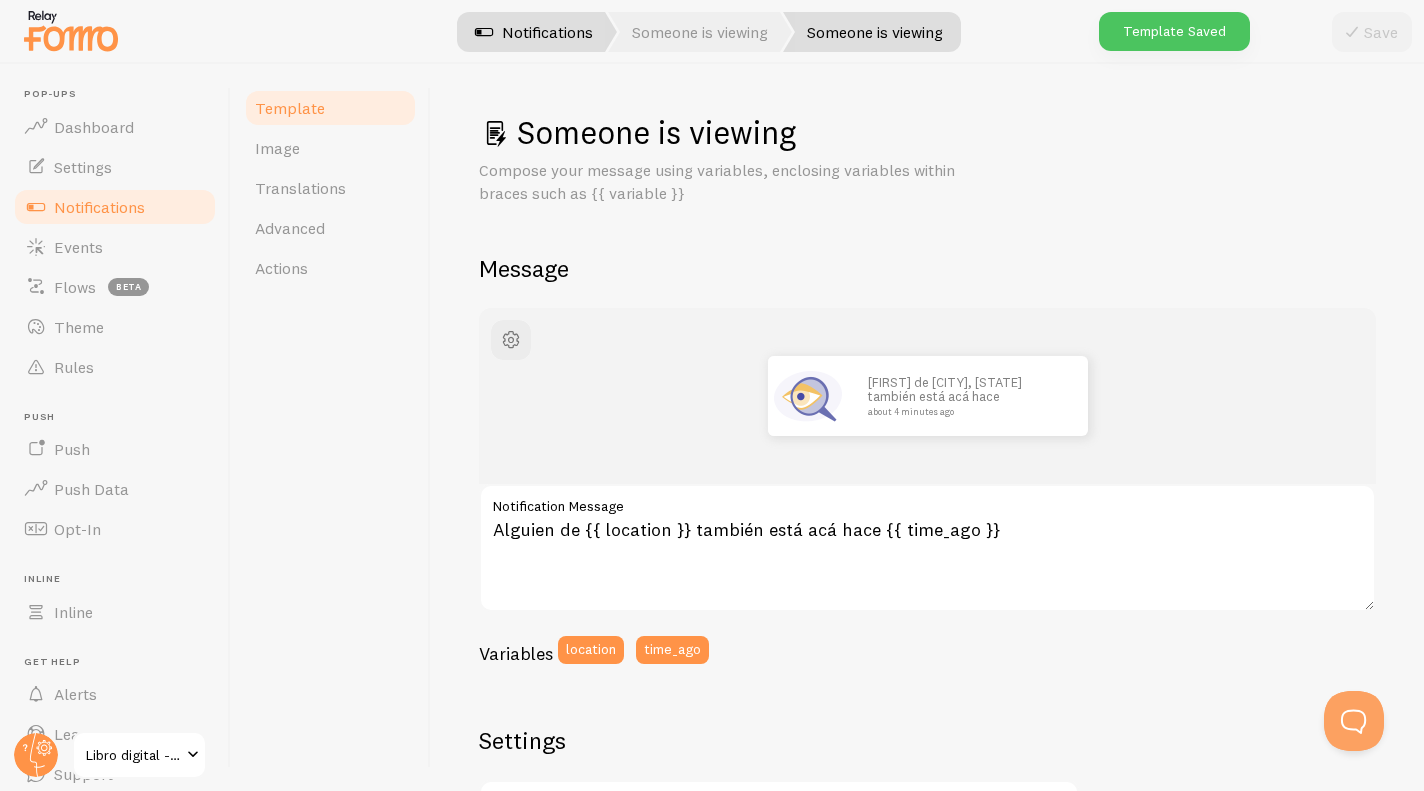 click on "Notifications" at bounding box center (534, 32) 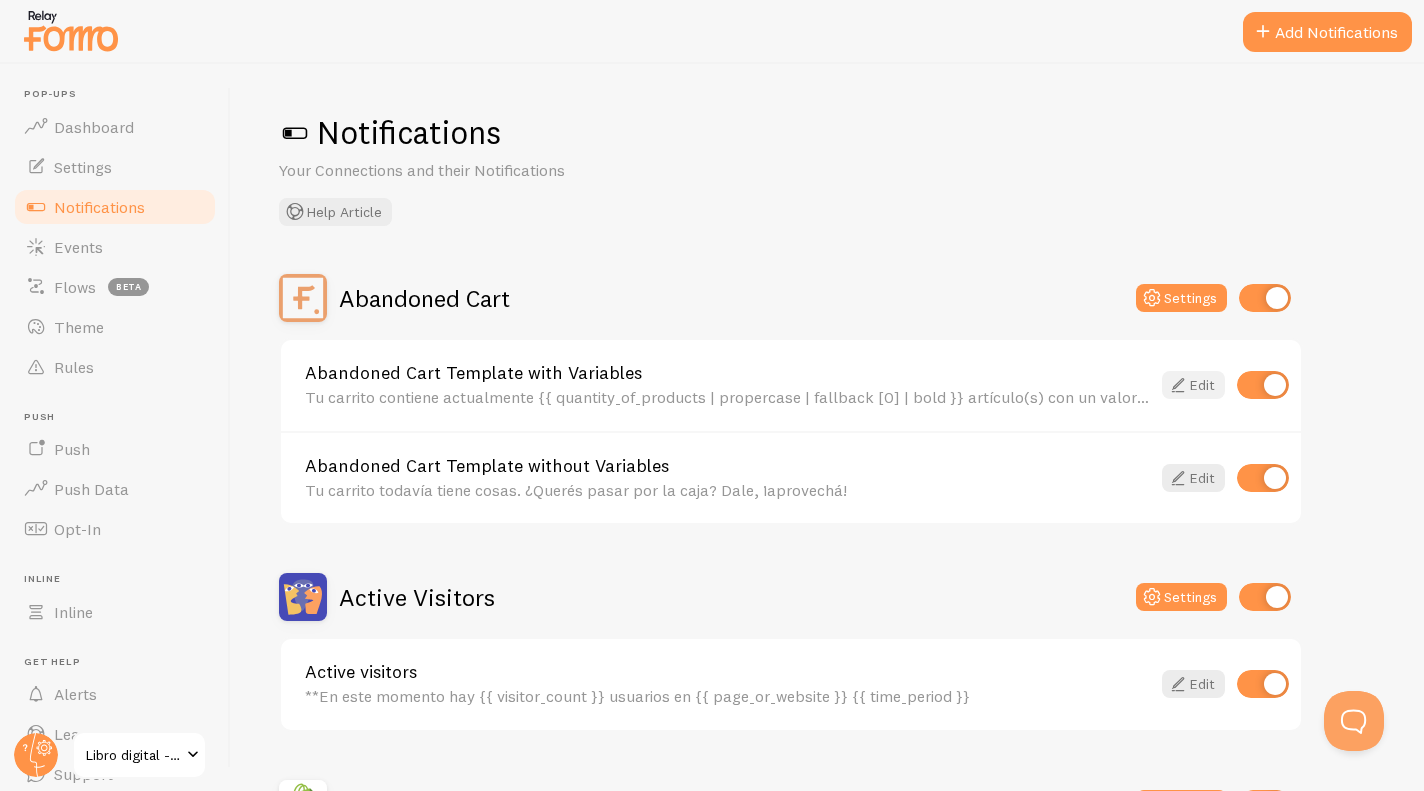 click on "Edit" at bounding box center [1193, 385] 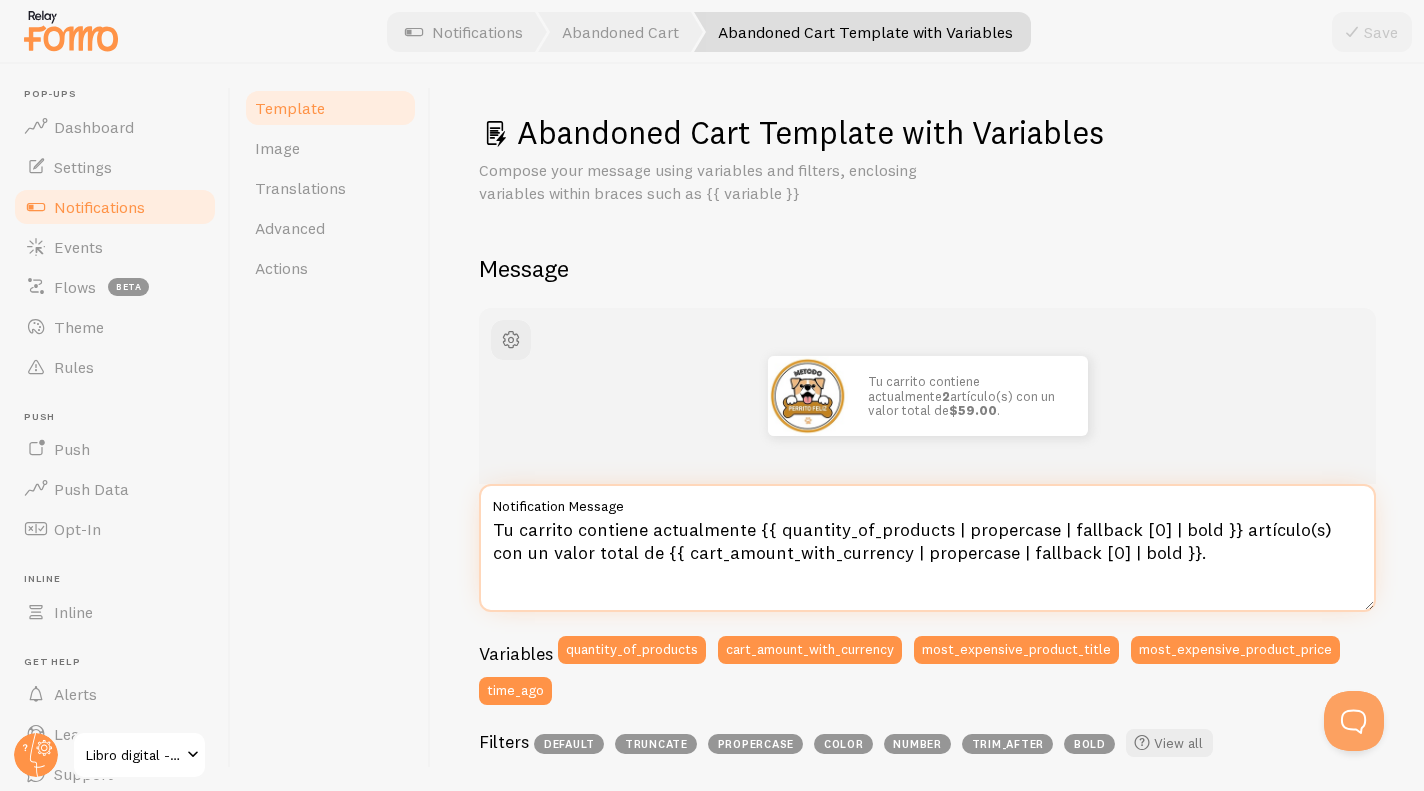 click on "Tu carrito contiene actualmente {{ quantity_of_products | propercase | fallback [0] | bold }} artículo(s) con un valor total de {{ cart_amount_with_currency | propercase | fallback [0] | bold }}." at bounding box center (927, 548) 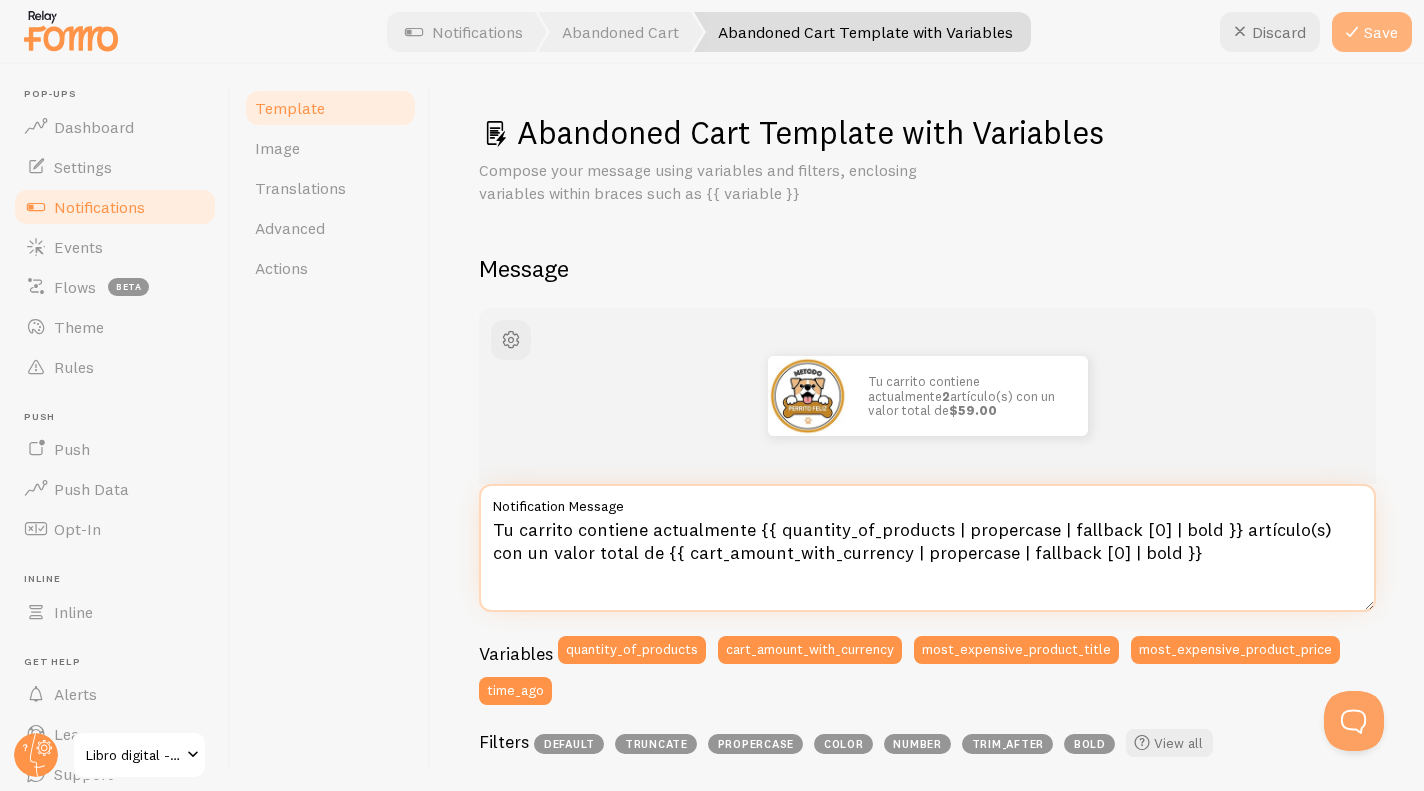 type on "Tu carrito contiene actualmente {{ quantity_of_products | propercase | fallback [0] | bold }} artículo(s) con un valor total de {{ cart_amount_with_currency | propercase | fallback [0] | bold }}" 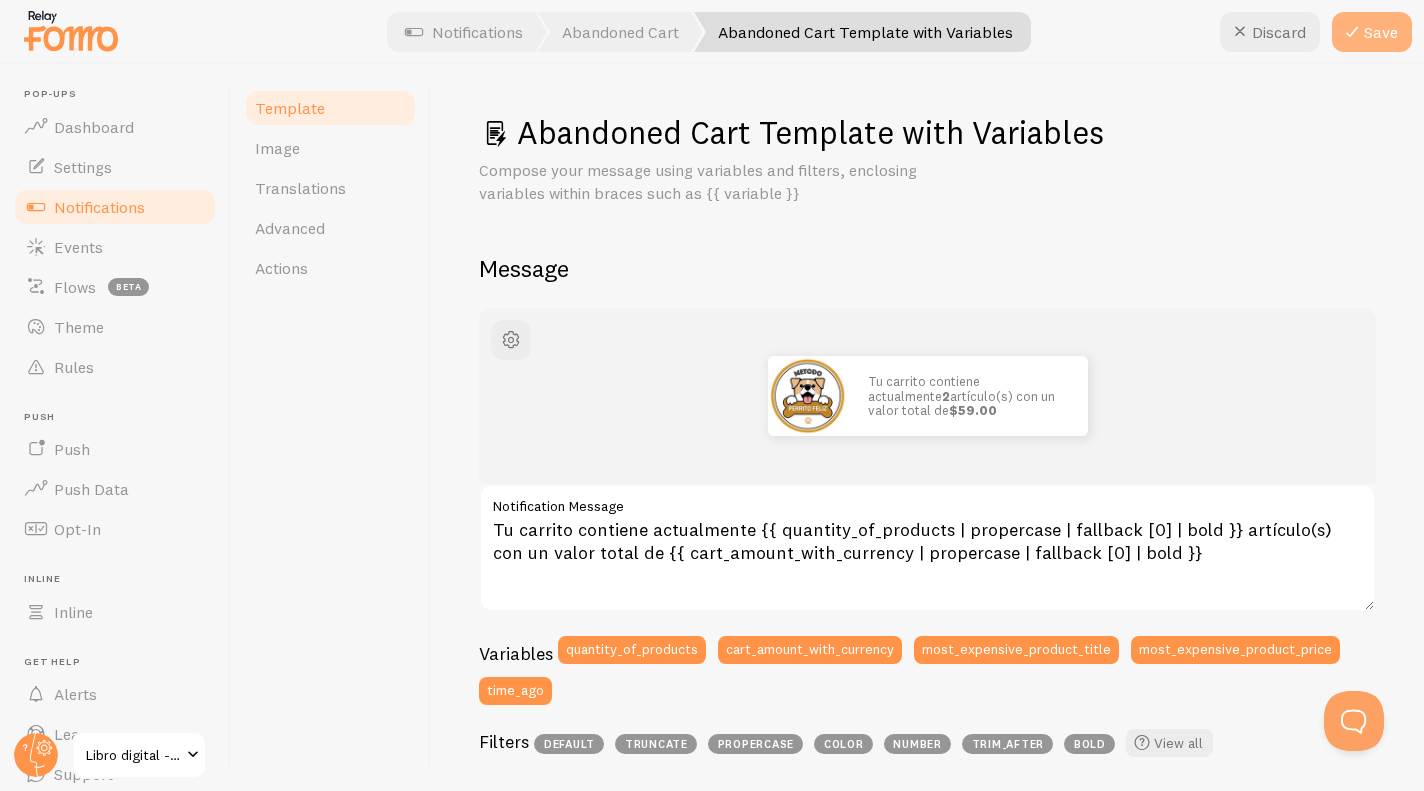 click on "Save" at bounding box center (1372, 32) 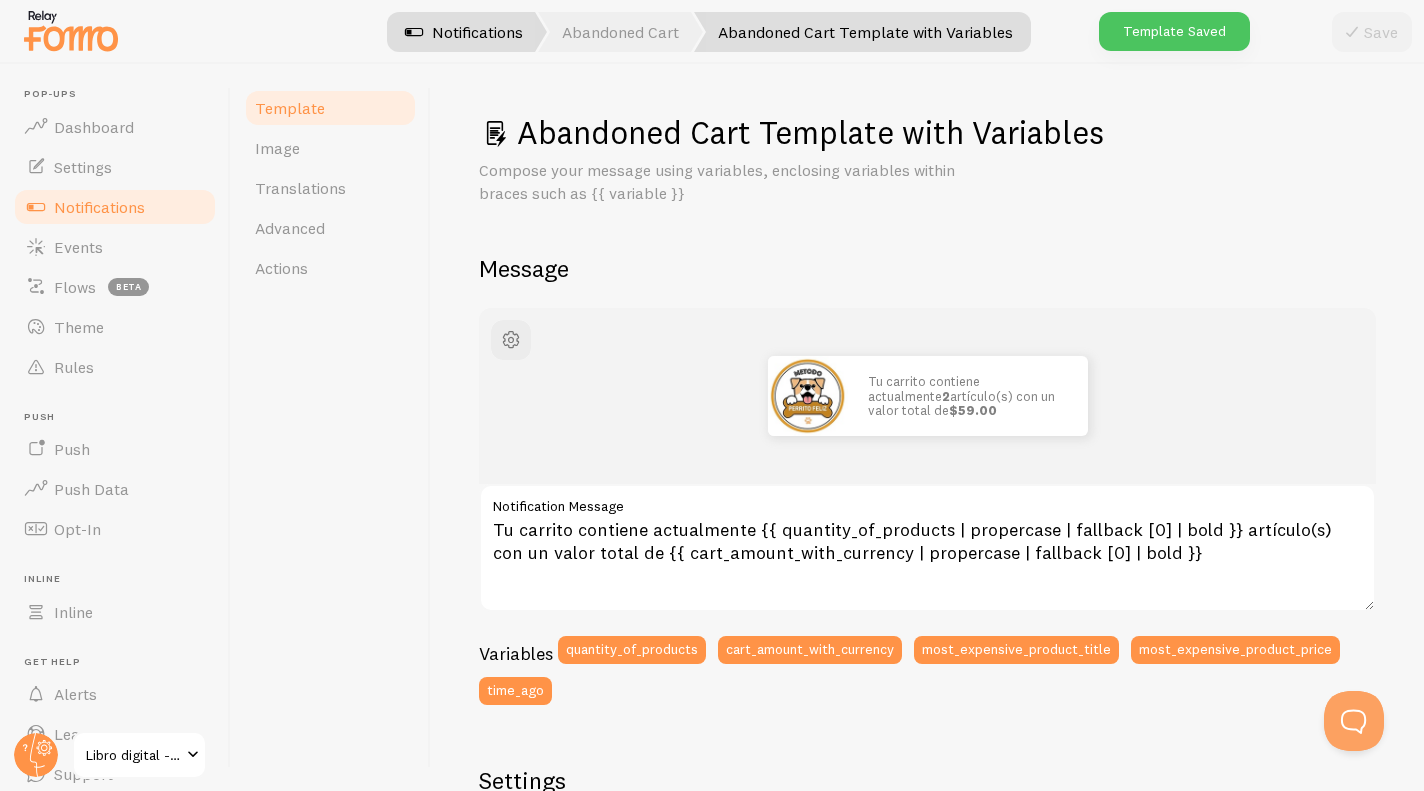 click on "Notifications" at bounding box center (464, 32) 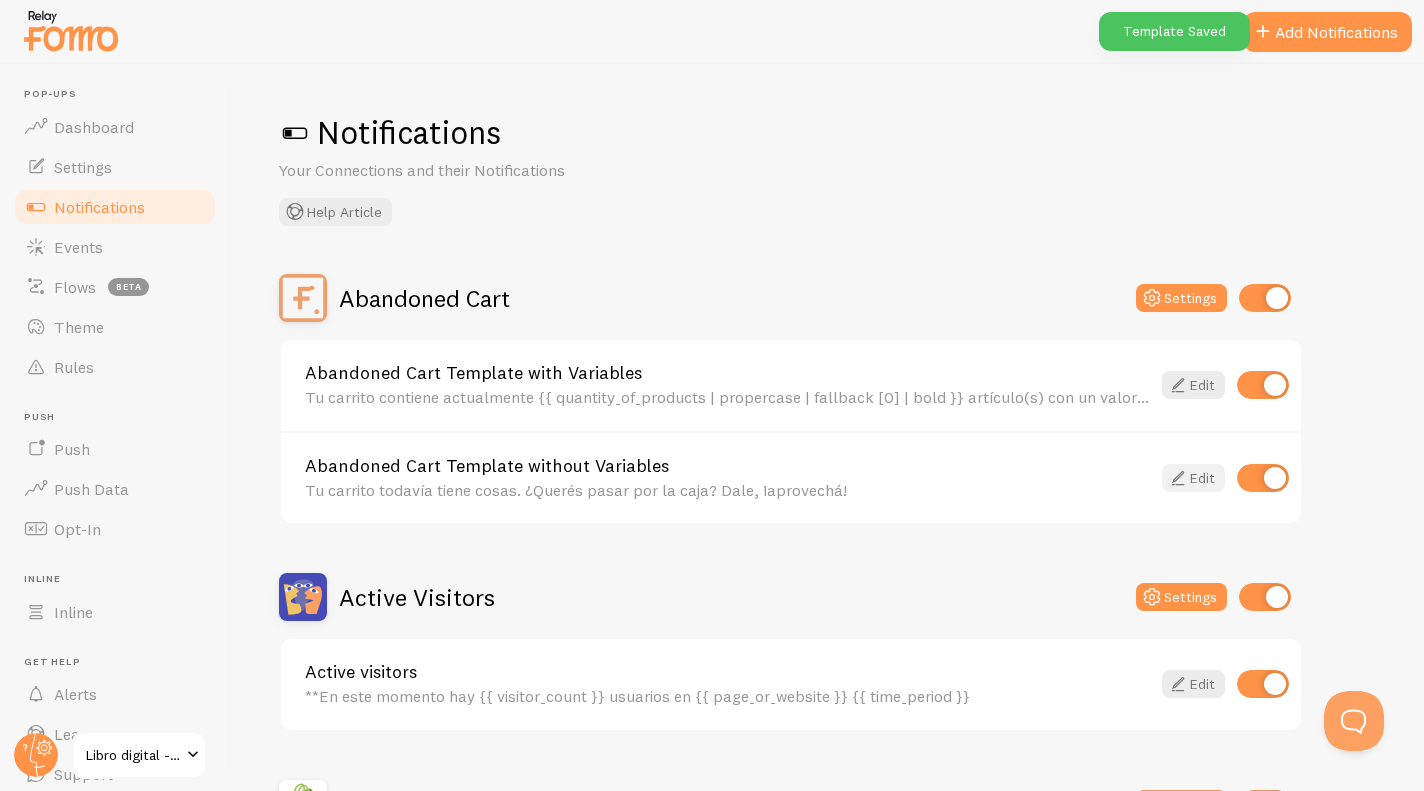 click on "Edit" at bounding box center (1193, 478) 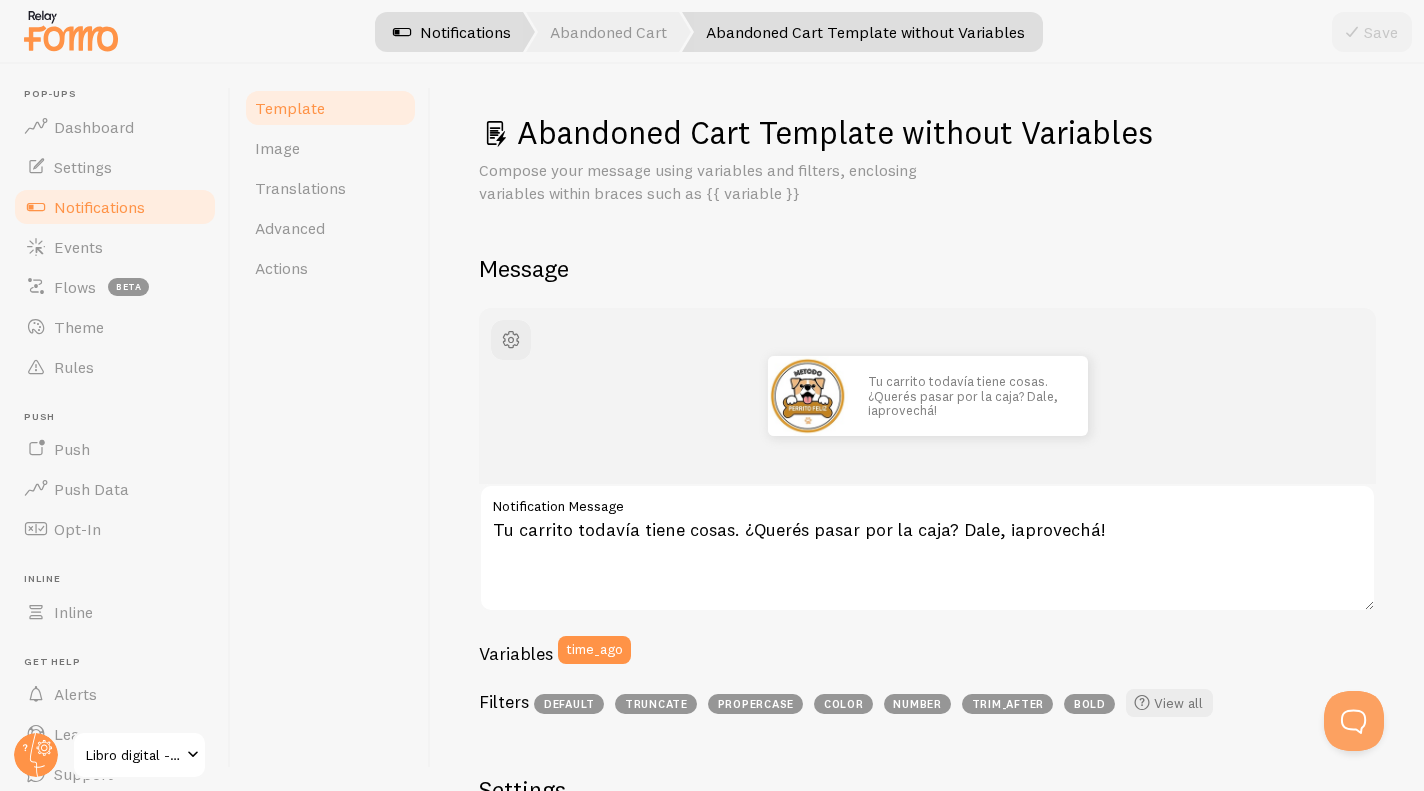 click at bounding box center [402, 32] 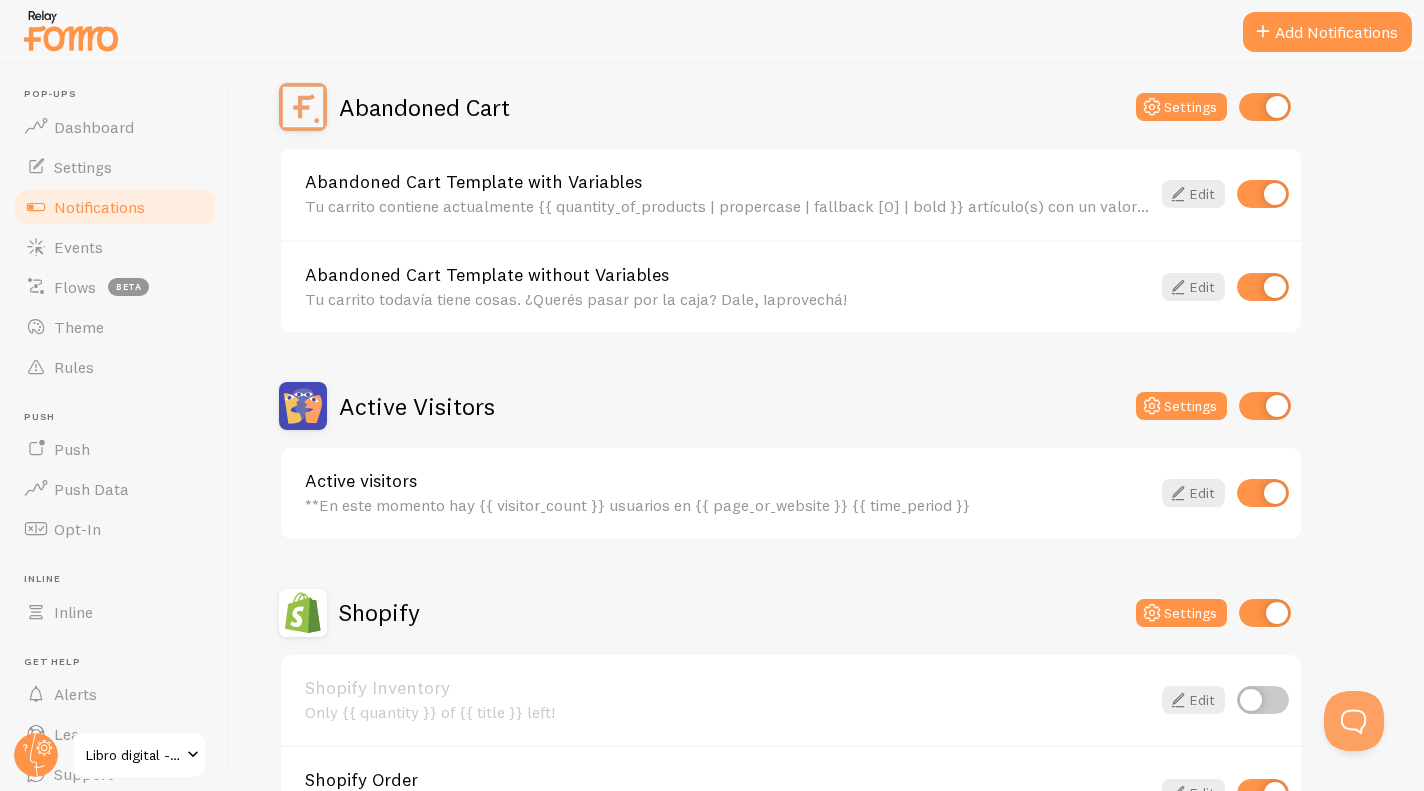 scroll, scrollTop: 192, scrollLeft: 0, axis: vertical 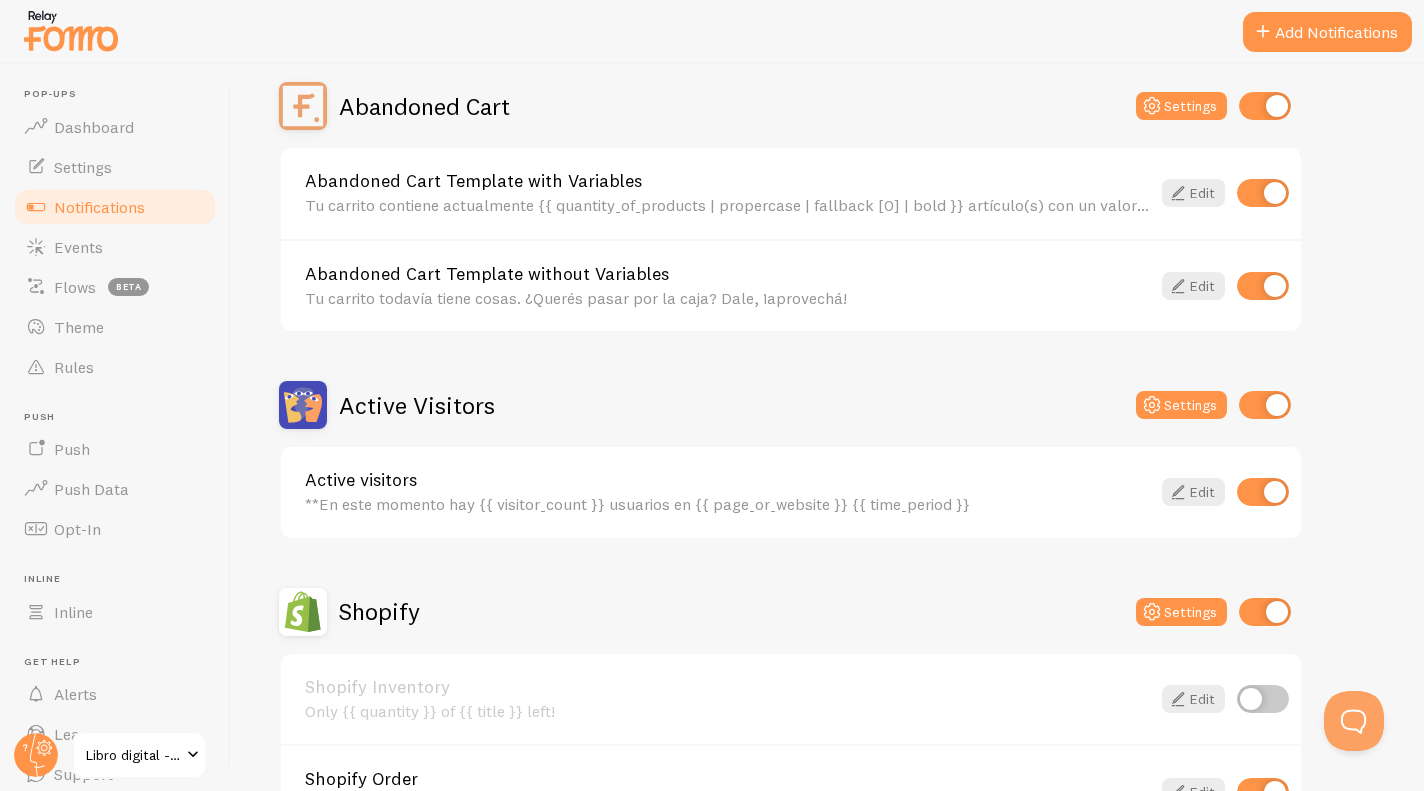 click on "Edit" at bounding box center (1219, 492) 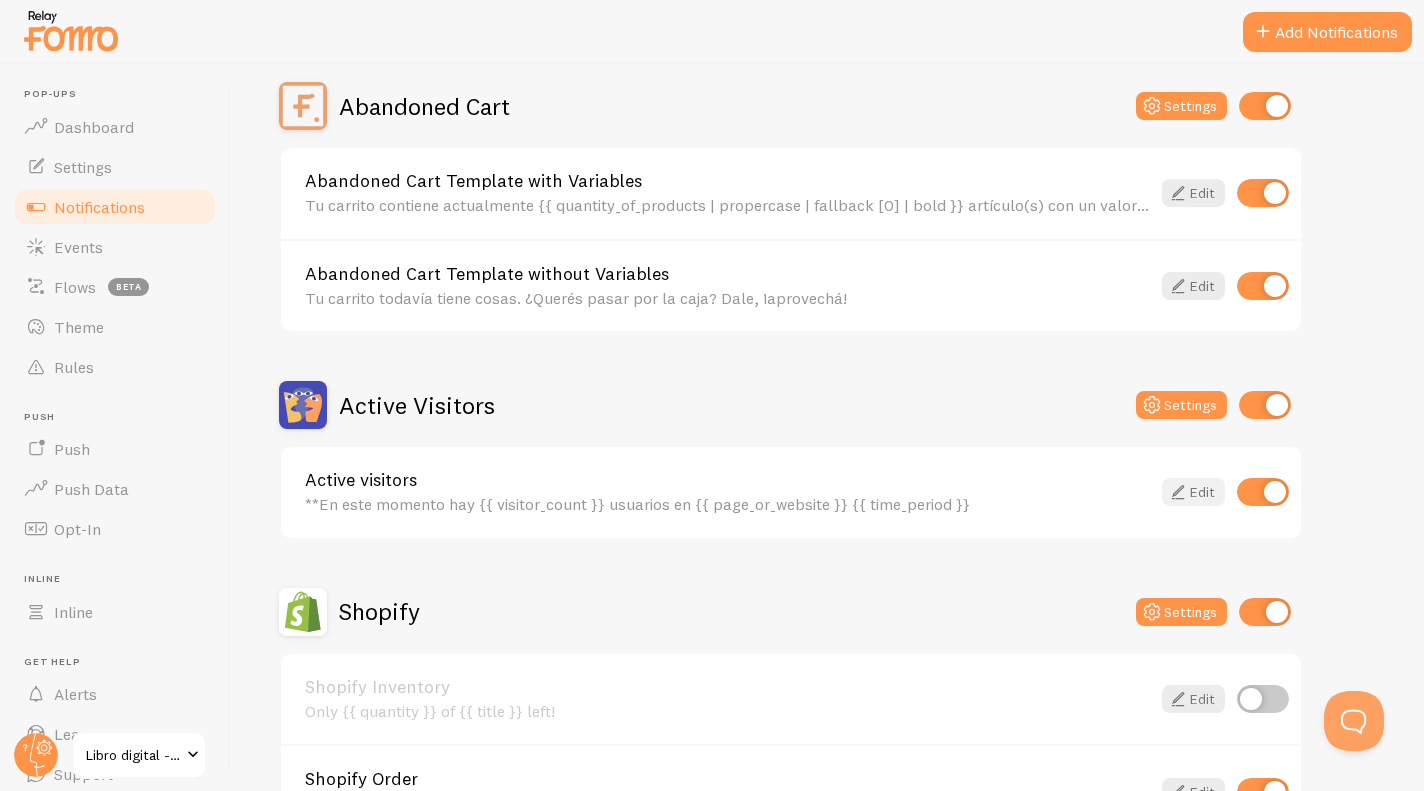 click at bounding box center (1178, 492) 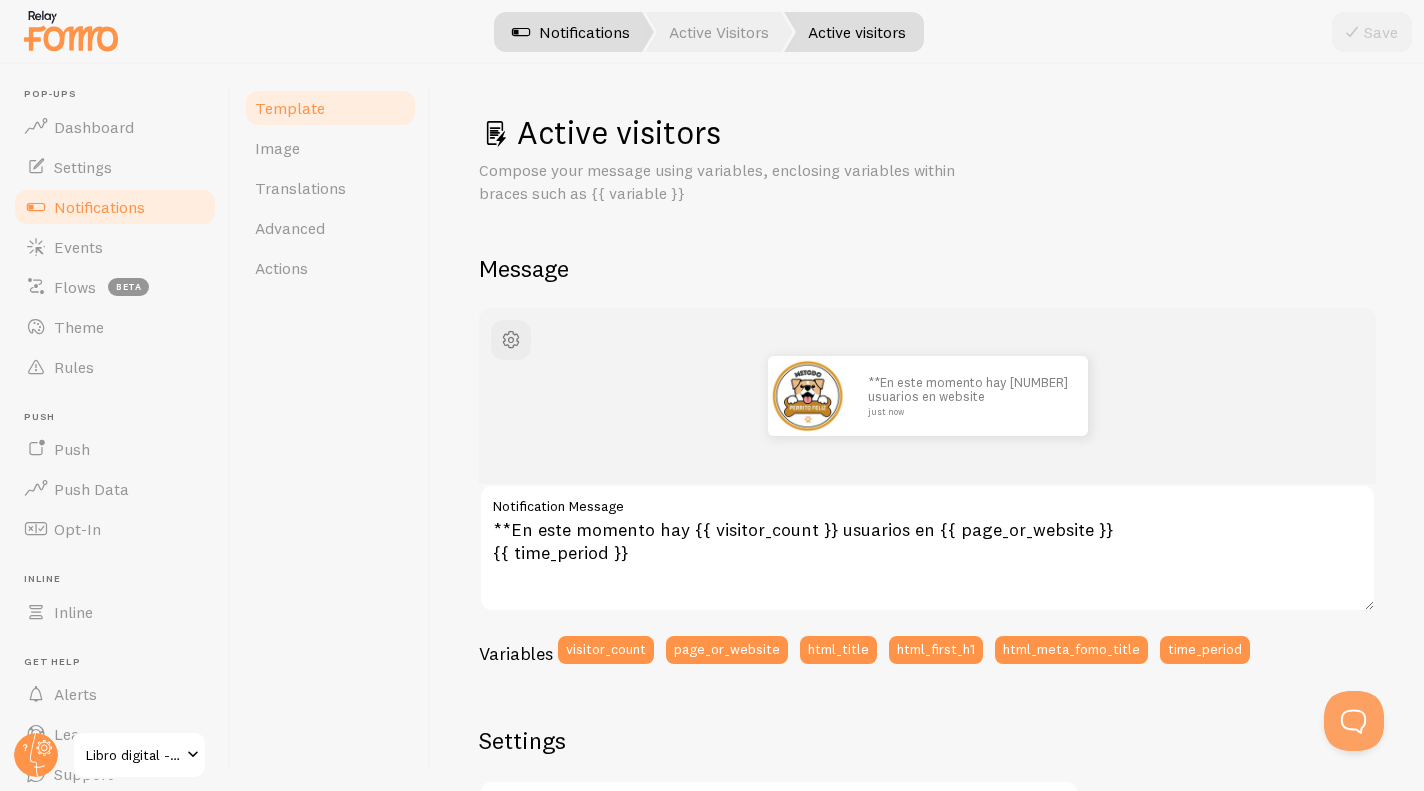 click on "Notifications" at bounding box center [571, 32] 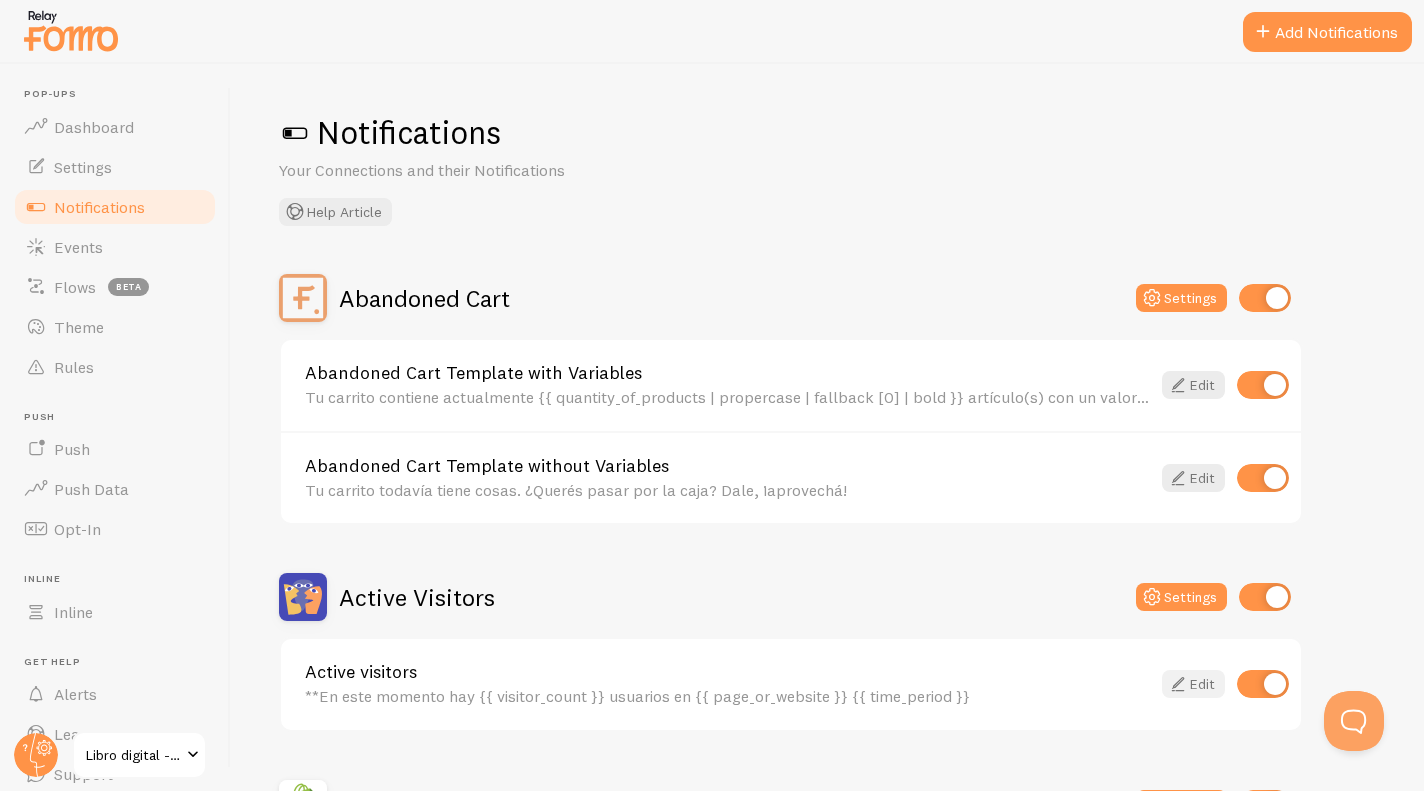 click at bounding box center [1178, 684] 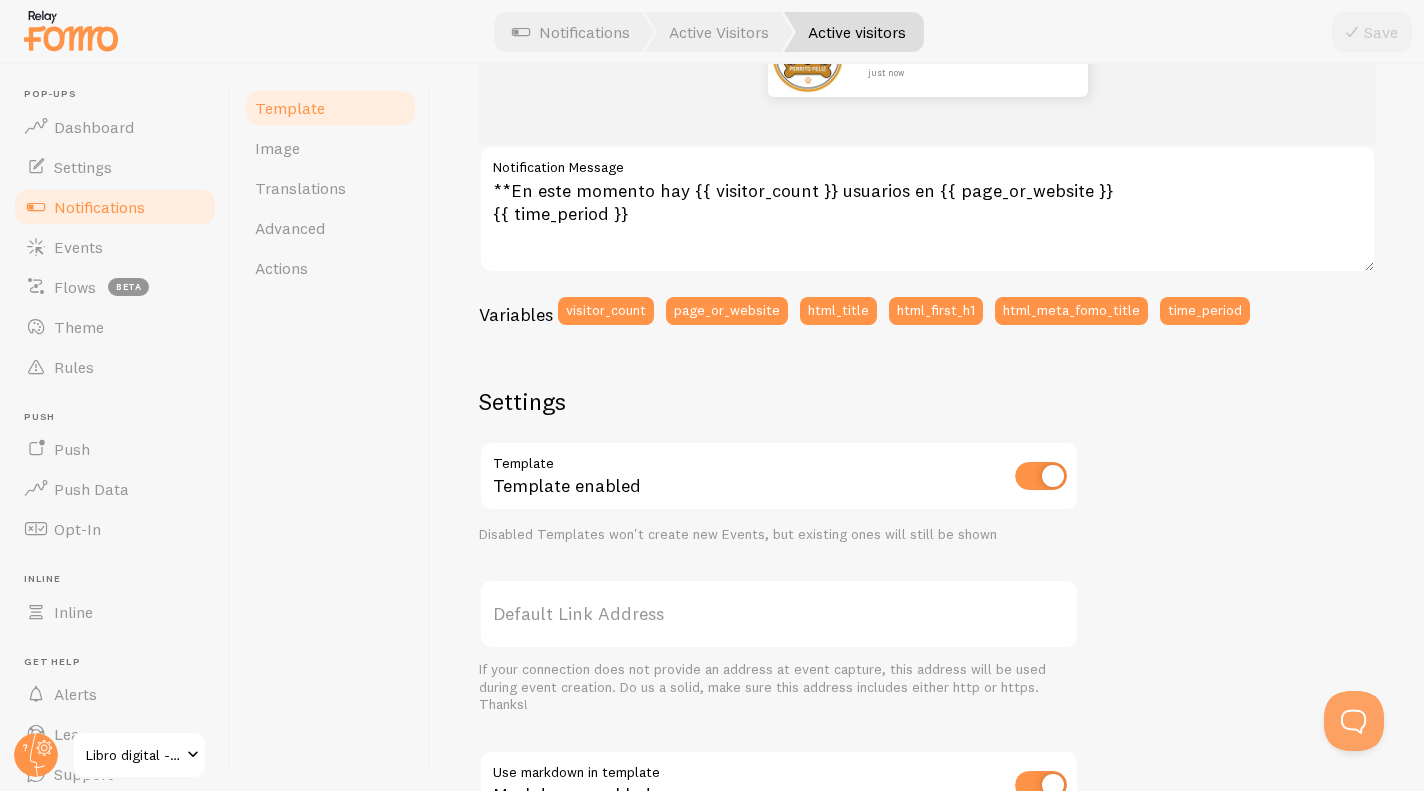 scroll, scrollTop: 0, scrollLeft: 0, axis: both 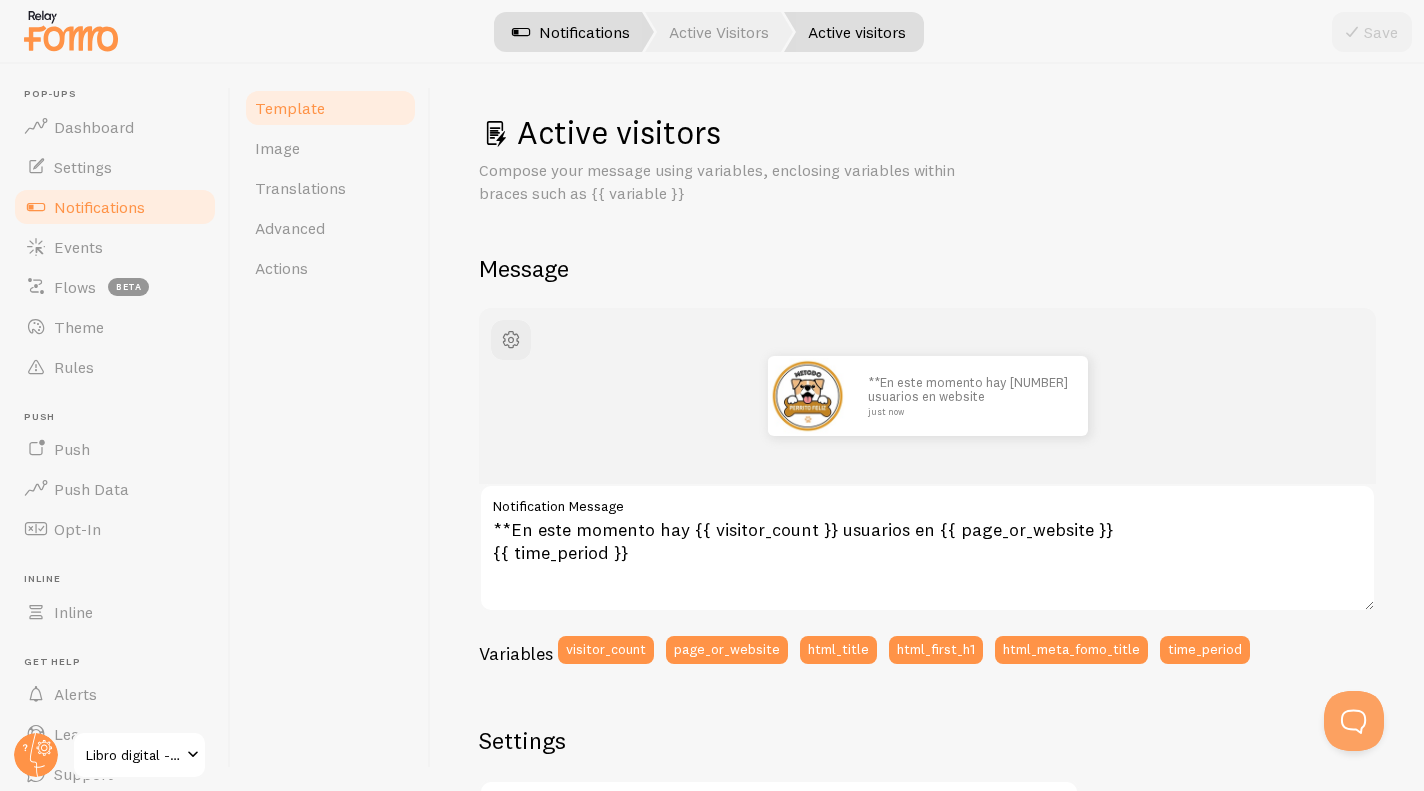 click on "Notifications" at bounding box center (571, 32) 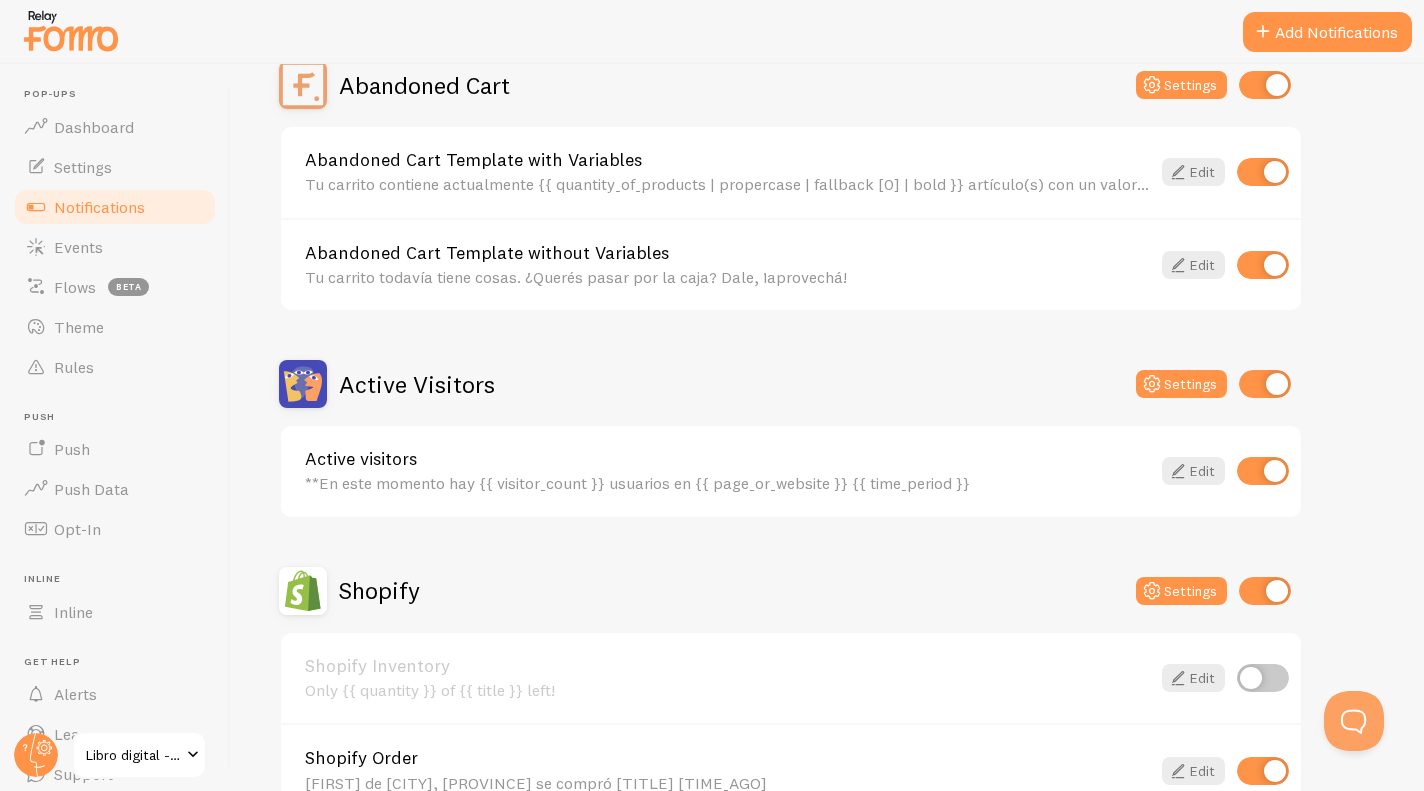 scroll, scrollTop: 214, scrollLeft: 0, axis: vertical 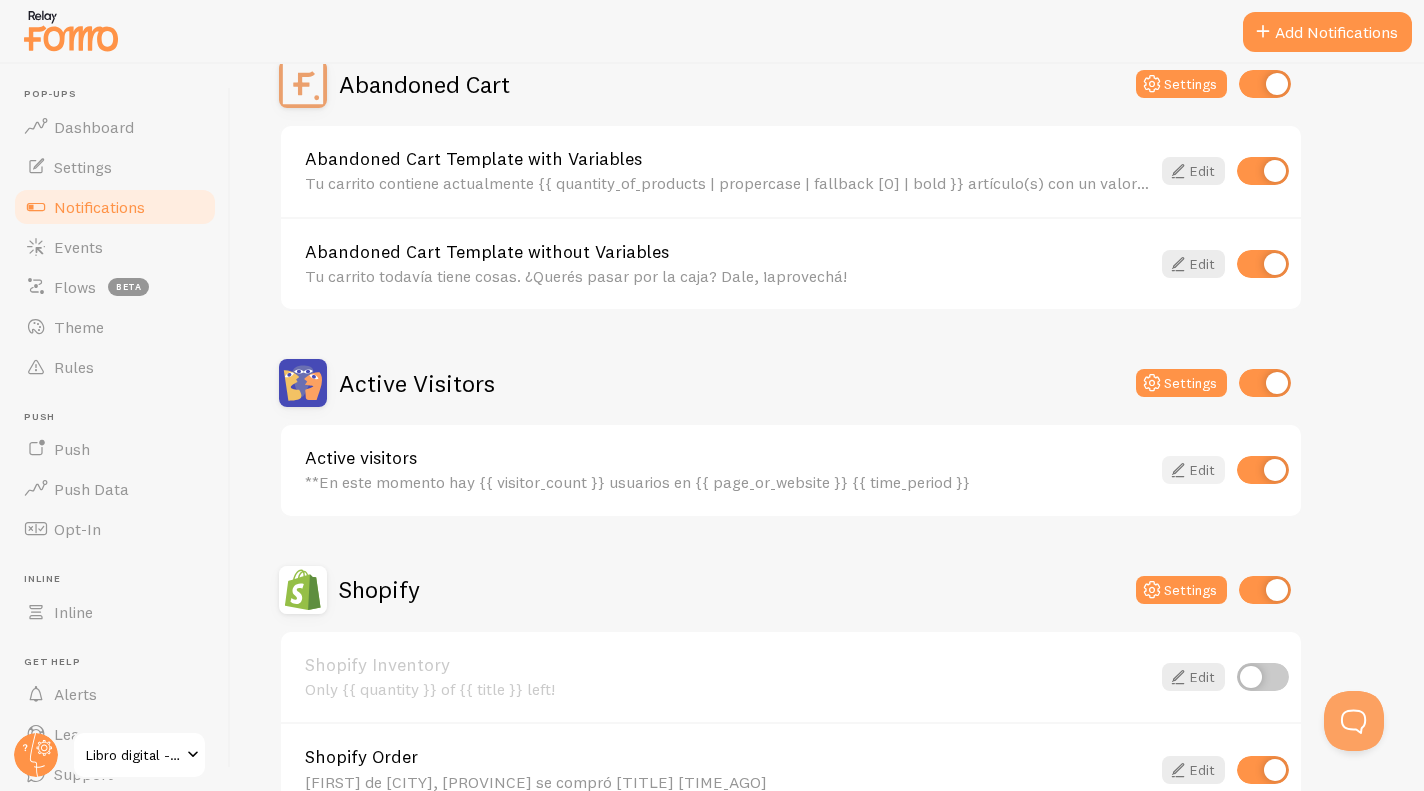 click at bounding box center [1178, 470] 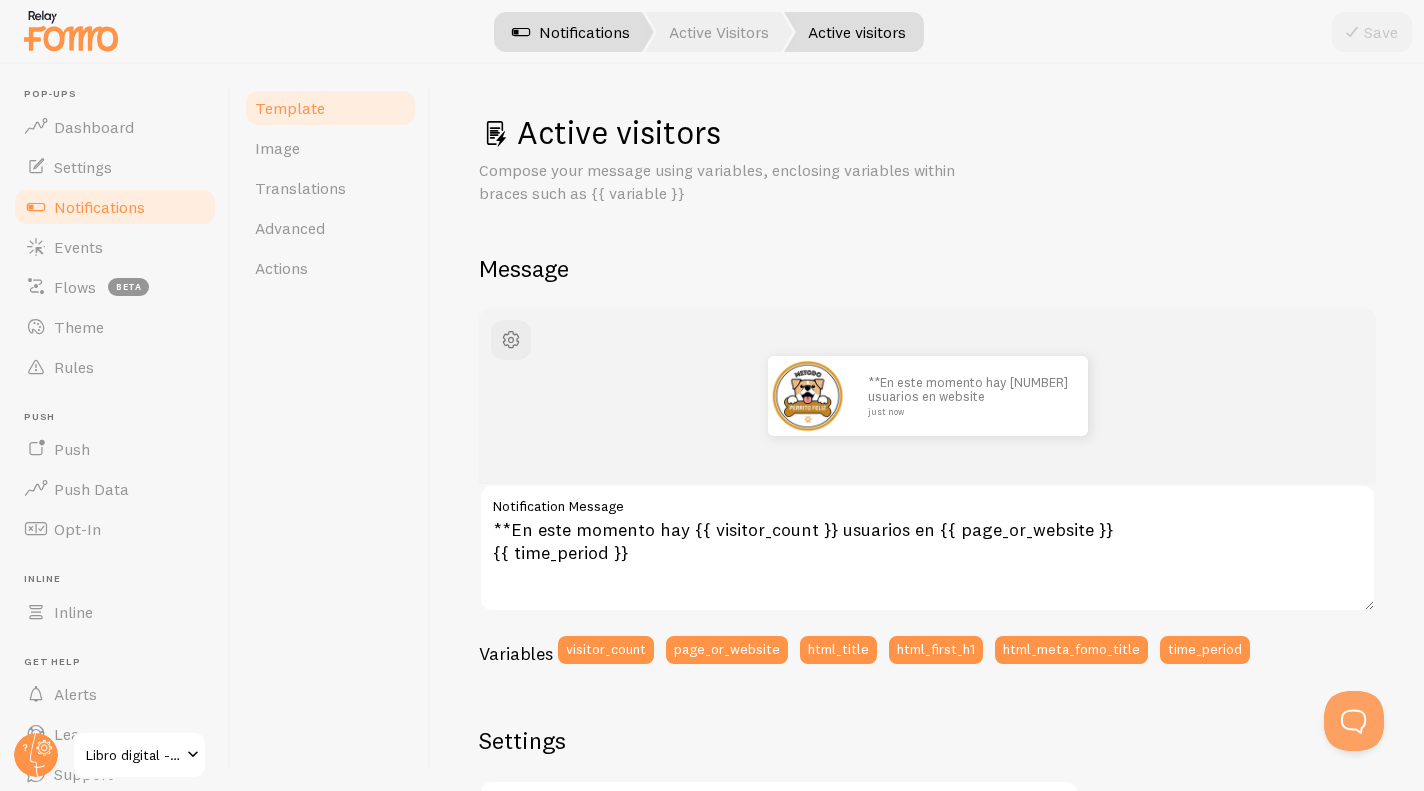 click on "Notifications" at bounding box center (571, 32) 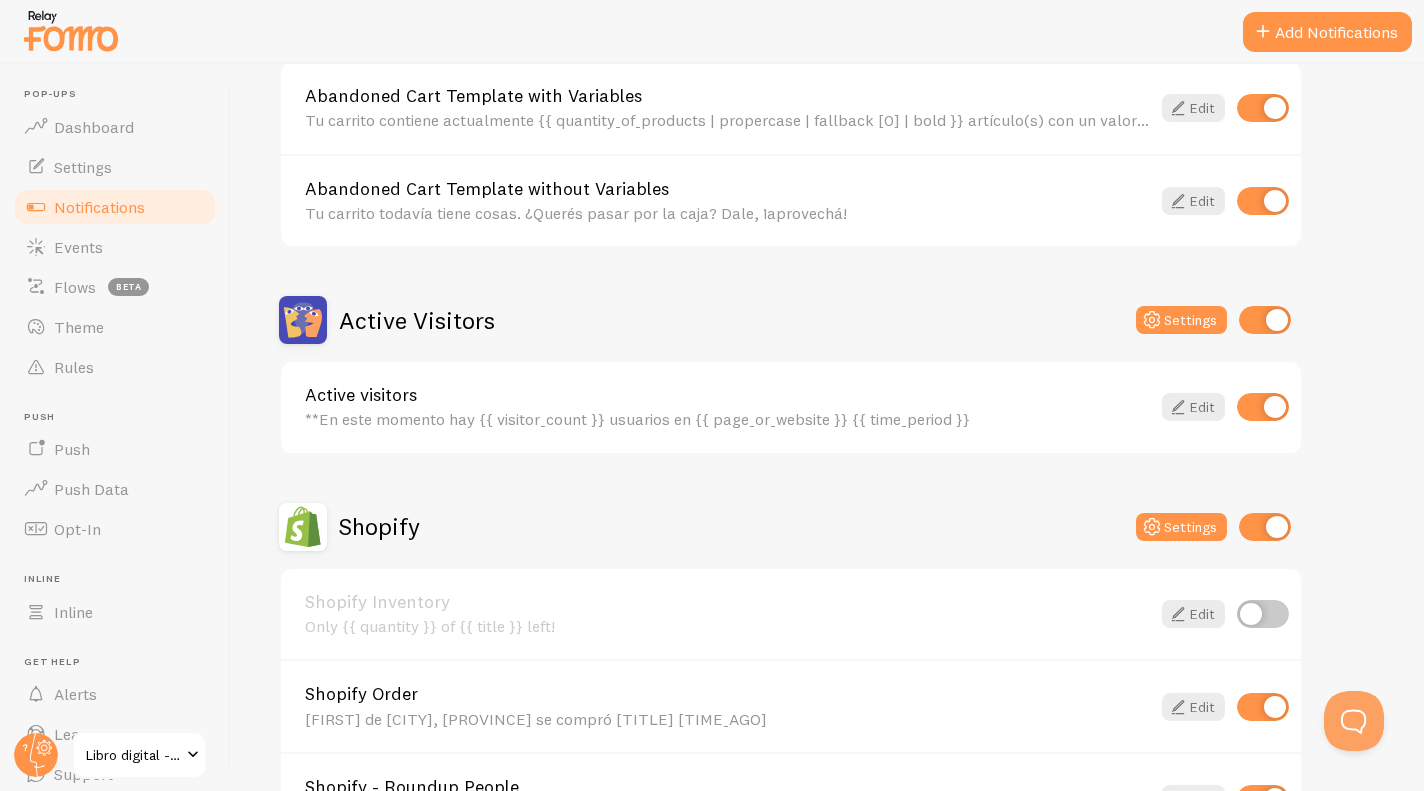 scroll, scrollTop: 281, scrollLeft: 0, axis: vertical 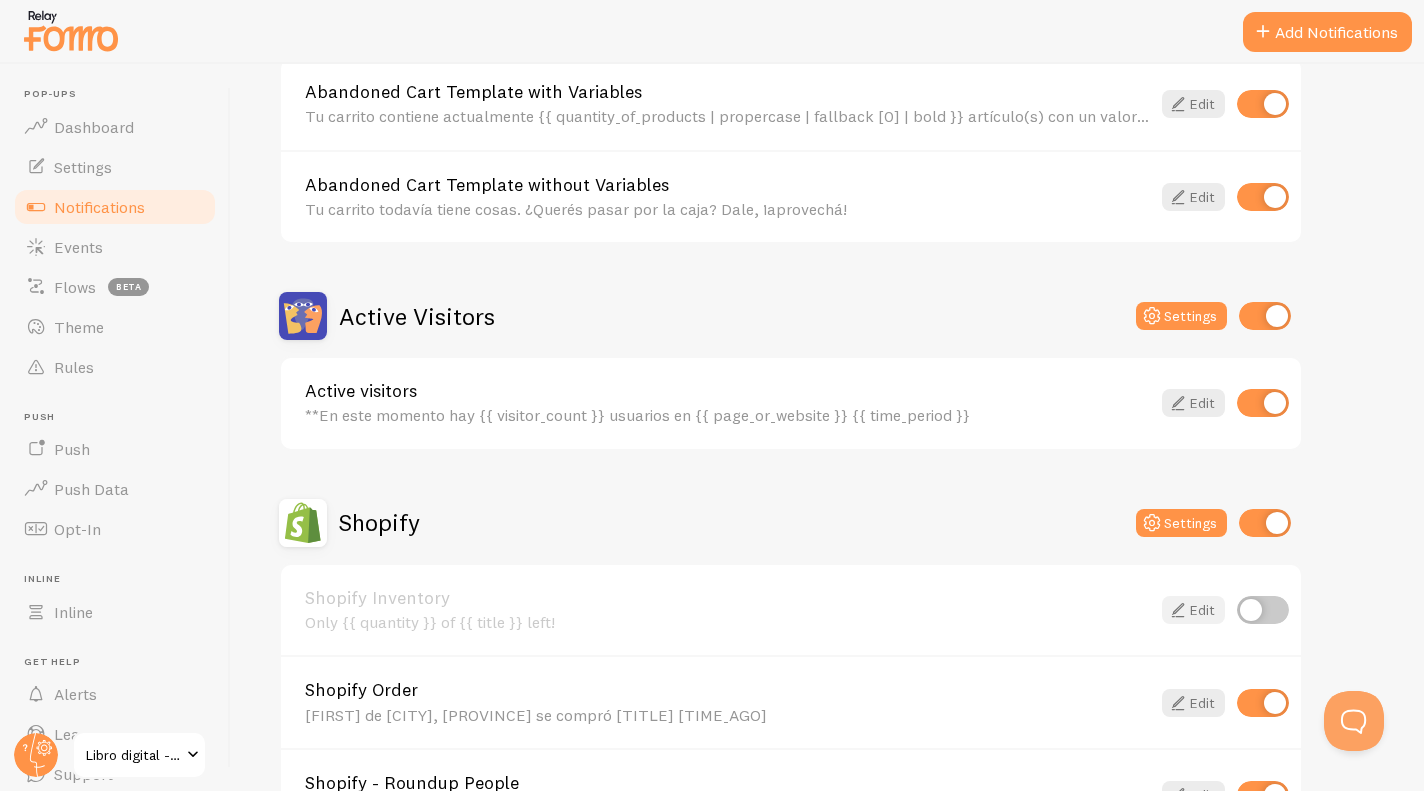 click at bounding box center [1178, 610] 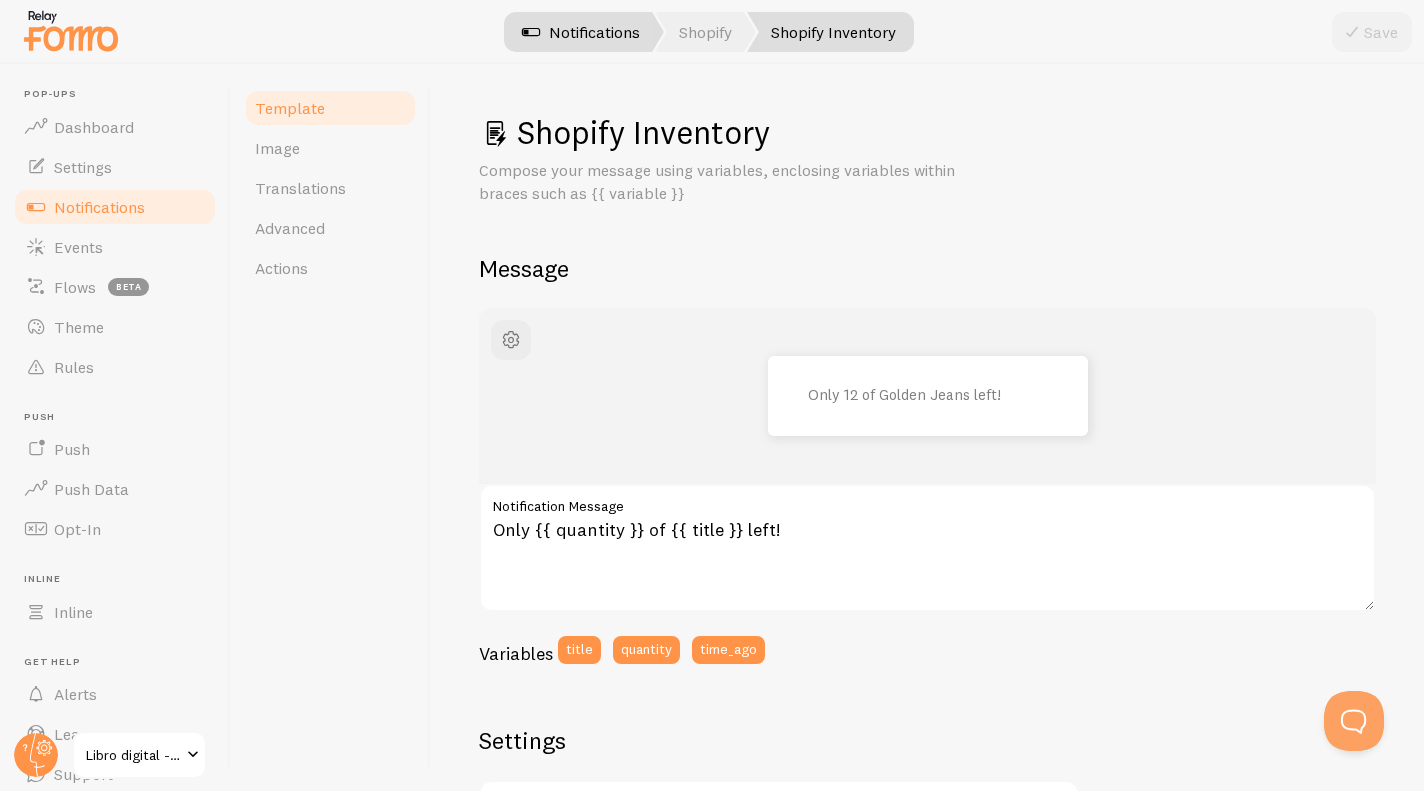 click on "Notifications" at bounding box center [581, 32] 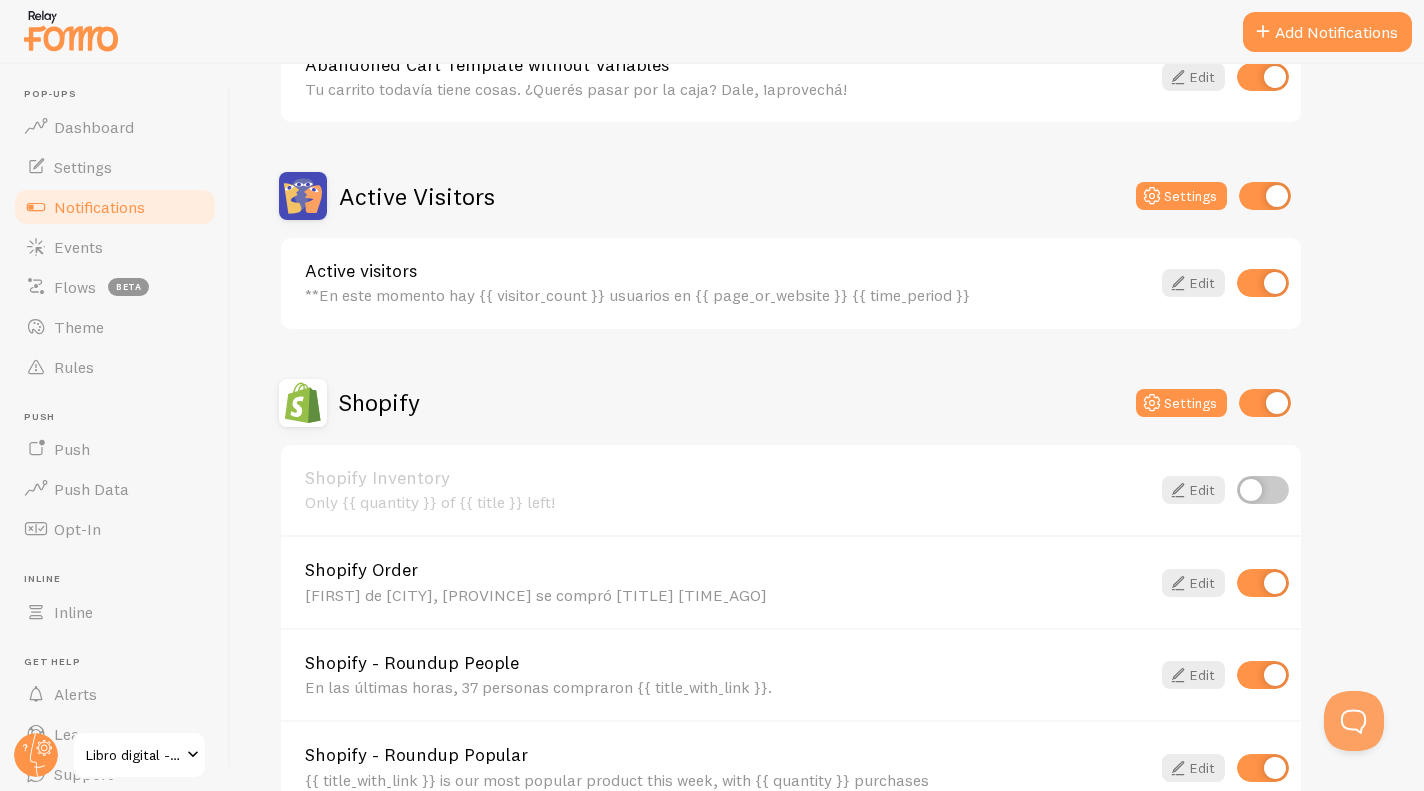 scroll, scrollTop: 434, scrollLeft: 0, axis: vertical 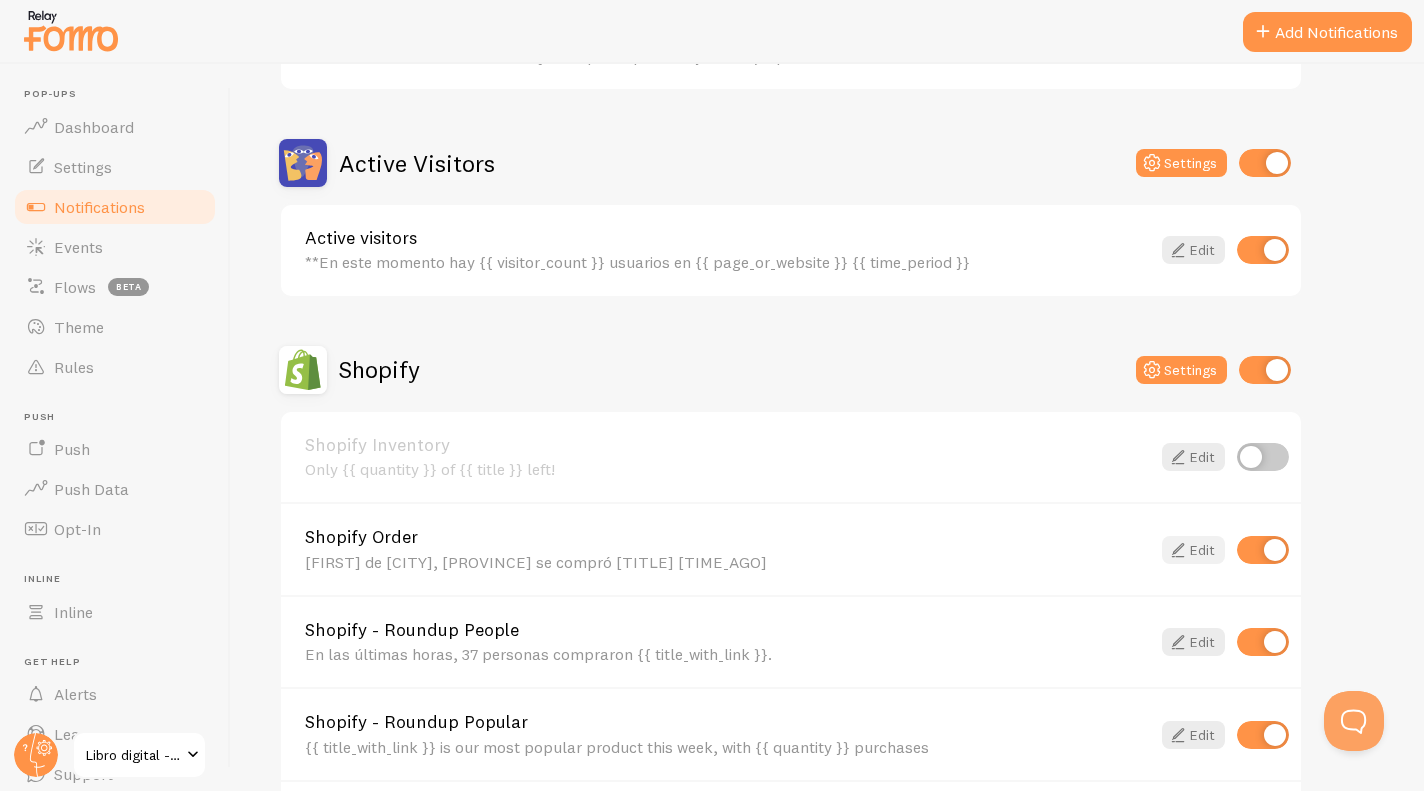 click at bounding box center (1178, 550) 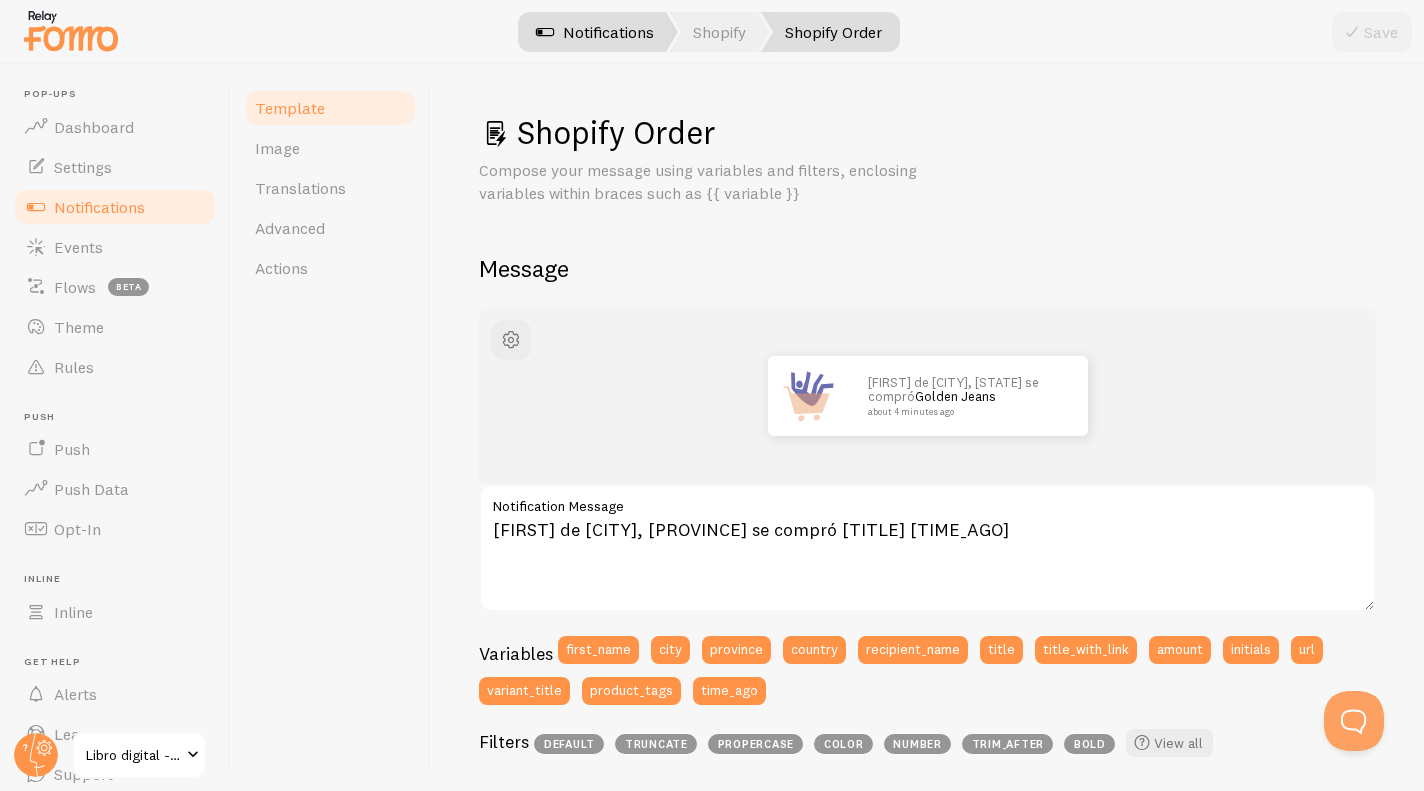 click at bounding box center (545, 32) 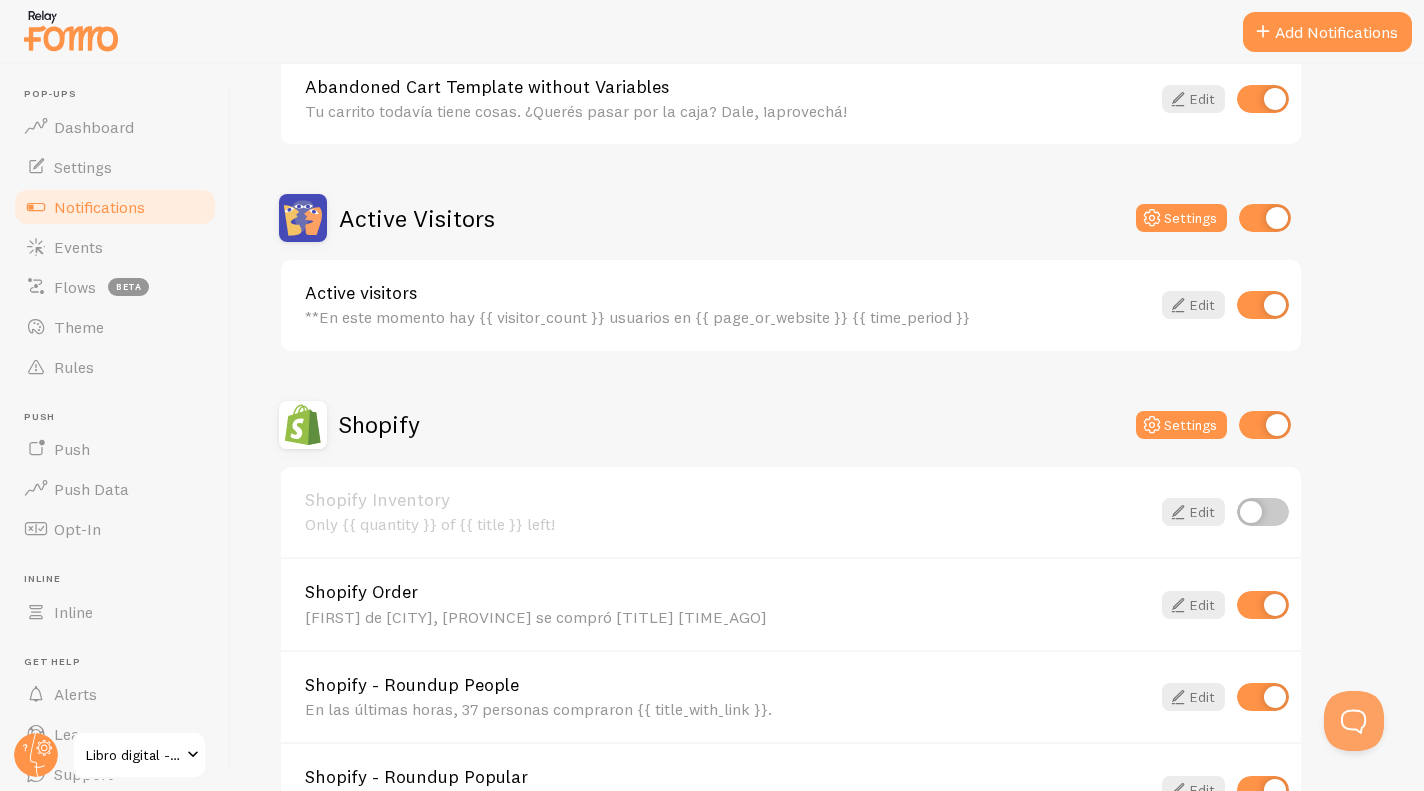 scroll, scrollTop: 388, scrollLeft: 0, axis: vertical 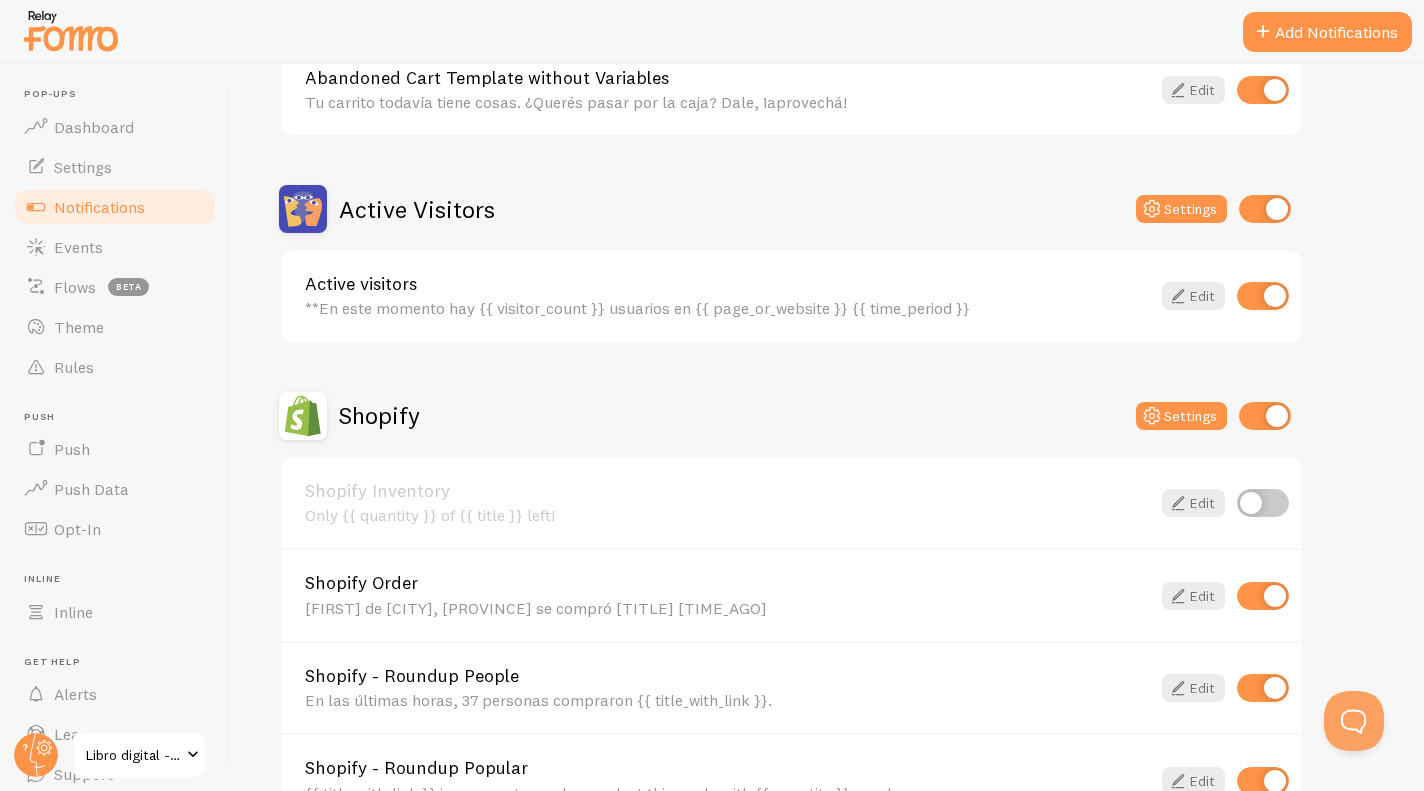 click on "[FIRST] de [CITY], [PROVINCE] se compró [TITLE] [TIME_AGO]" at bounding box center [727, 608] 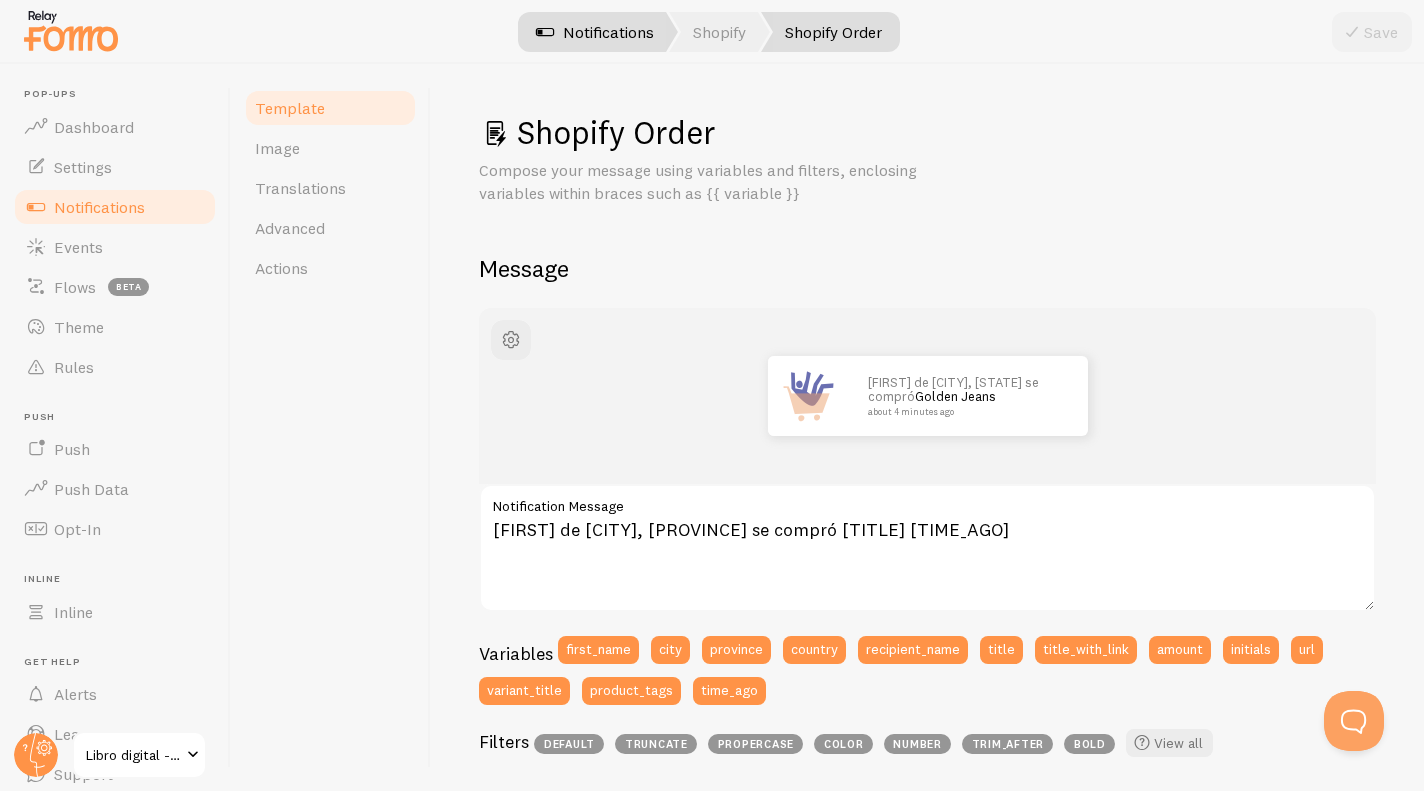 click on "Notifications" at bounding box center (595, 32) 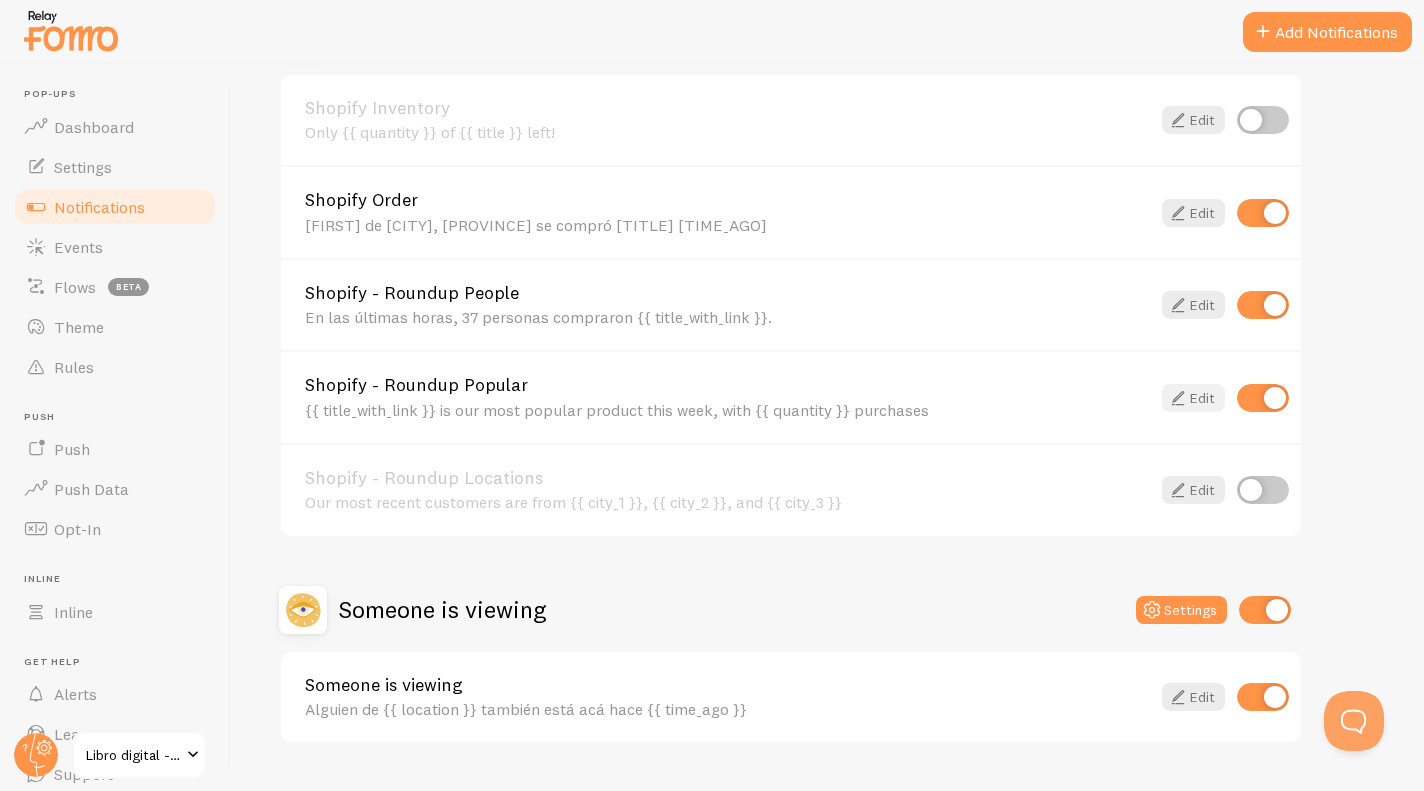 scroll, scrollTop: 774, scrollLeft: 0, axis: vertical 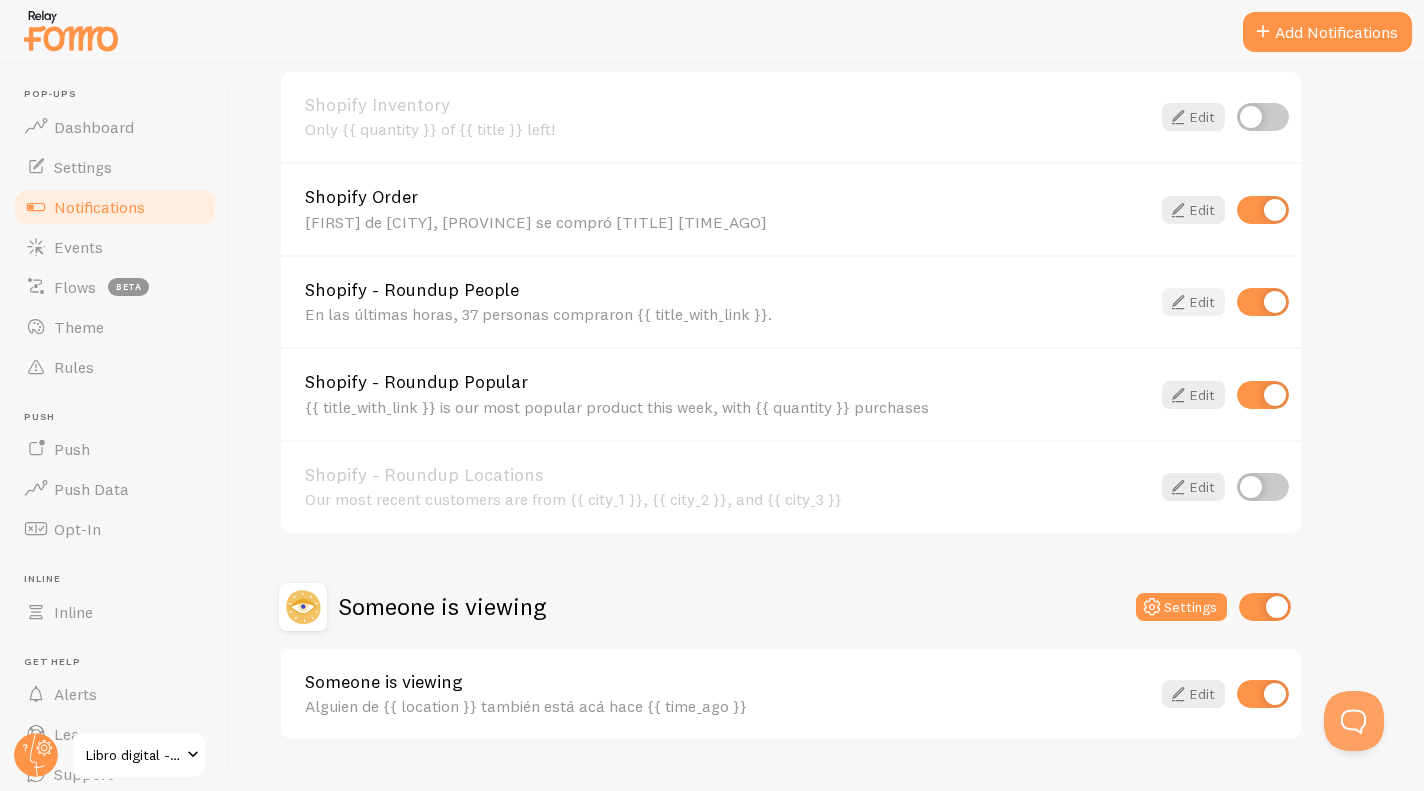 click on "Edit" at bounding box center [1193, 302] 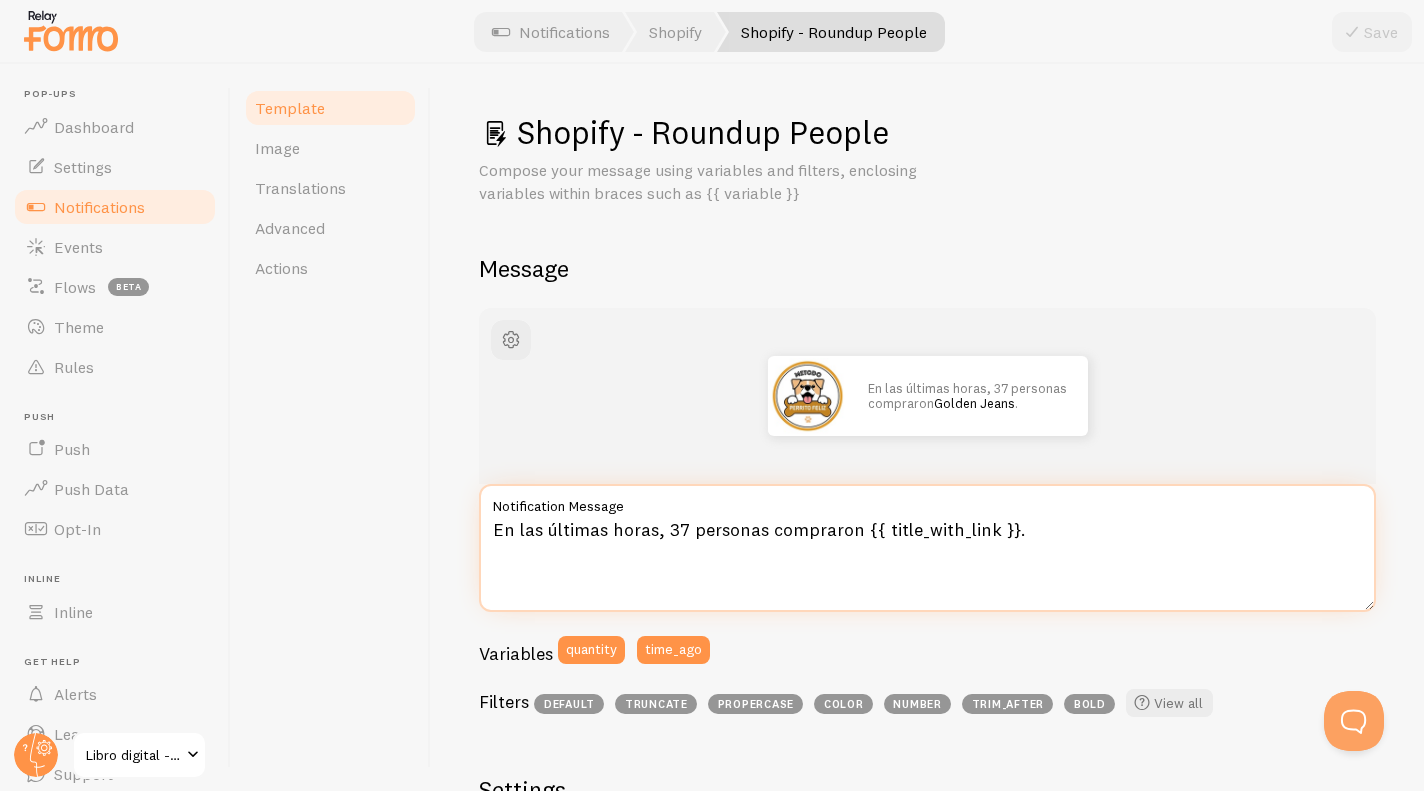 click on "En las últimas horas, 37 personas compraron {{ title_with_link }}." at bounding box center (927, 548) 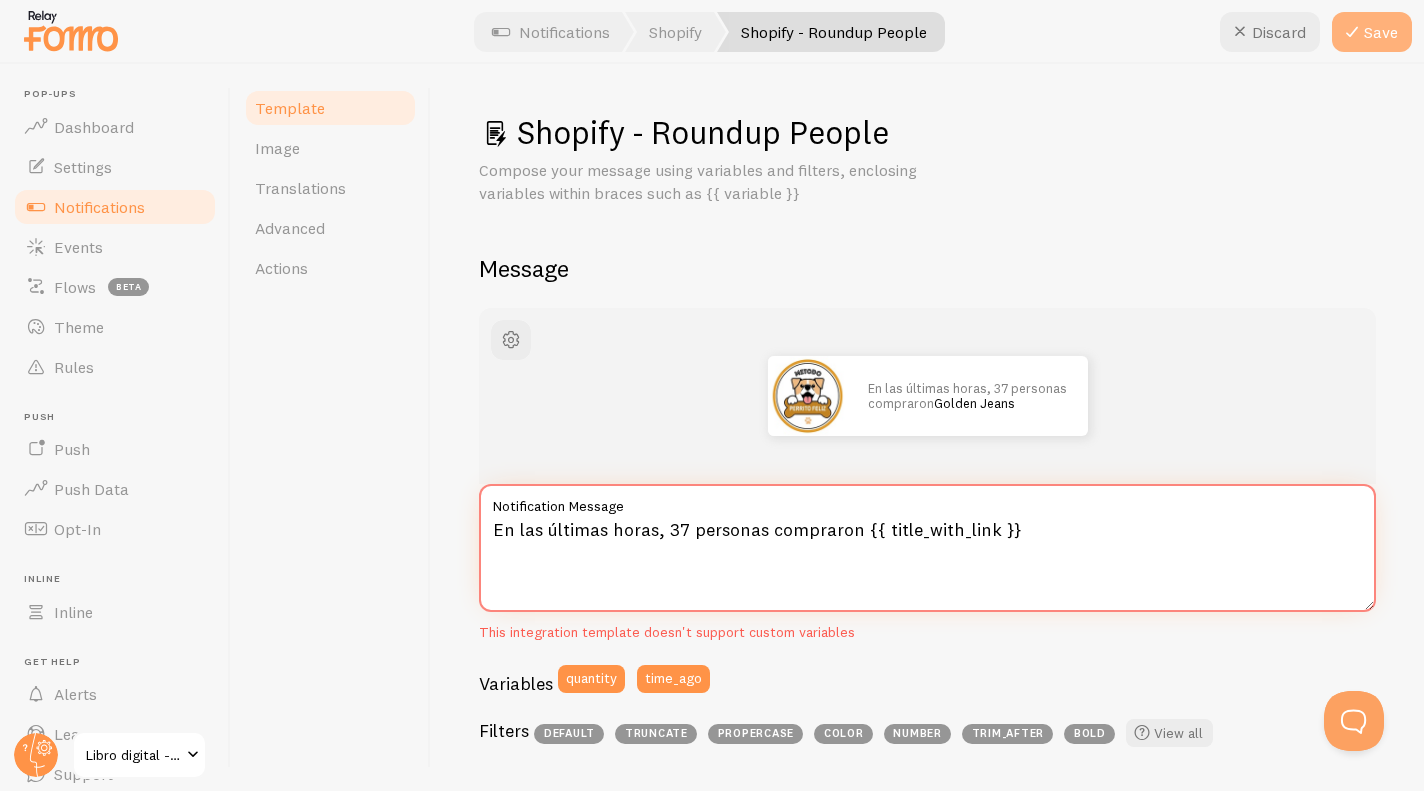 type on "En las últimas horas, 37 personas compraron {{ title_with_link }}" 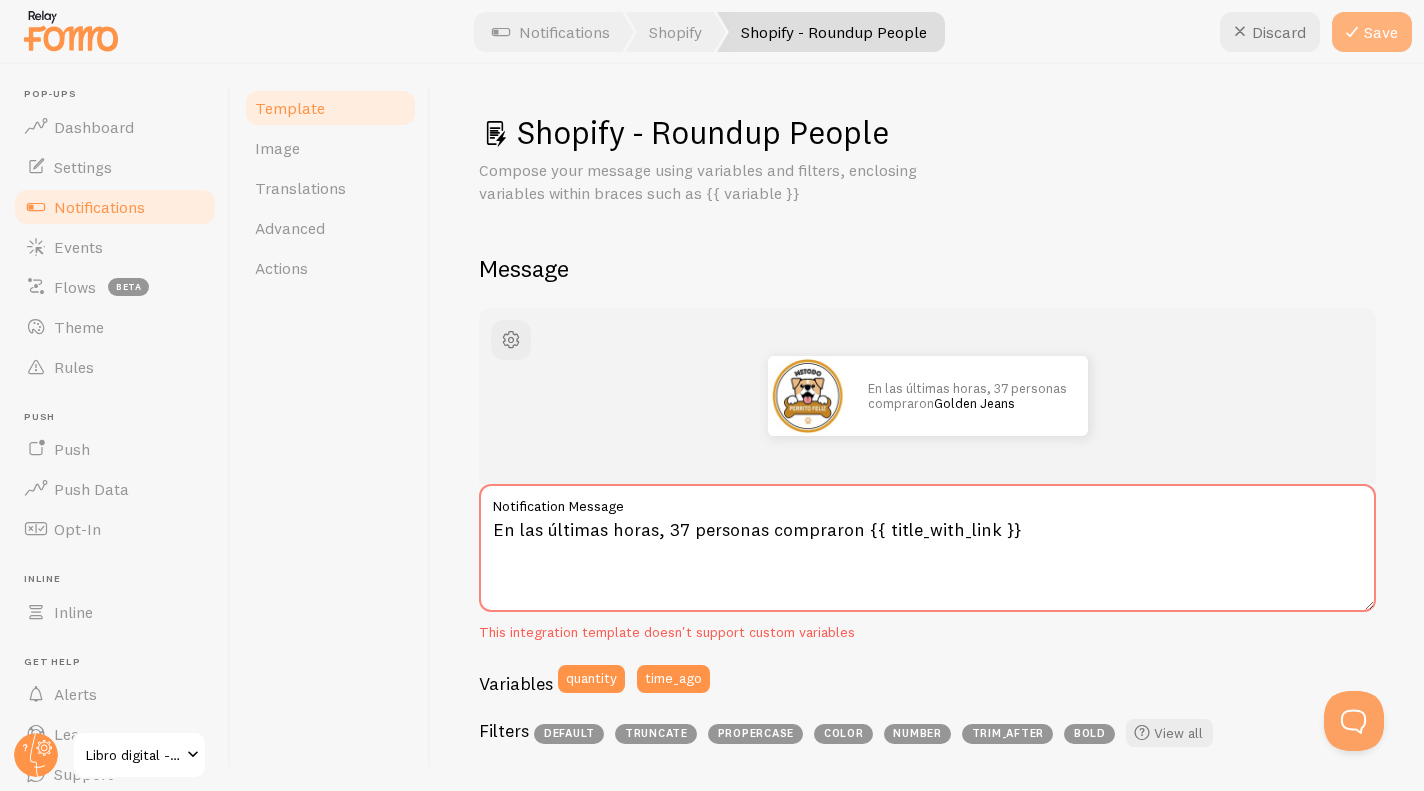 click at bounding box center (1352, 32) 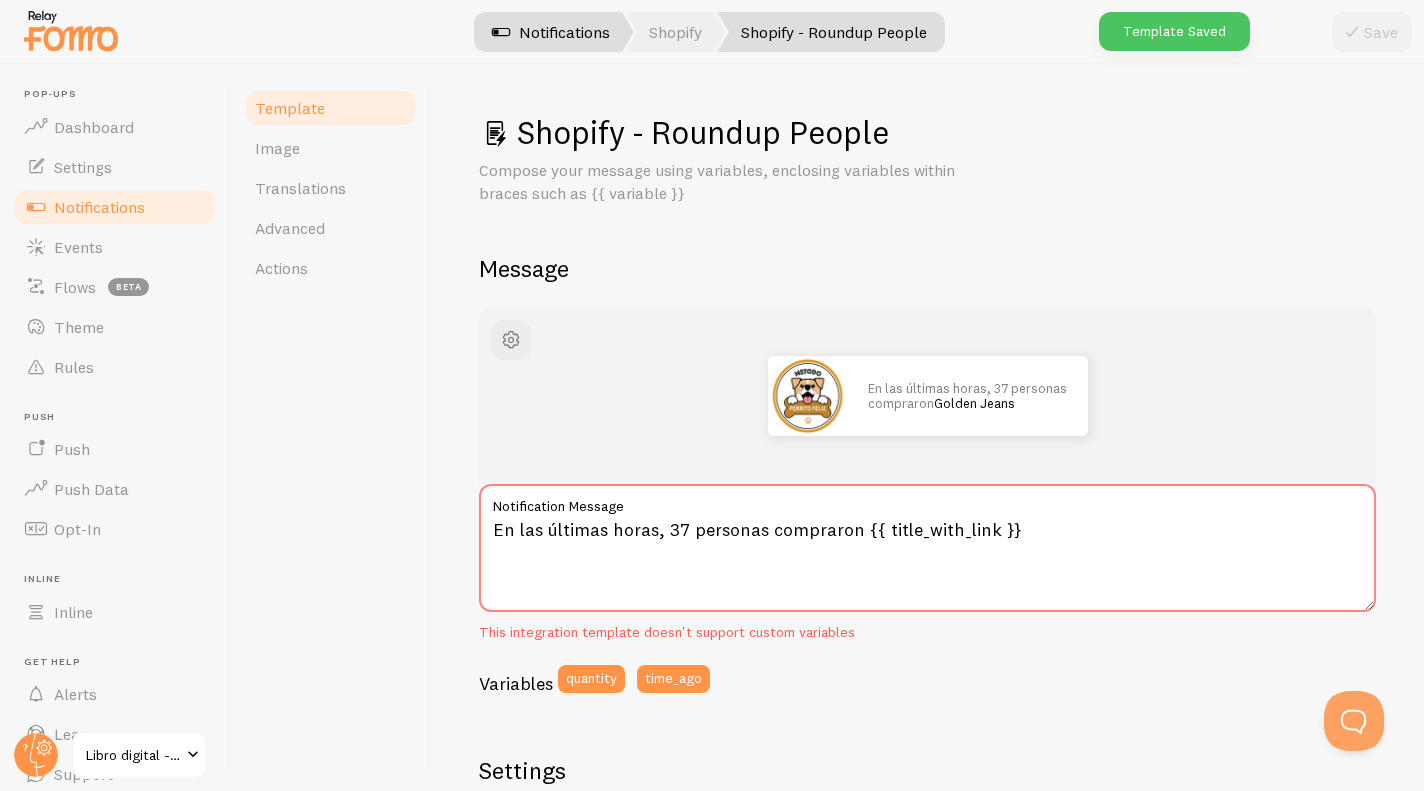 click on "Notifications" at bounding box center (551, 32) 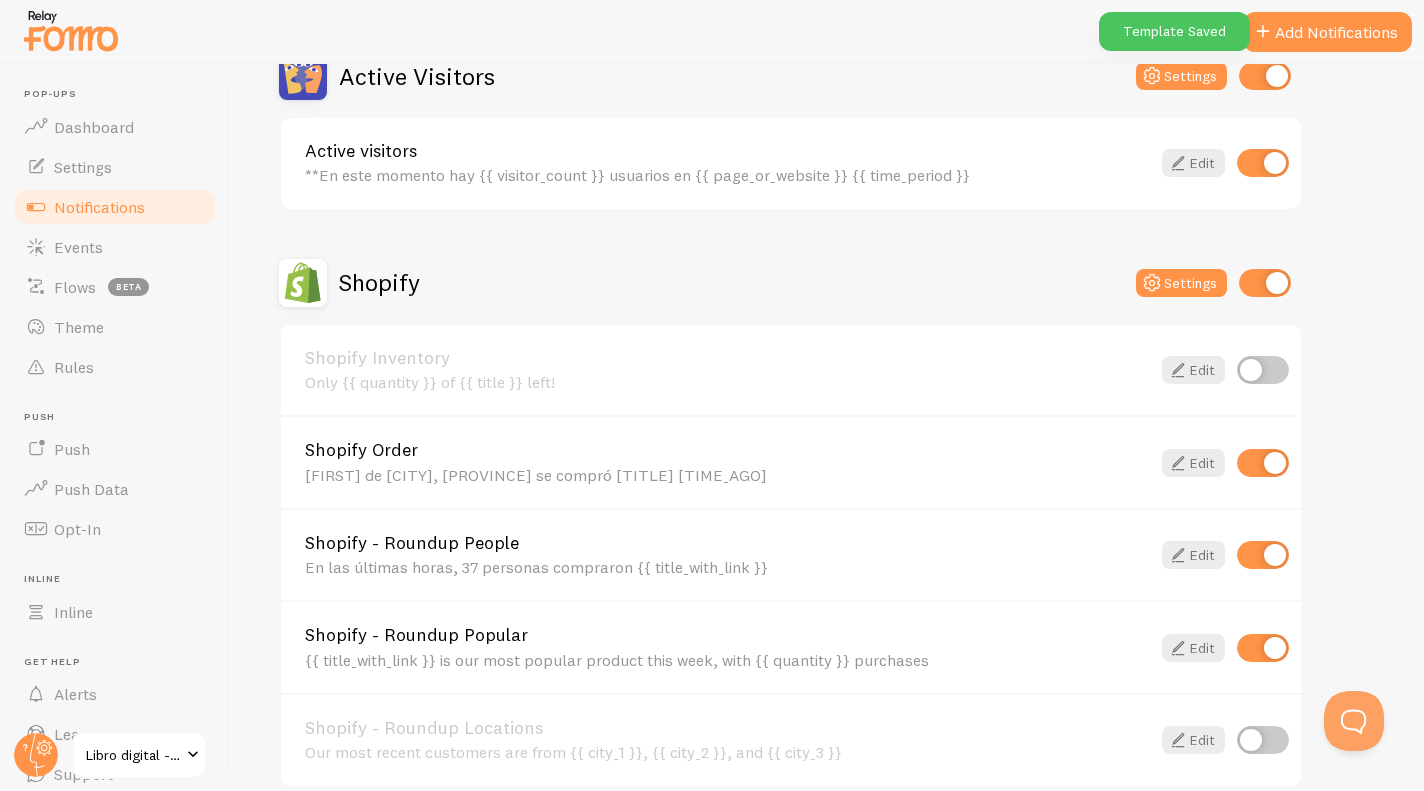scroll, scrollTop: 820, scrollLeft: 0, axis: vertical 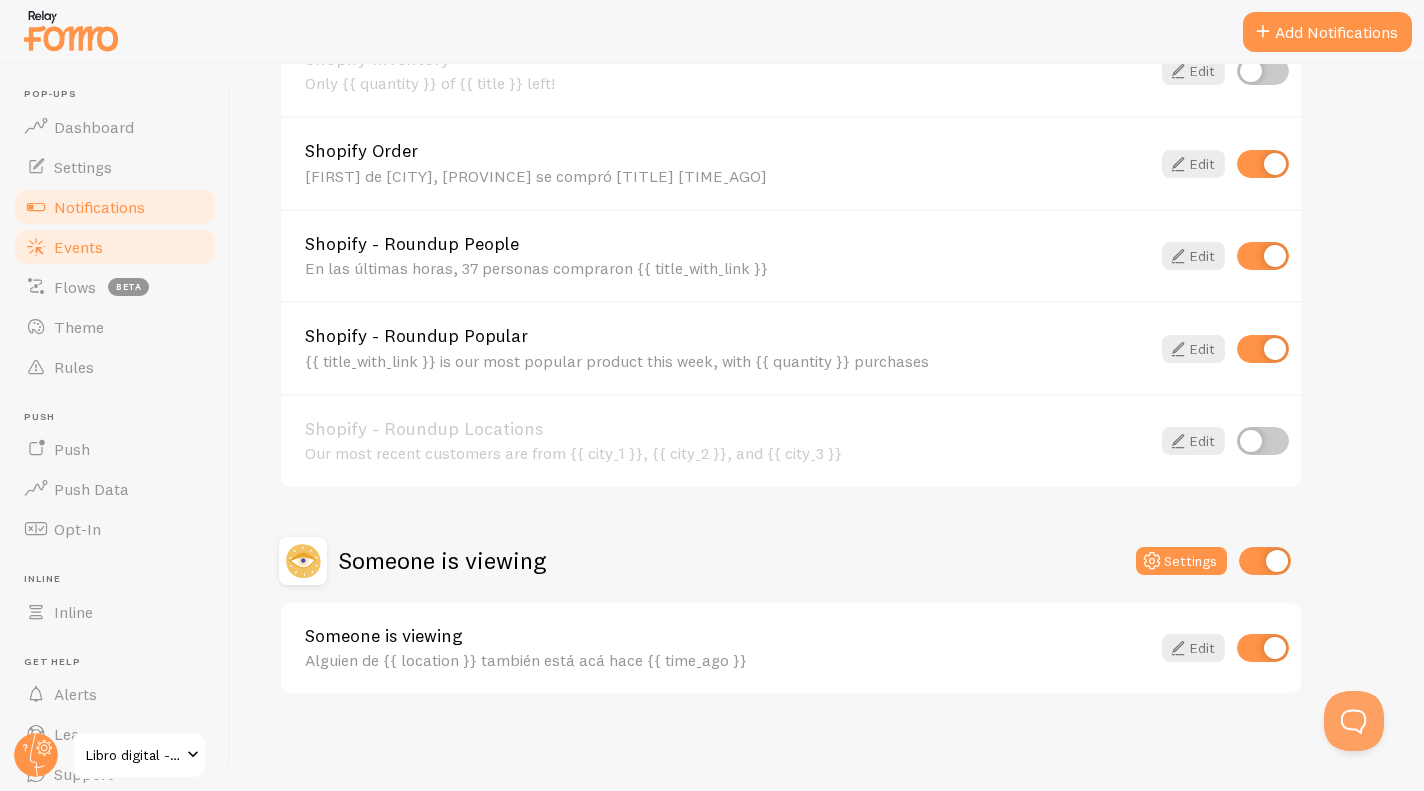 click on "Events" at bounding box center [115, 247] 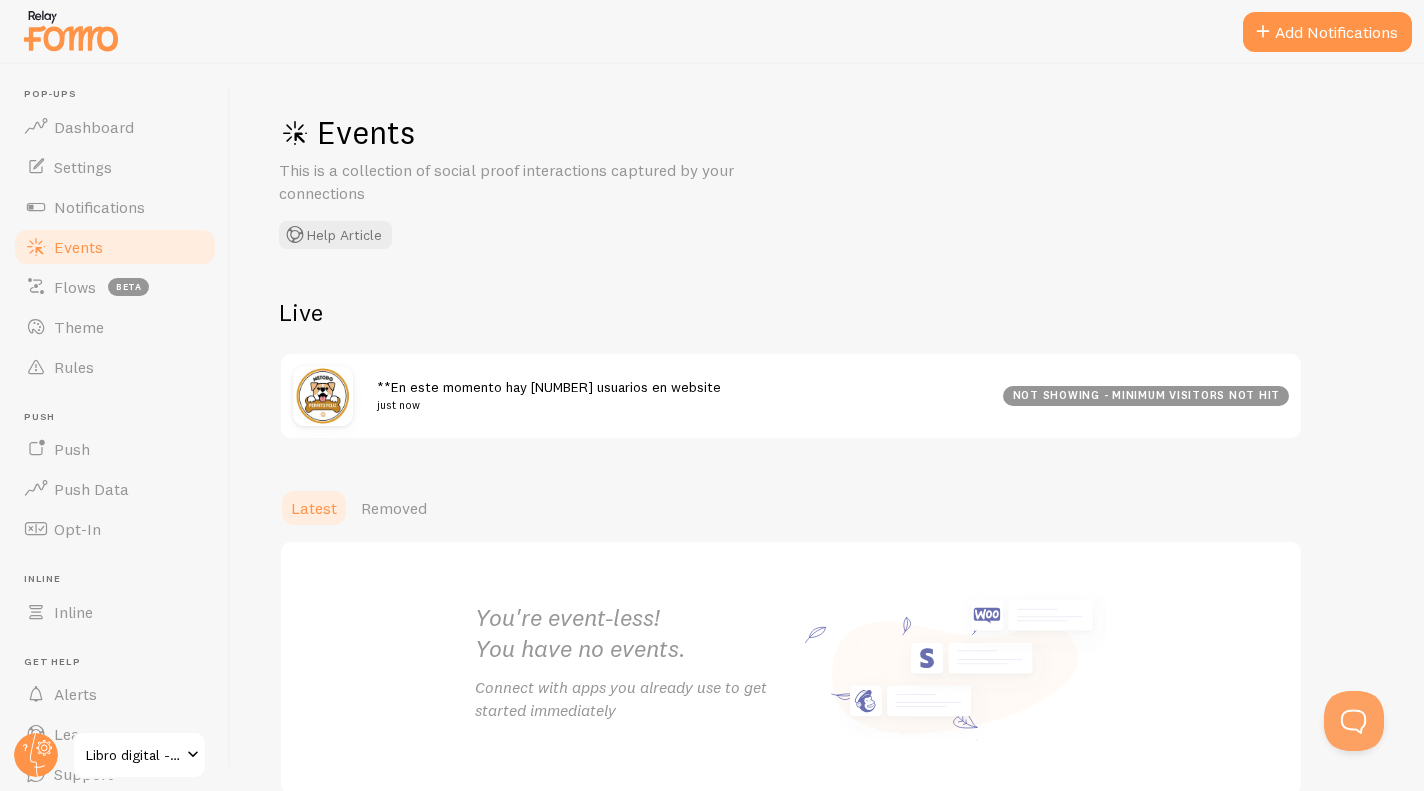 click on "**En este momento hay 1 usuarios en website just now" at bounding box center (678, 396) 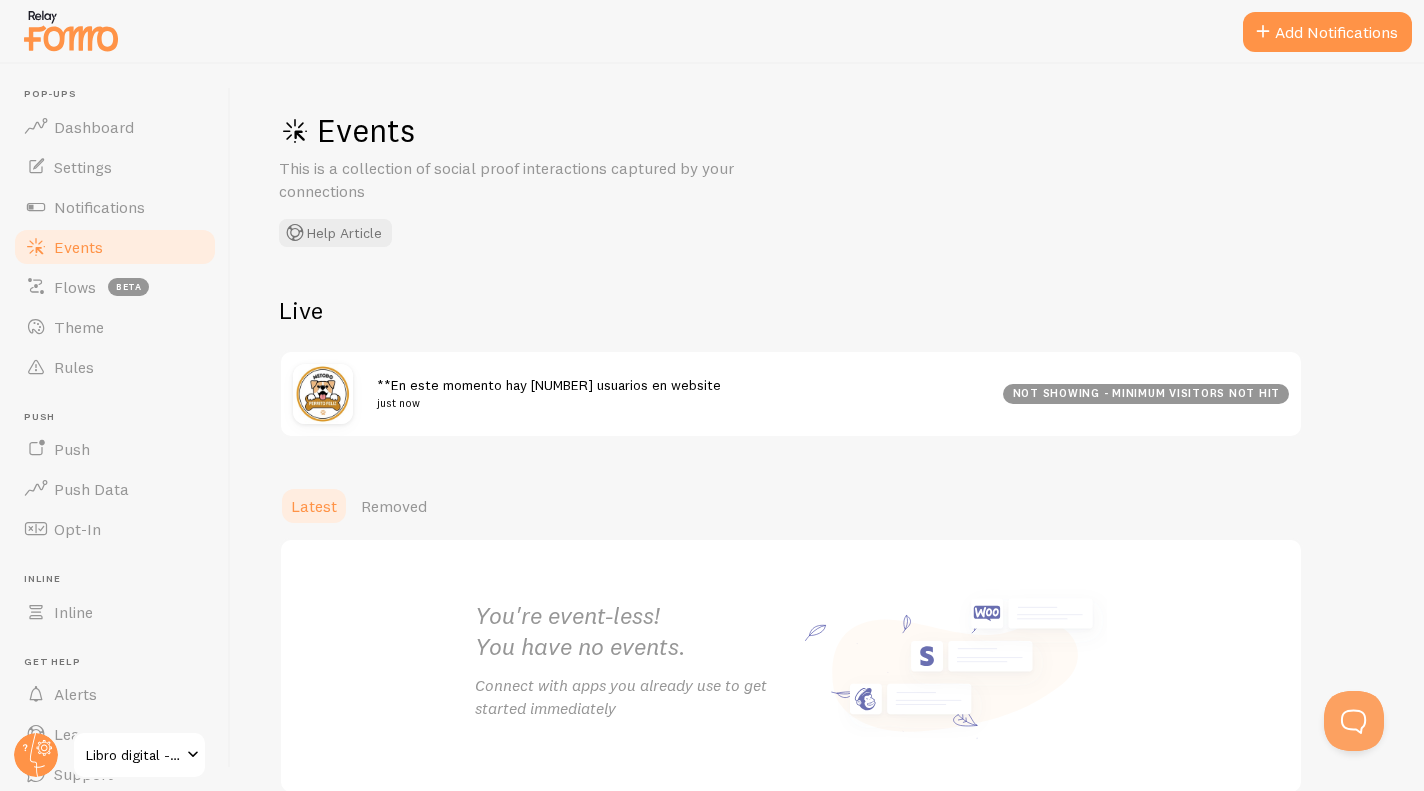 scroll, scrollTop: 0, scrollLeft: 0, axis: both 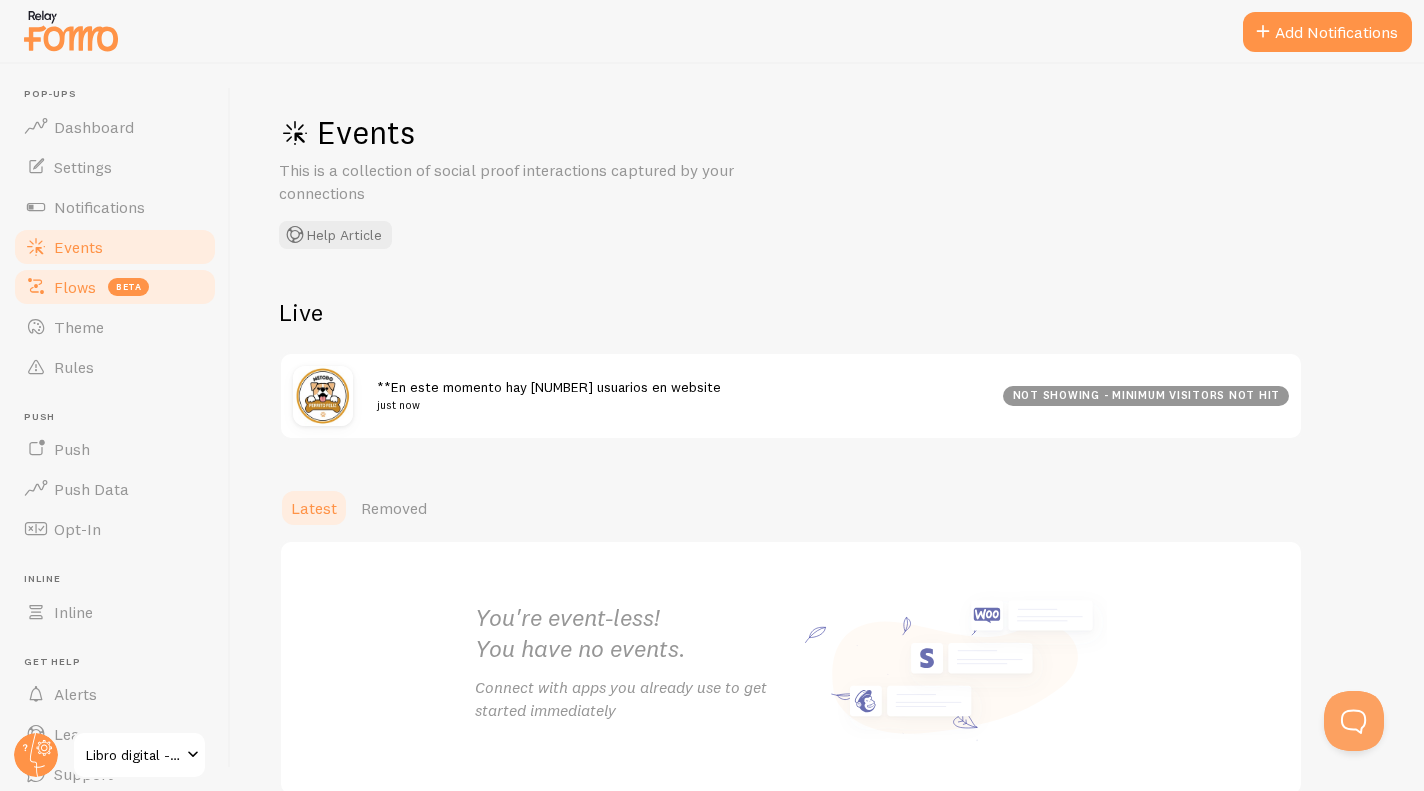 click on "Flows
beta" at bounding box center (115, 287) 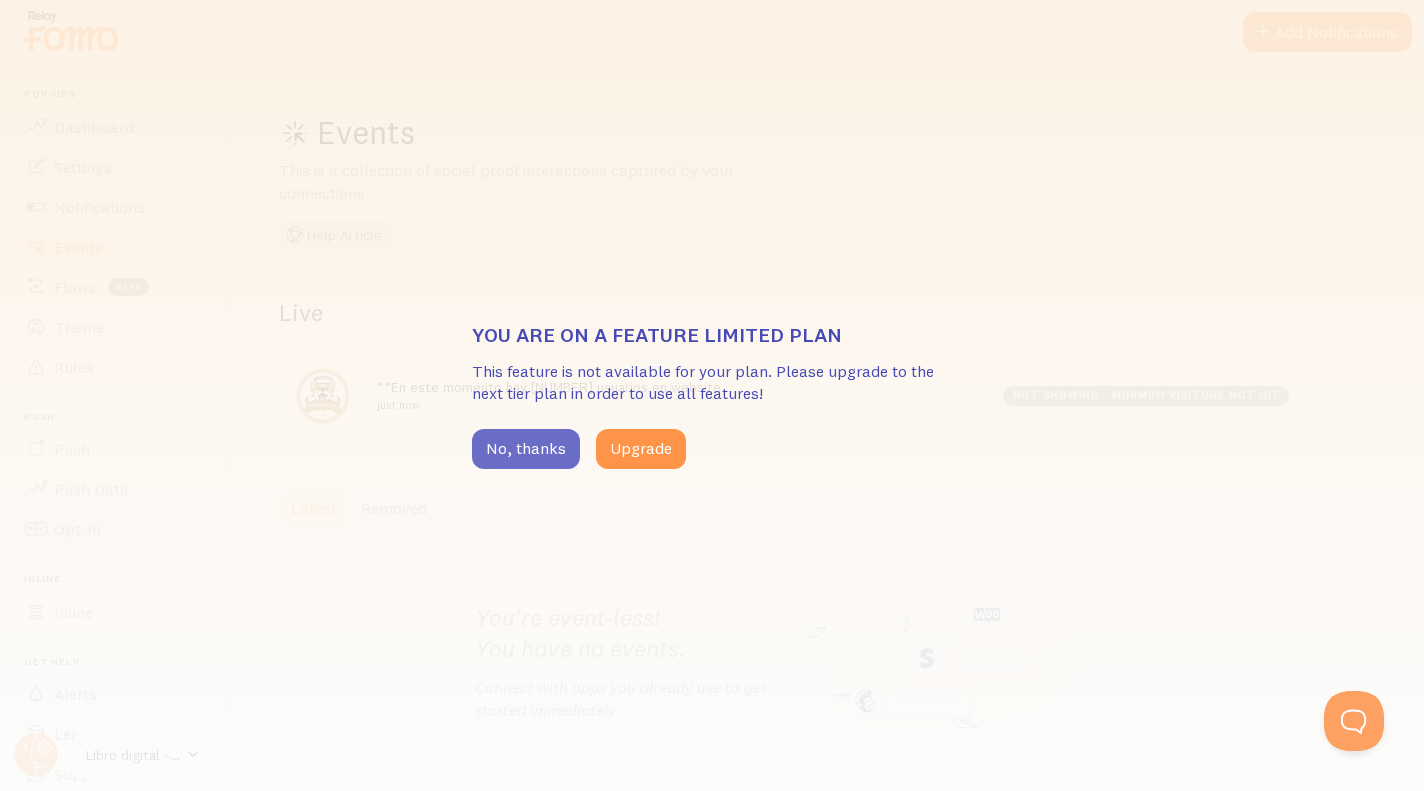 click on "No, thanks" at bounding box center (526, 449) 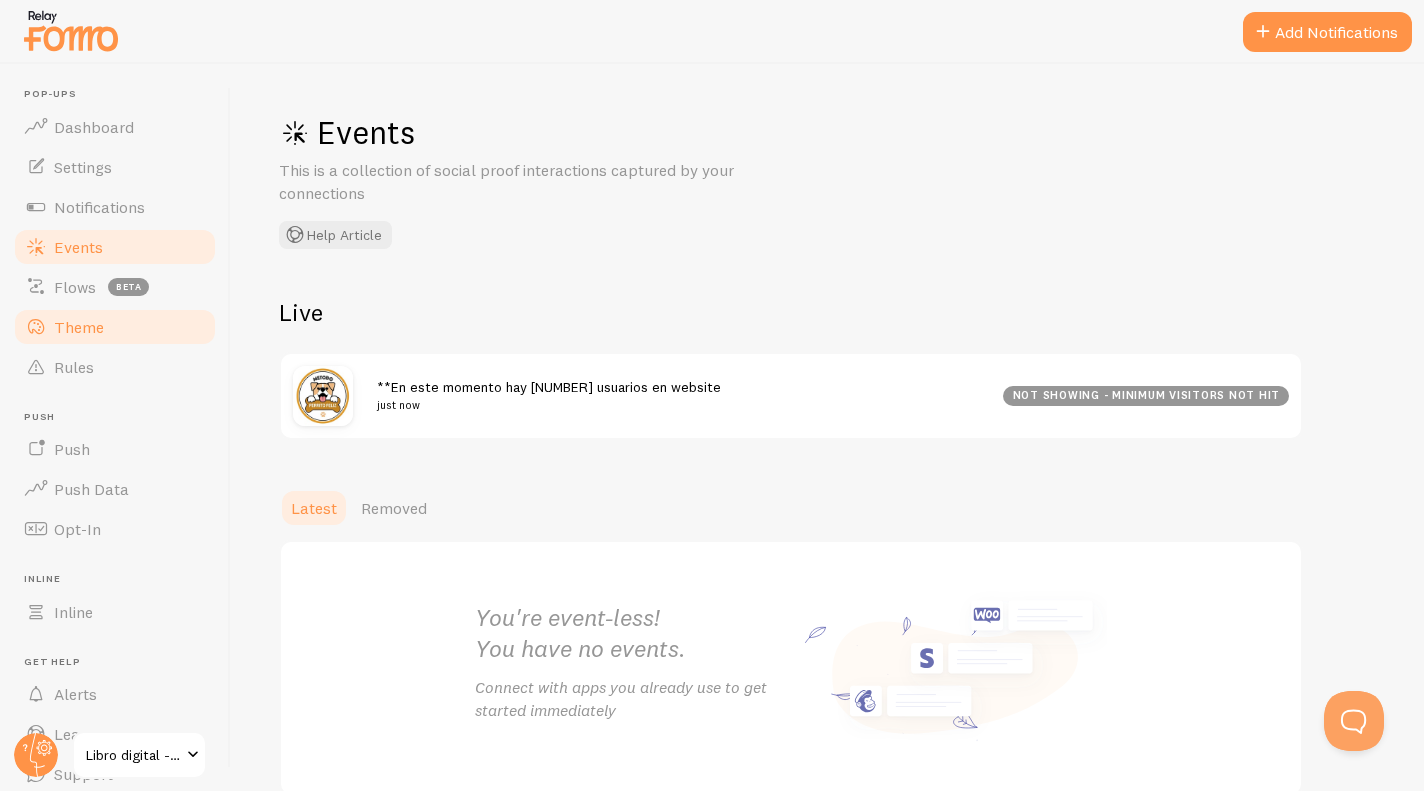 click on "Theme" at bounding box center [115, 327] 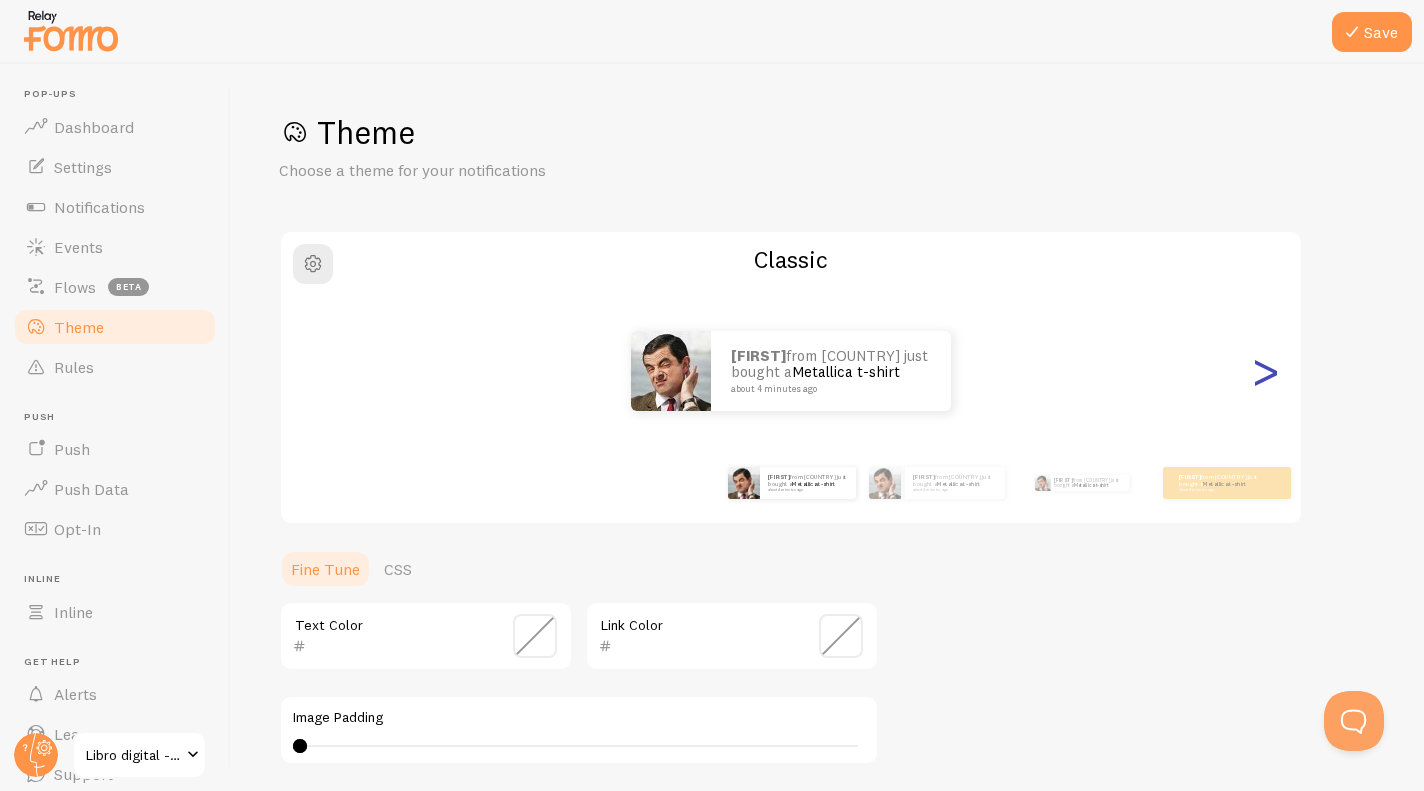 click on ">" at bounding box center (1265, 371) 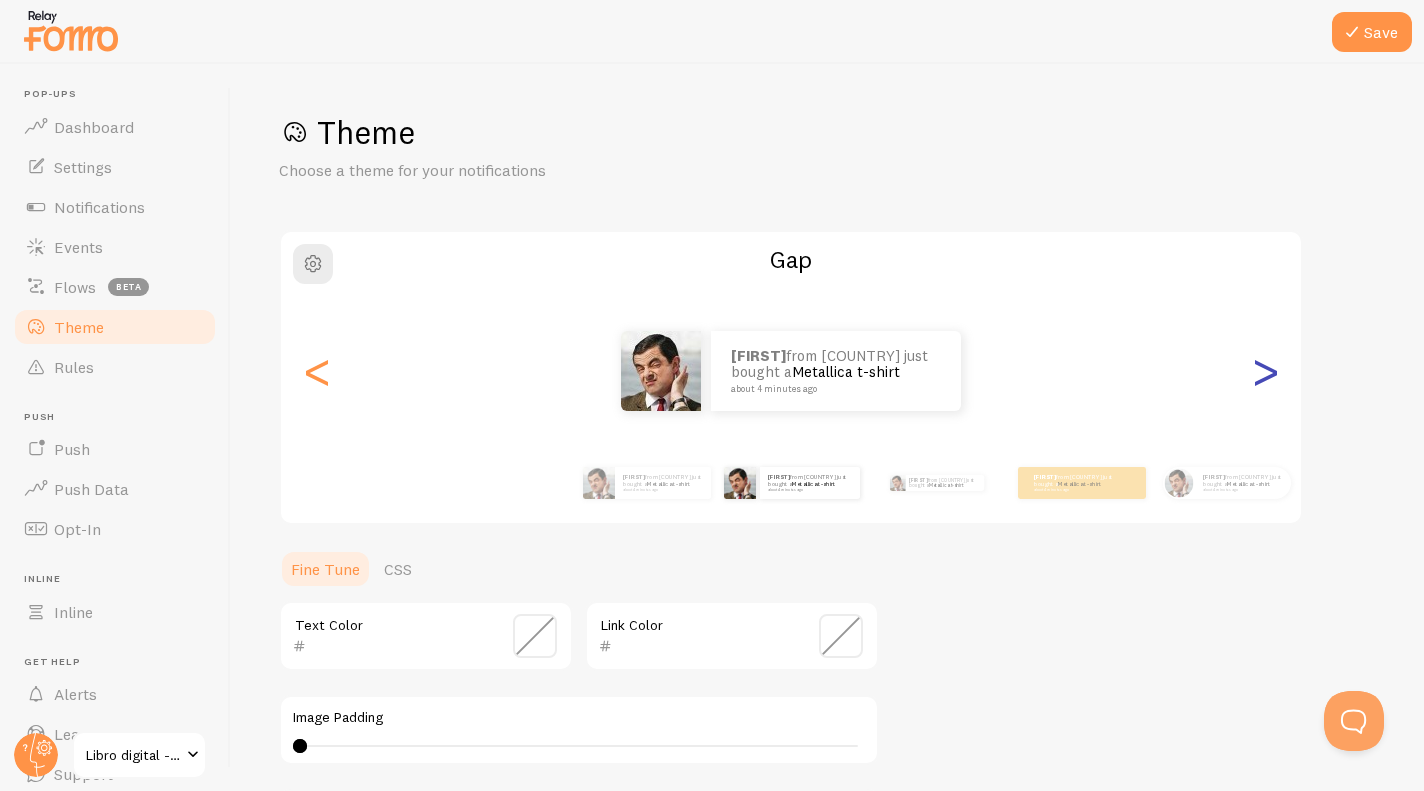 click on ">" at bounding box center (1265, 371) 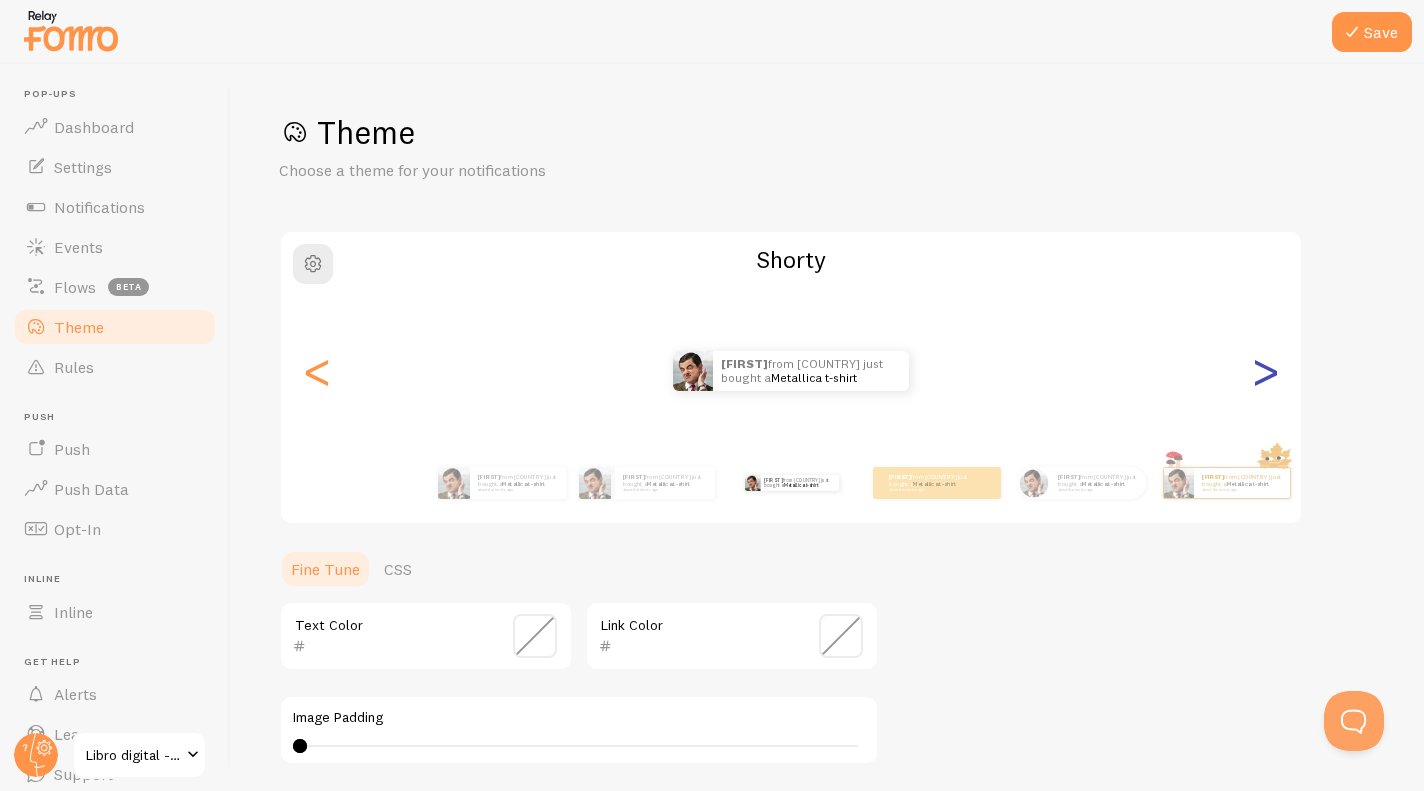 click on ">" at bounding box center (1265, 371) 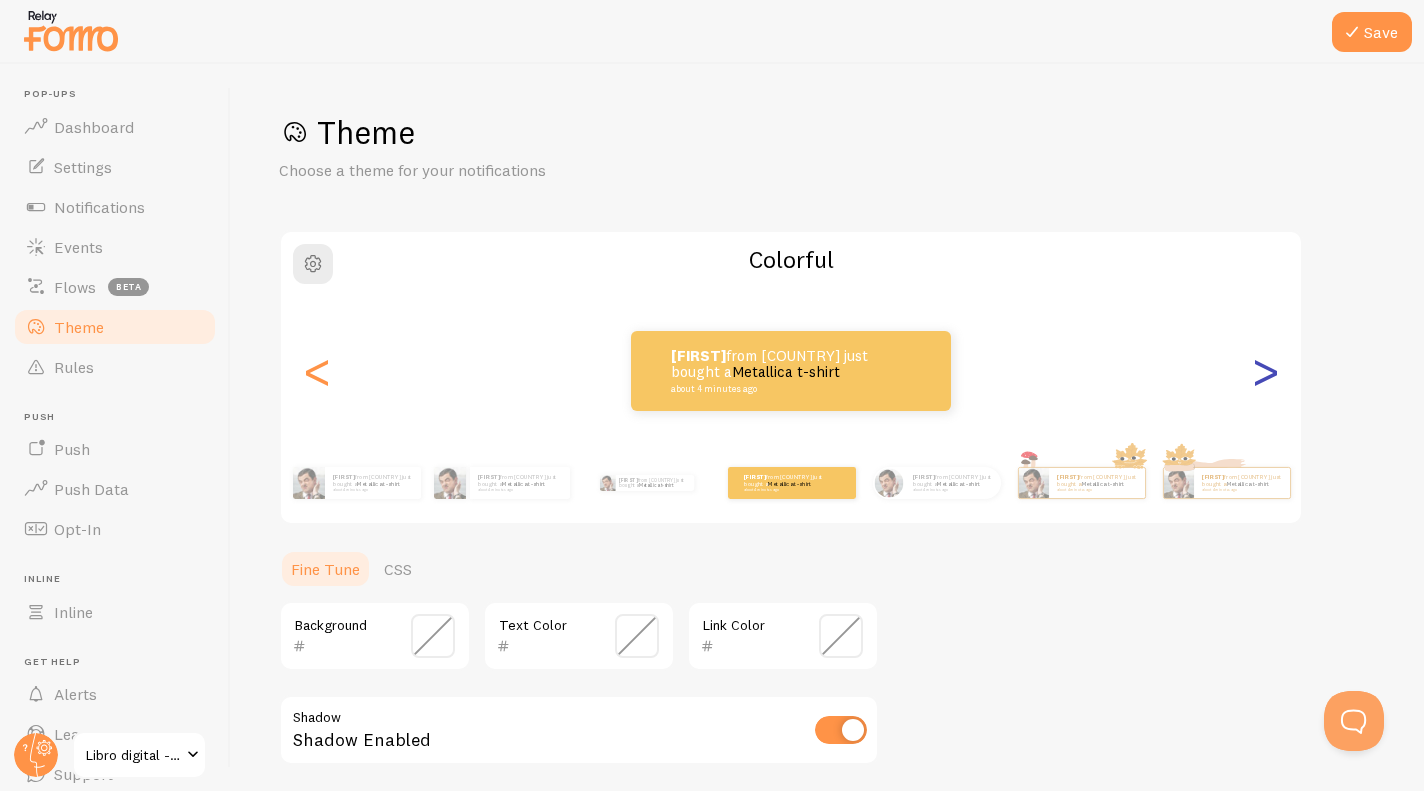 click on ">" at bounding box center [1265, 371] 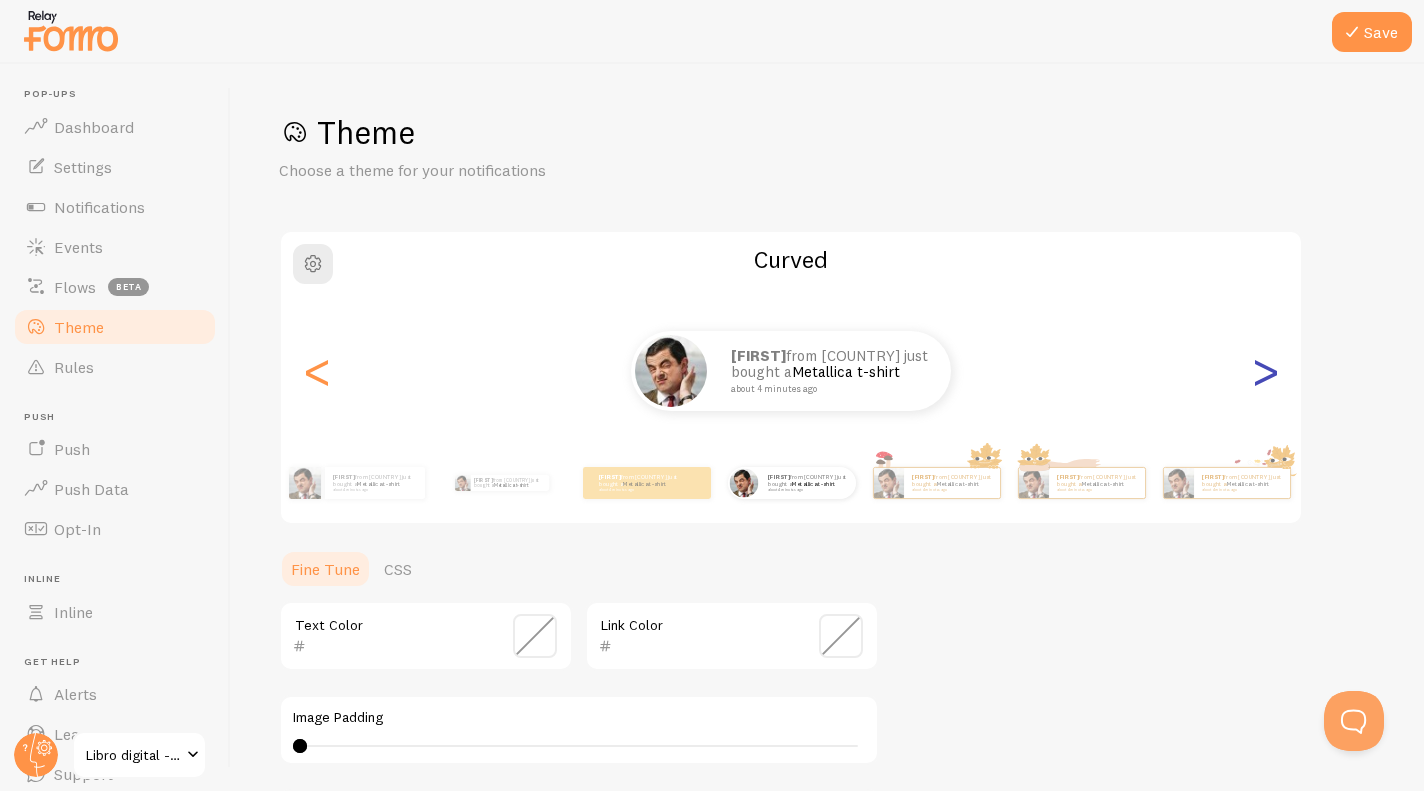click on ">" at bounding box center (1265, 371) 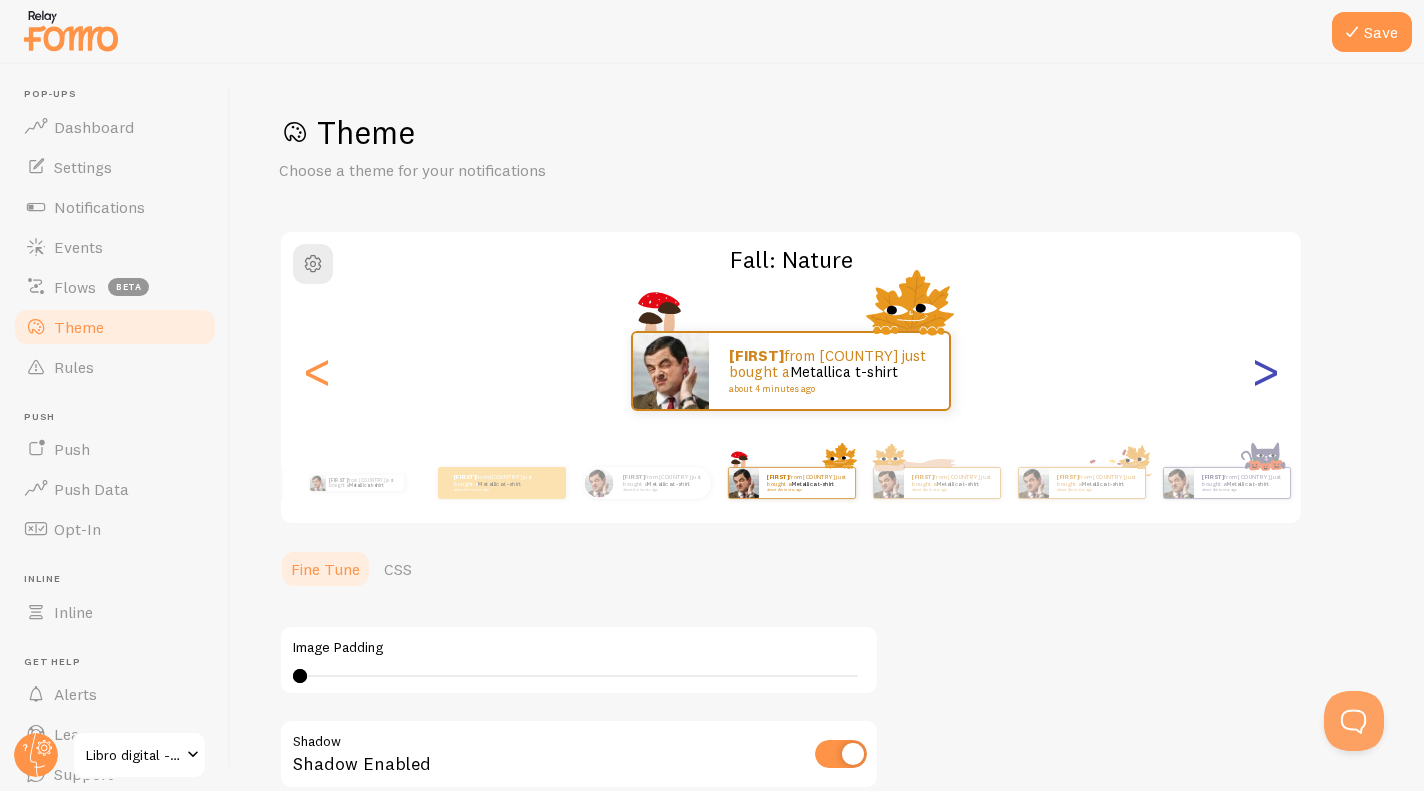 click on ">" at bounding box center (1265, 371) 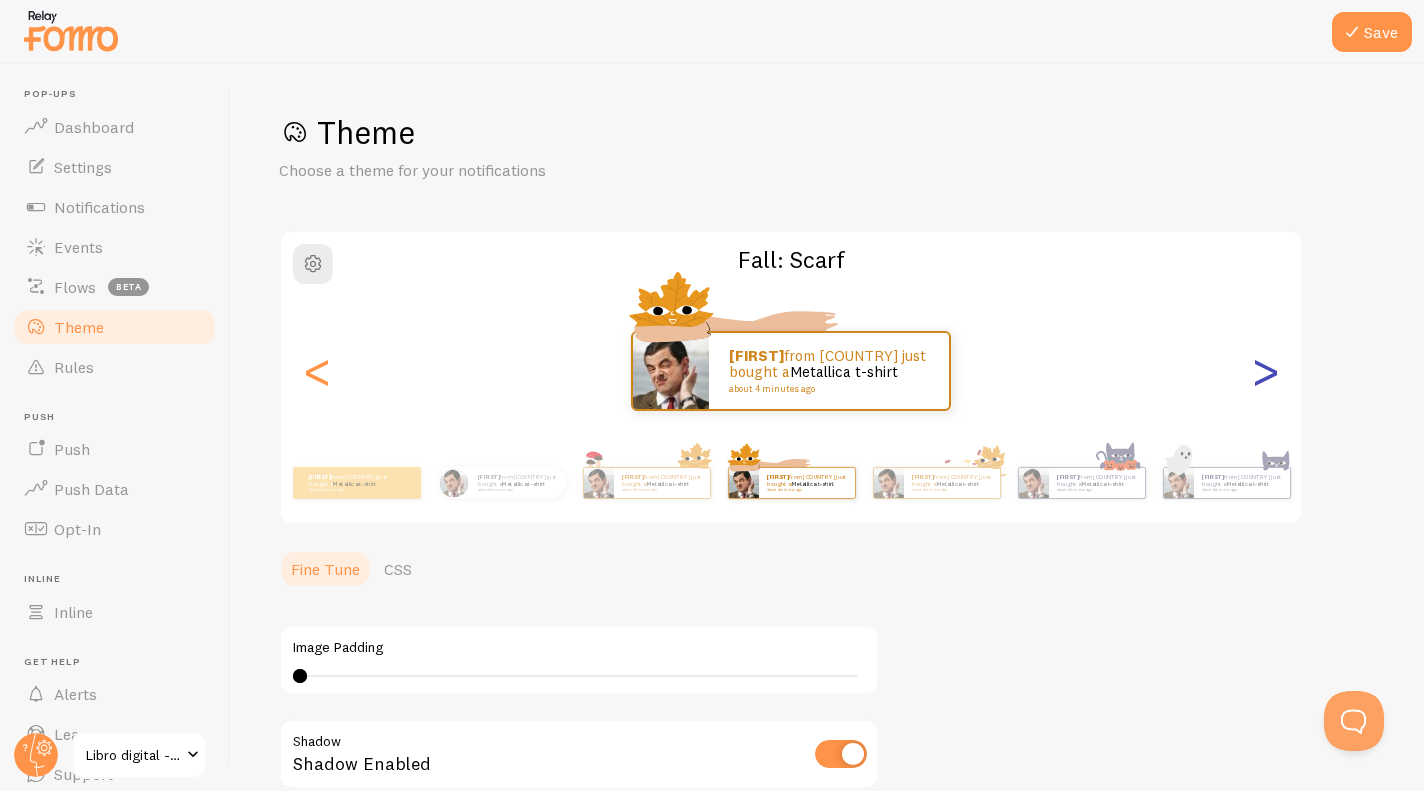 click on ">" at bounding box center [1265, 371] 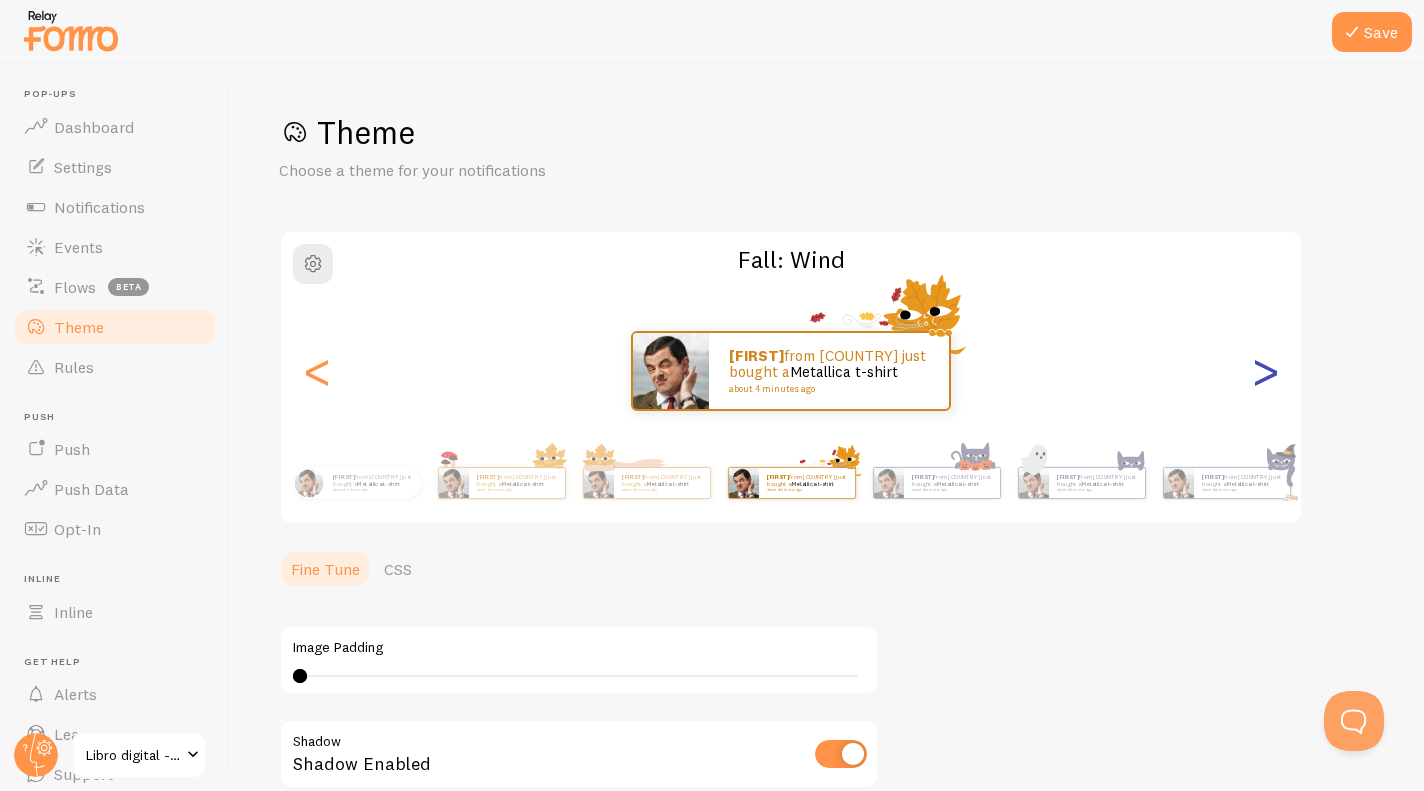 click on ">" at bounding box center [1265, 371] 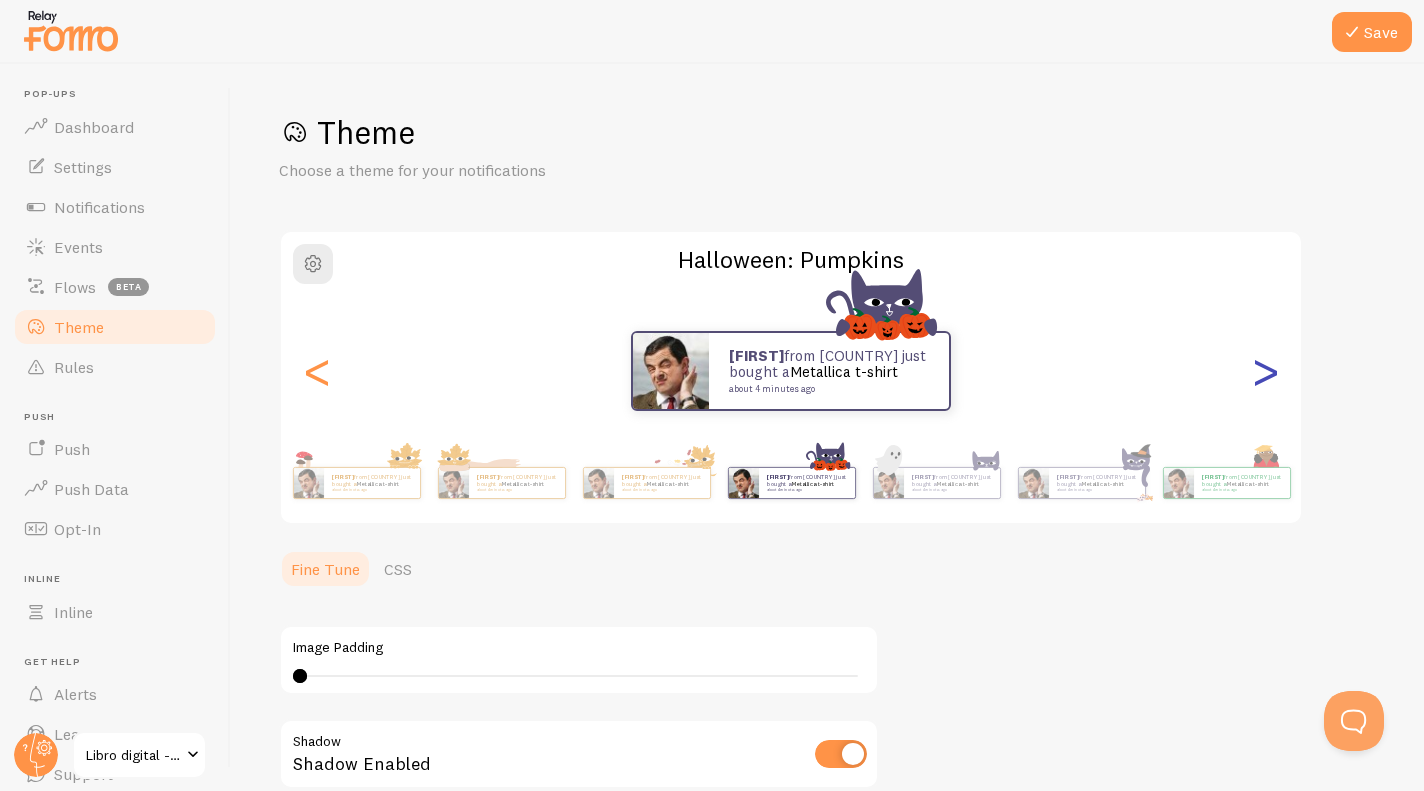 click on ">" at bounding box center [1265, 371] 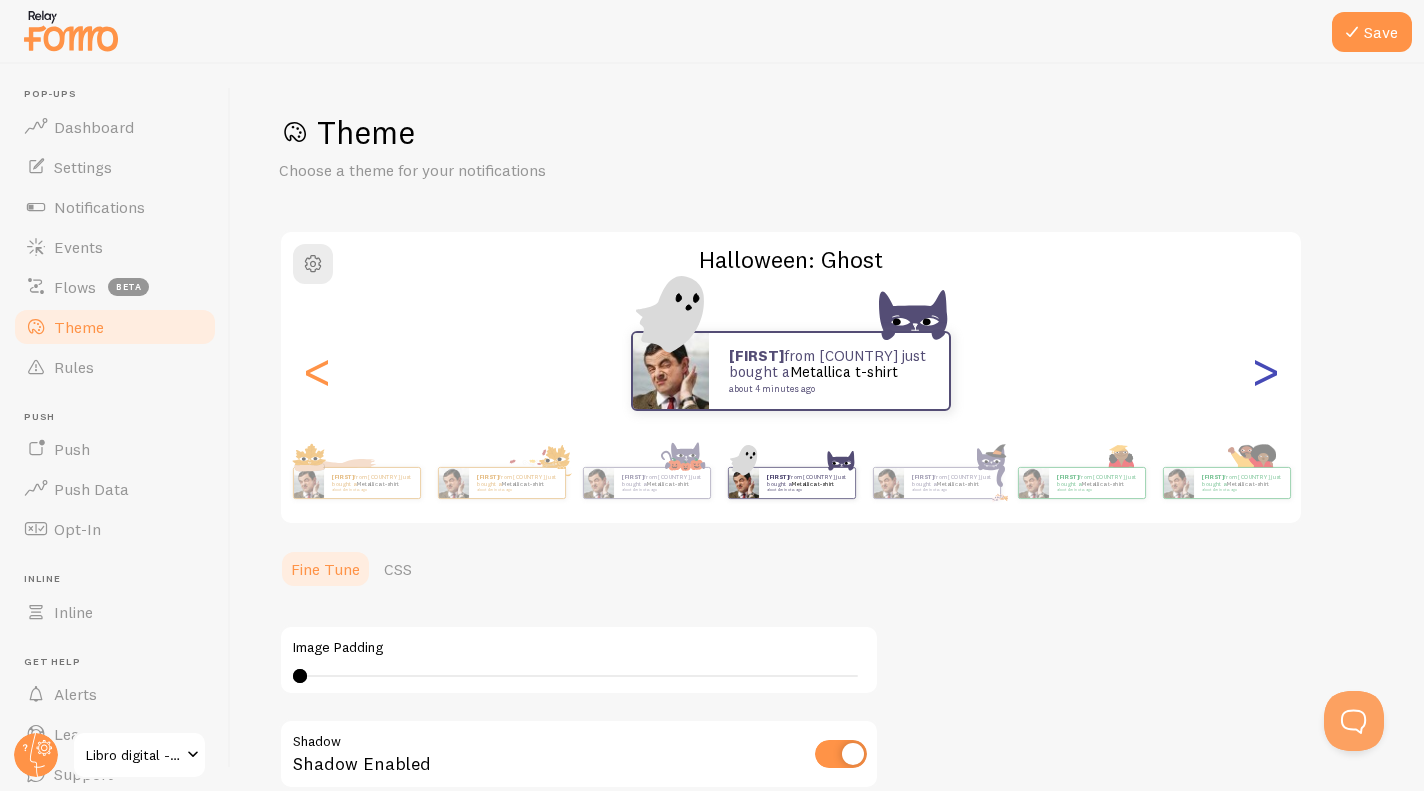 click on ">" at bounding box center [1265, 371] 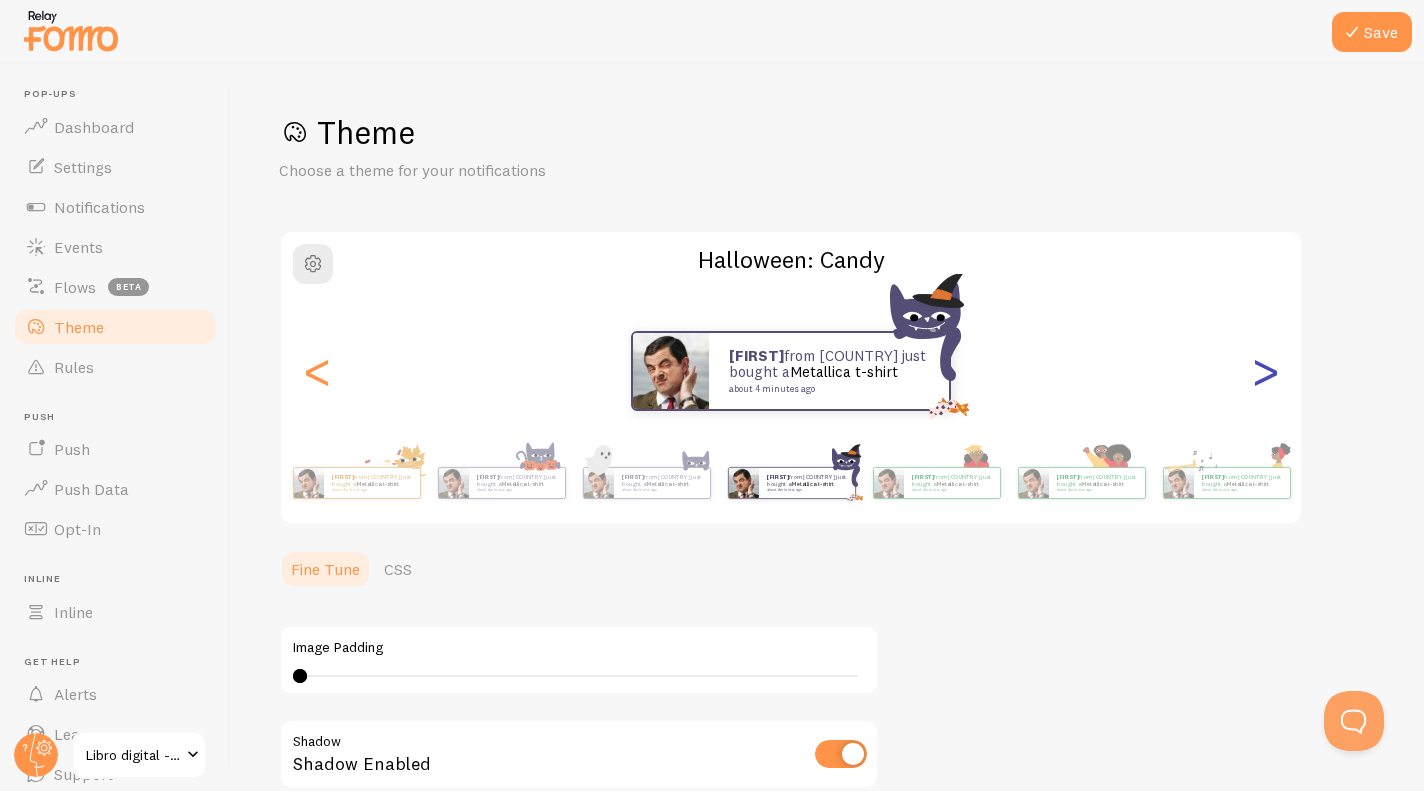 click on ">" at bounding box center [1265, 371] 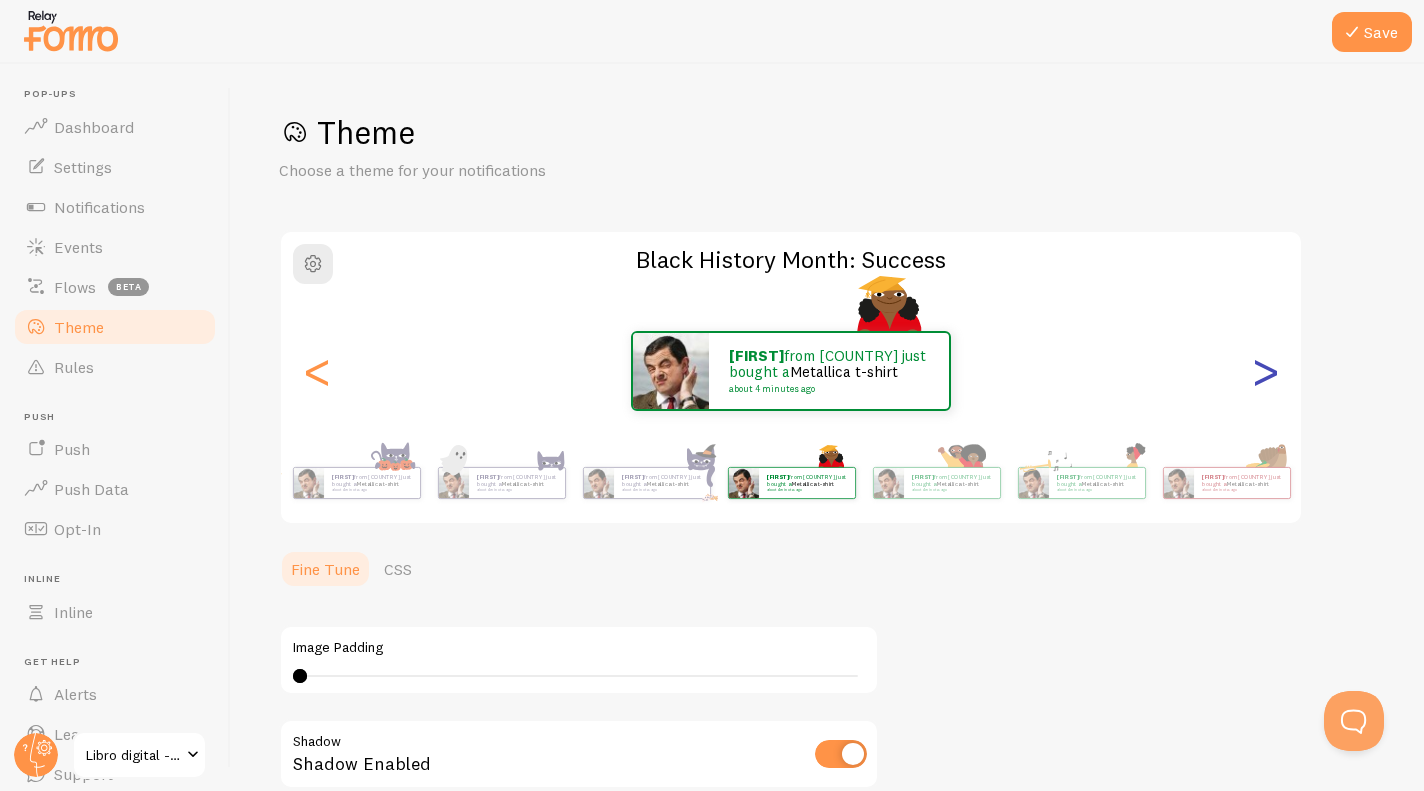click on ">" at bounding box center (1265, 371) 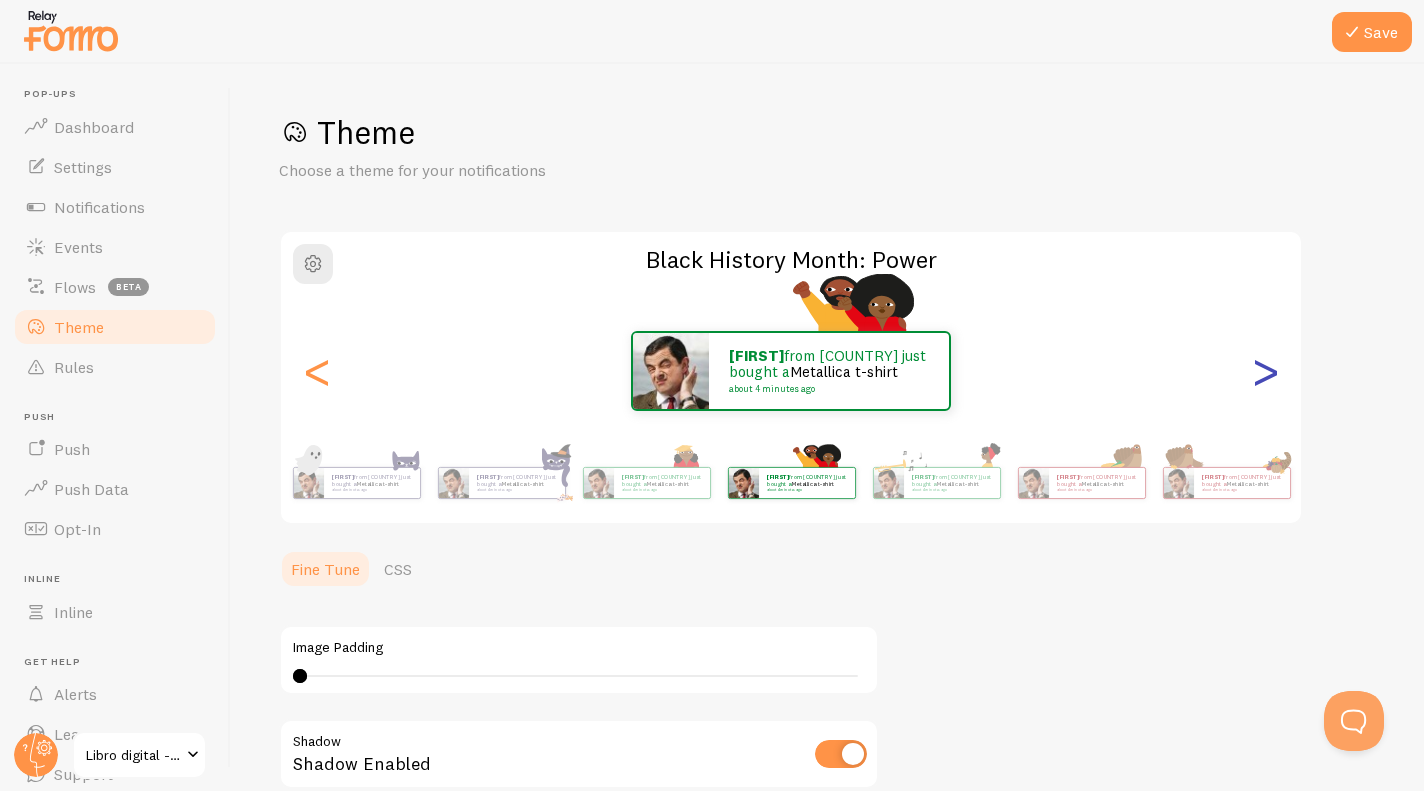 click on ">" at bounding box center [1265, 371] 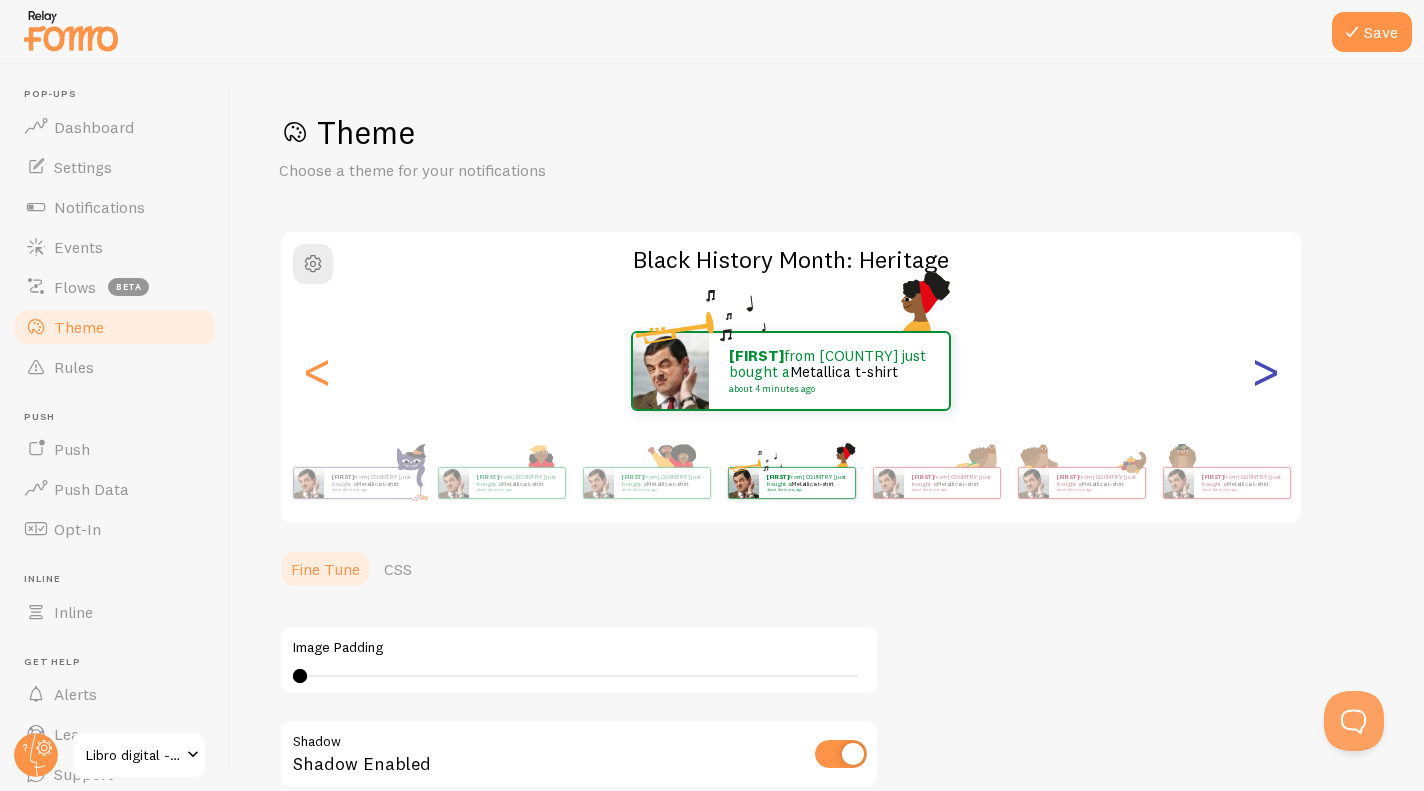 click on ">" at bounding box center (1265, 371) 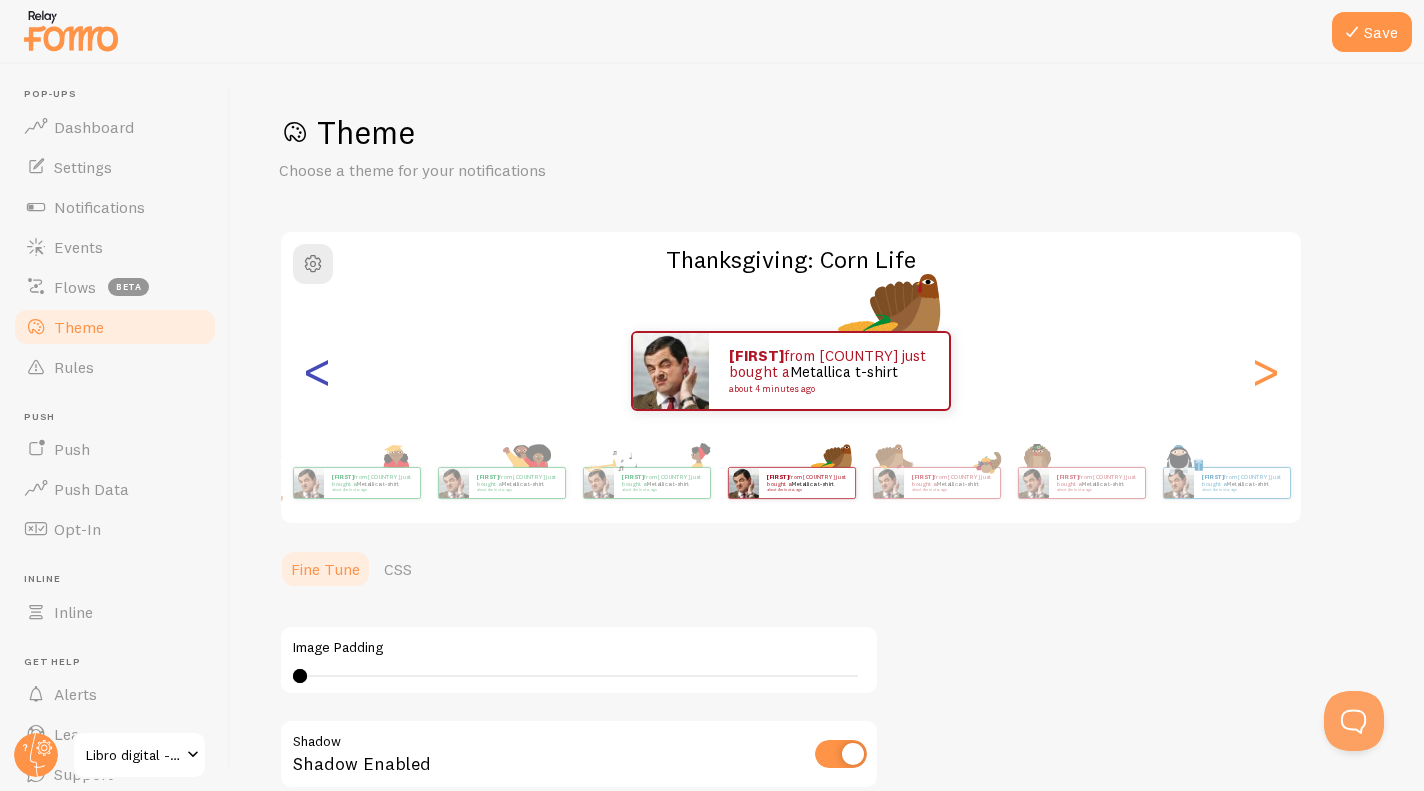 click on "<" at bounding box center [317, 371] 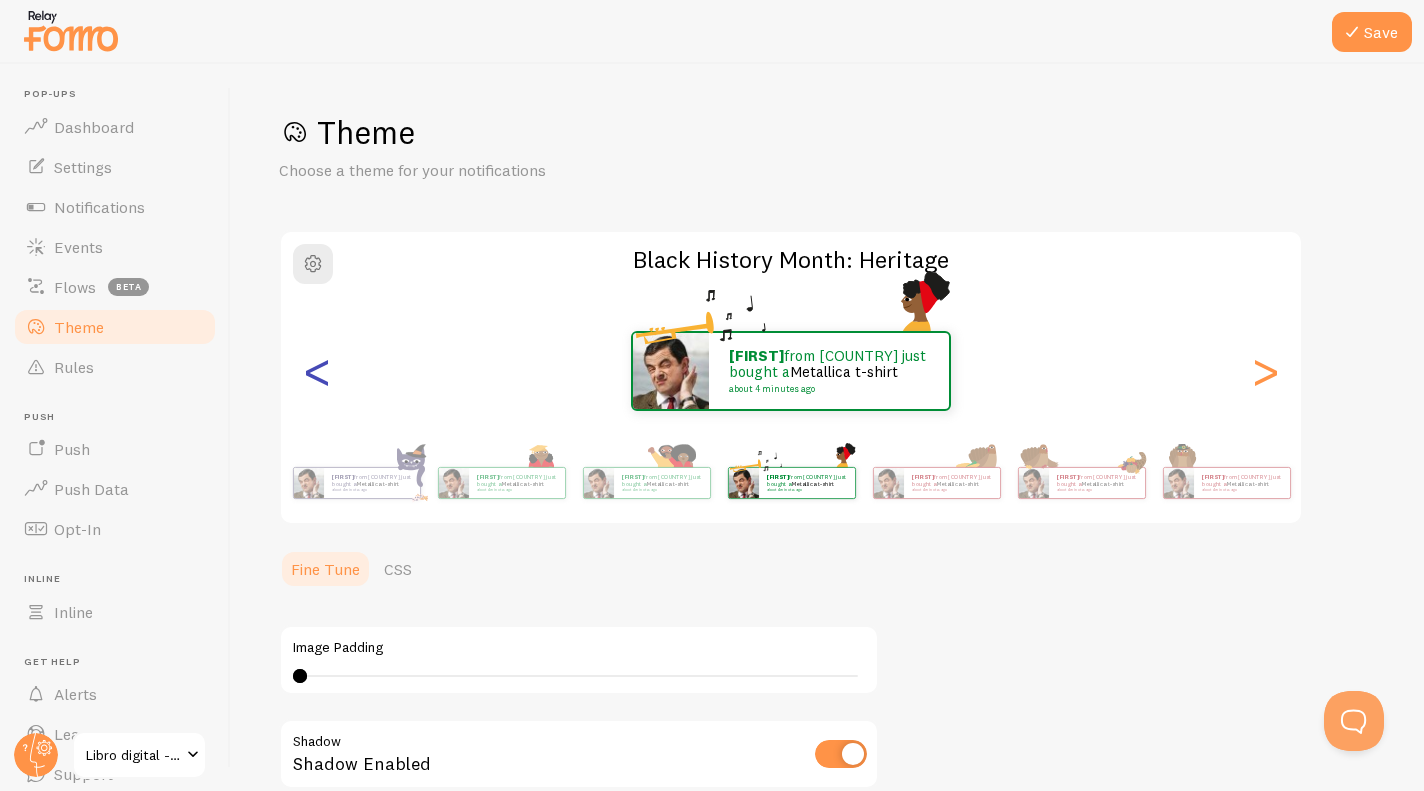 click on "<" at bounding box center [317, 371] 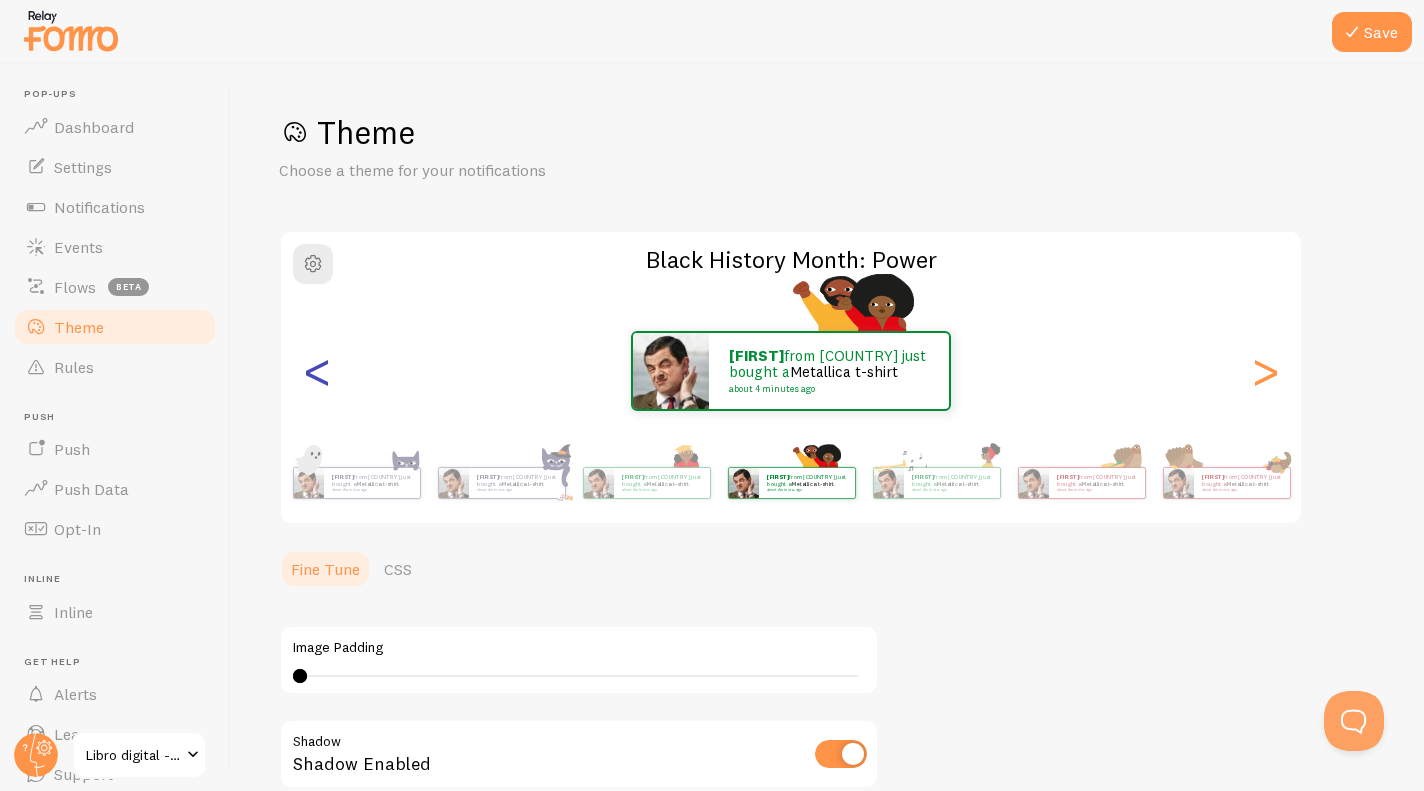 click on "<" at bounding box center [317, 371] 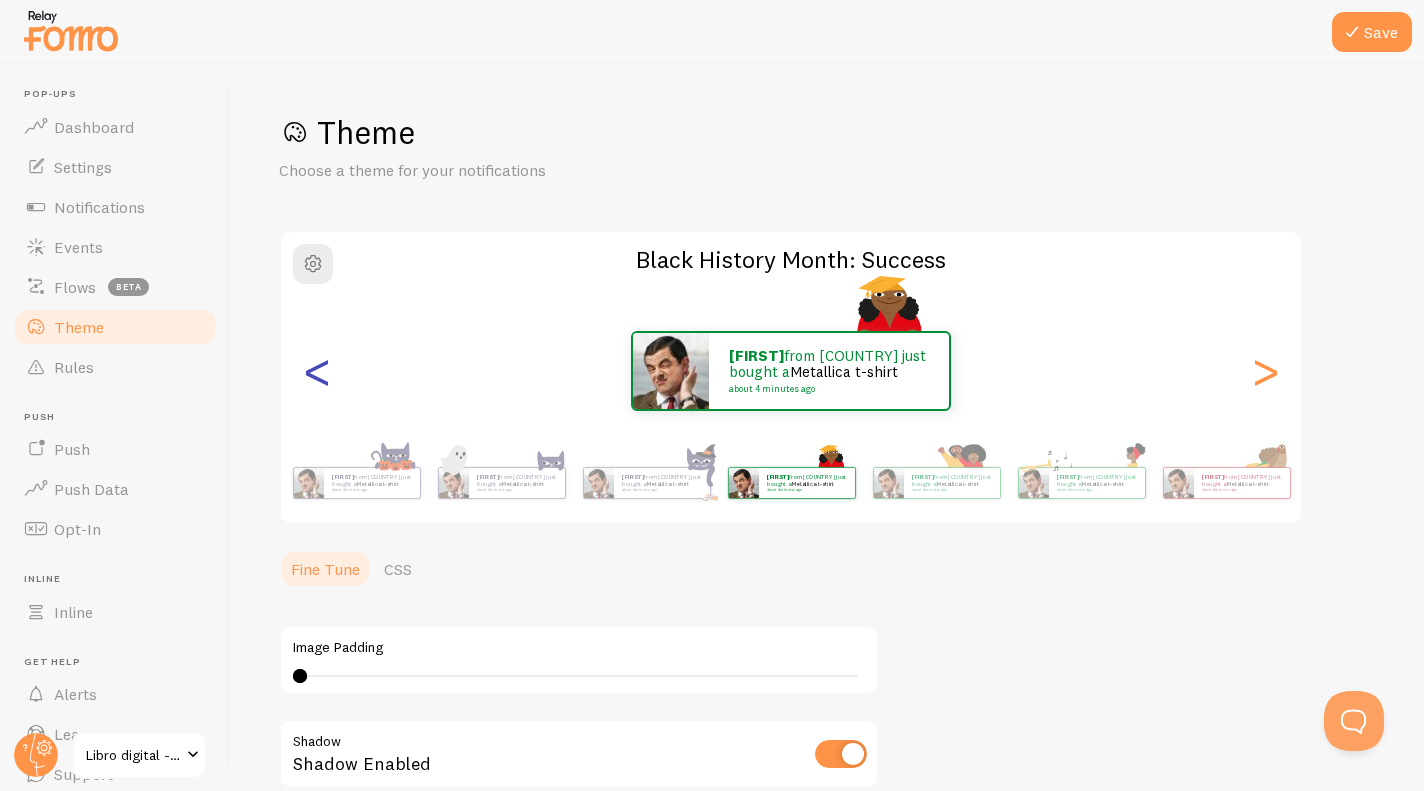 click on "<" at bounding box center [317, 371] 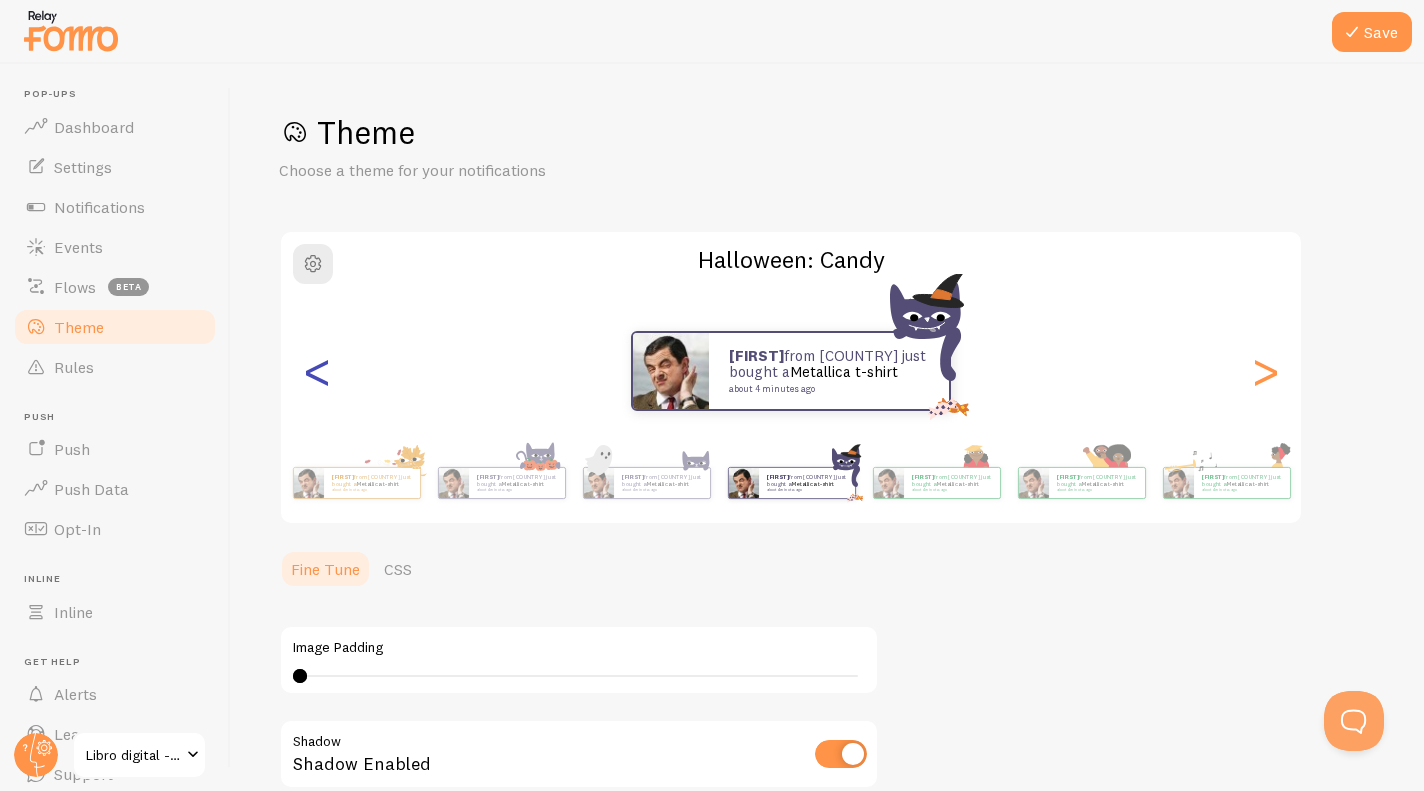 click on "<" at bounding box center [317, 371] 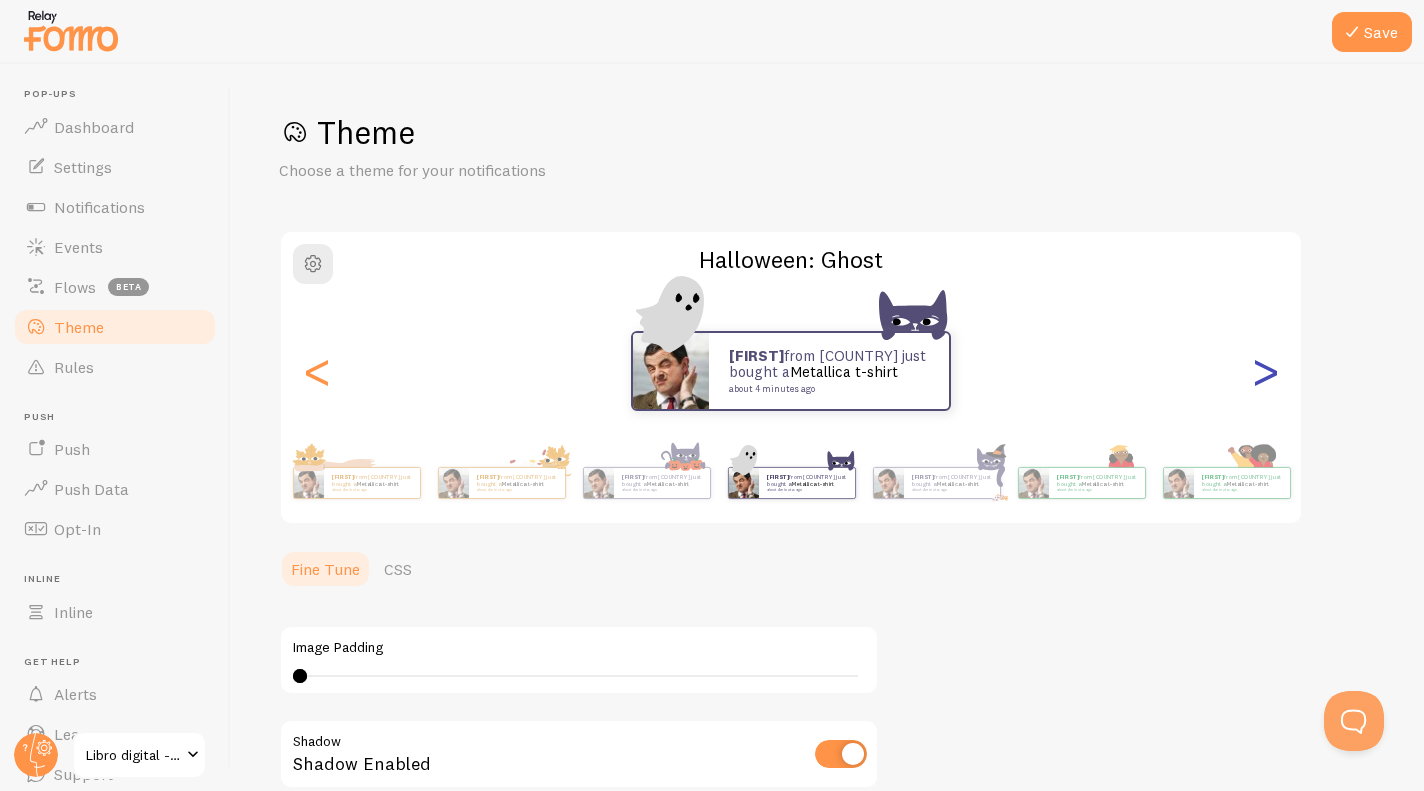 click on ">" at bounding box center [1265, 371] 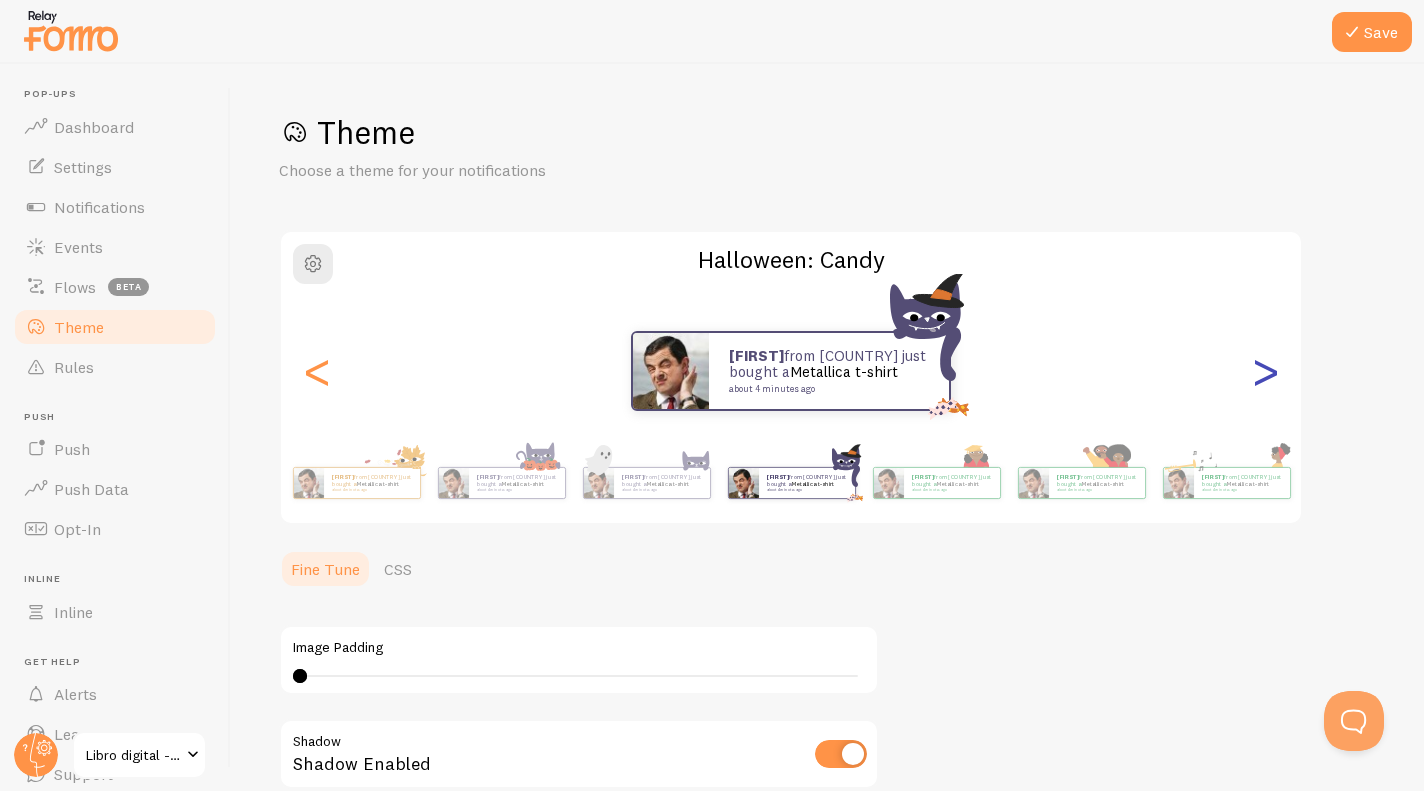 click on ">" at bounding box center [1265, 371] 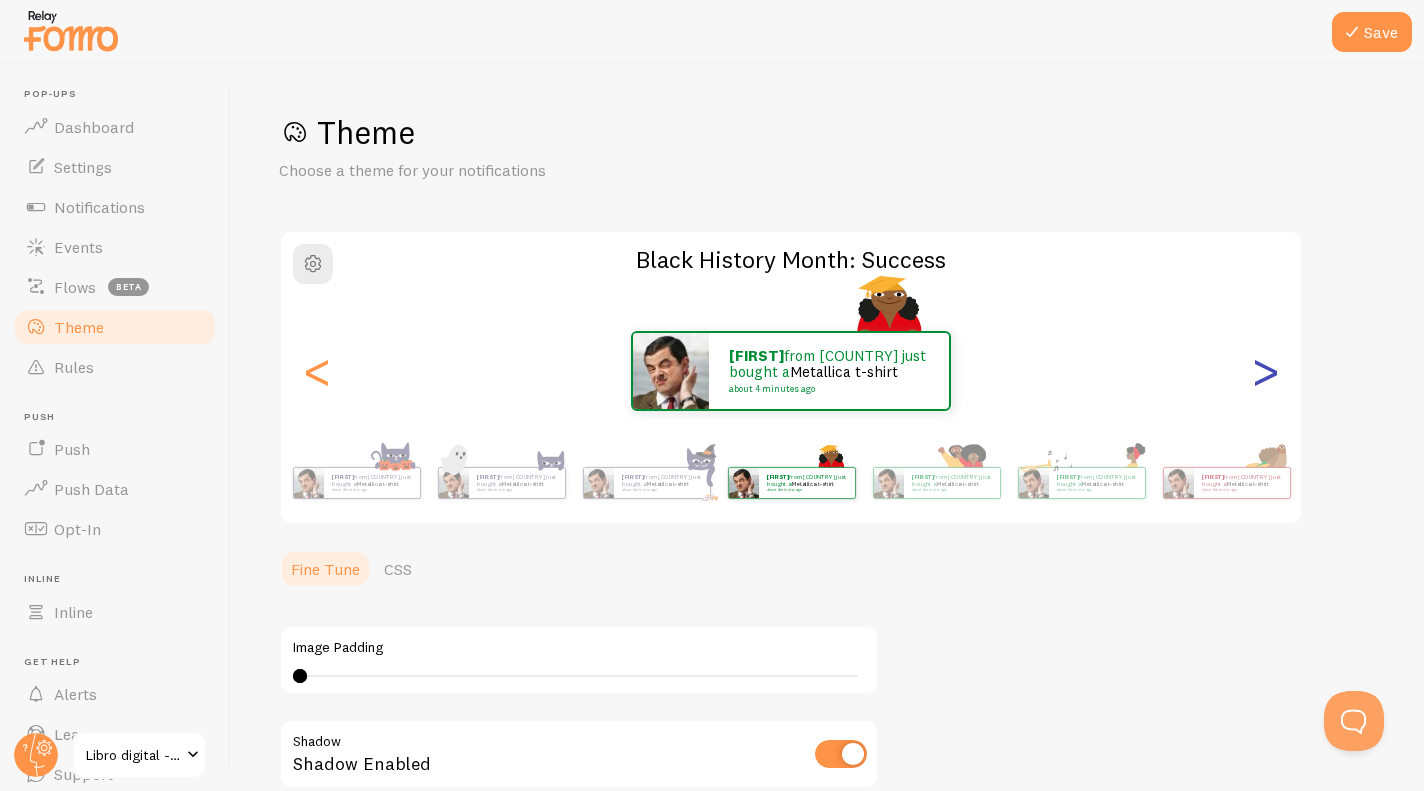 click on ">" at bounding box center [1265, 371] 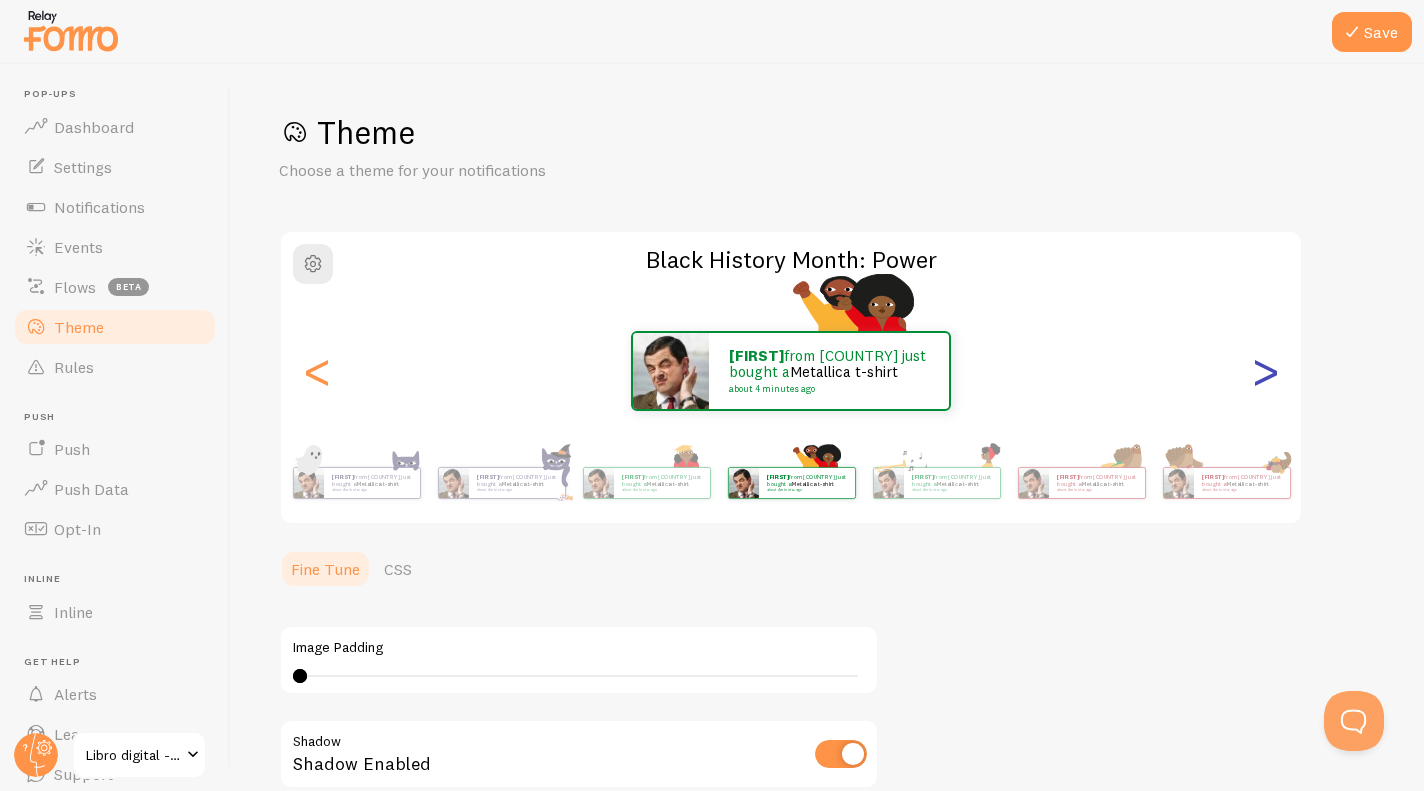 click on ">" at bounding box center [1265, 371] 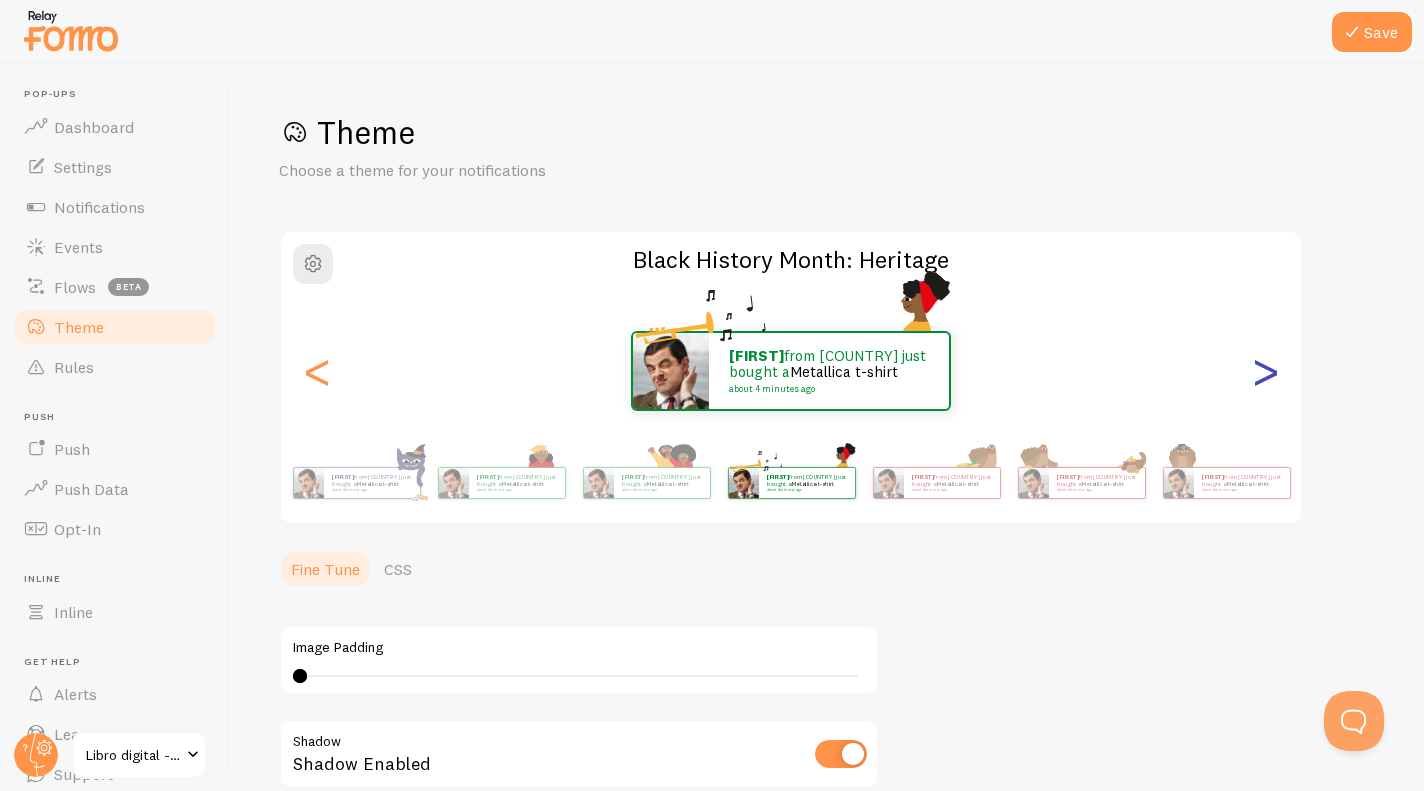 click on ">" at bounding box center (1265, 371) 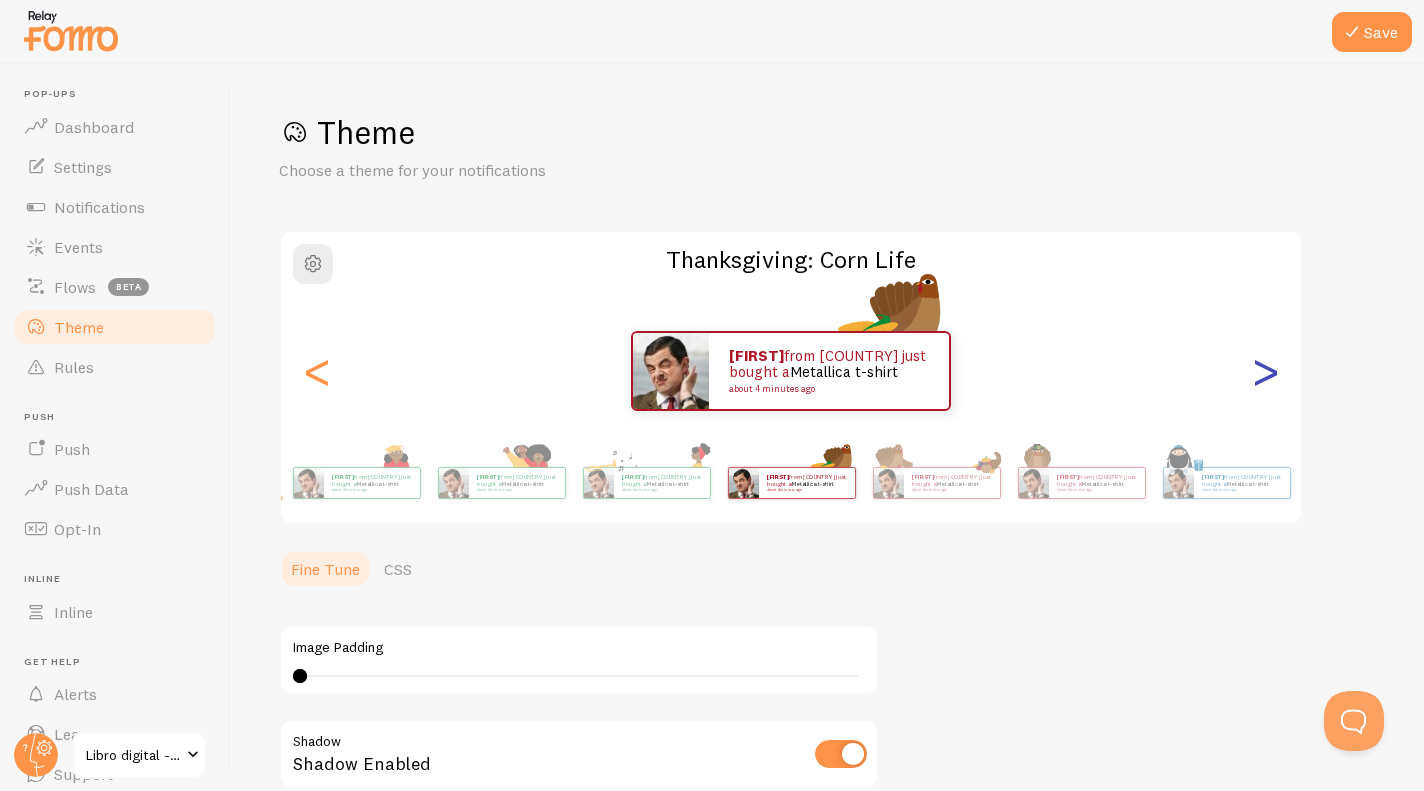 click on ">" at bounding box center [1265, 371] 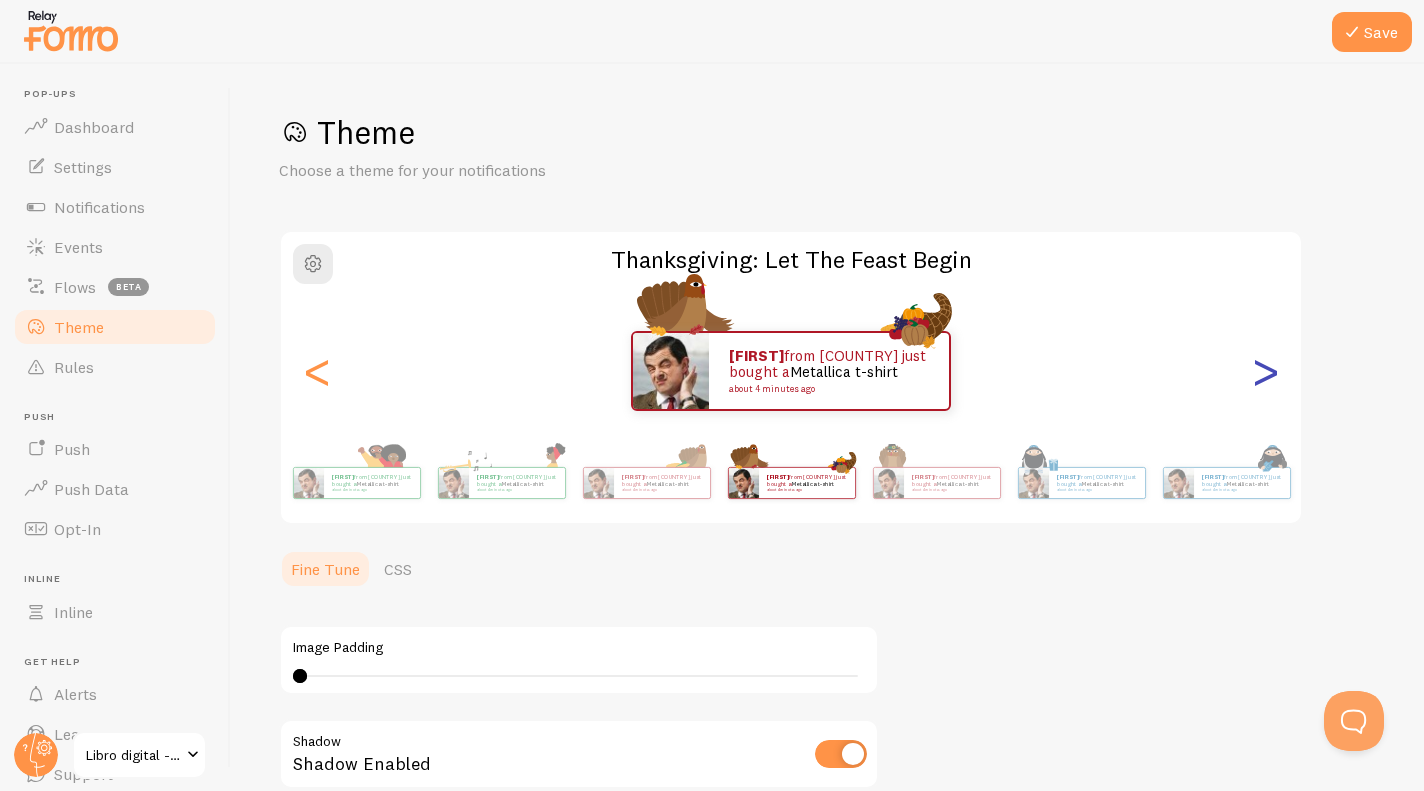 click on ">" at bounding box center (1265, 371) 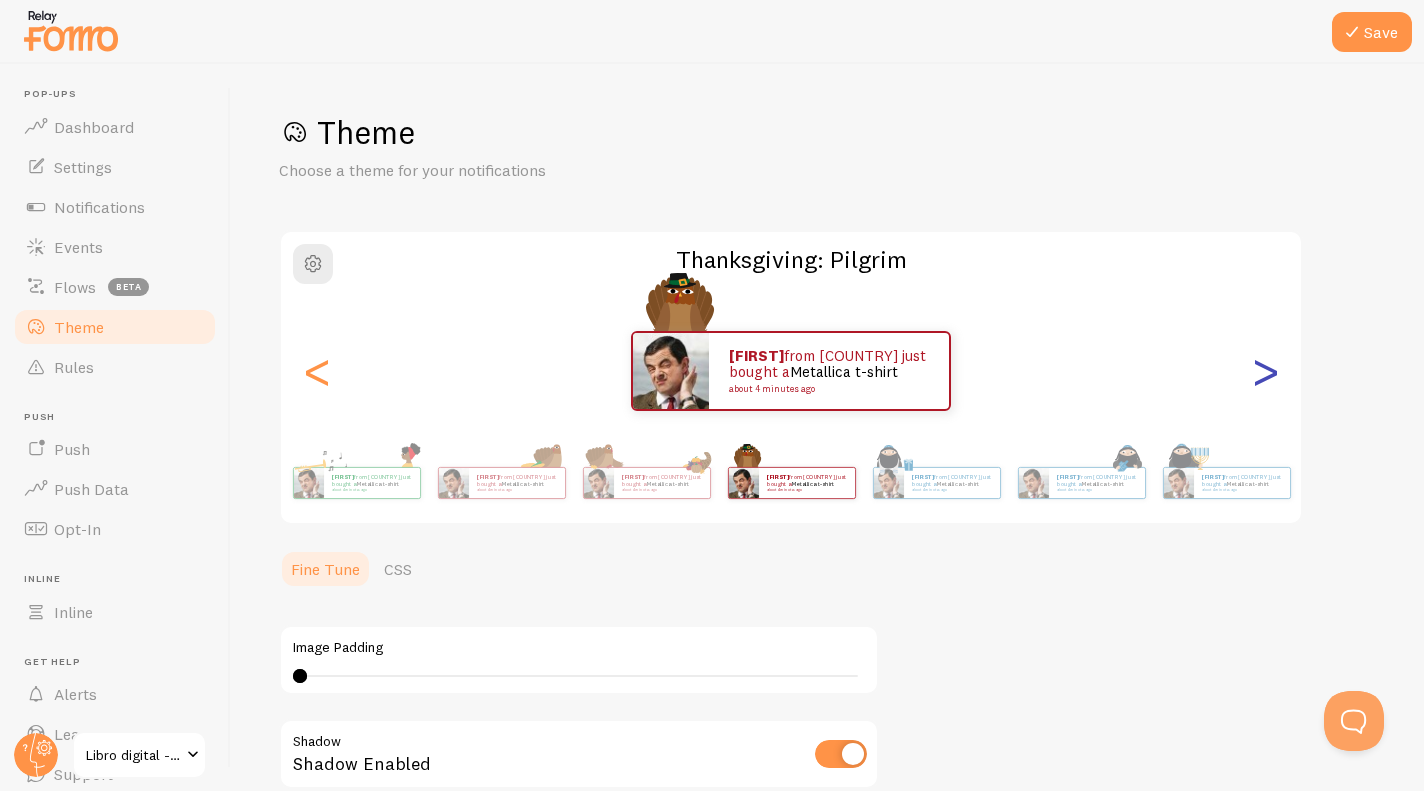 click on ">" at bounding box center (1265, 371) 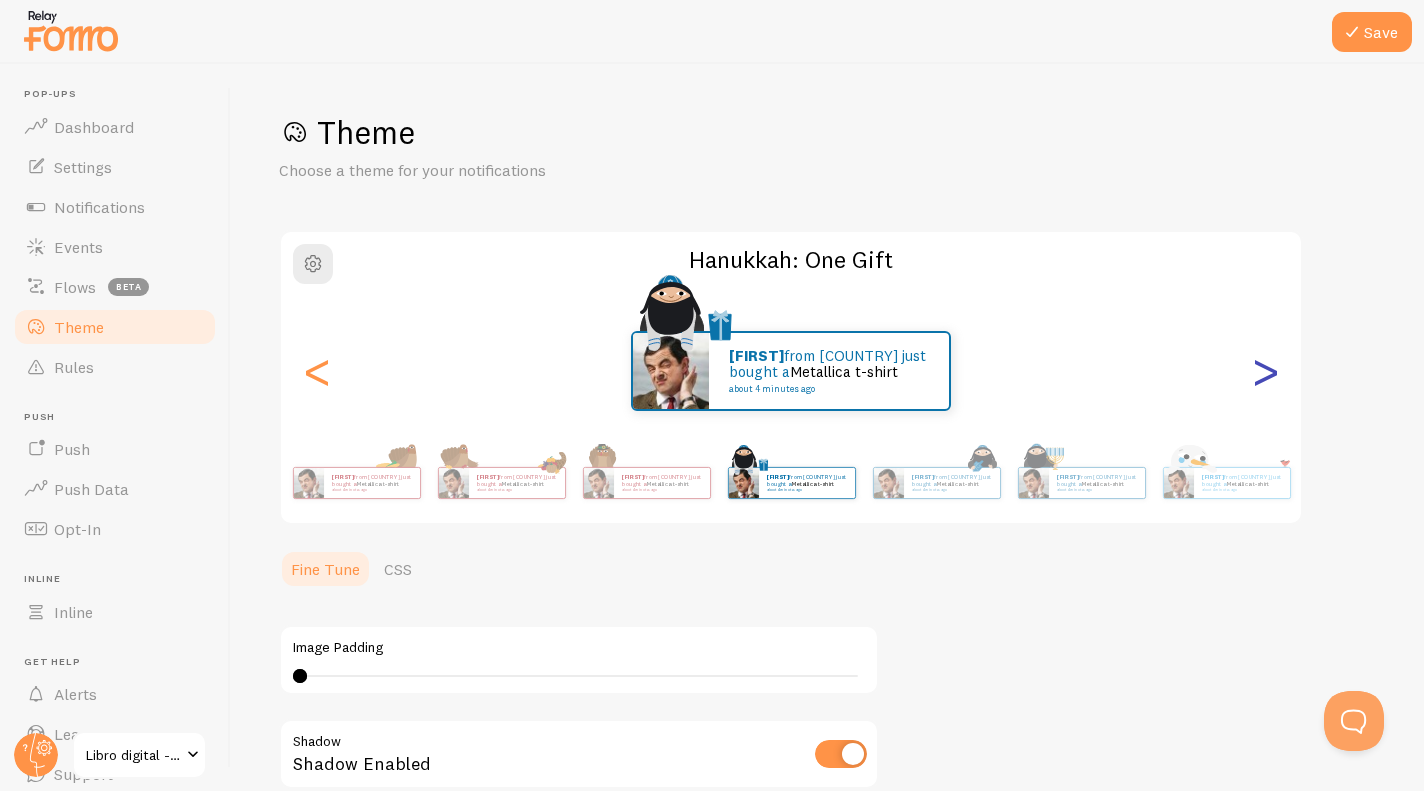 click on ">" at bounding box center [1265, 371] 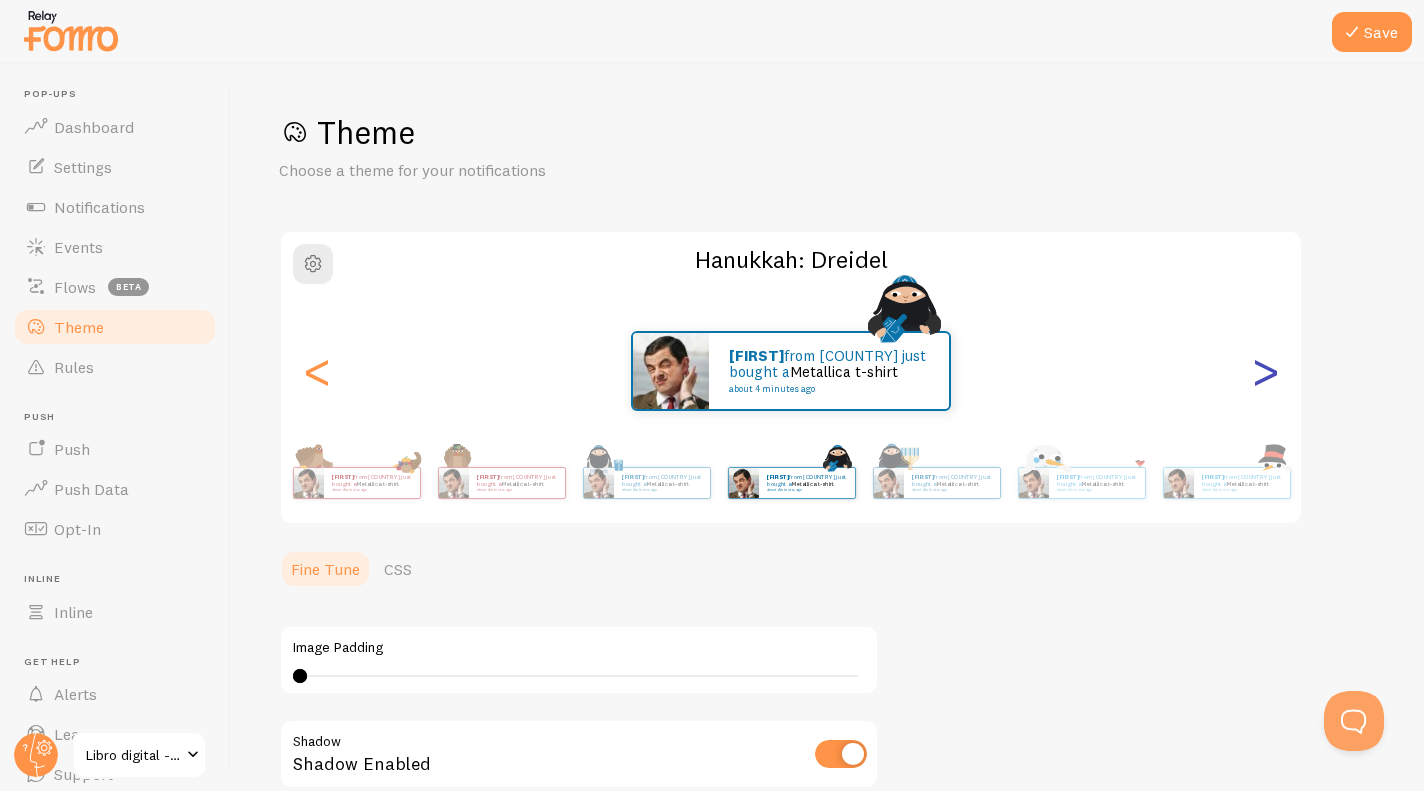 click on ">" at bounding box center [1265, 371] 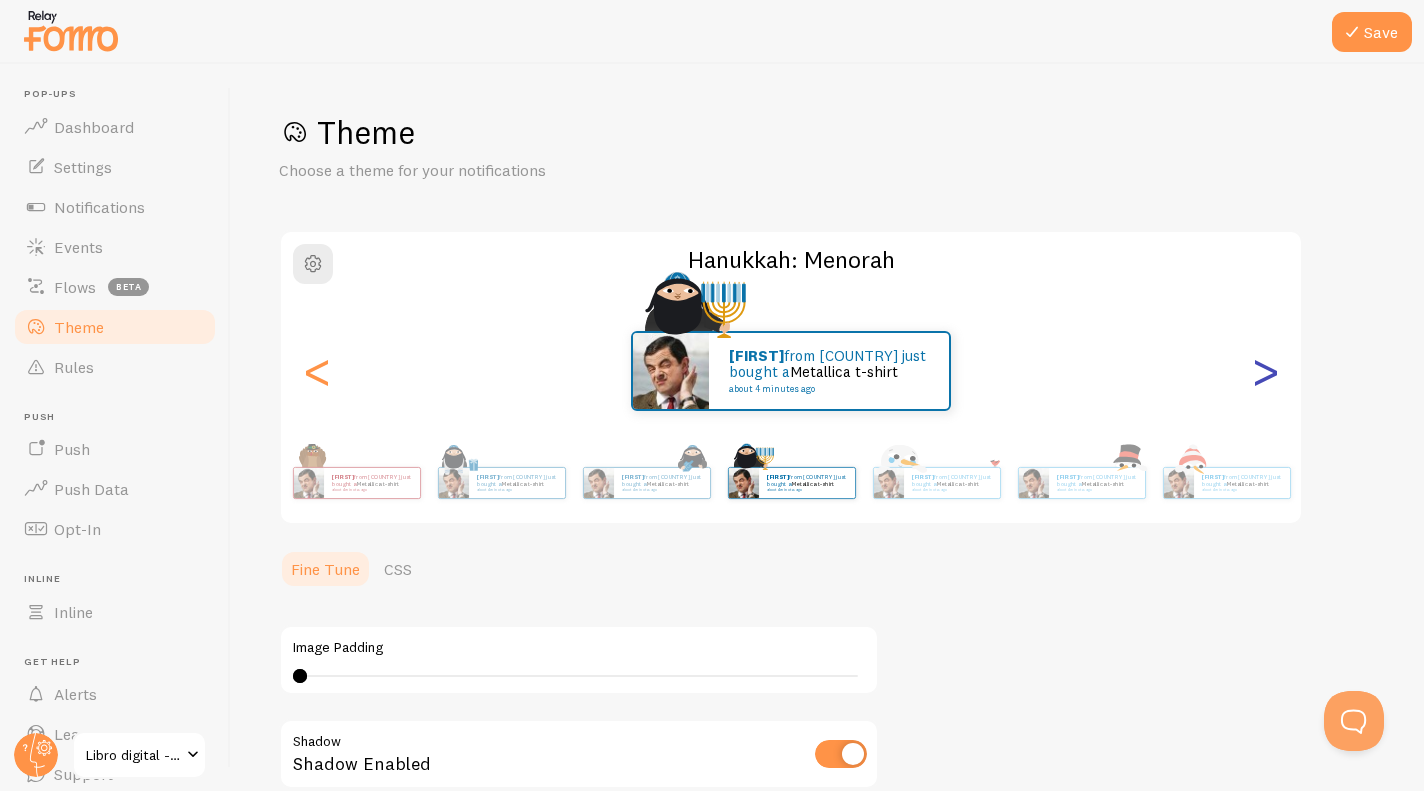 click on ">" at bounding box center [1265, 371] 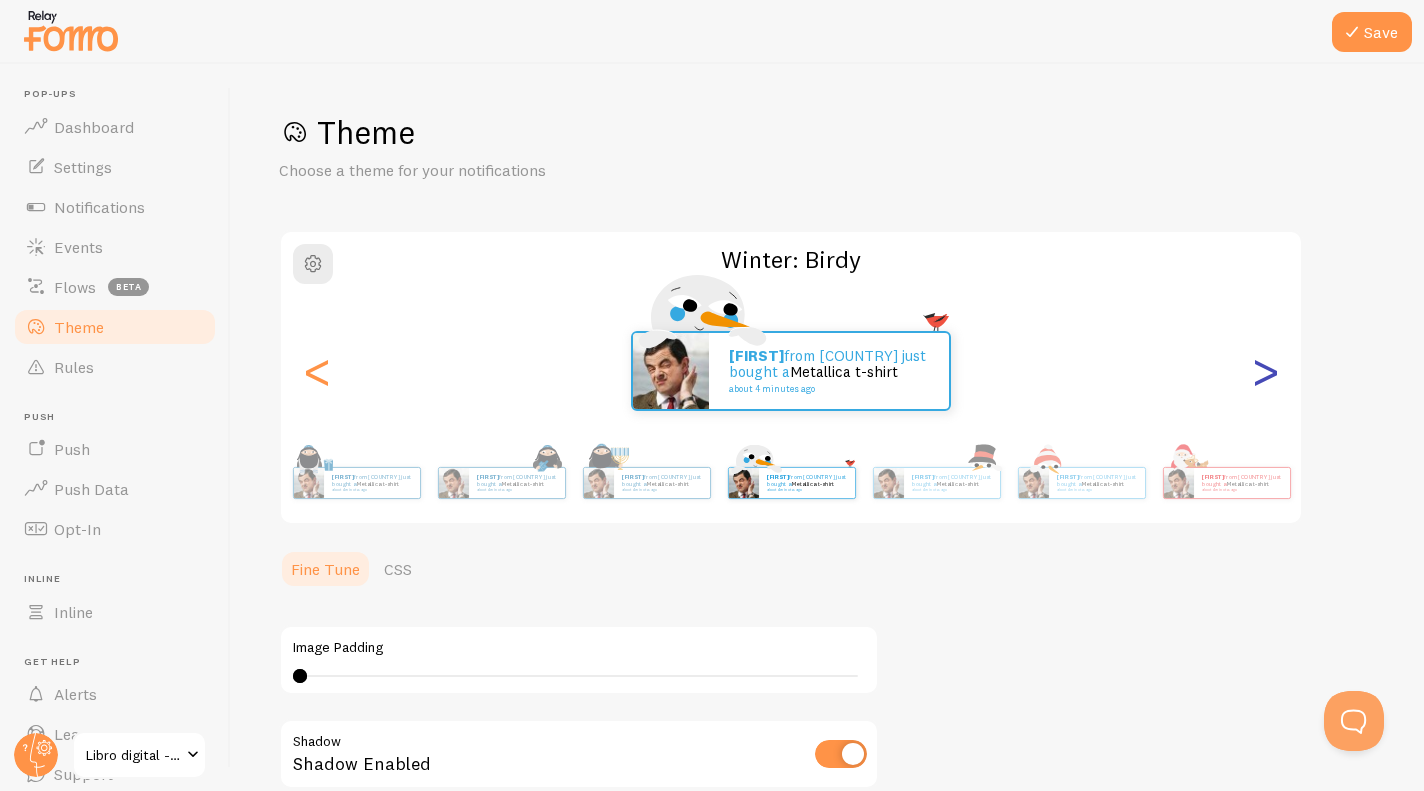 click on ">" at bounding box center (1265, 371) 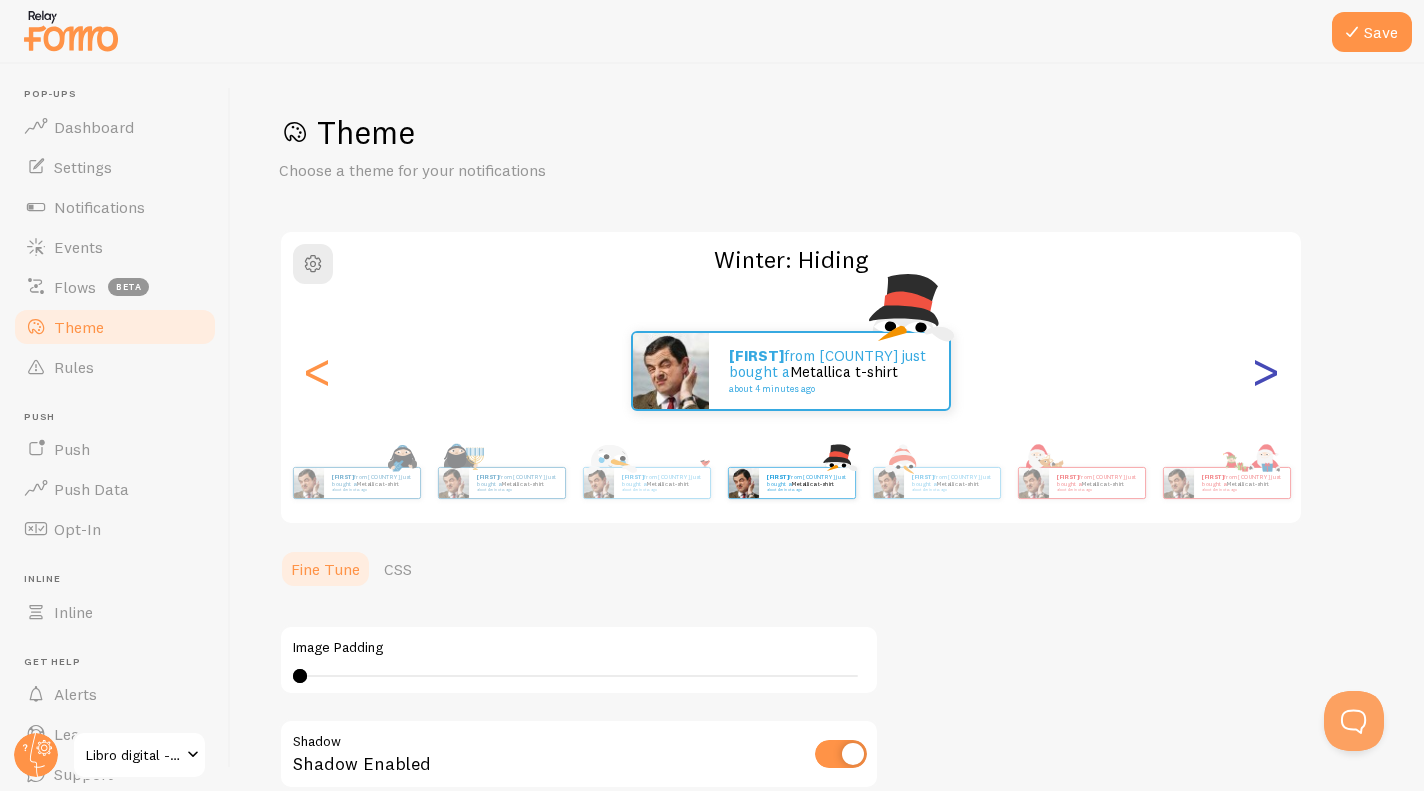 click on ">" at bounding box center [1265, 371] 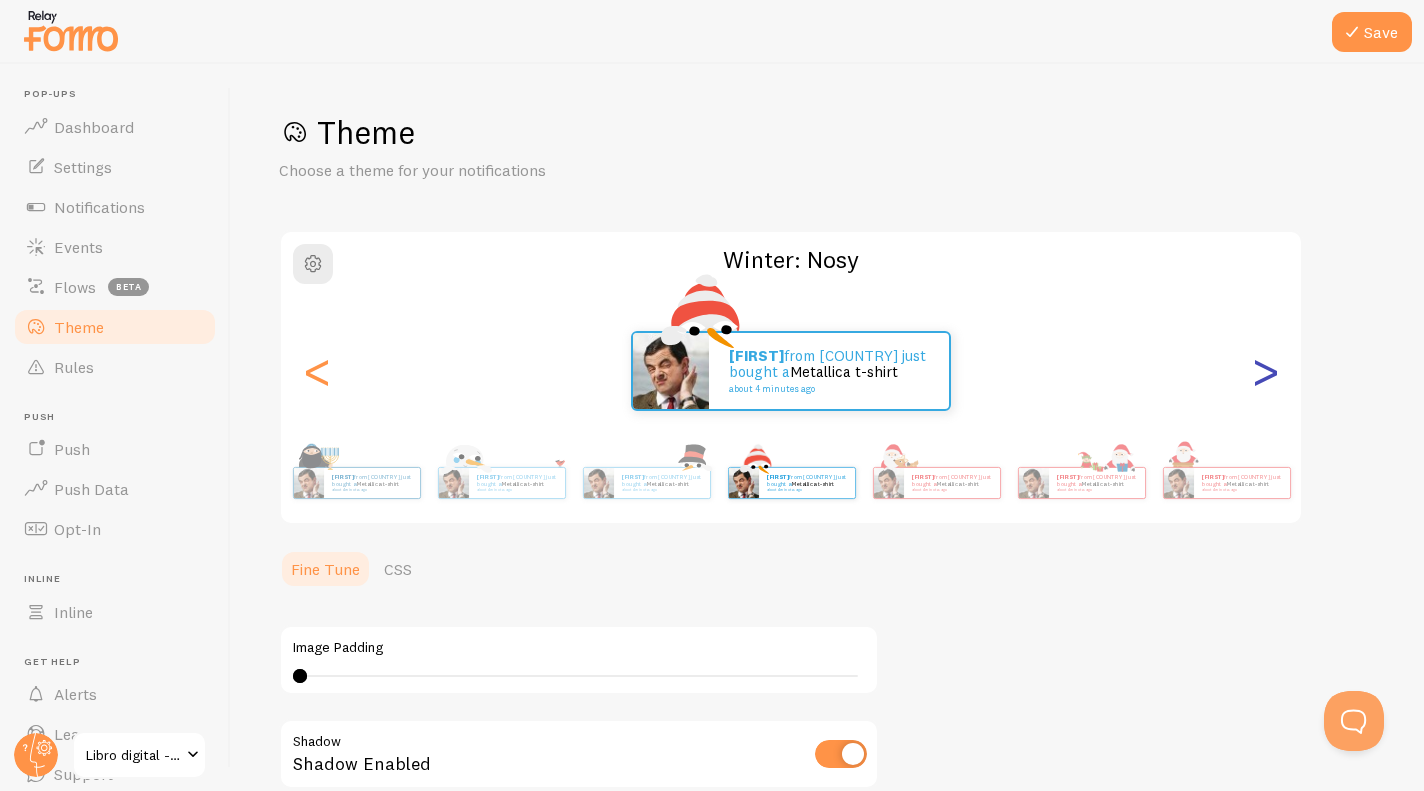 click on ">" at bounding box center [1265, 371] 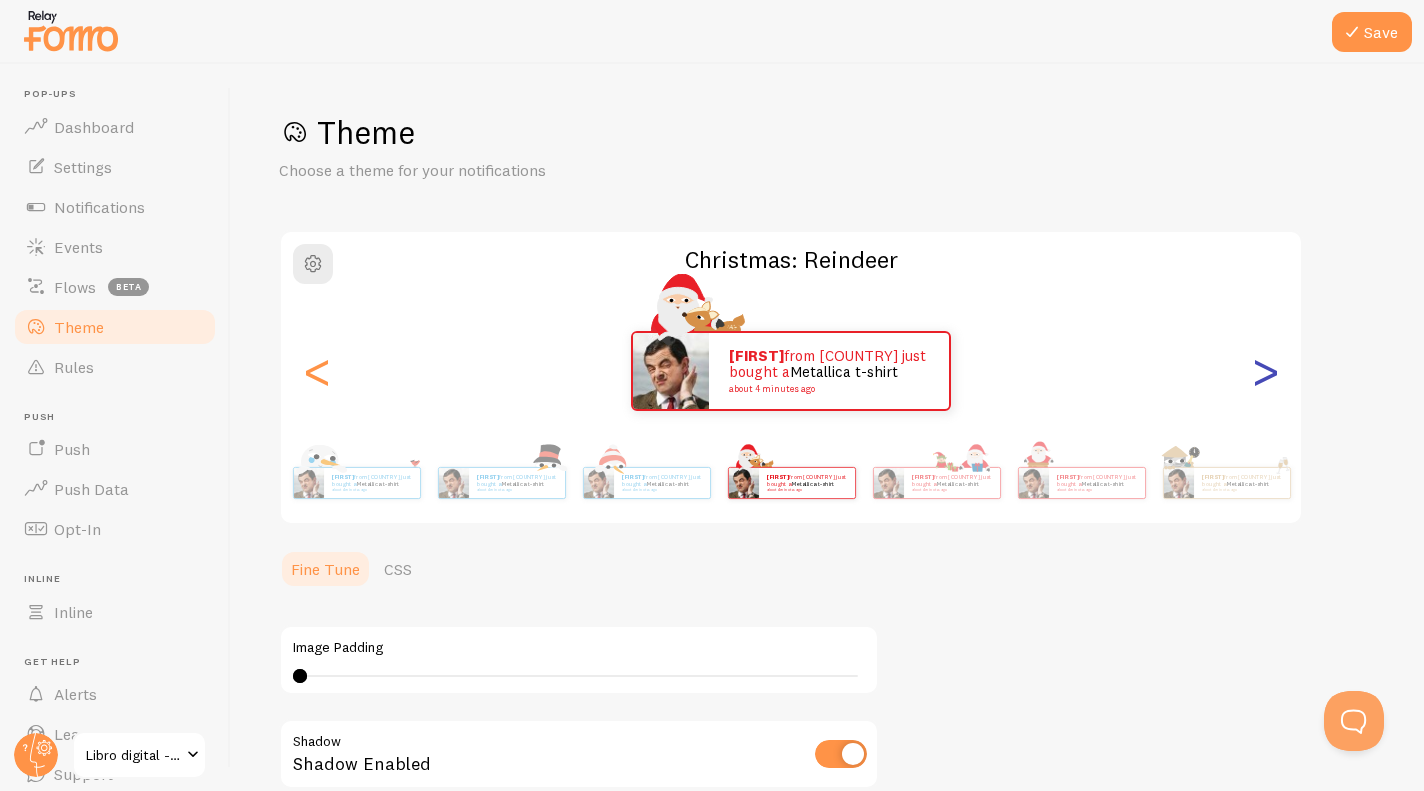 click on ">" at bounding box center [1265, 371] 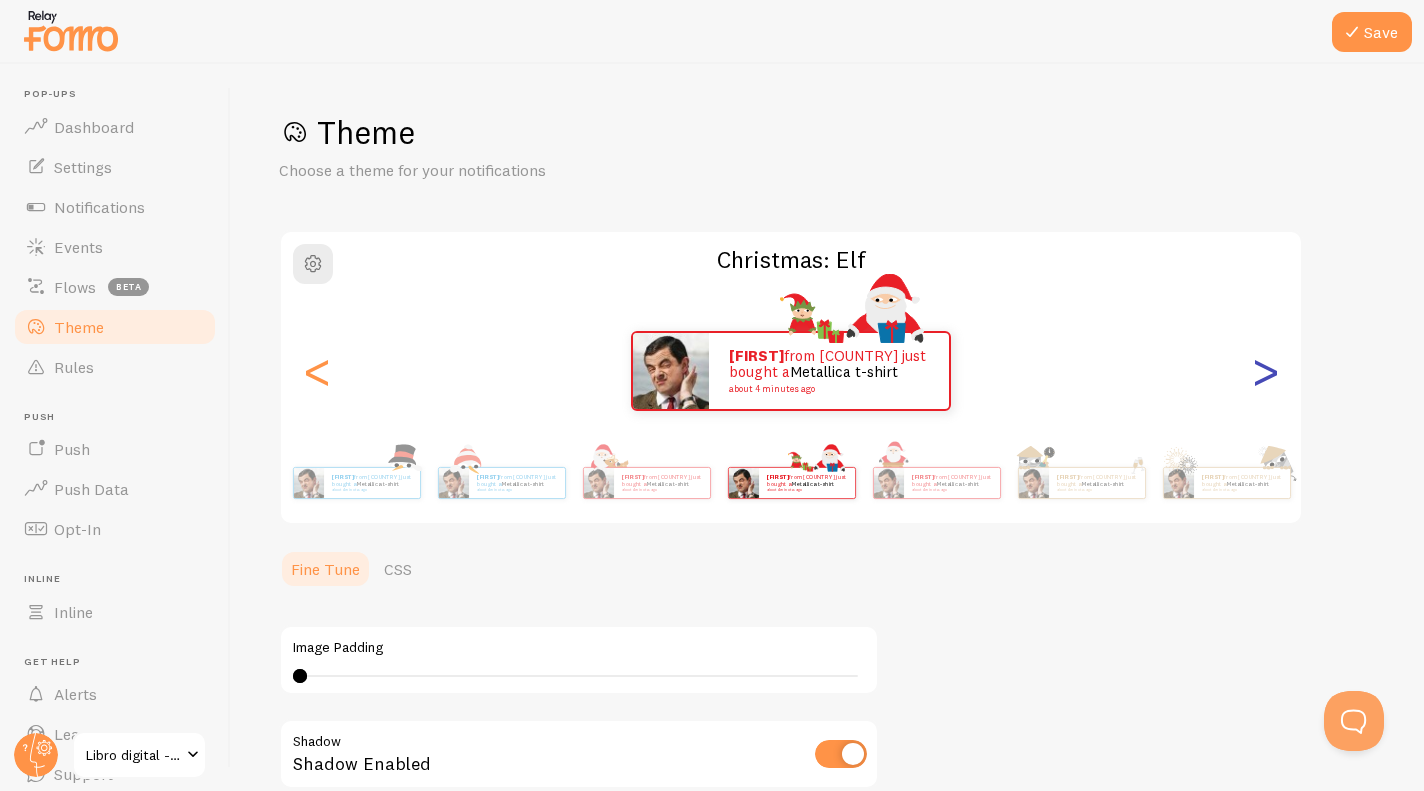 click on ">" at bounding box center (1265, 371) 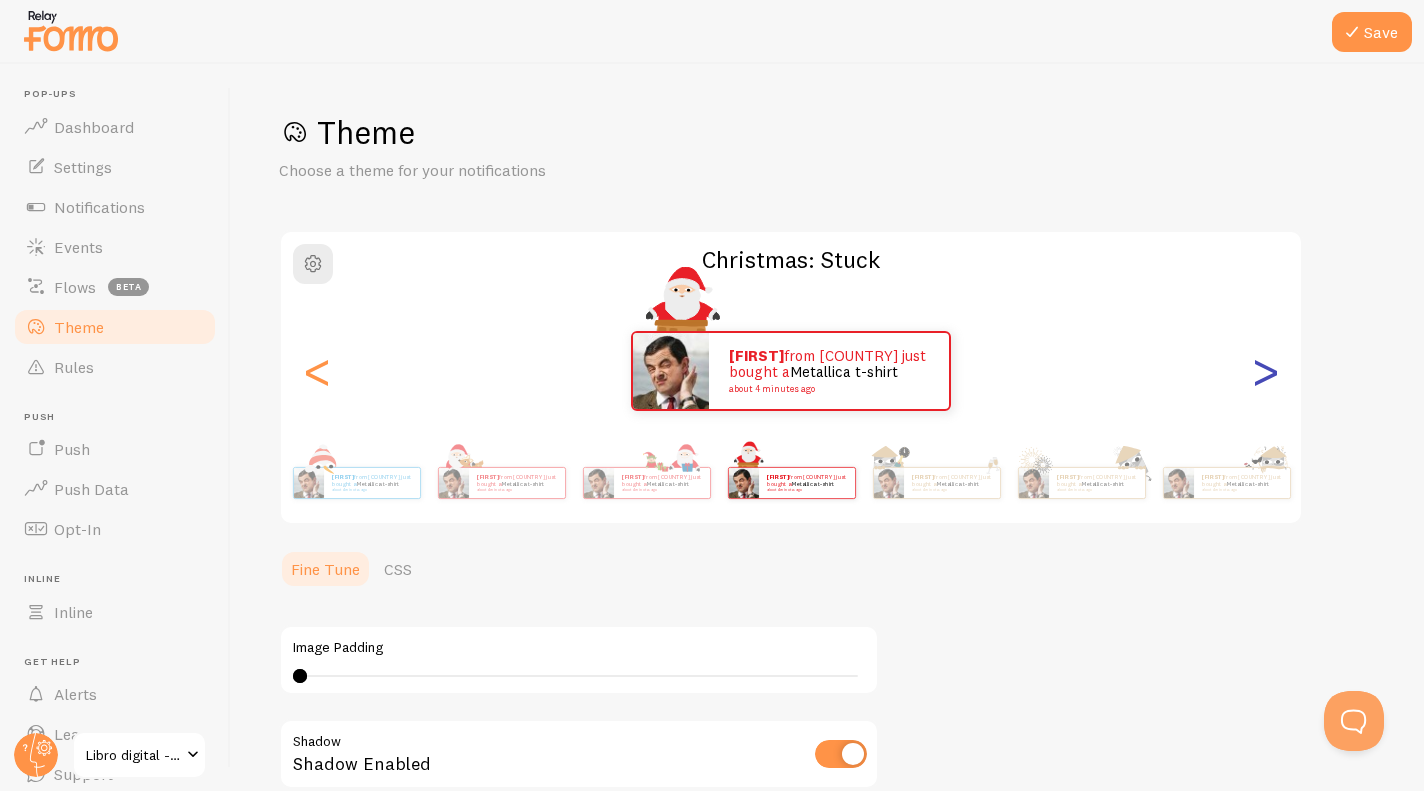 click on ">" at bounding box center (1265, 371) 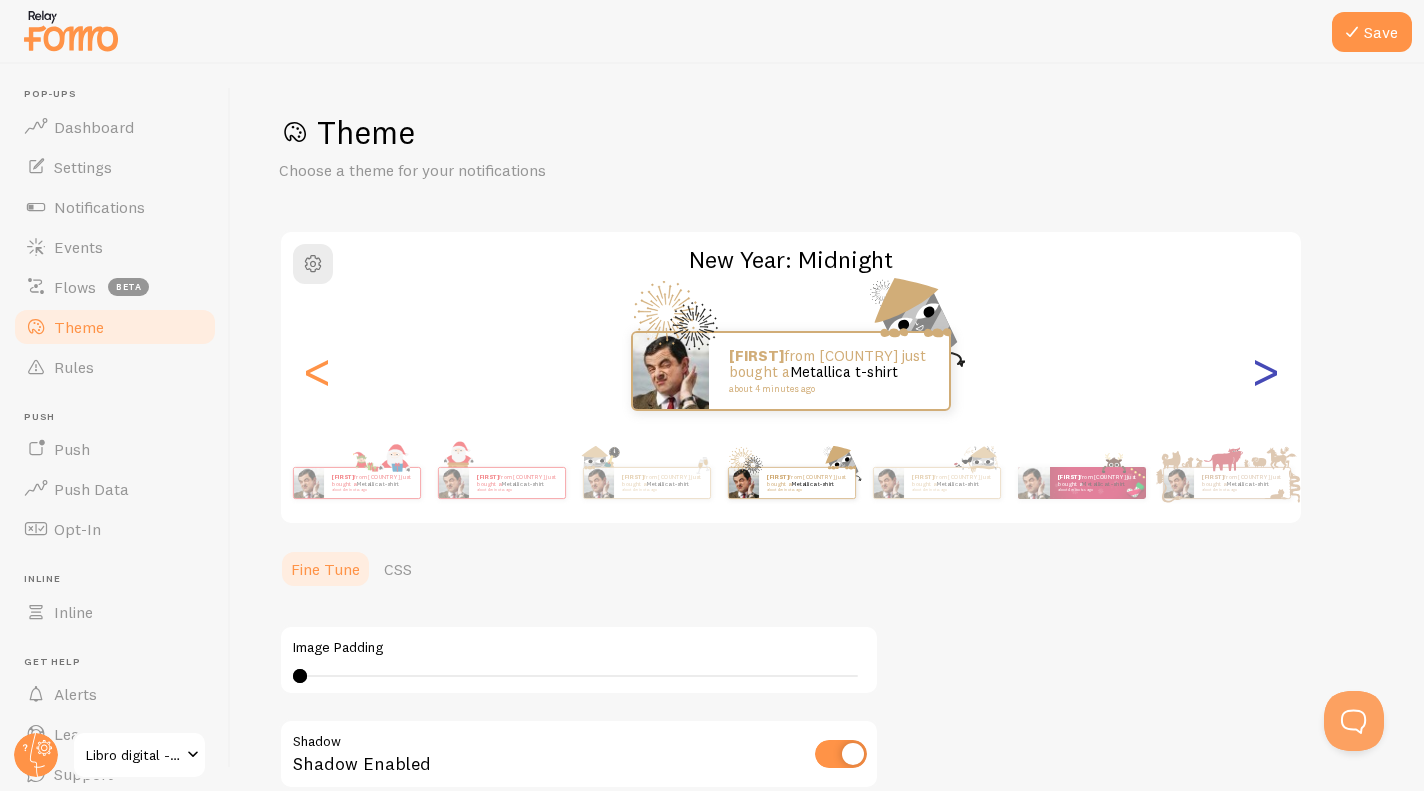 click on ">" at bounding box center [1265, 371] 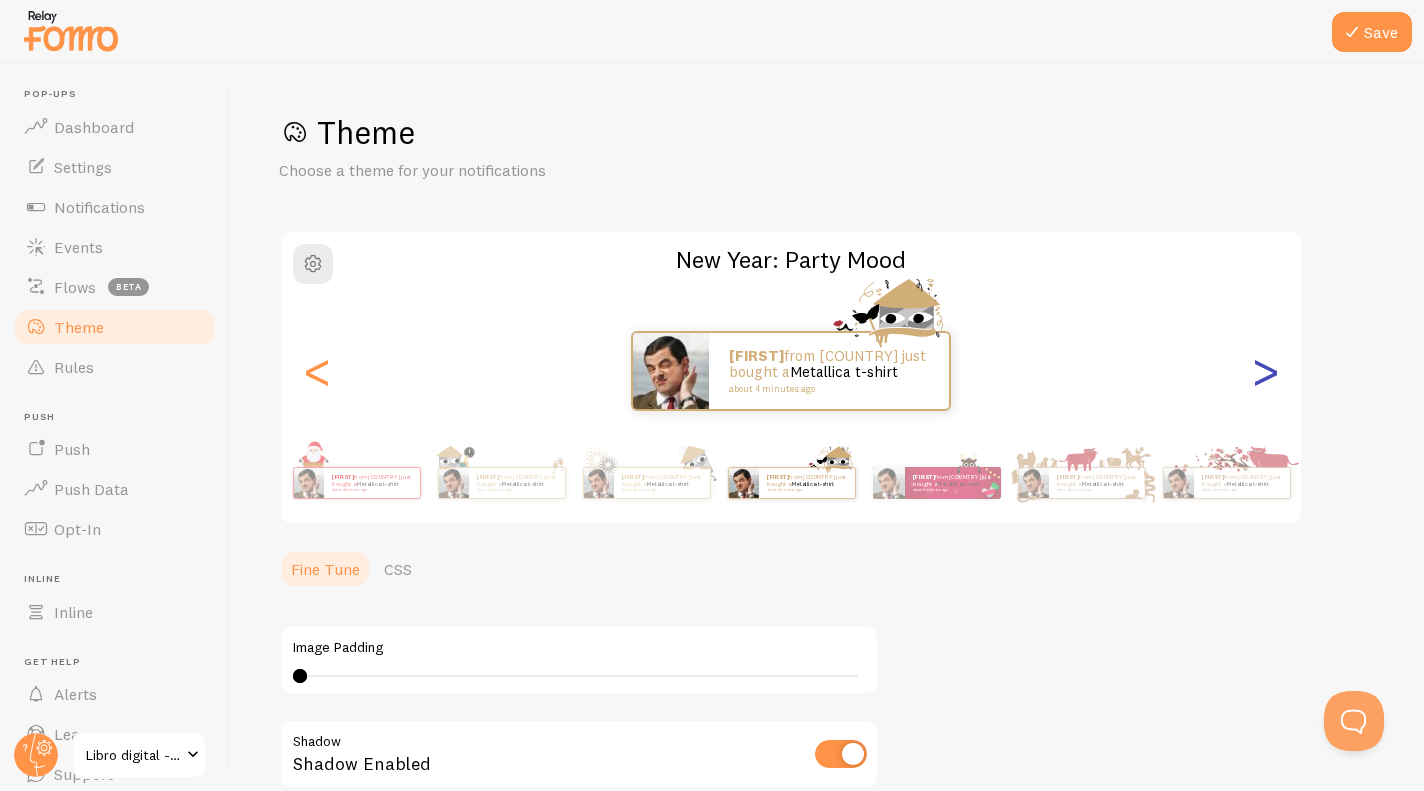 click on ">" at bounding box center (1265, 371) 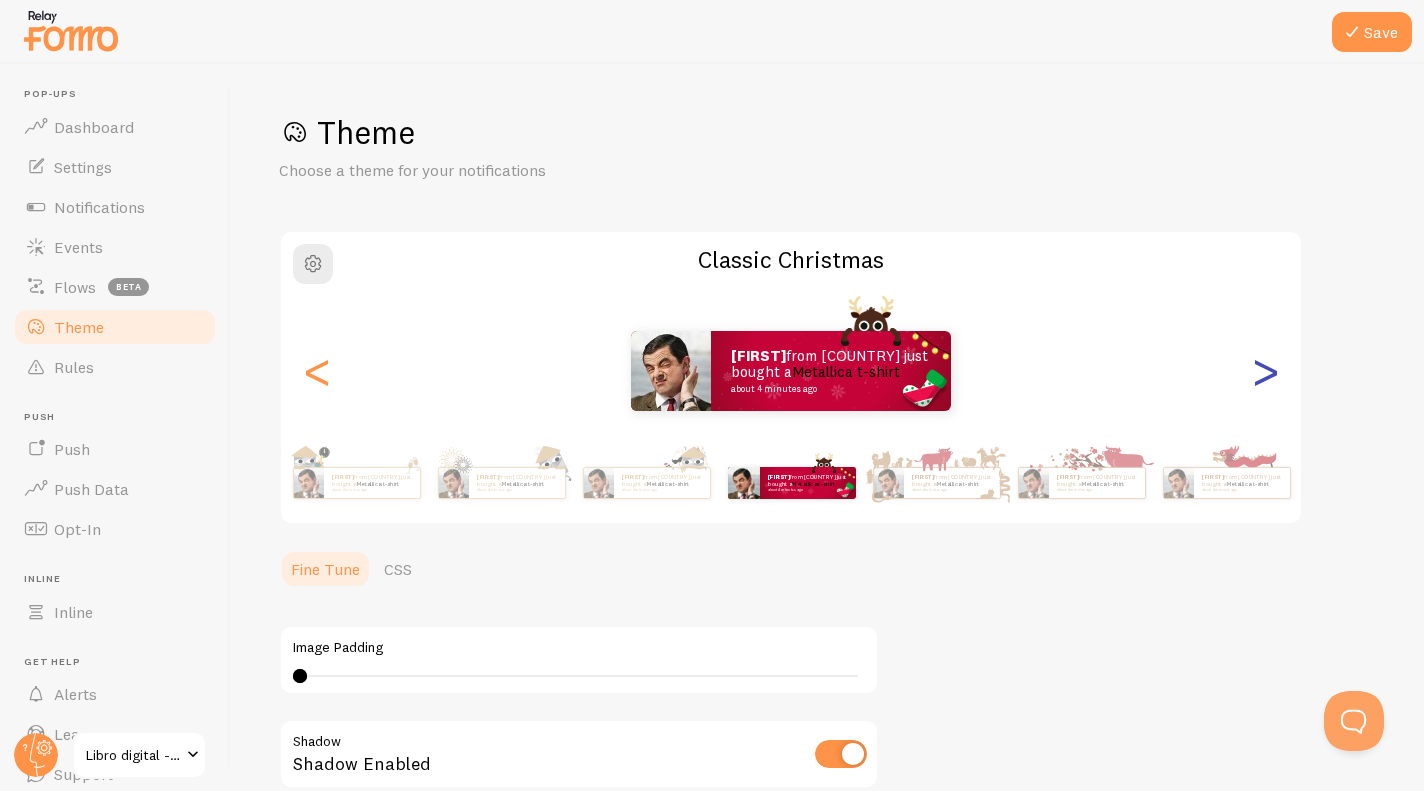 click on ">" at bounding box center (1265, 371) 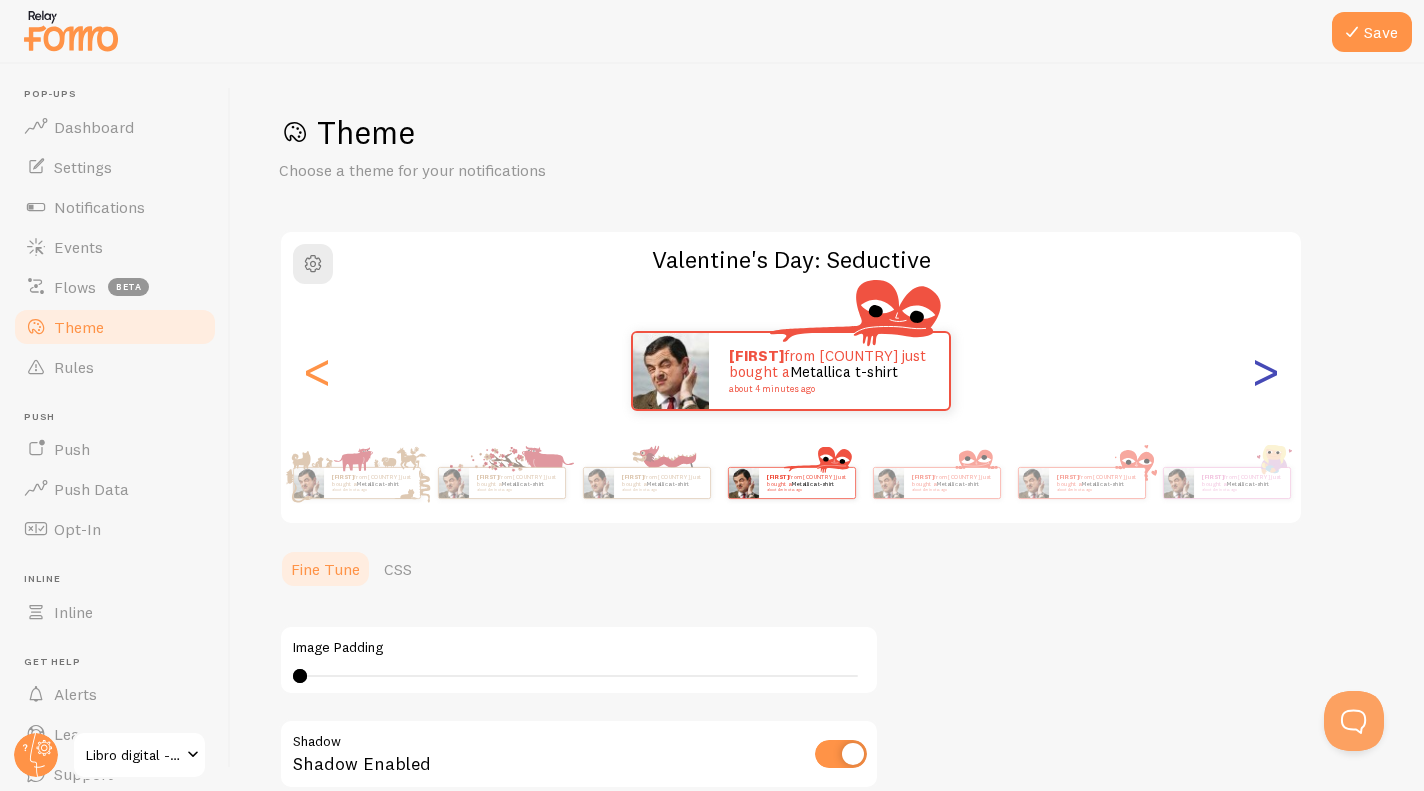 click on ">" at bounding box center (1265, 371) 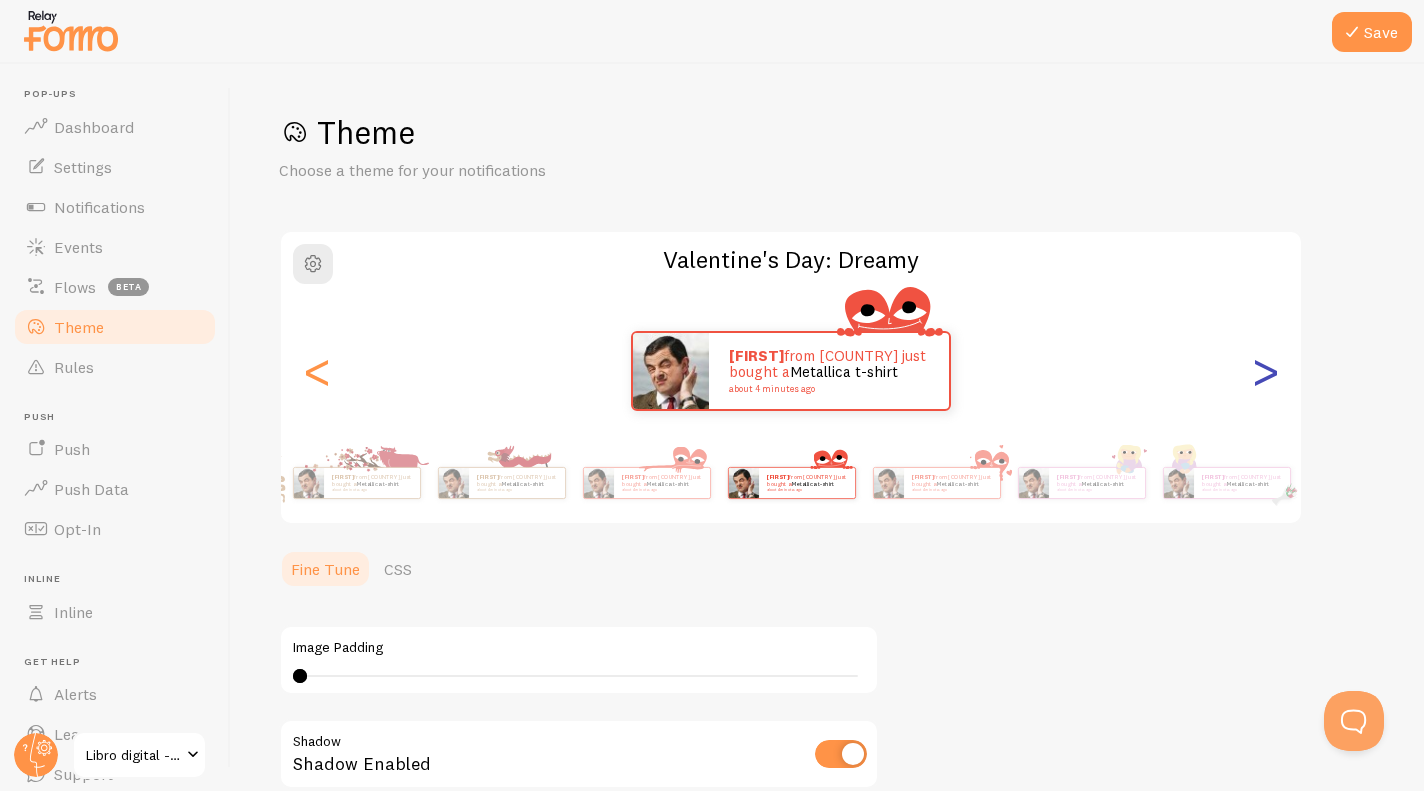 click on ">" at bounding box center [1265, 371] 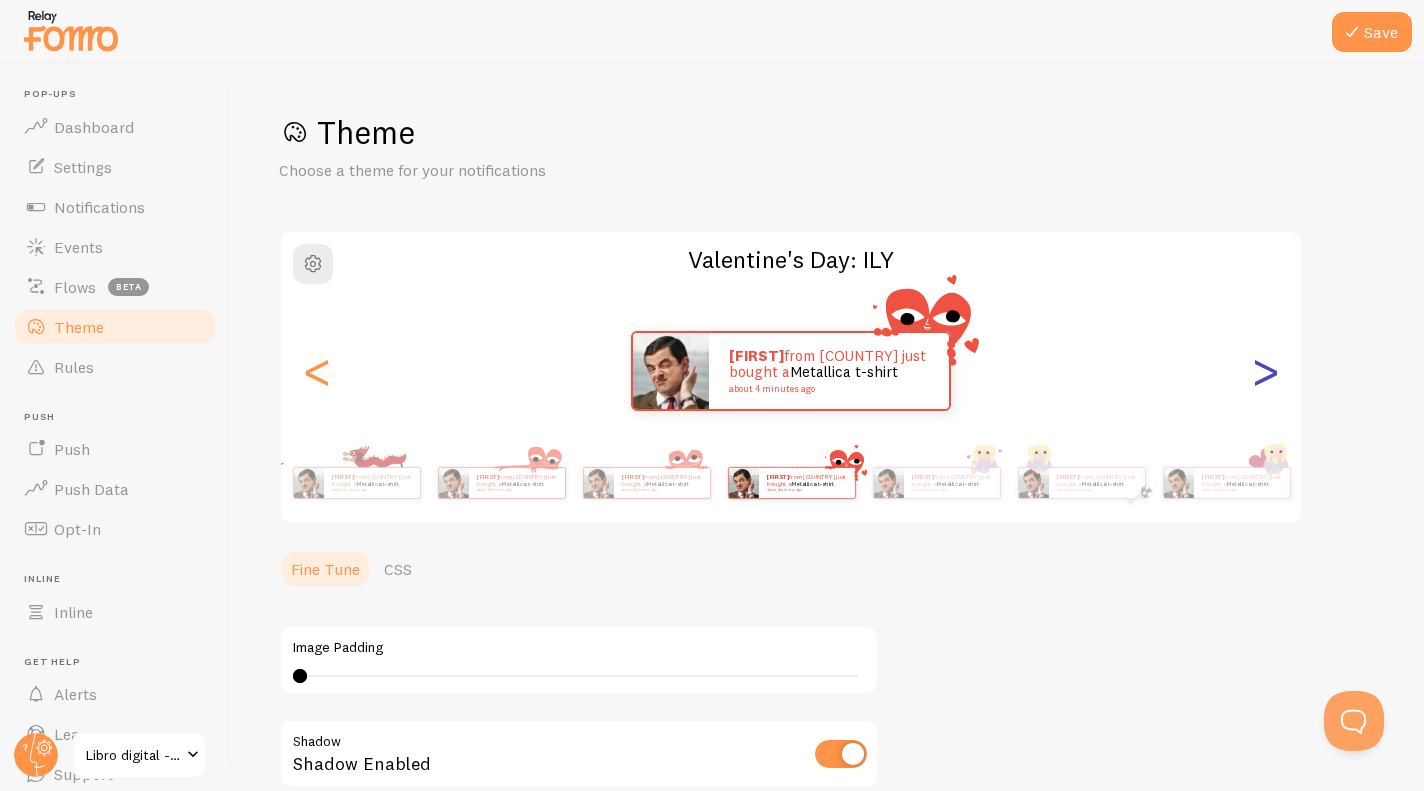 click on ">" at bounding box center (1265, 371) 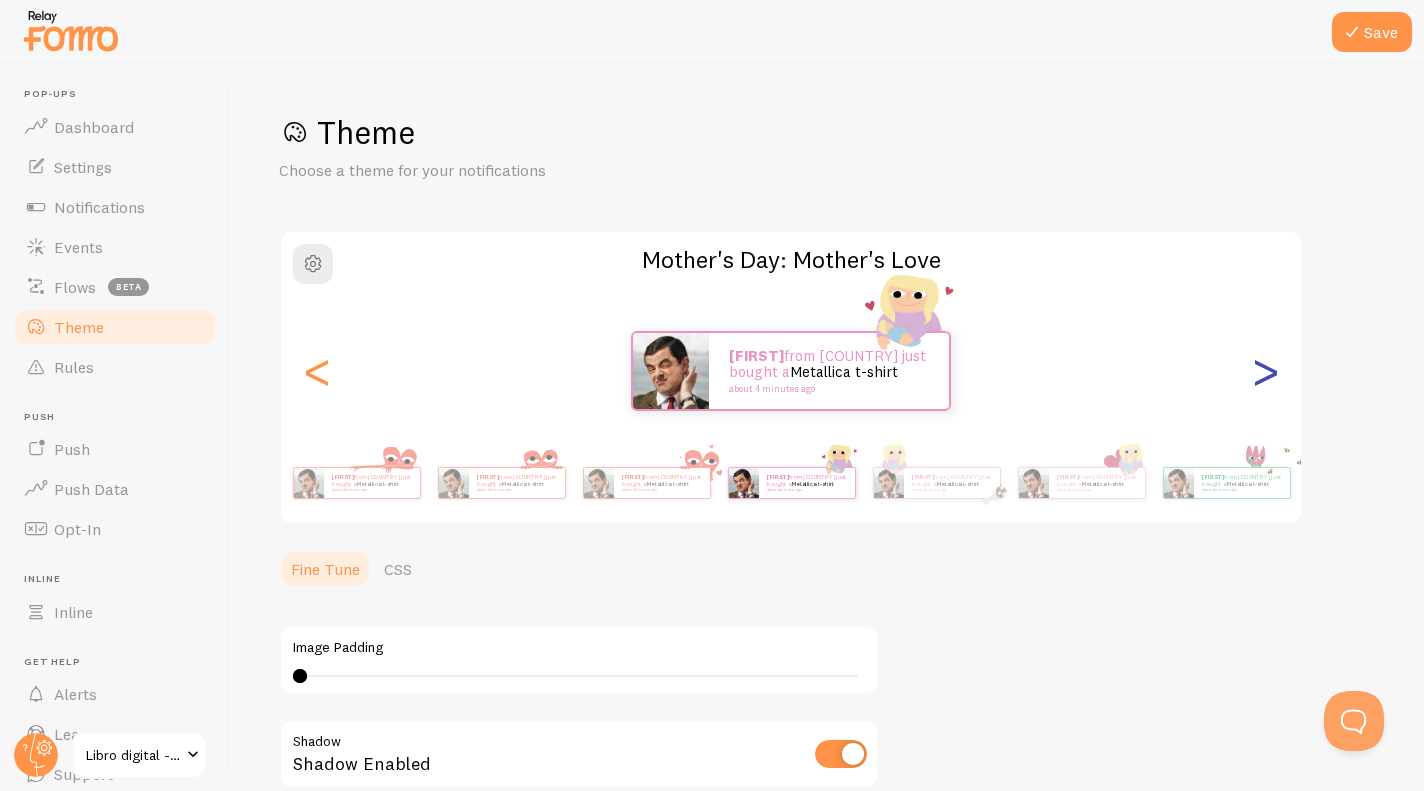 click on ">" at bounding box center [1265, 371] 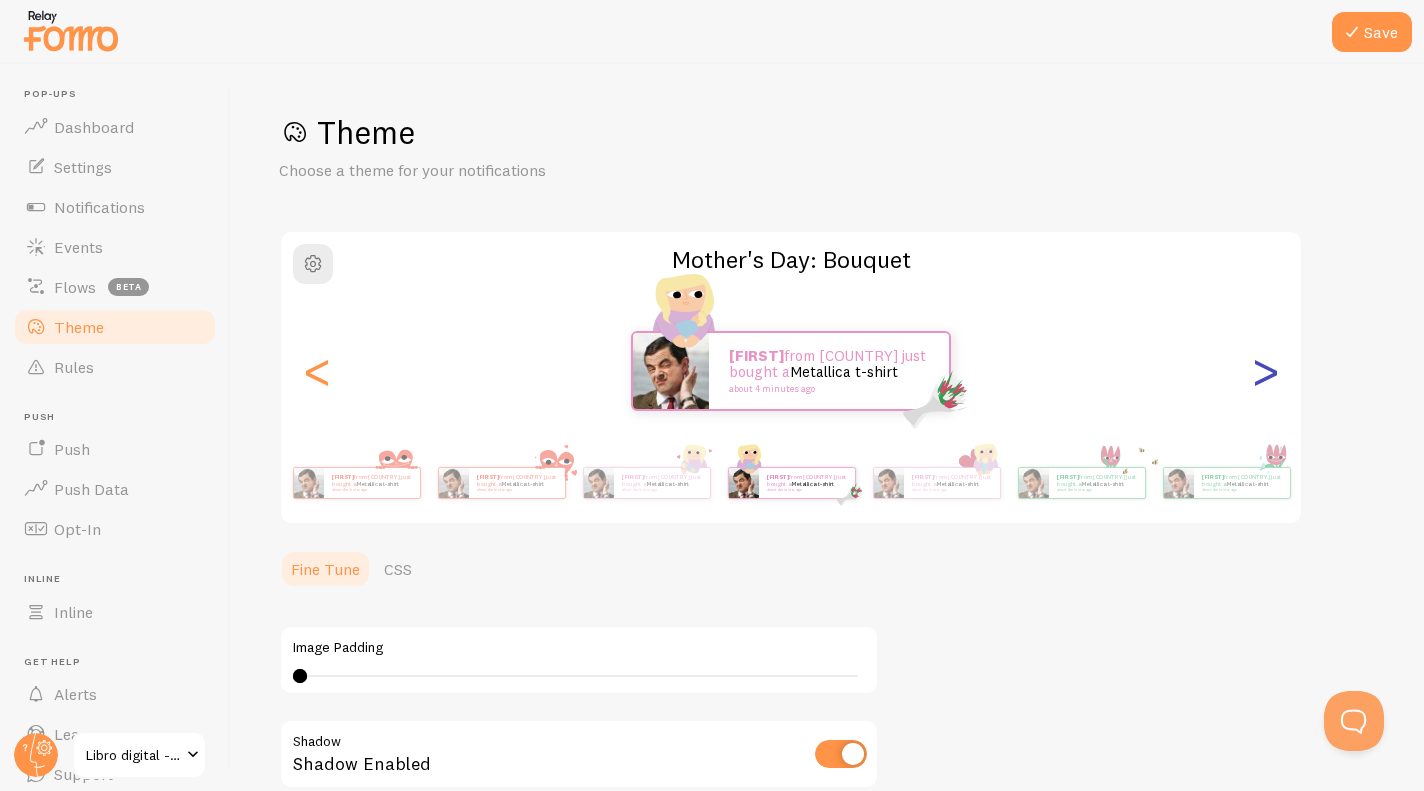 click on ">" at bounding box center [1265, 371] 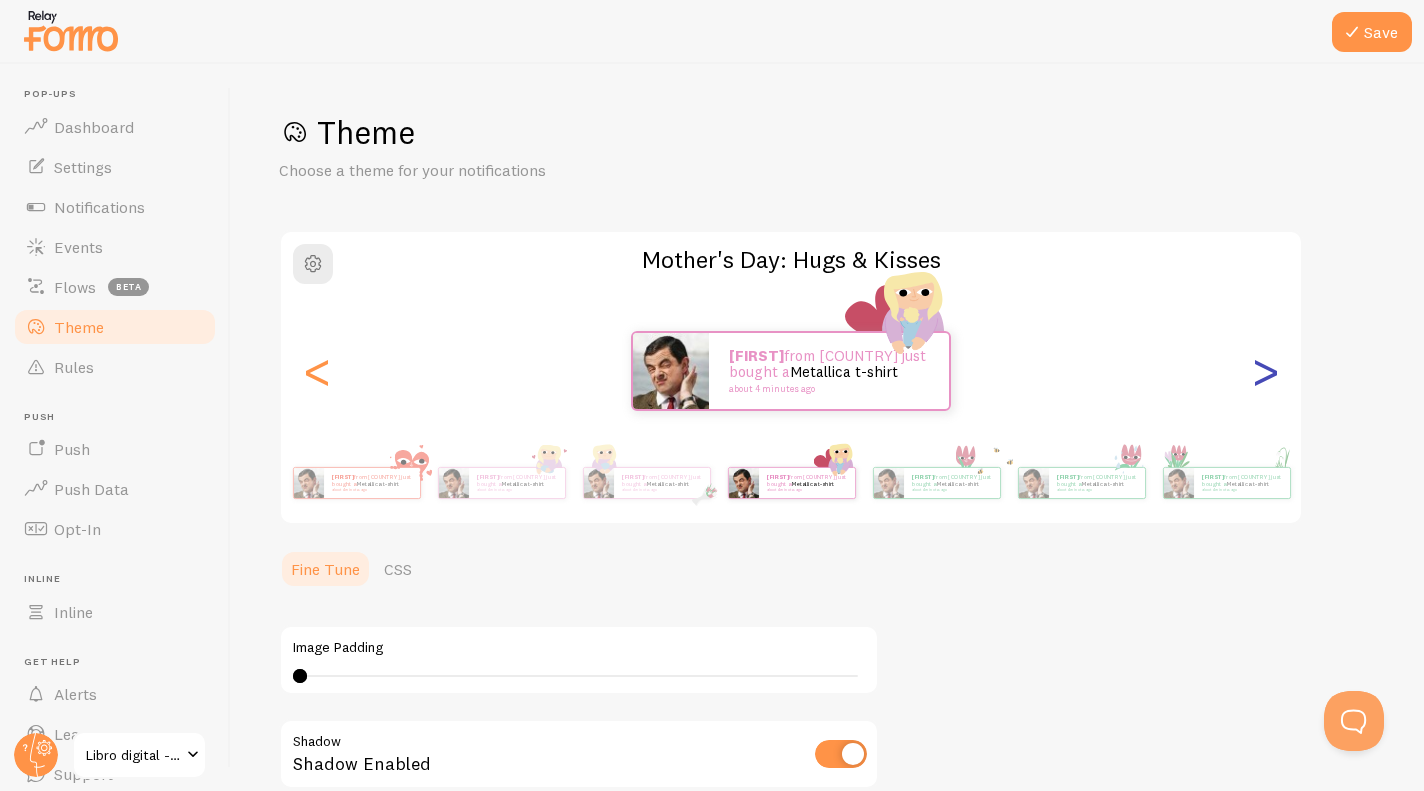 click on ">" at bounding box center (1265, 371) 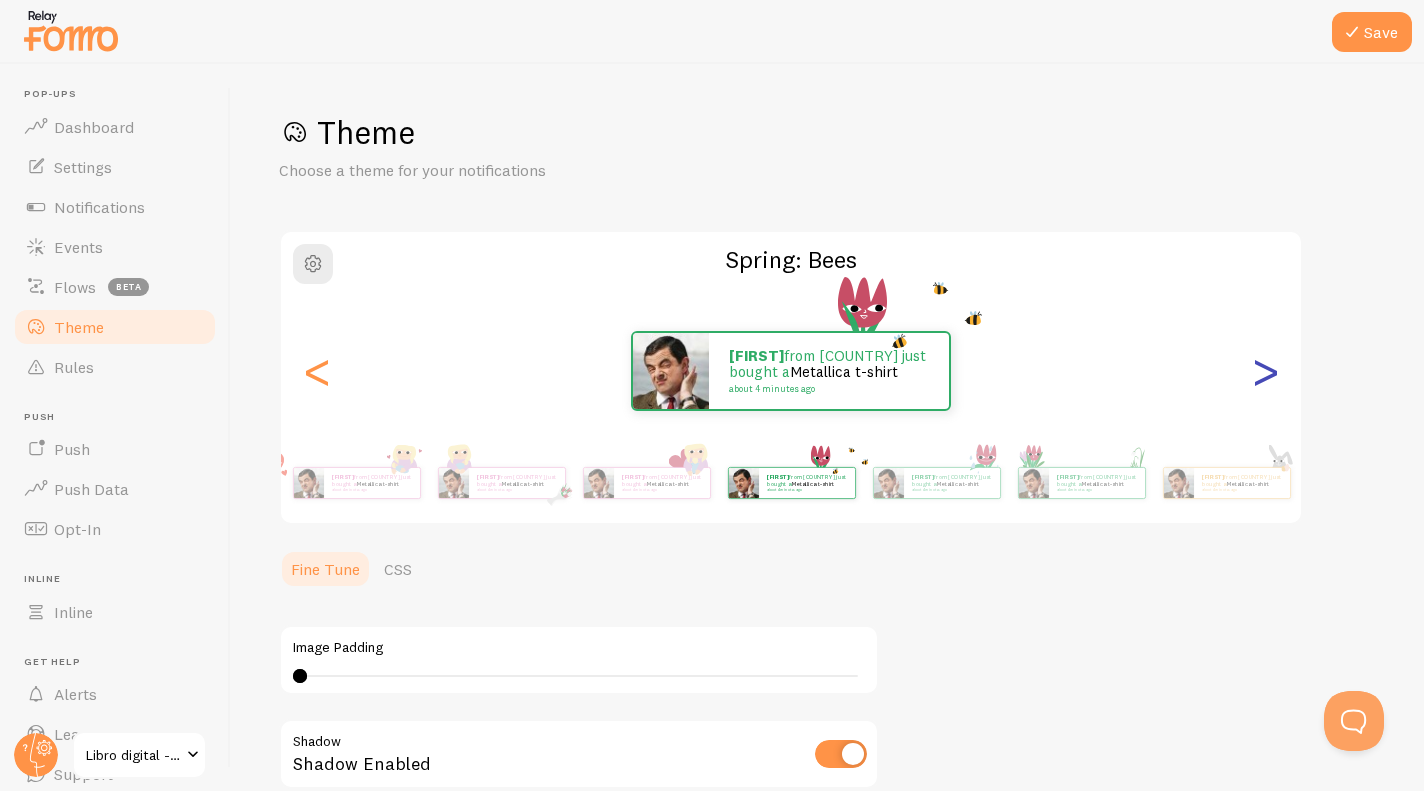 click on ">" at bounding box center (1265, 371) 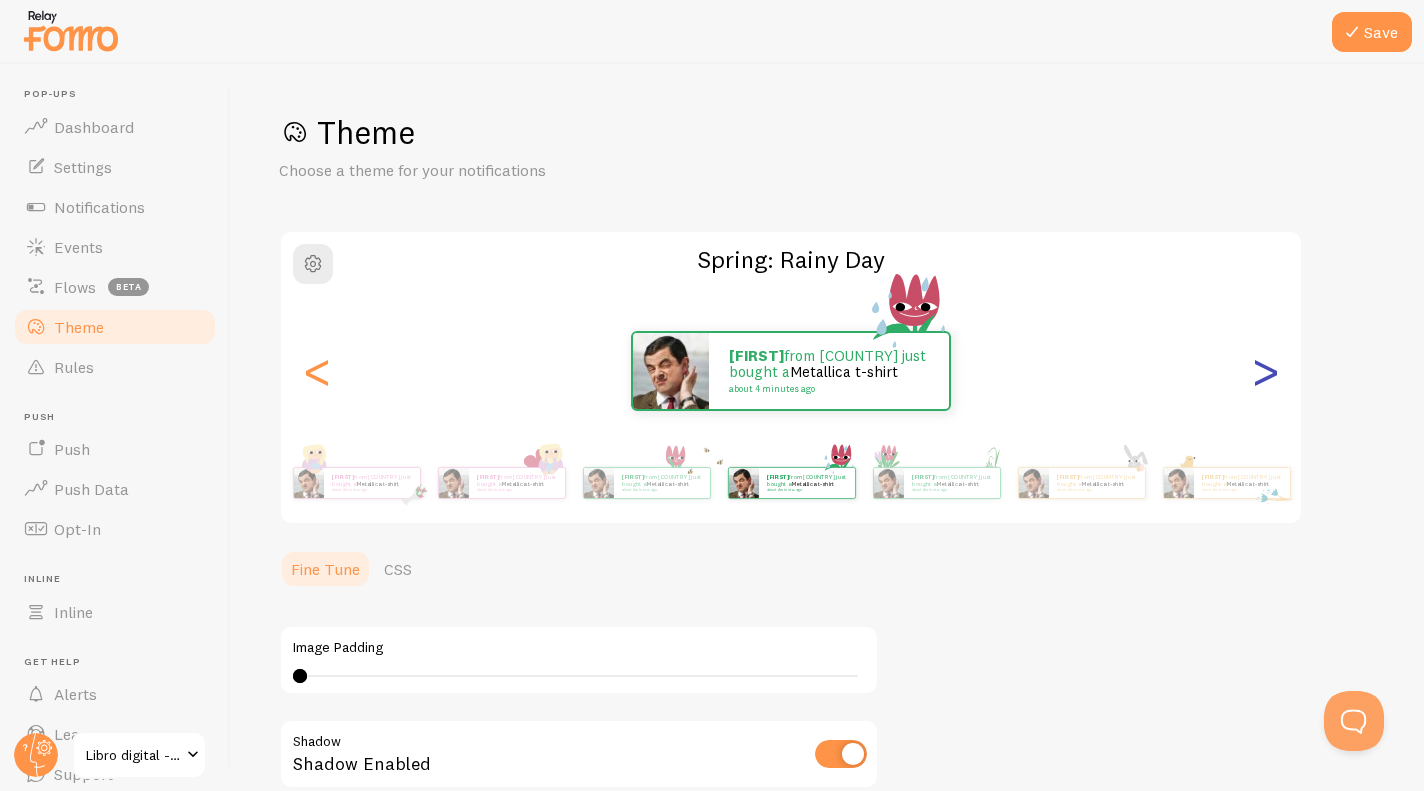 click on ">" at bounding box center [1265, 371] 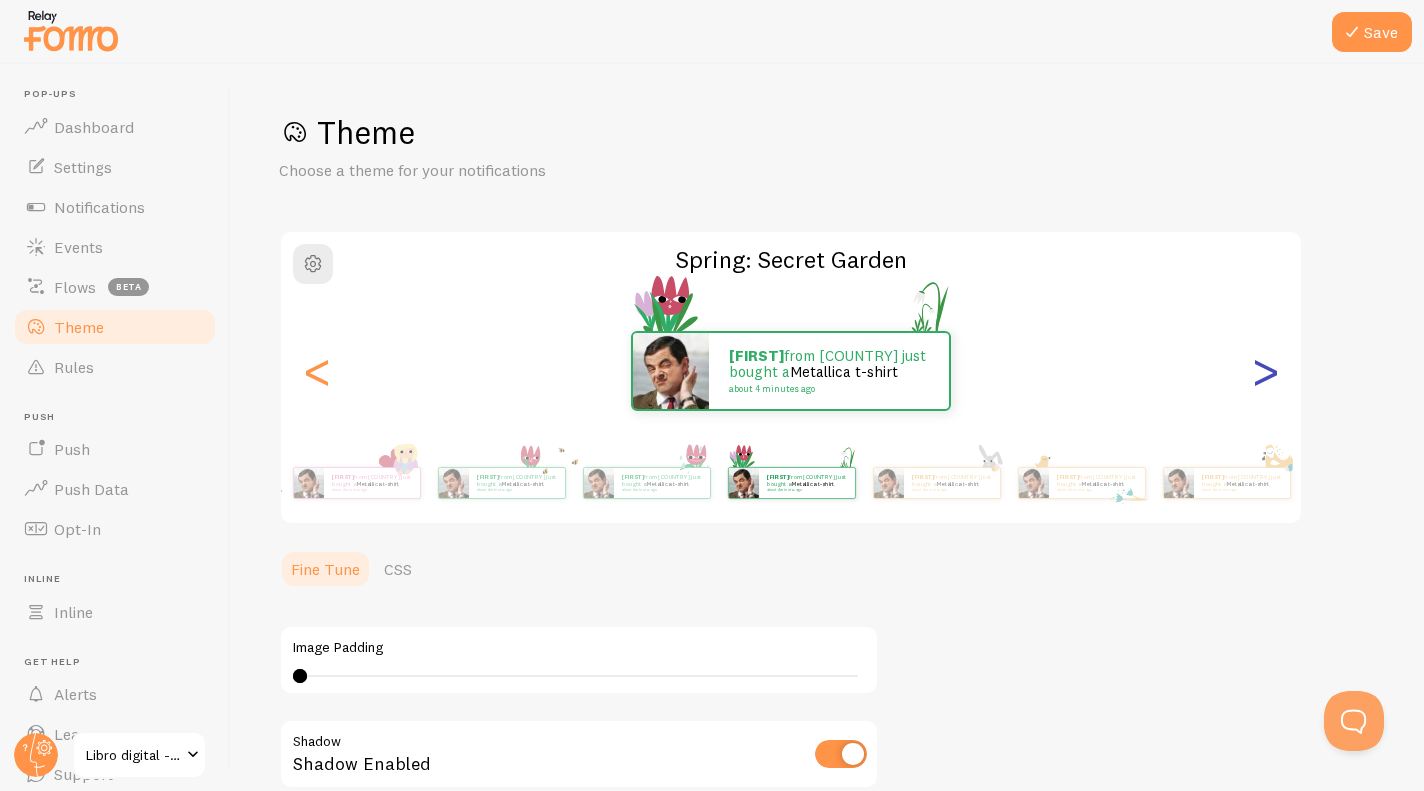 click on ">" at bounding box center (1265, 371) 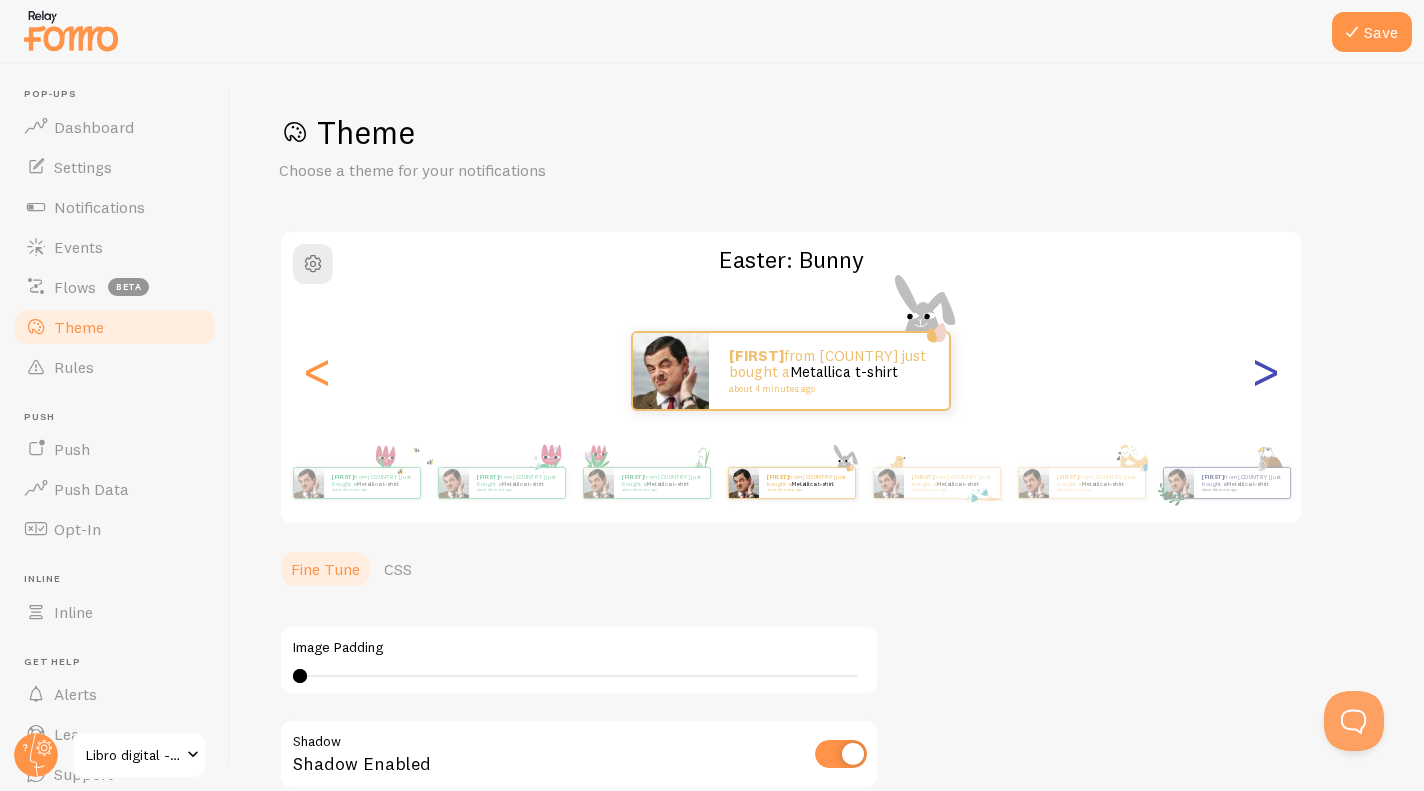 click on ">" at bounding box center [1265, 371] 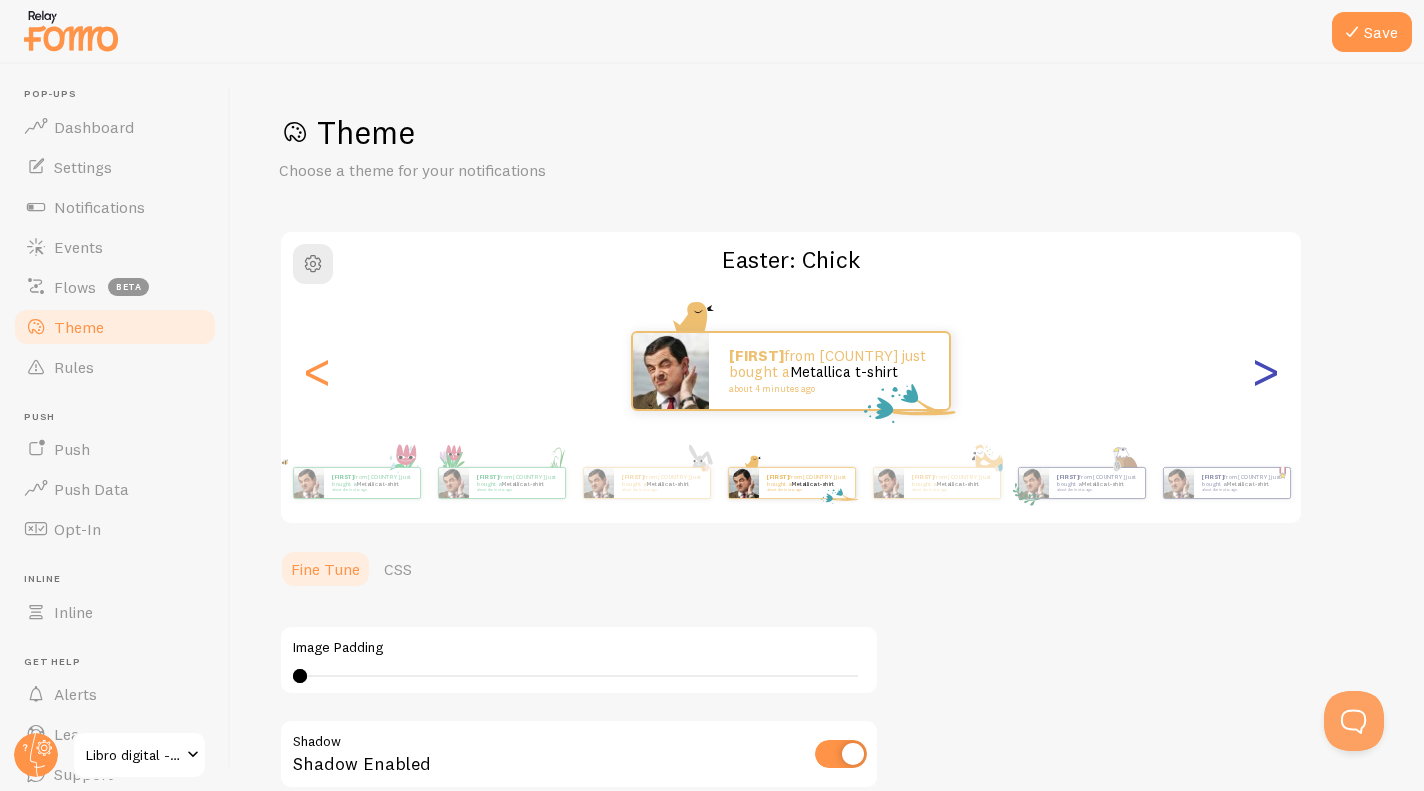 click on ">" at bounding box center (1265, 371) 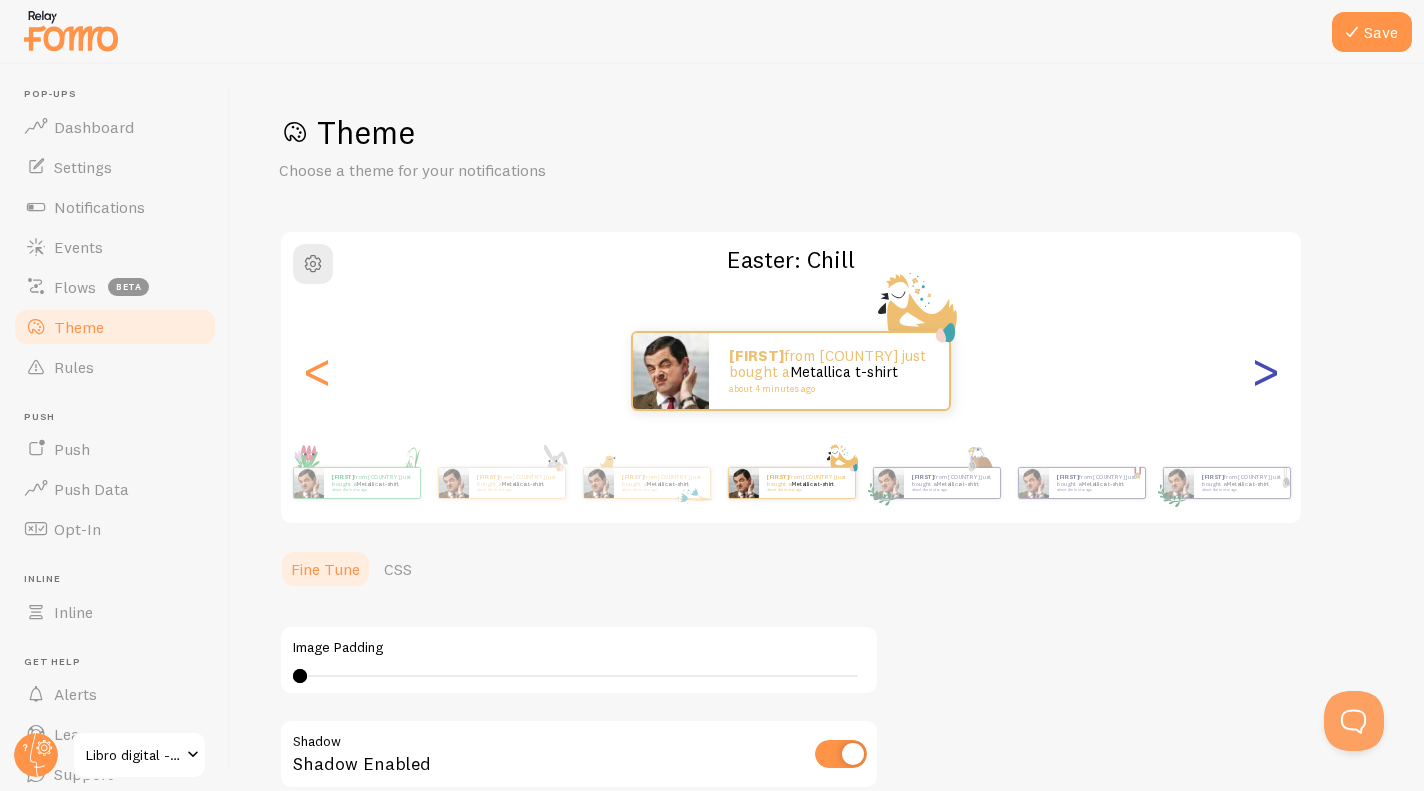 click on ">" at bounding box center [1265, 371] 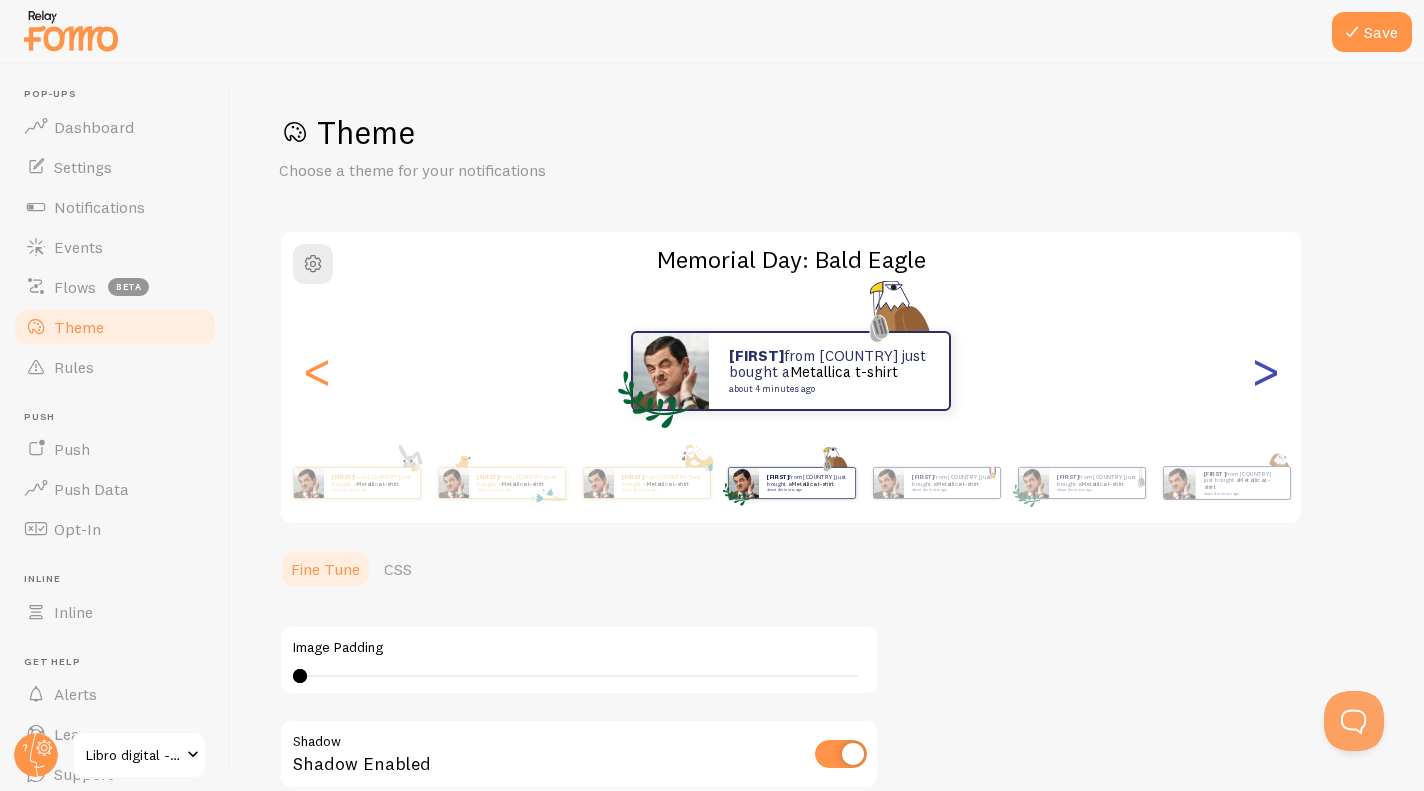 click on ">" at bounding box center (1265, 371) 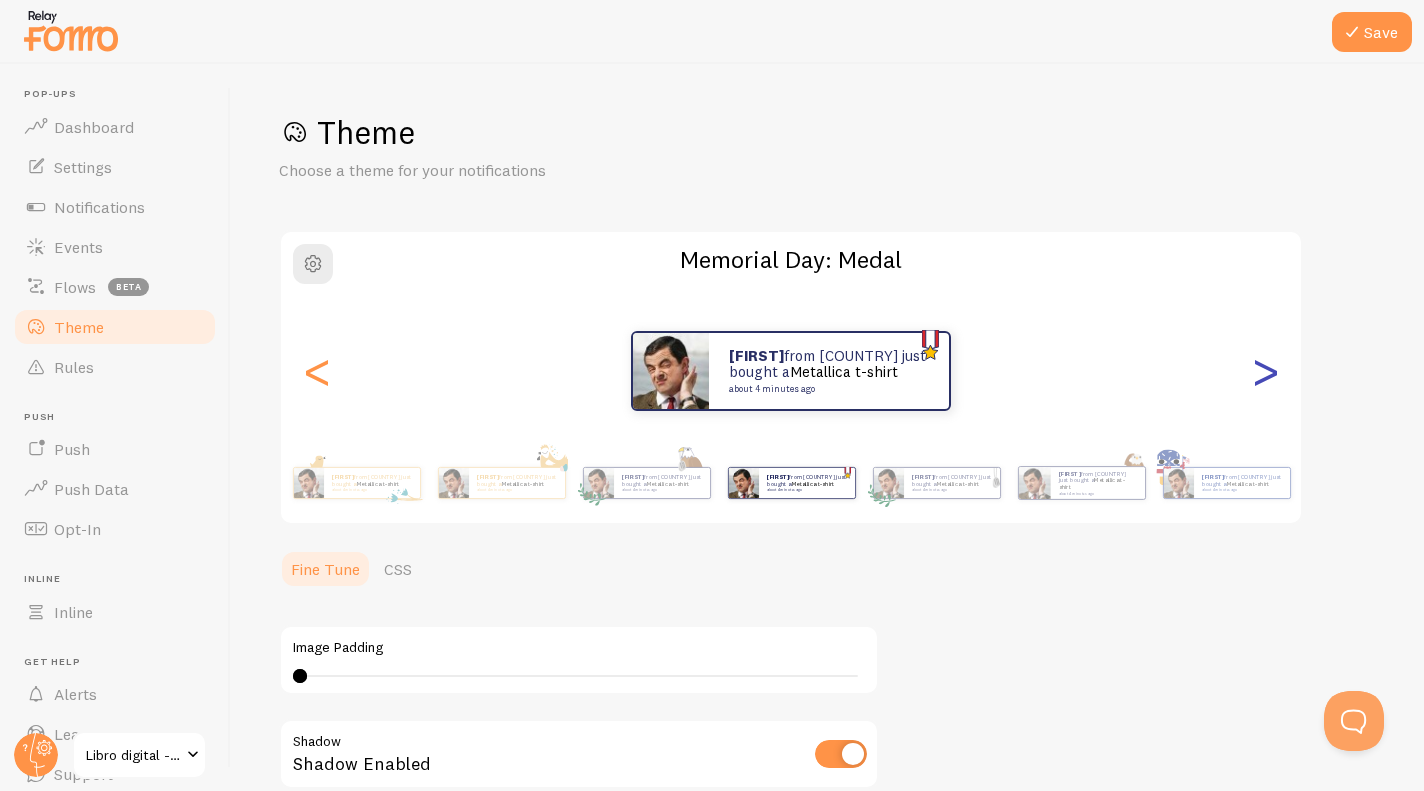 click on ">" at bounding box center [1265, 371] 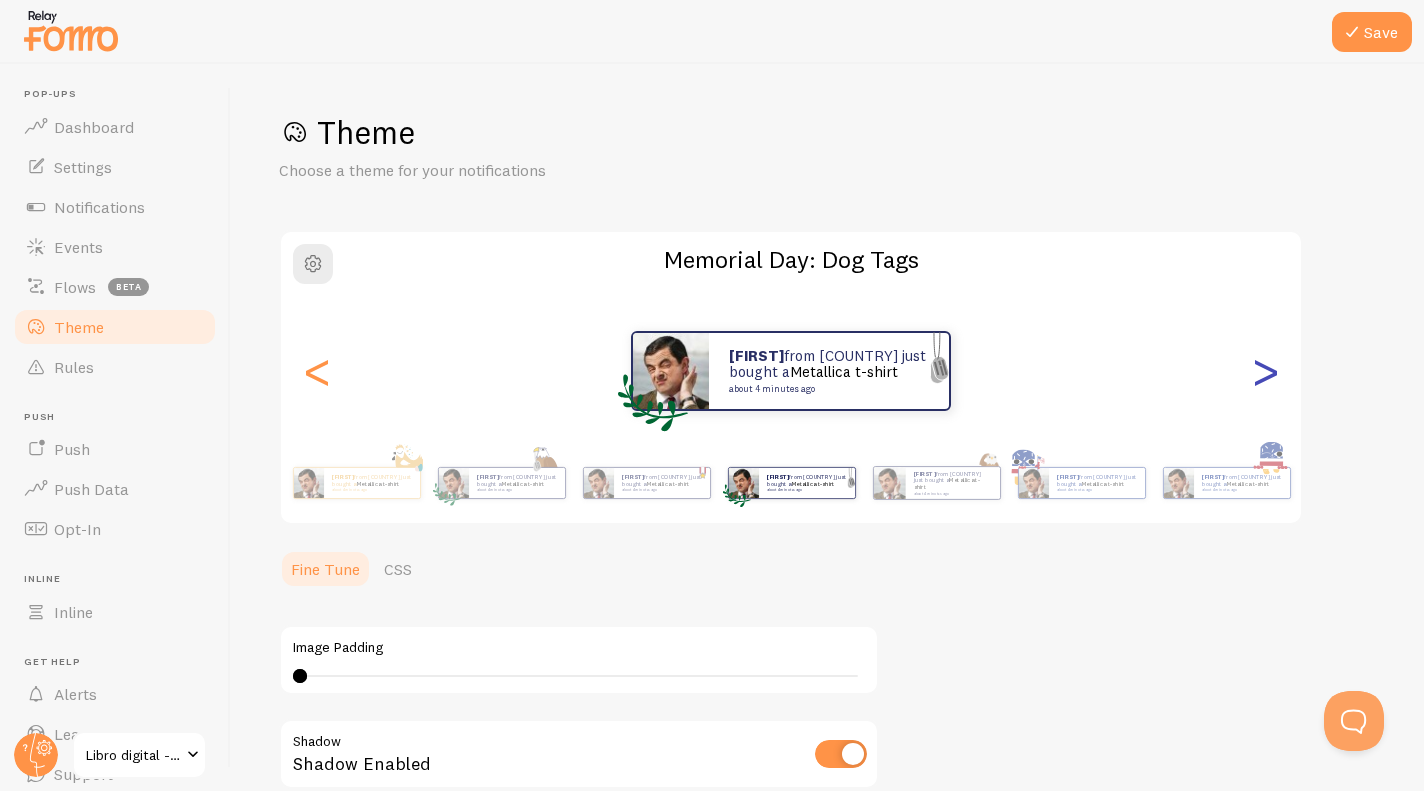 click on ">" at bounding box center (1265, 371) 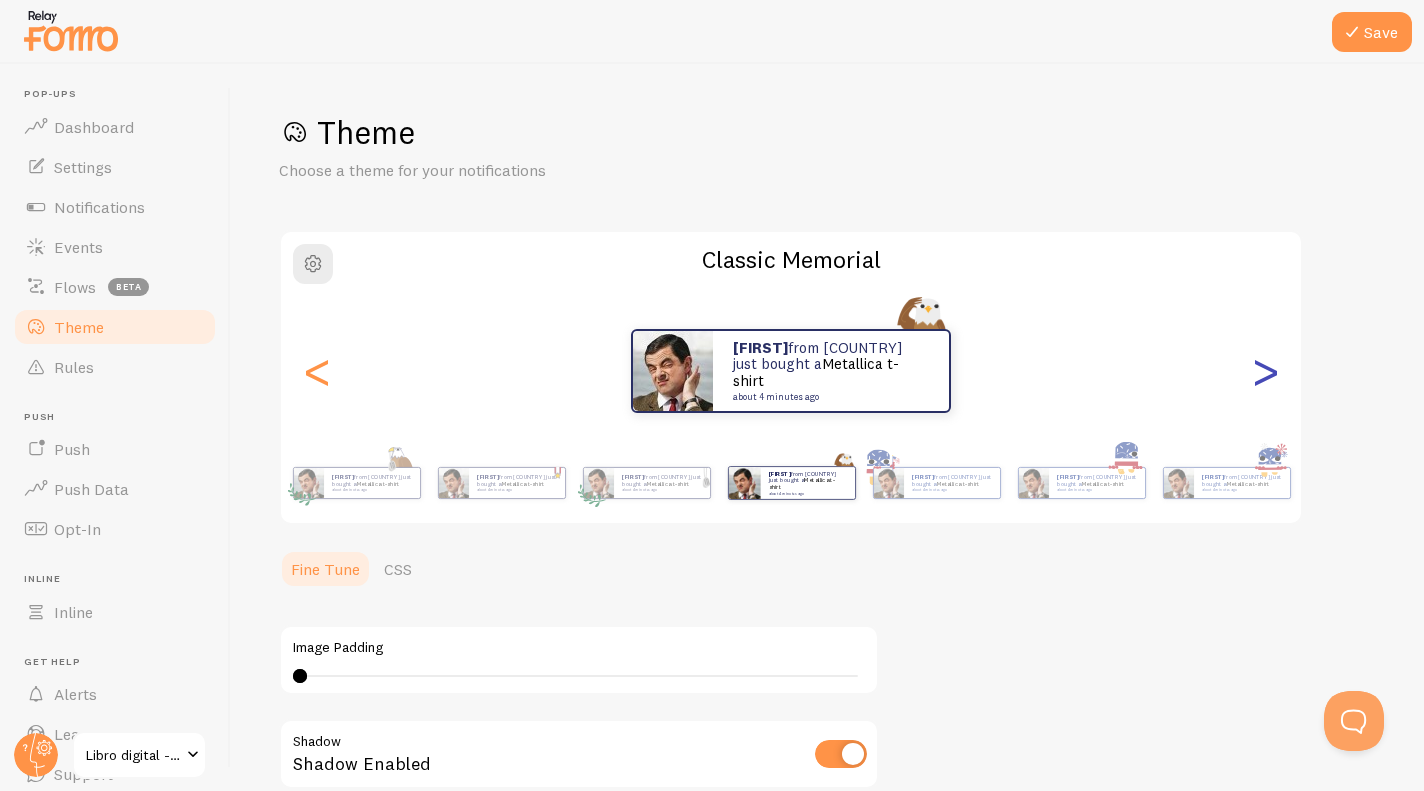 click on ">" at bounding box center [1265, 371] 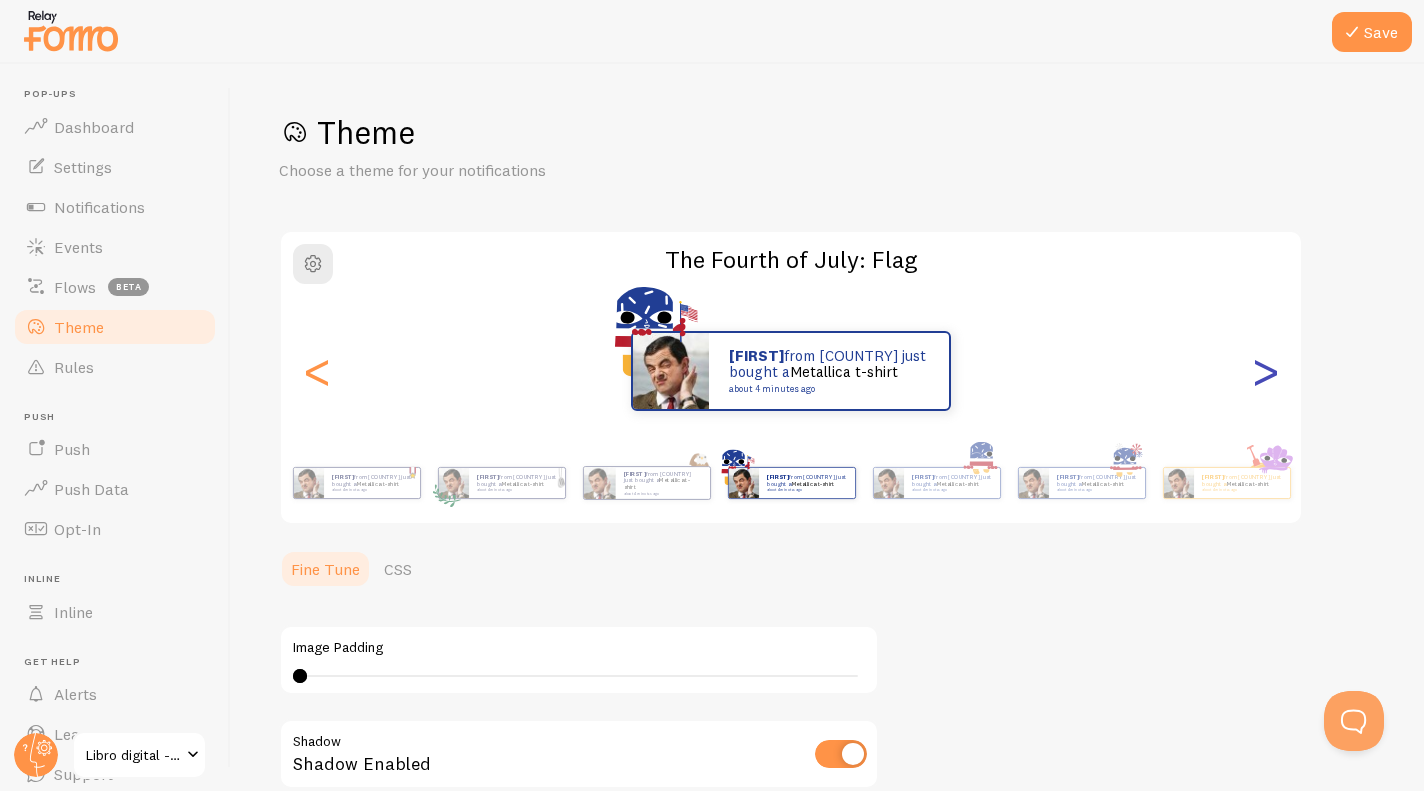 click on ">" at bounding box center [1265, 371] 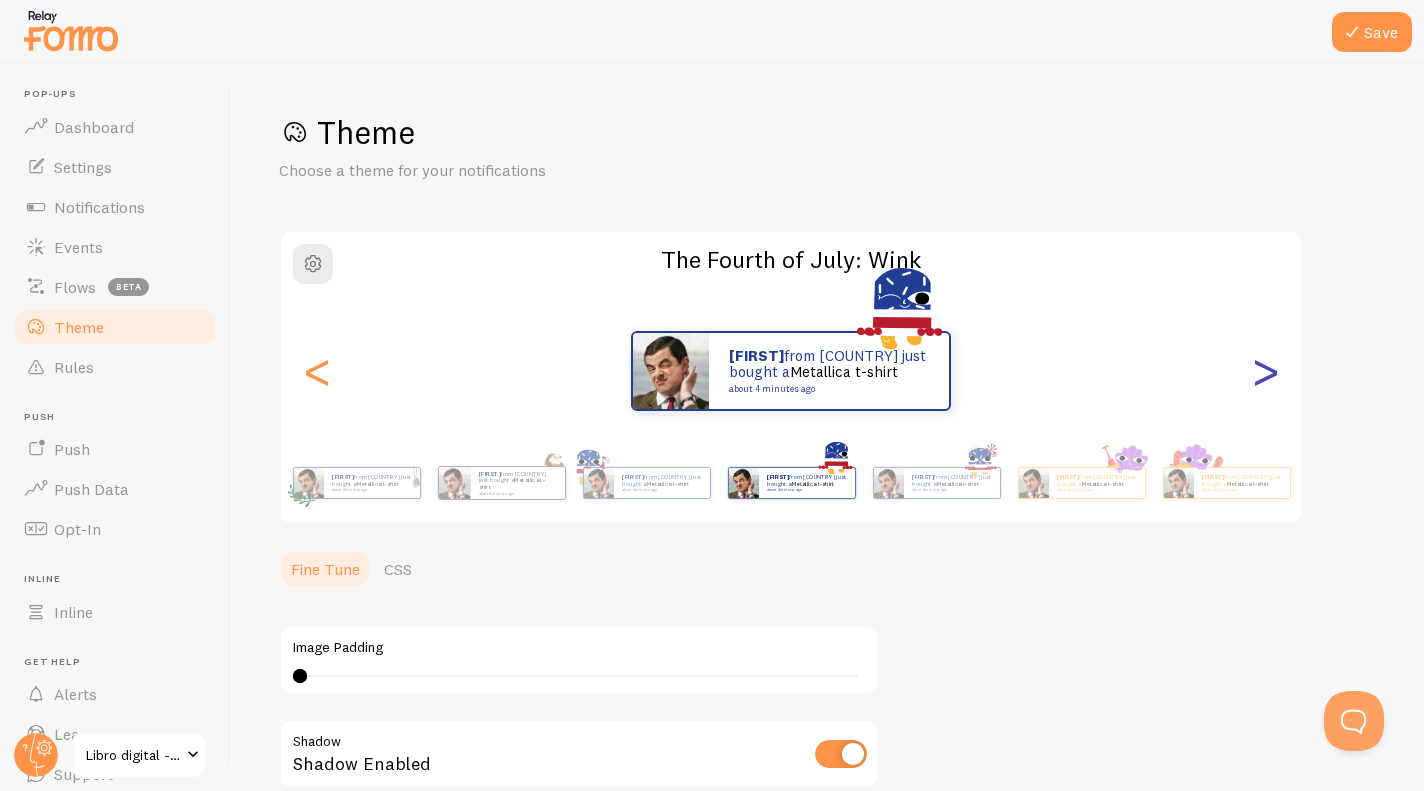 click on ">" at bounding box center (1265, 371) 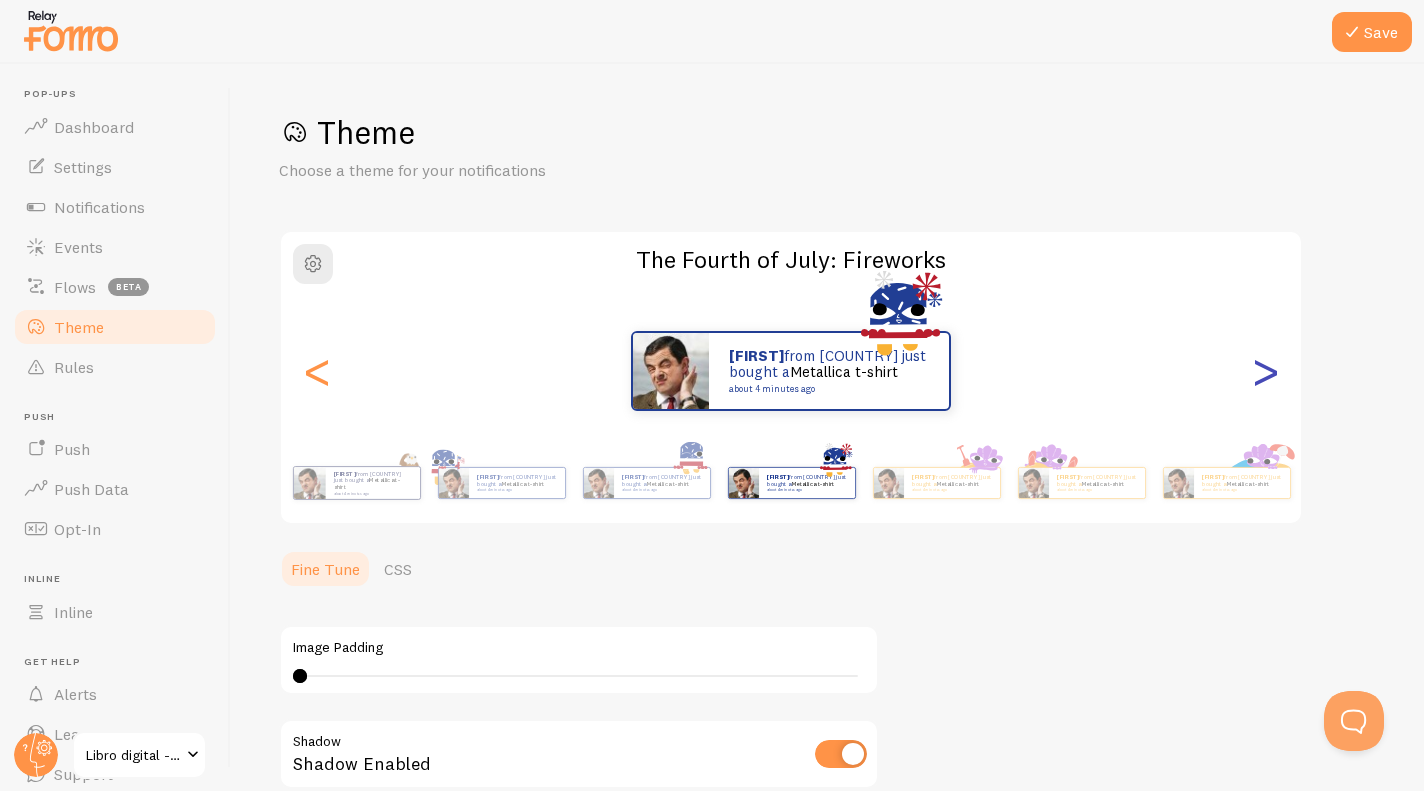 click on ">" at bounding box center [1265, 371] 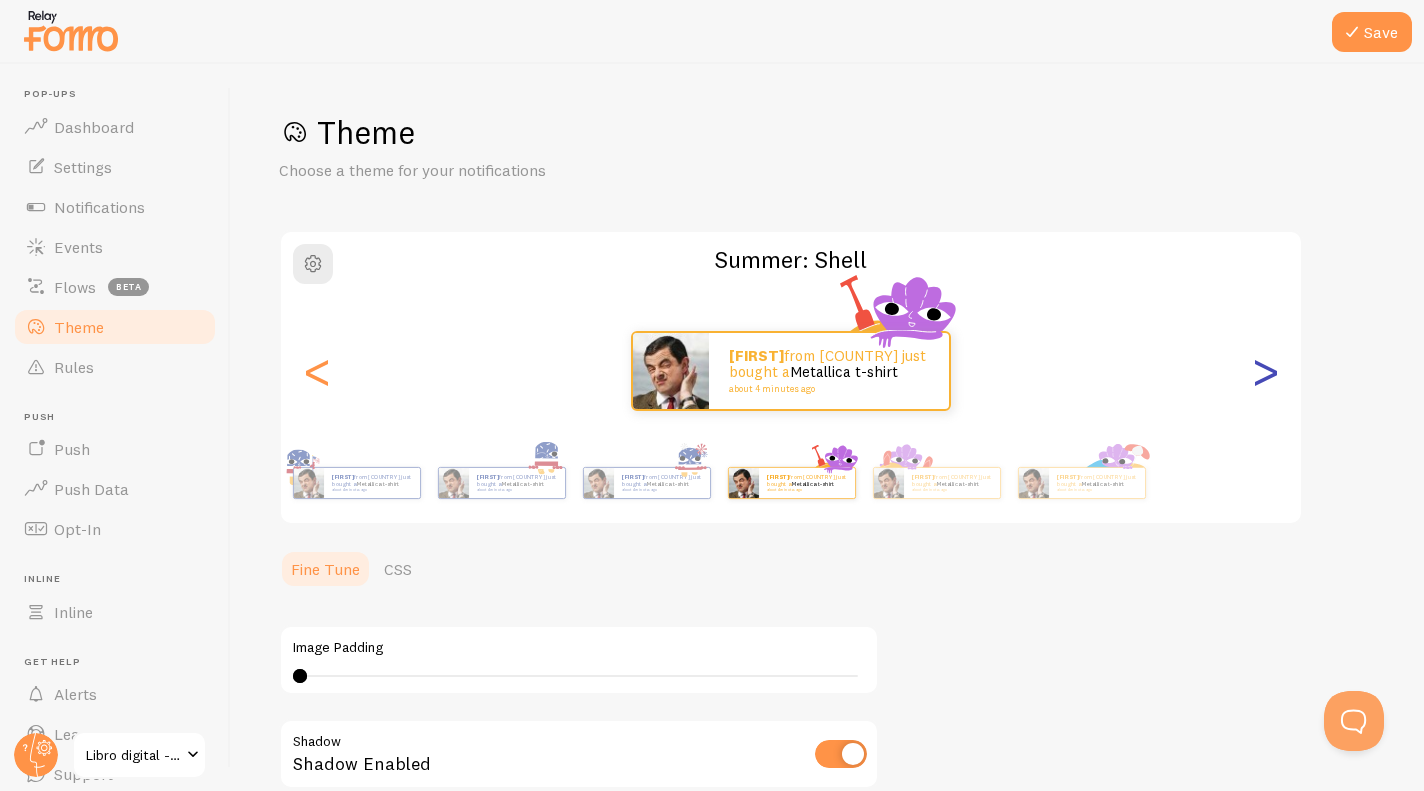 click on ">" at bounding box center [1265, 371] 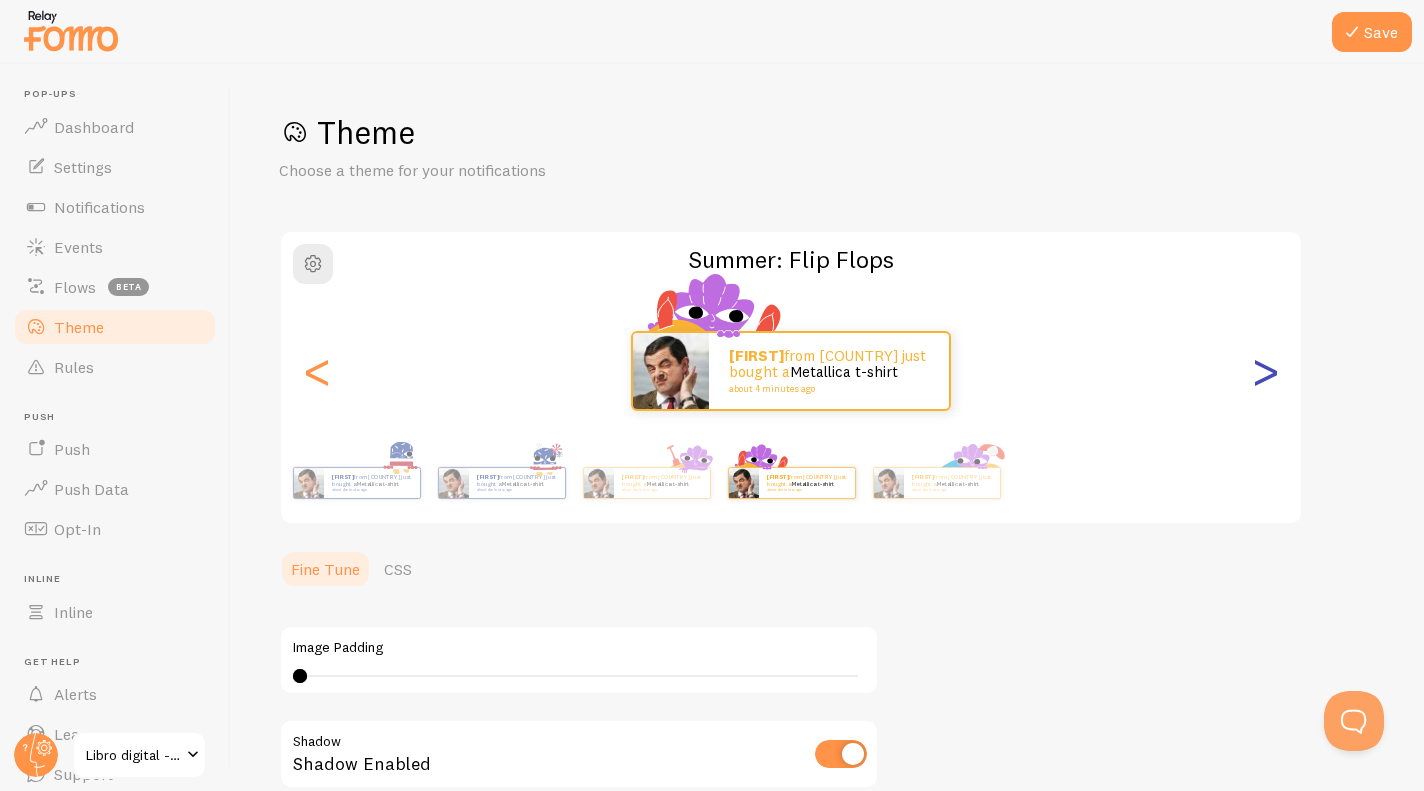 click on ">" at bounding box center [1265, 371] 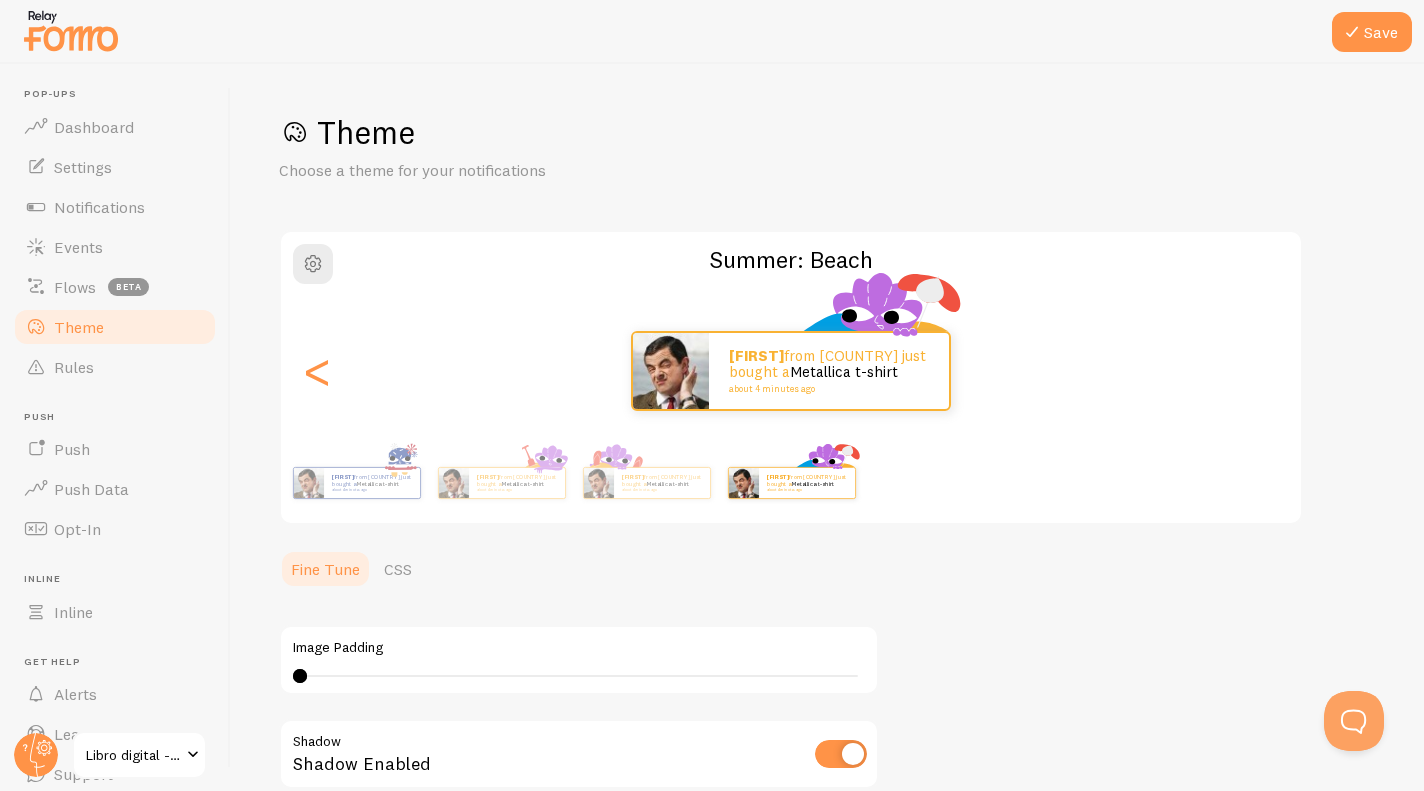click on "[FIRST] from [COUNTRY] just bought a Metallica t-shirt about [TIME_AGO] ago" at bounding box center (791, 371) 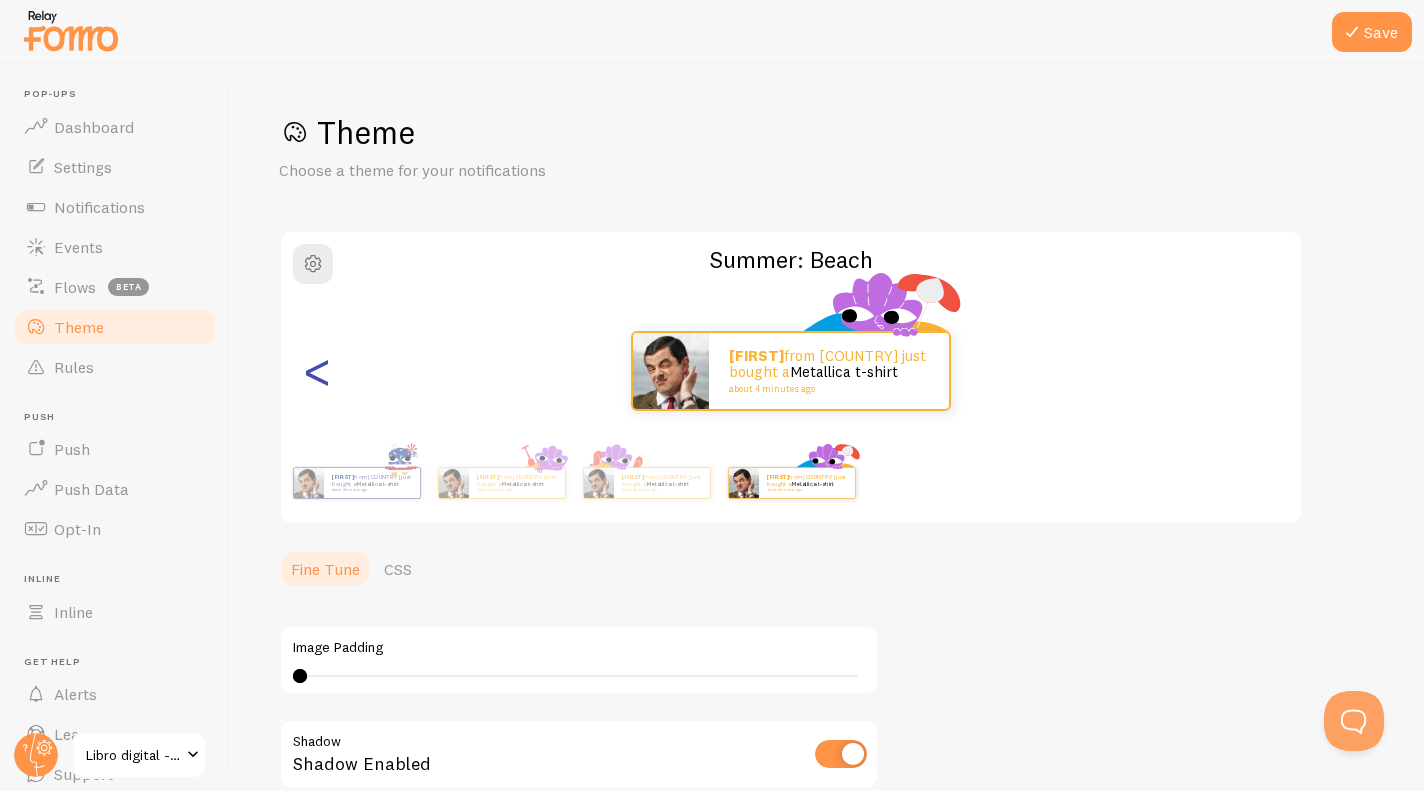 click on "<" at bounding box center (317, 371) 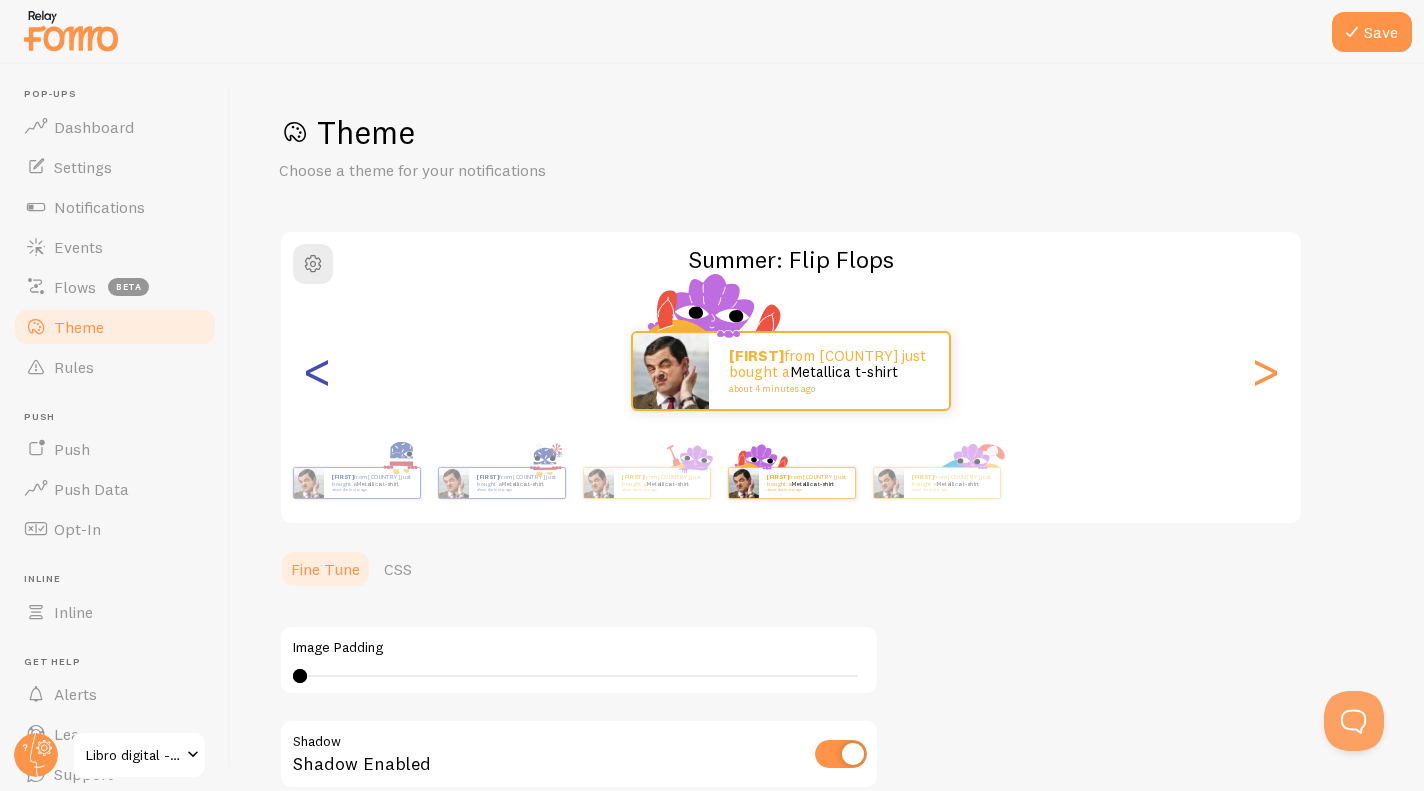 click on "<" at bounding box center (317, 371) 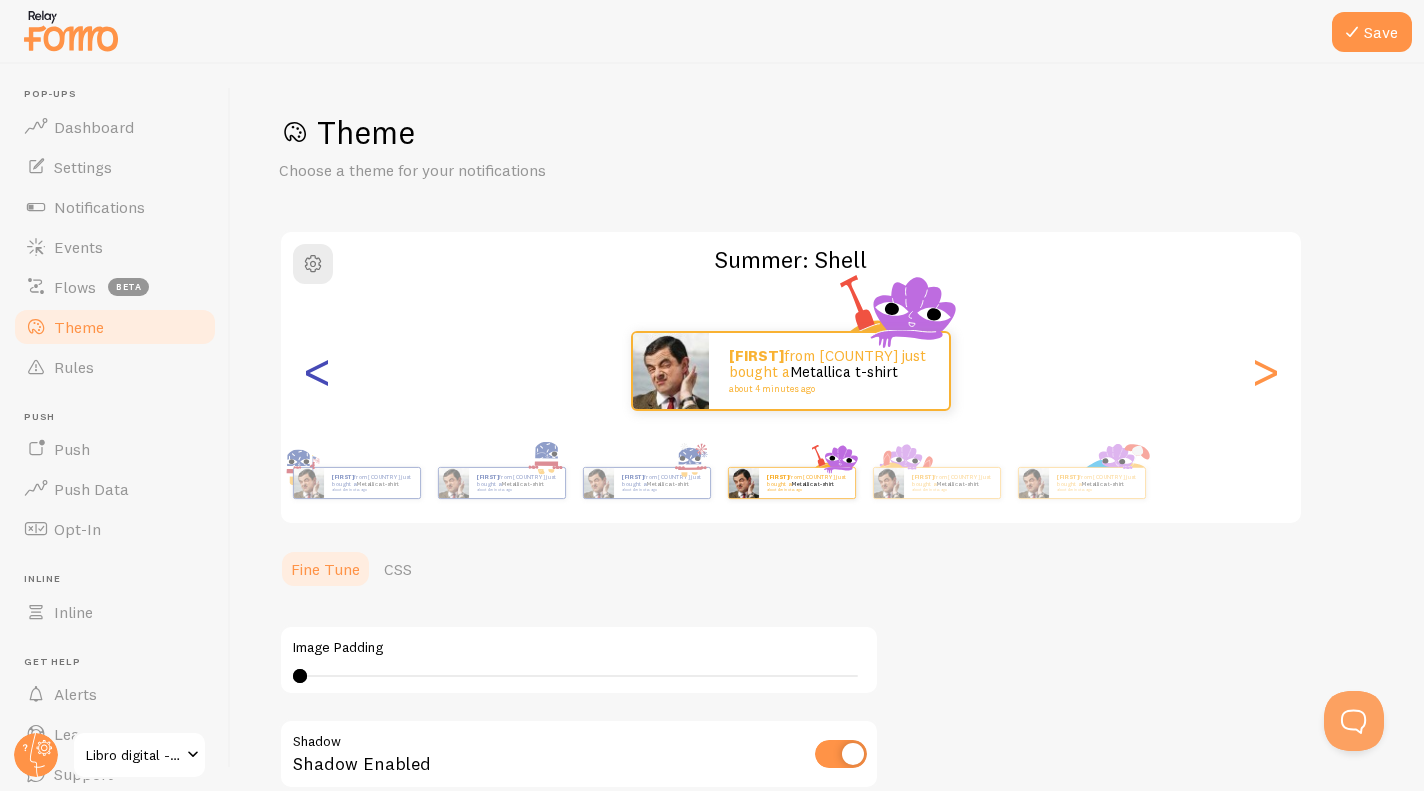 click on "<" at bounding box center [317, 371] 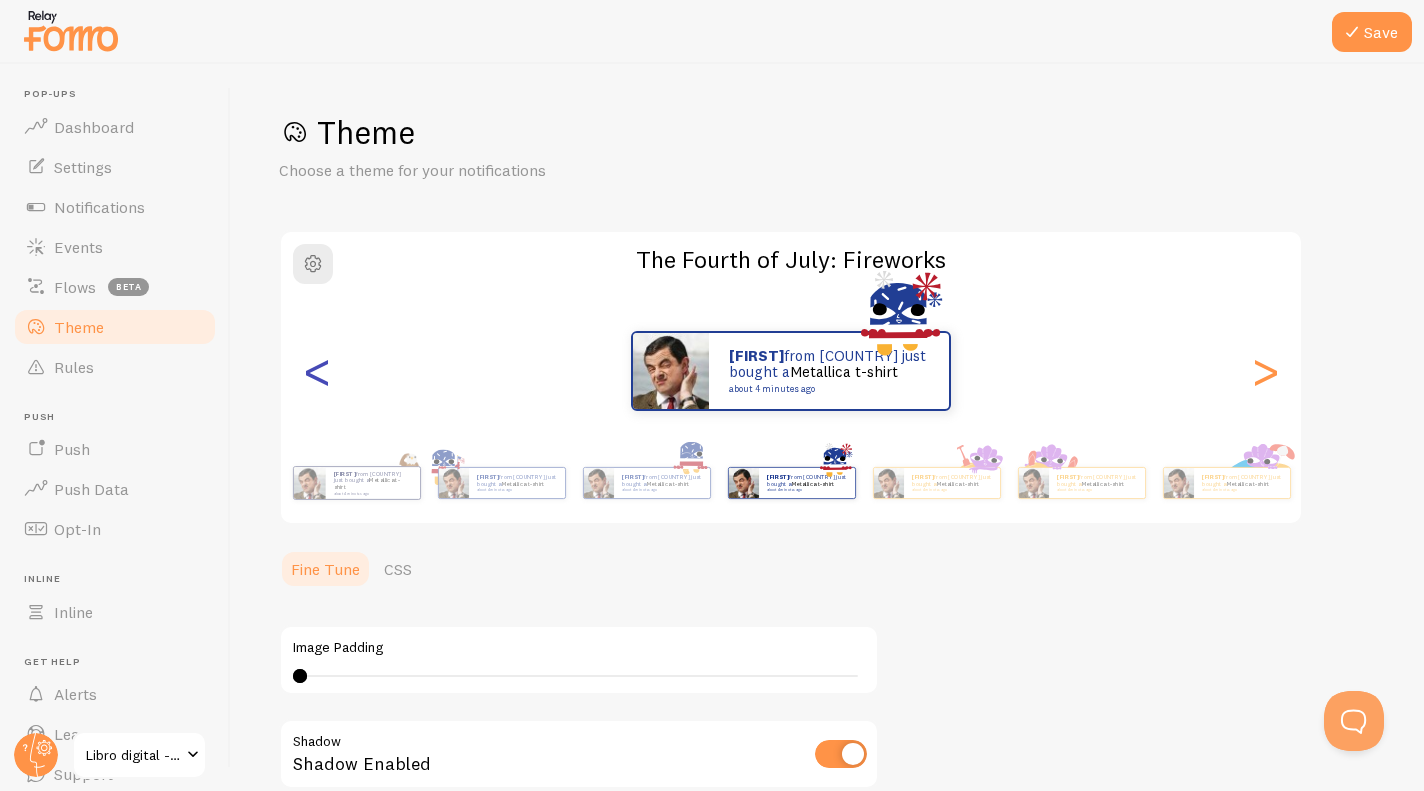 click on "<" at bounding box center [317, 371] 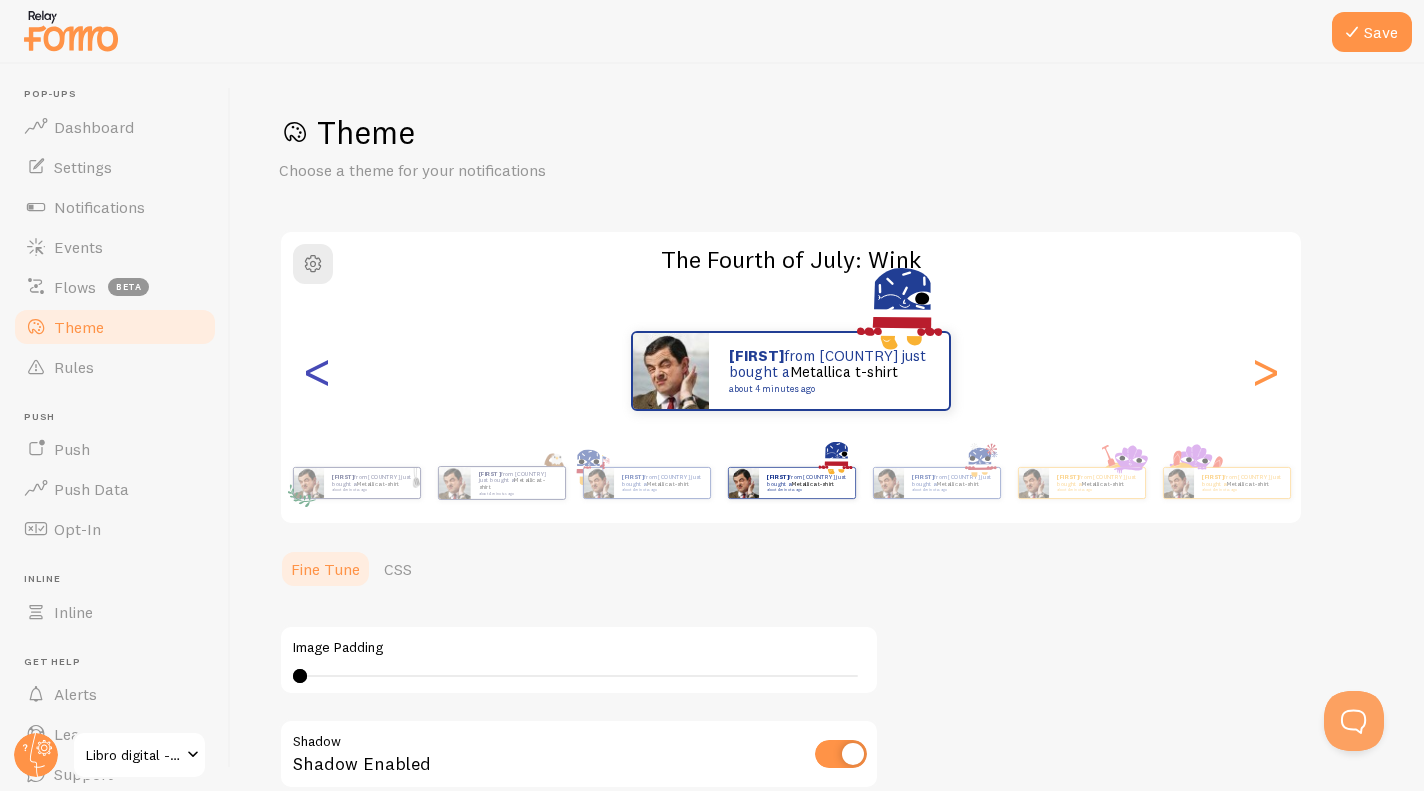 click on "<" at bounding box center [317, 371] 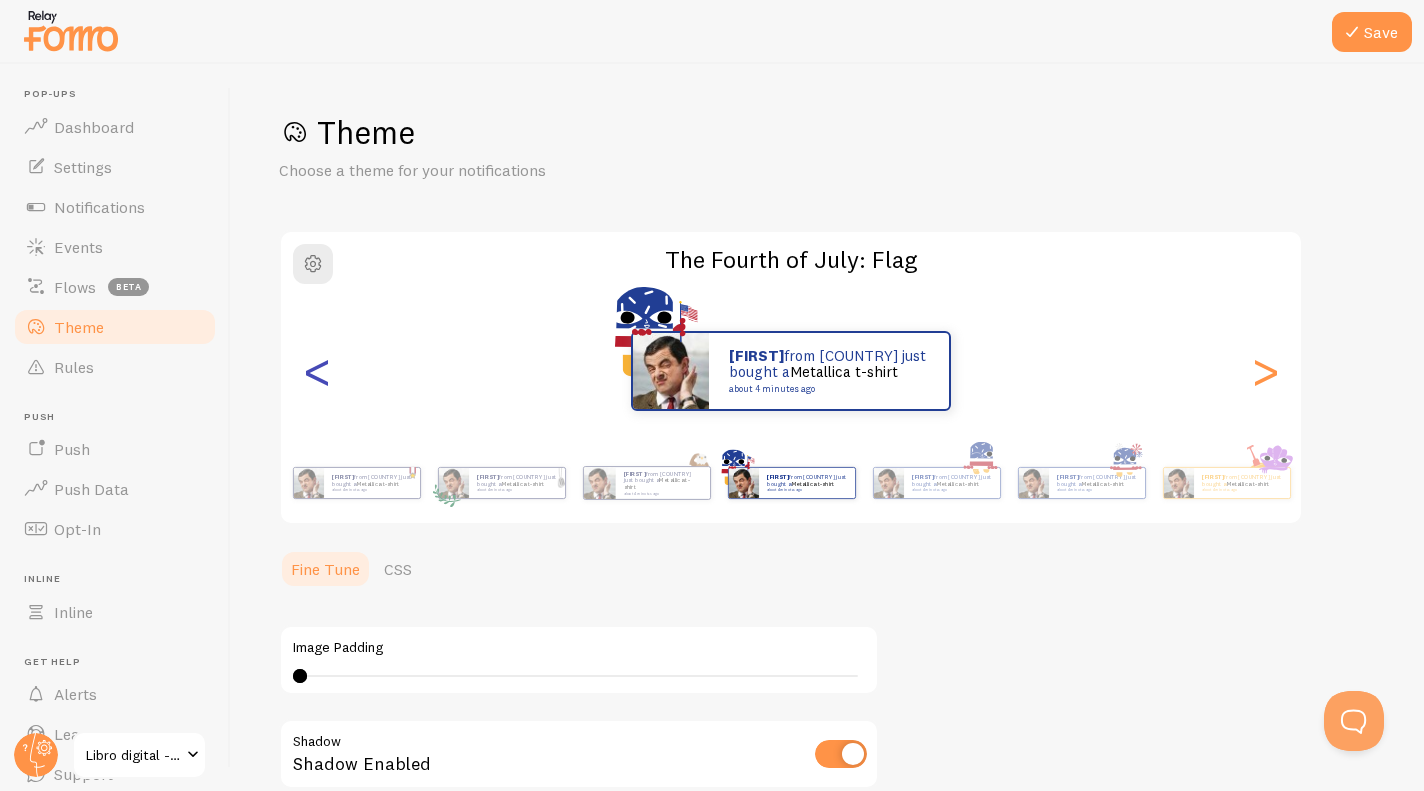 click on "<" at bounding box center [317, 371] 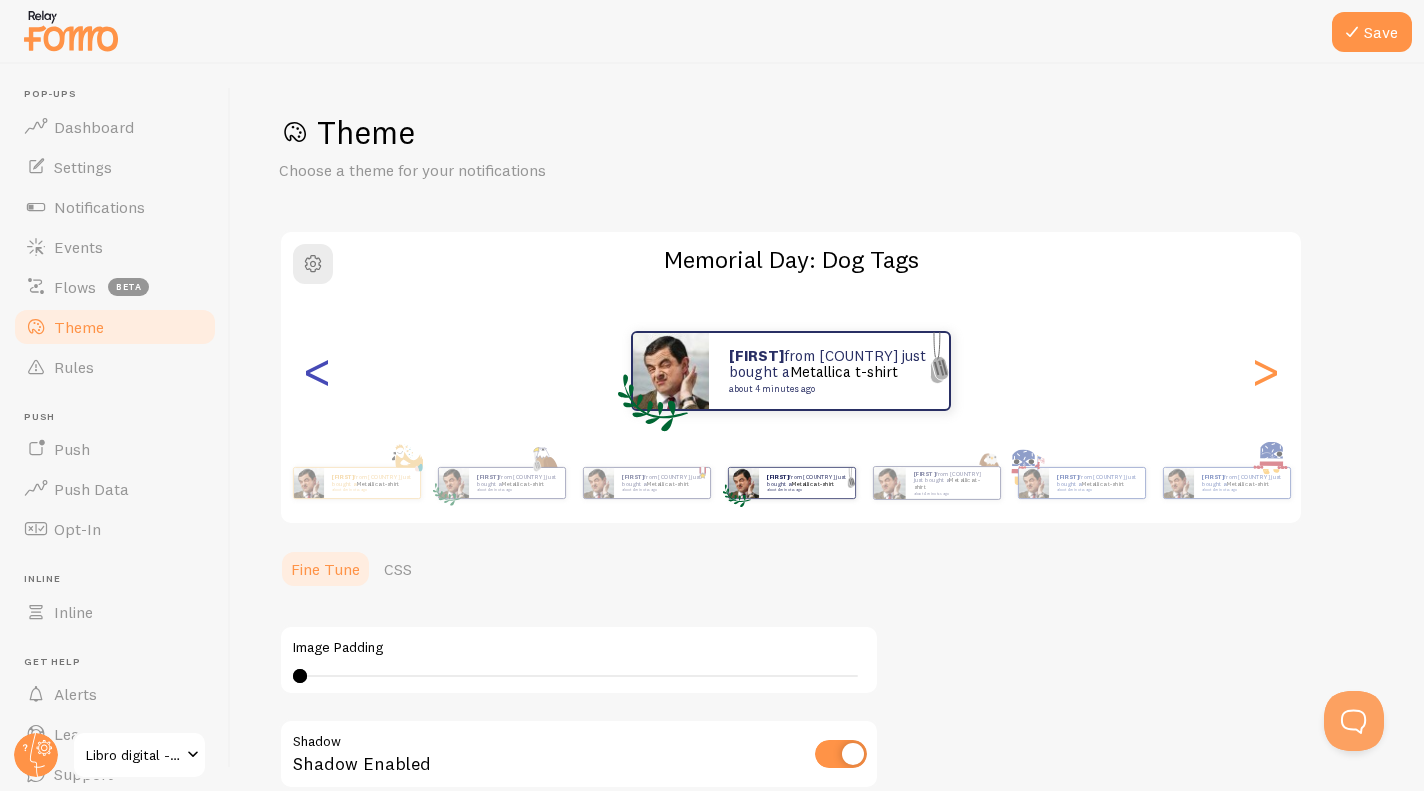 click on "<" at bounding box center [317, 371] 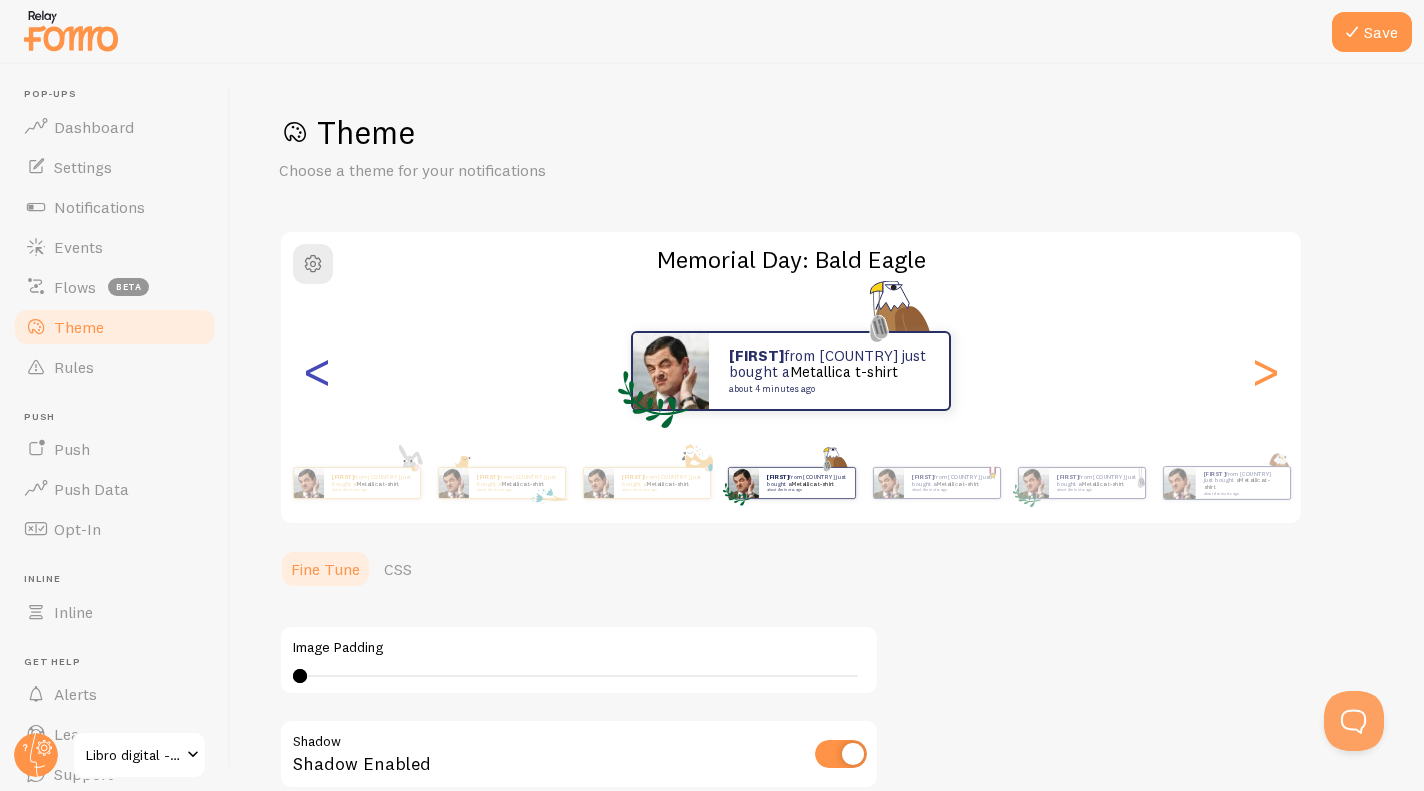 click on "<" at bounding box center (317, 371) 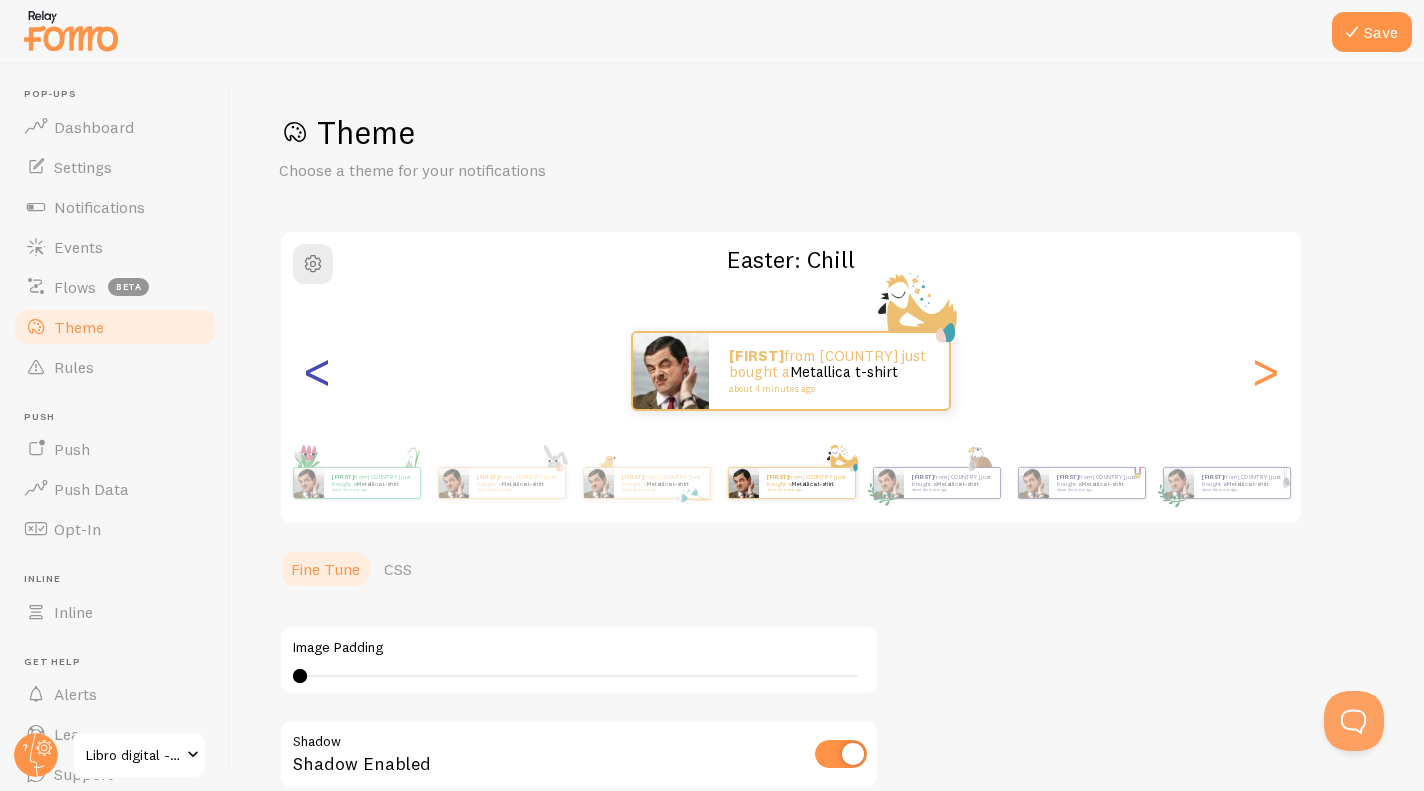 click on "<" at bounding box center [317, 371] 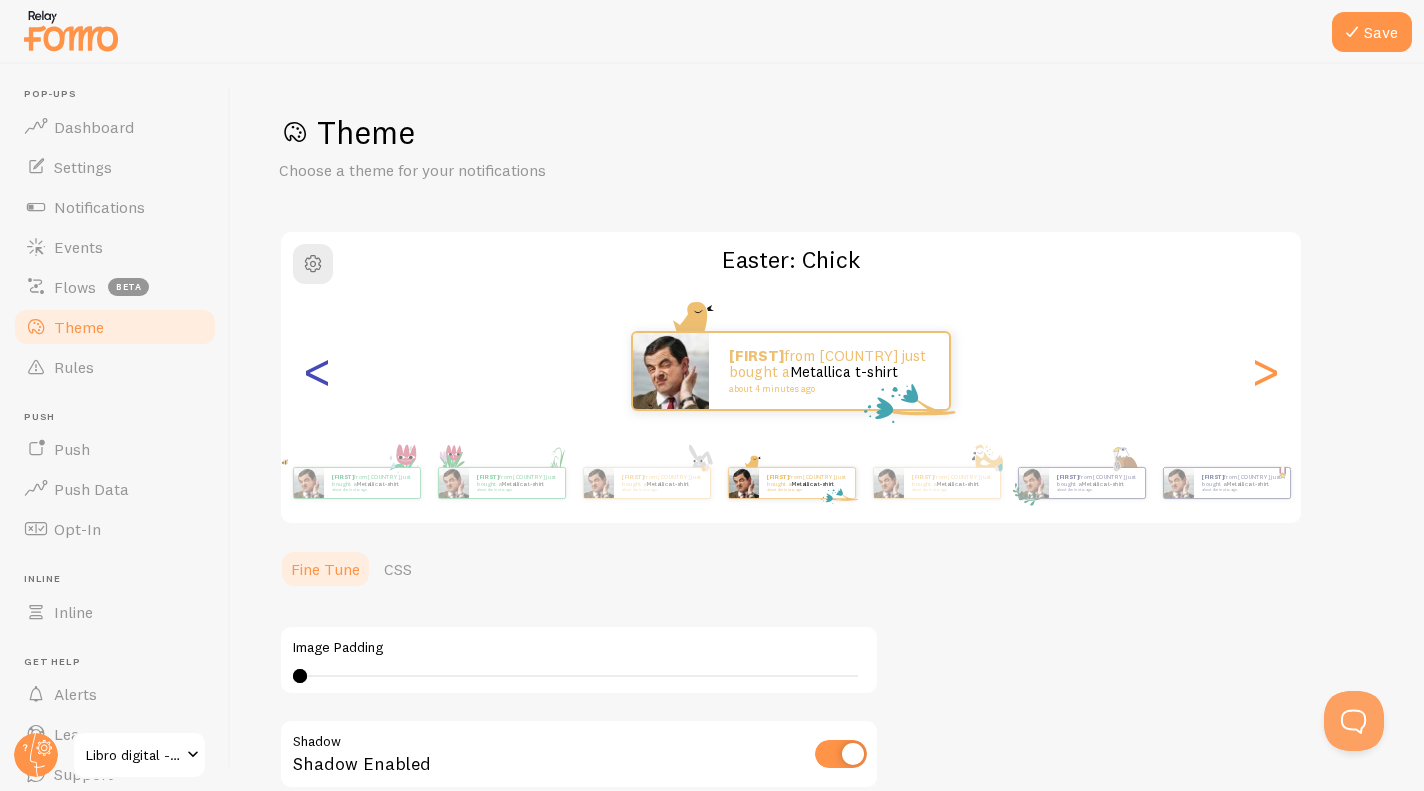 click on "<" at bounding box center (317, 371) 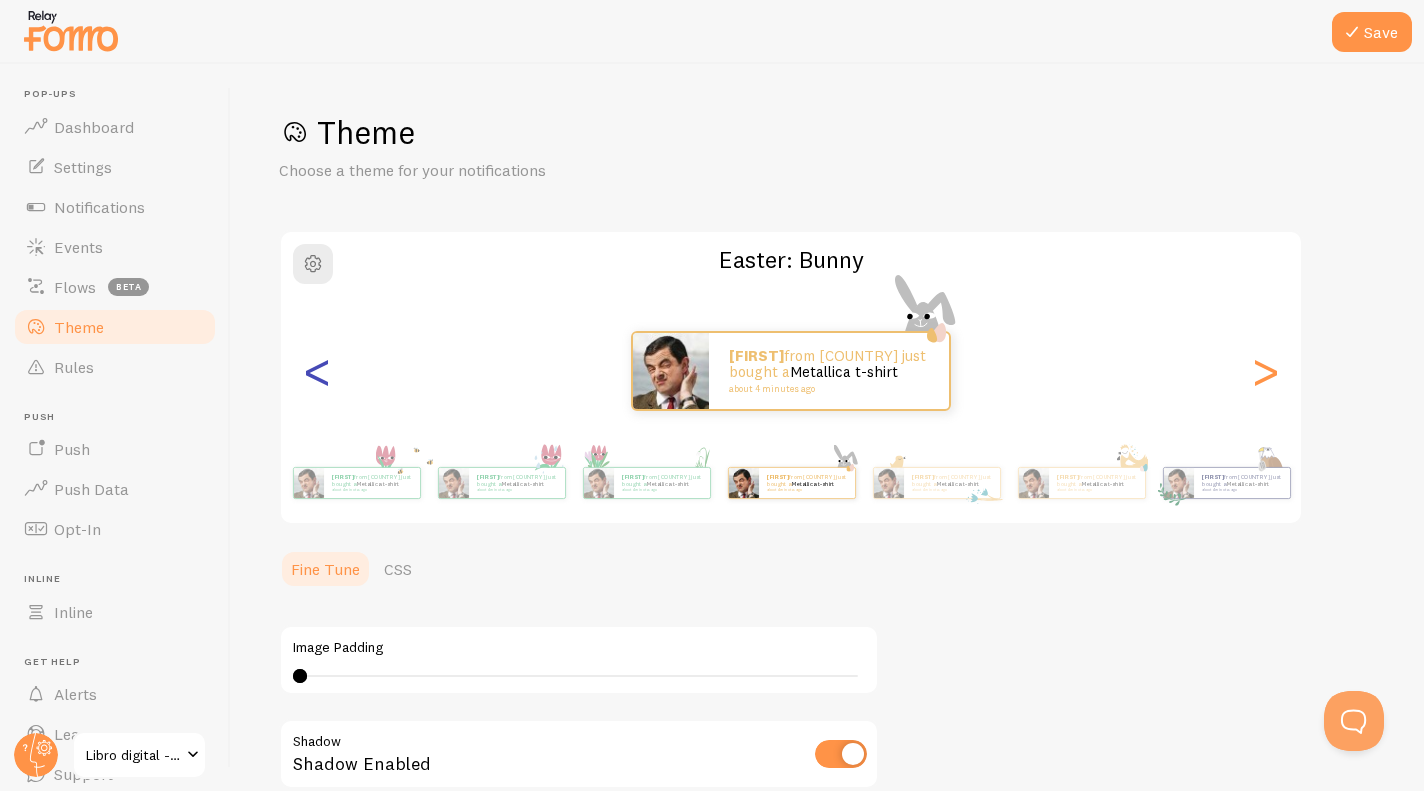click on "<" at bounding box center (317, 371) 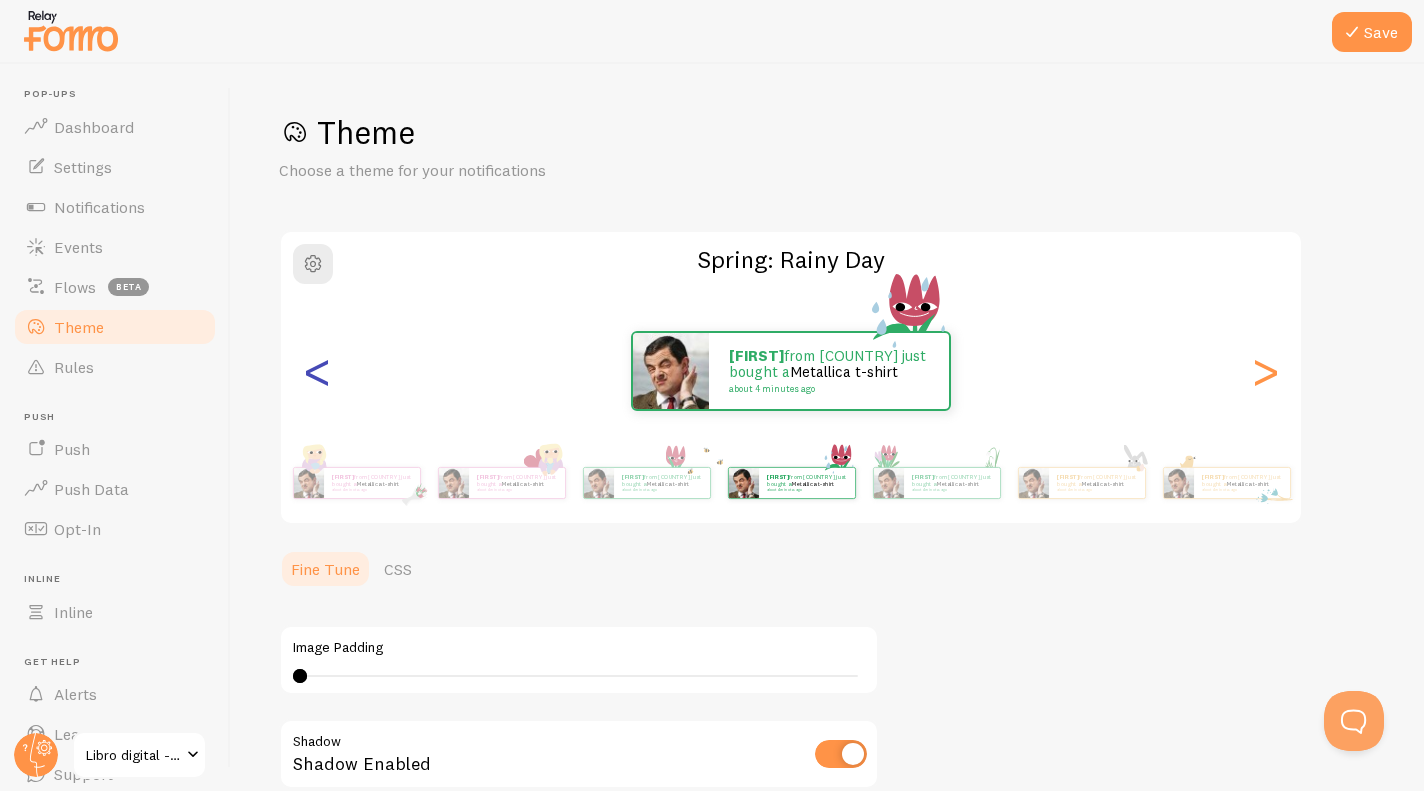 click on "<" at bounding box center [317, 371] 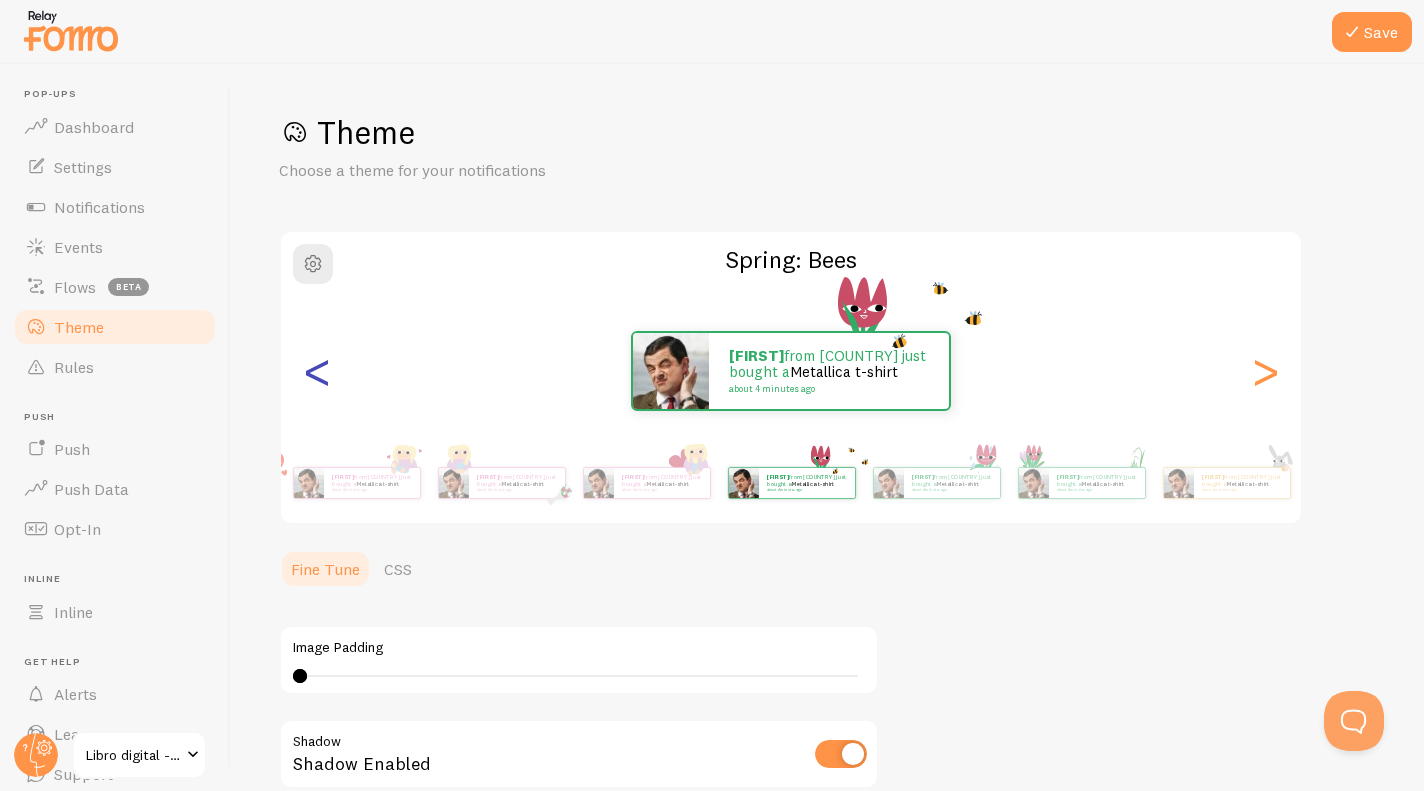 click on "<" at bounding box center [317, 371] 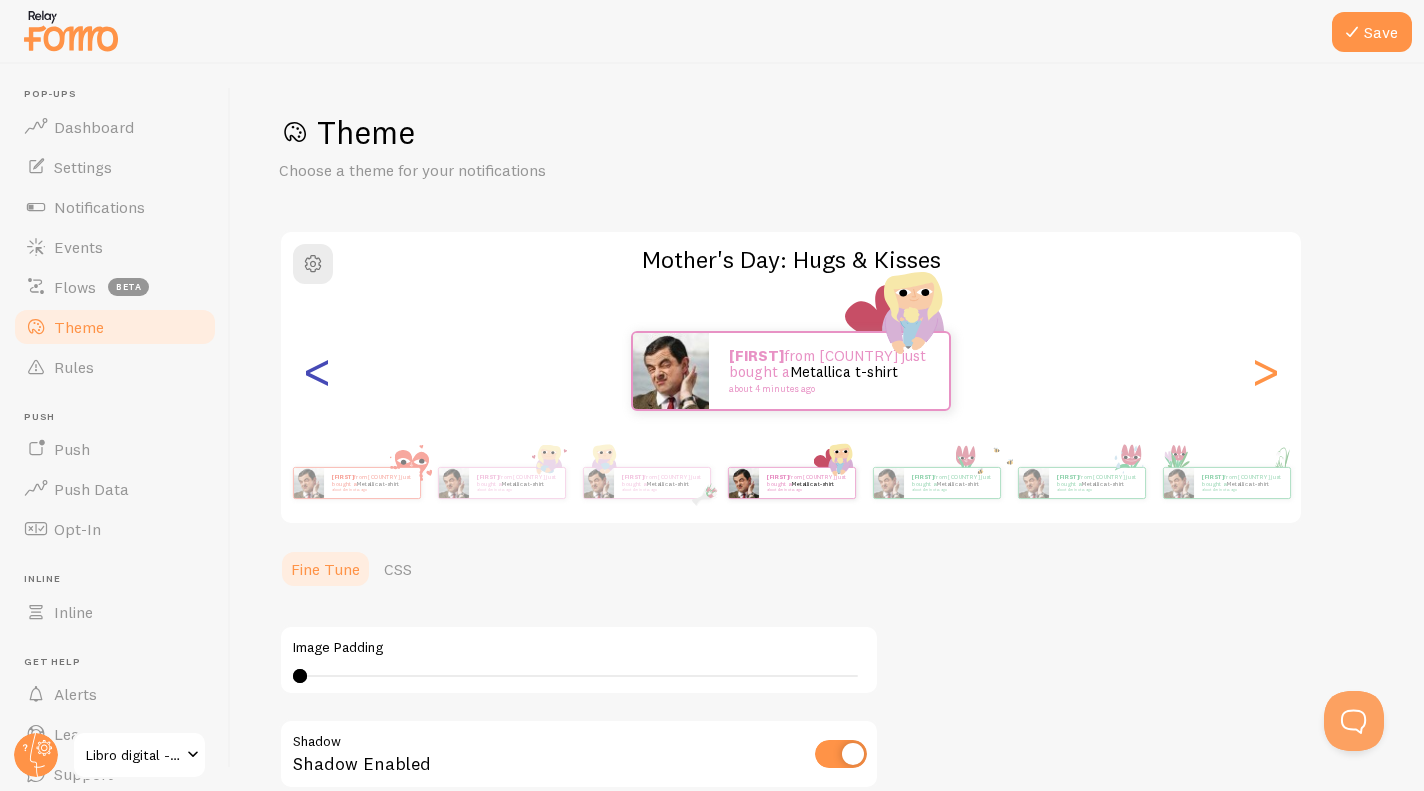click on "<" at bounding box center (317, 371) 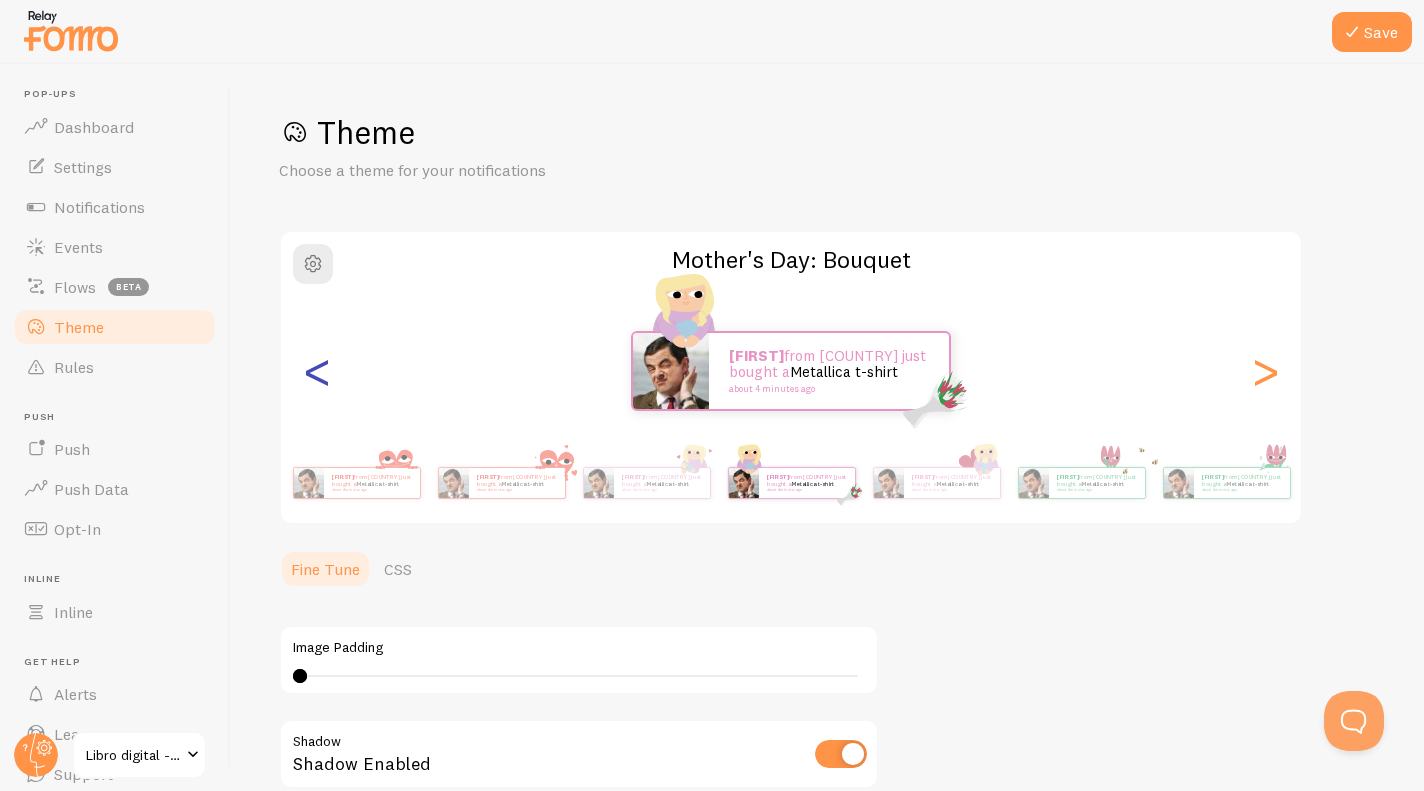 click on "<" at bounding box center (317, 371) 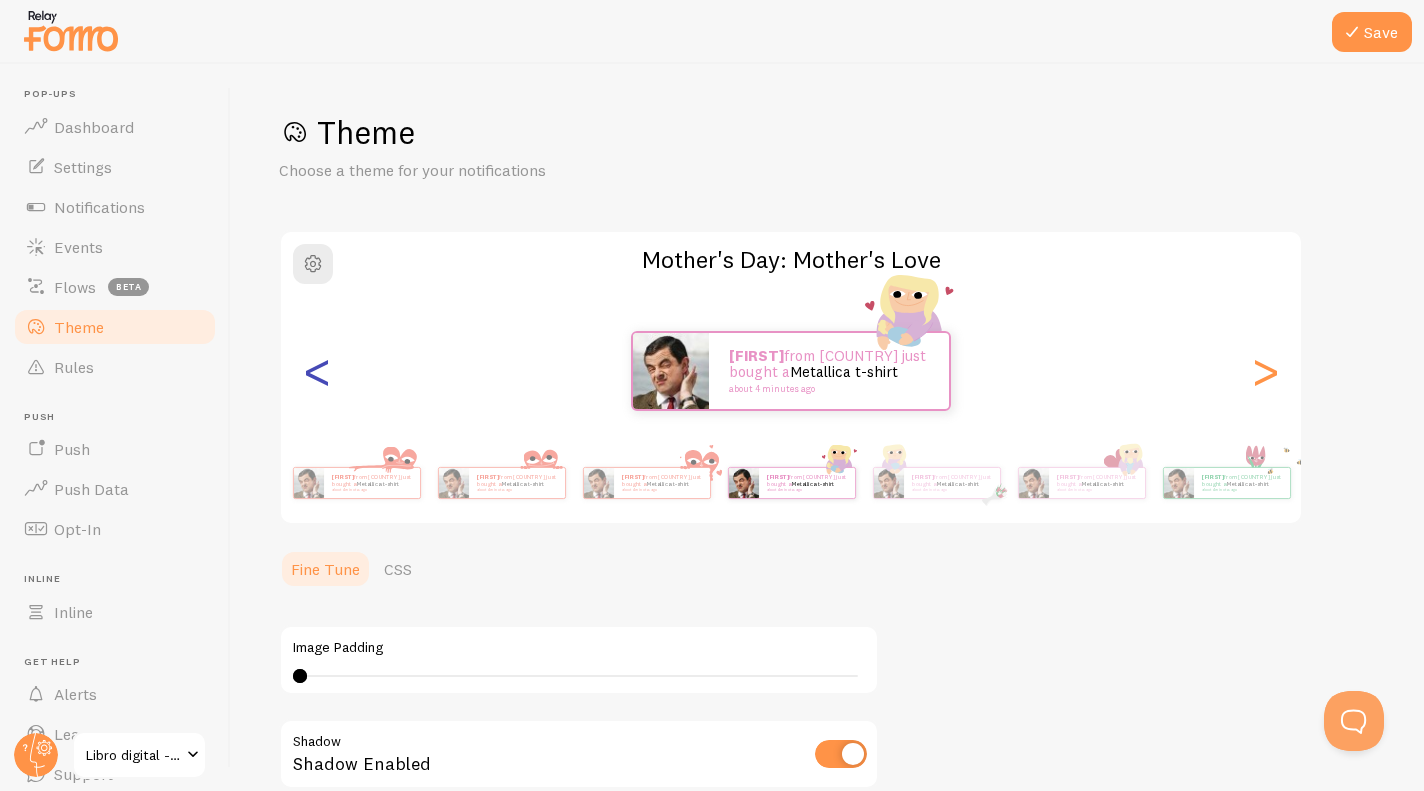 click on "<" at bounding box center (317, 371) 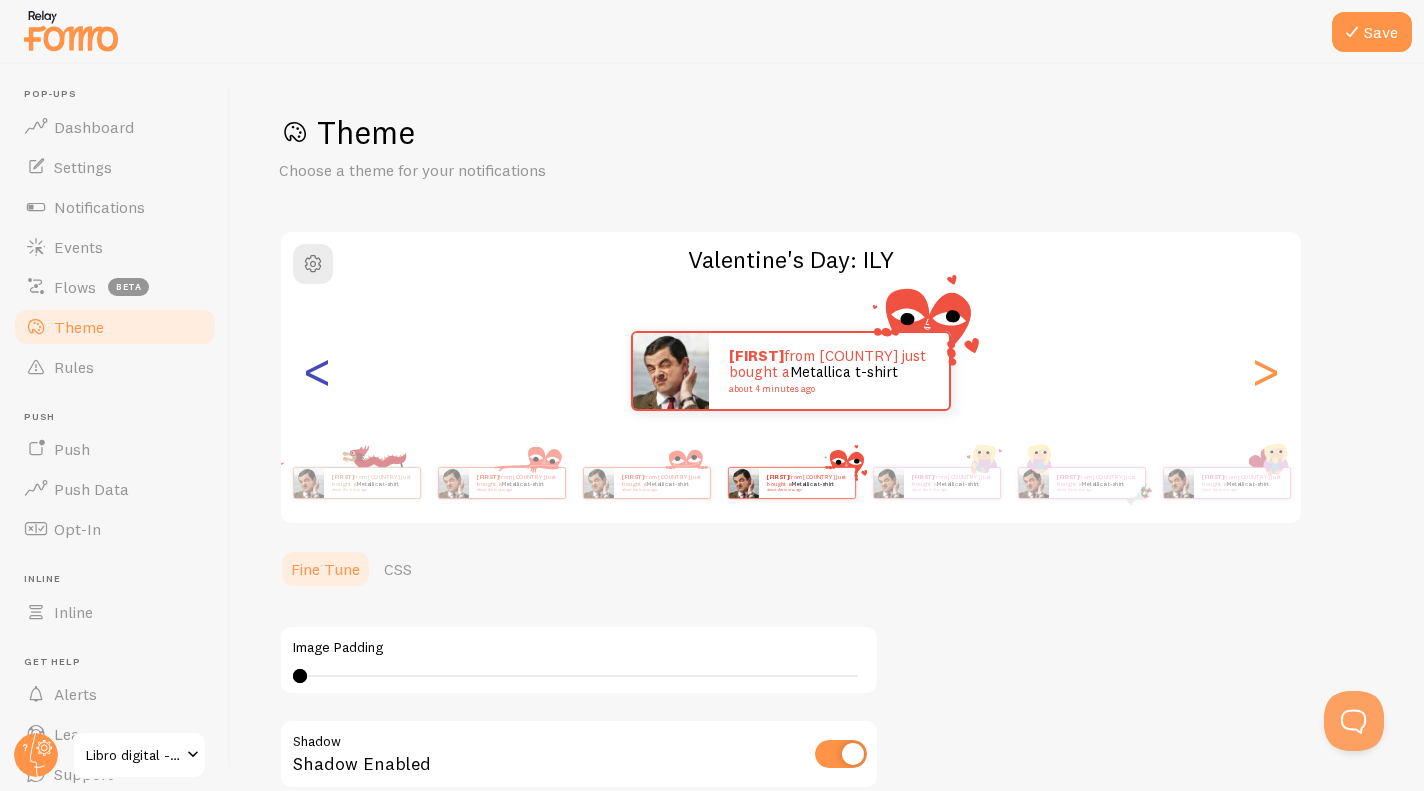 click on "<" at bounding box center (317, 371) 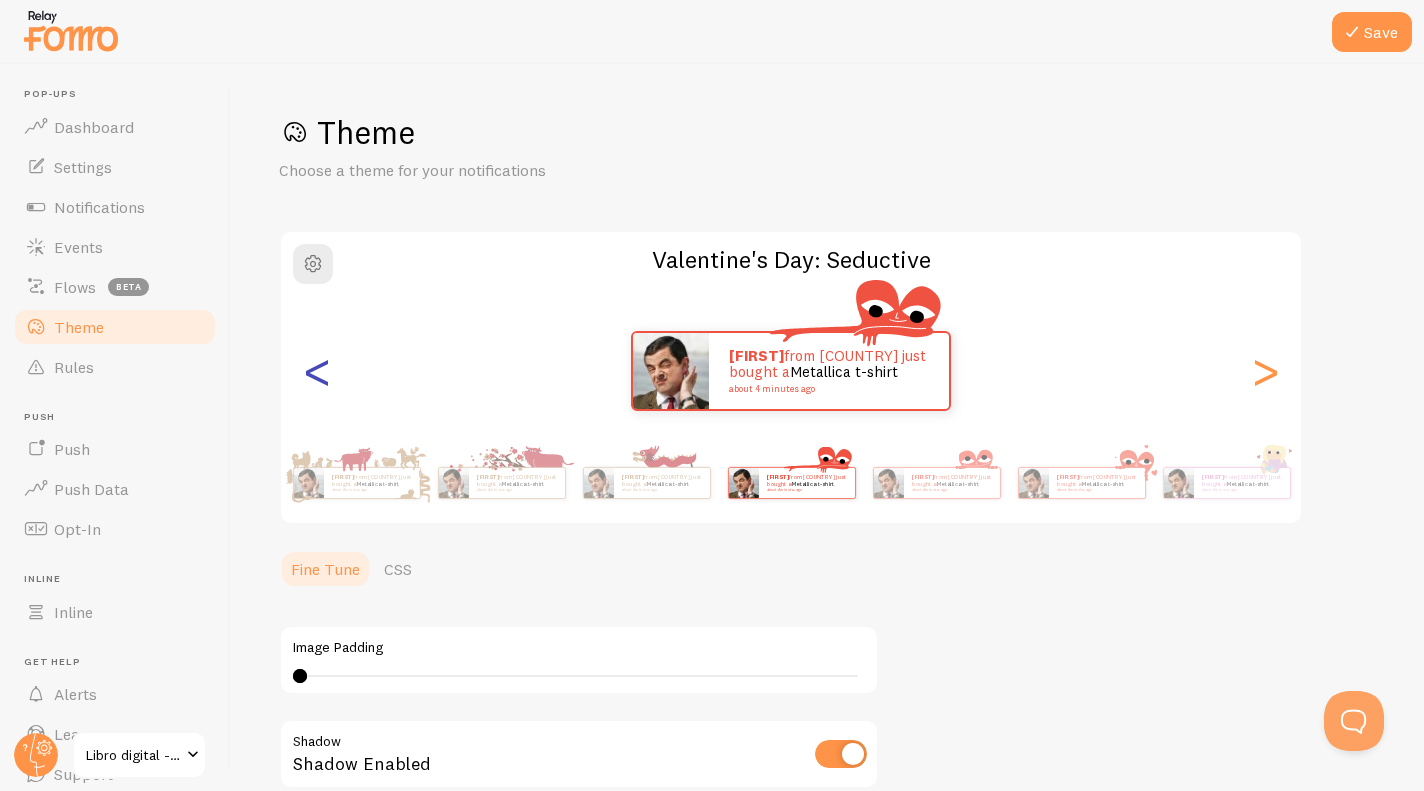 click on "<" at bounding box center (317, 371) 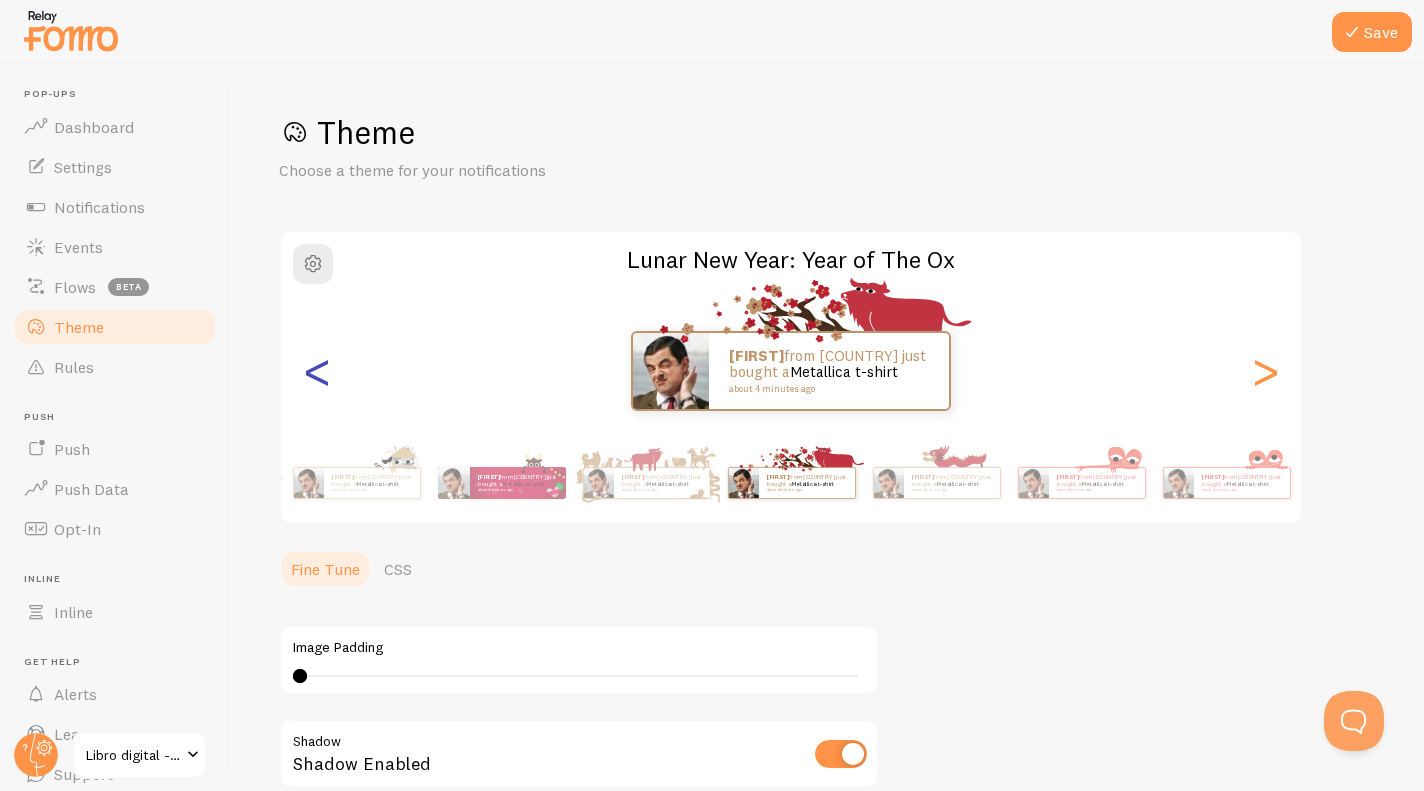 click on "<" at bounding box center (317, 371) 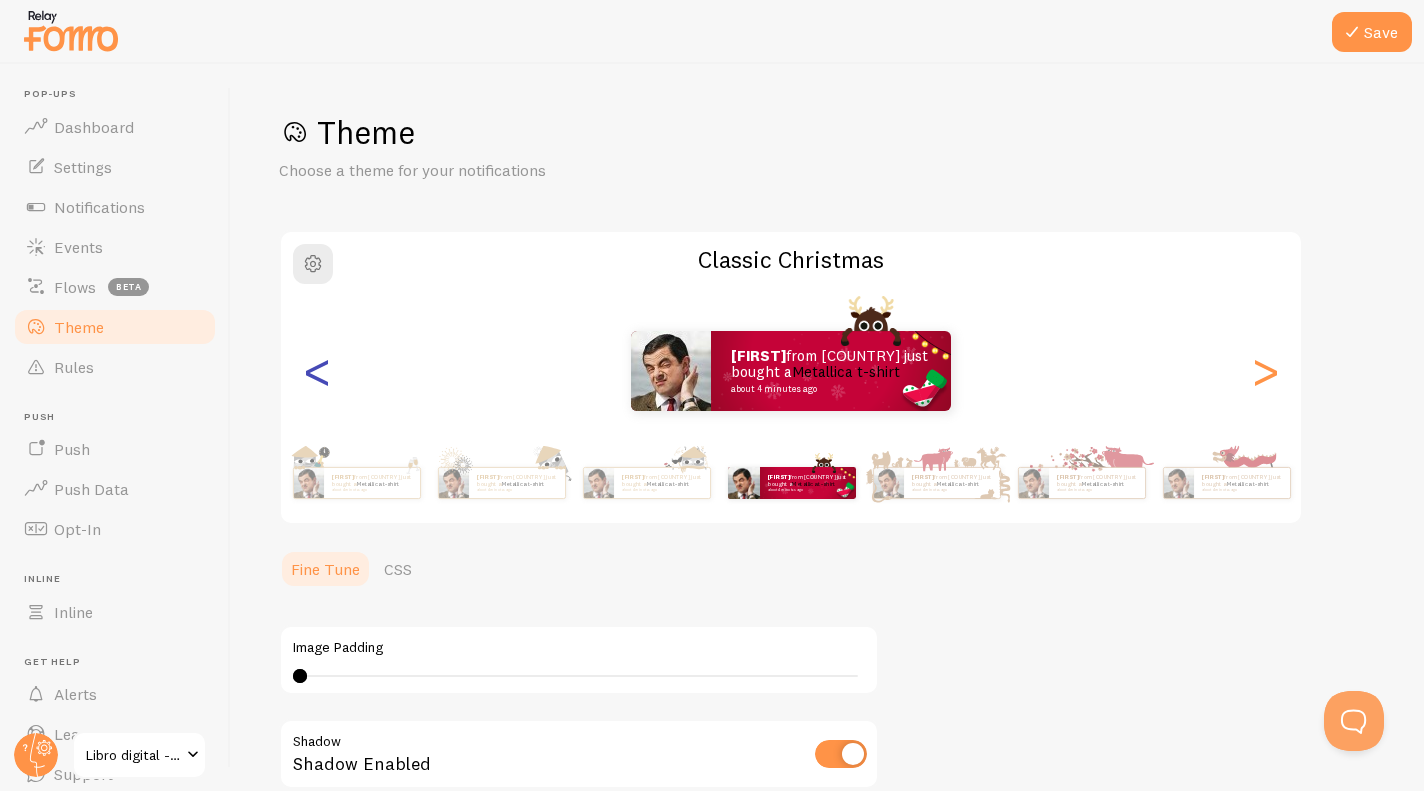 click on "<" at bounding box center [317, 371] 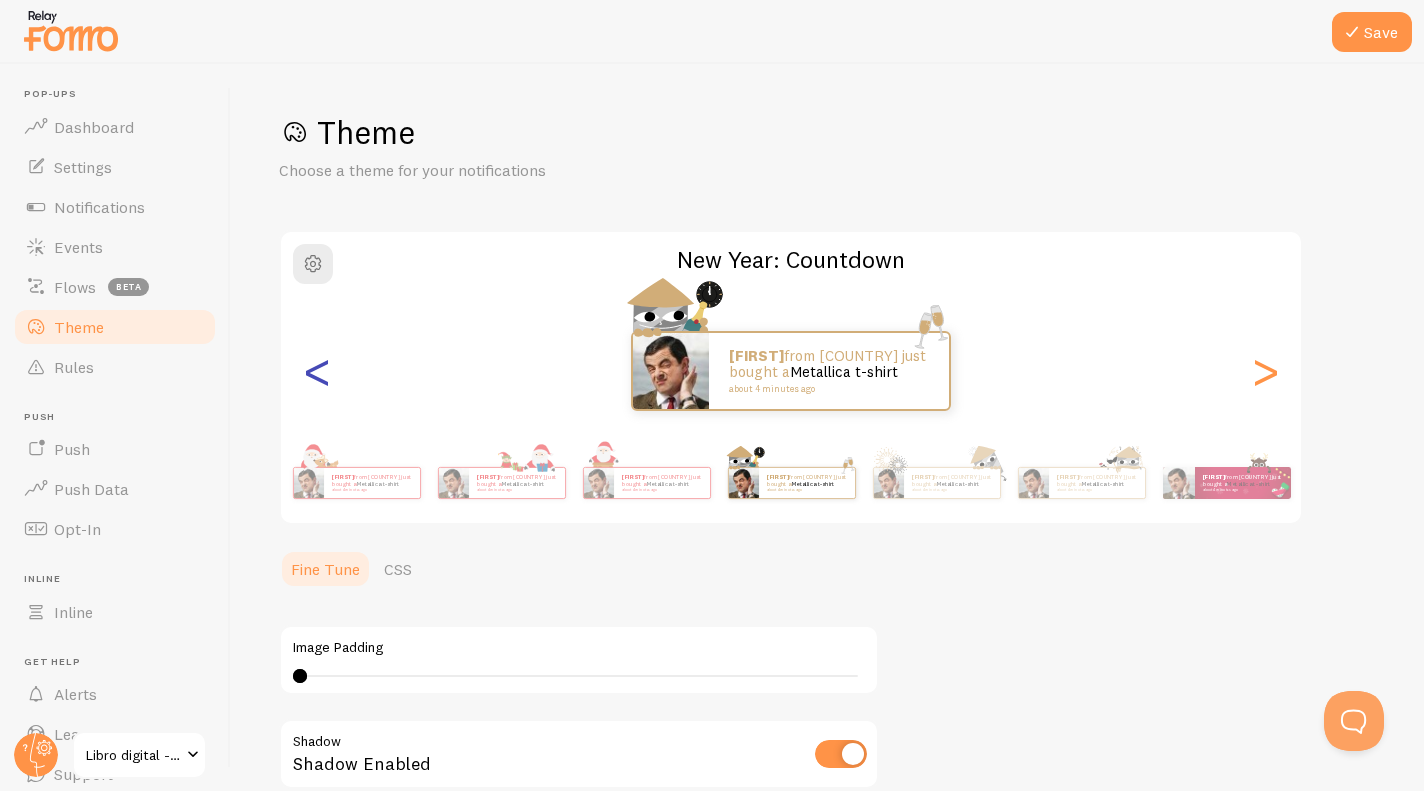 click on "<" at bounding box center (317, 371) 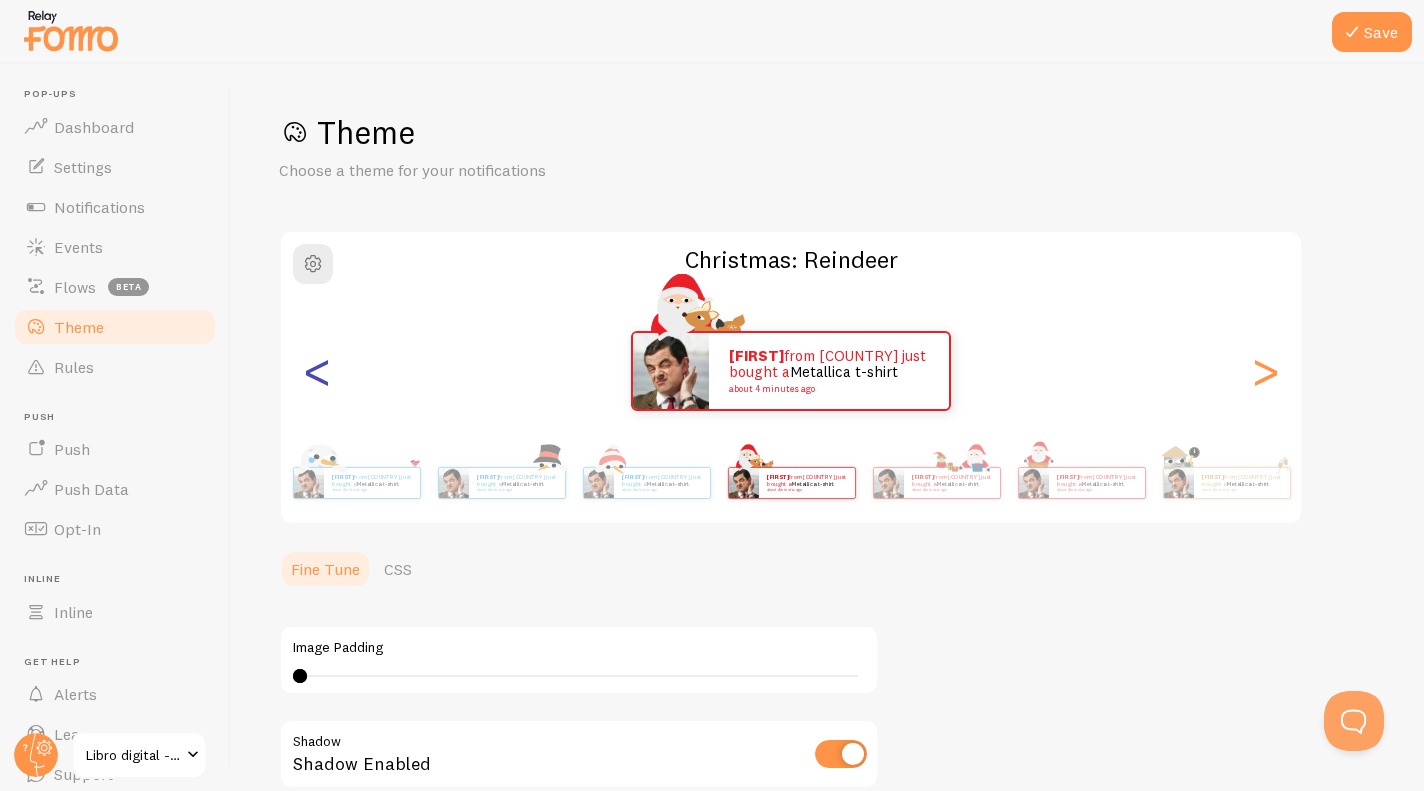 click on "<" at bounding box center [317, 371] 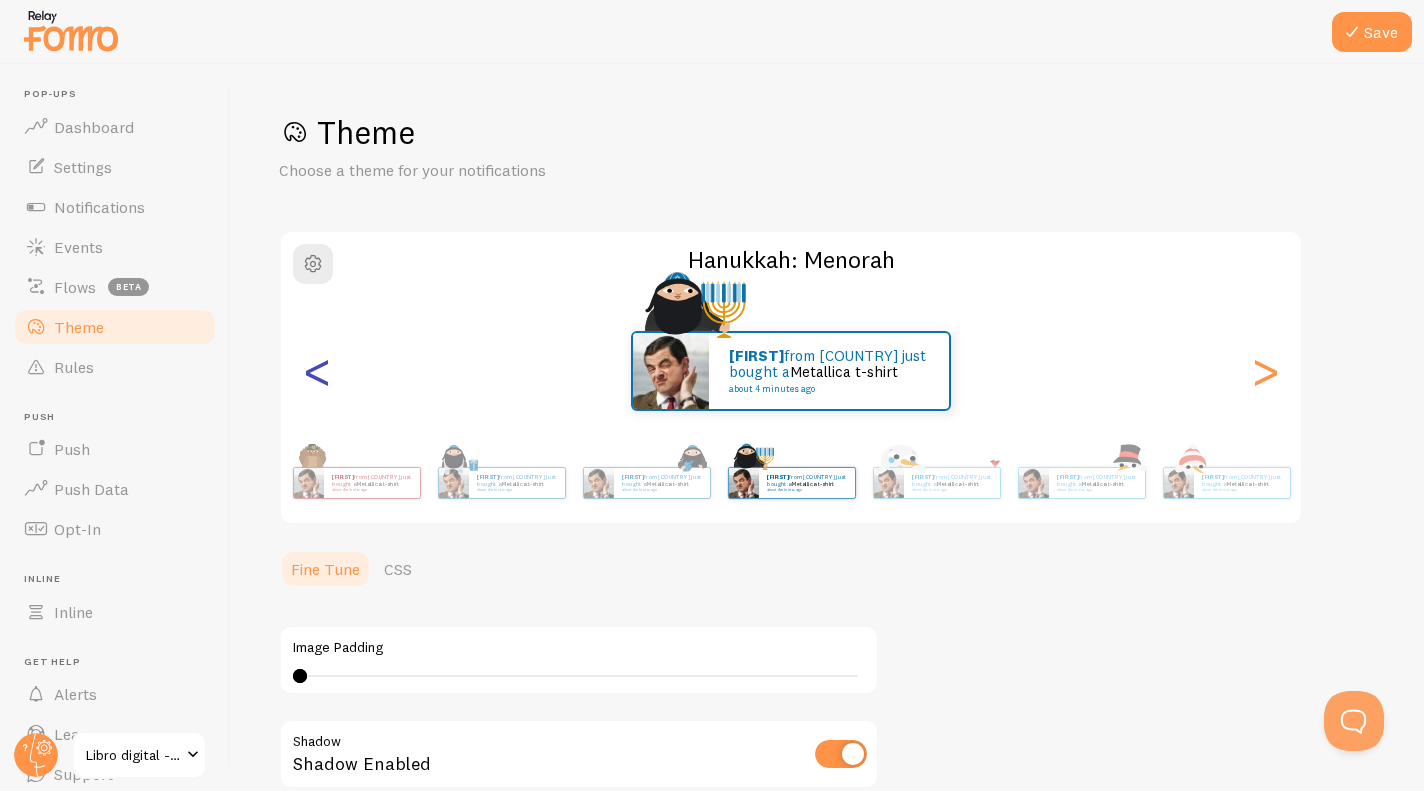 click on "<" at bounding box center (317, 371) 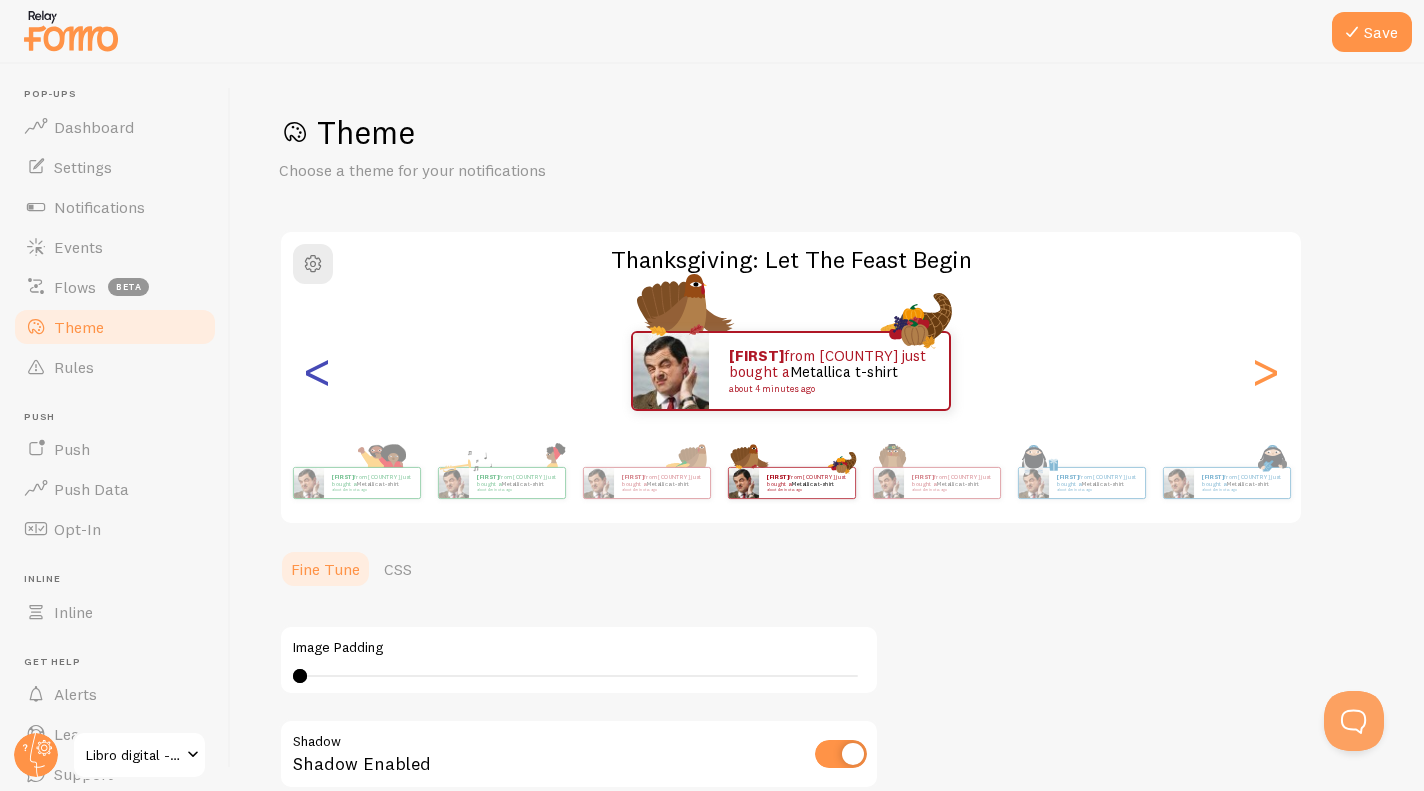 click on "<" at bounding box center [317, 371] 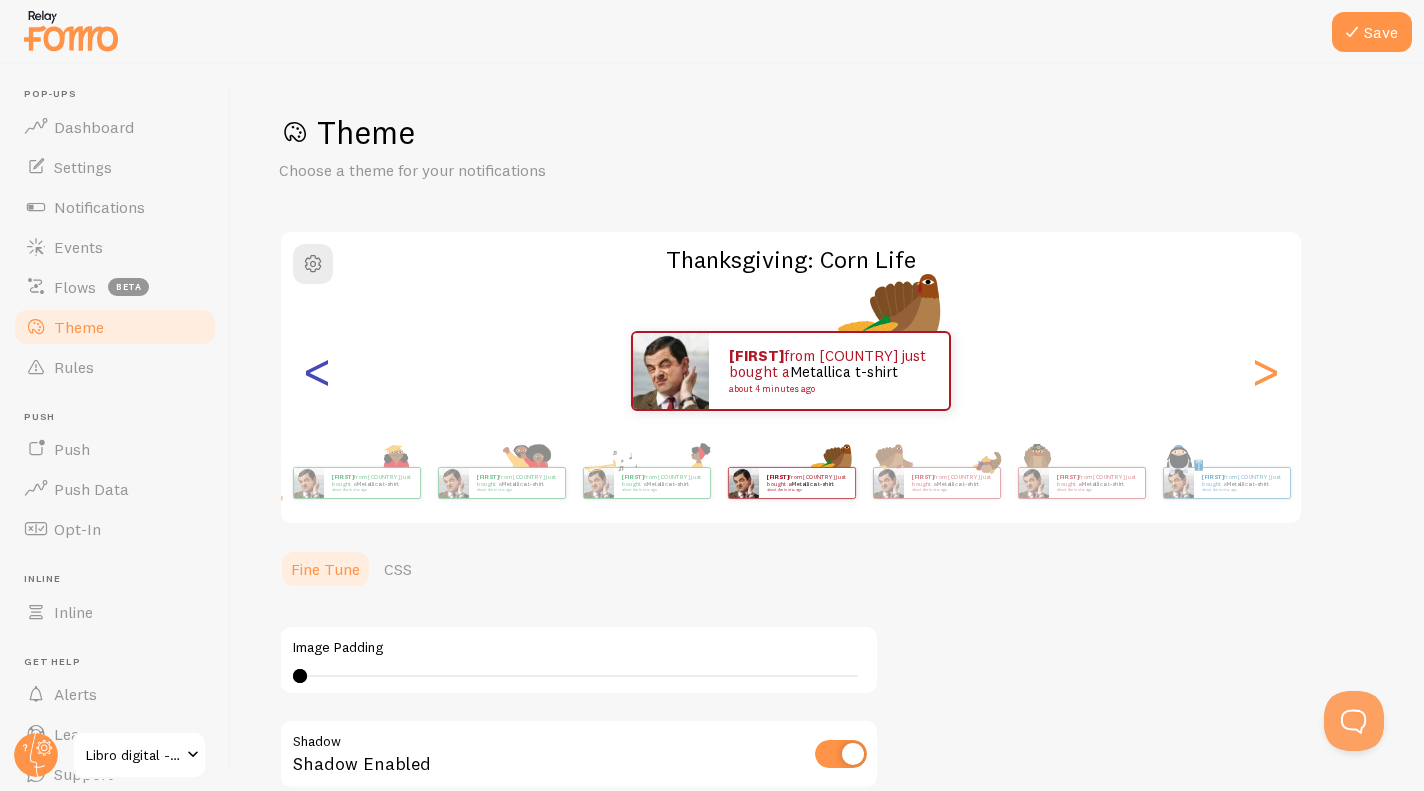 click on "<" at bounding box center (317, 371) 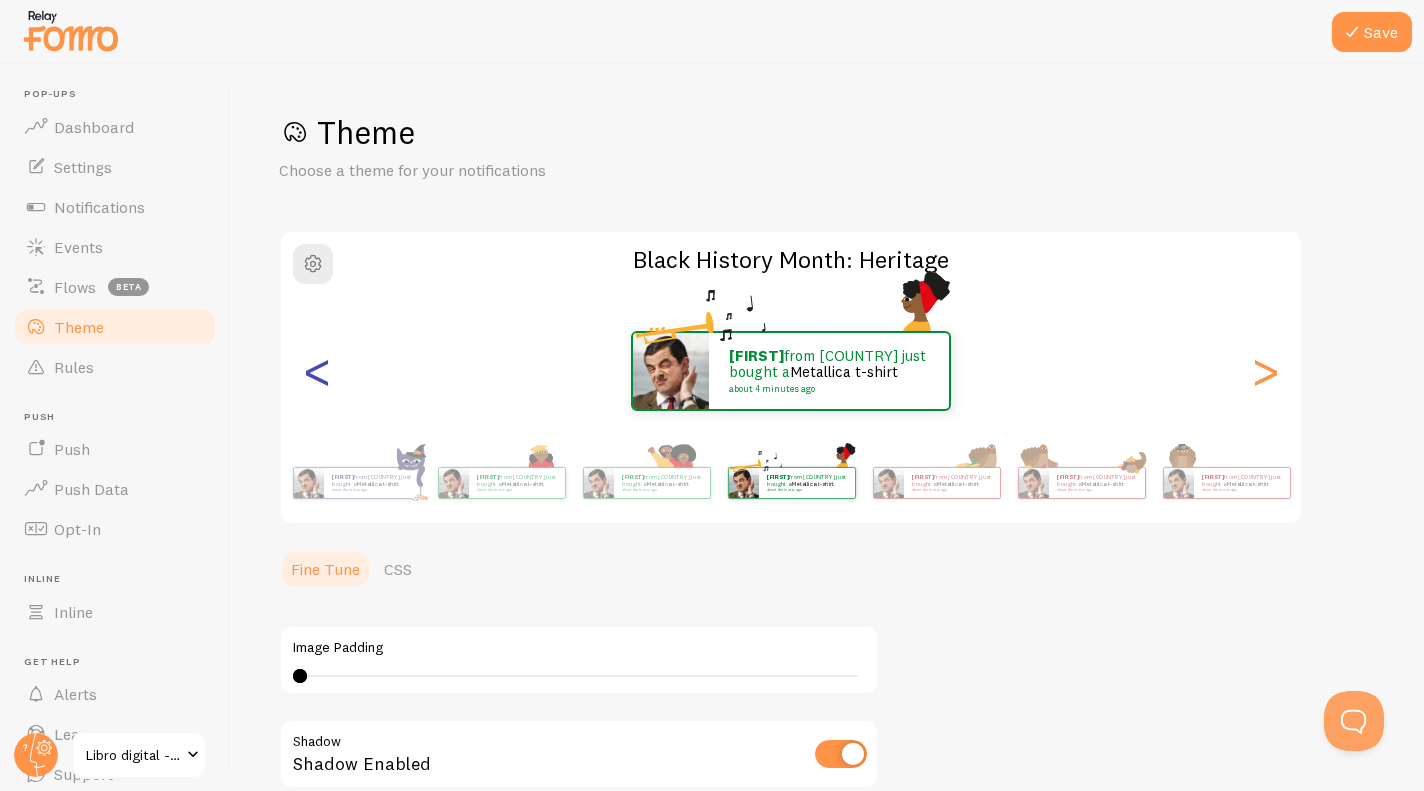 click on "<" at bounding box center (317, 371) 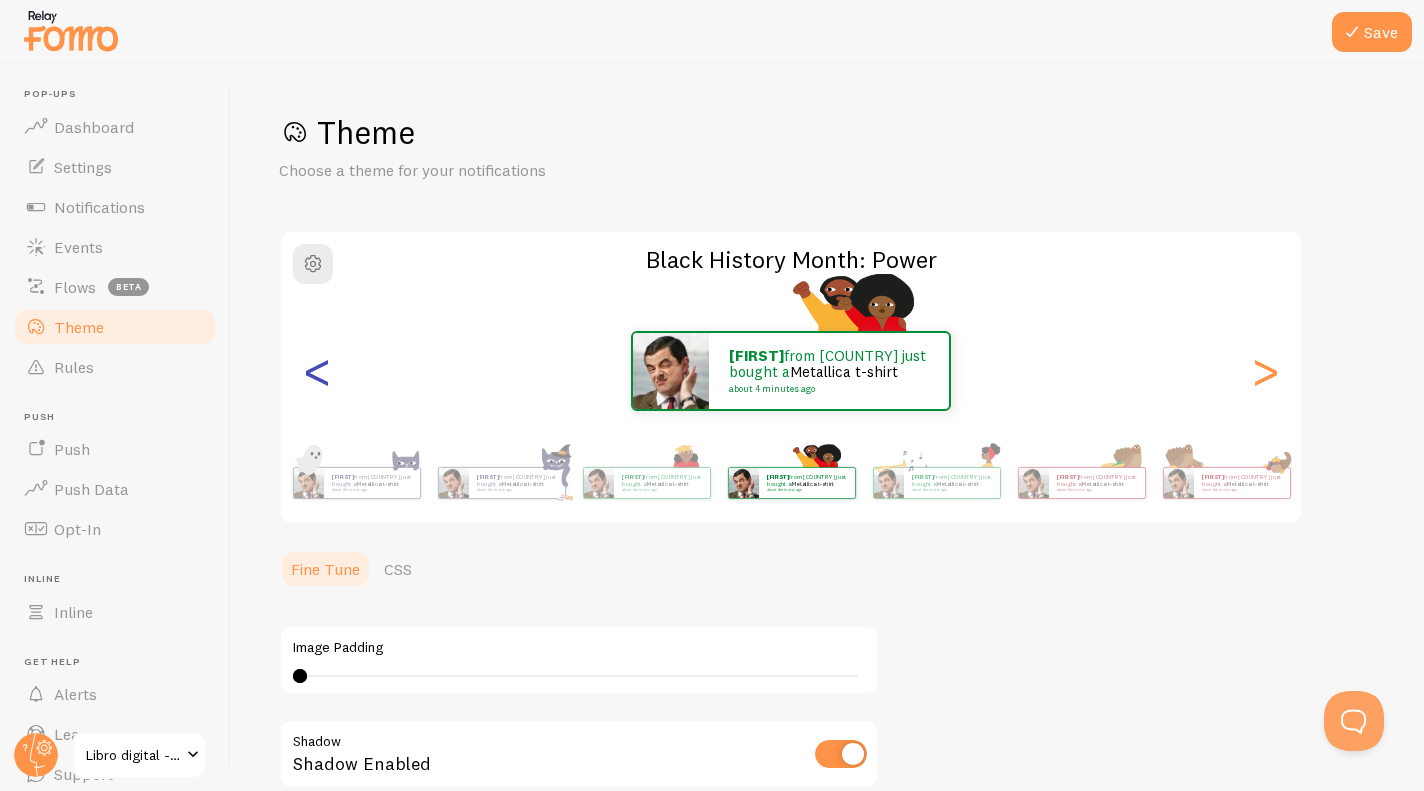 click on "<" at bounding box center (317, 371) 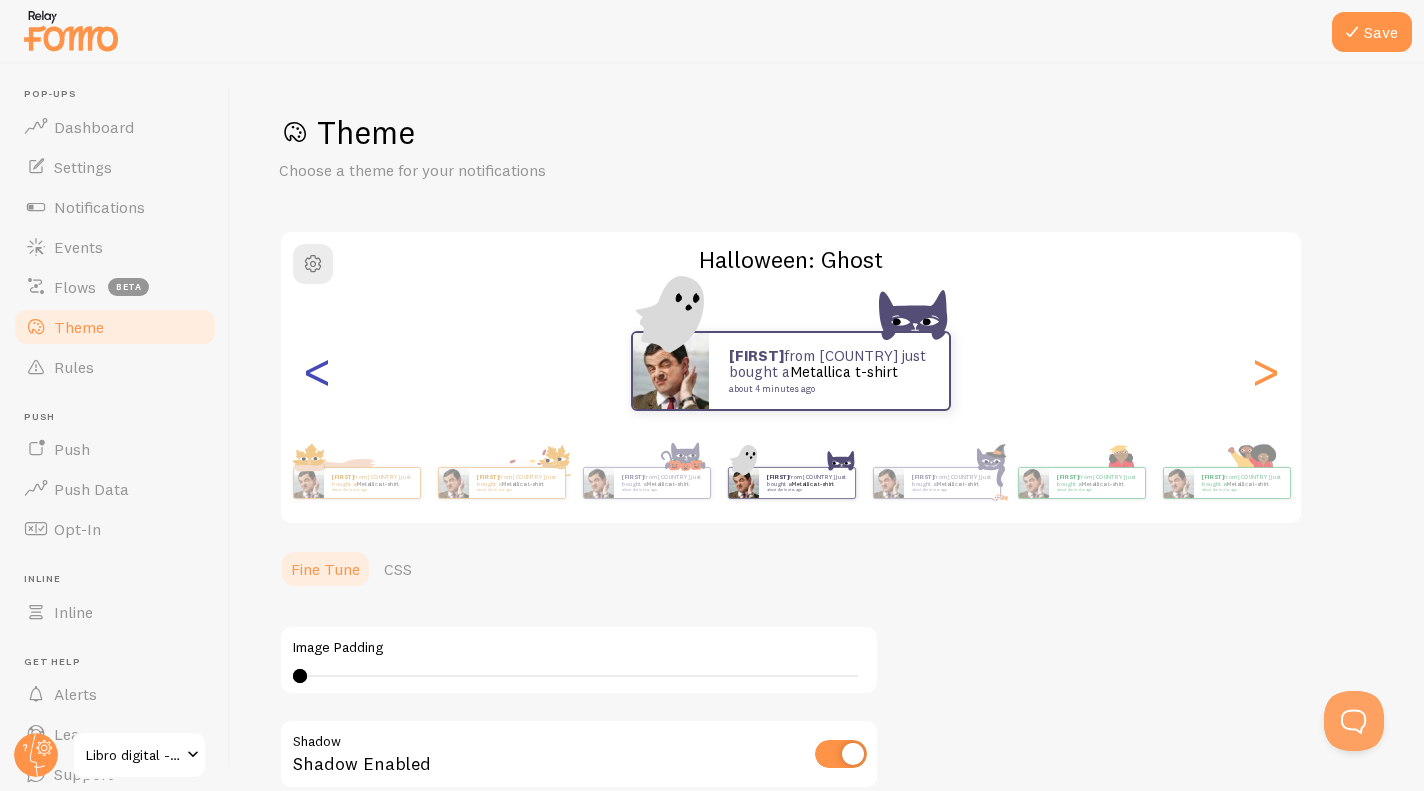 click on "<" at bounding box center [317, 371] 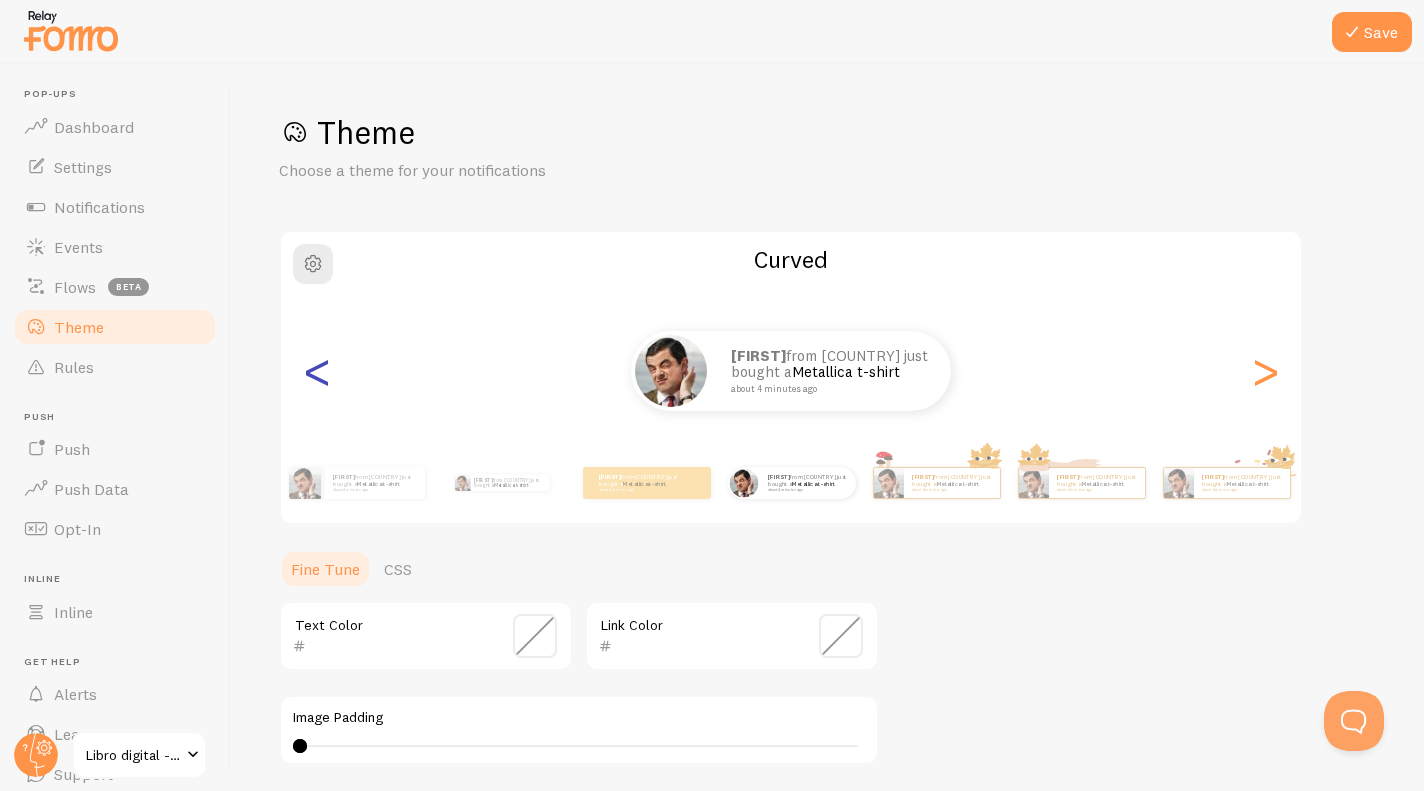 click on "<" at bounding box center [317, 371] 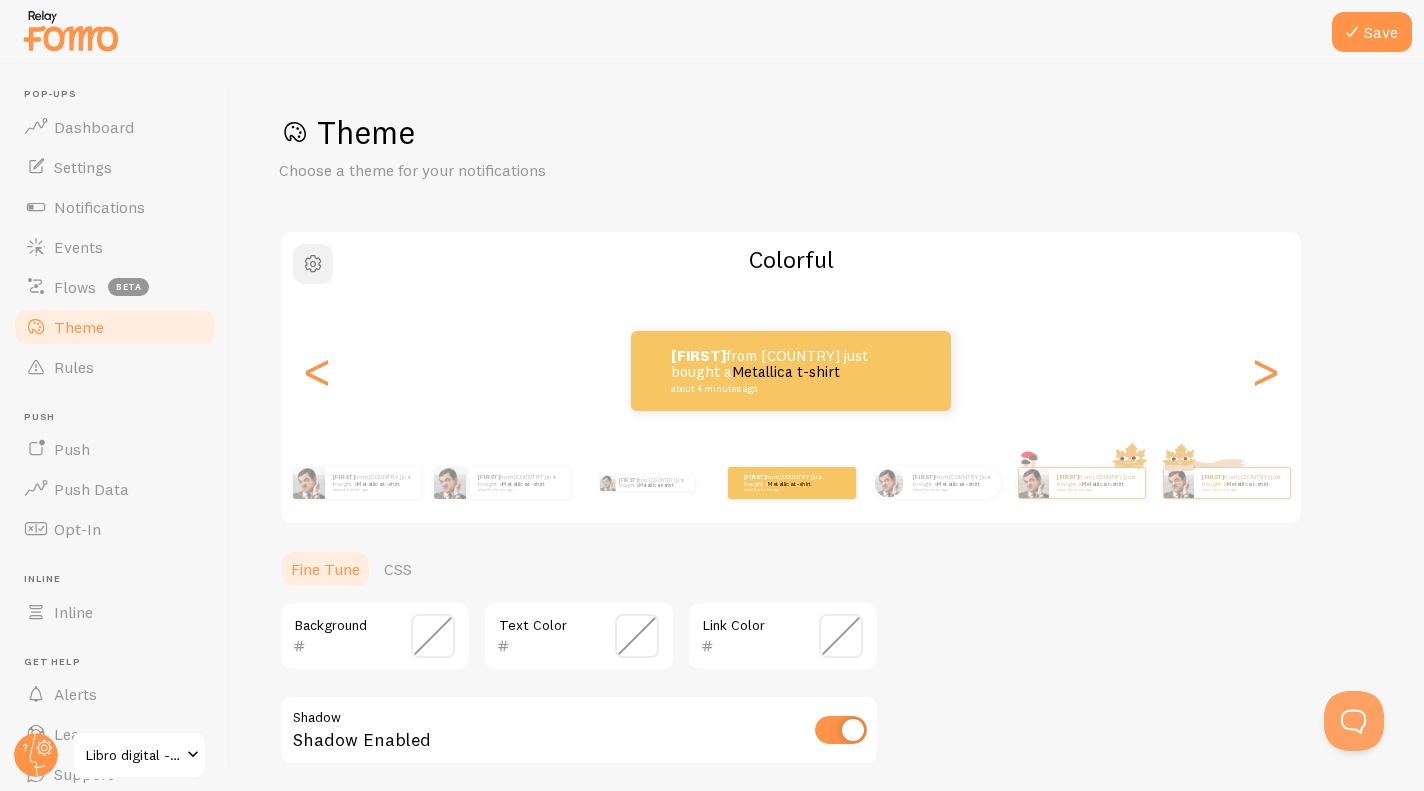 click at bounding box center [313, 264] 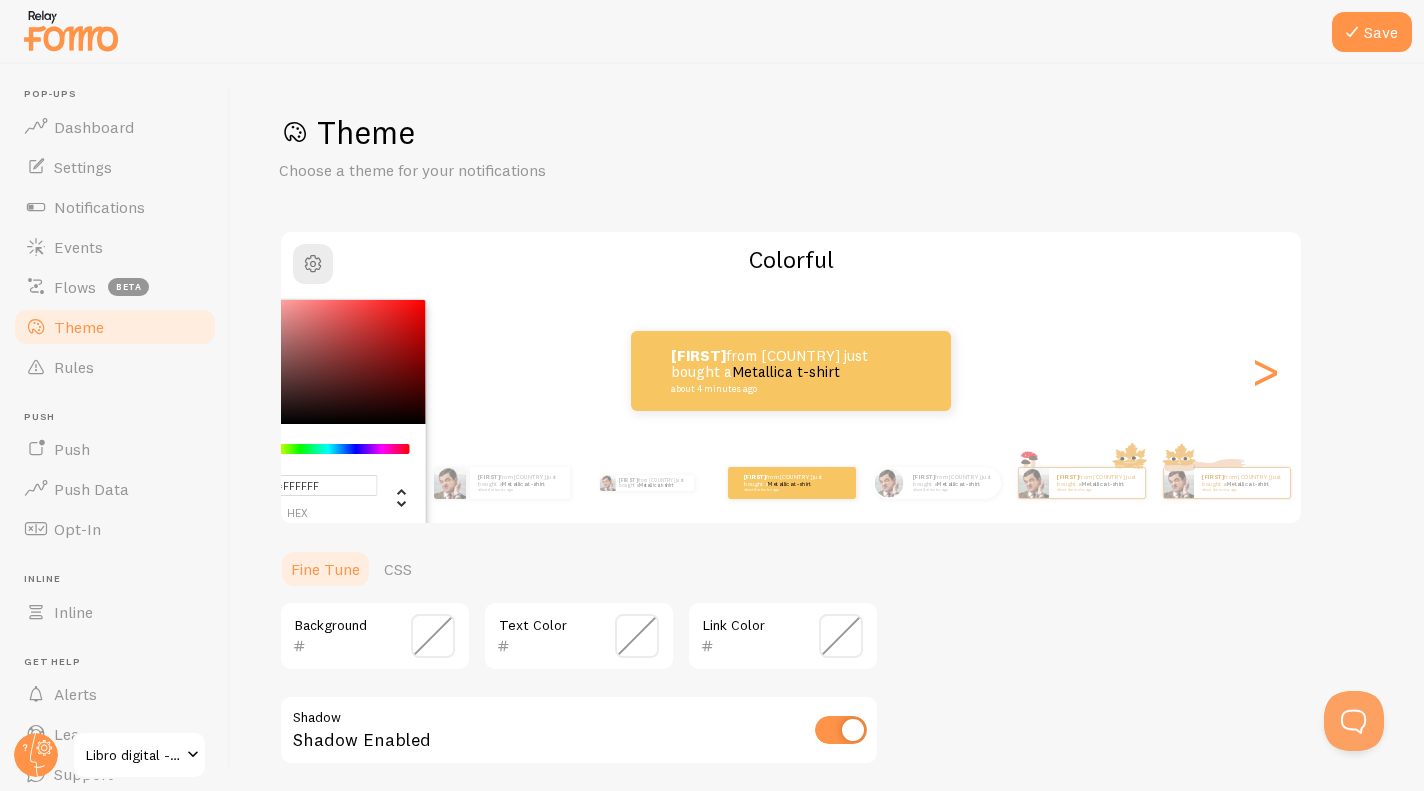 click on "Colorful" at bounding box center [791, 259] 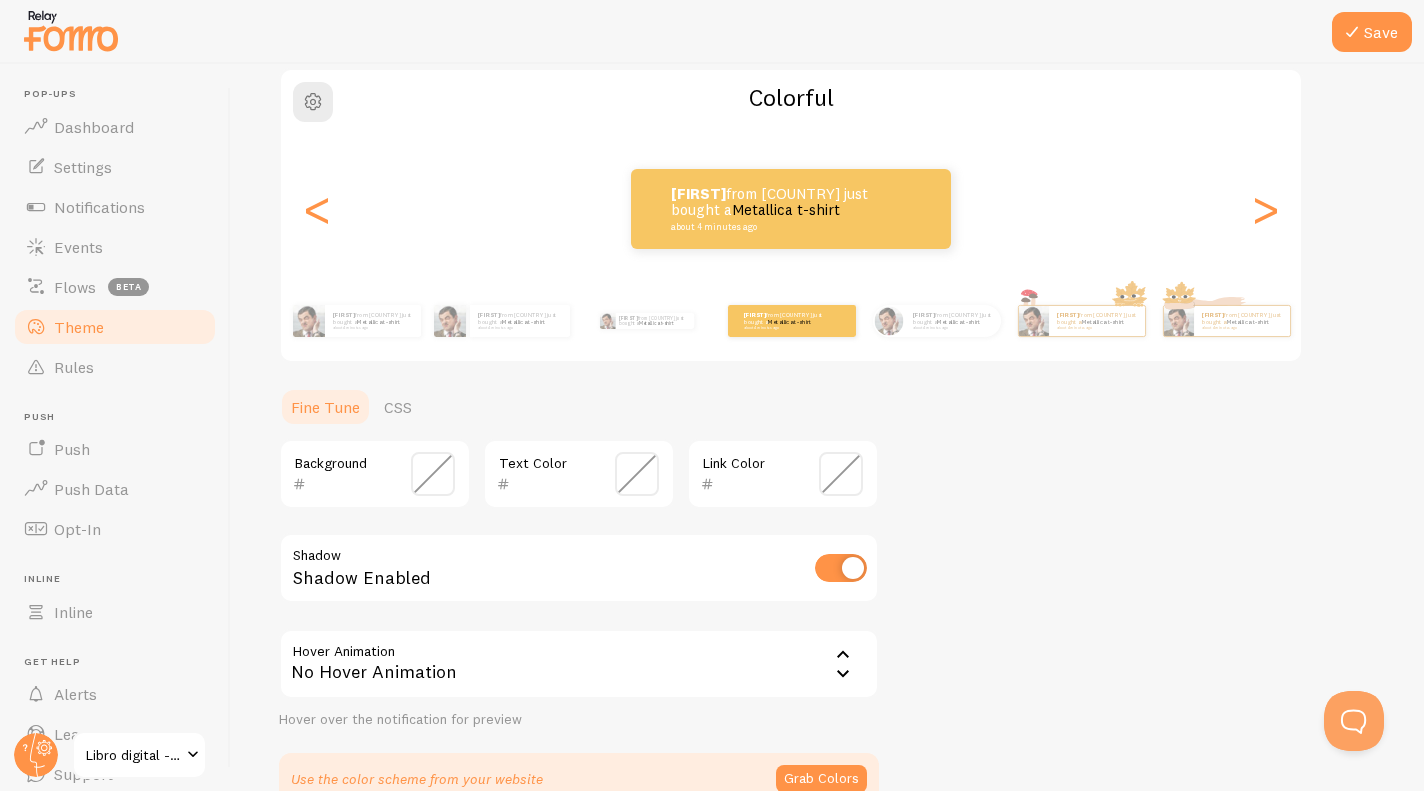 scroll, scrollTop: 223, scrollLeft: 0, axis: vertical 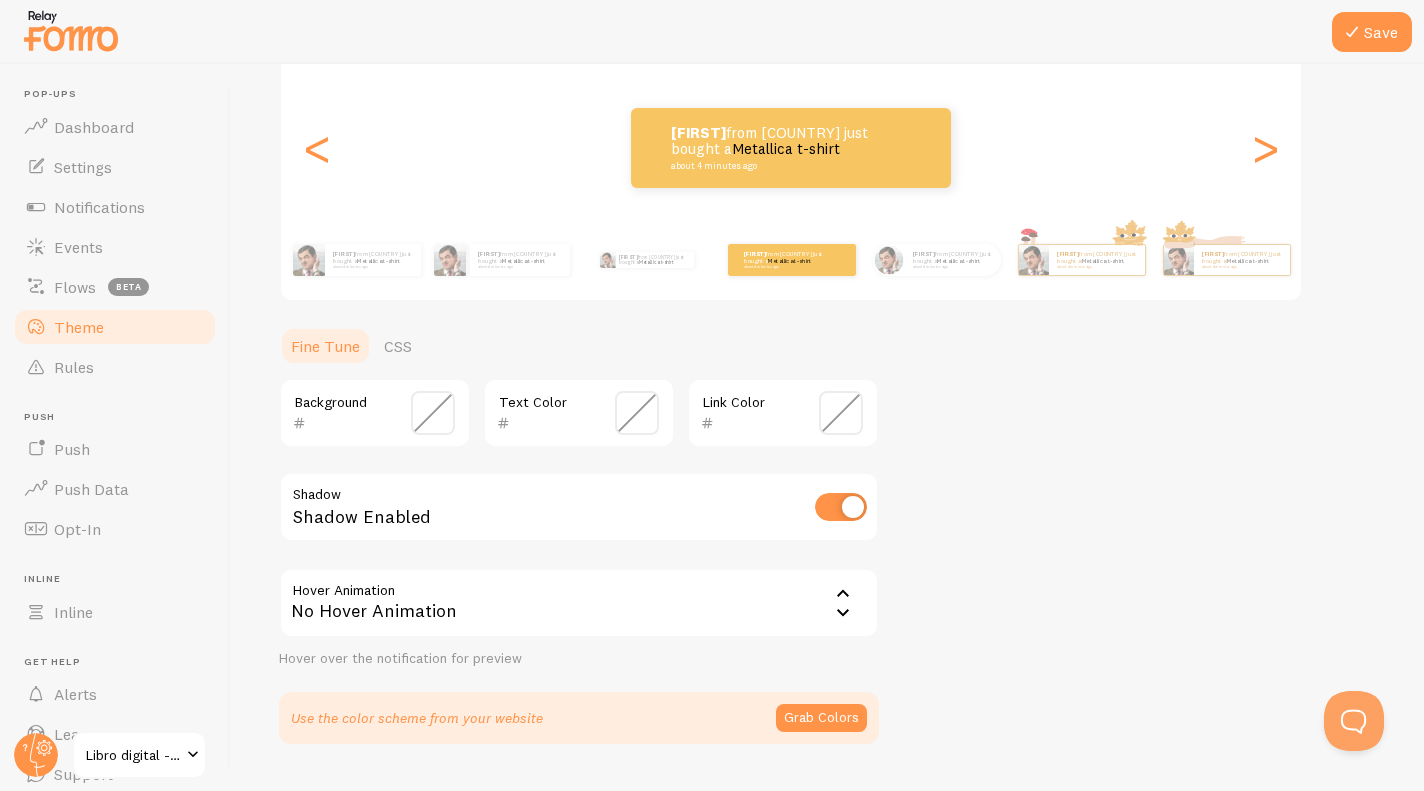 click on "No Hover Animation" at bounding box center (579, 603) 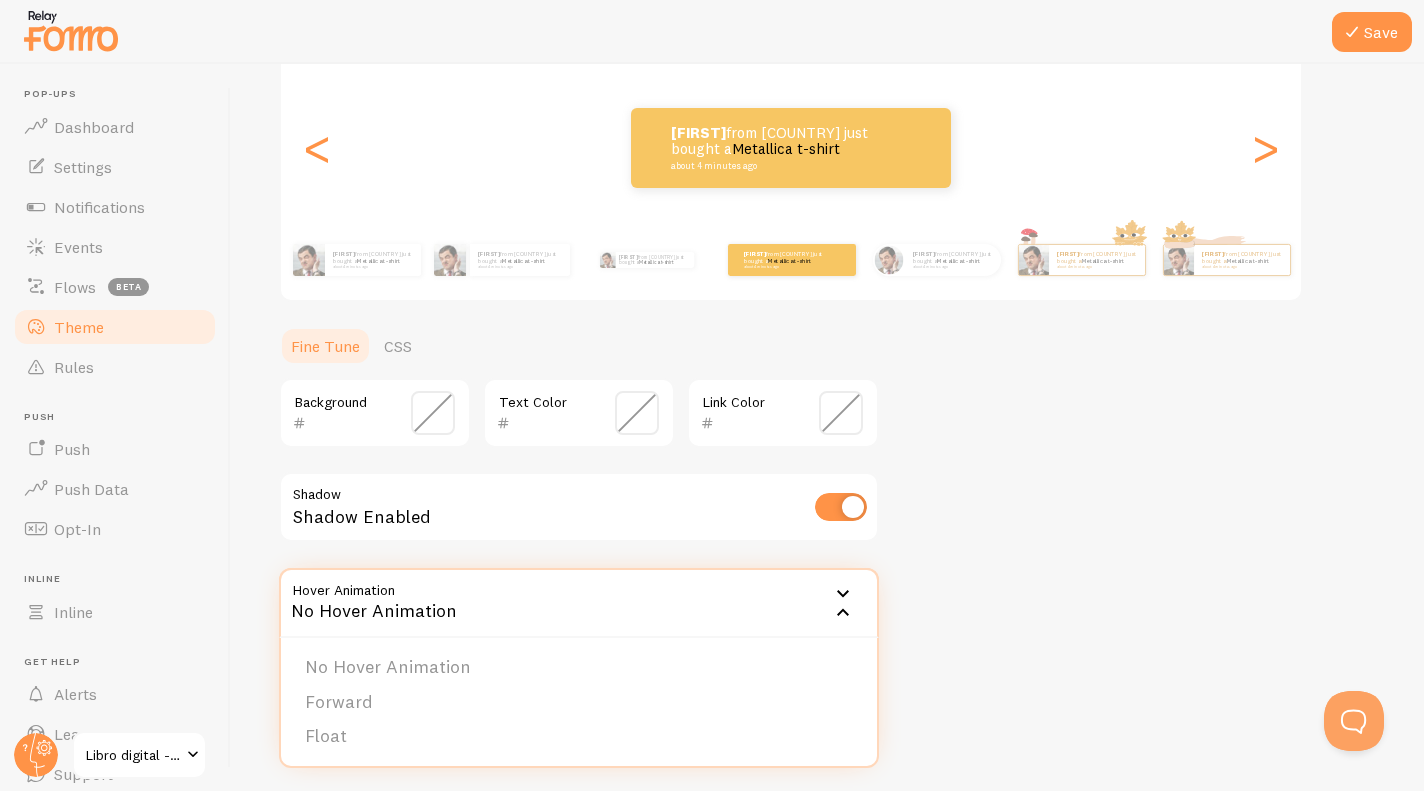 click on "Theme
Choose a theme for your notifications
Colorful
[FIRST]  from [COUNTRY] just bought a  [PRODUCT]   about [TIME_AGO] ago [FIRST]  from [COUNTRY] just bought a  [PRODUCT]   about [TIME_AGO] ago [FIRST]  from [COUNTRY] just bought a  [PRODUCT]   about [TIME_AGO] ago [FIRST]  from [COUNTRY] just bought a  [PRODUCT]   about [TIME_AGO] ago [FIRST]  from [COUNTRY] just bought a  [PRODUCT]   about [TIME_AGO] ago [FIRST]  from [COUNTRY] just bought a  [PRODUCT]   about [TIME_AGO] ago [FIRST]  from [COUNTRY] just bought a  [PRODUCT]   about [TIME_AGO] ago [FIRST]  from [COUNTRY] just bought a  [PRODUCT]   about [TIME_AGO] ago [FIRST]  from [COUNTRY] just bought a  [PRODUCT]   about [TIME_AGO] ago [FIRST]  from [COUNTRY] just bought a  [PRODUCT]   about [TIME_AGO] ago [FIRST]  from [COUNTRY] just bought a  [PRODUCT]   about [TIME_AGO] ago [FIRST]  [PRODUCT]   [FIRST]" at bounding box center (827, 316) 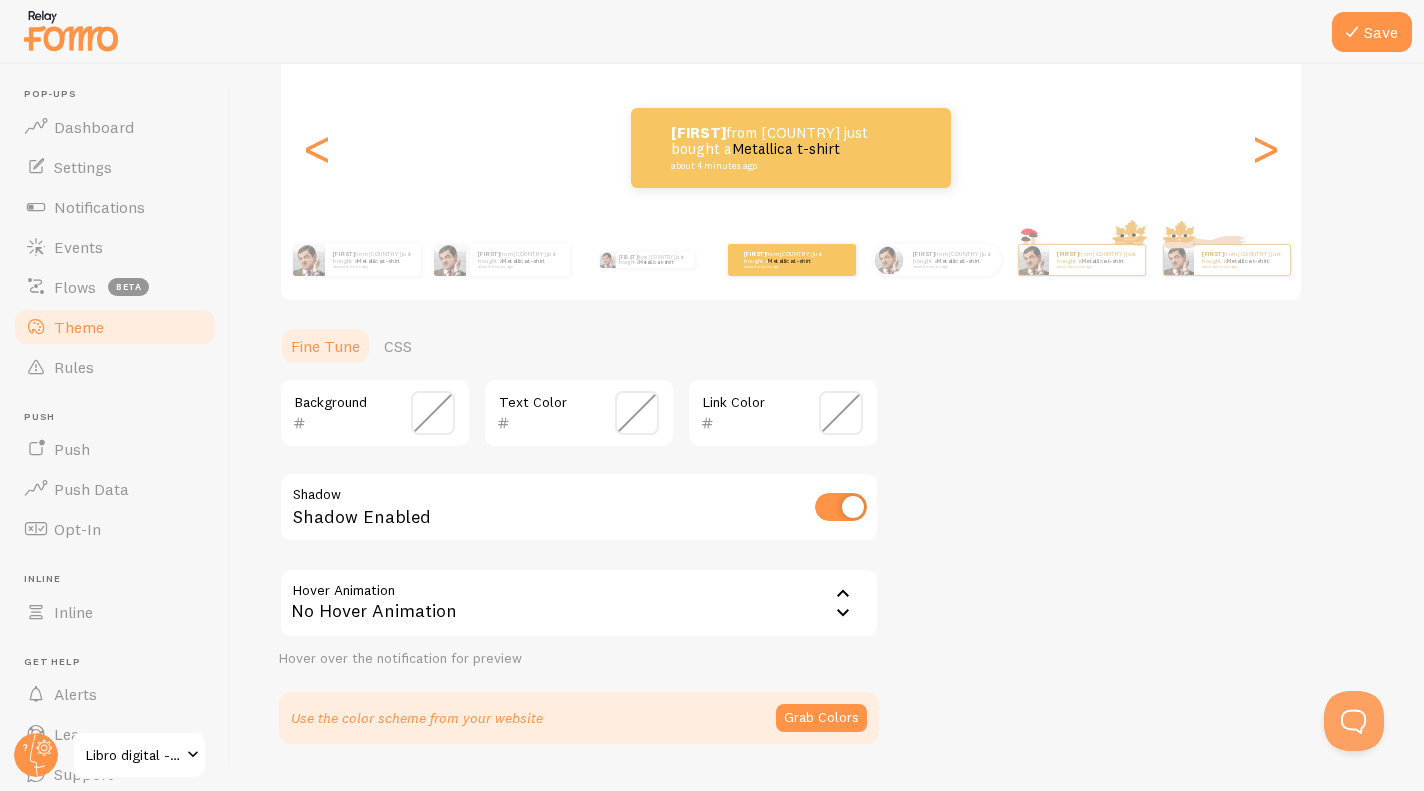 scroll, scrollTop: 272, scrollLeft: 0, axis: vertical 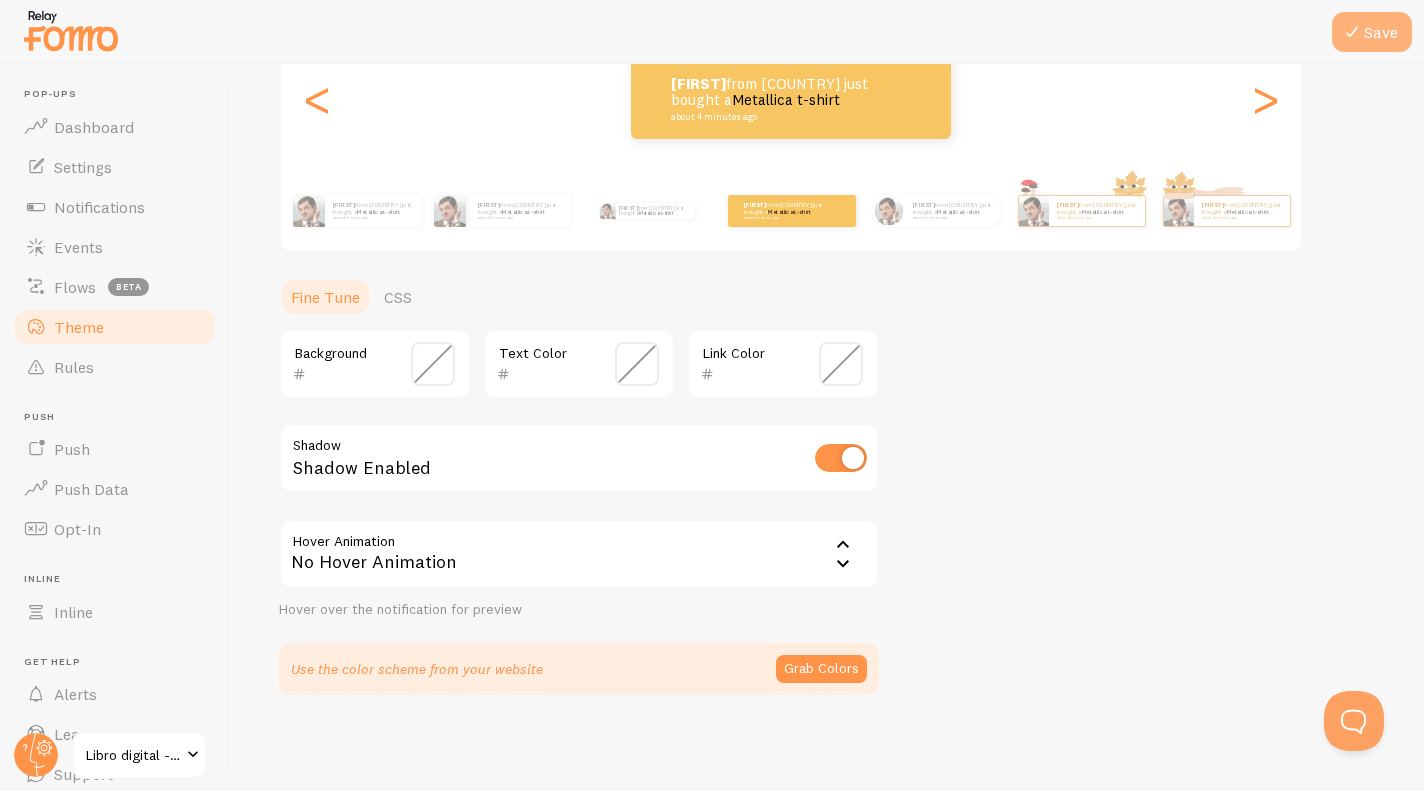 click on "Save" at bounding box center (1372, 32) 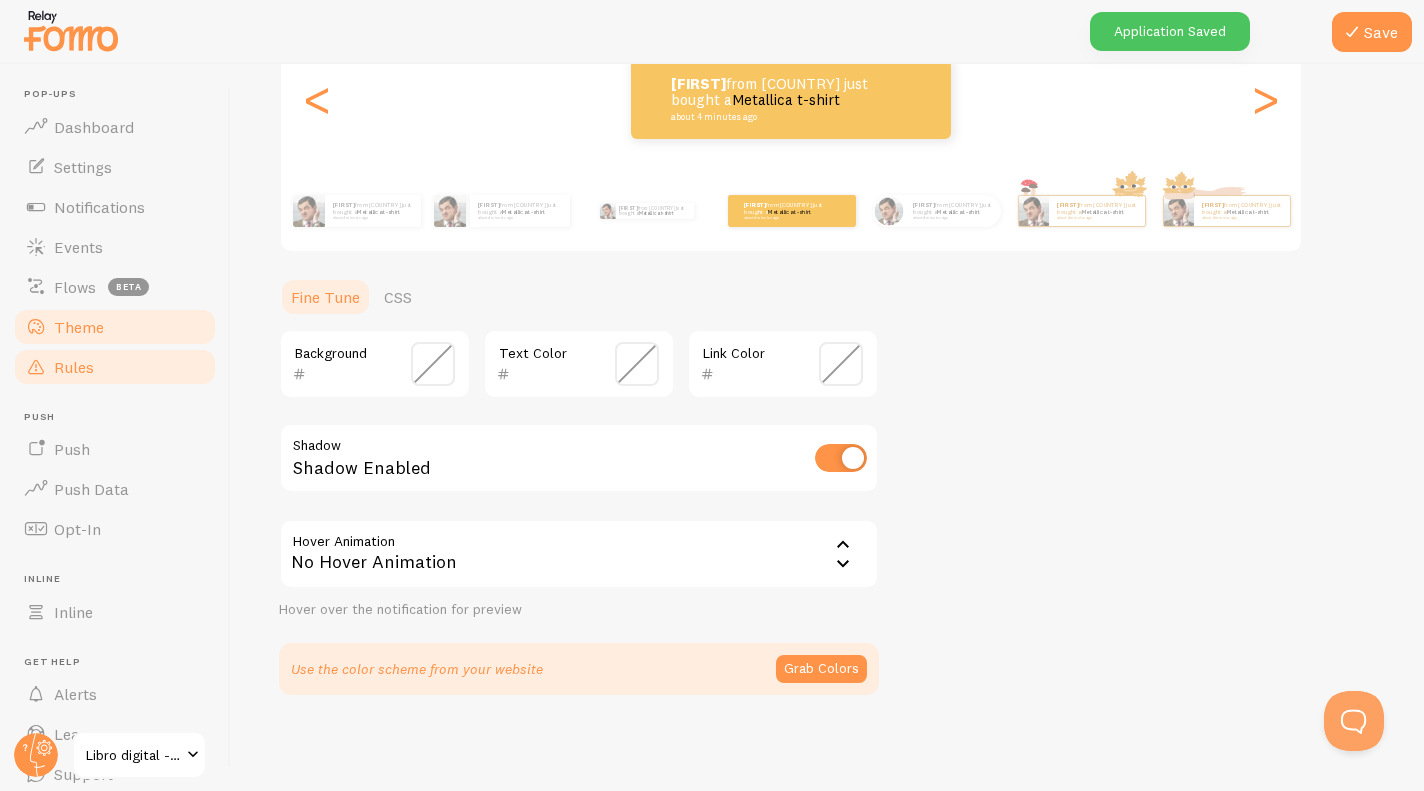 click on "Rules" at bounding box center (115, 367) 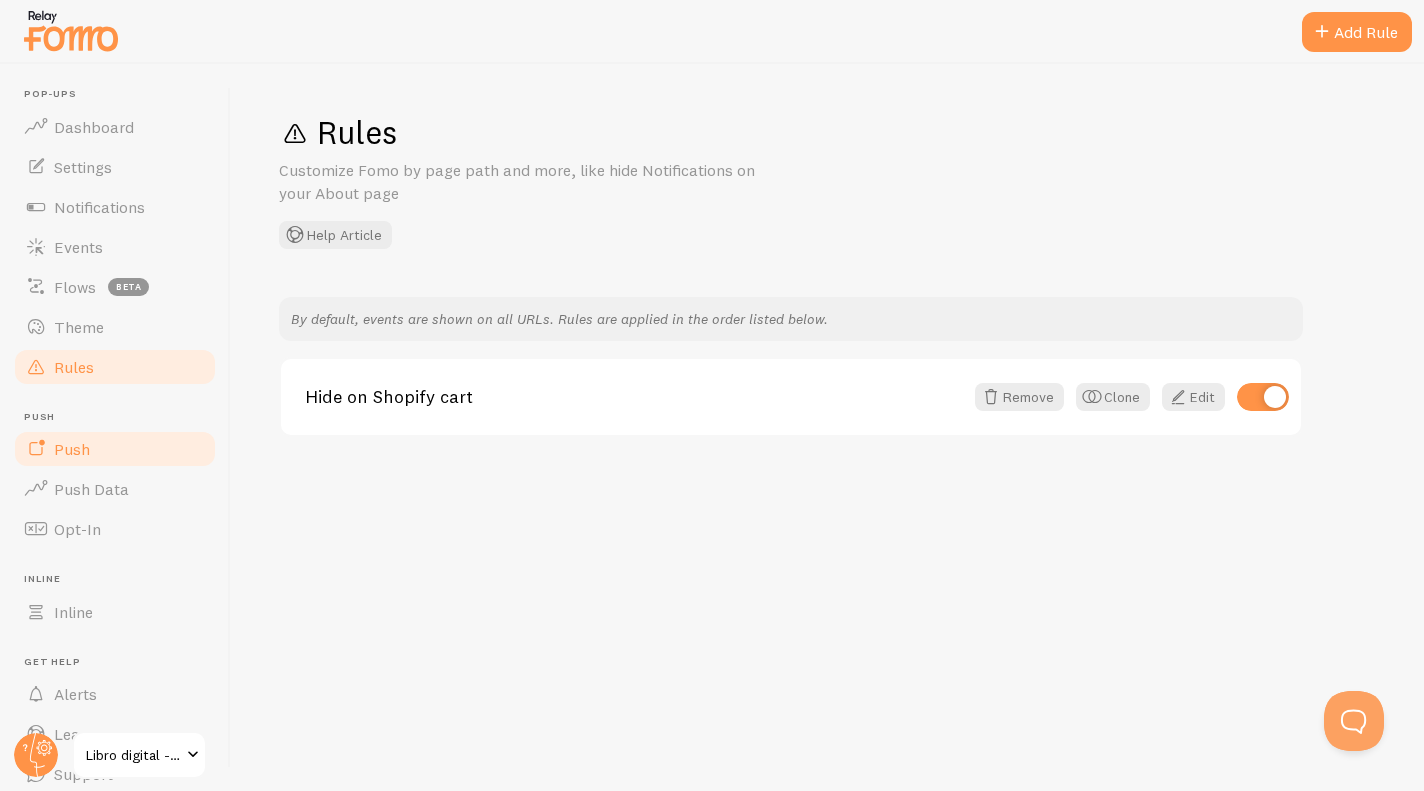 click on "Push" at bounding box center [115, 449] 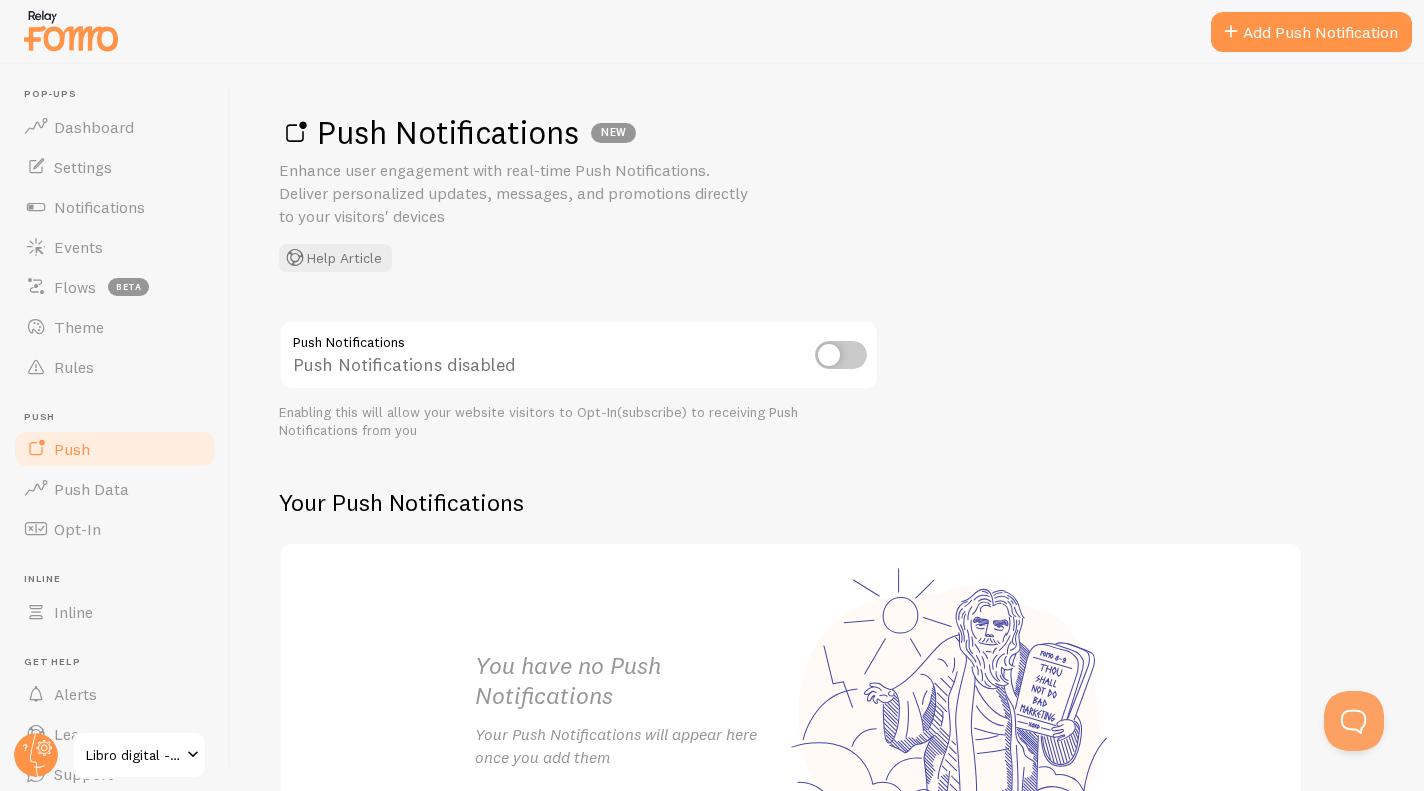 scroll, scrollTop: 193, scrollLeft: 0, axis: vertical 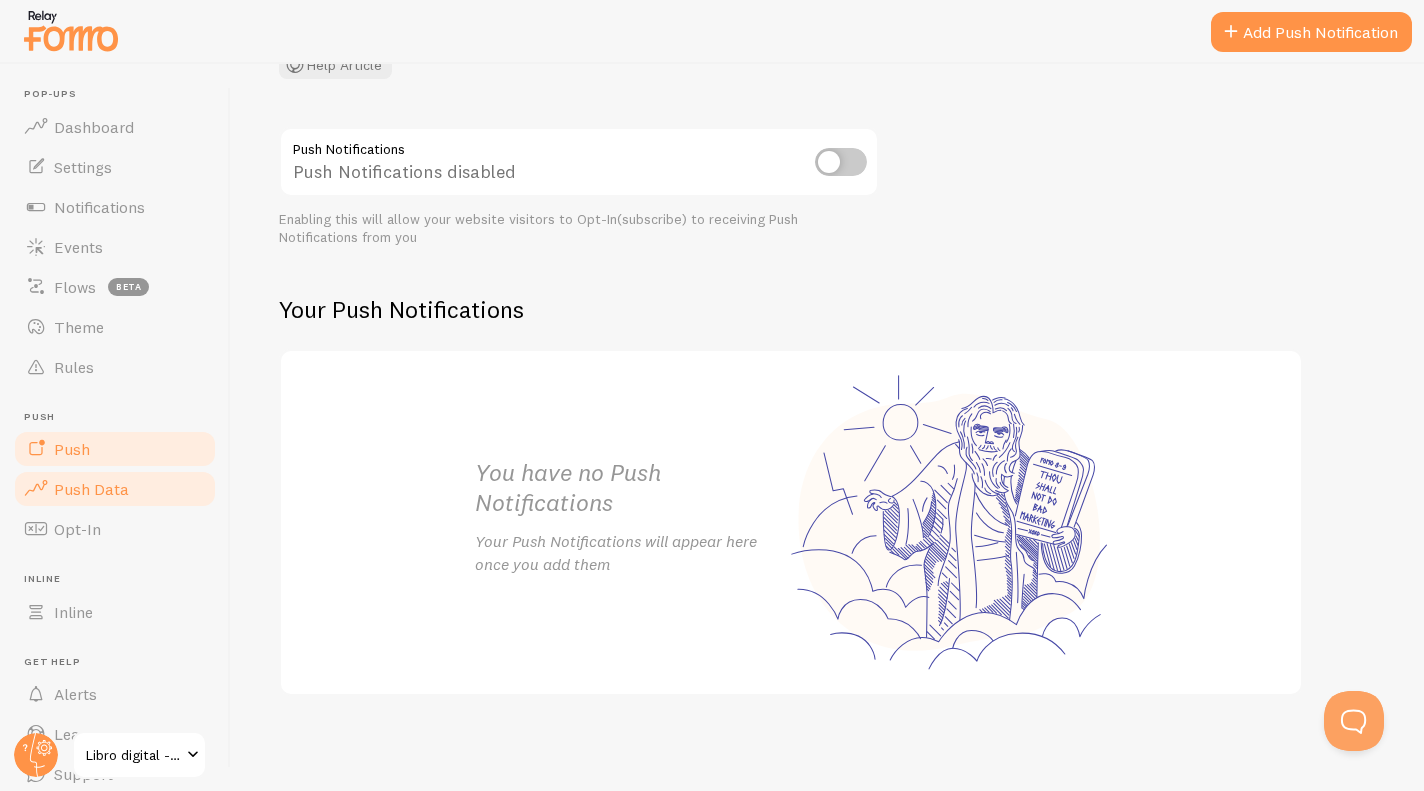 click on "Push Data" at bounding box center [115, 489] 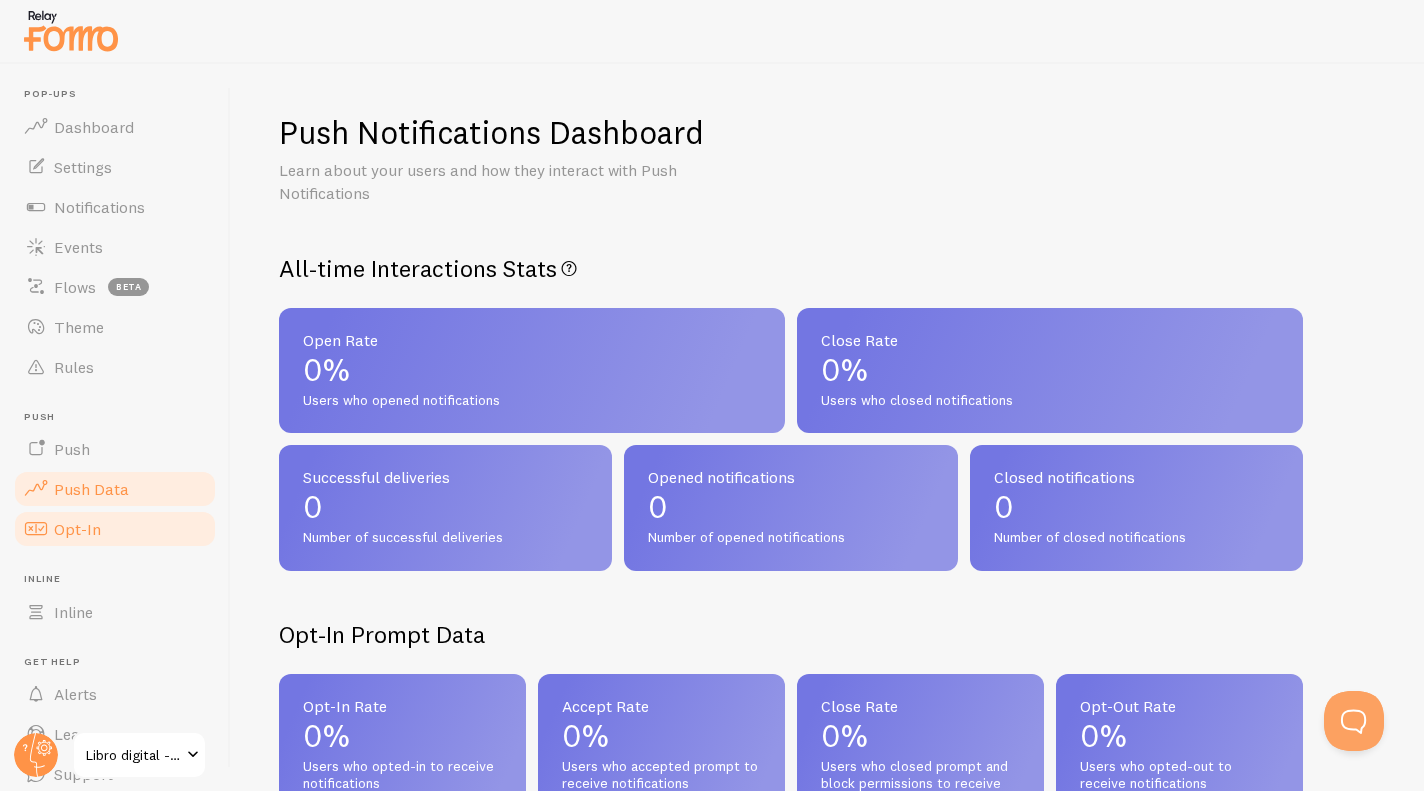 click on "Opt-In" at bounding box center [115, 529] 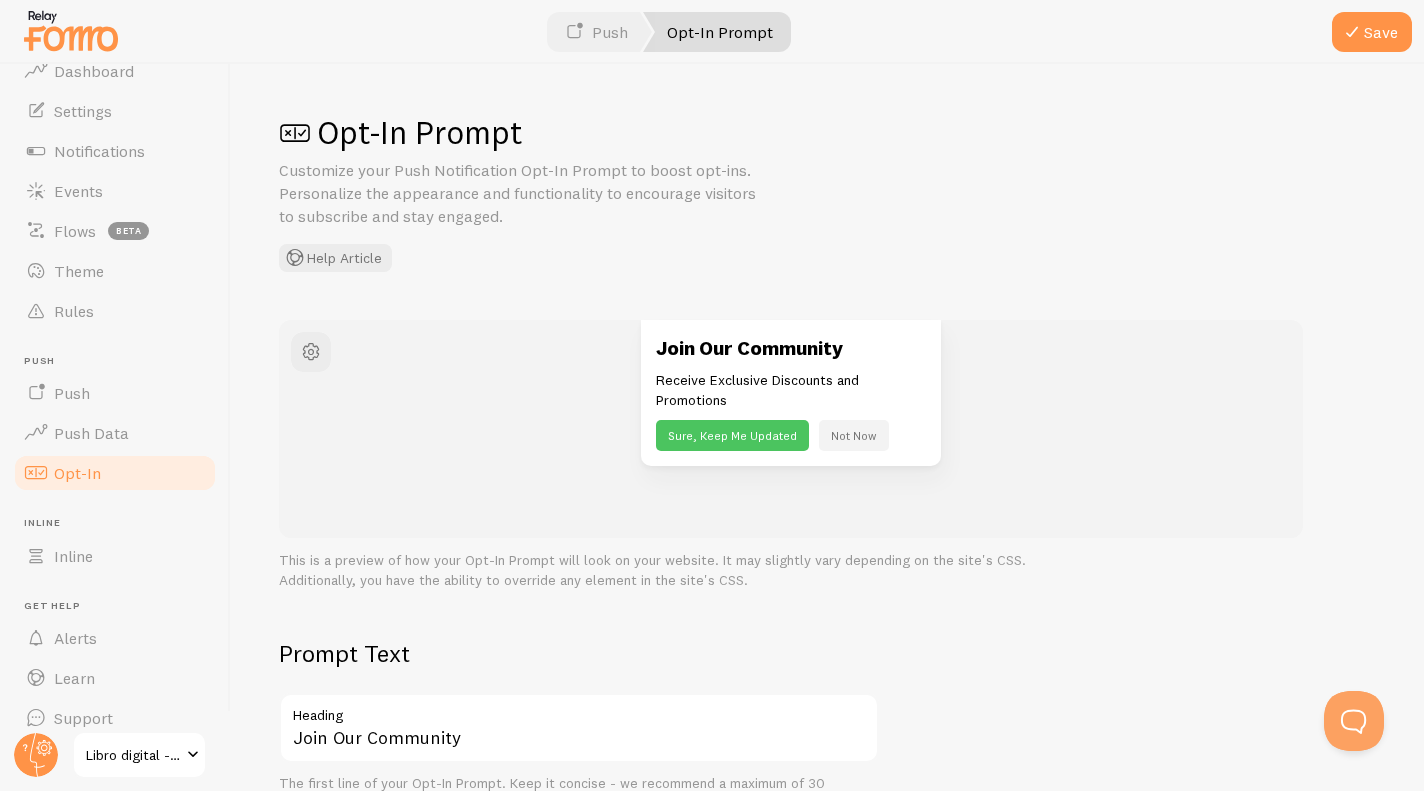 scroll, scrollTop: 75, scrollLeft: 0, axis: vertical 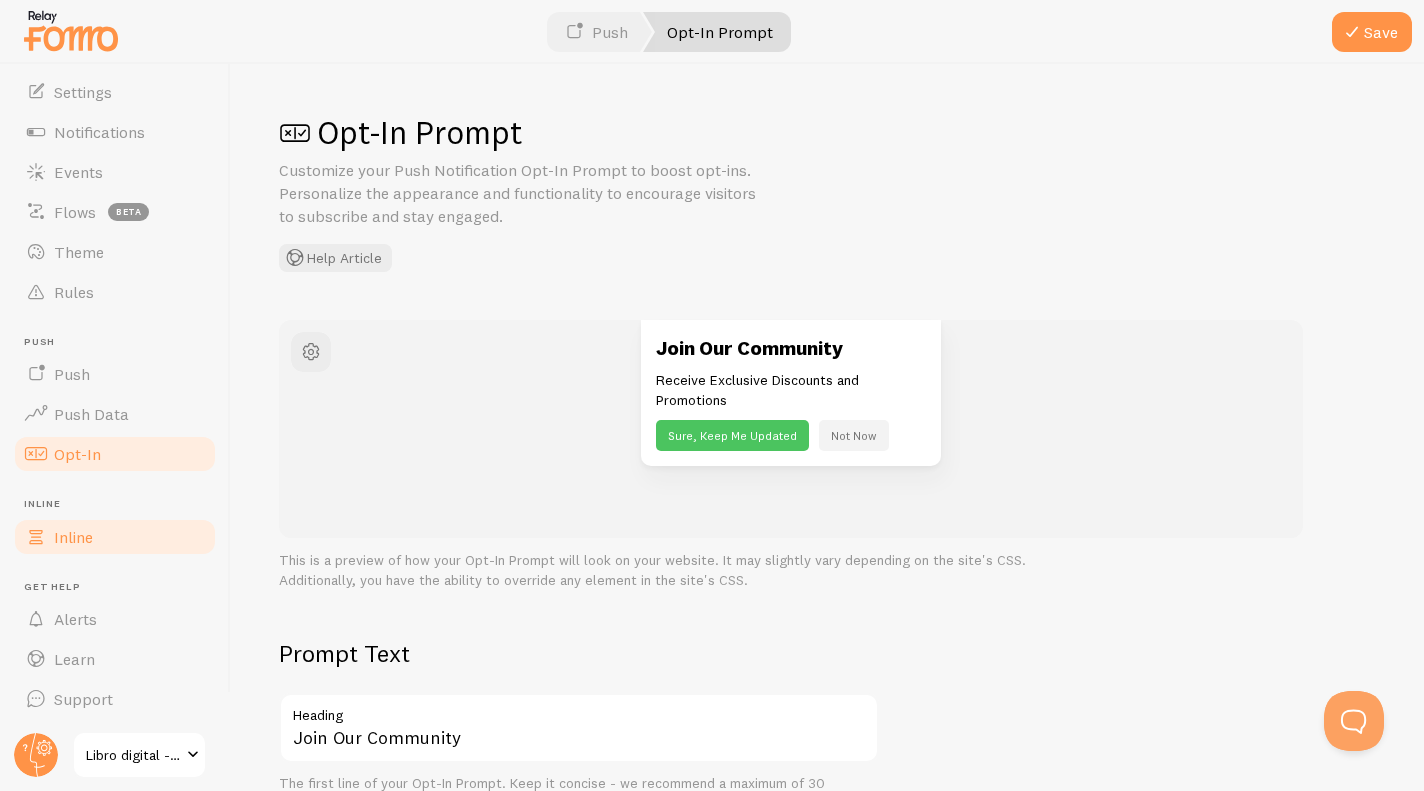 click on "Inline" at bounding box center [115, 537] 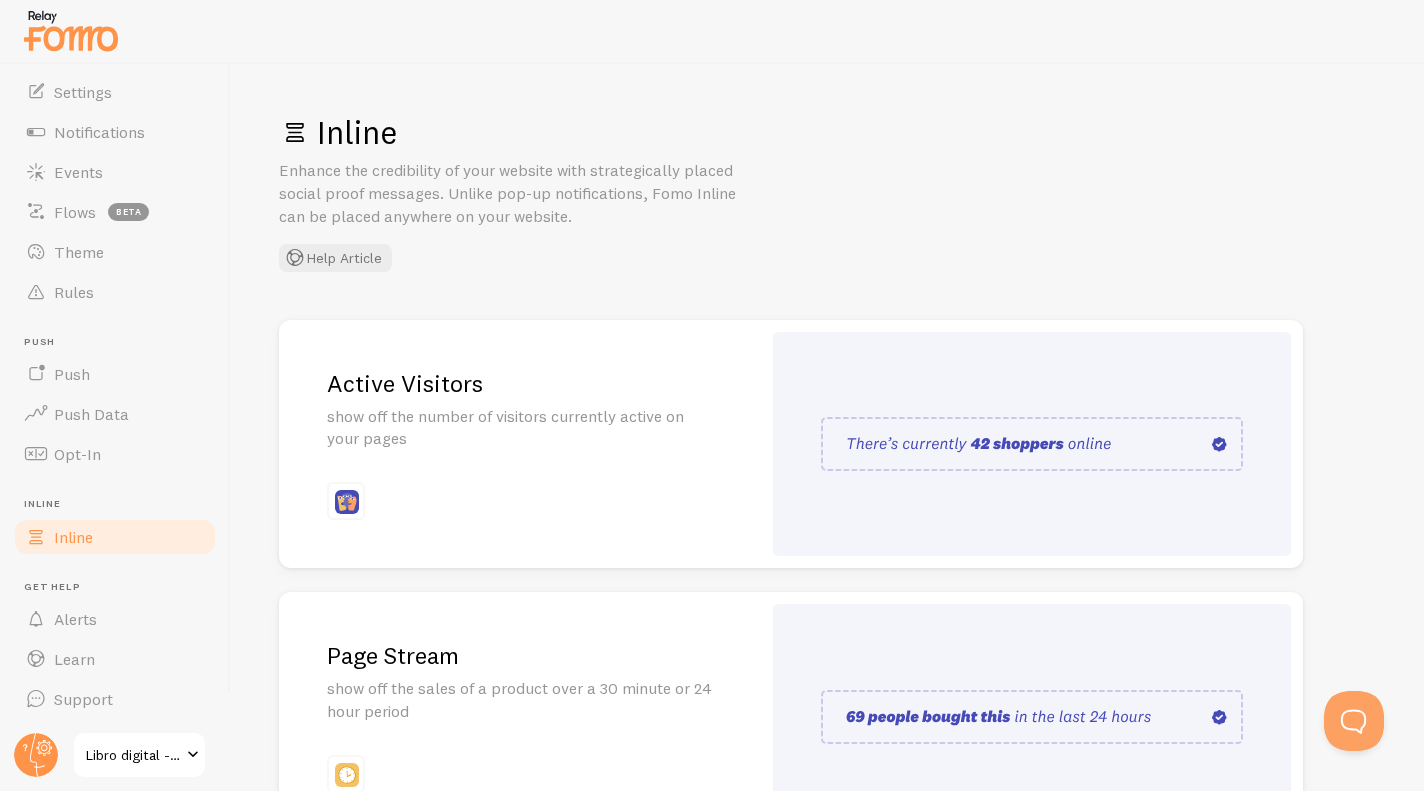 click on "show off the number of visitors currently active on your pages" at bounding box center [520, 428] 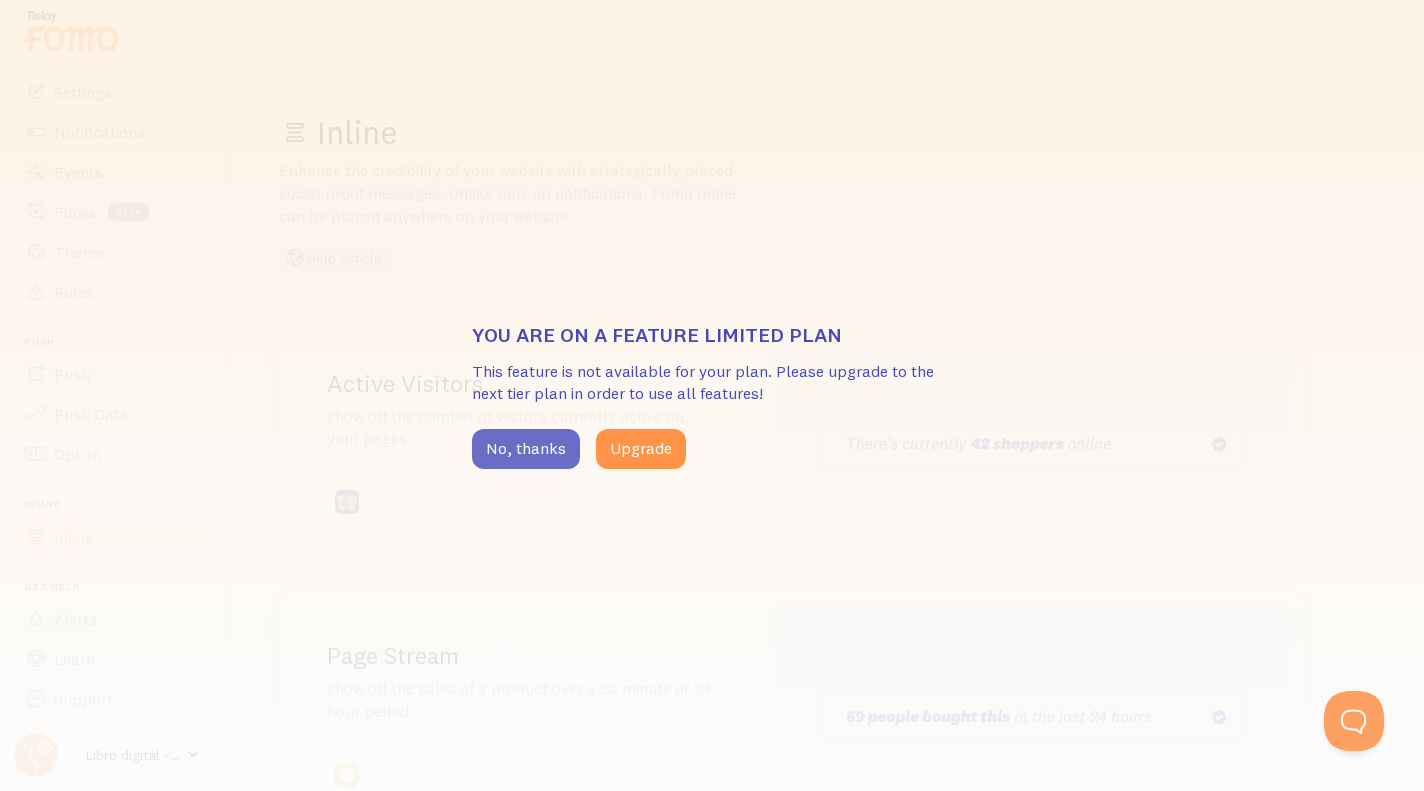 click on "No, thanks" at bounding box center [526, 449] 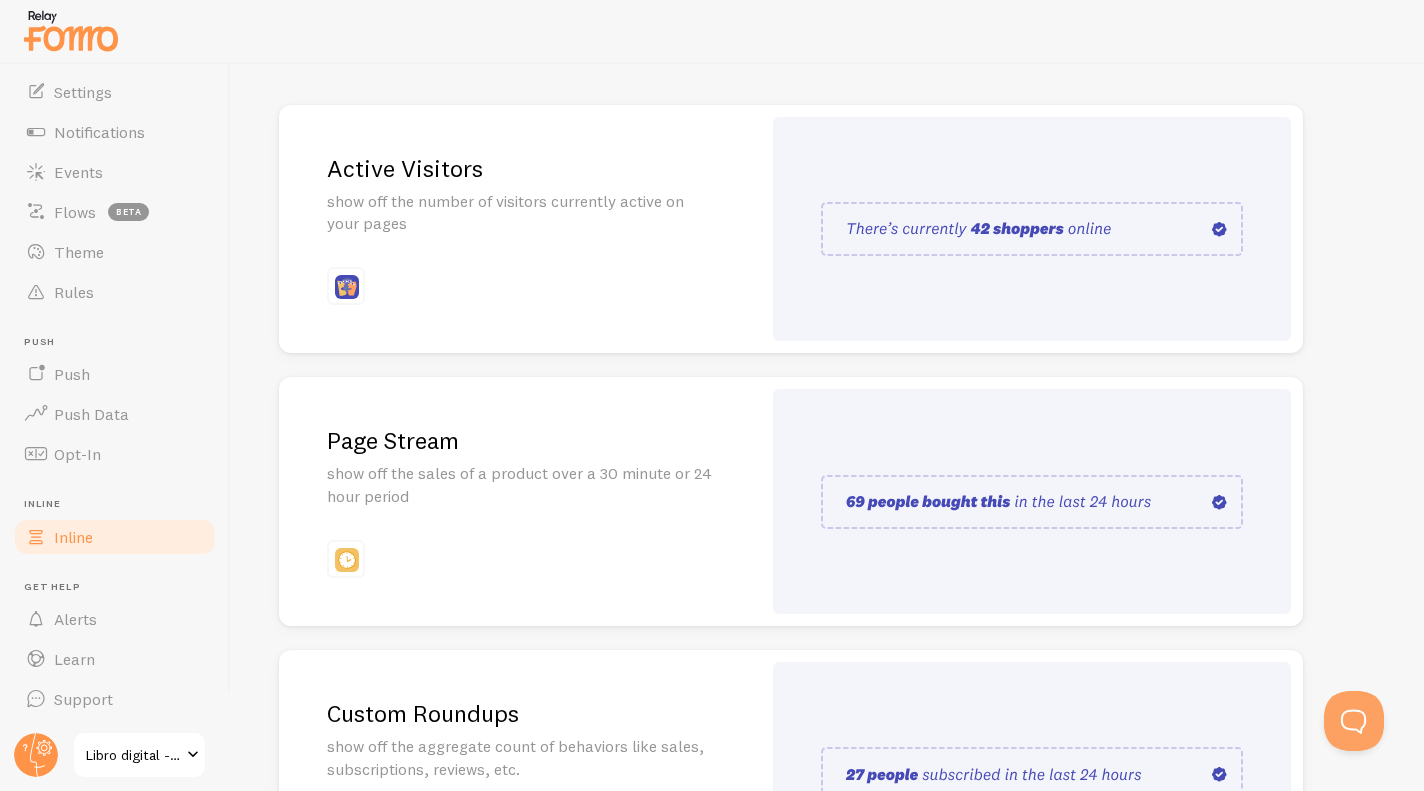 scroll, scrollTop: 232, scrollLeft: 0, axis: vertical 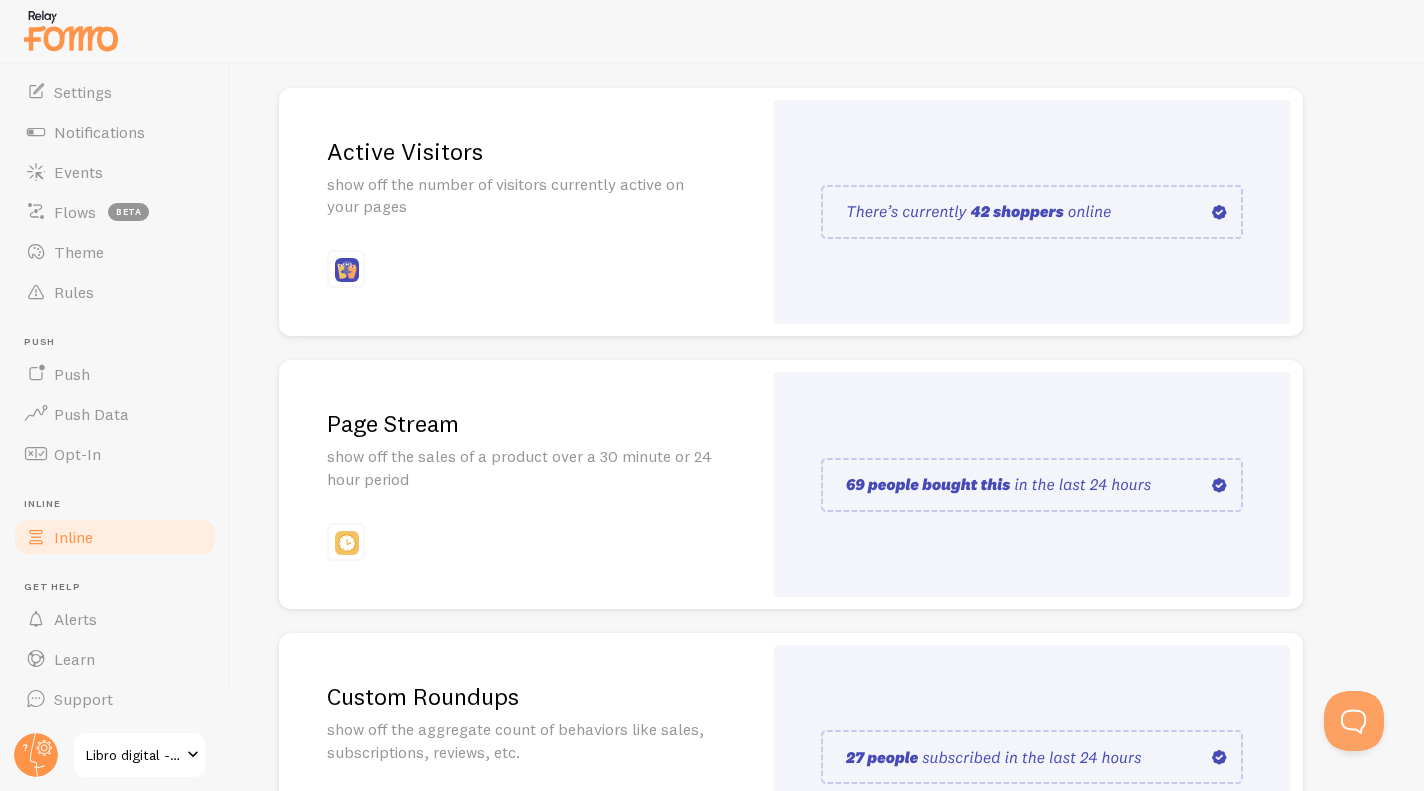 click on "Page Stream   show off the sales of a product over a 30 minute or 24 hour period" at bounding box center (520, 484) 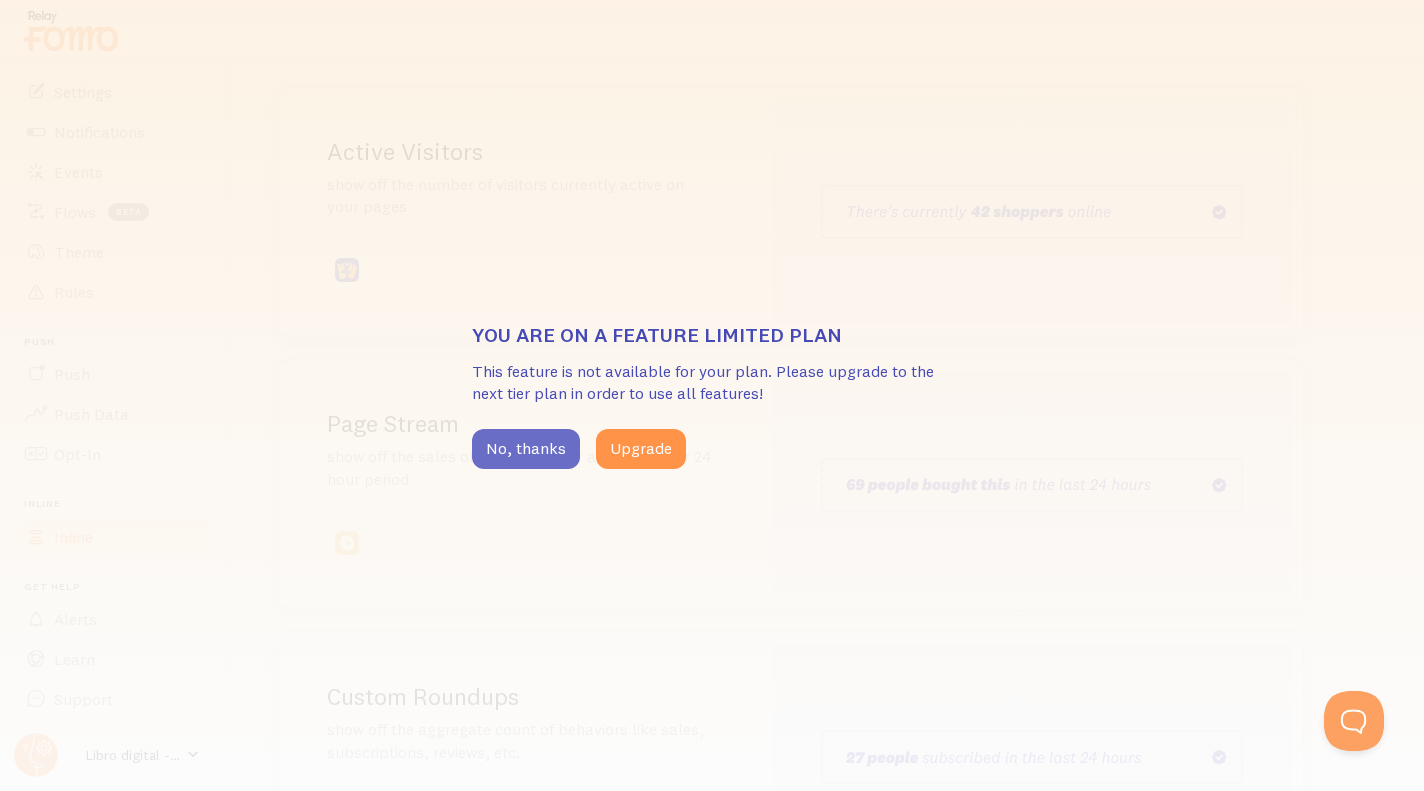 click on "No, thanks" at bounding box center [526, 449] 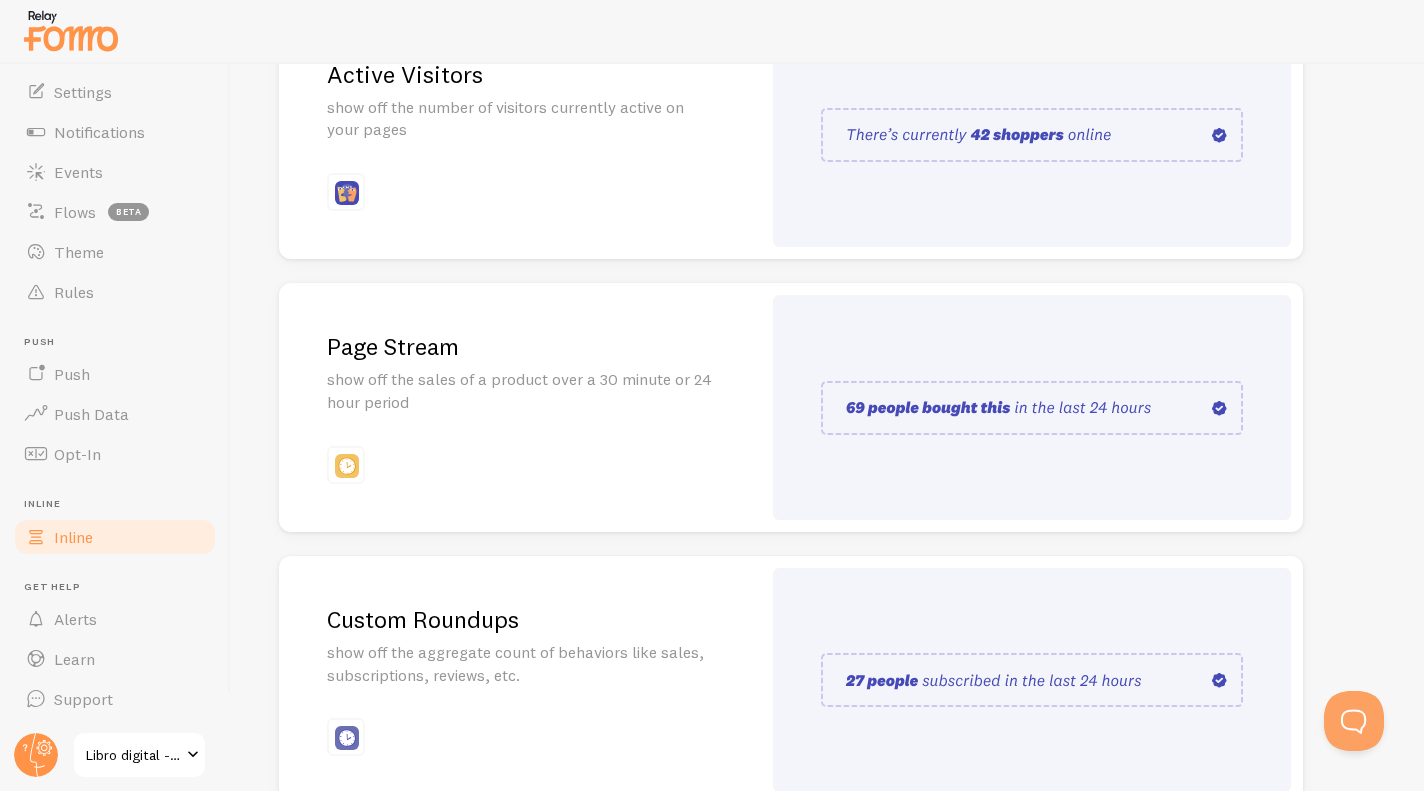 scroll, scrollTop: 418, scrollLeft: 0, axis: vertical 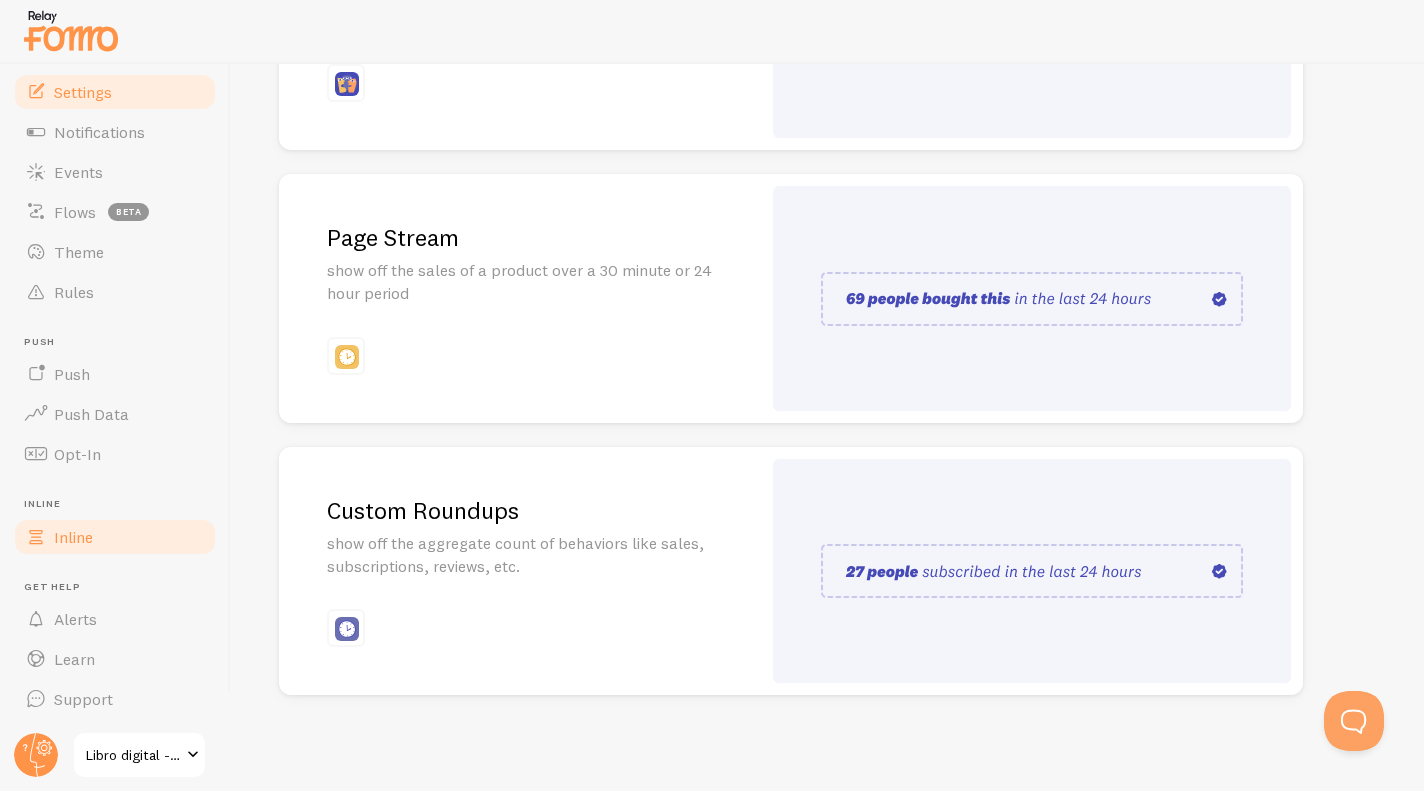 click on "Settings" at bounding box center (115, 92) 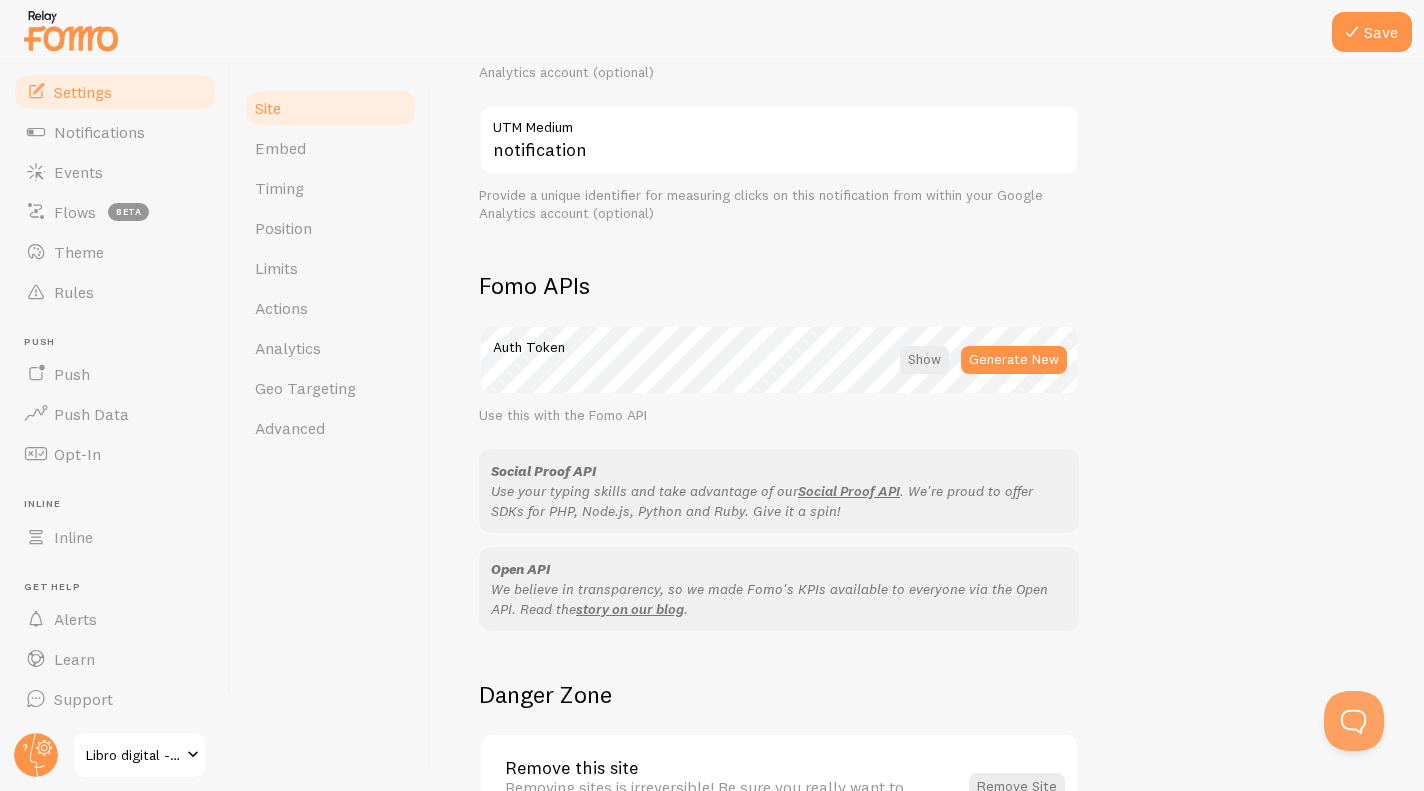 scroll, scrollTop: 1097, scrollLeft: 0, axis: vertical 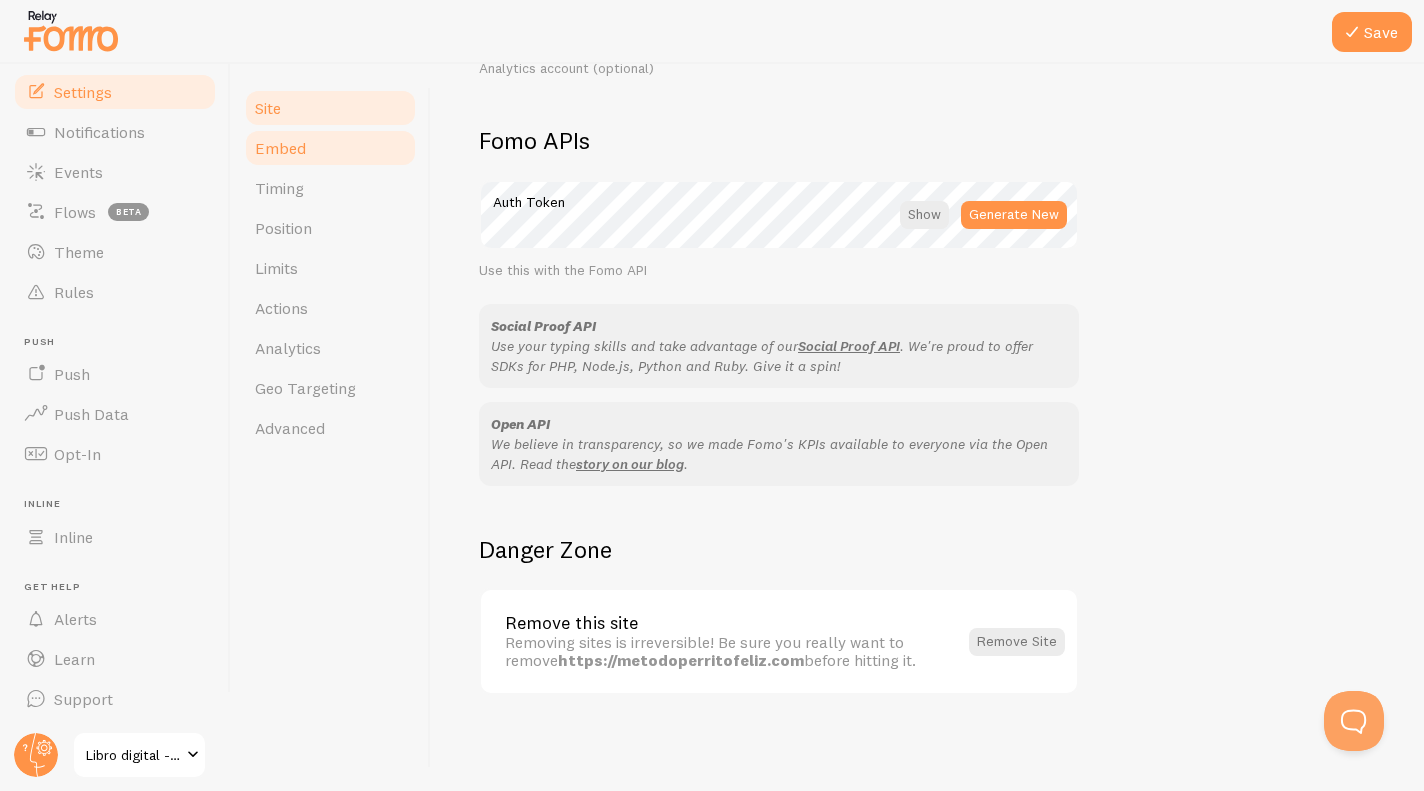 click on "Embed" at bounding box center [330, 148] 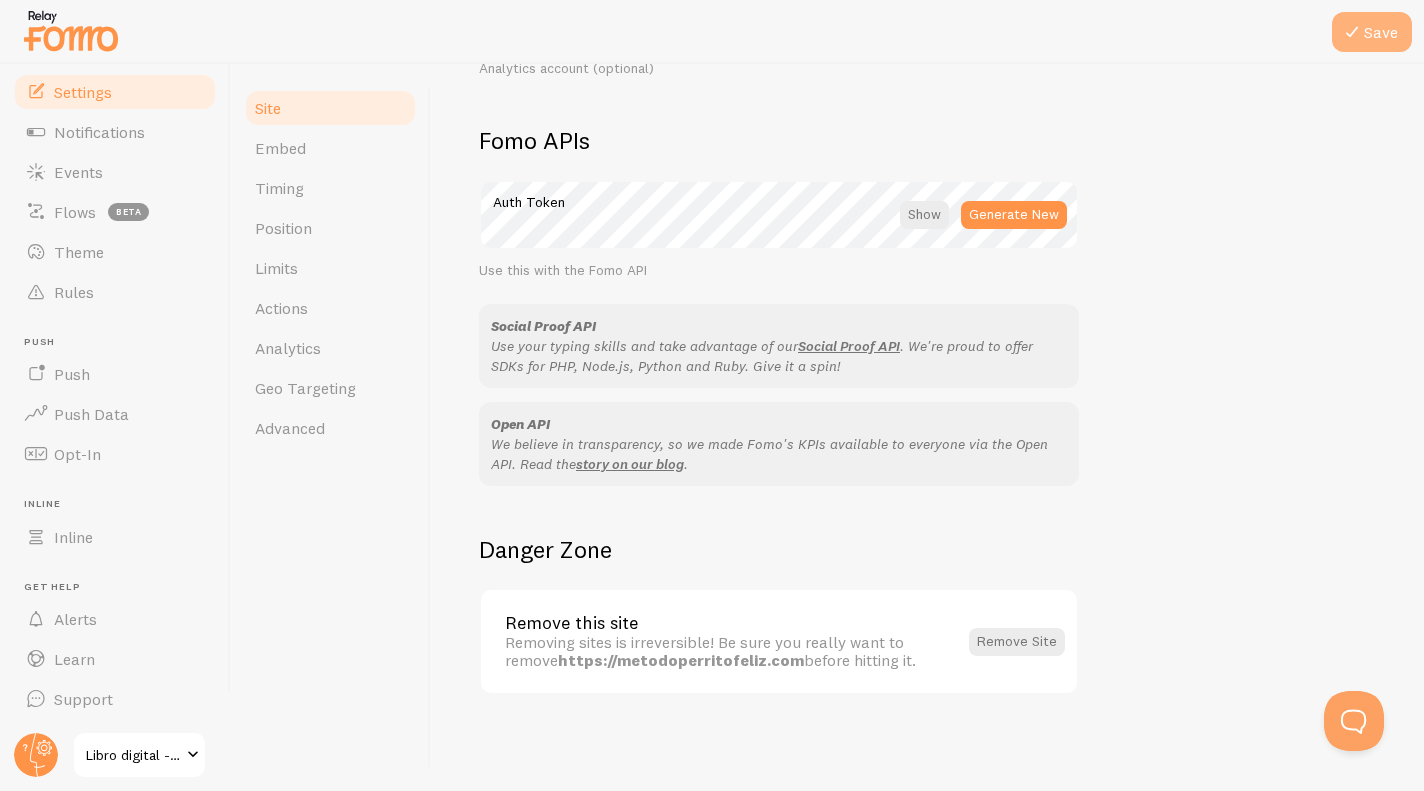 click on "Save" at bounding box center (1372, 32) 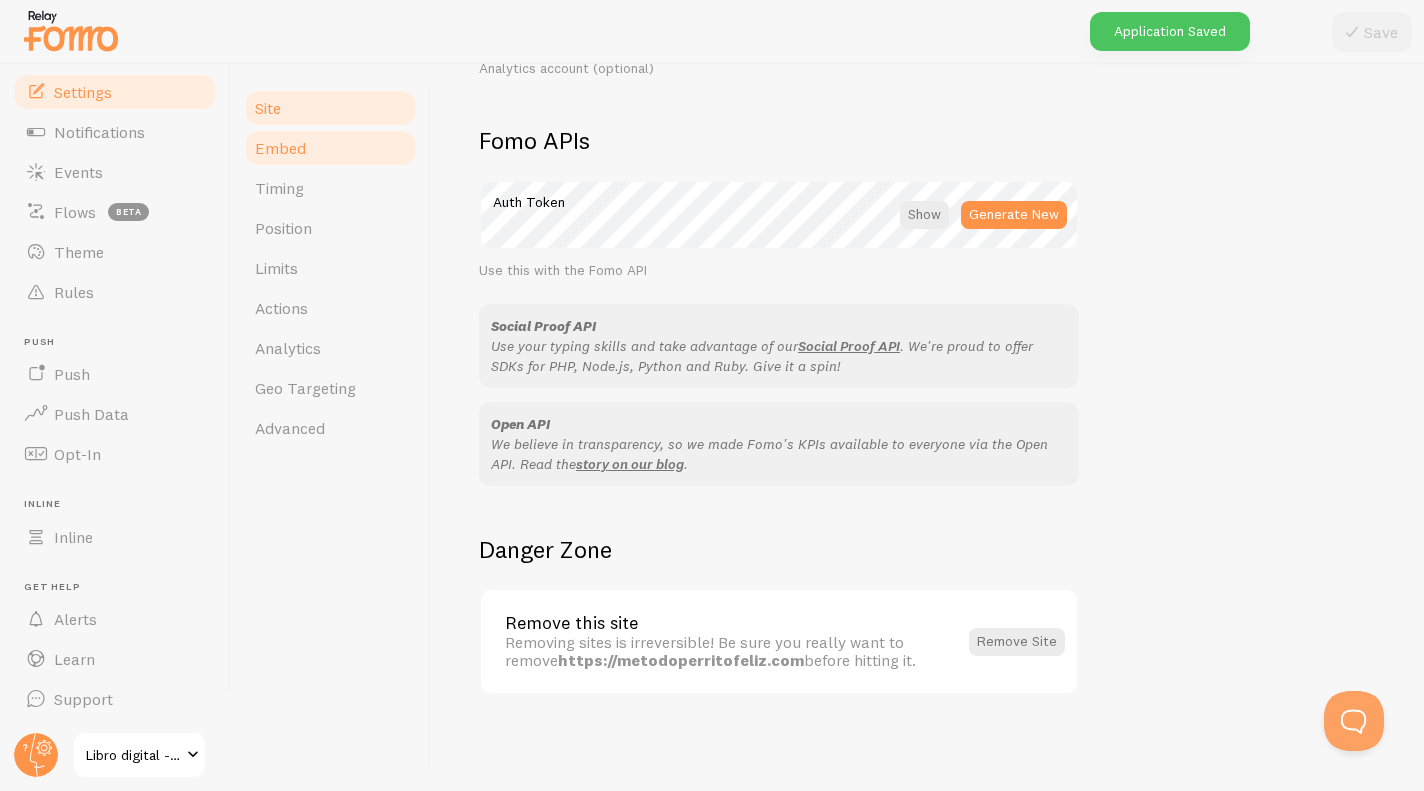 click on "Embed" at bounding box center [330, 148] 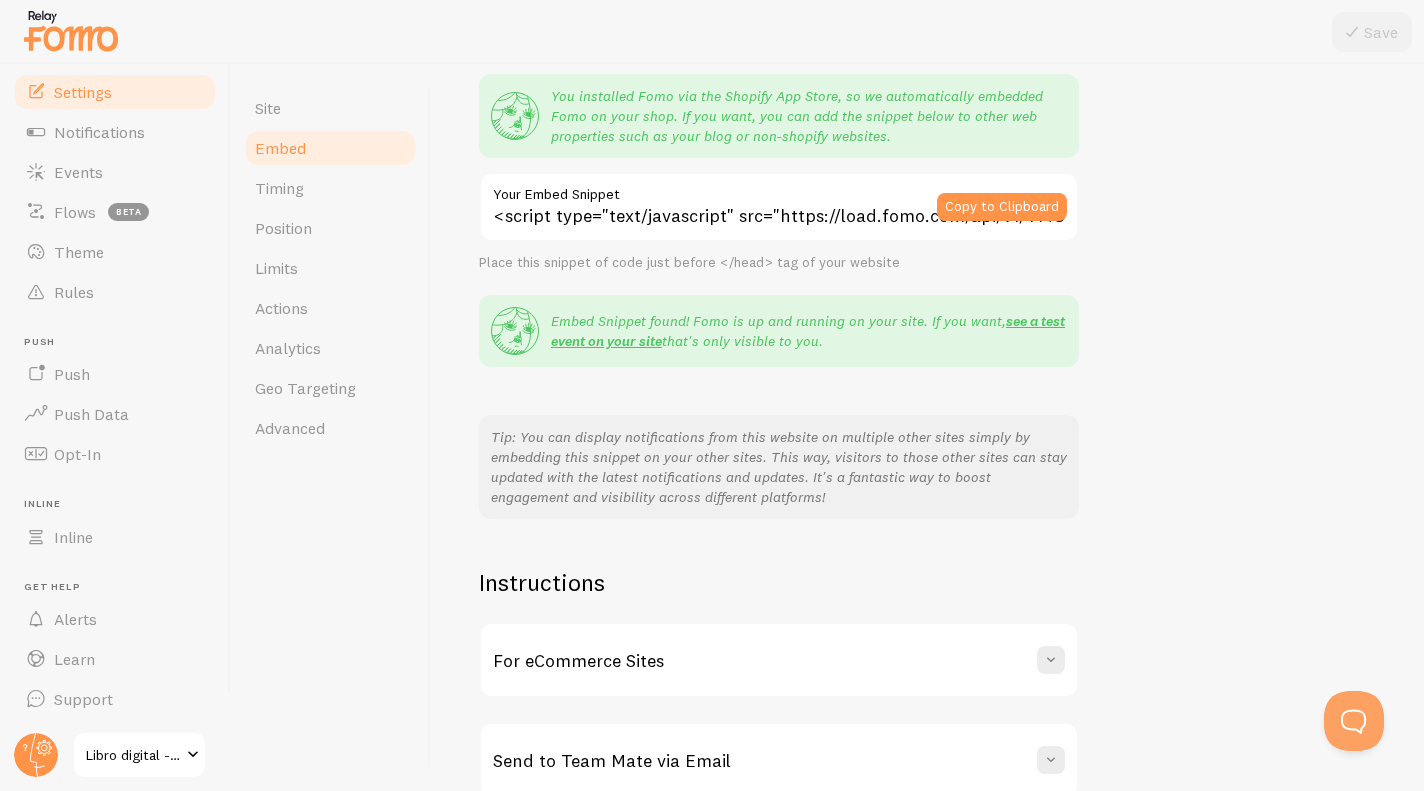 scroll, scrollTop: 156, scrollLeft: 0, axis: vertical 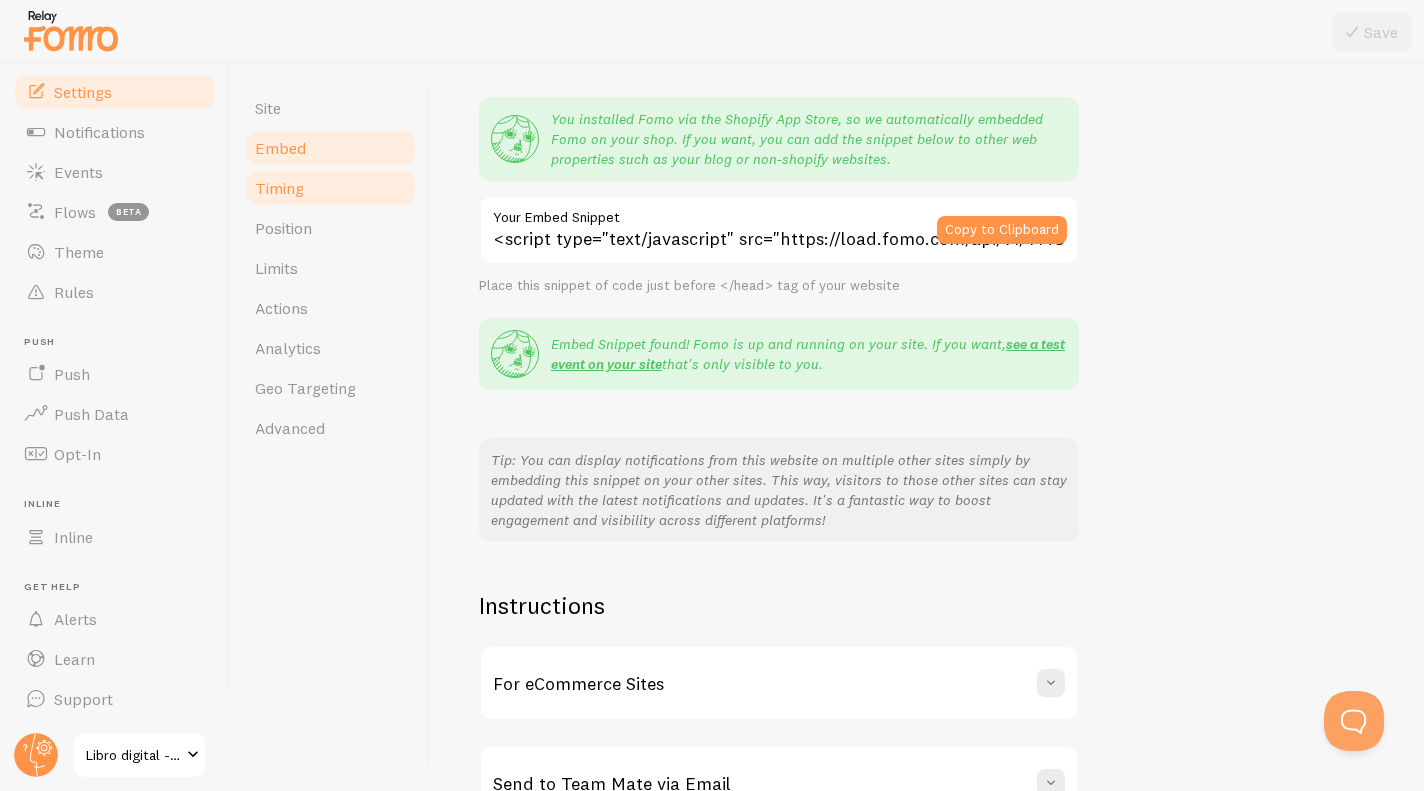 click on "Timing" at bounding box center [330, 188] 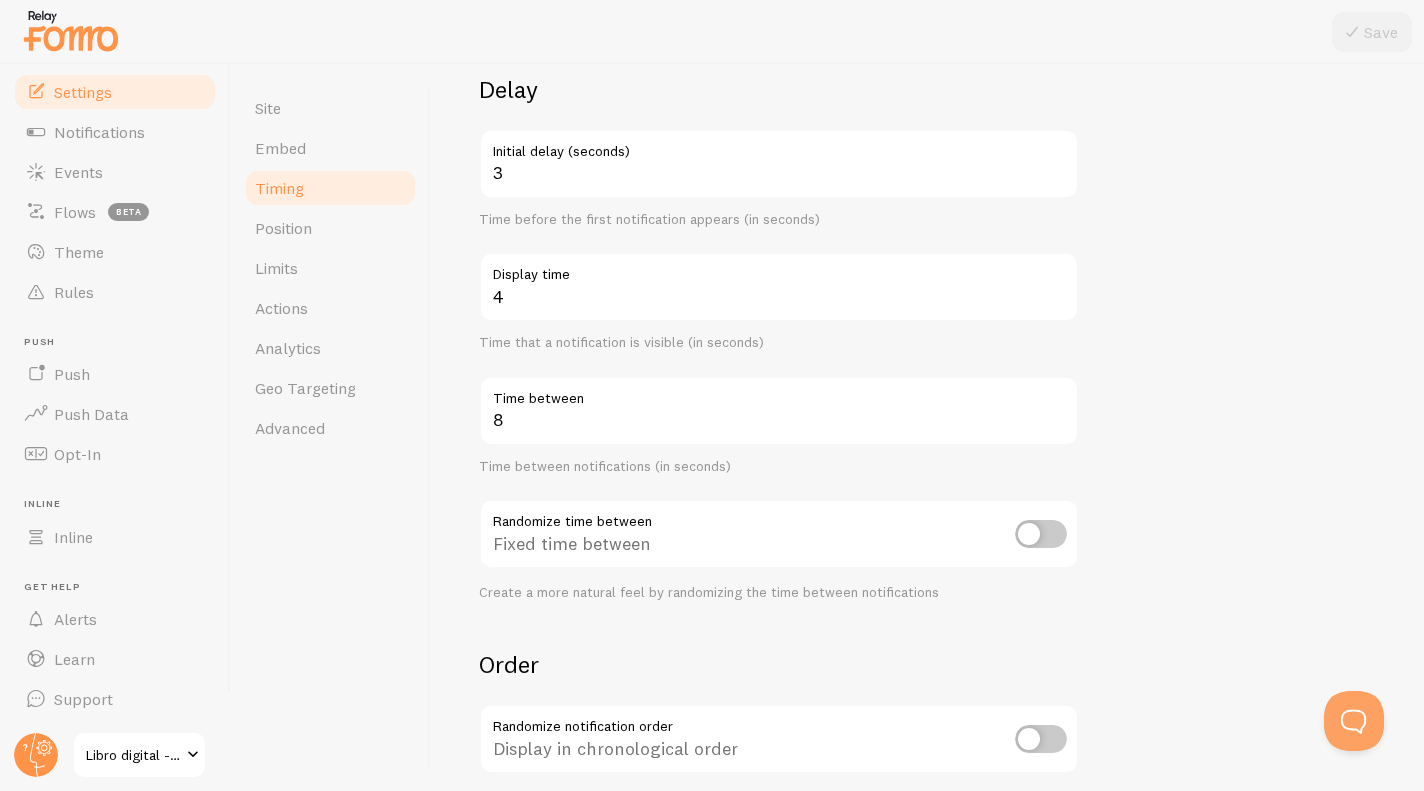 scroll, scrollTop: 0, scrollLeft: 0, axis: both 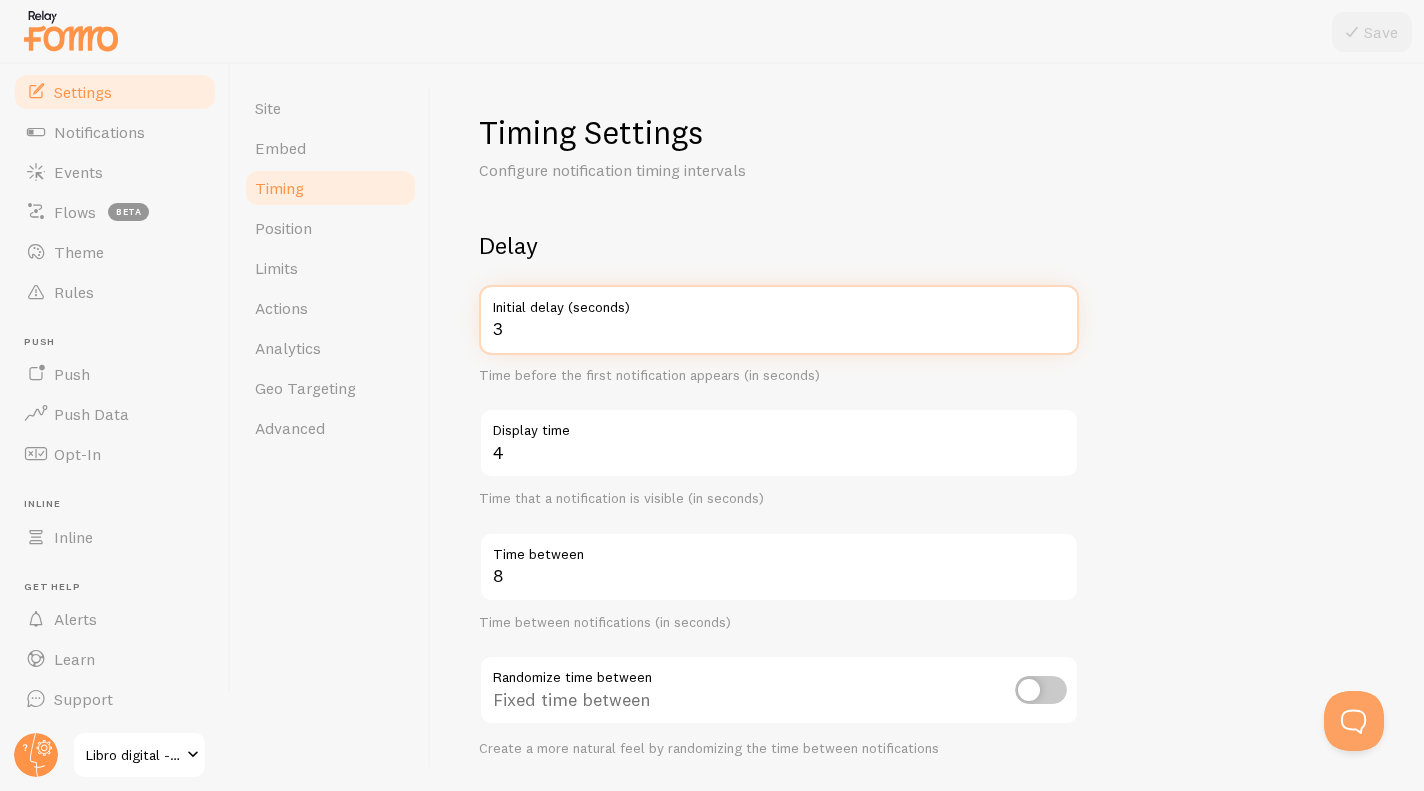 click on "3" at bounding box center [779, 320] 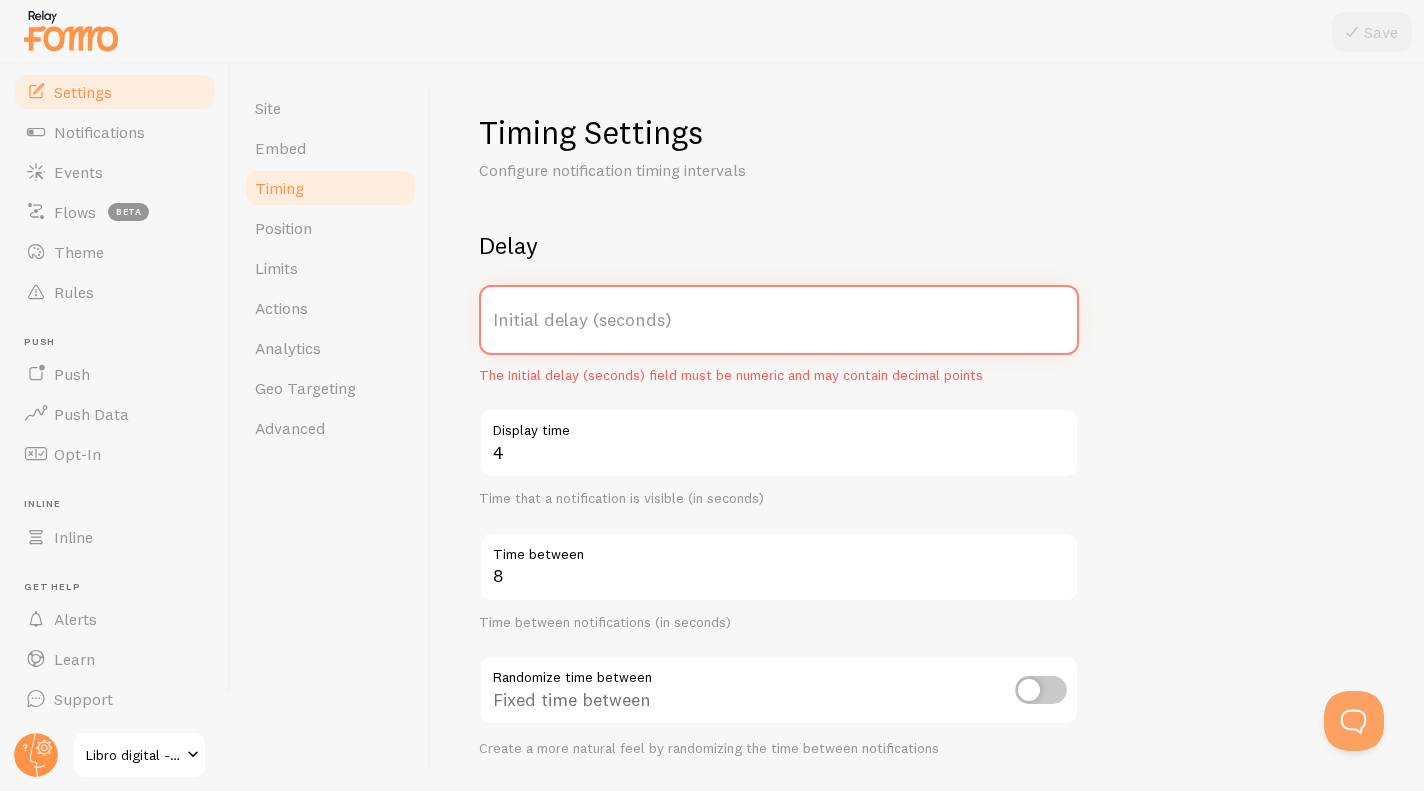 type on "7" 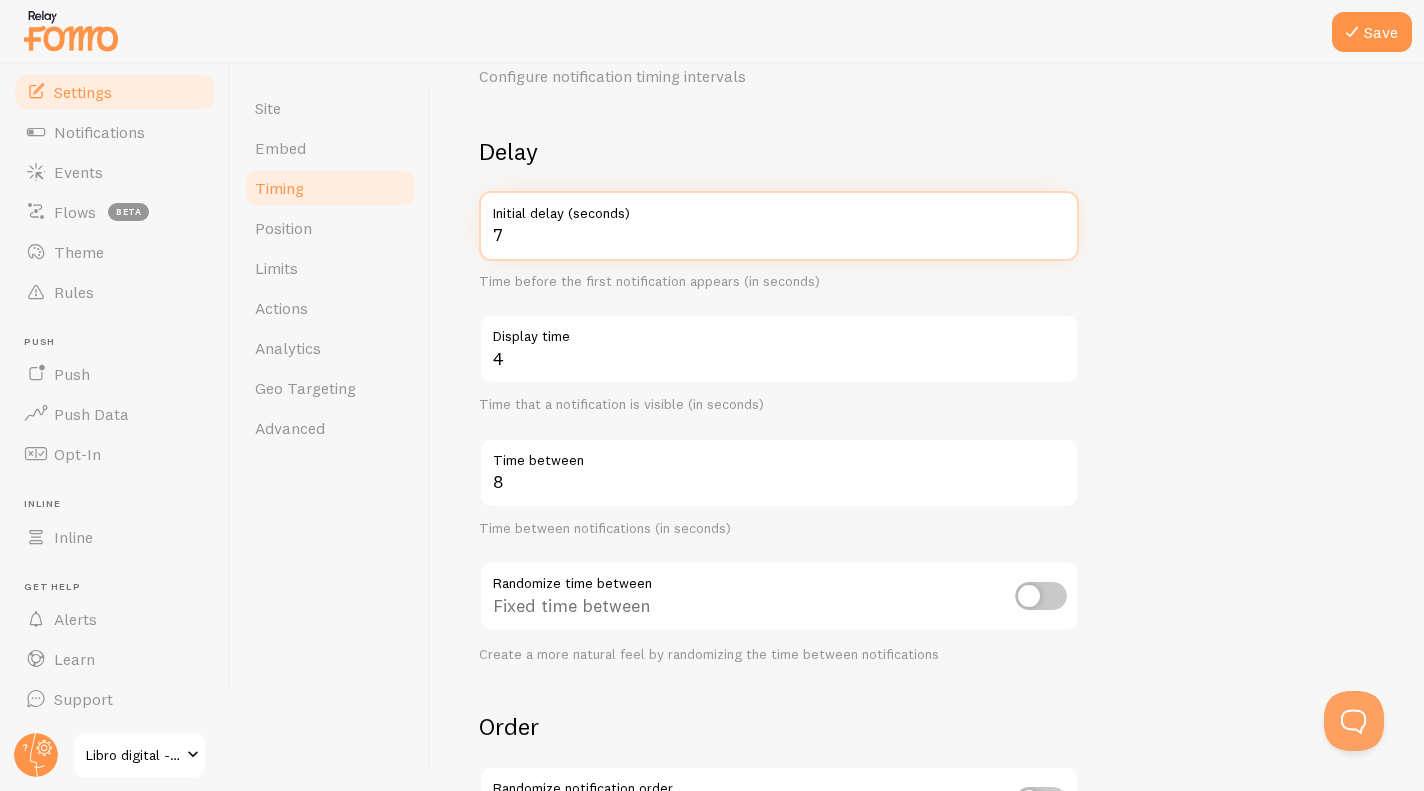 scroll, scrollTop: 99, scrollLeft: 0, axis: vertical 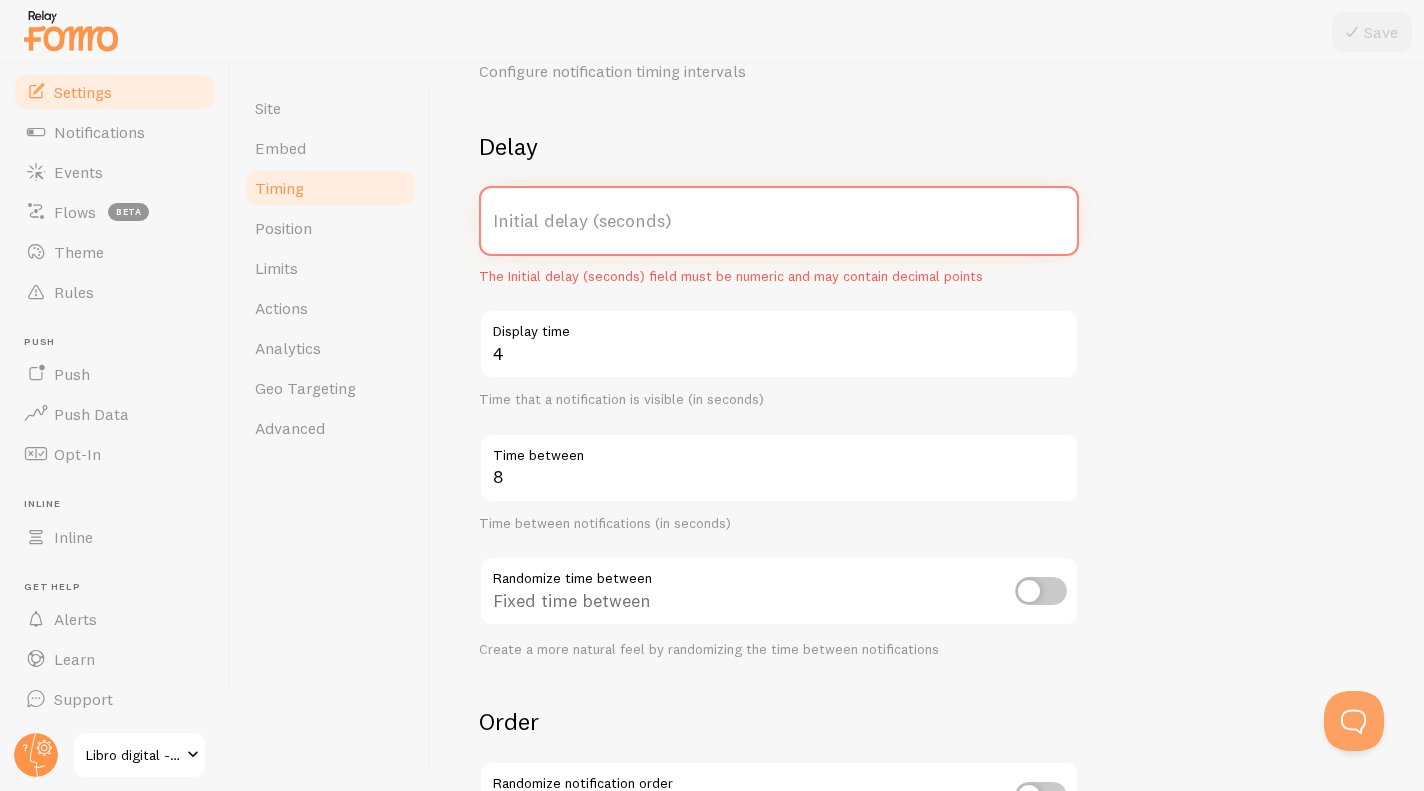type on "3" 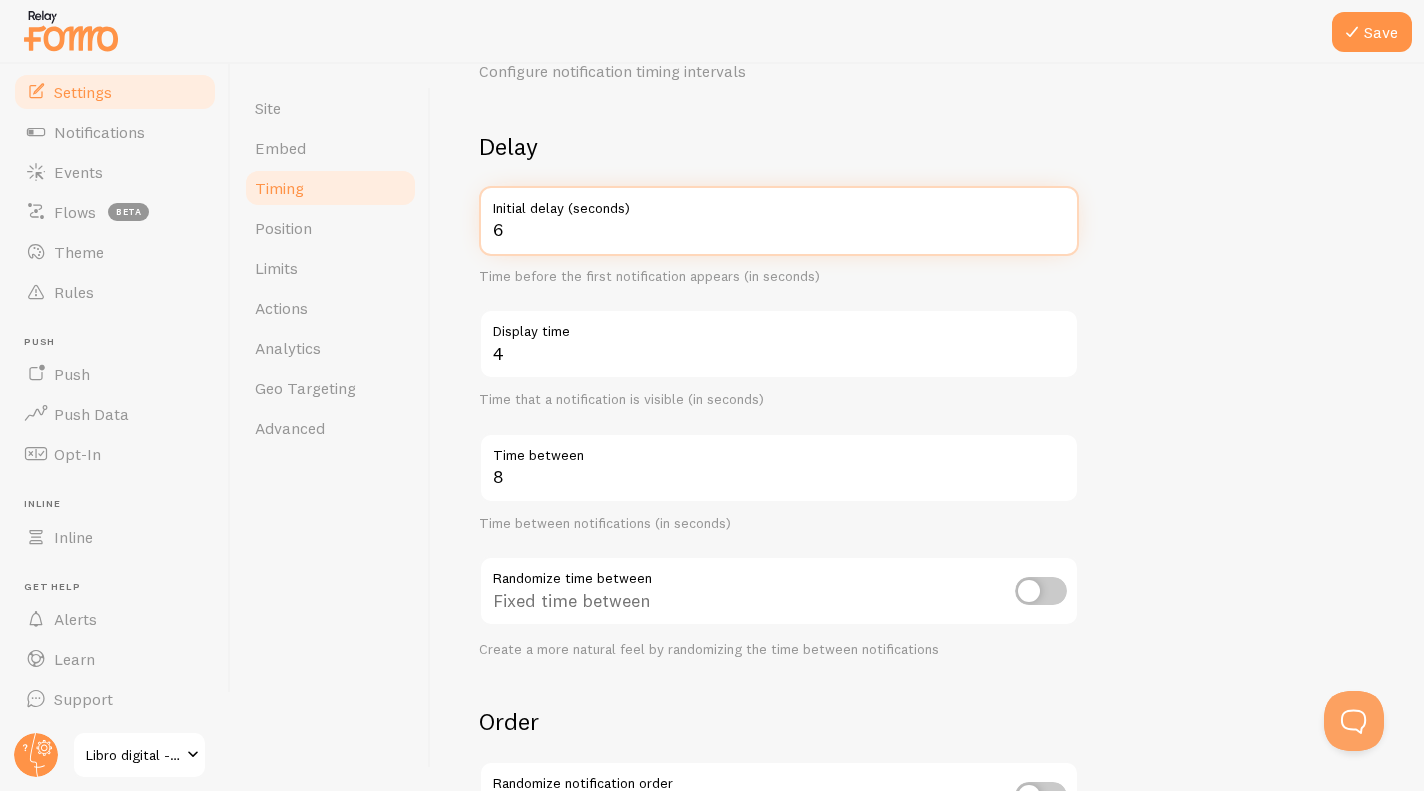 type on "6" 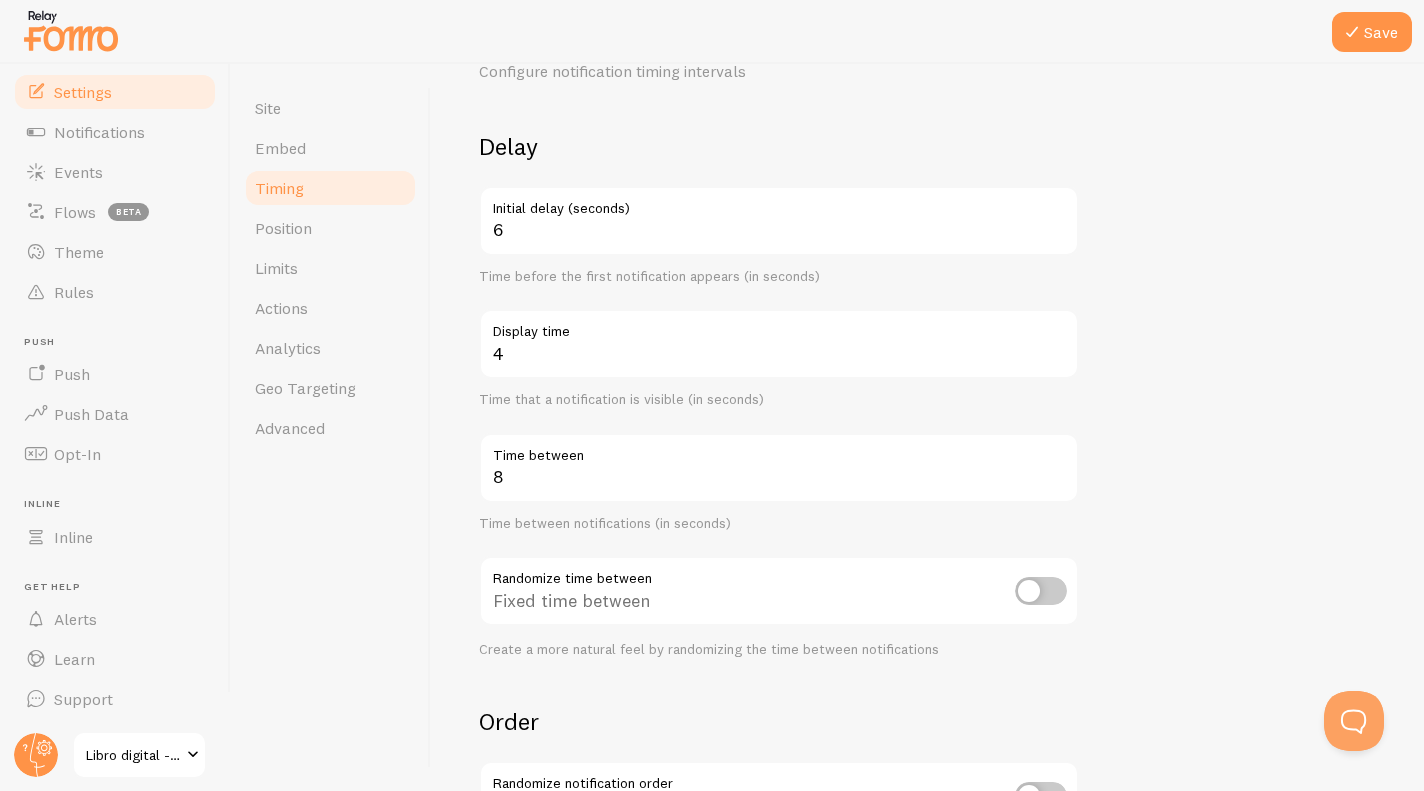 click on "Delay
6   Initial delay (seconds)       Time before the first notification appears (in seconds)       4   Display time       Time that a notification is visible (in seconds)     8   Time between       Time between notifications (in seconds)       Randomize time between   Fixed time between   Create a more natural feel by randomizing the time between notifications
Order
Randomize notification order   Display in chronological order   Choose to display notifications in chronological or randomized order       Loop notifications   Display more than once   Display notifications multiple times when necessary" at bounding box center (927, 560) 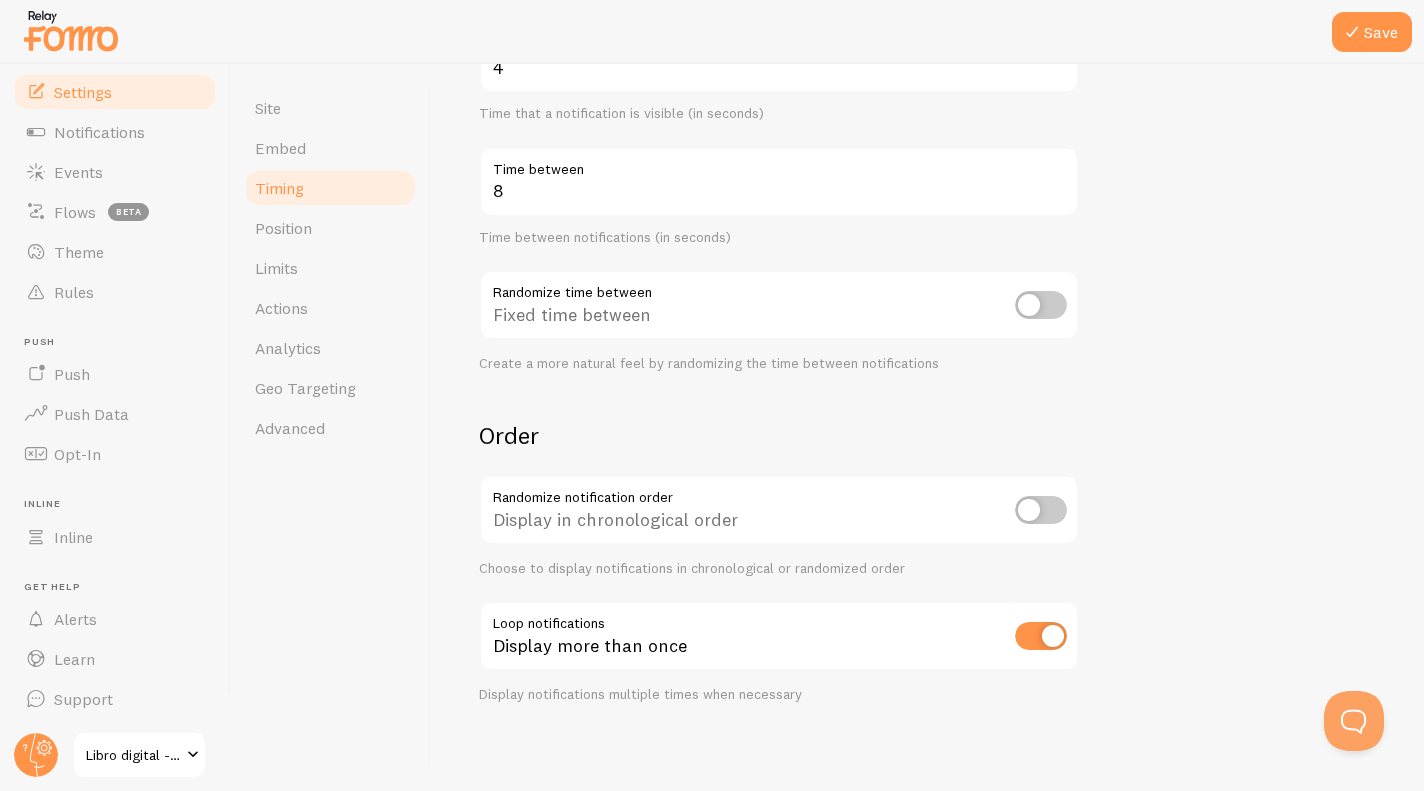 scroll, scrollTop: 393, scrollLeft: 0, axis: vertical 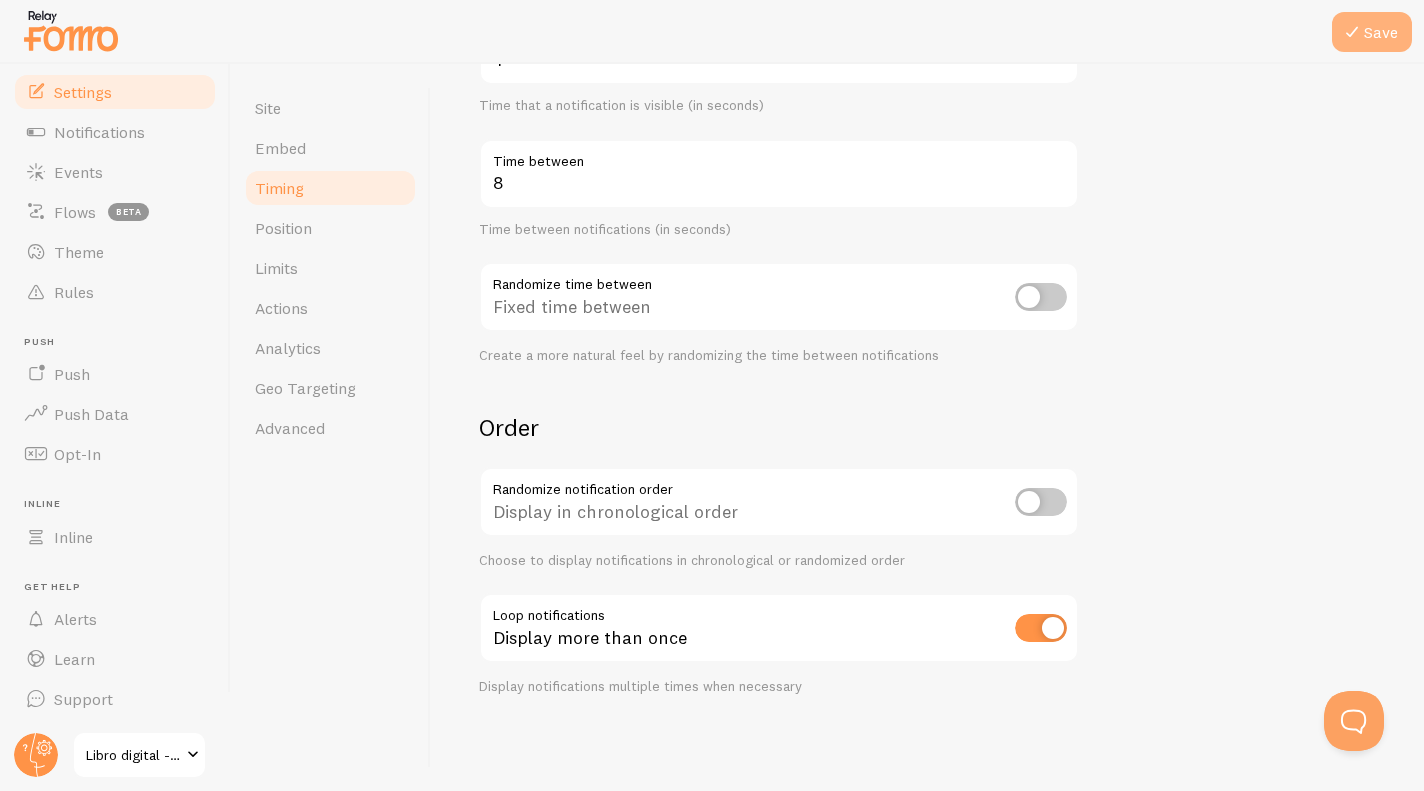 click at bounding box center (1352, 32) 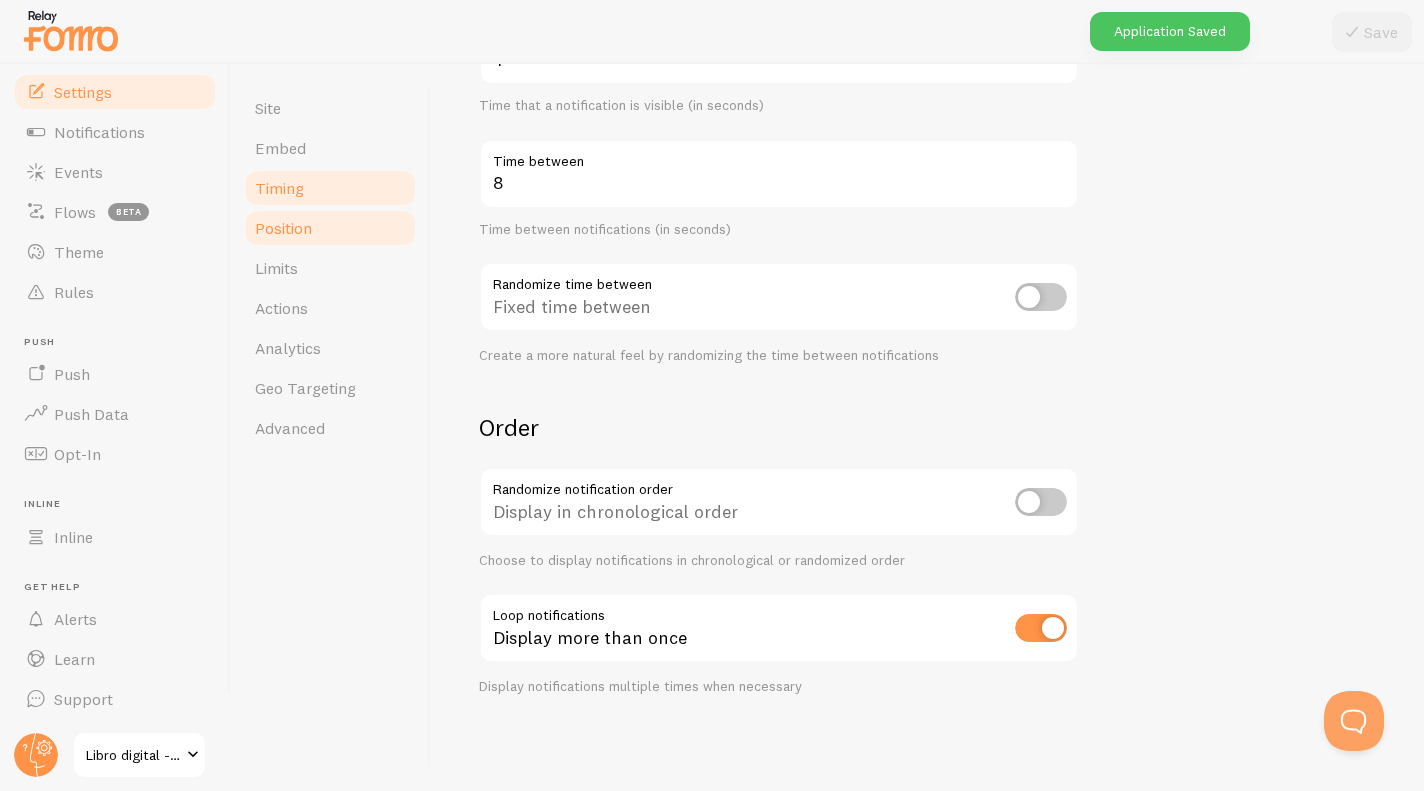 click on "Position" at bounding box center [330, 228] 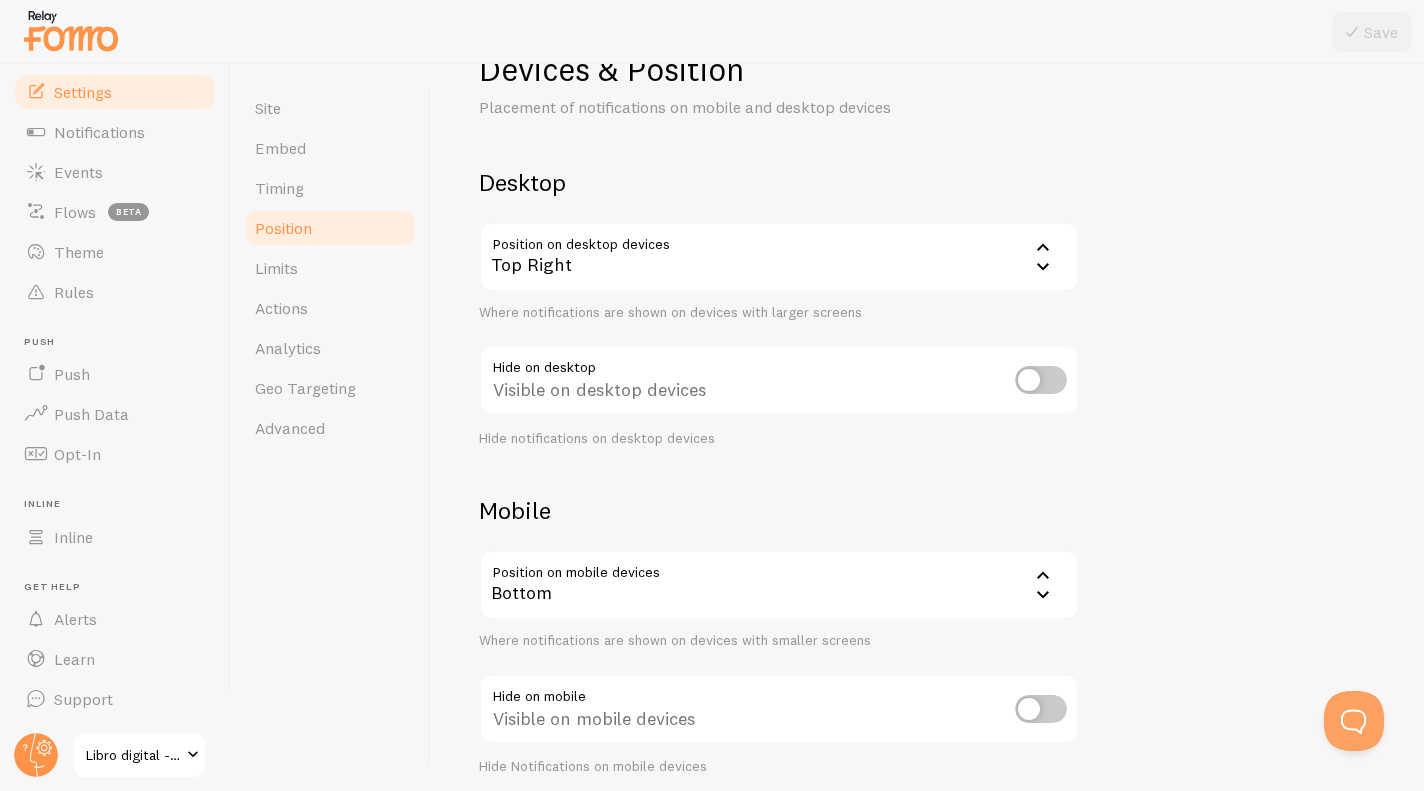 scroll, scrollTop: 65, scrollLeft: 0, axis: vertical 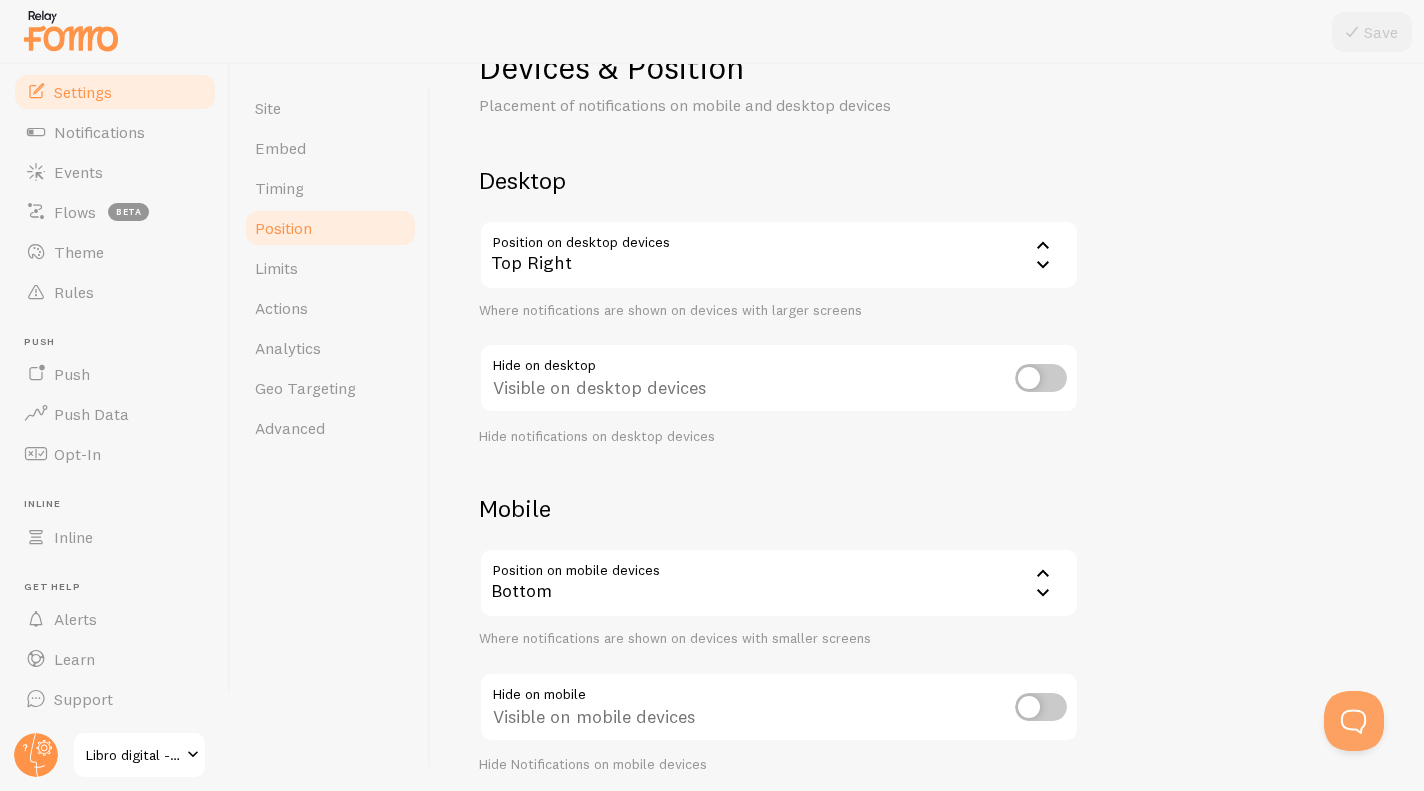 click on "Top Right" at bounding box center (779, 255) 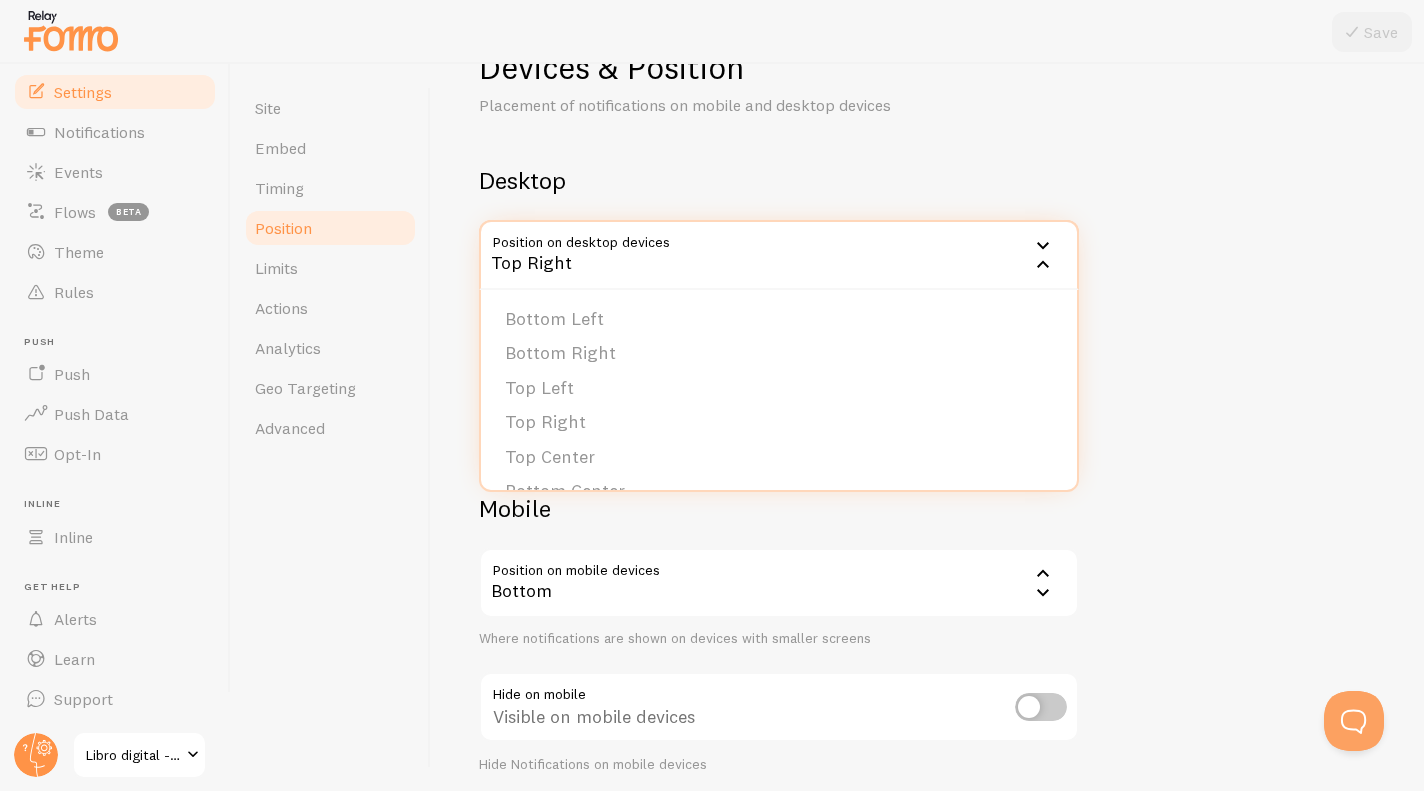 click on "Devices & Position
Placement of notifications on mobile and desktop devices
Desktop
Position on desktop devices   top_right   Top Right       Bottom Left  Bottom Right  Top Left  Top Right  Top Center  Bottom Center  Bottom Left - Slide In  Bottom Right - Slide In  Top Left - Slide In  Top Right - Slide In    Where notifications are shown on devices with larger screens       Hide on desktop   Visible on desktop devices   Hide notifications on desktop devices
Mobile
Position on mobile devices   bottom   Bottom       Bottom  Top    Where notifications are shown on devices with smaller screens       Hide on mobile   Visible on mobile devices   Hide Notifications on mobile devices" at bounding box center [927, 410] 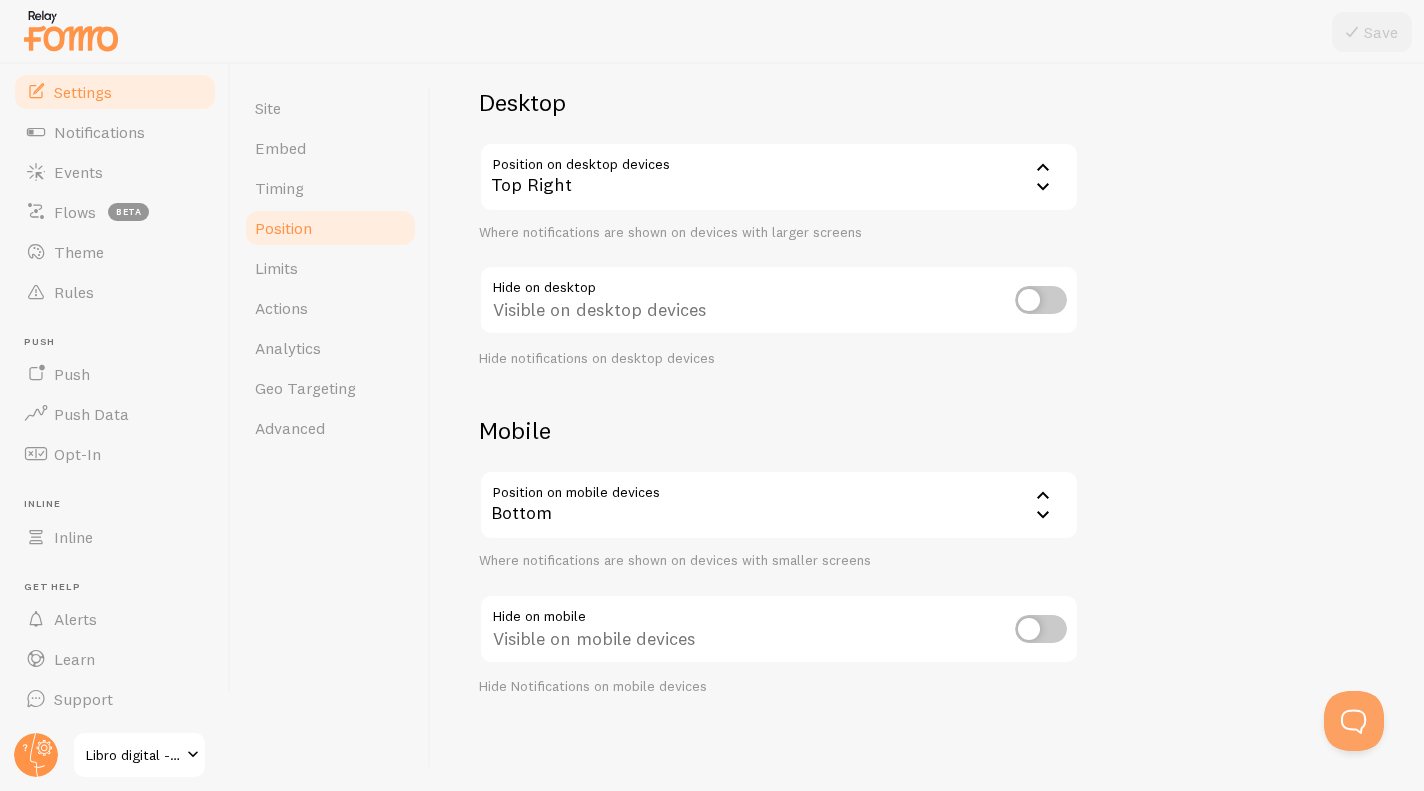 scroll, scrollTop: 0, scrollLeft: 0, axis: both 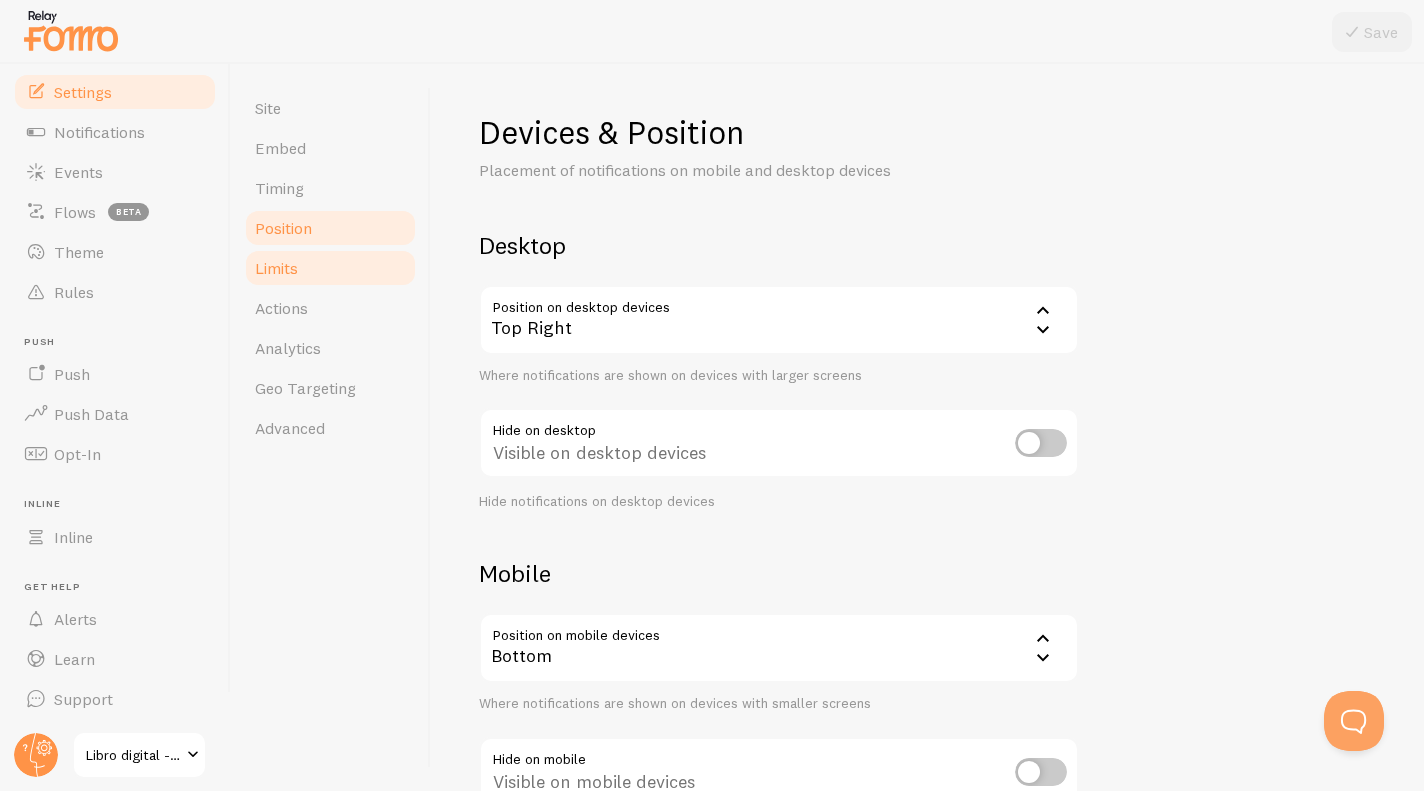click on "Limits" at bounding box center (330, 268) 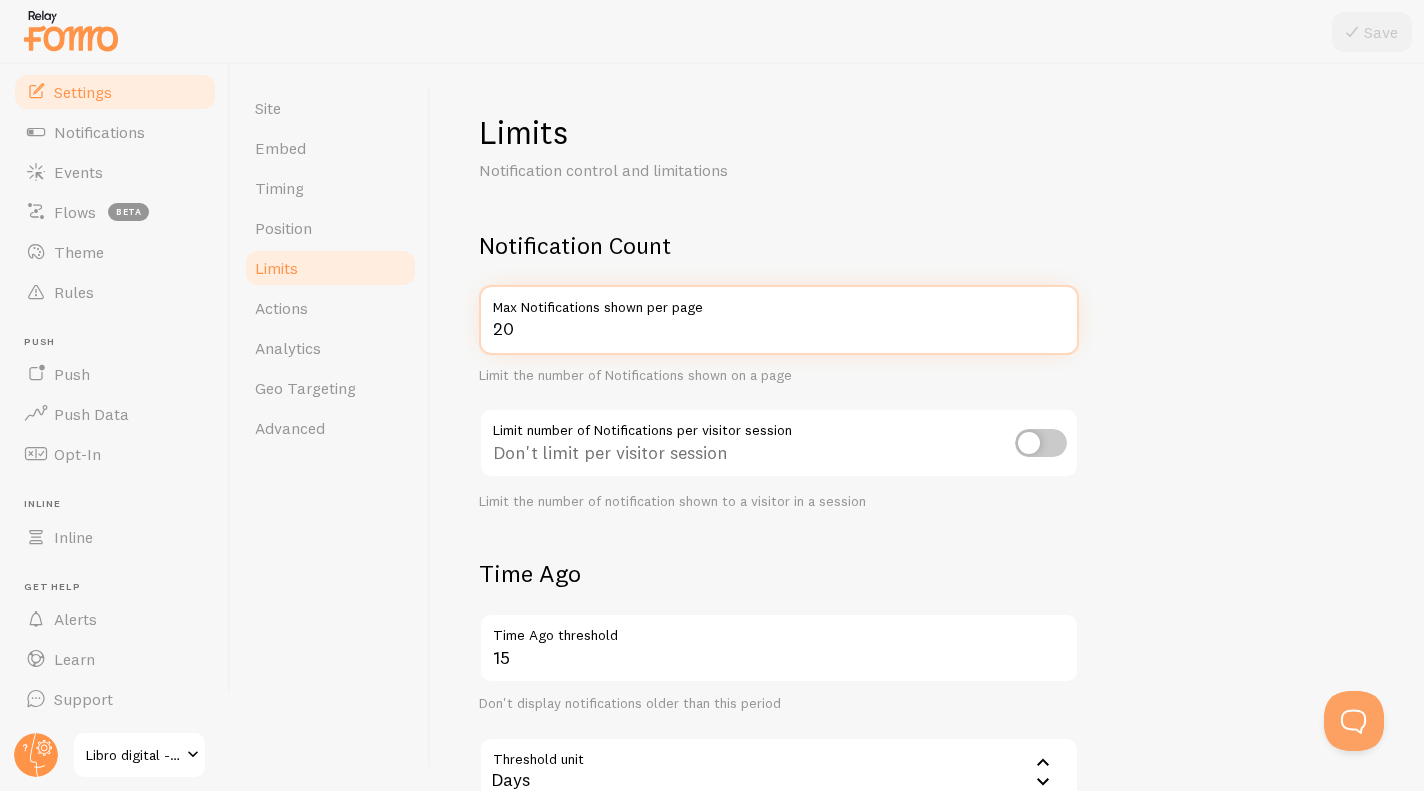 click on "20" at bounding box center [779, 320] 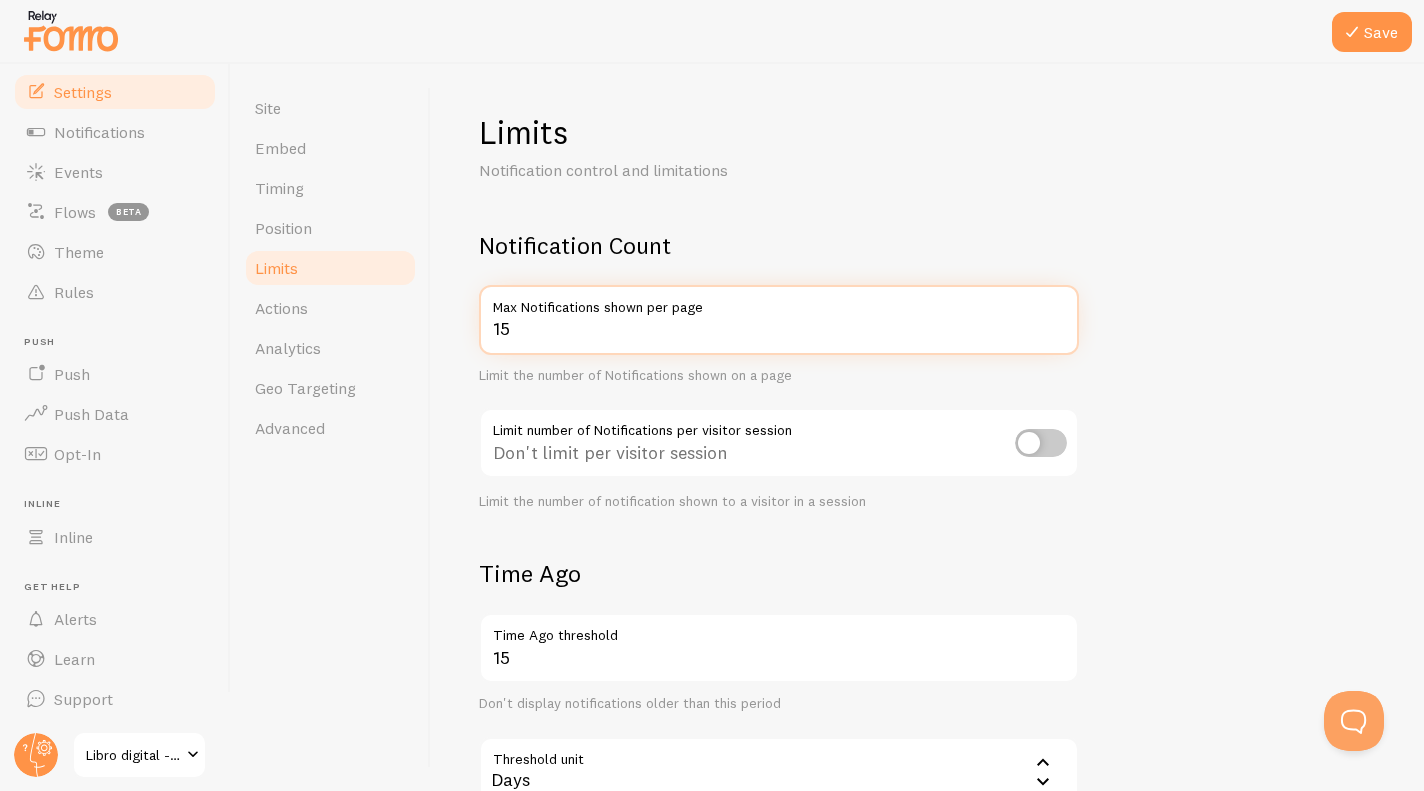 type on "15" 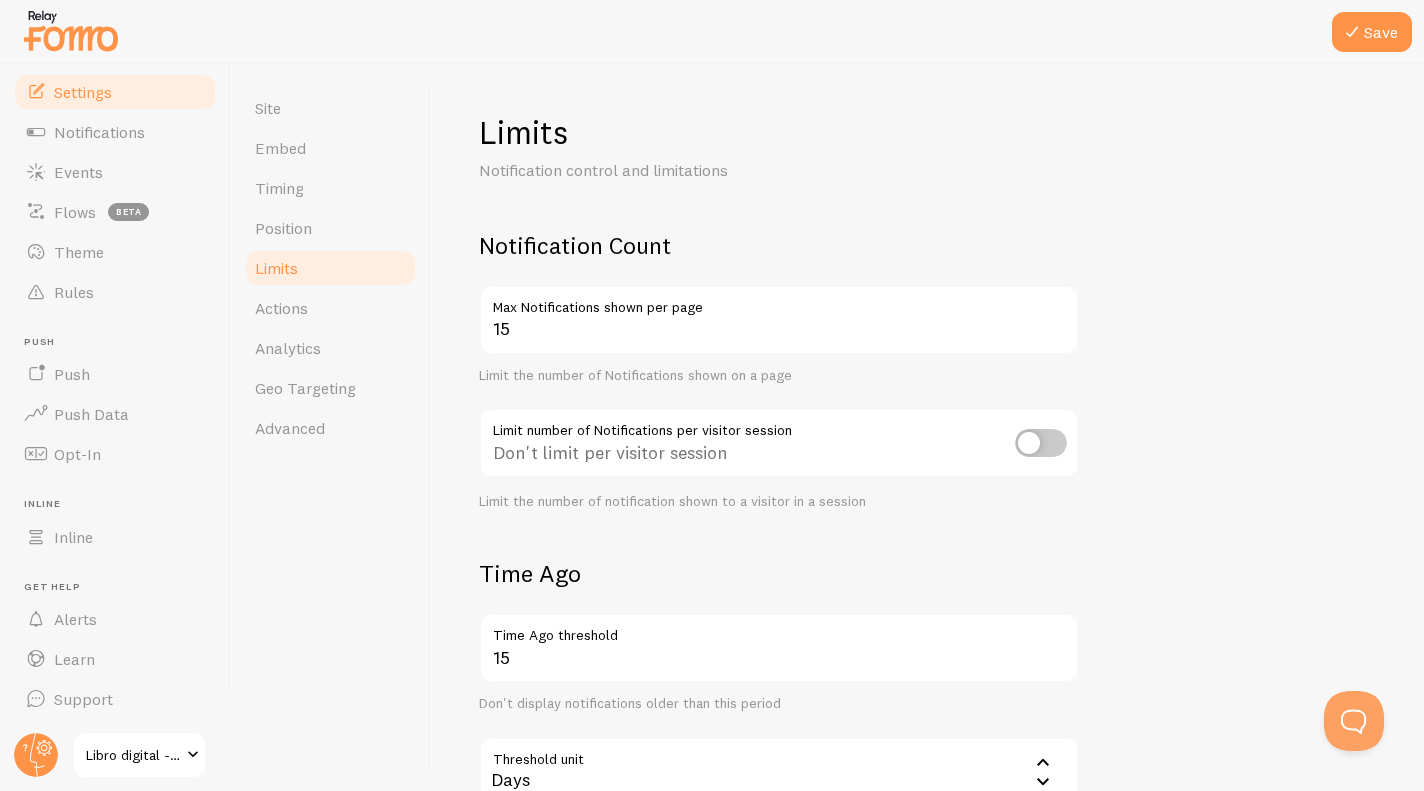 click on "Limits
Notification control and limitations
Notification Count
15   Max Notifications shown per page       Limit the number of Notifications shown on a page         Limit number of Notifications per visitor session   Don't limit per visitor session   Limit the number of notification shown to a visitor in a session
Time Ago
15   Time Ago threshold       Don't display notifications older than this period   Threshold unit   86400   Days       Seconds  Minutes  Hours  Days    Time Ago Treshold unit in seconds, minutes, hours or days
Time Ago Stamp
10   Time Ago Stamp threshold       Remove Time Ago Stamp when Event Age is greater than this period   Threshold unit   3600   Hours       Seconds  Minutes  Hours  Days    Time Ago Stamp treshold unit in seconds, minutes, hours or days" at bounding box center [927, 637] 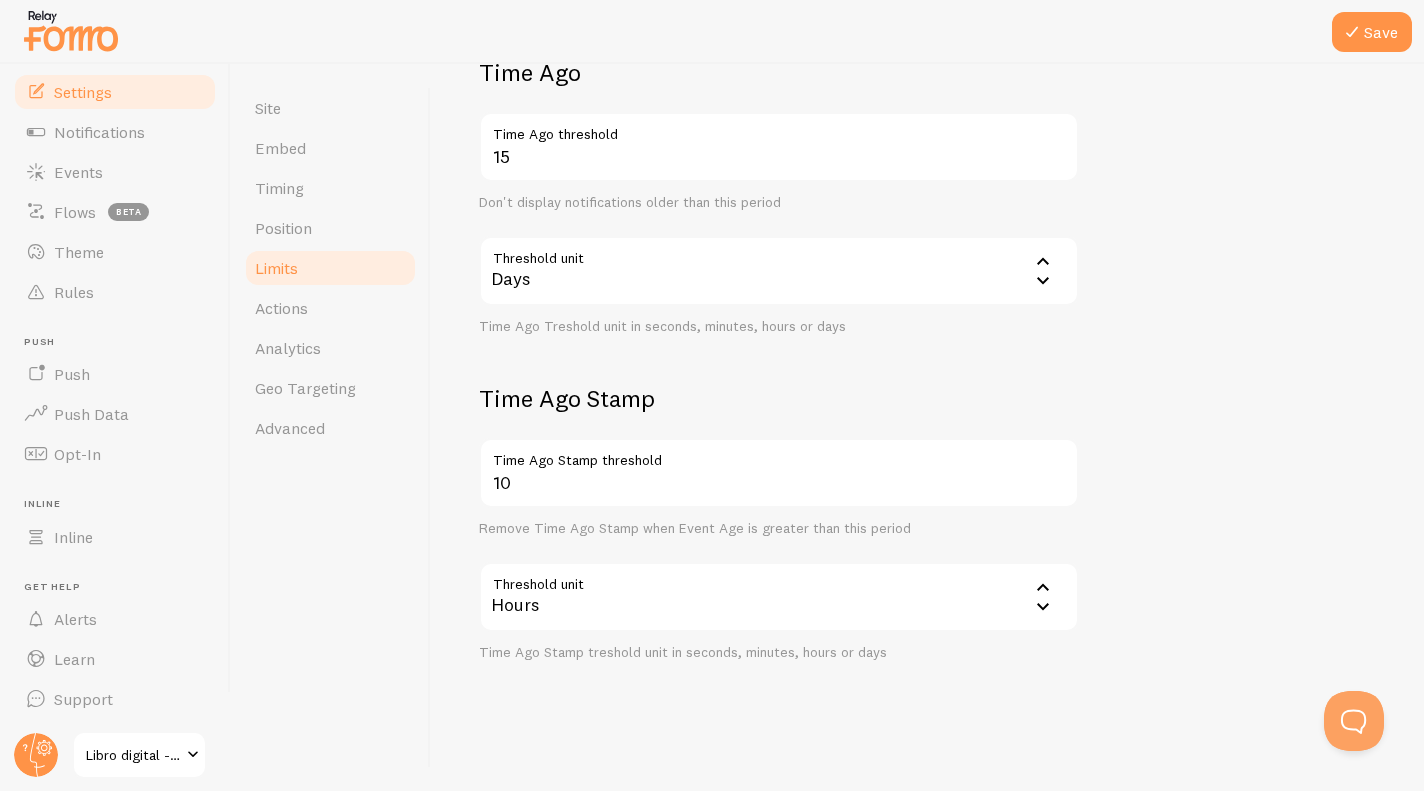 scroll, scrollTop: 505, scrollLeft: 0, axis: vertical 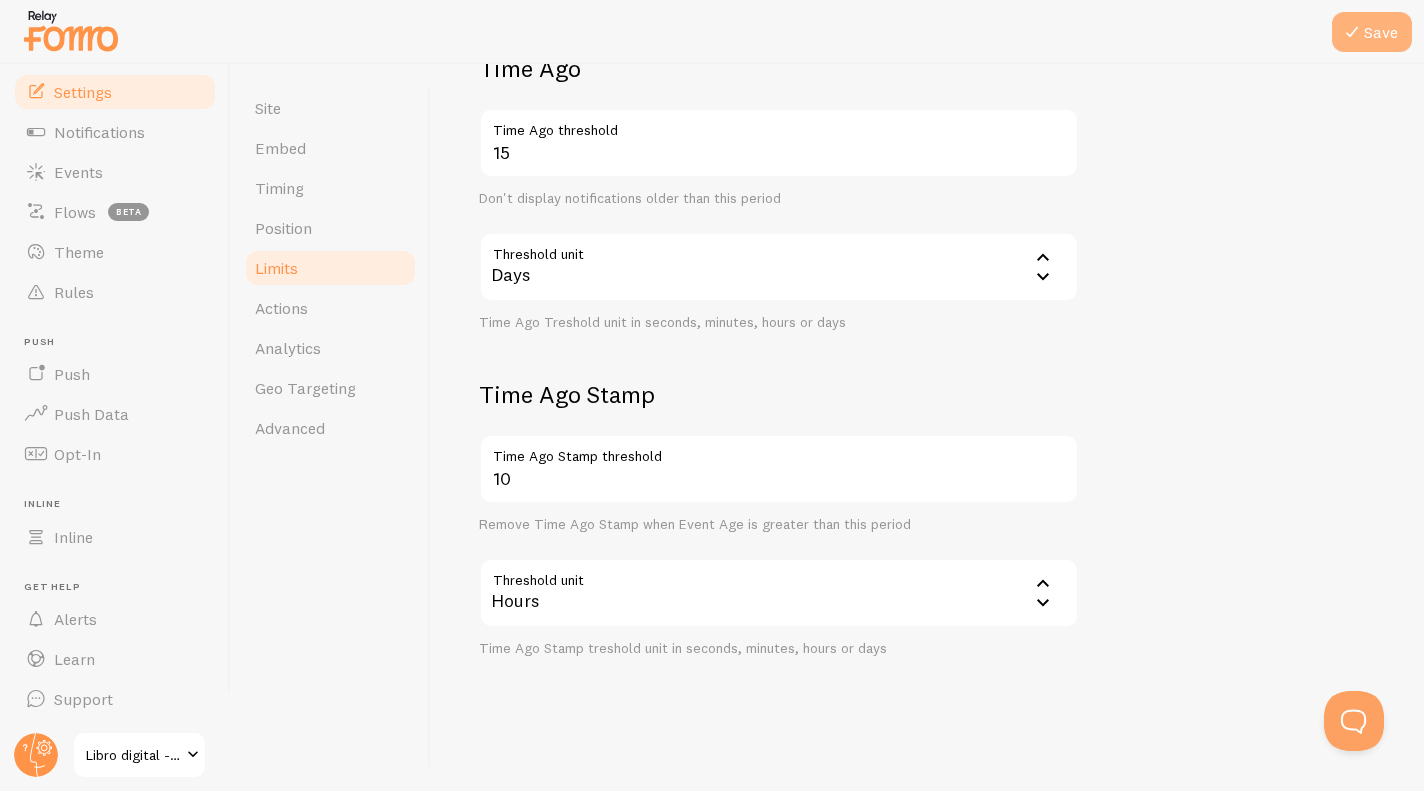 click on "Save" at bounding box center [1372, 32] 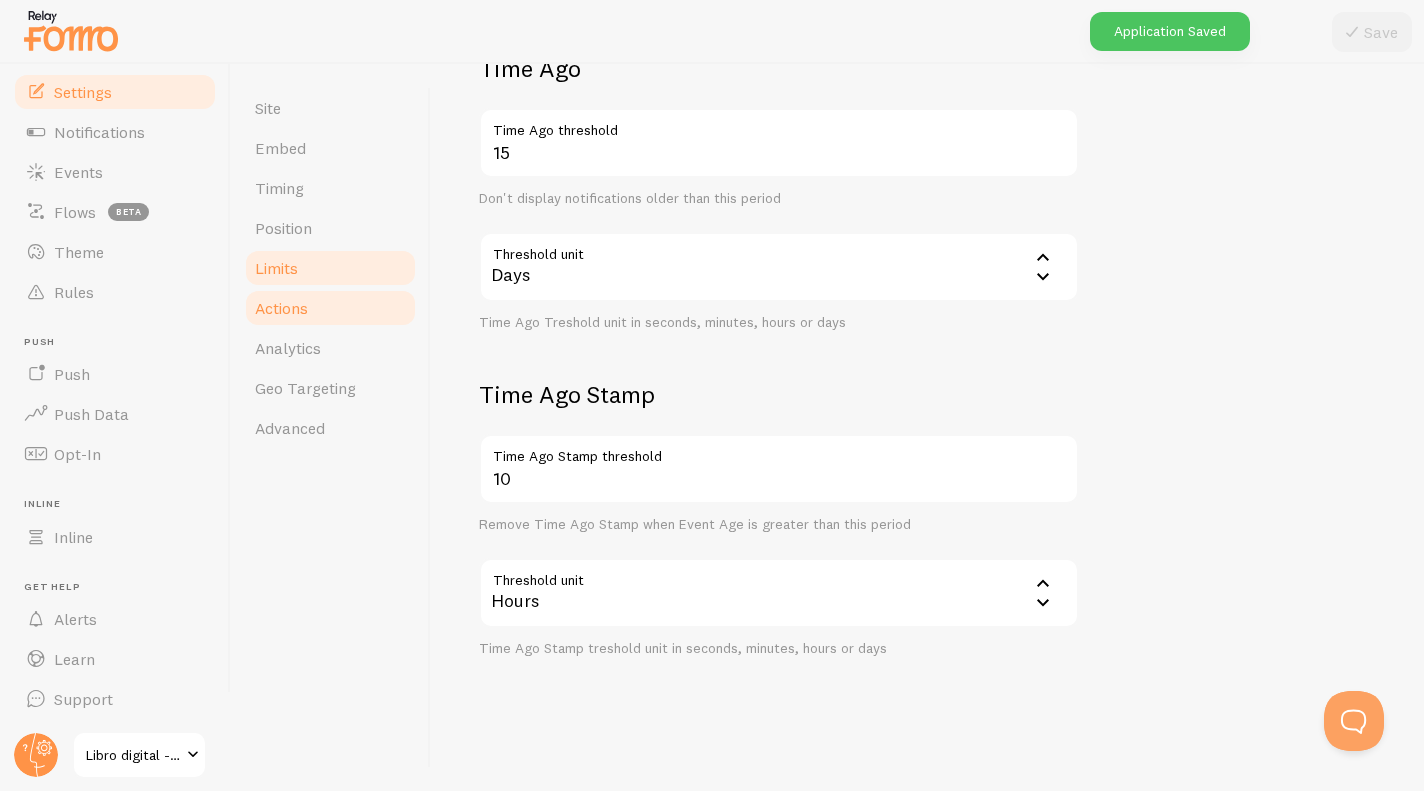 click on "Actions" at bounding box center (330, 308) 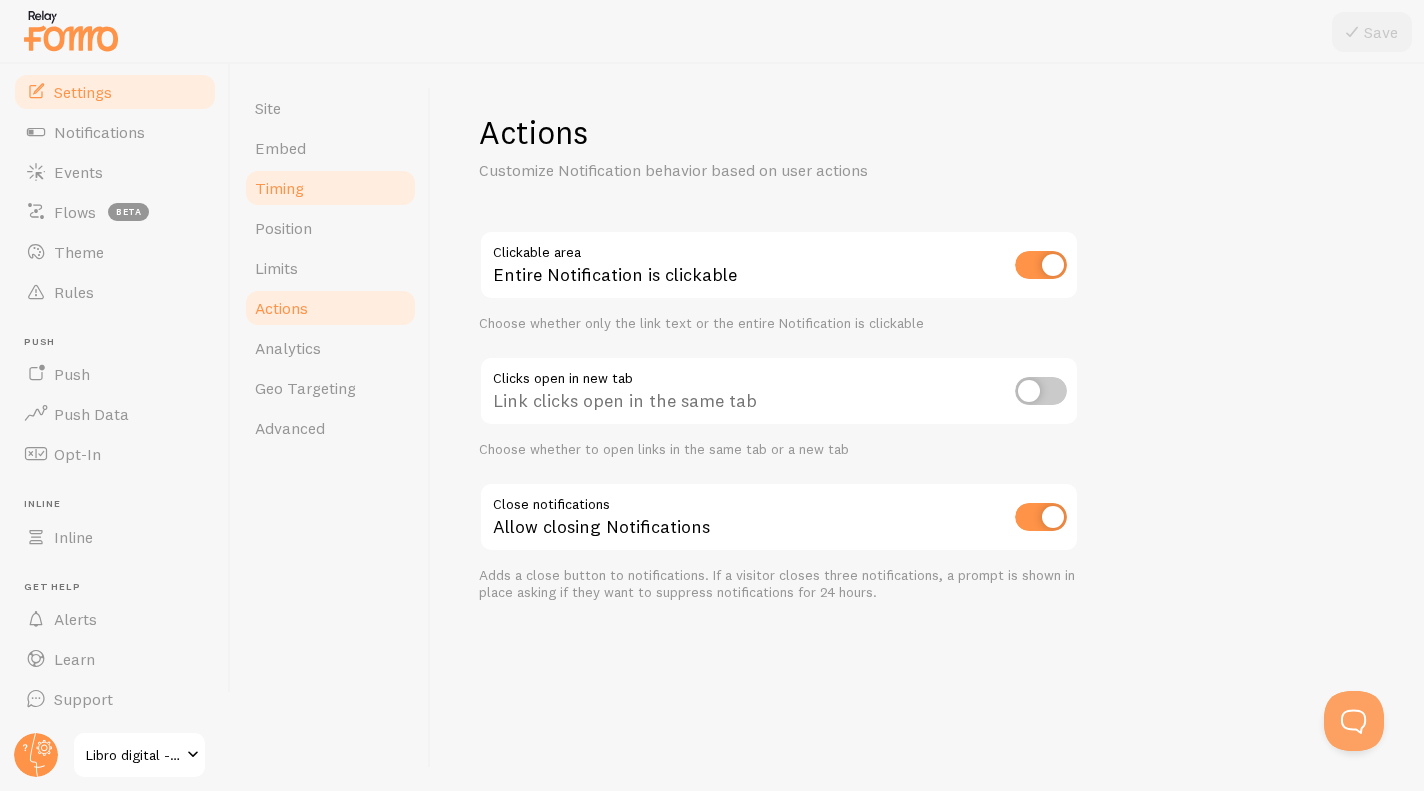 click on "Timing" at bounding box center [330, 188] 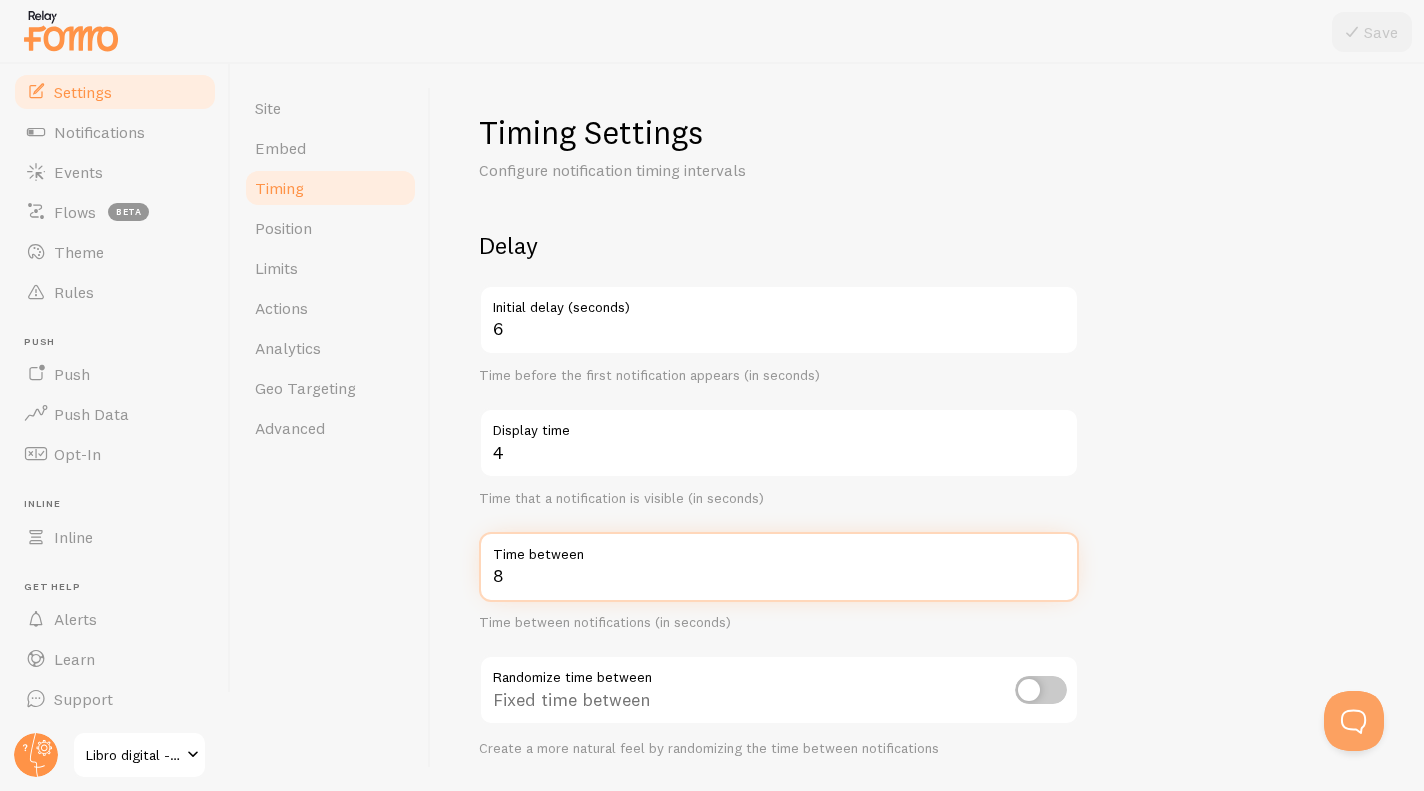 click on "8" at bounding box center (779, 567) 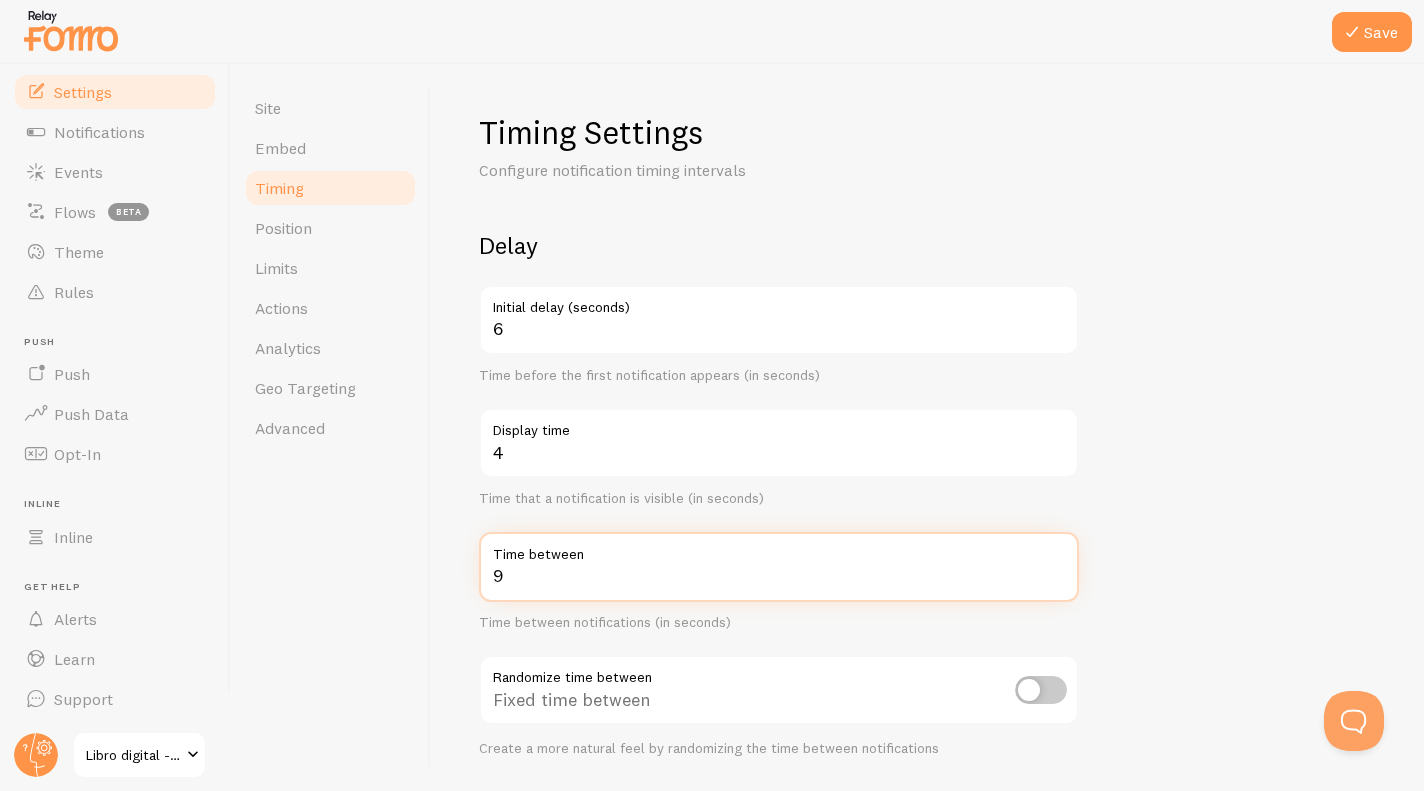 type on "9" 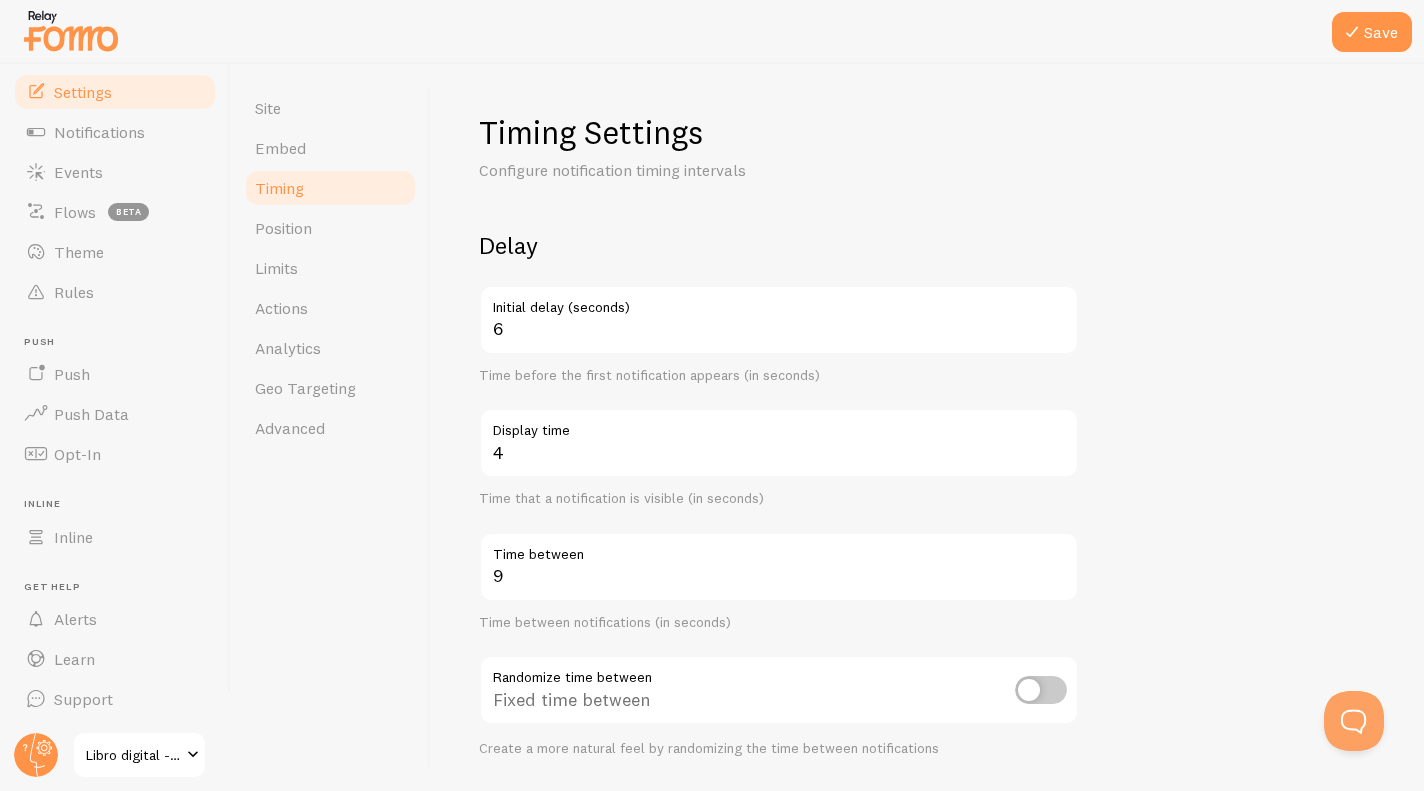 click on "Time before the first notification appears (in seconds)" at bounding box center (779, 376) 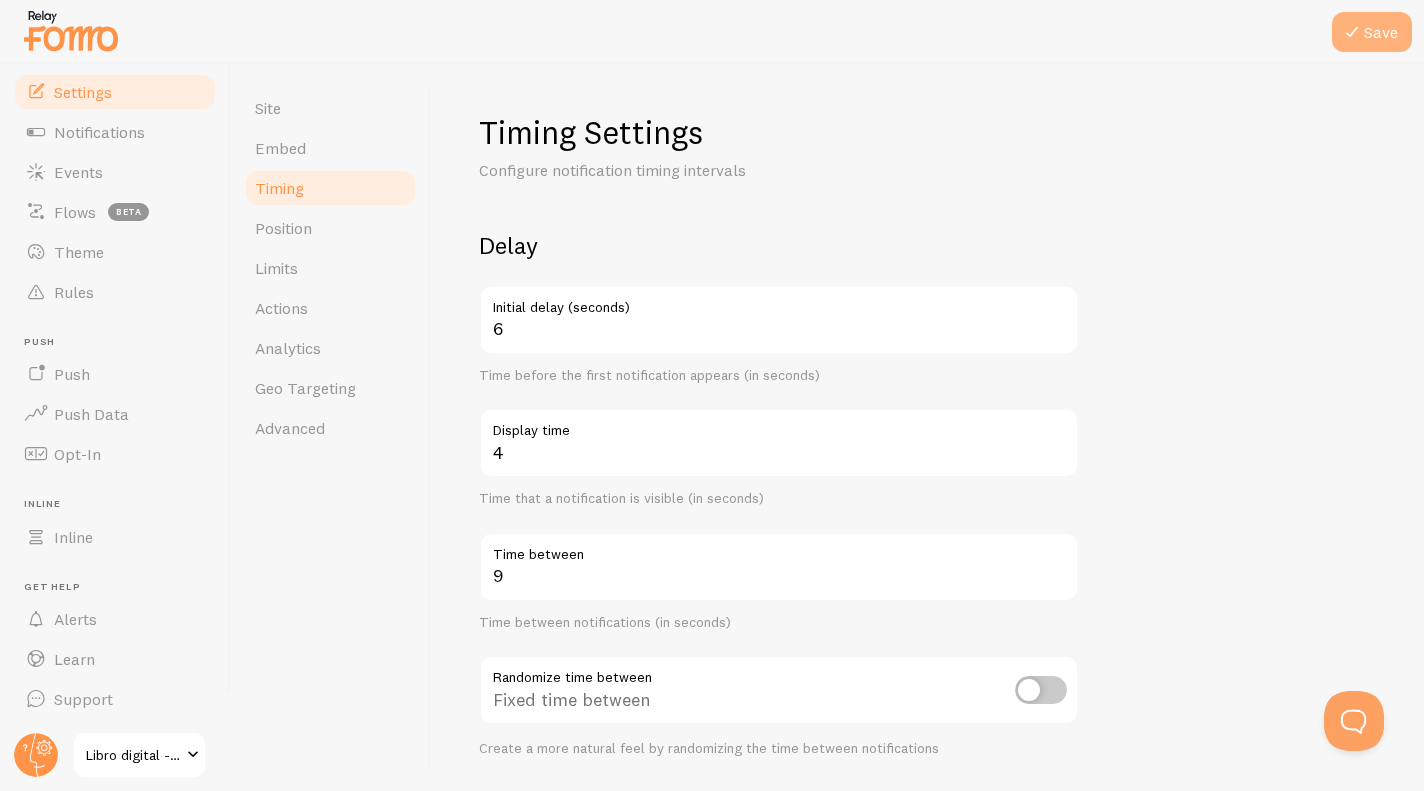 click on "Save" at bounding box center [1372, 32] 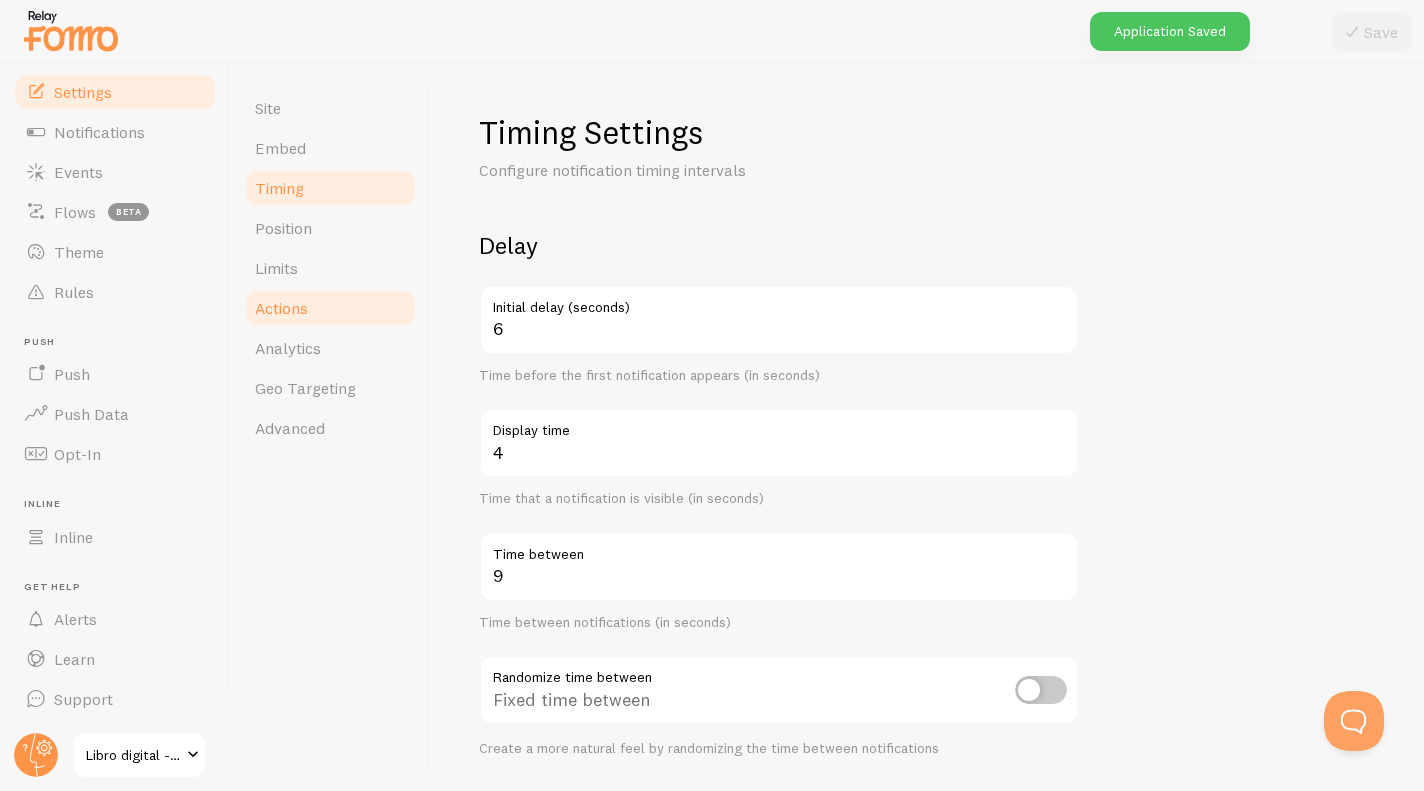 click on "Actions" at bounding box center [330, 308] 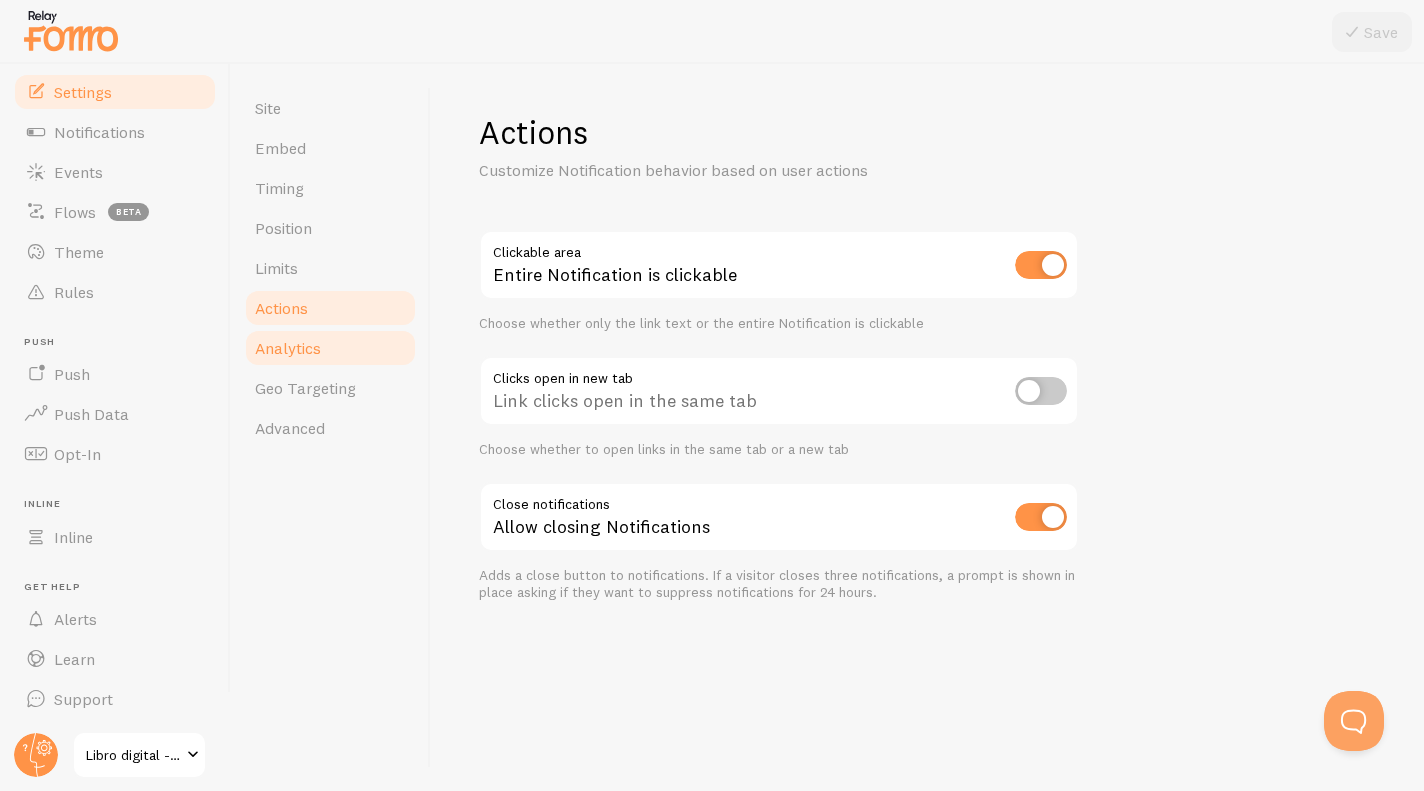 click on "Analytics" at bounding box center [330, 348] 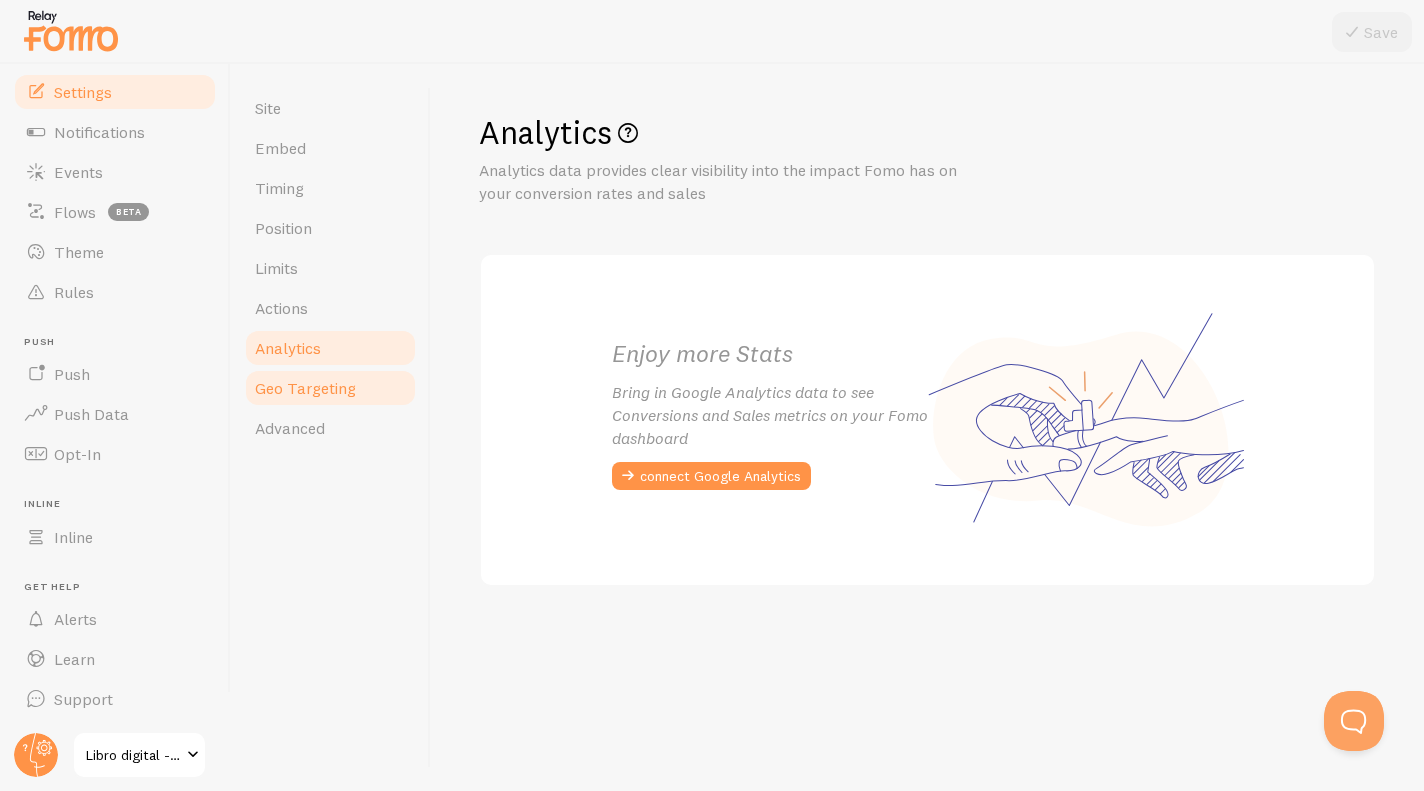 click on "Geo Targeting" at bounding box center (305, 388) 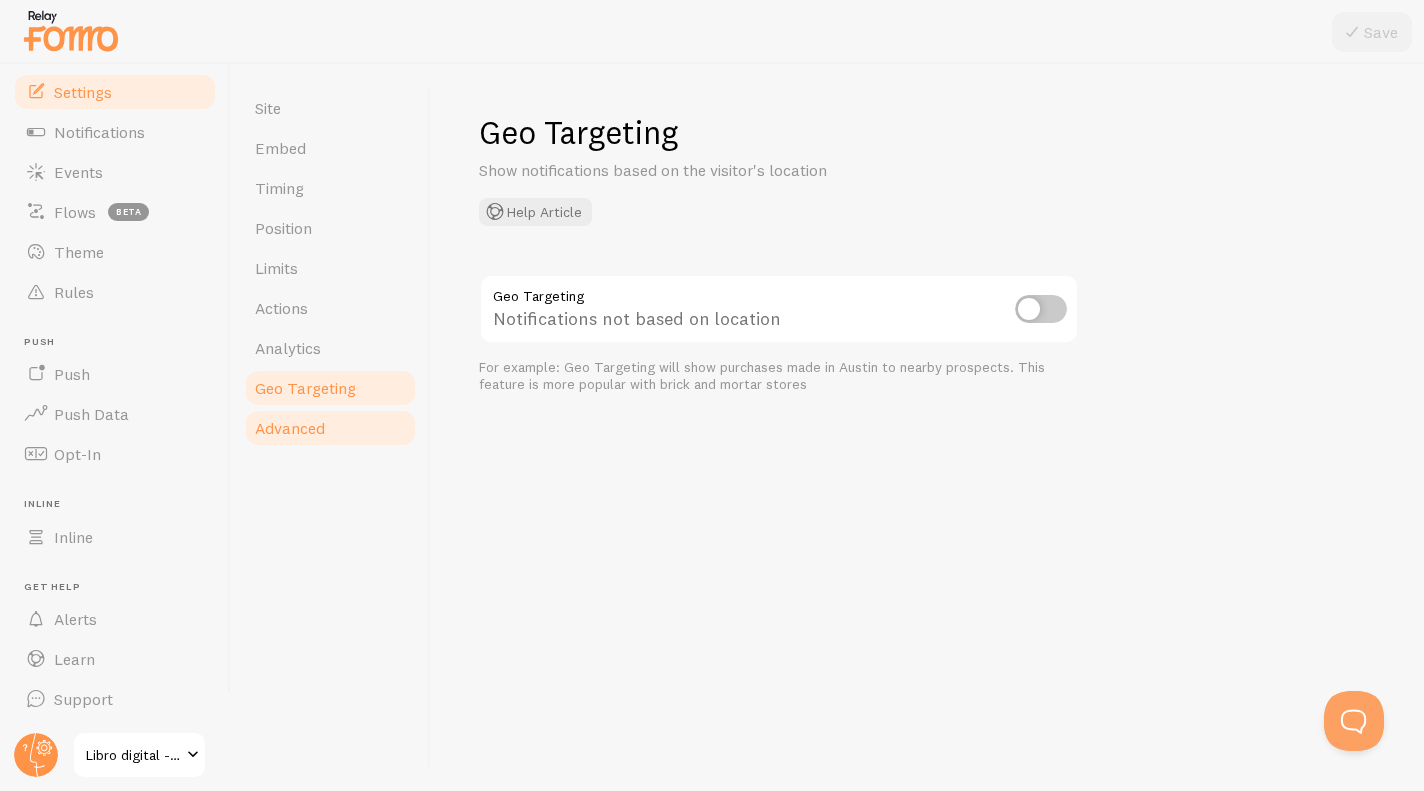 click on "Advanced" at bounding box center [290, 428] 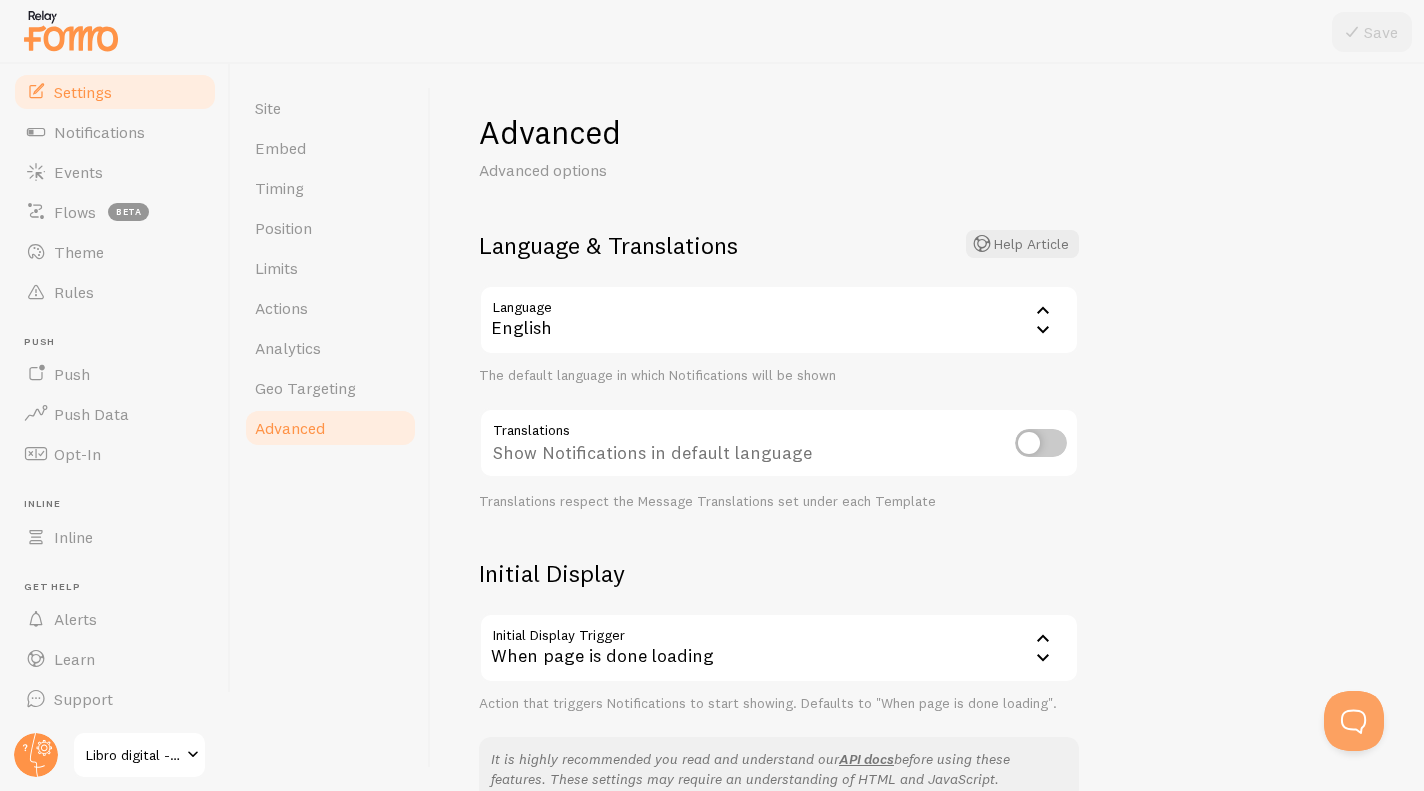 click on "English" at bounding box center [779, 320] 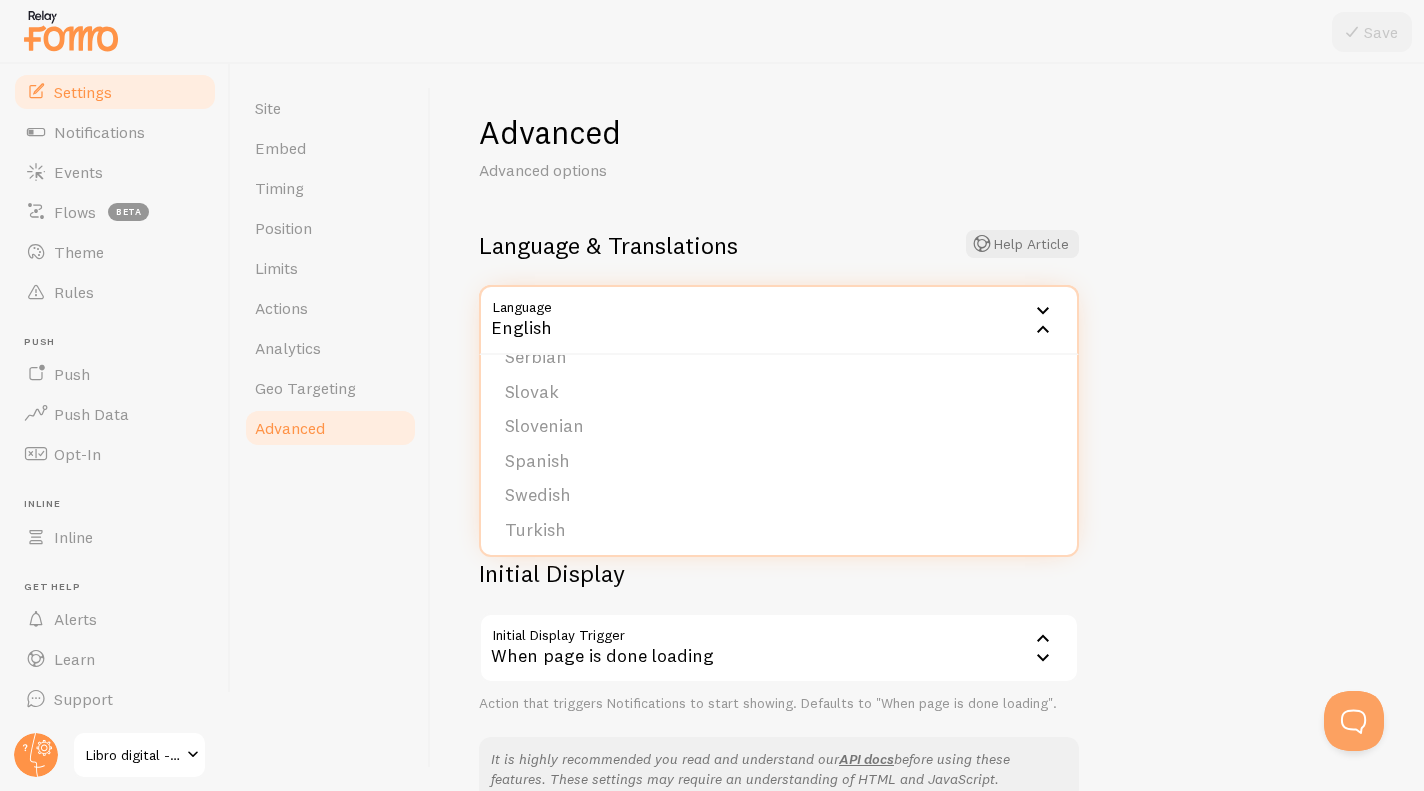 scroll, scrollTop: 824, scrollLeft: 0, axis: vertical 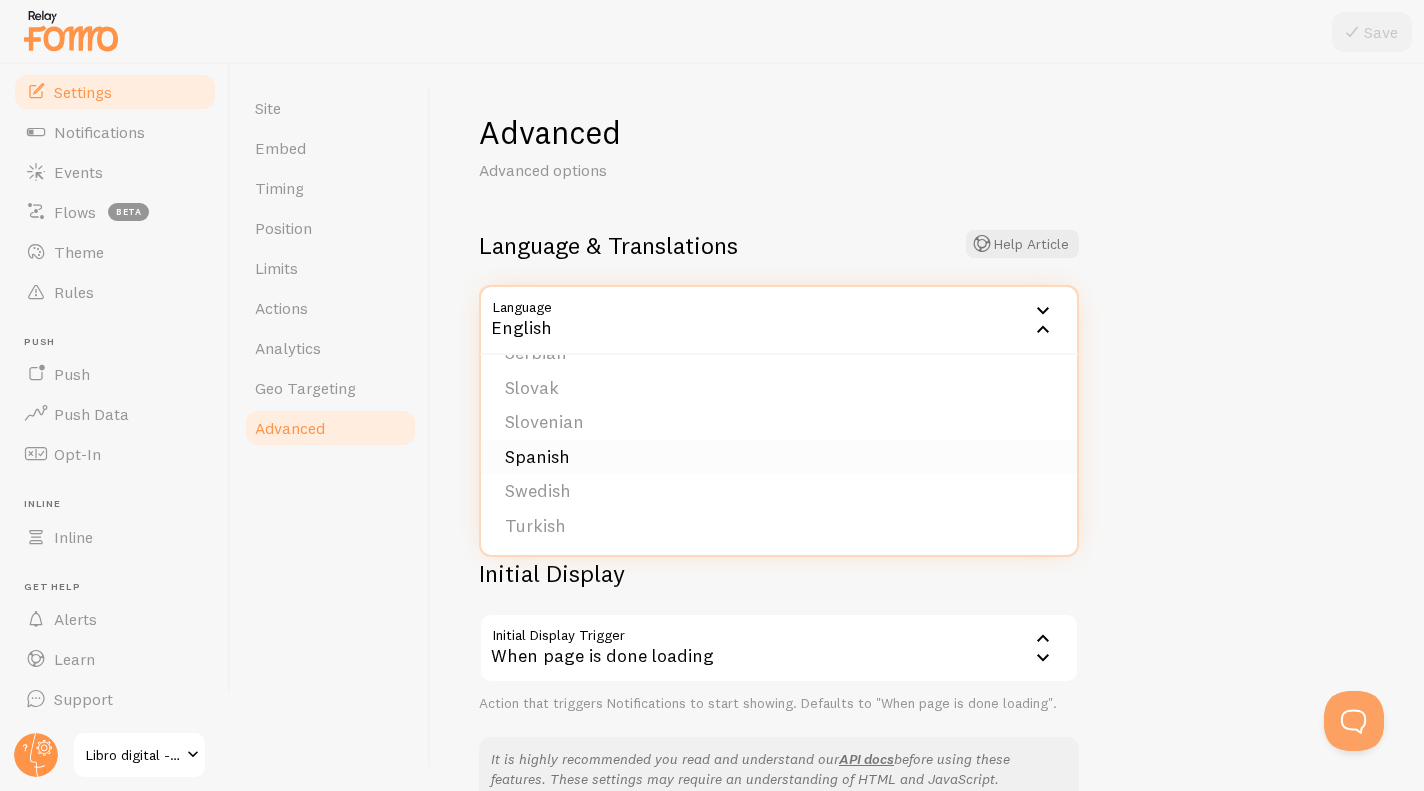 click on "Spanish" at bounding box center [779, 457] 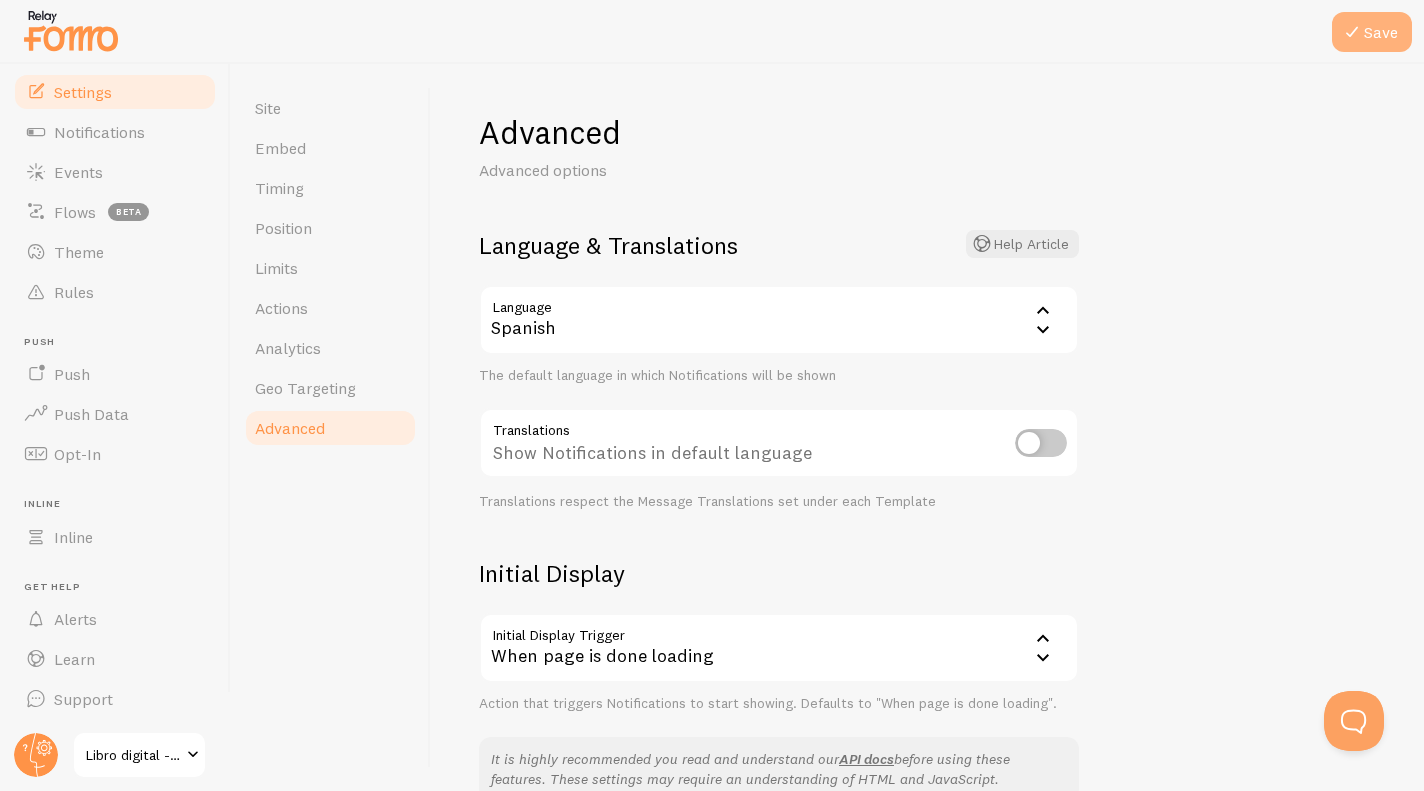 click on "Save" at bounding box center [1372, 32] 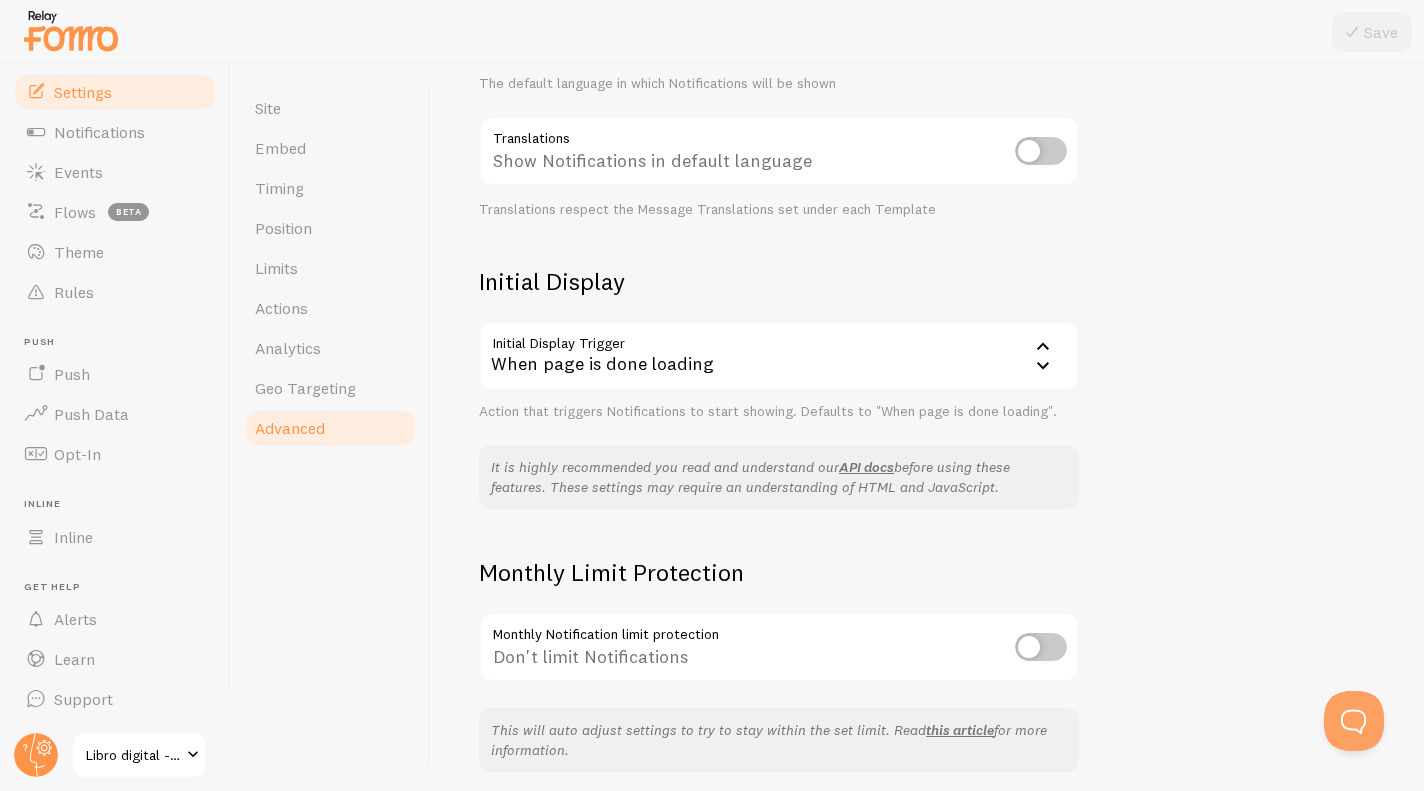 scroll, scrollTop: 369, scrollLeft: 0, axis: vertical 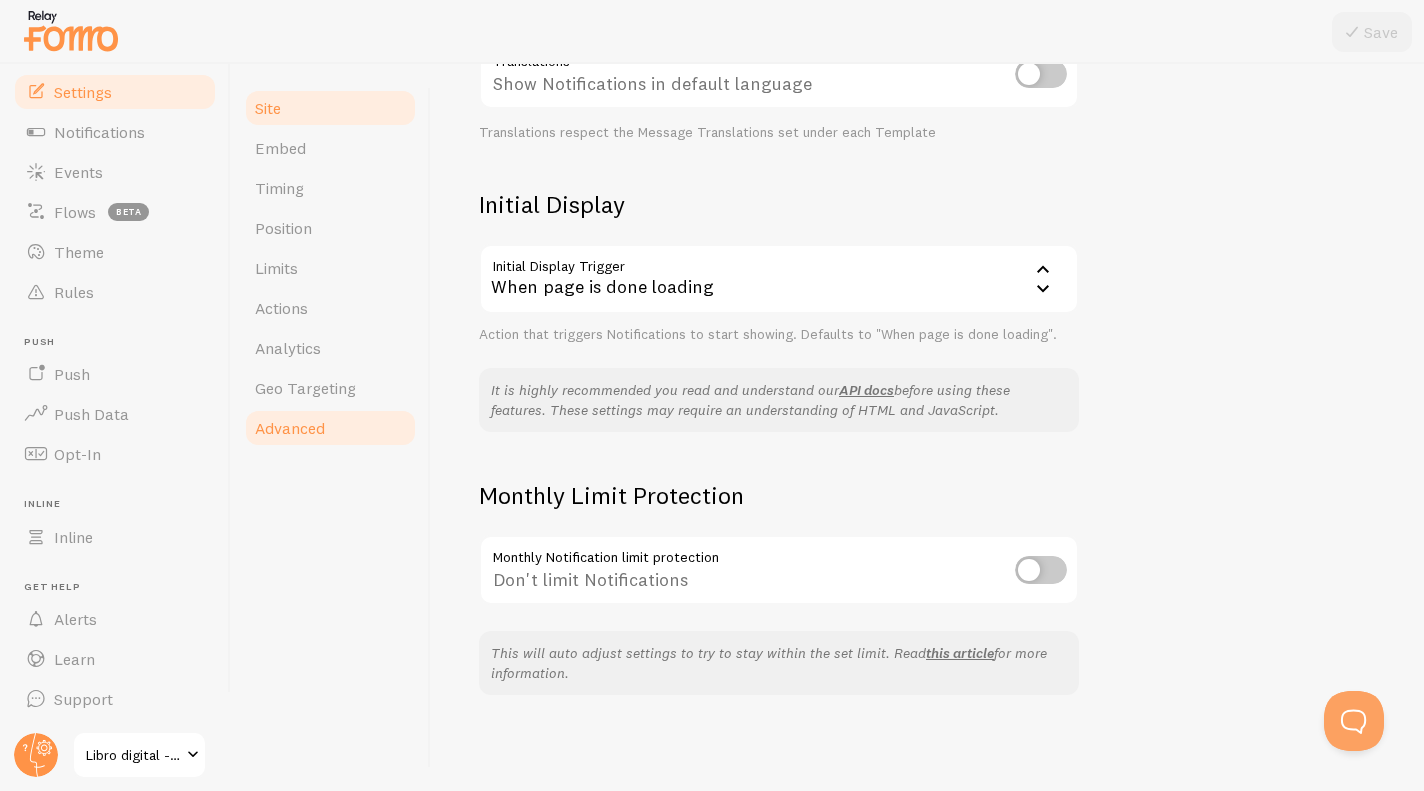 click on "Site" at bounding box center [330, 108] 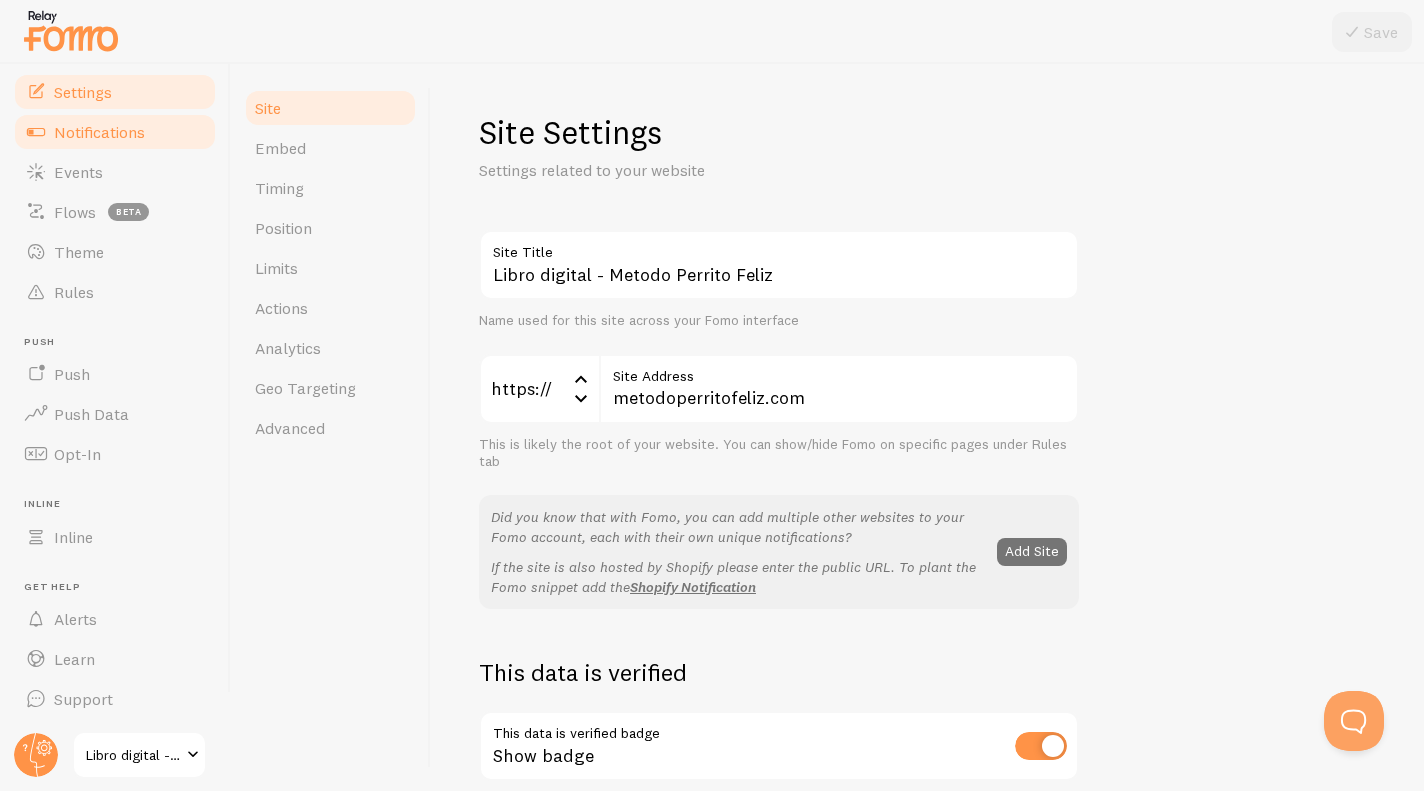 click on "Notifications" at bounding box center (115, 132) 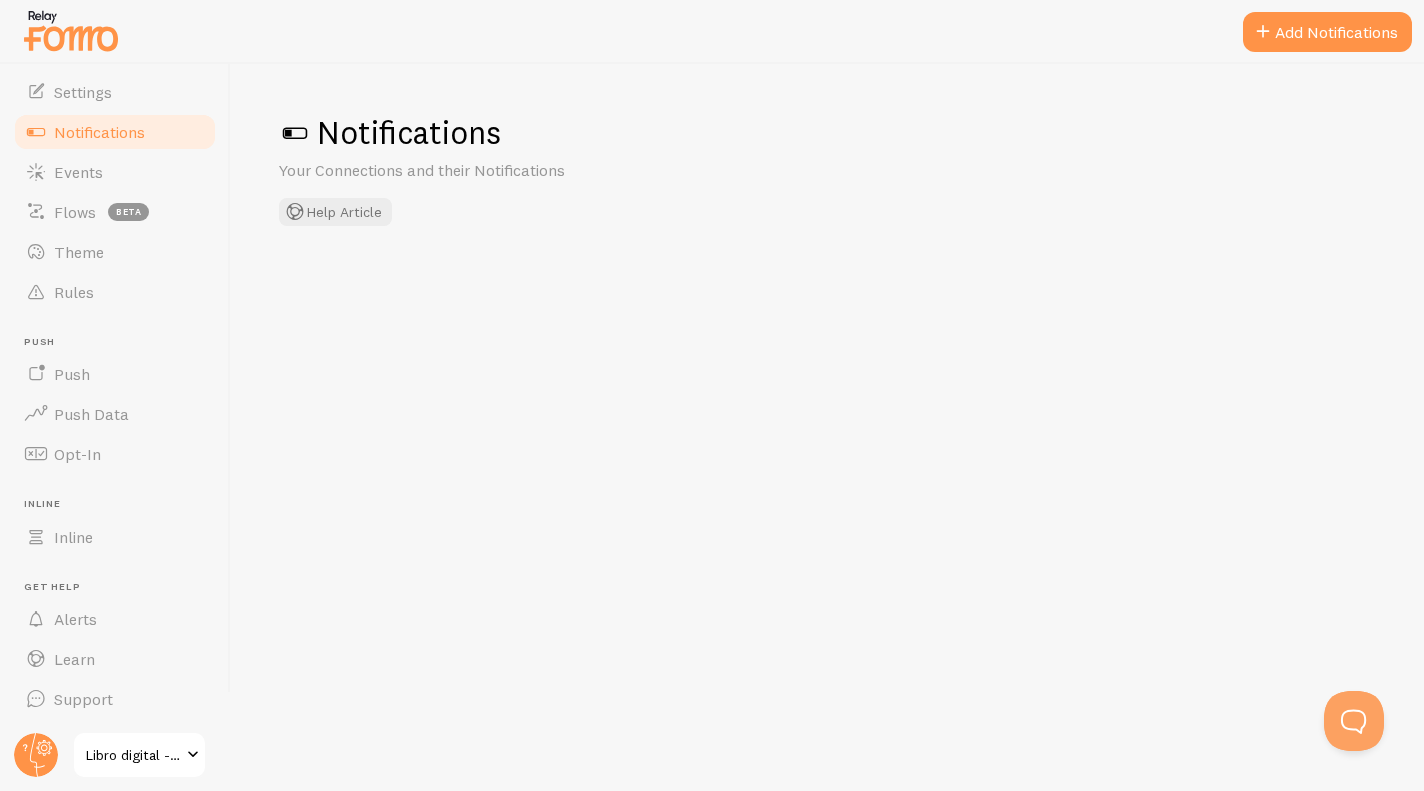 checkbox on "false" 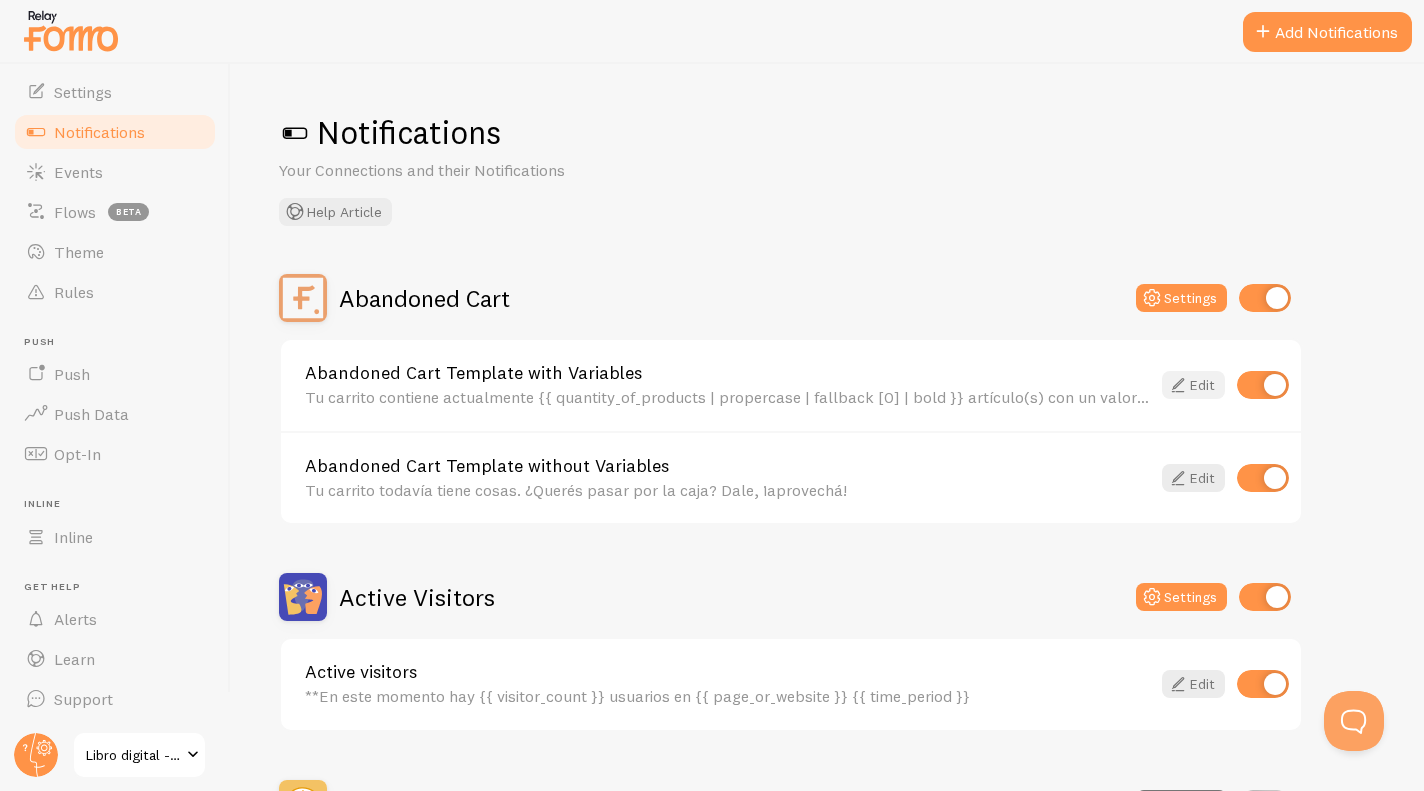 click at bounding box center [1178, 385] 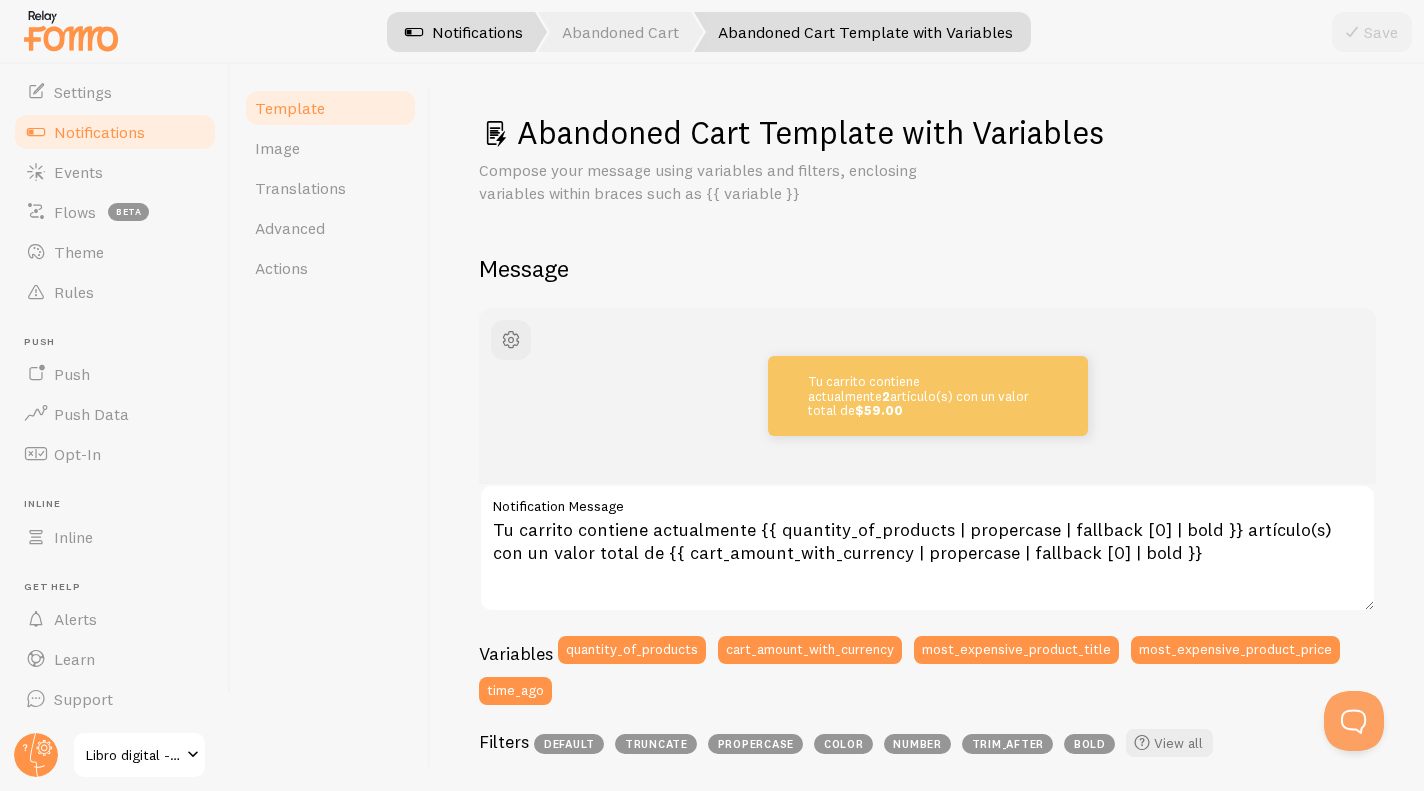 click on "Notifications" at bounding box center [464, 32] 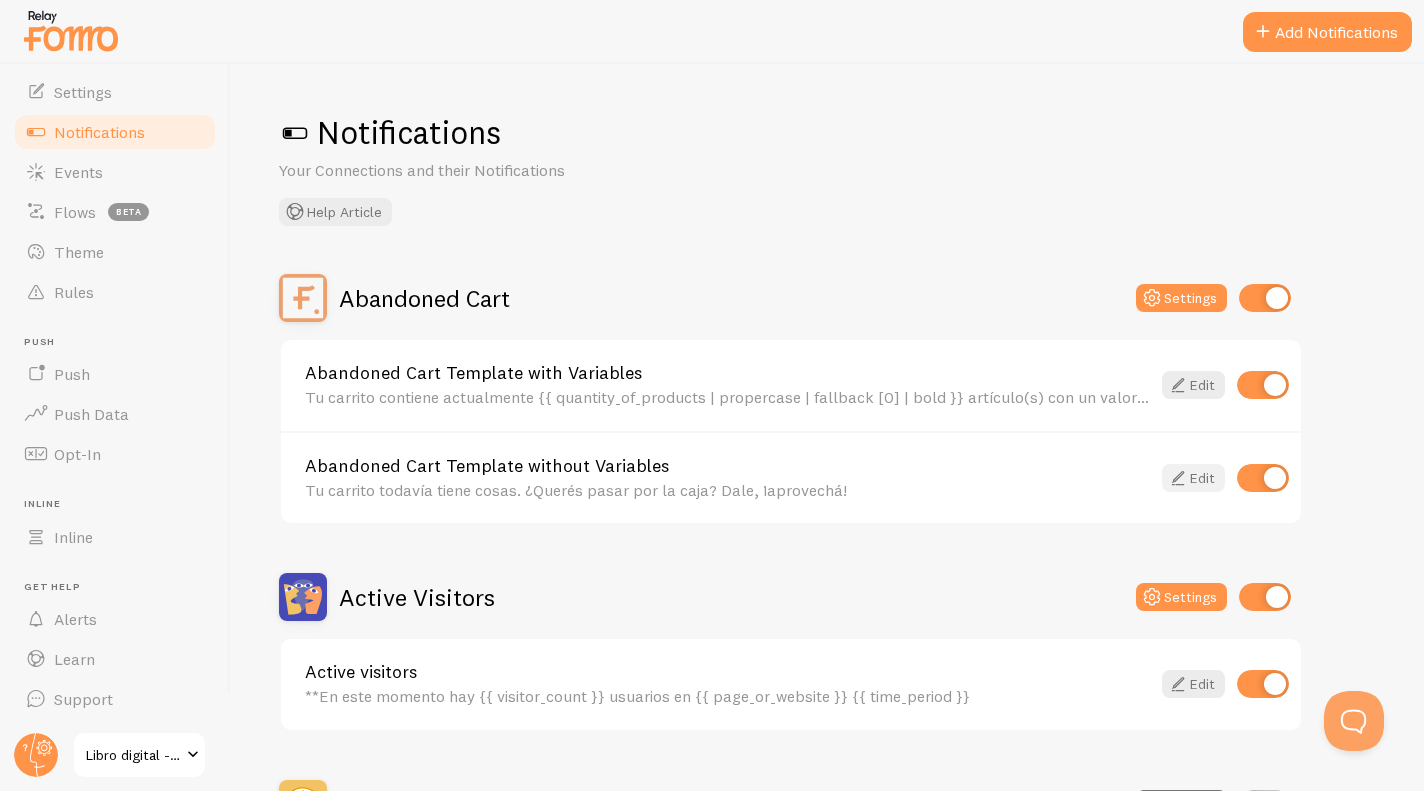 click at bounding box center [1178, 478] 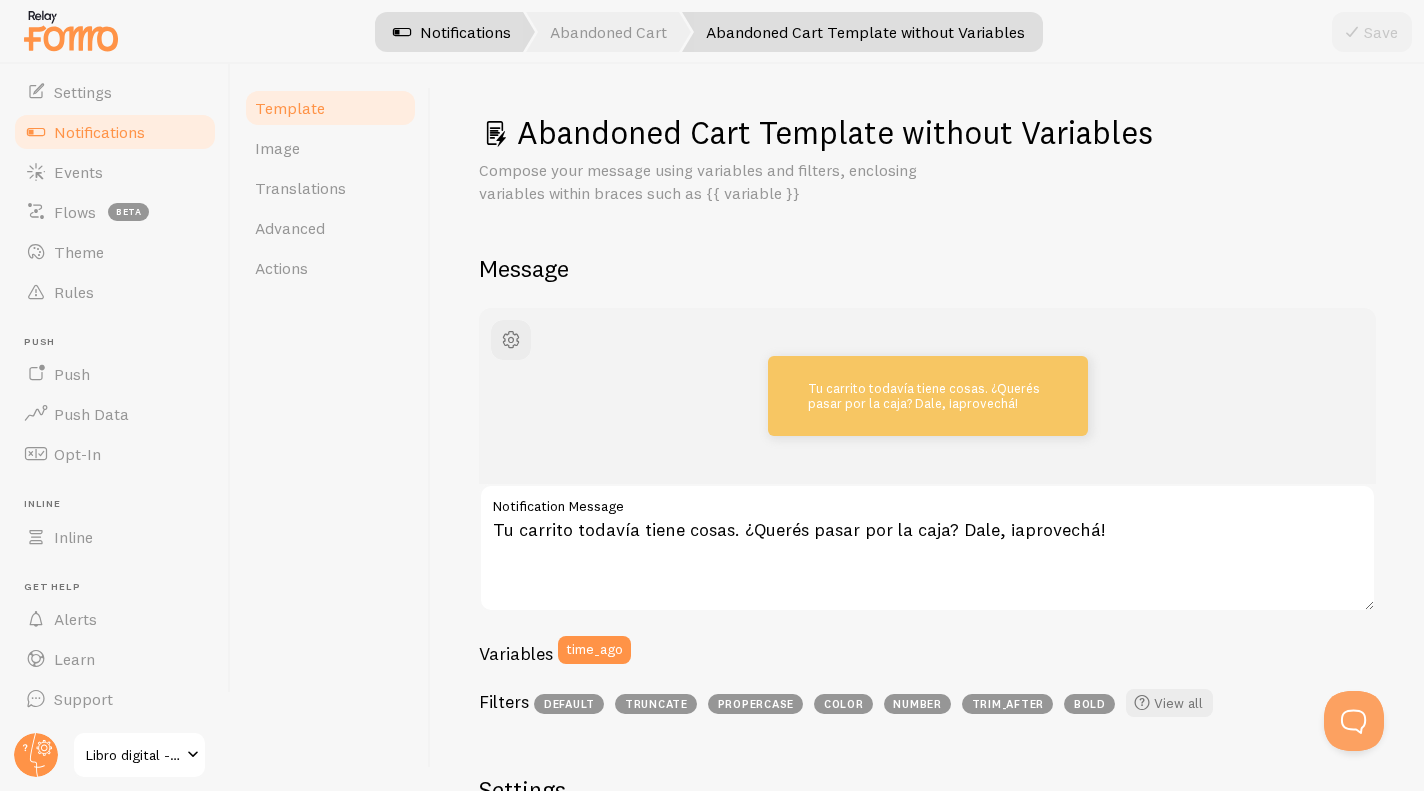 click on "Notifications" at bounding box center [452, 32] 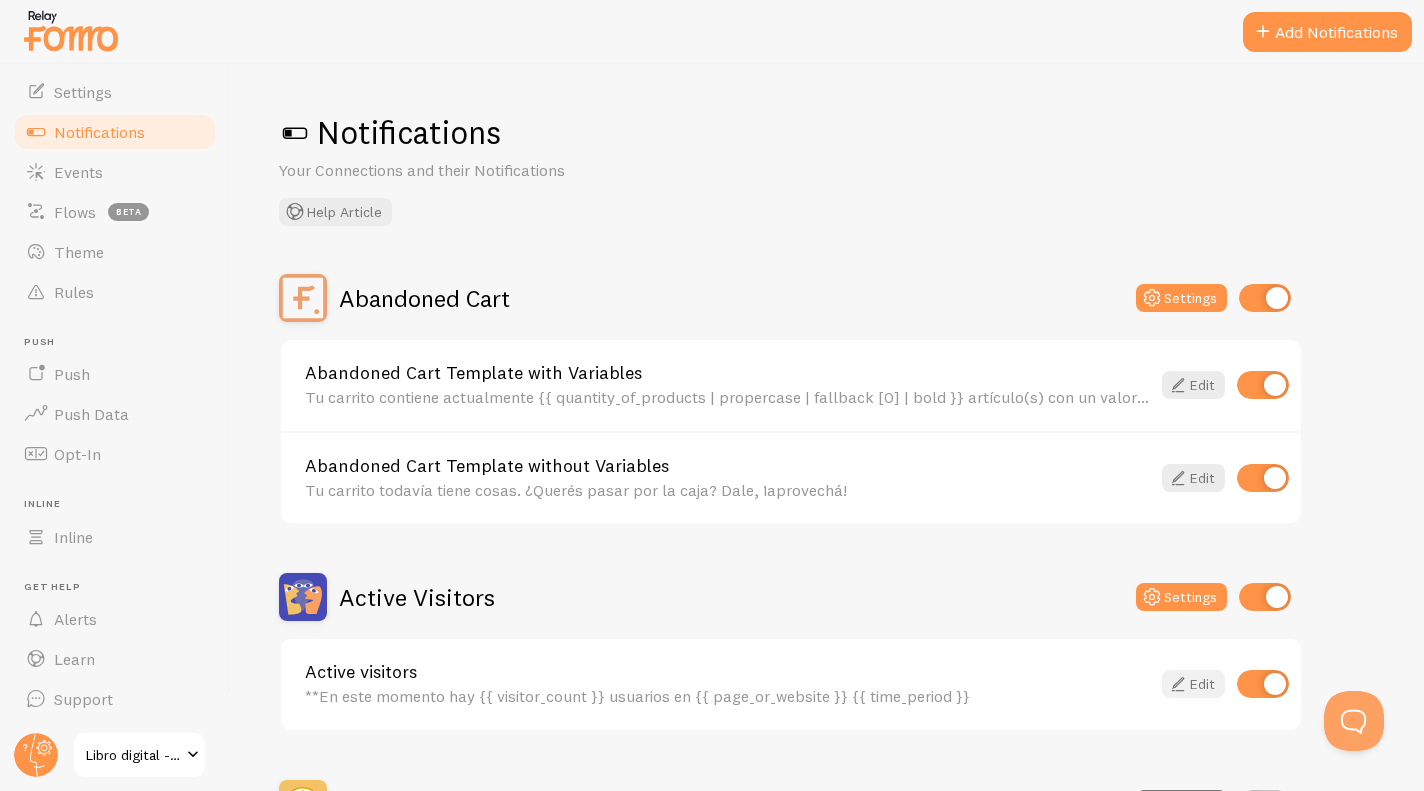 click at bounding box center [1178, 684] 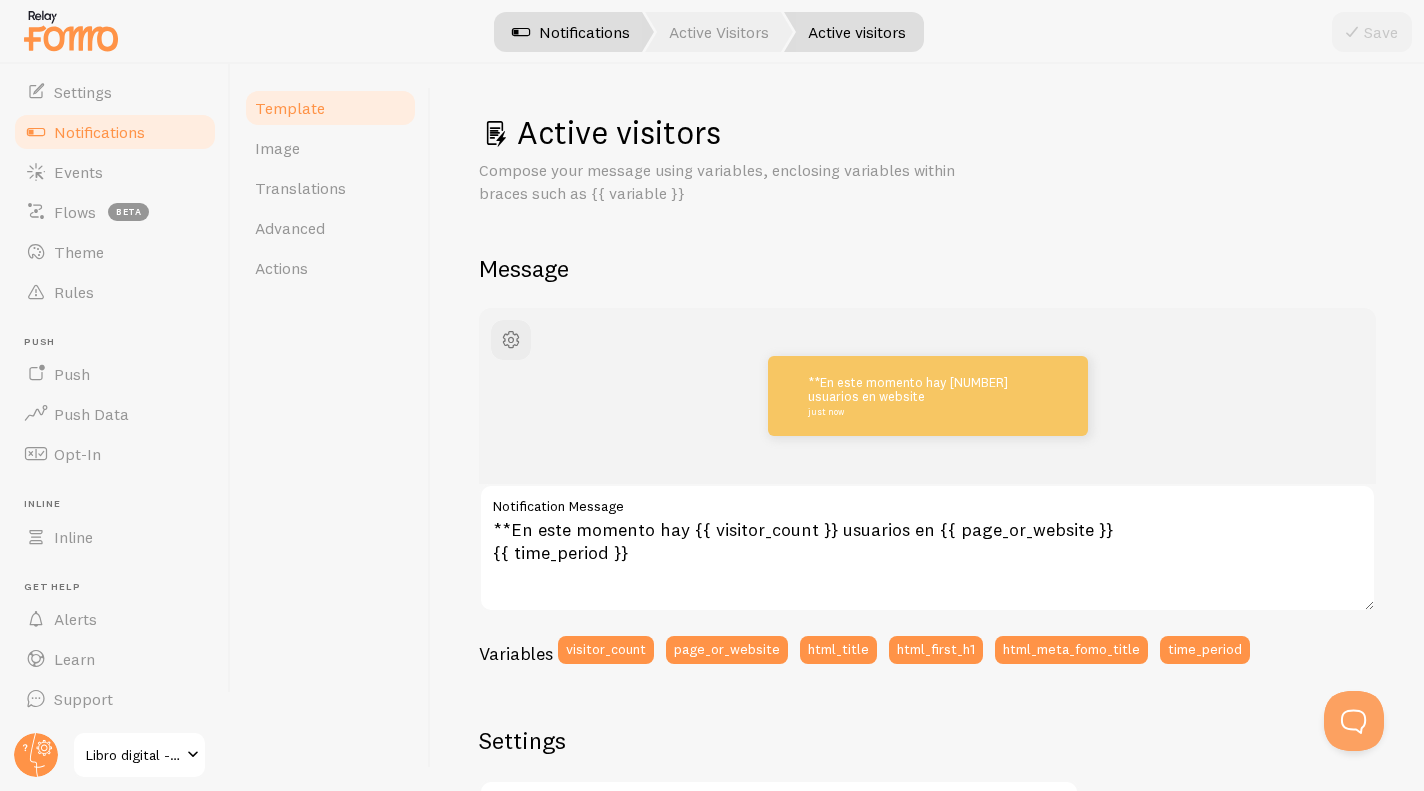 click at bounding box center [521, 32] 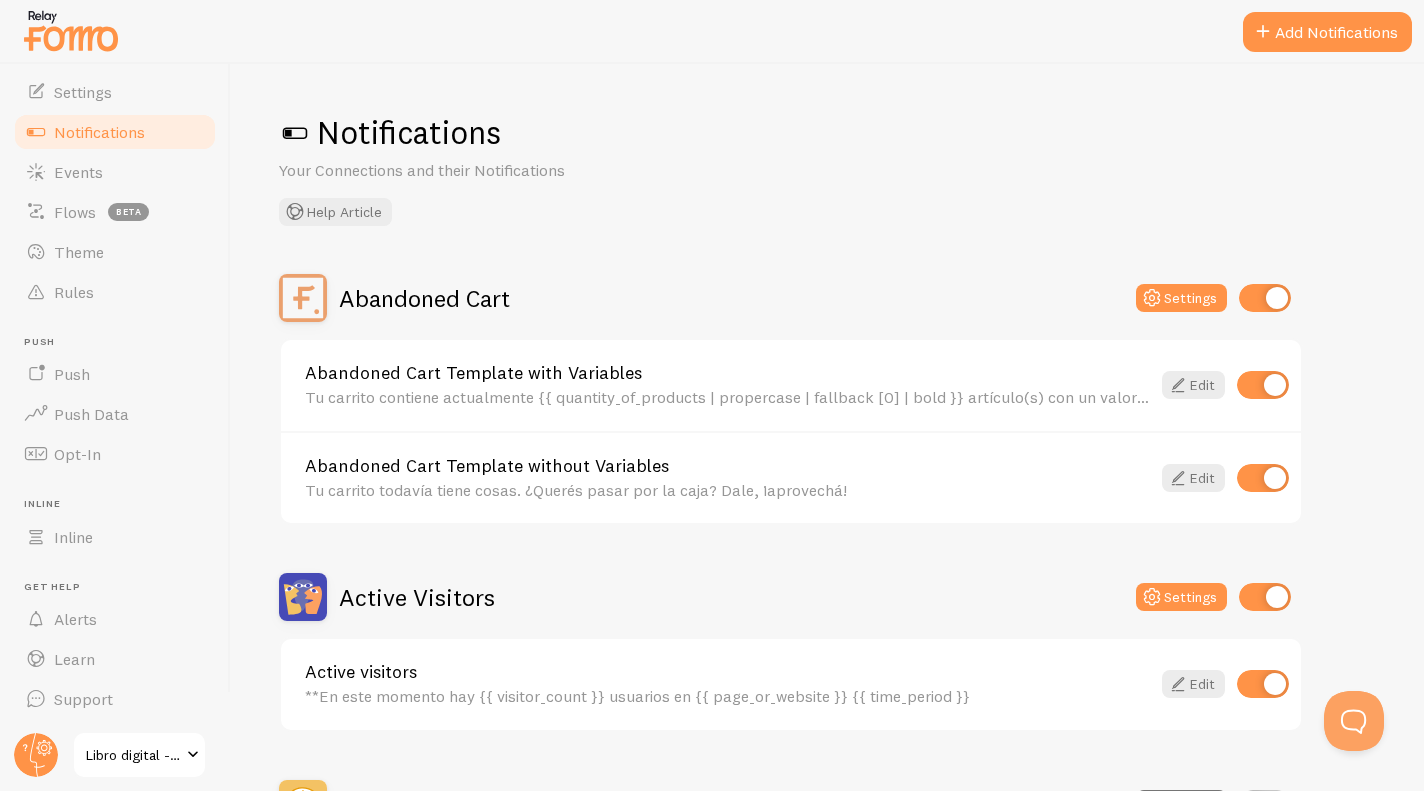 click on "Notifications" at bounding box center (99, 132) 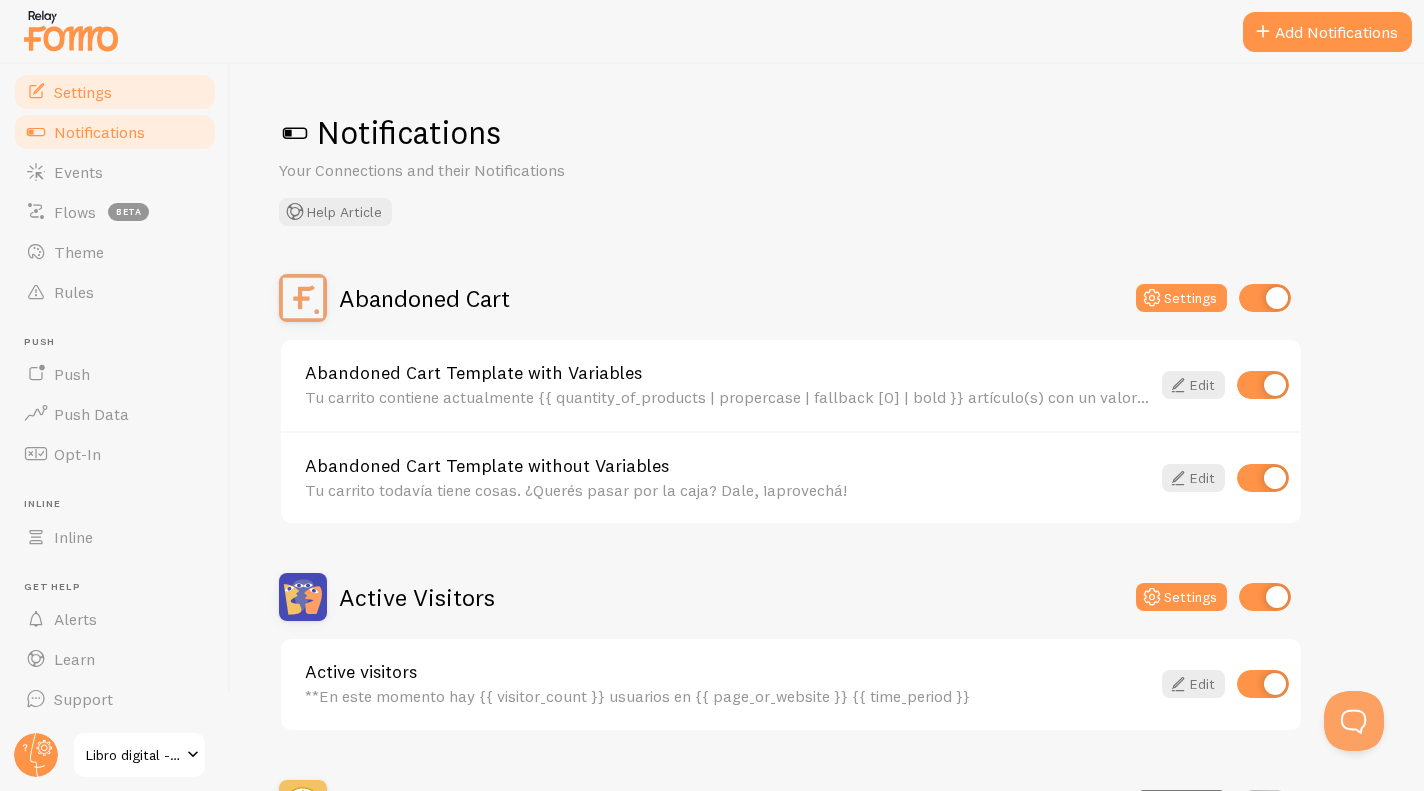 click on "Settings" at bounding box center (115, 92) 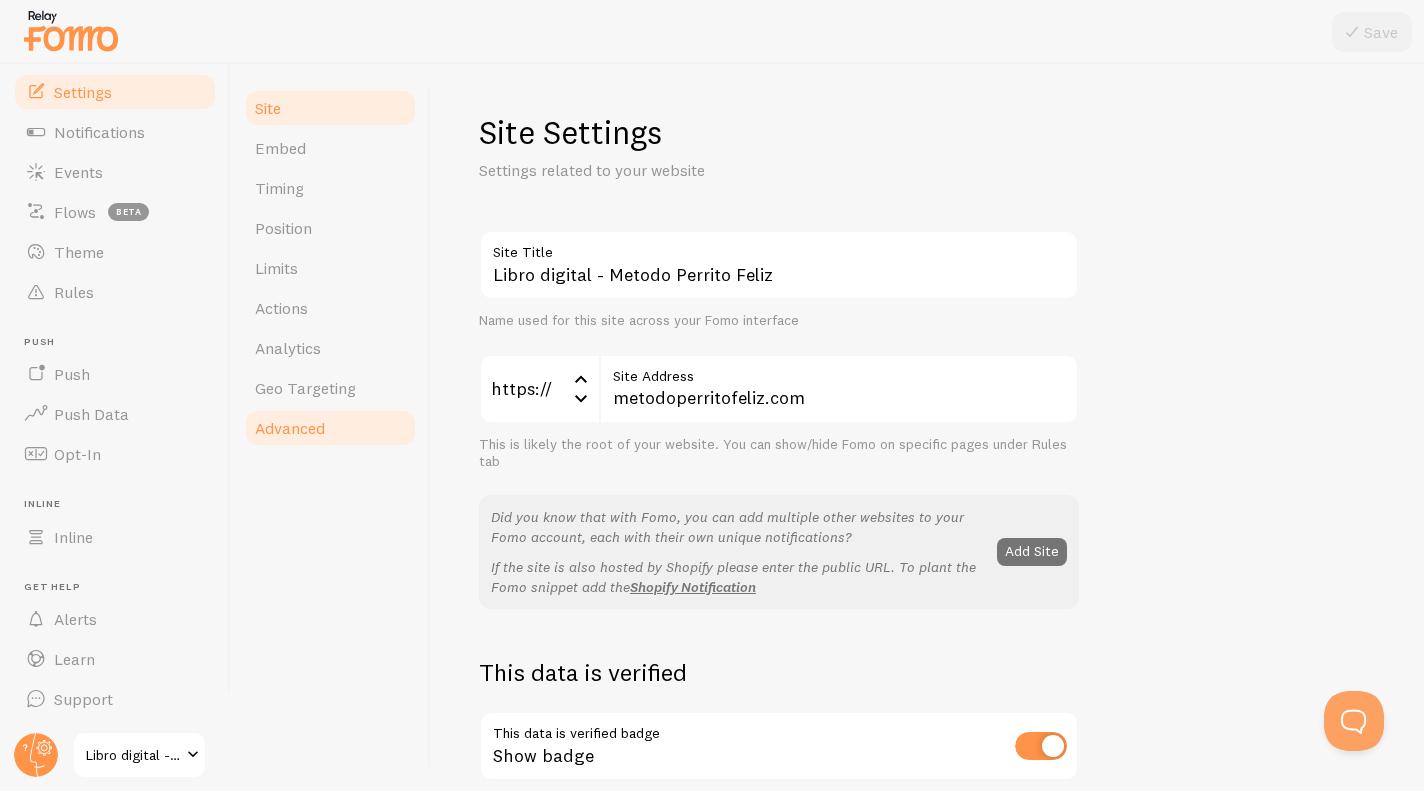 click on "Advanced" at bounding box center (330, 428) 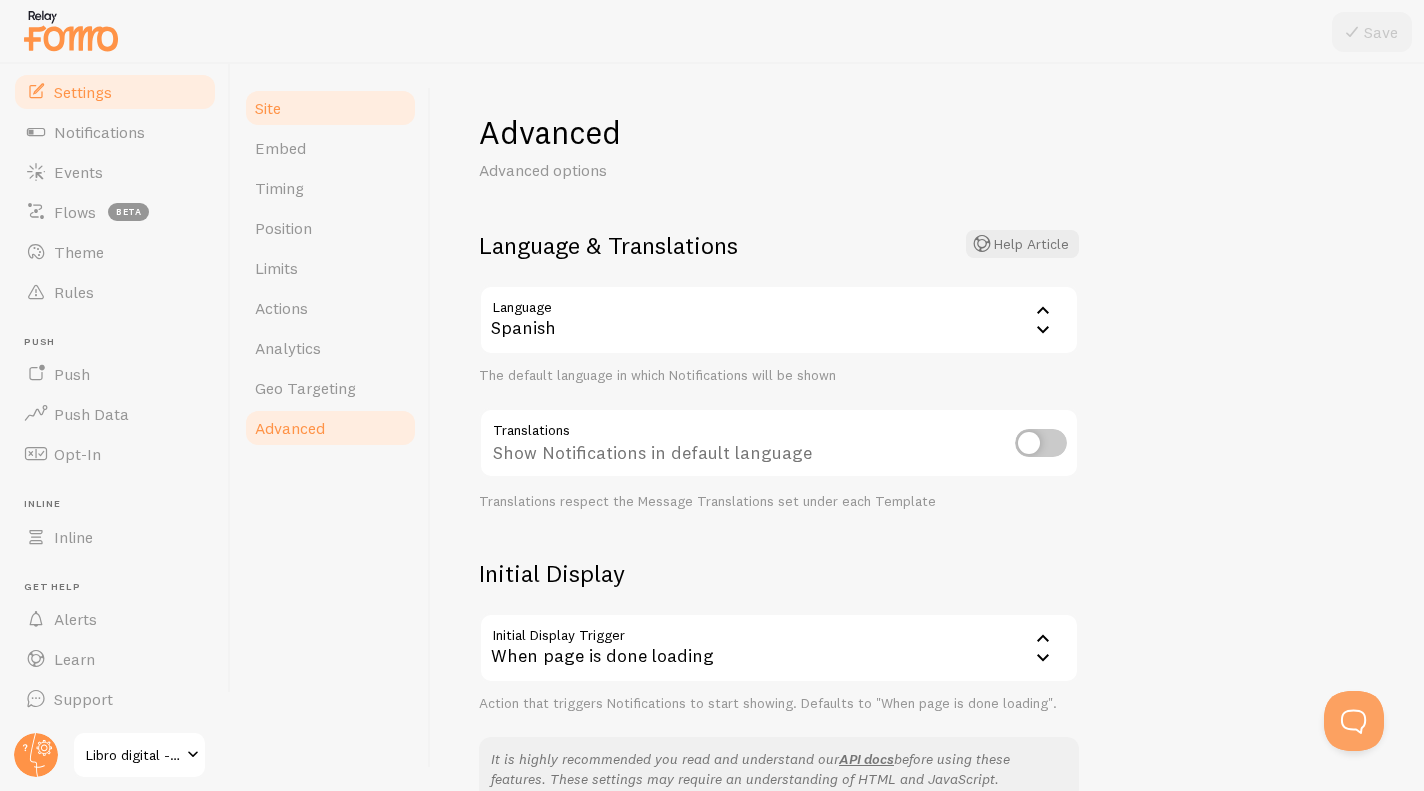 click on "Site" at bounding box center (268, 108) 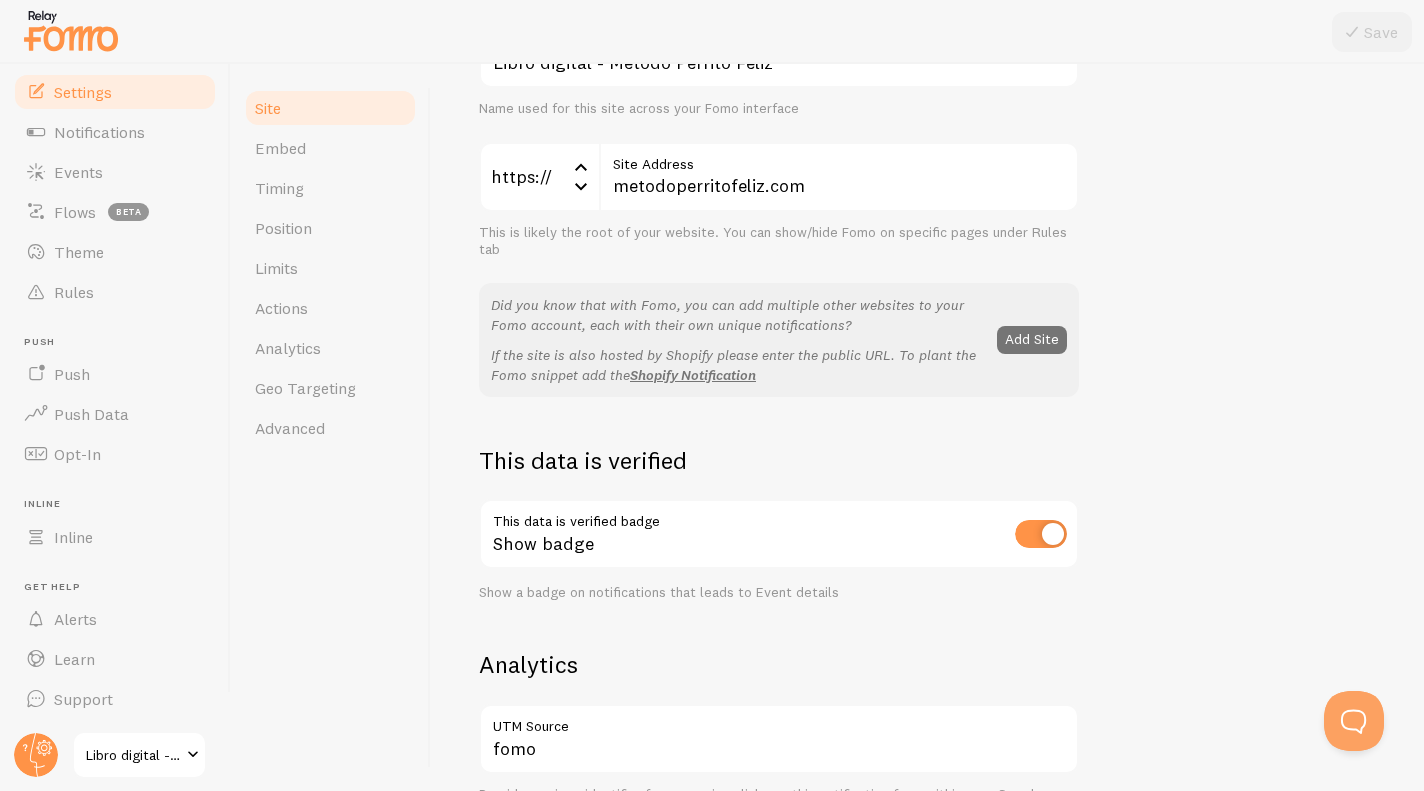scroll, scrollTop: 31, scrollLeft: 0, axis: vertical 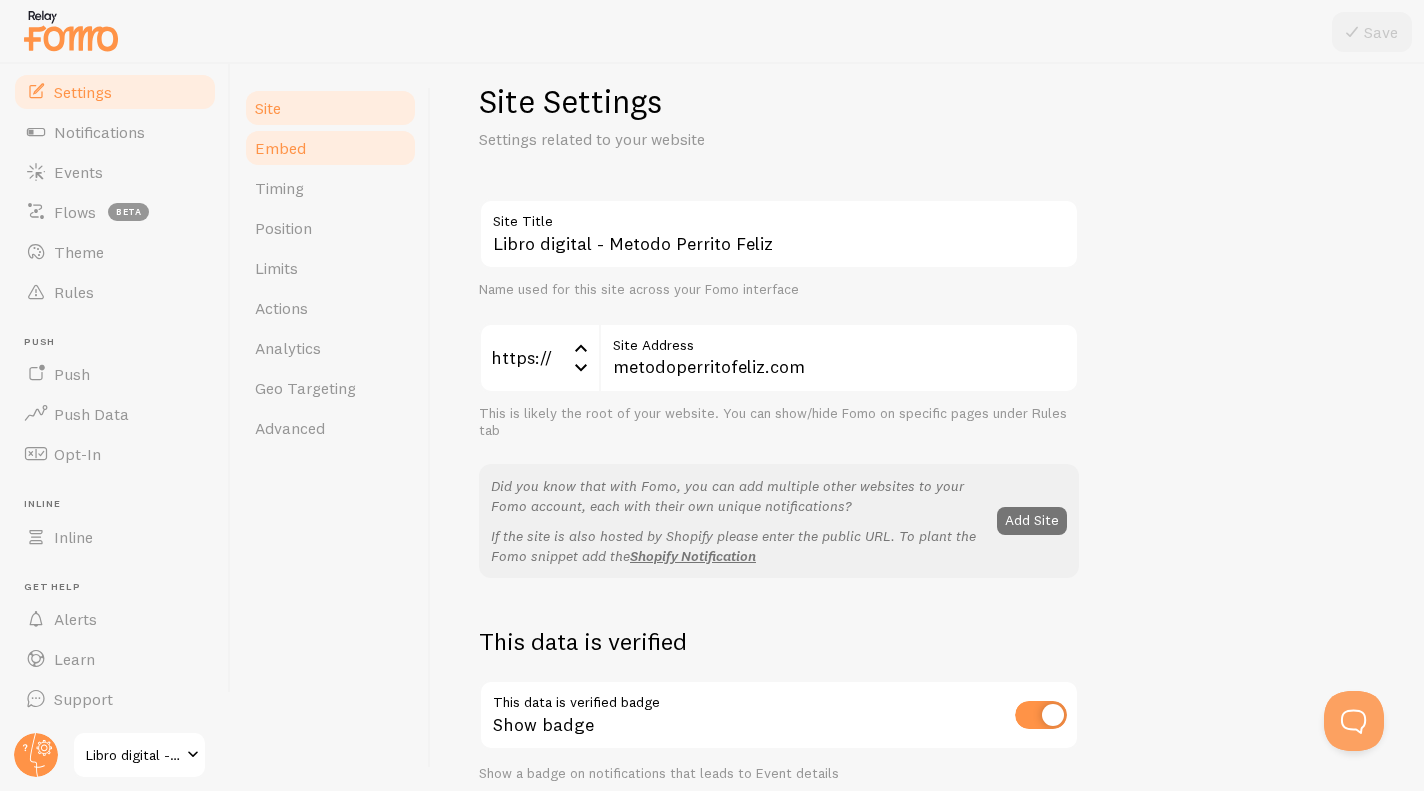 click on "Embed" at bounding box center (280, 148) 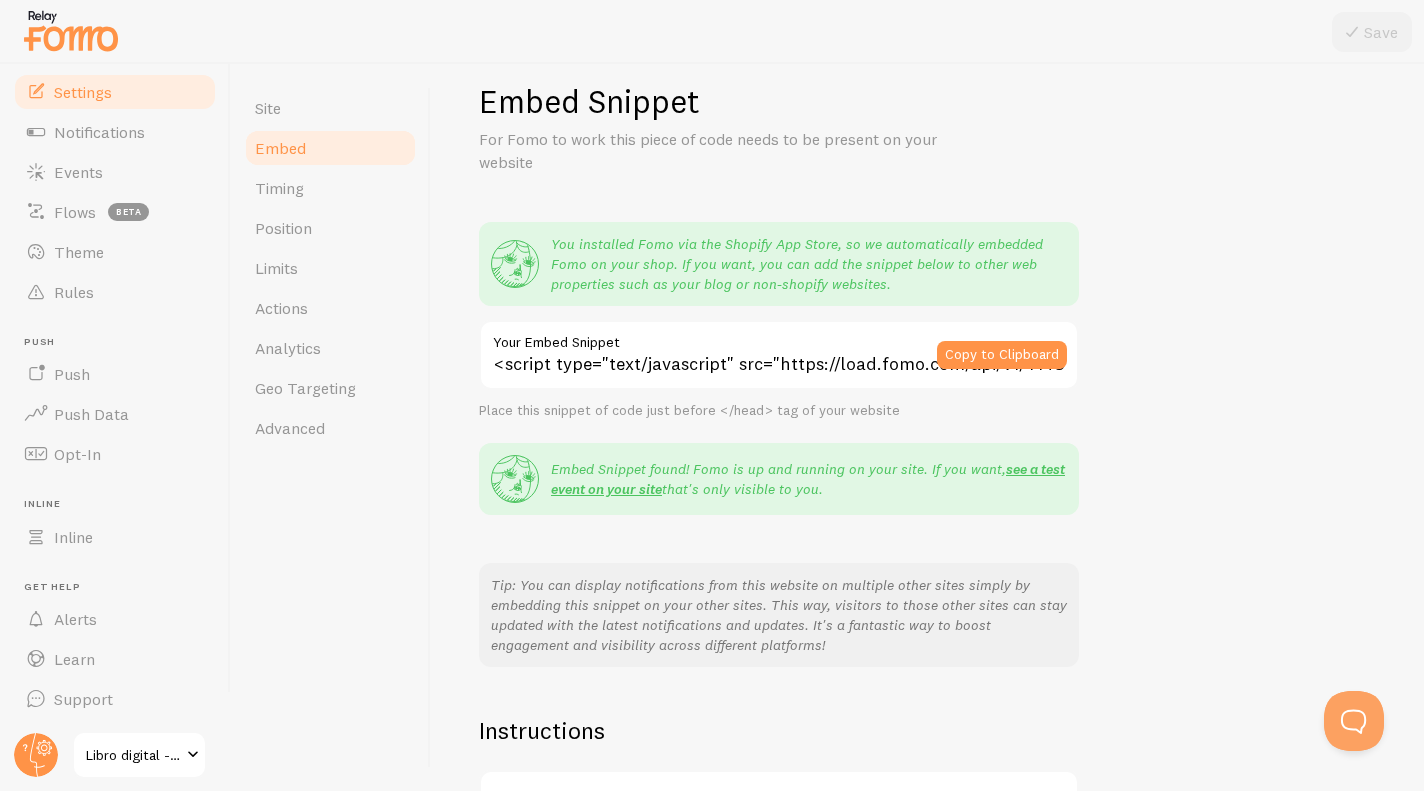 scroll, scrollTop: 0, scrollLeft: 0, axis: both 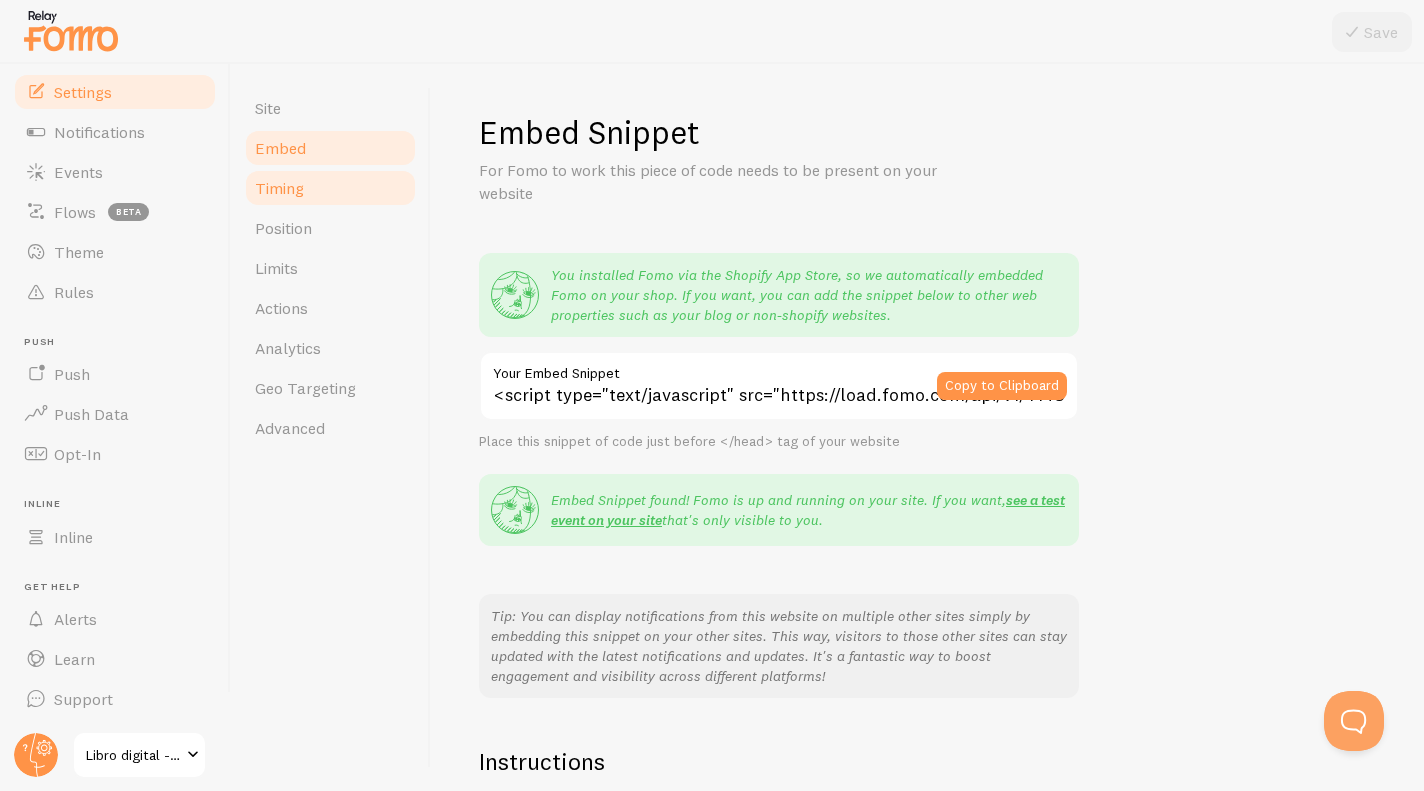 click on "Timing" at bounding box center [279, 188] 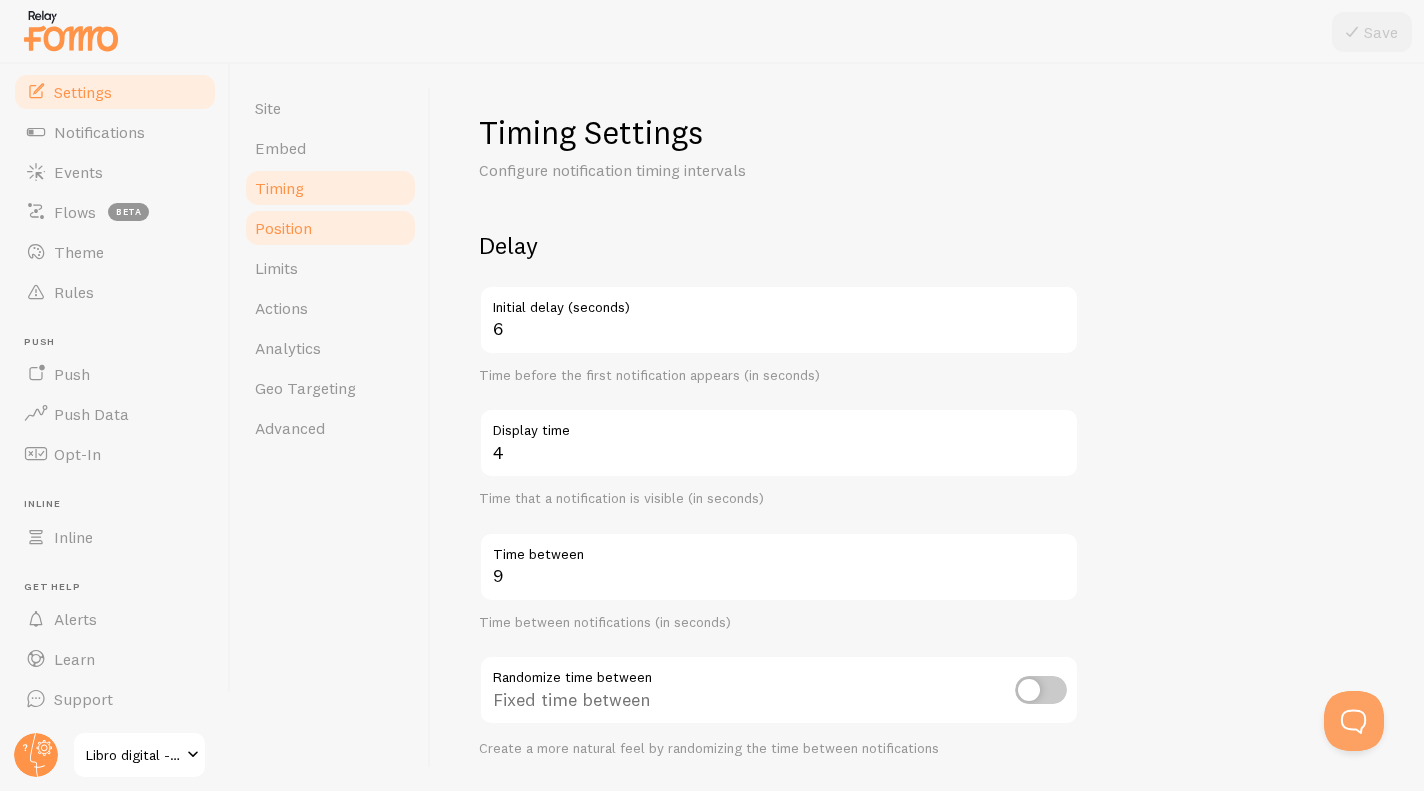 click on "Position" at bounding box center [283, 228] 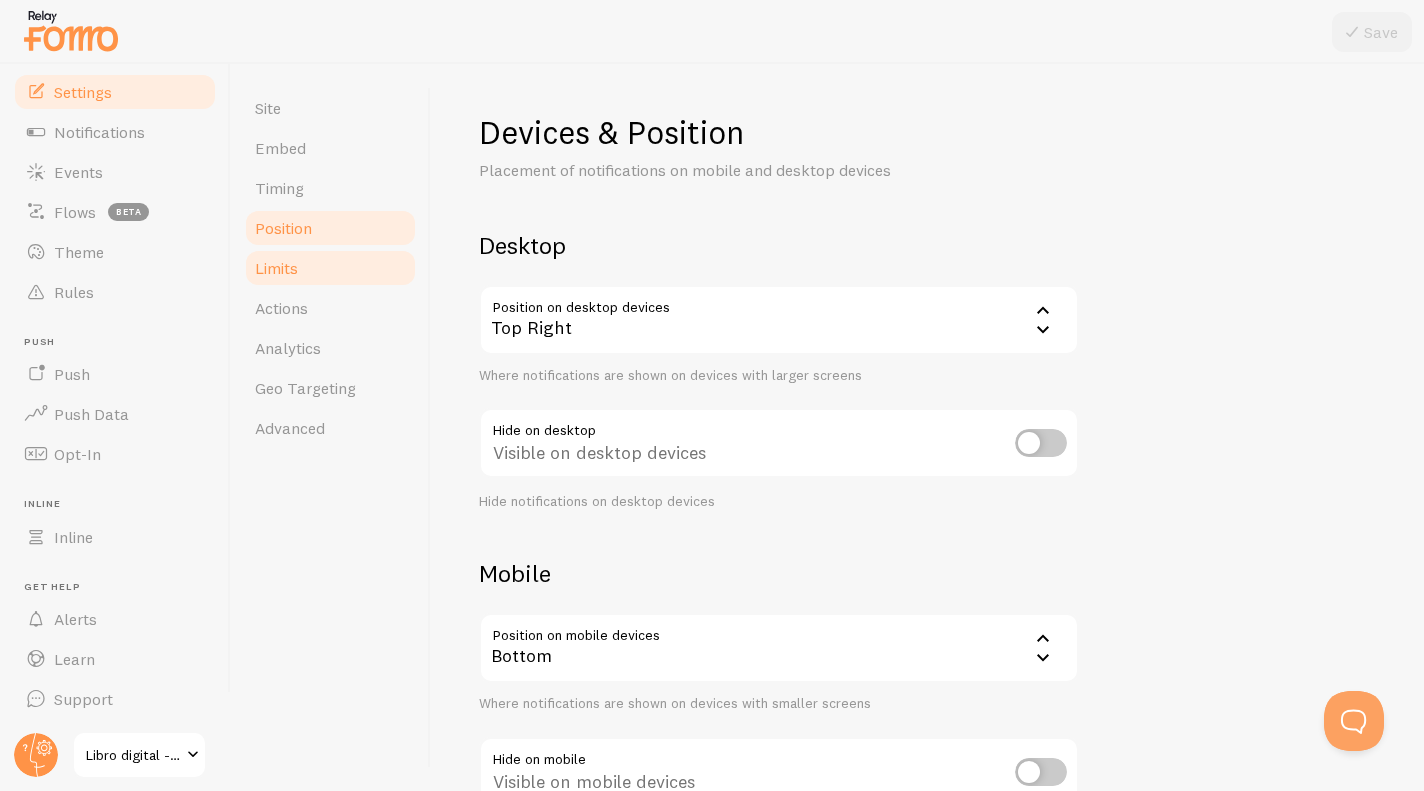 click on "Limits" at bounding box center [276, 268] 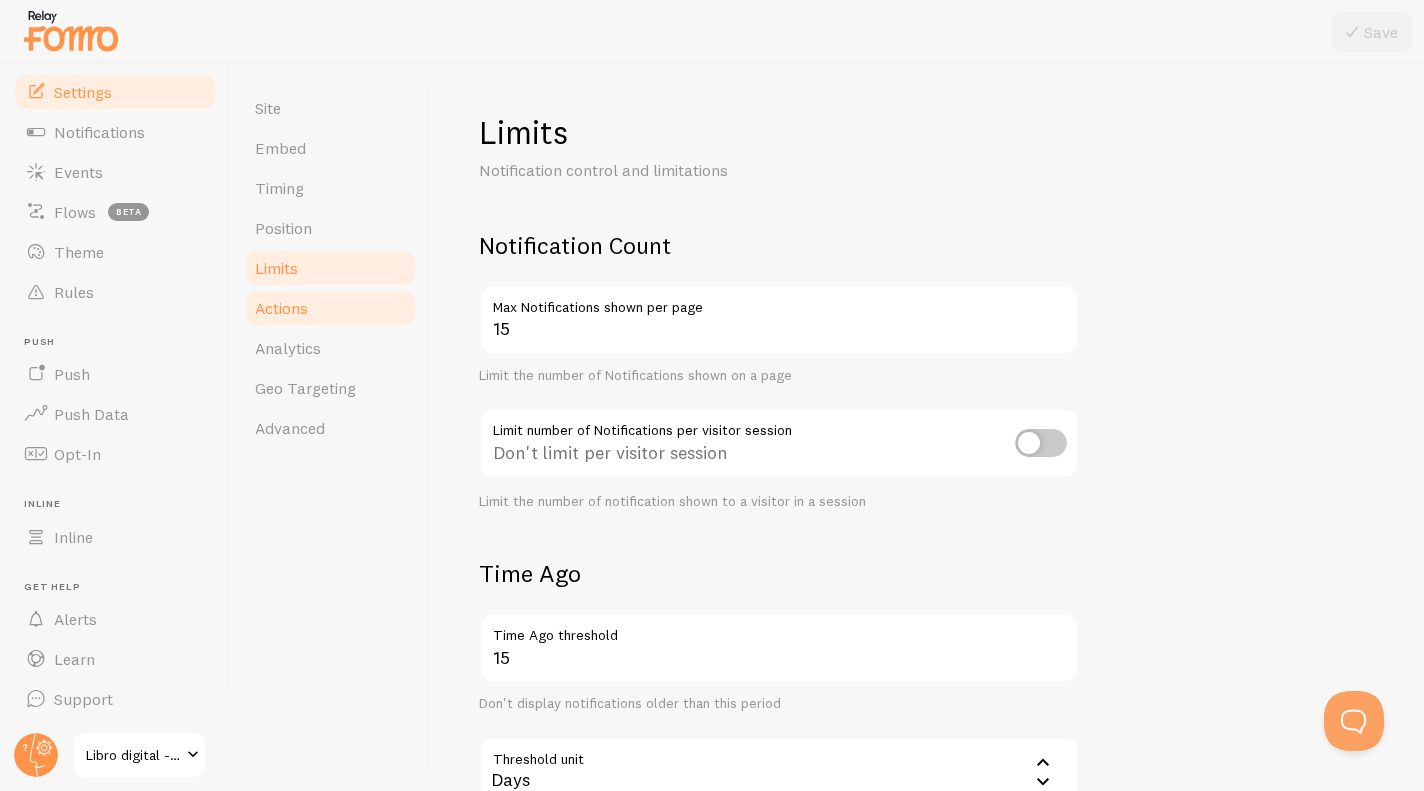 click on "Actions" at bounding box center [330, 308] 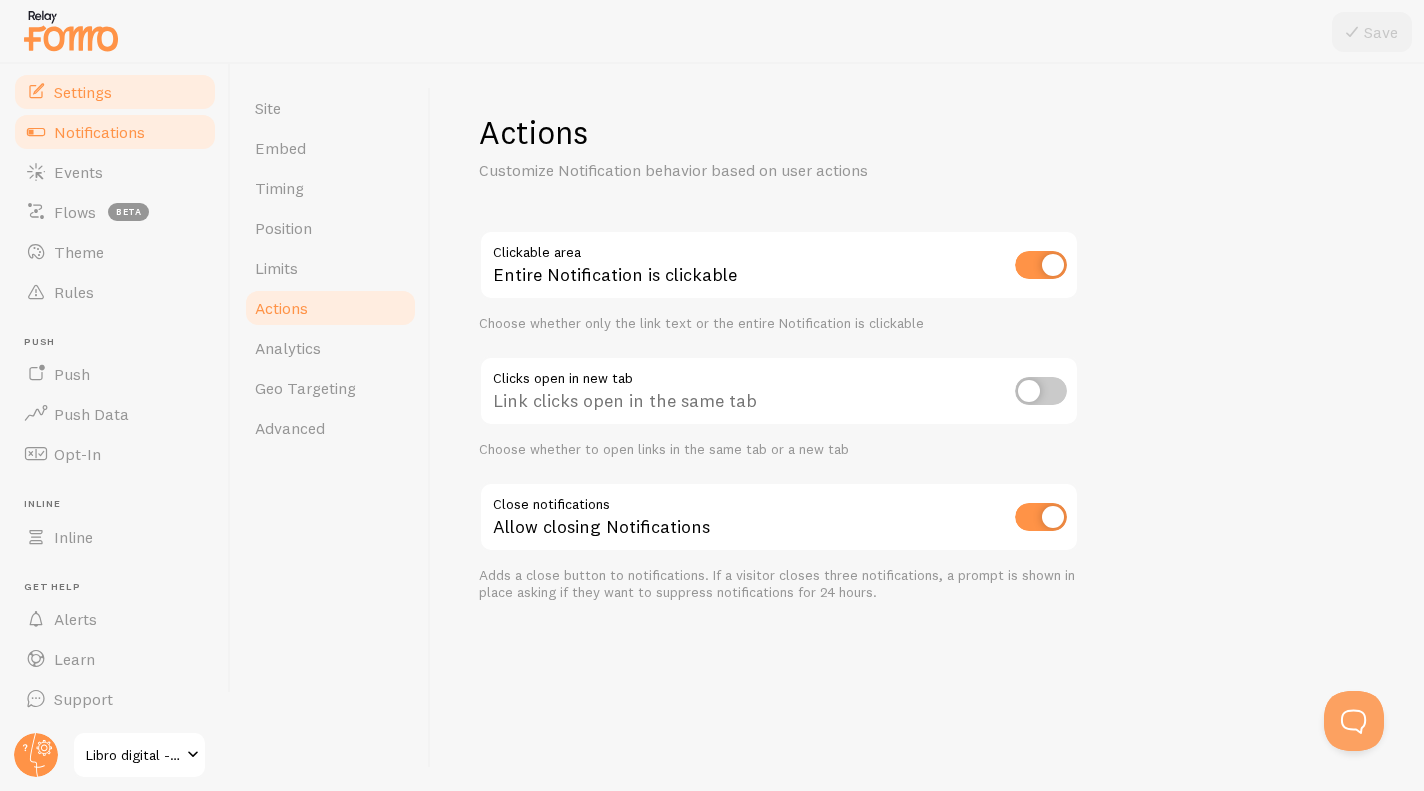 click on "Notifications" at bounding box center (115, 132) 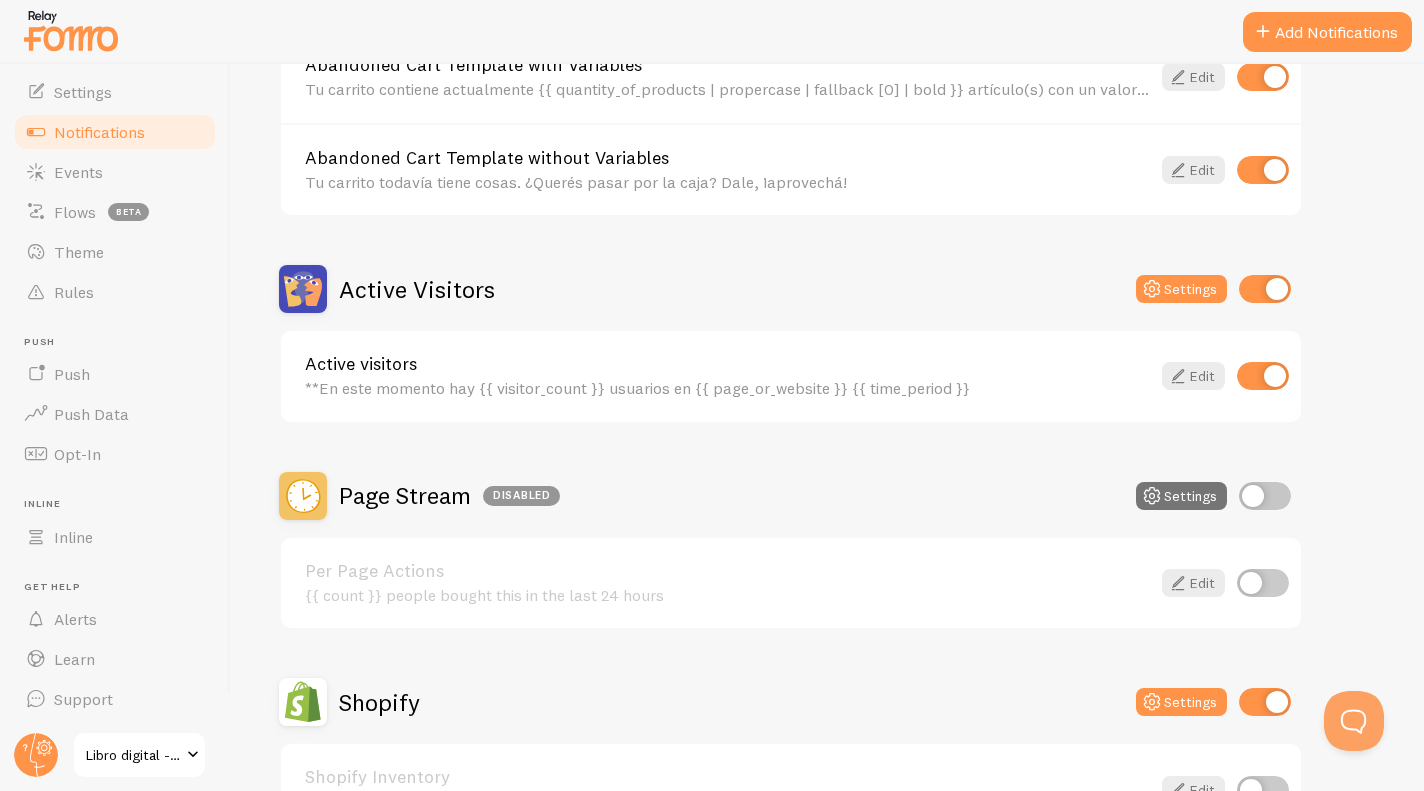 scroll, scrollTop: 0, scrollLeft: 0, axis: both 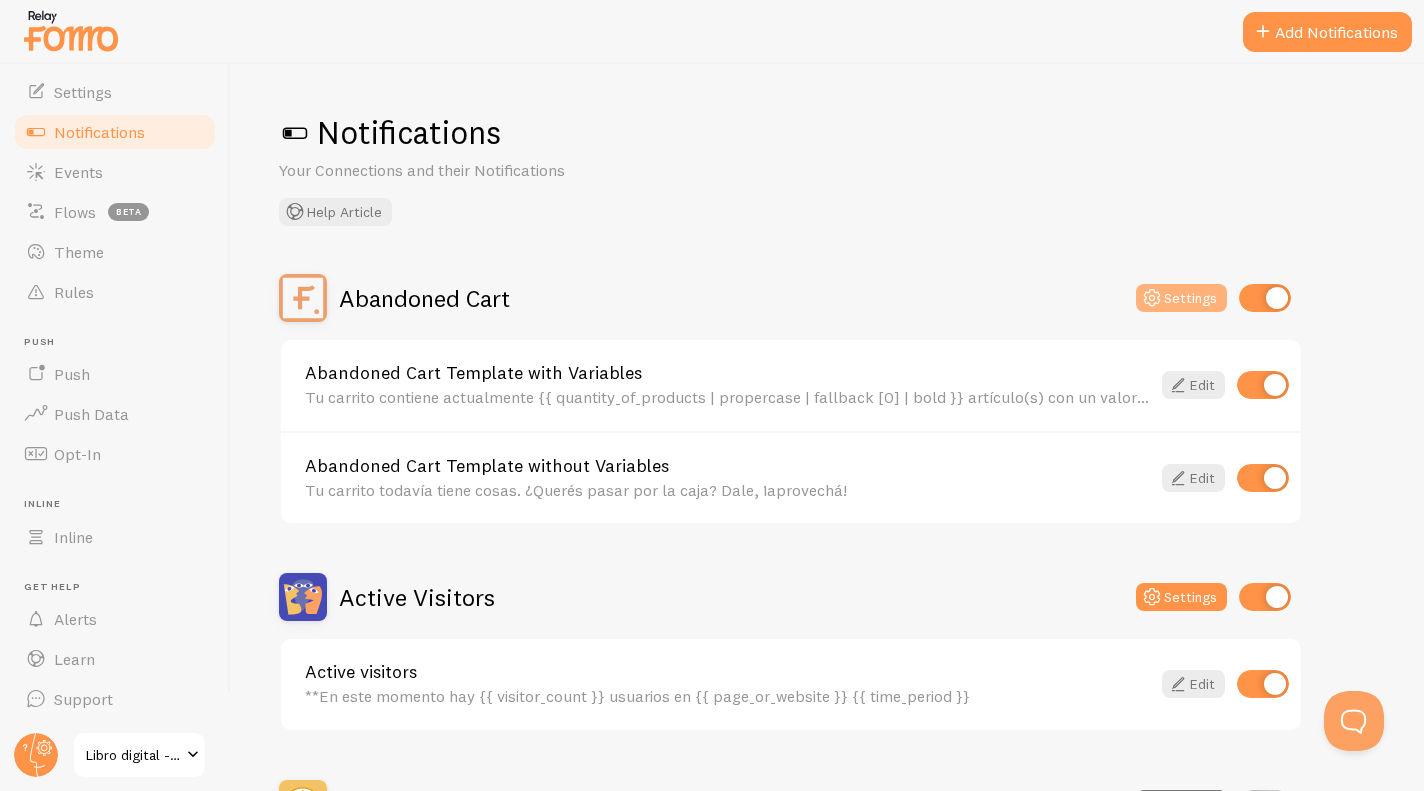 click on "Settings" at bounding box center [1181, 298] 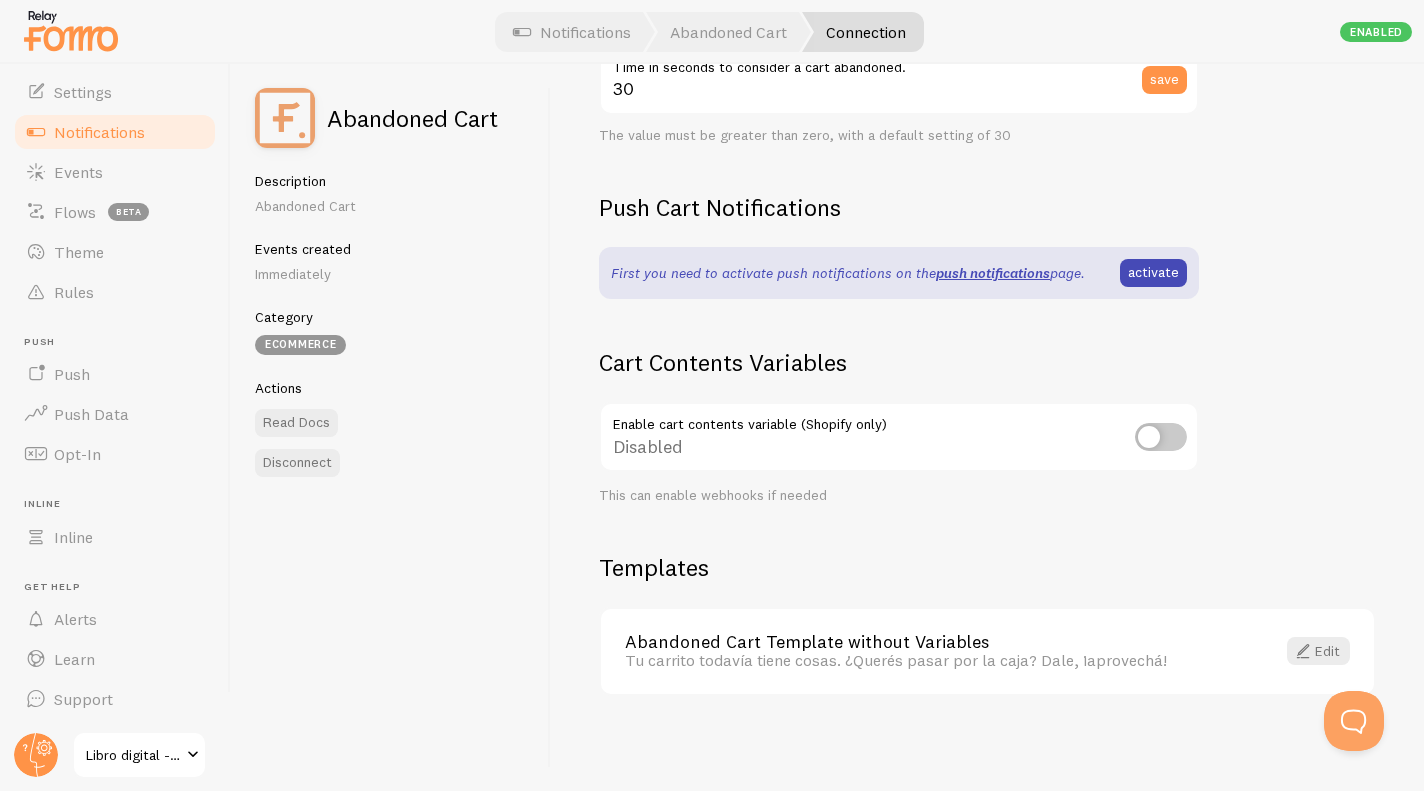 scroll, scrollTop: 0, scrollLeft: 0, axis: both 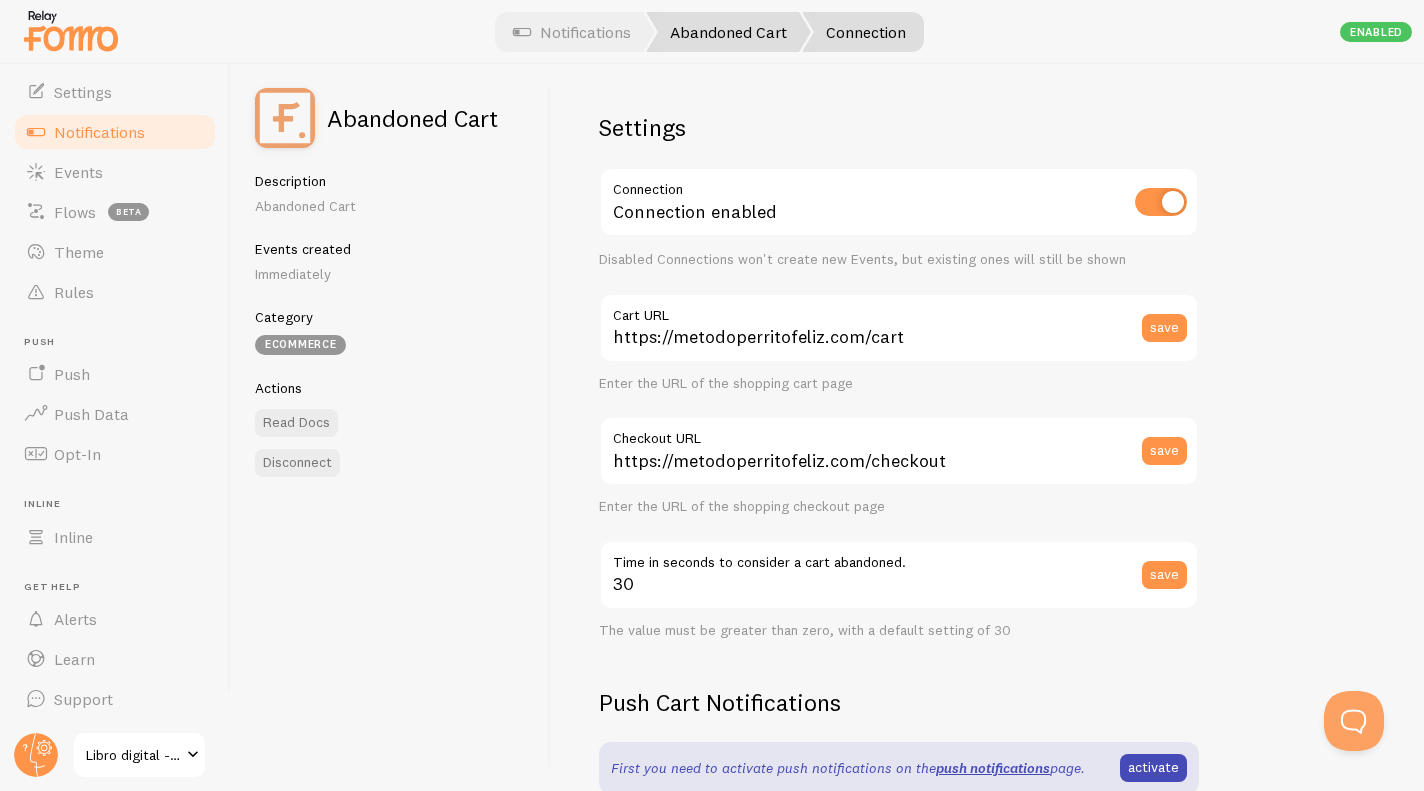 click on "Abandoned Cart" at bounding box center [728, 32] 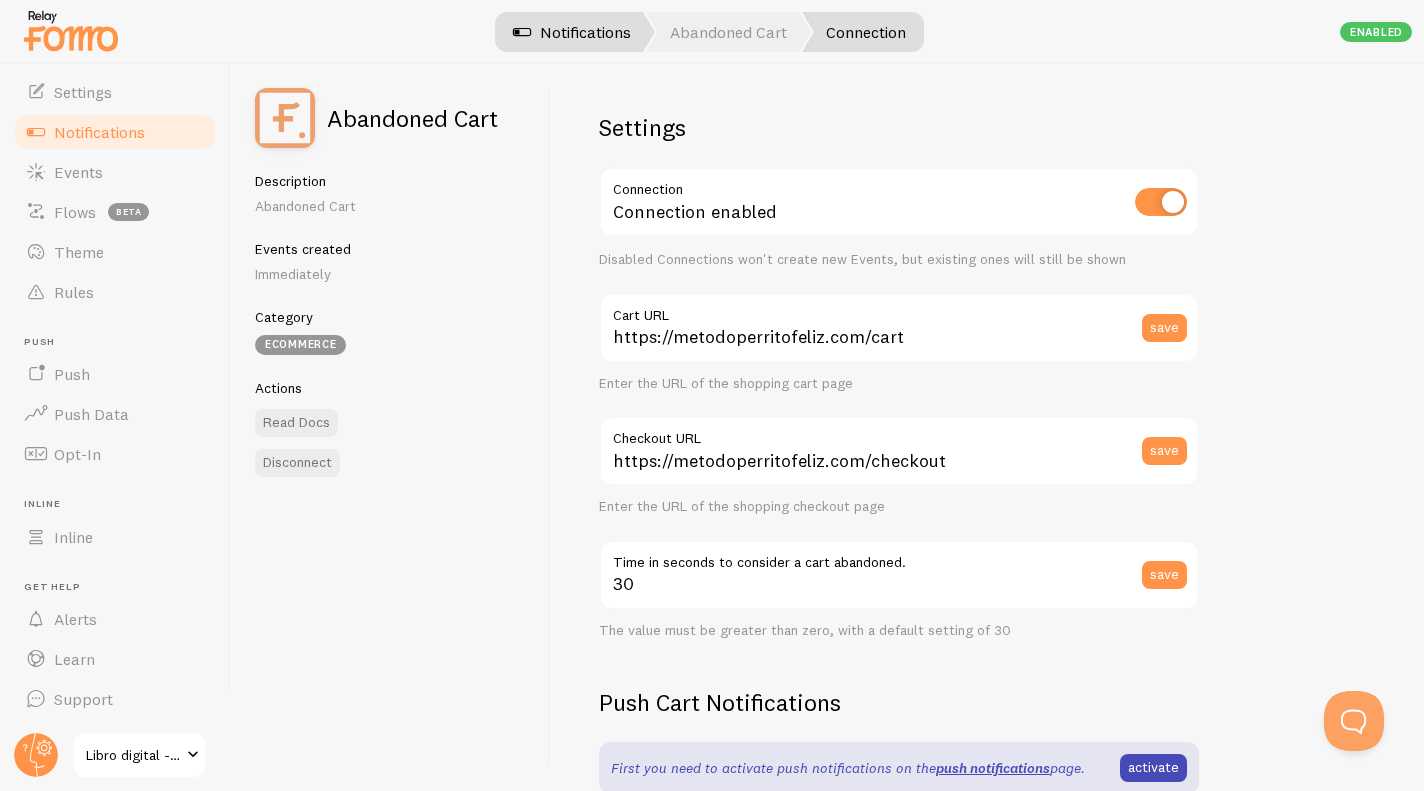 click on "Notifications" at bounding box center (572, 32) 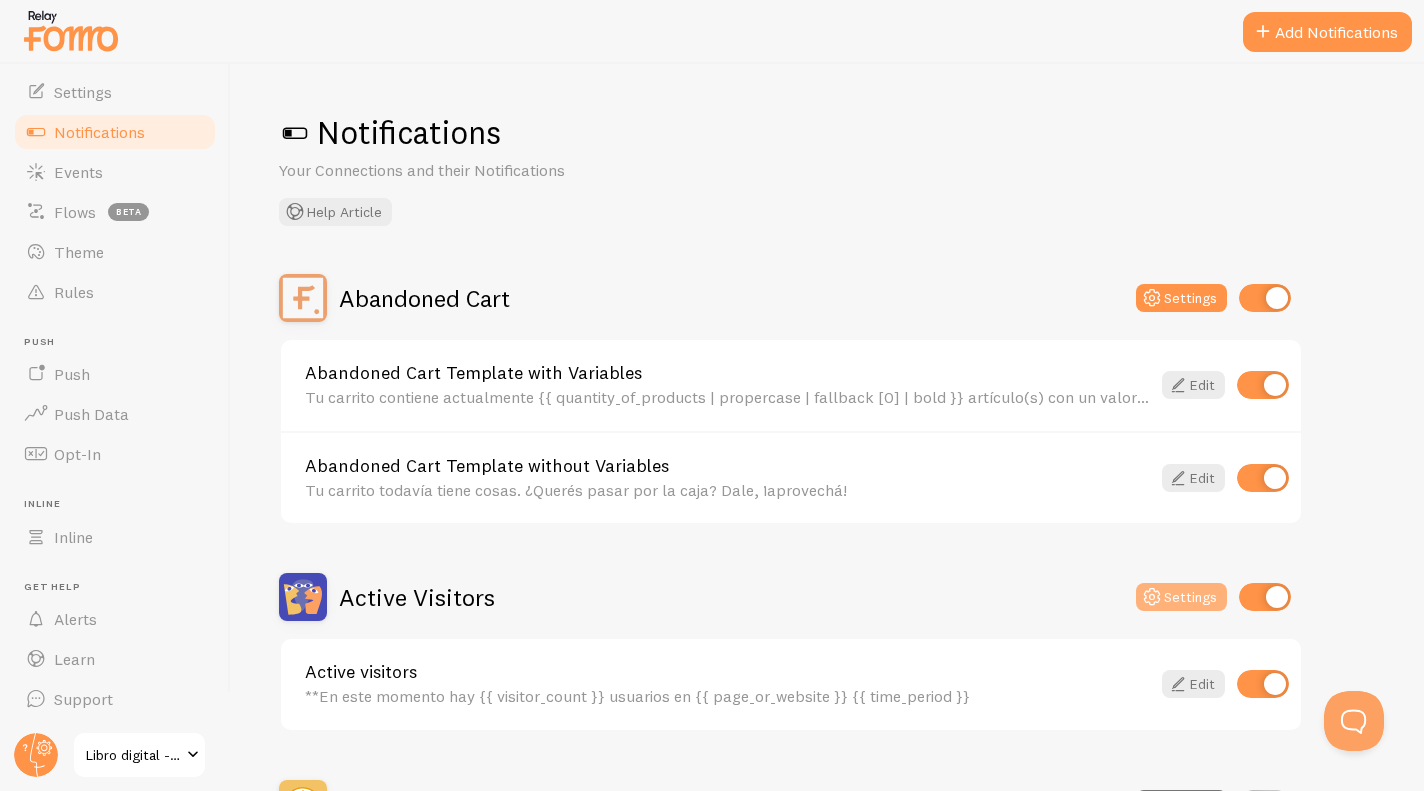 click on "Settings" at bounding box center [1181, 597] 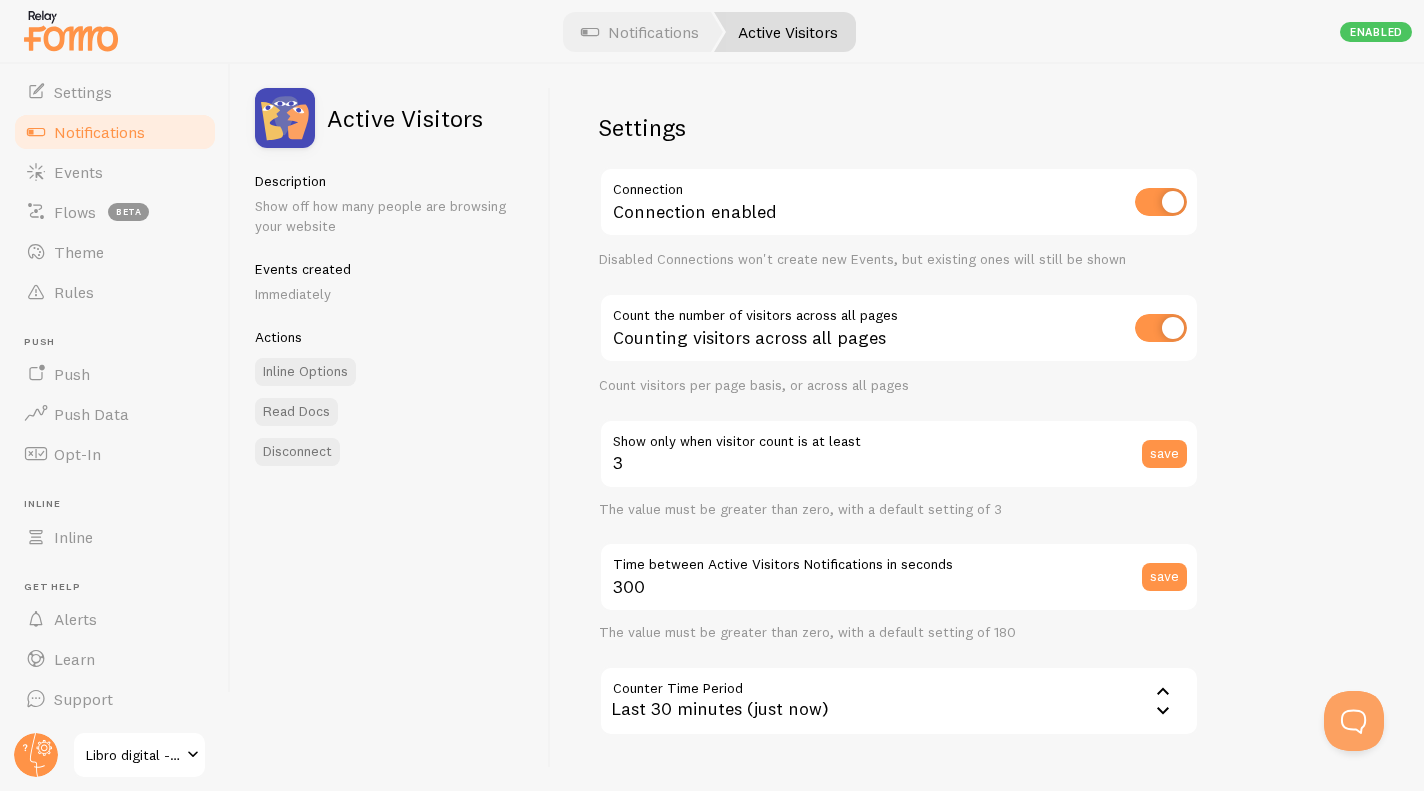 click on "Notifications" at bounding box center (99, 132) 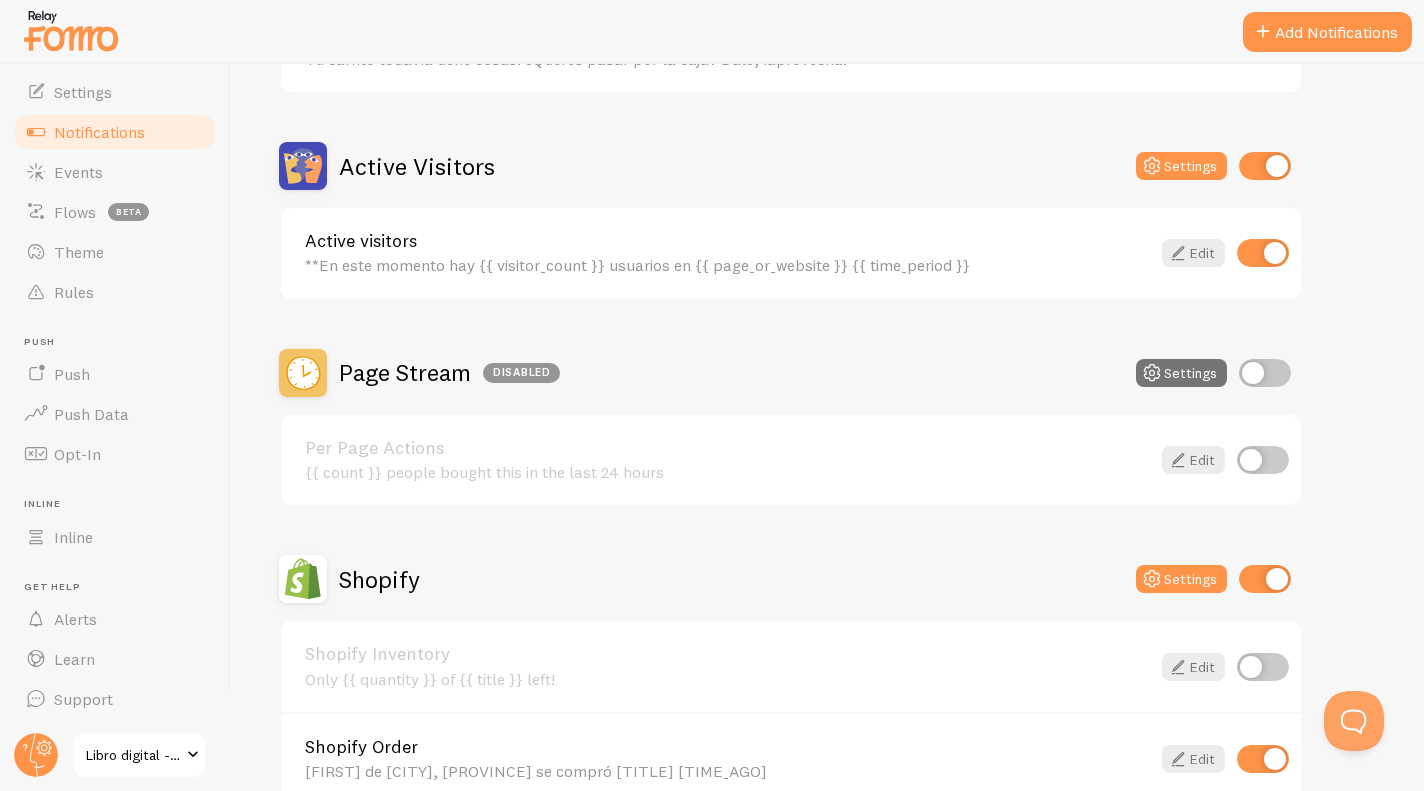 scroll, scrollTop: 643, scrollLeft: 0, axis: vertical 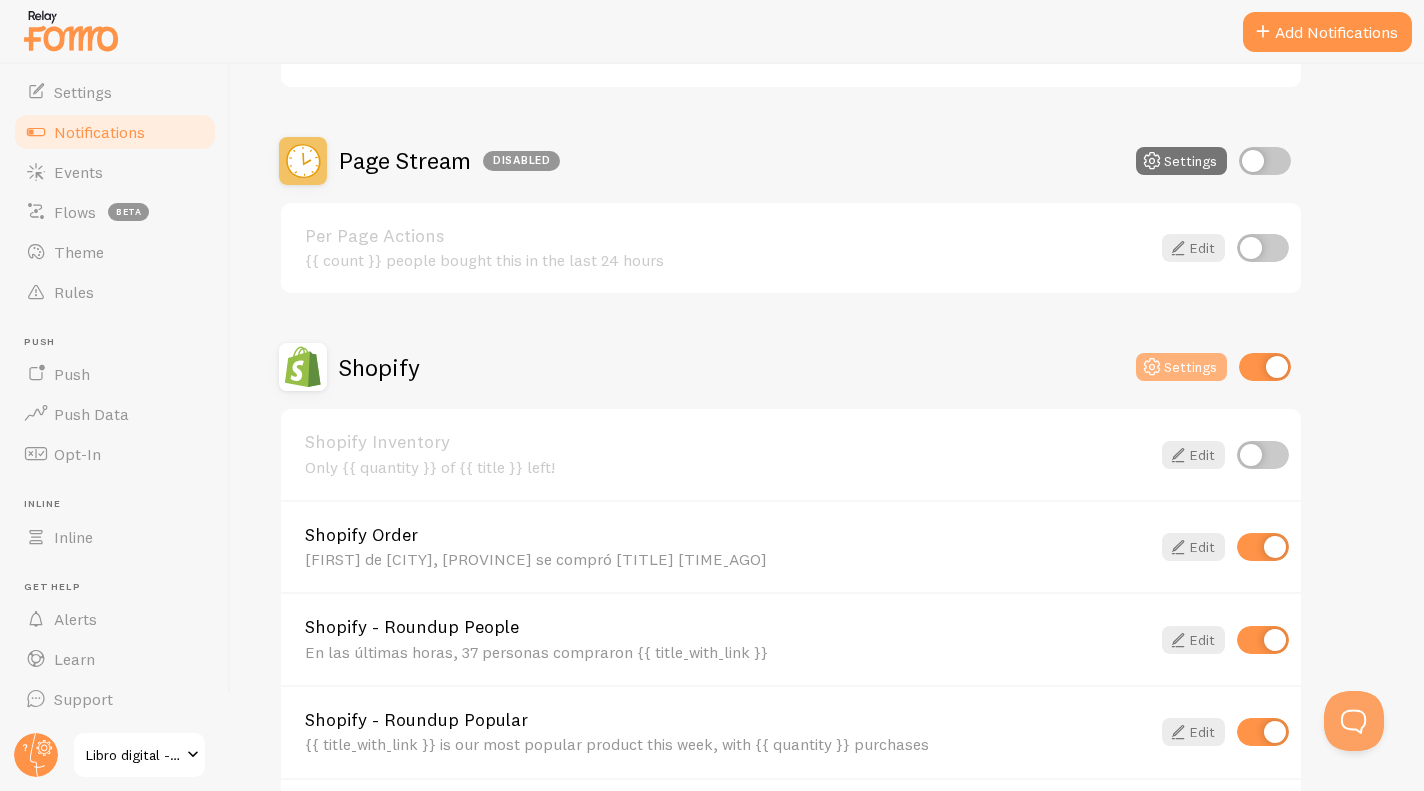 click on "Settings" at bounding box center (1181, 367) 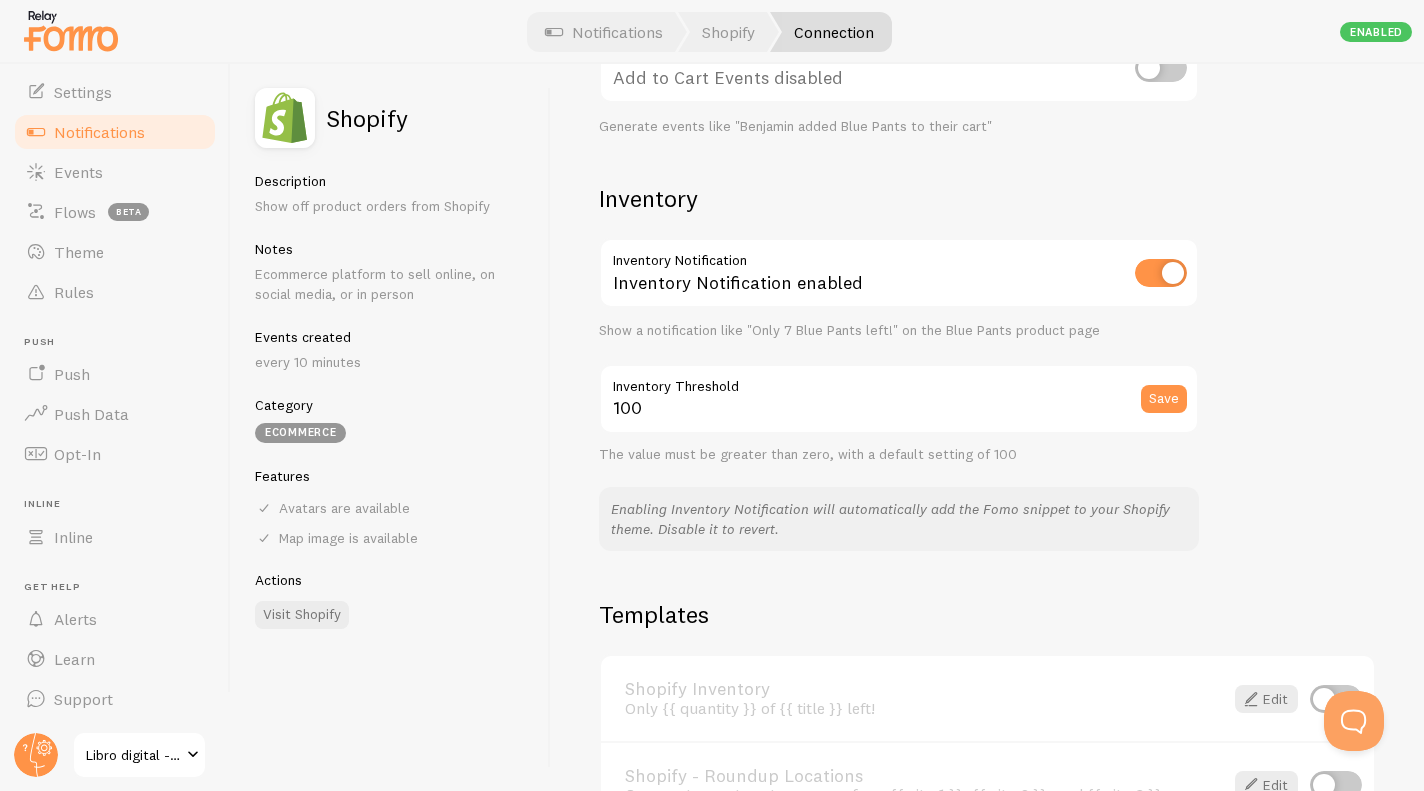 scroll, scrollTop: 783, scrollLeft: 0, axis: vertical 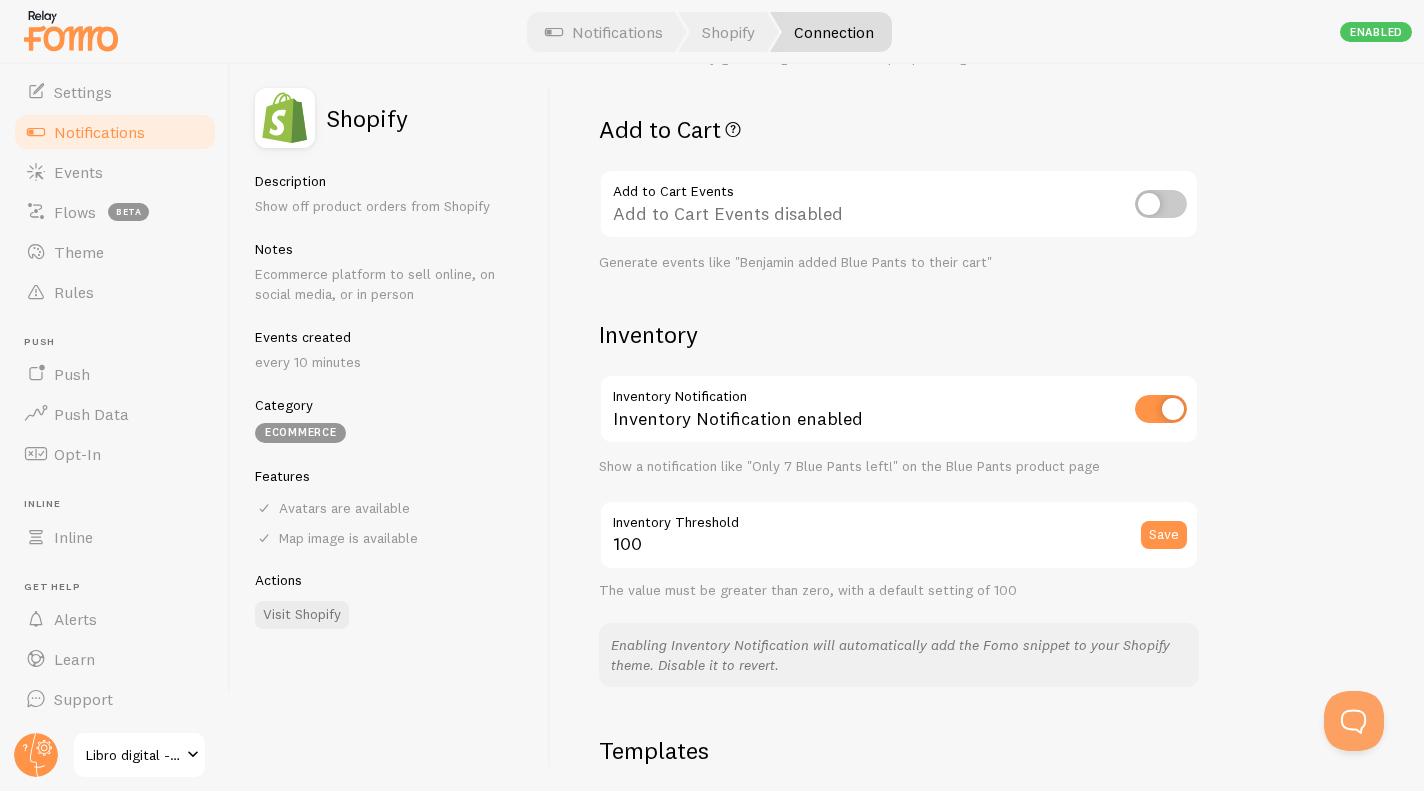 click at bounding box center (1161, 409) 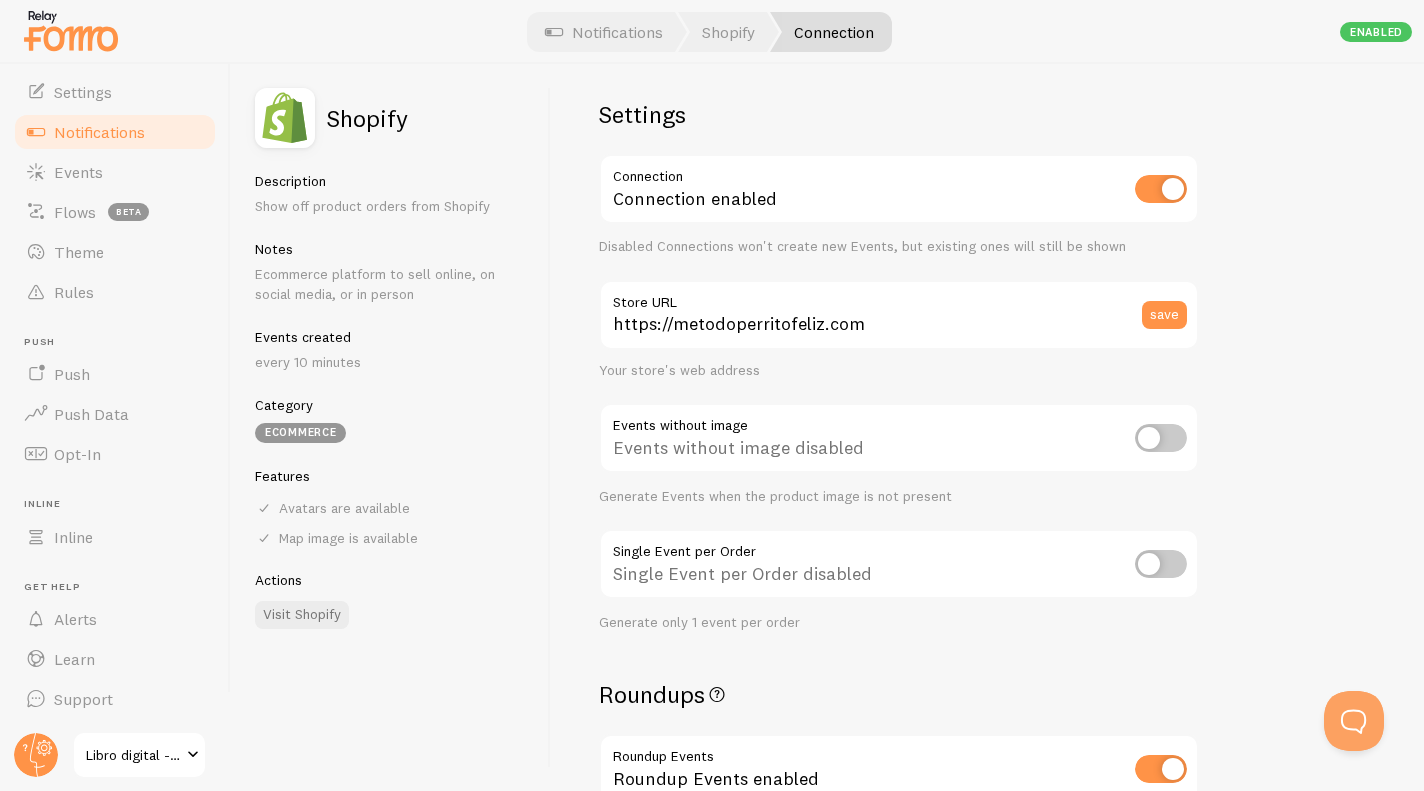scroll, scrollTop: 0, scrollLeft: 0, axis: both 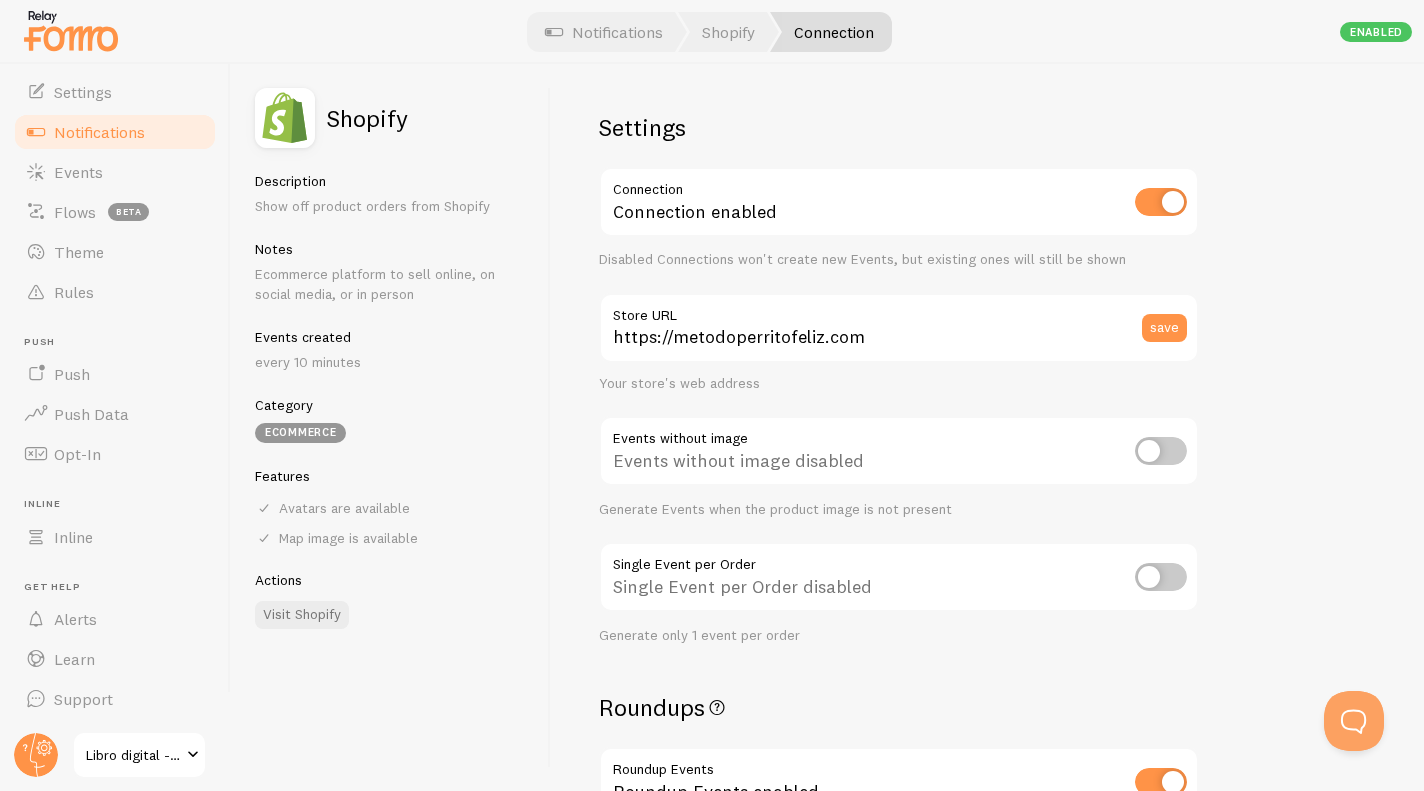 click on "Notifications" at bounding box center (115, 132) 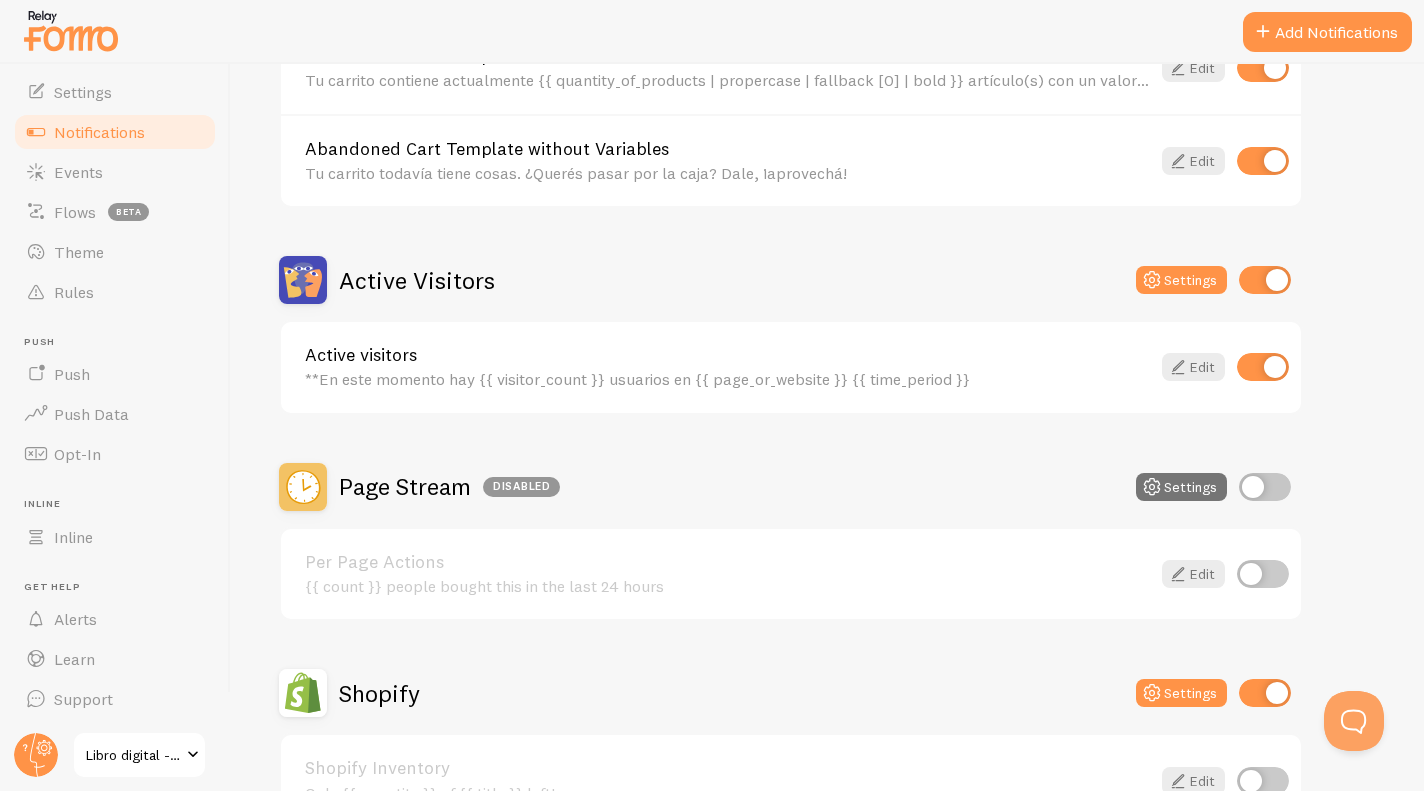 scroll, scrollTop: 330, scrollLeft: 0, axis: vertical 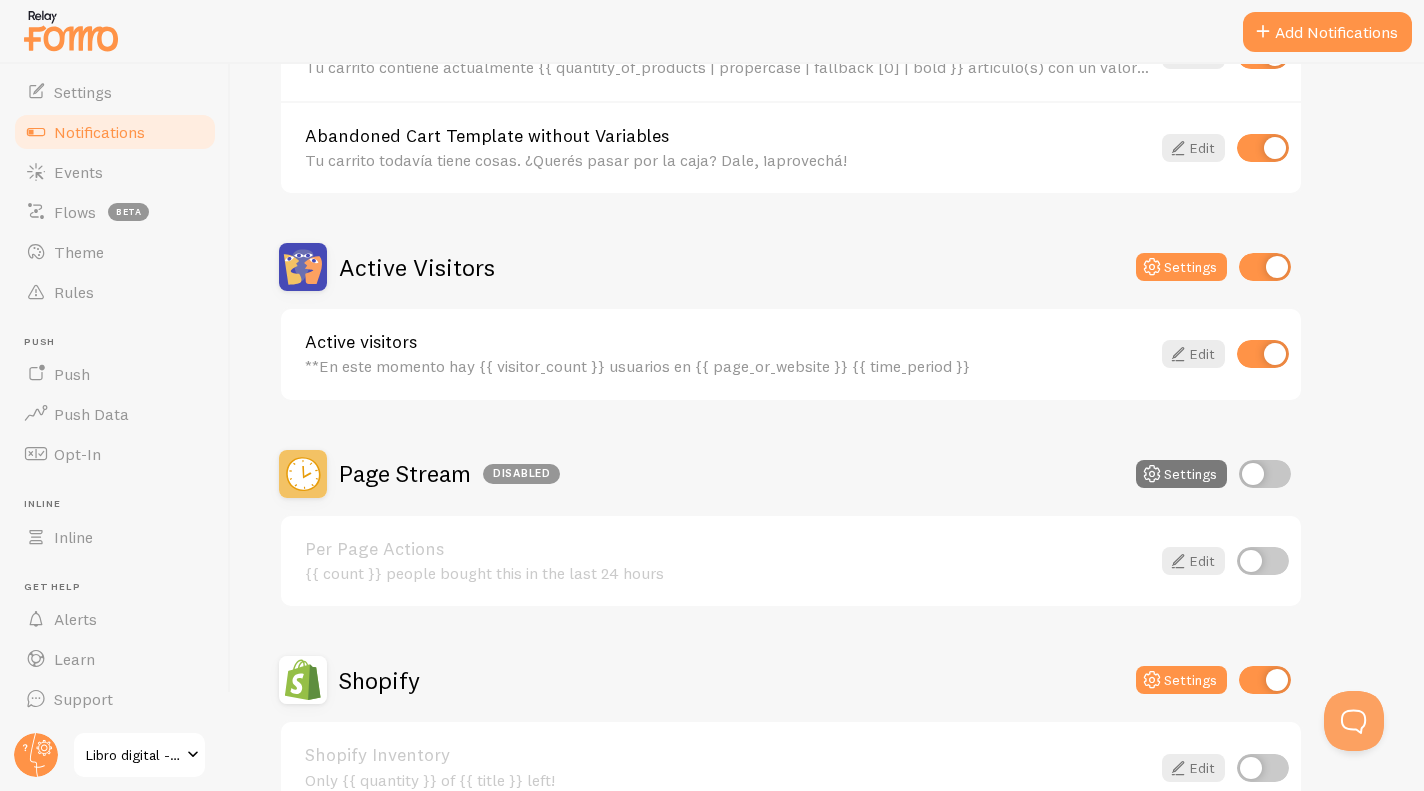 click on "Settings" at bounding box center (1181, 474) 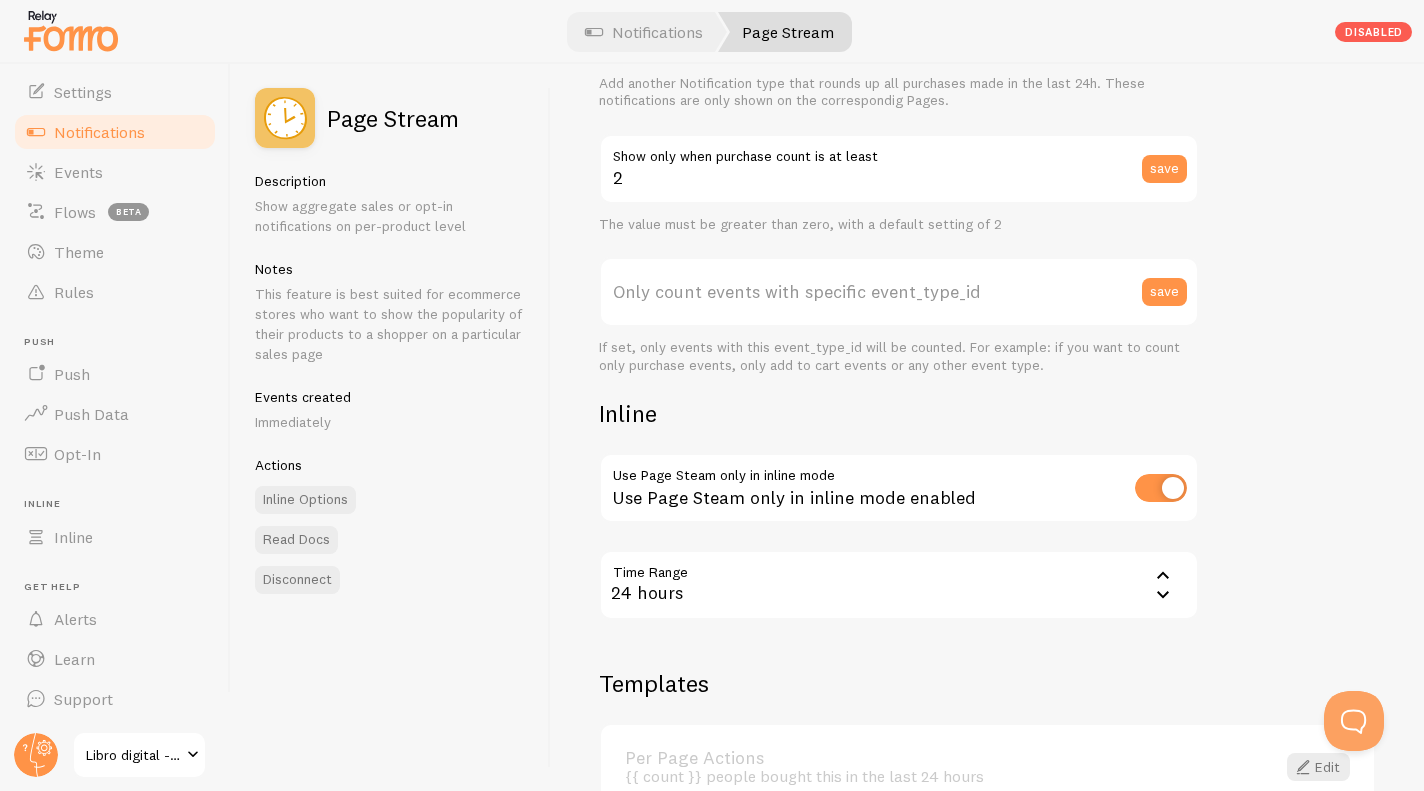 scroll, scrollTop: 0, scrollLeft: 0, axis: both 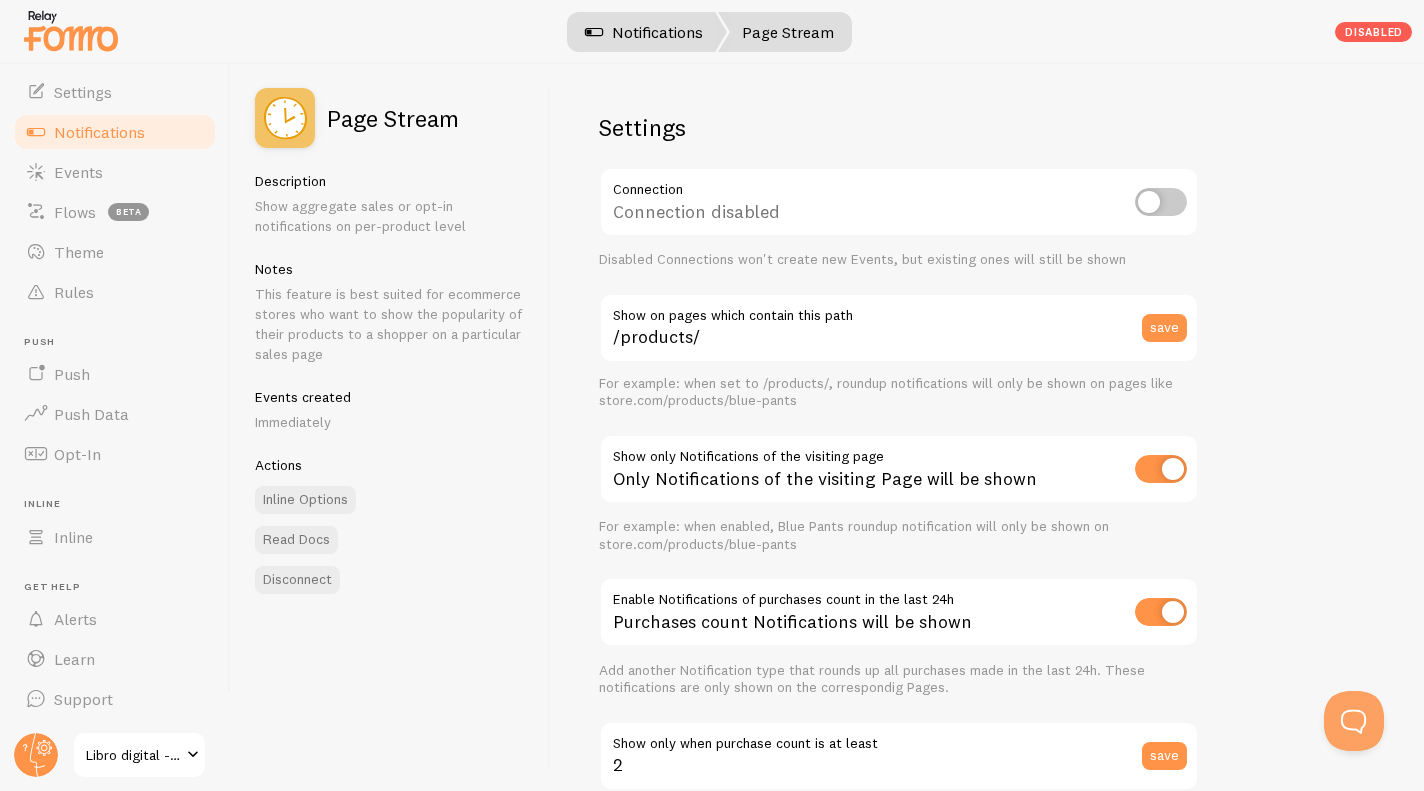 click on "Notifications" at bounding box center [644, 32] 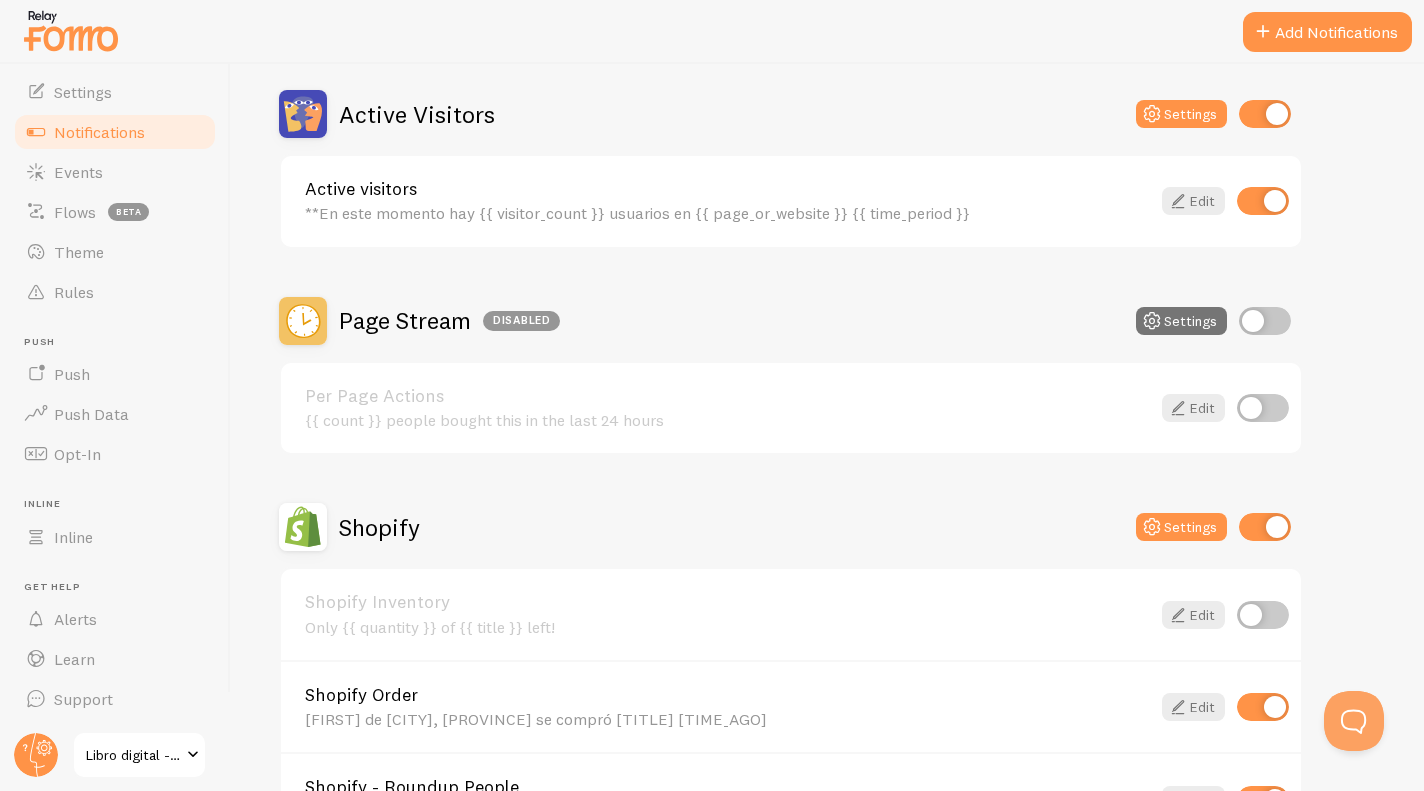 scroll, scrollTop: 484, scrollLeft: 0, axis: vertical 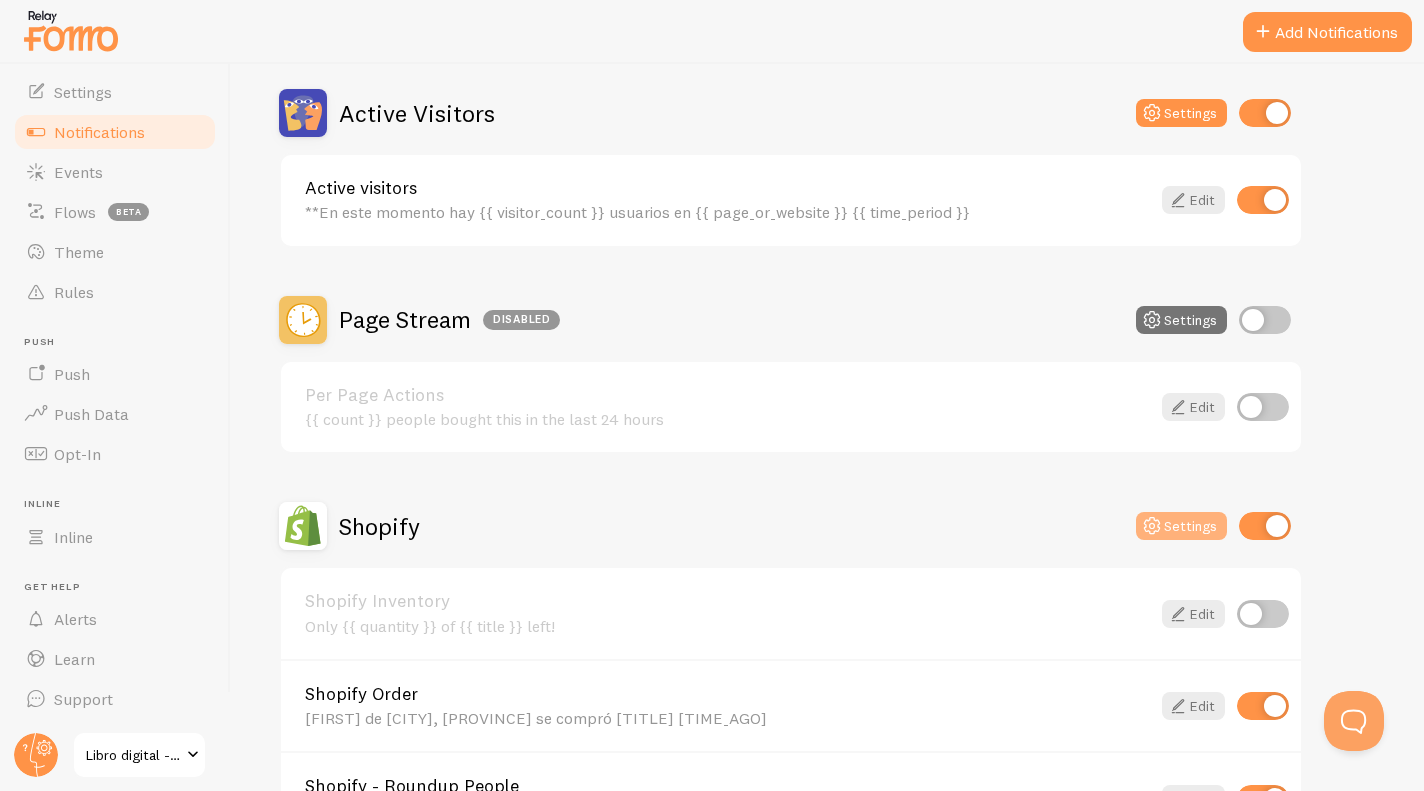 click on "Settings" at bounding box center (1181, 526) 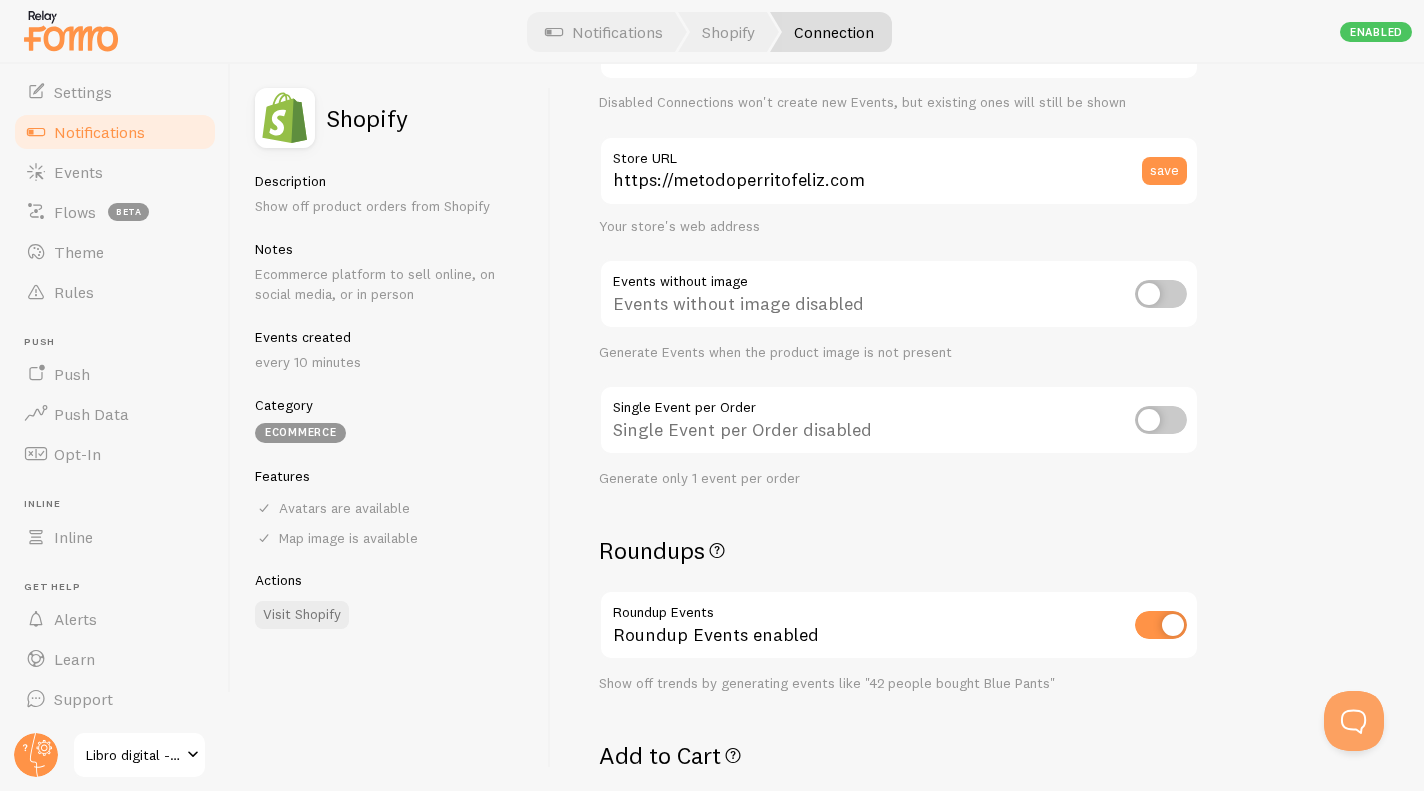 scroll, scrollTop: 142, scrollLeft: 0, axis: vertical 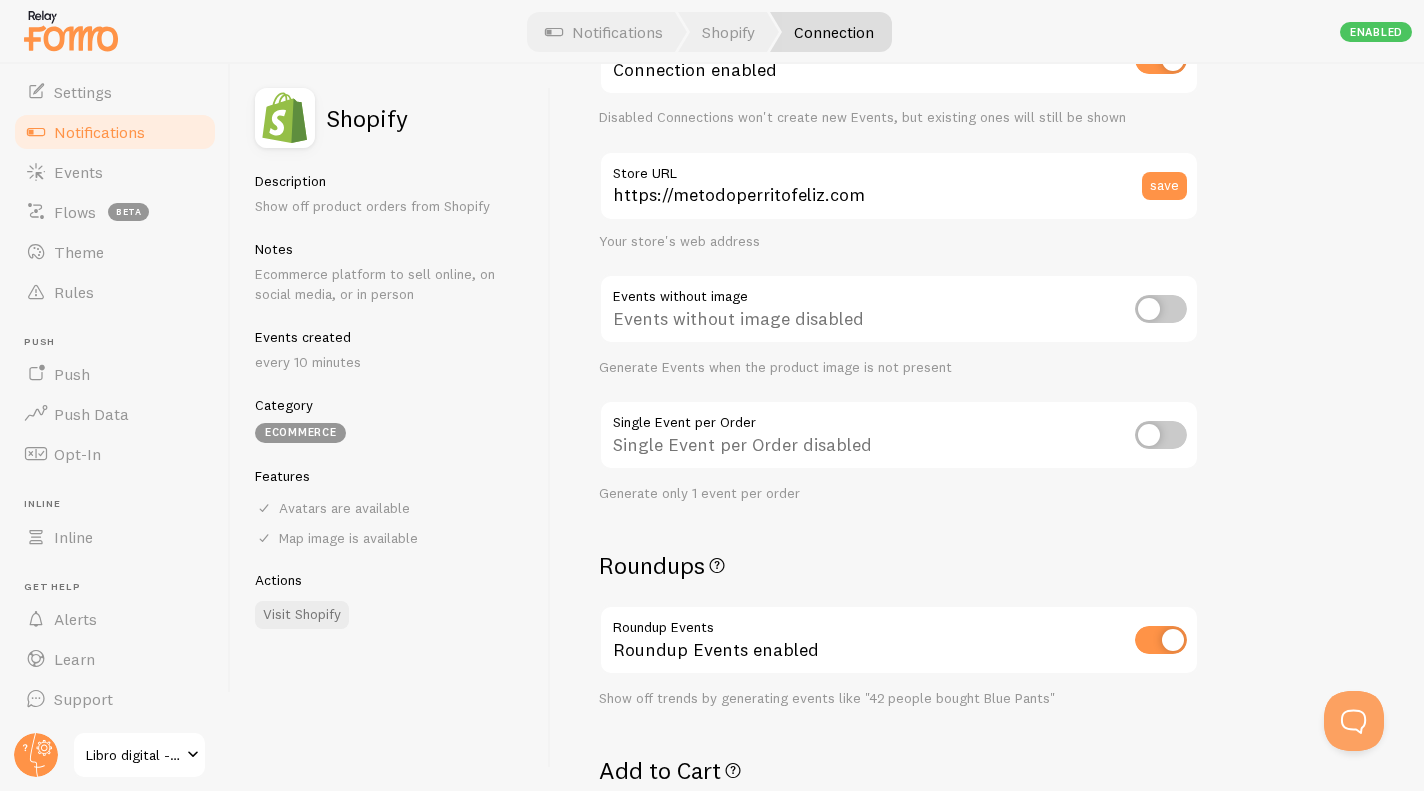 click at bounding box center [1161, 309] 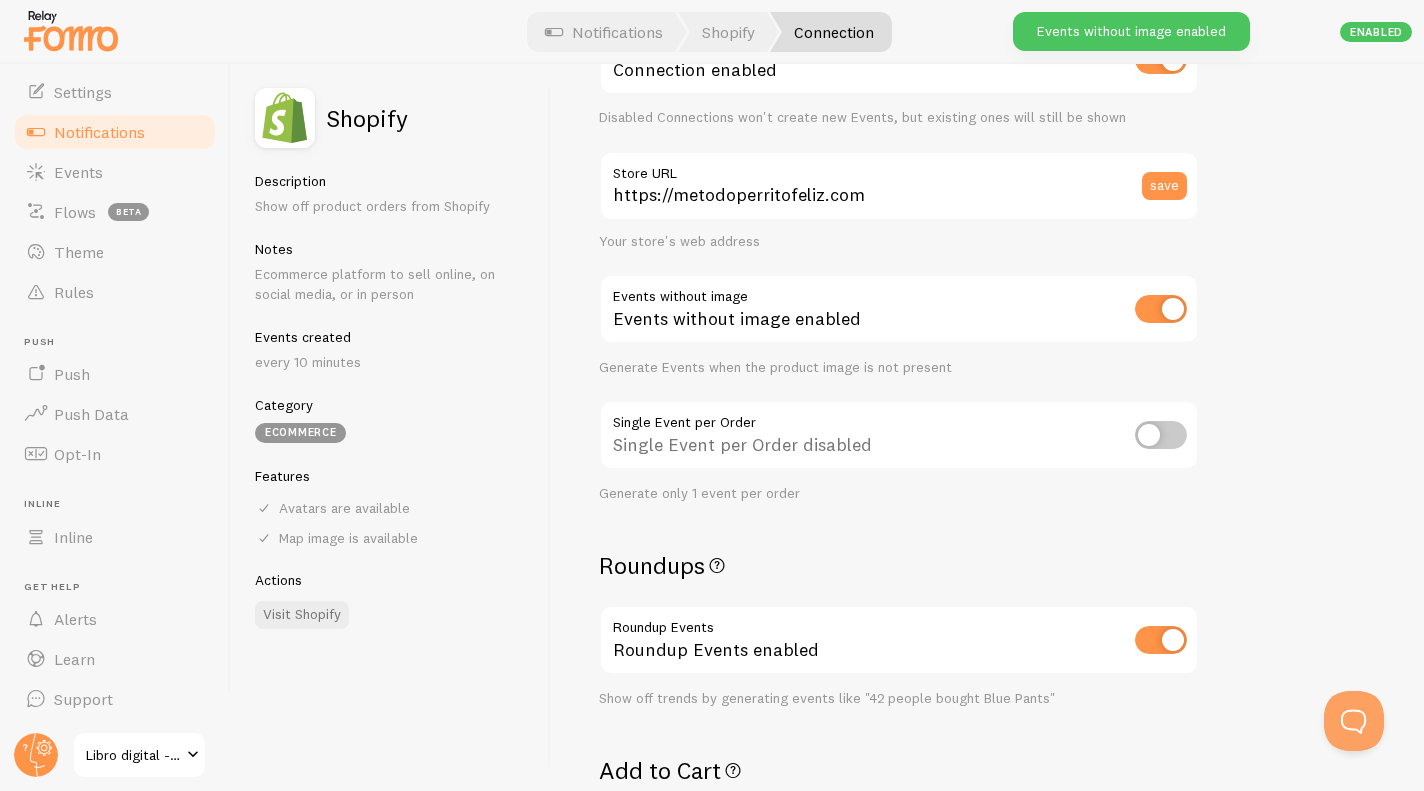 click at bounding box center [1161, 309] 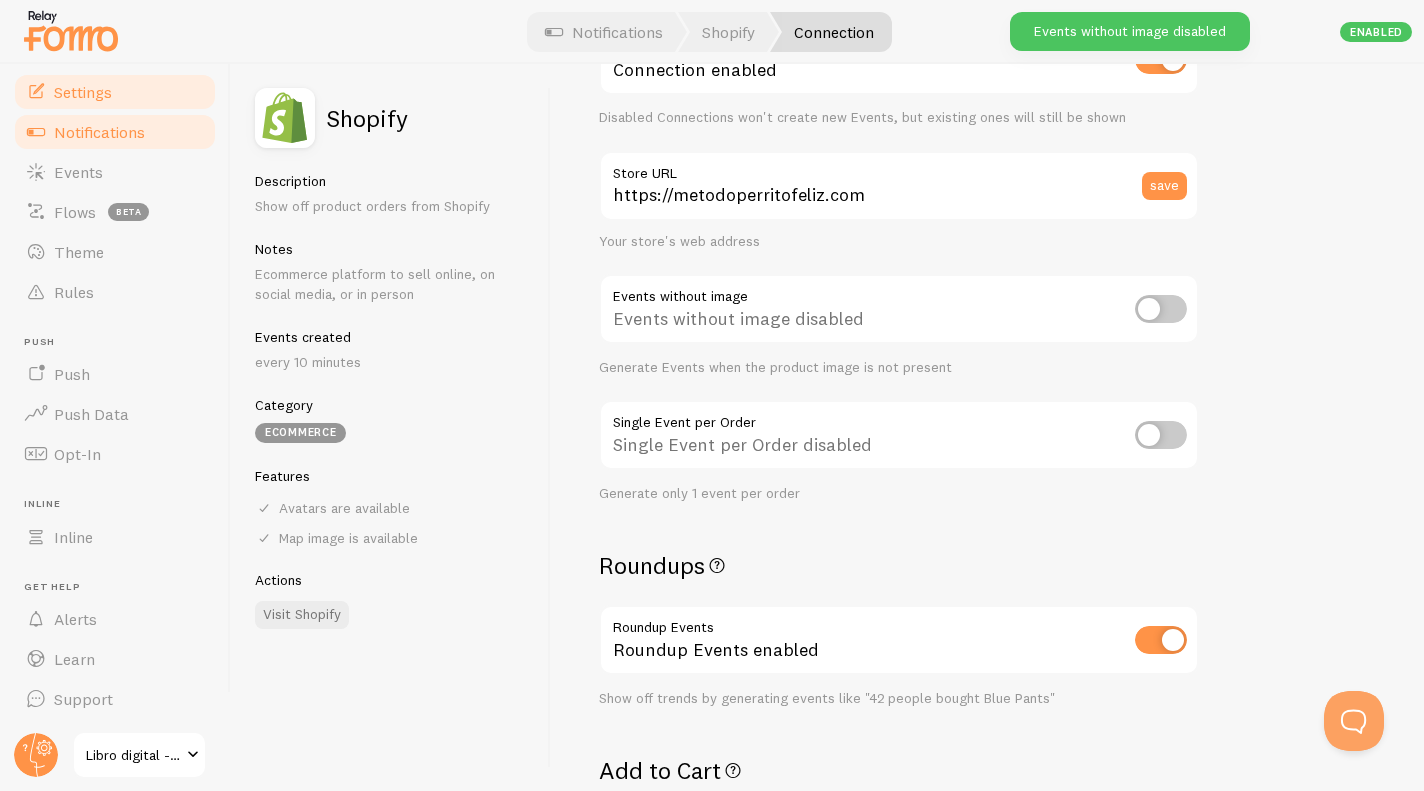 click on "Settings" at bounding box center [83, 92] 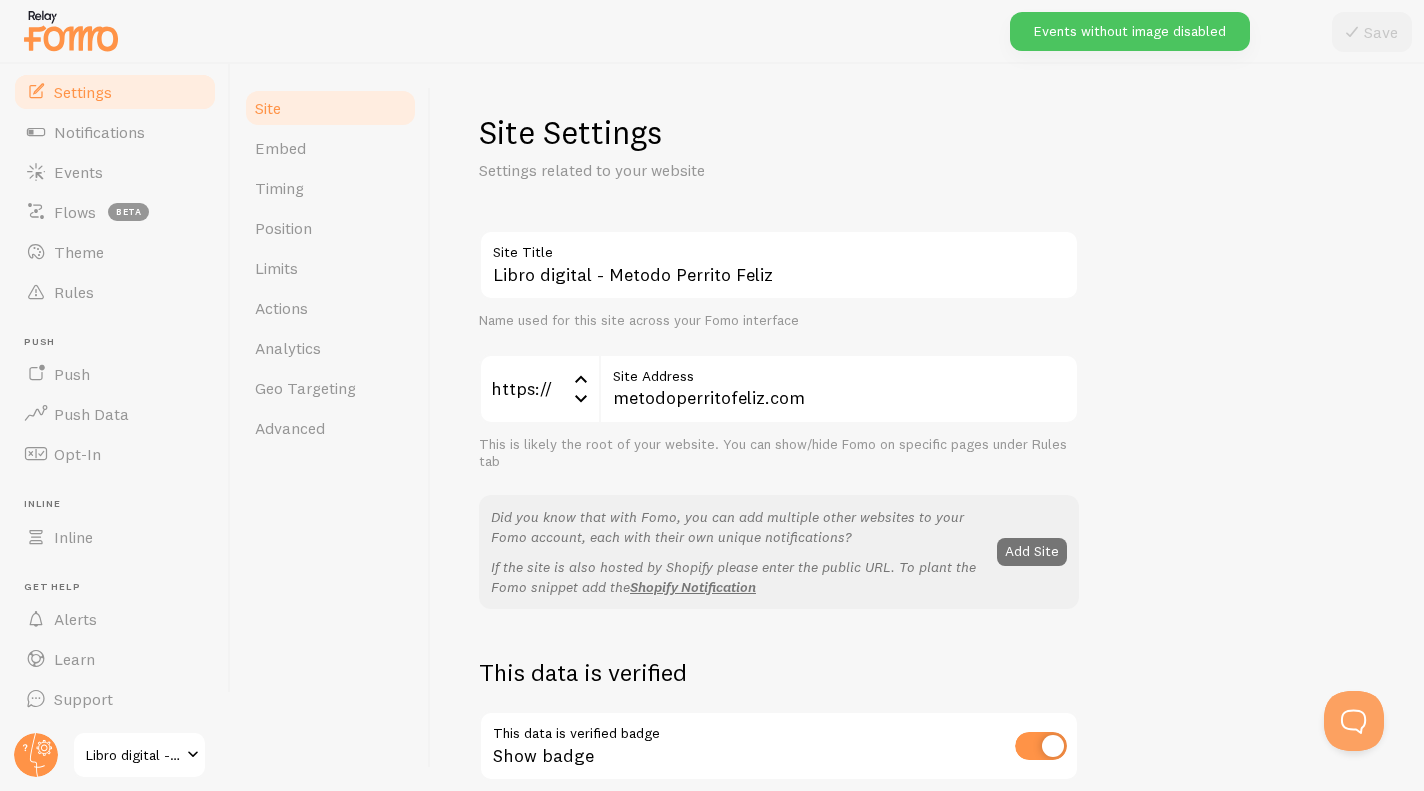 click on "Settings" at bounding box center (115, 92) 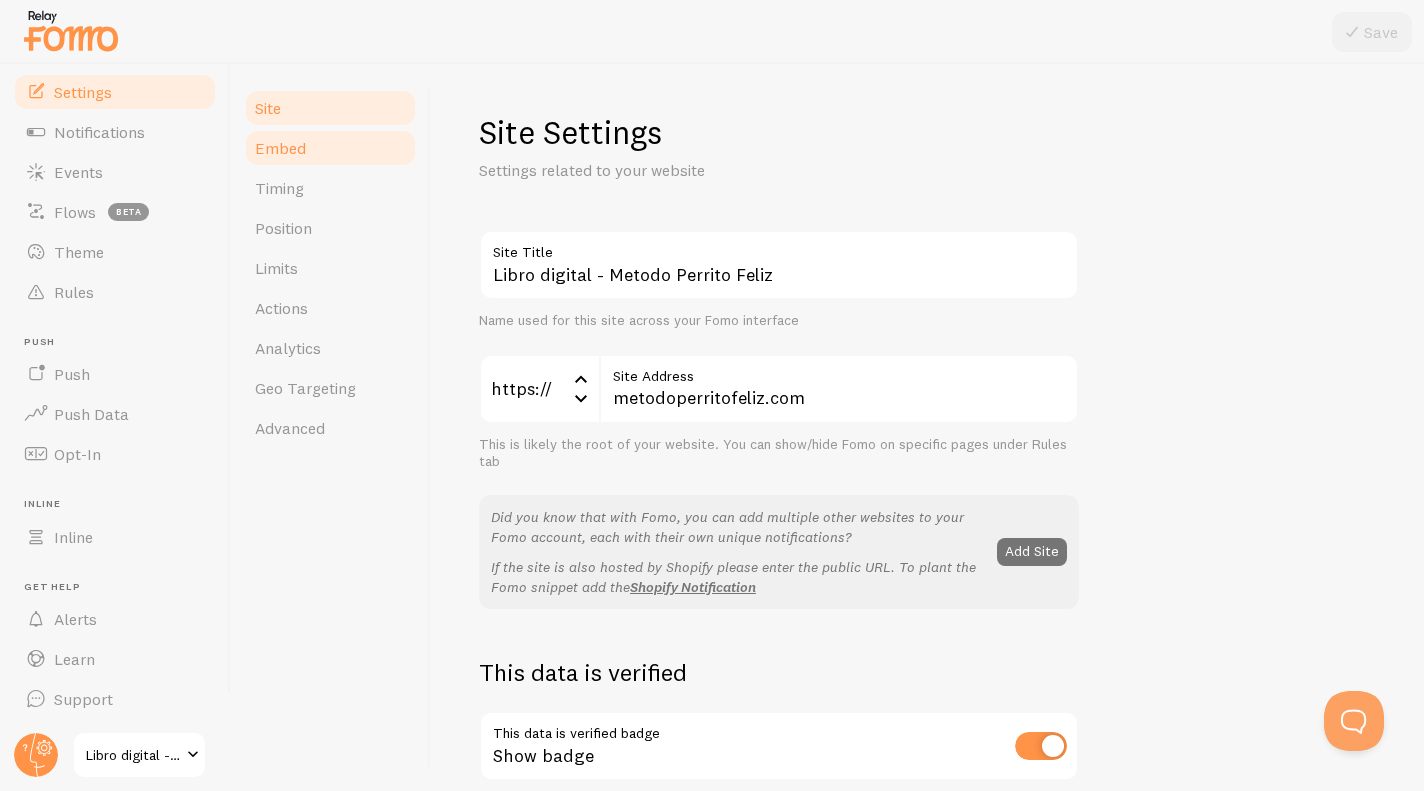 click on "Embed" at bounding box center [330, 148] 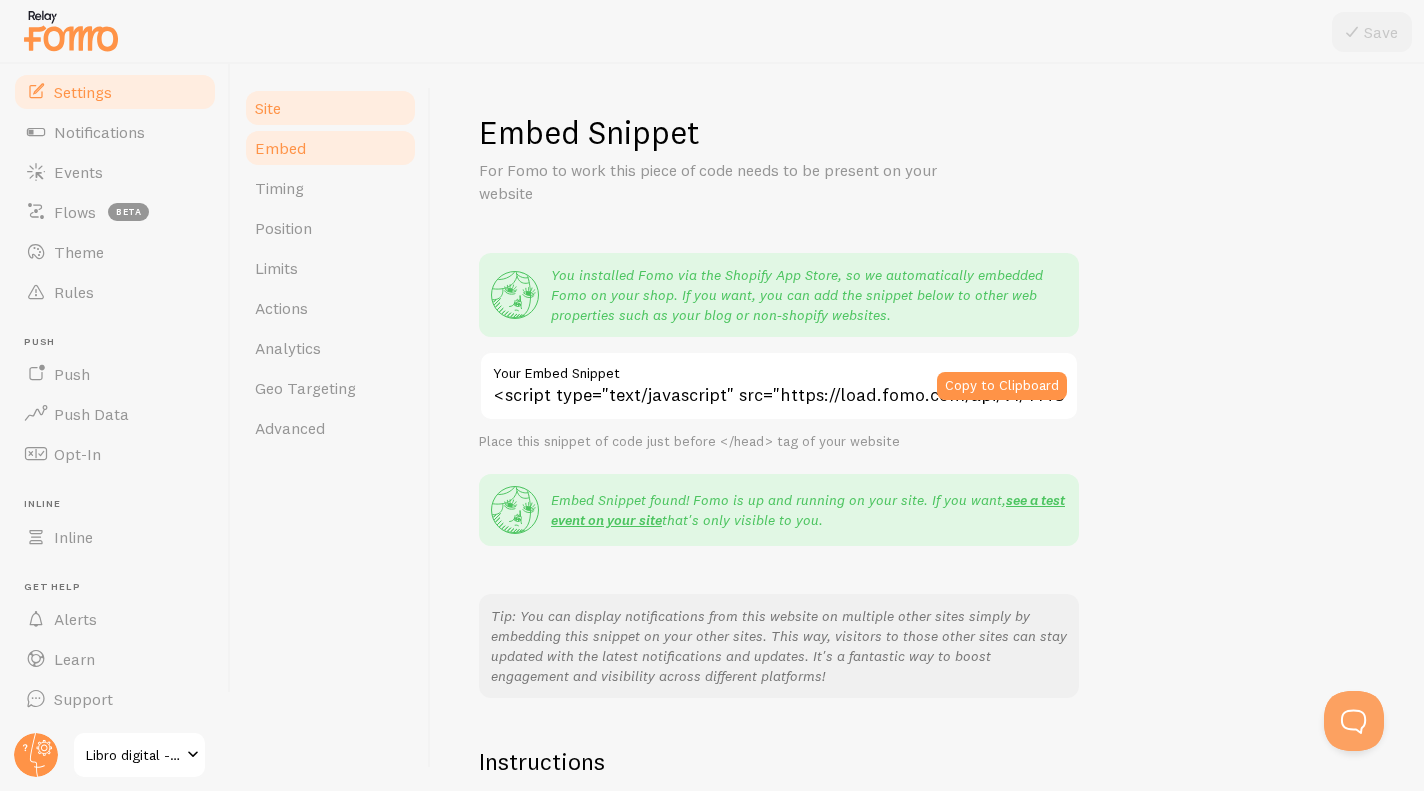click on "Site" at bounding box center (330, 108) 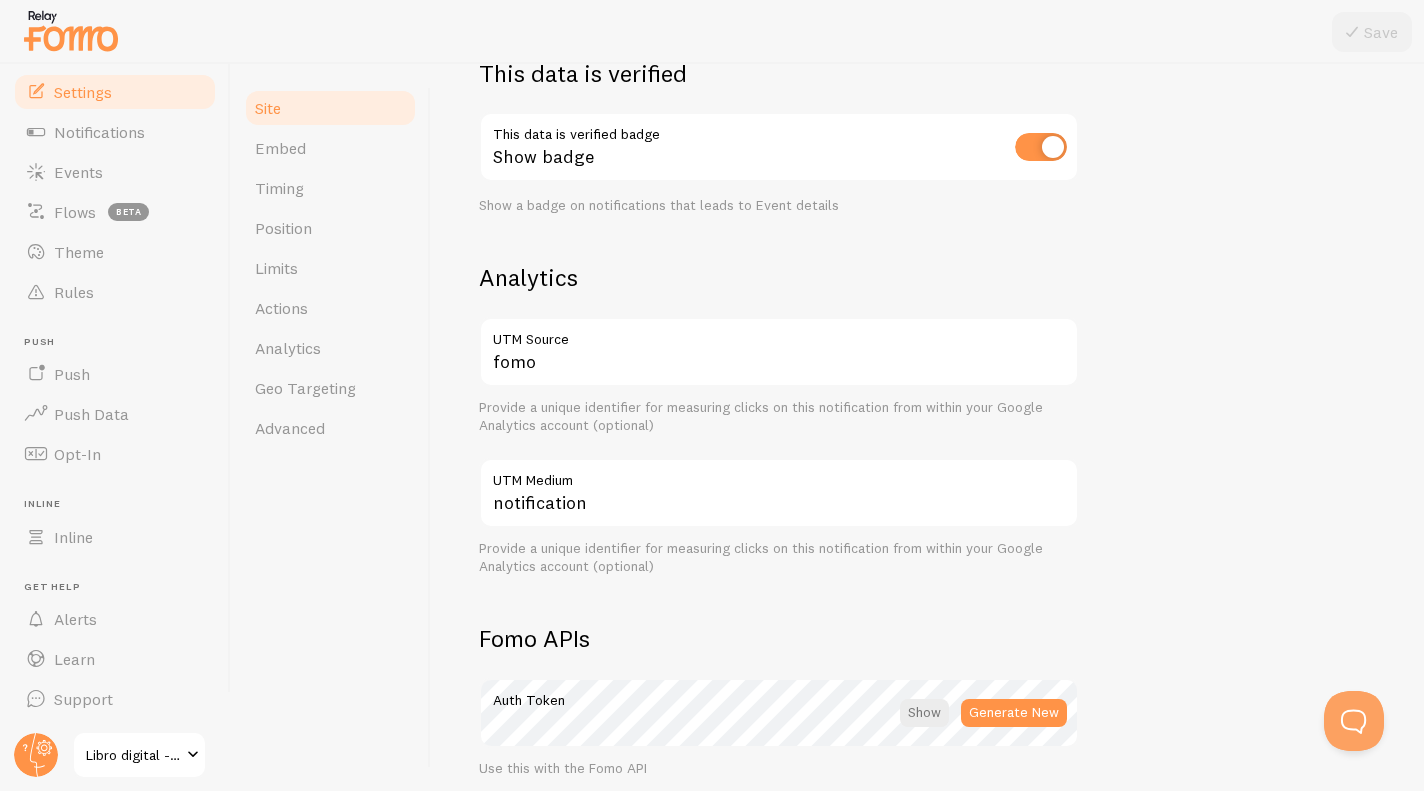 scroll, scrollTop: 0, scrollLeft: 0, axis: both 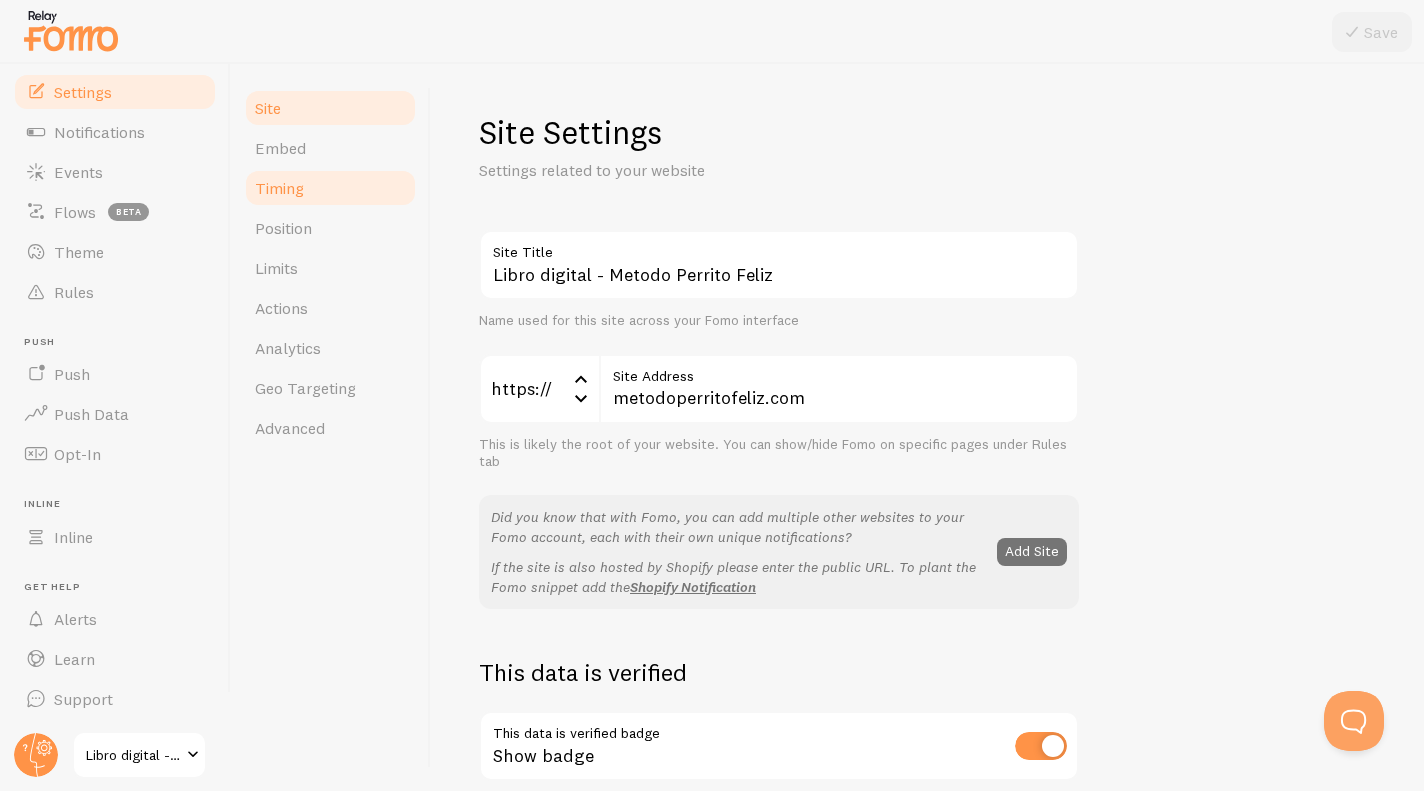 click on "Timing" at bounding box center (279, 188) 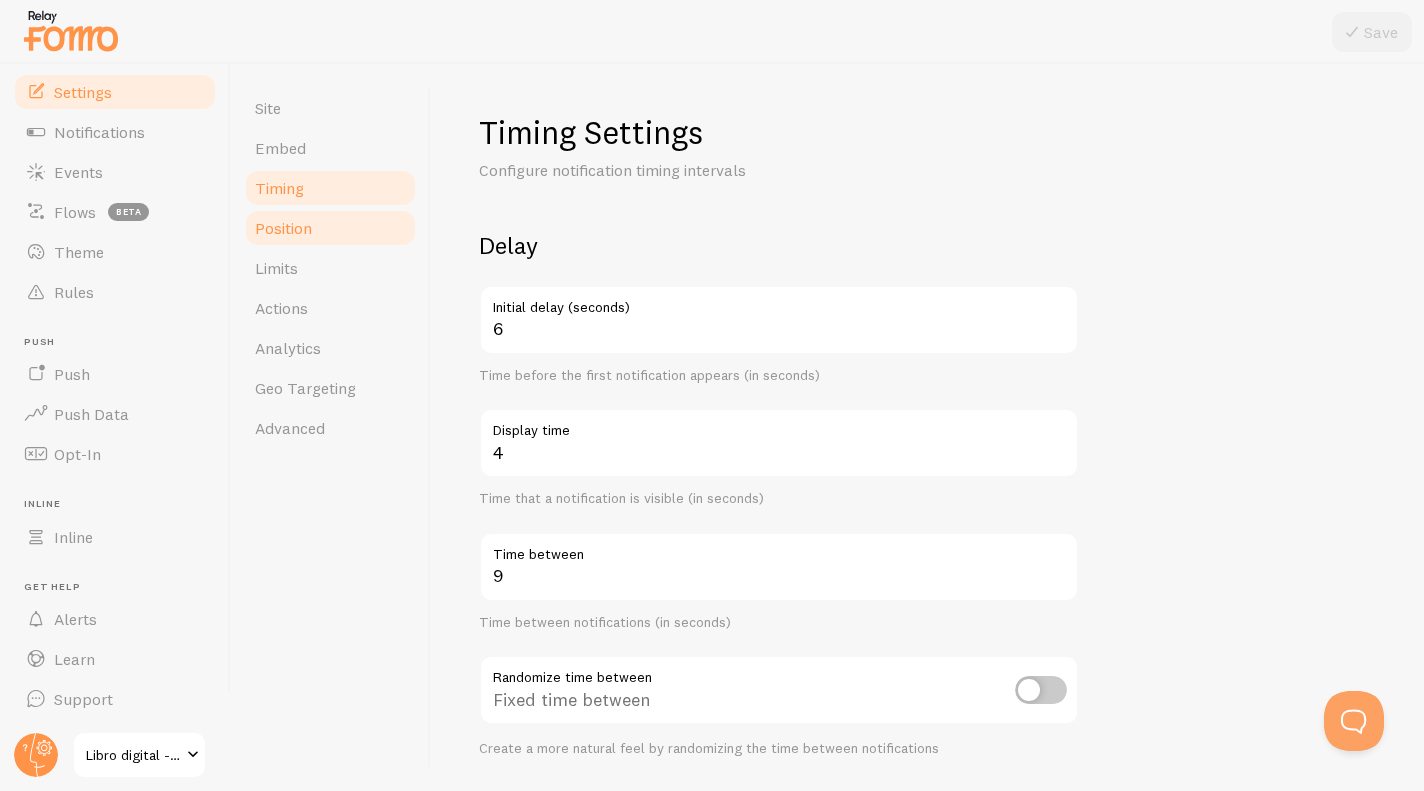 click on "Position" at bounding box center (283, 228) 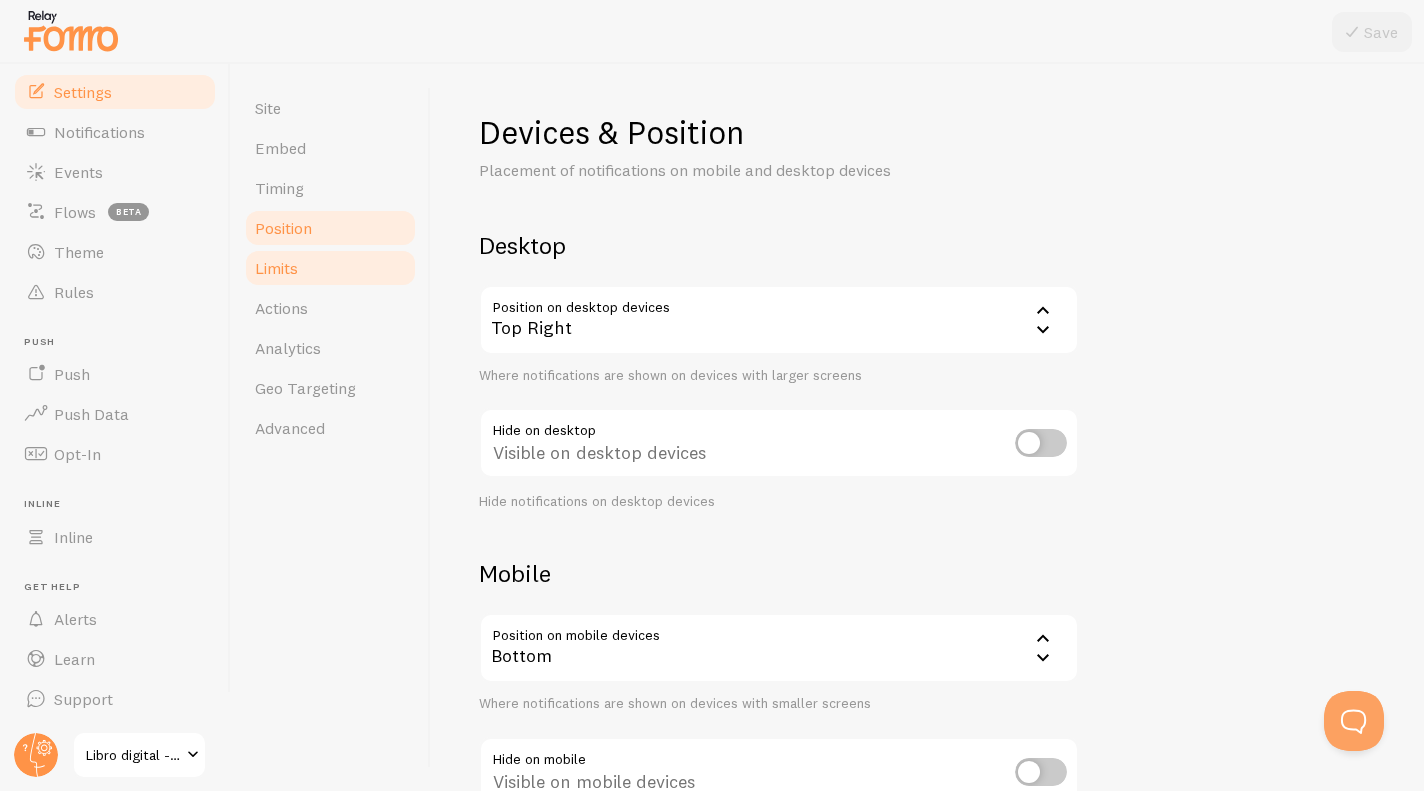 click on "Limits" at bounding box center [276, 268] 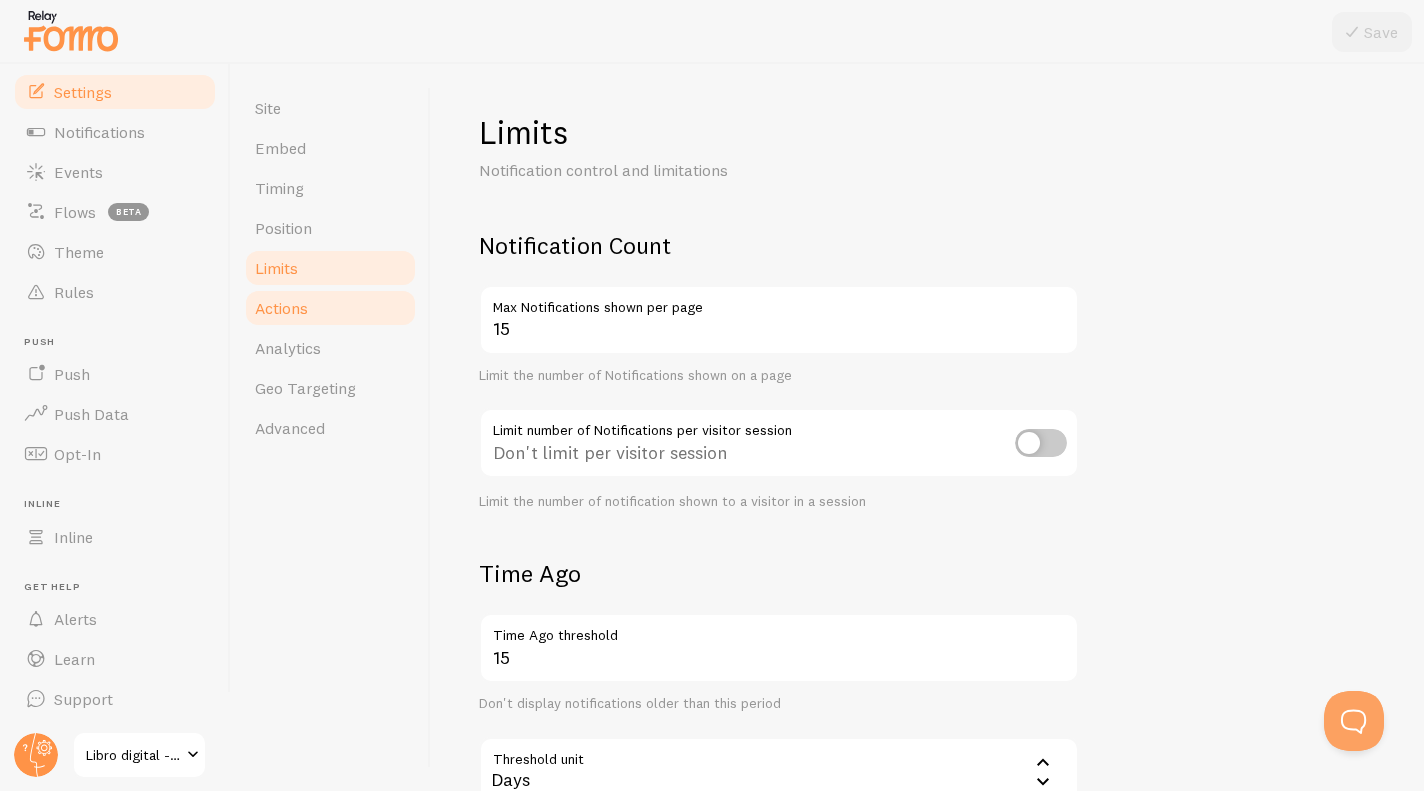 click on "Actions" at bounding box center [281, 308] 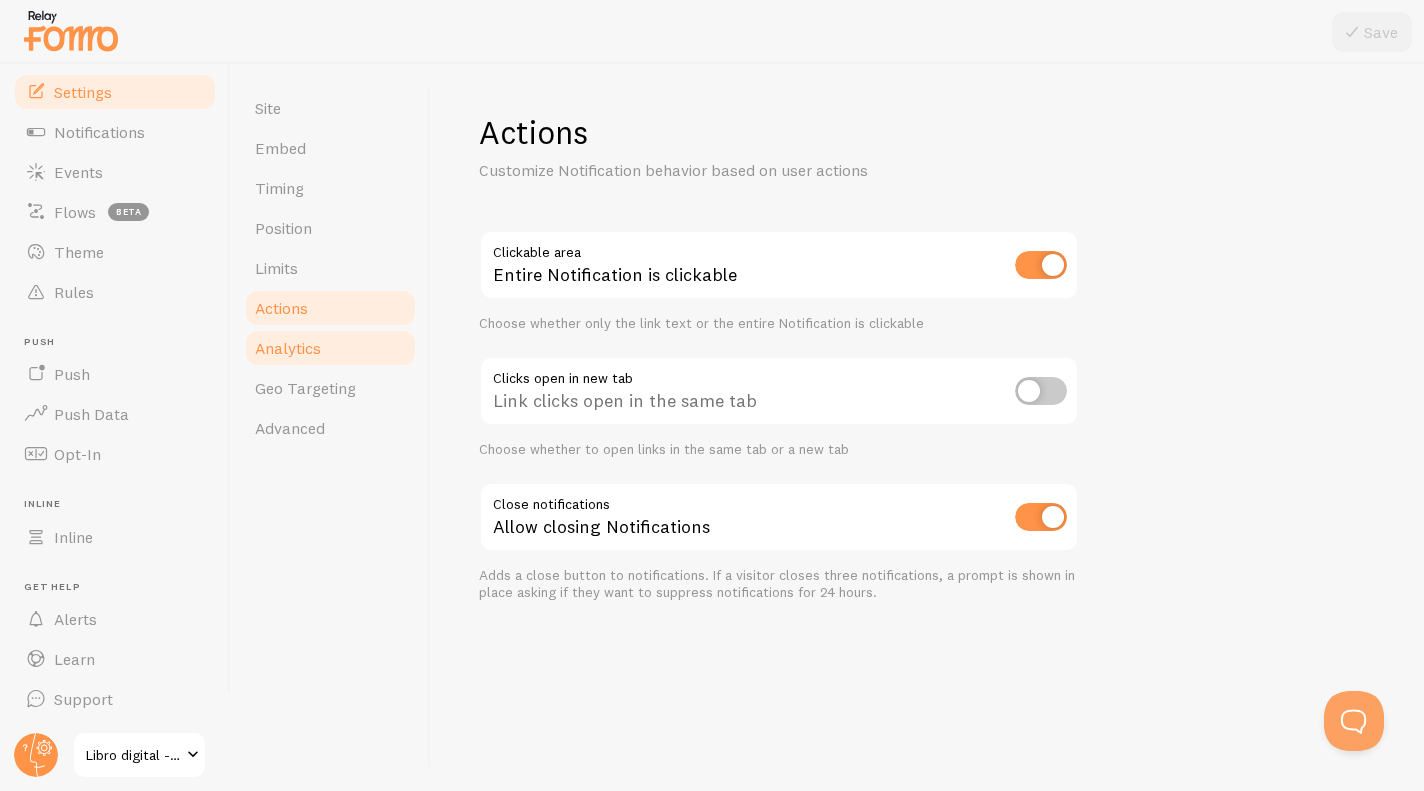 click on "Analytics" at bounding box center (288, 348) 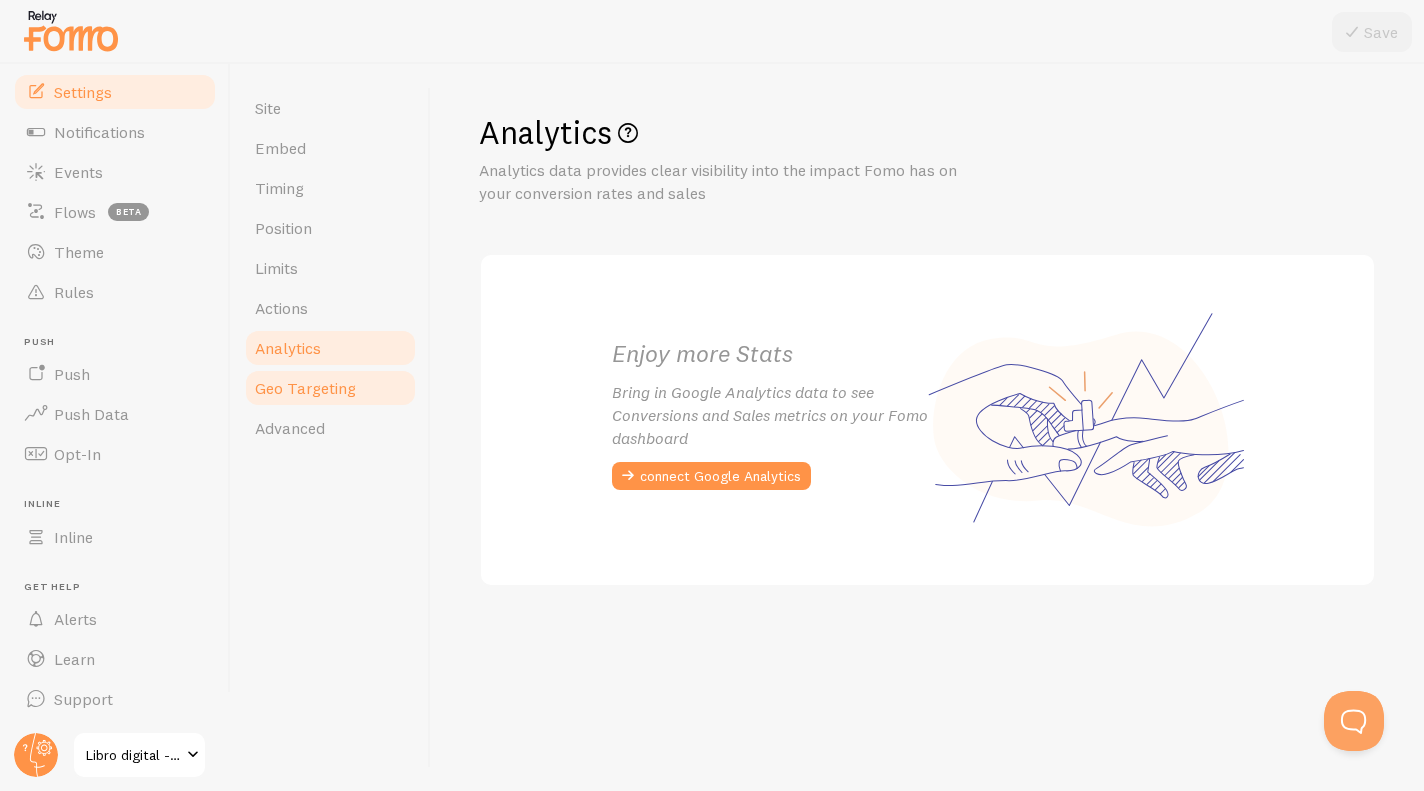 click on "Geo Targeting" at bounding box center (330, 388) 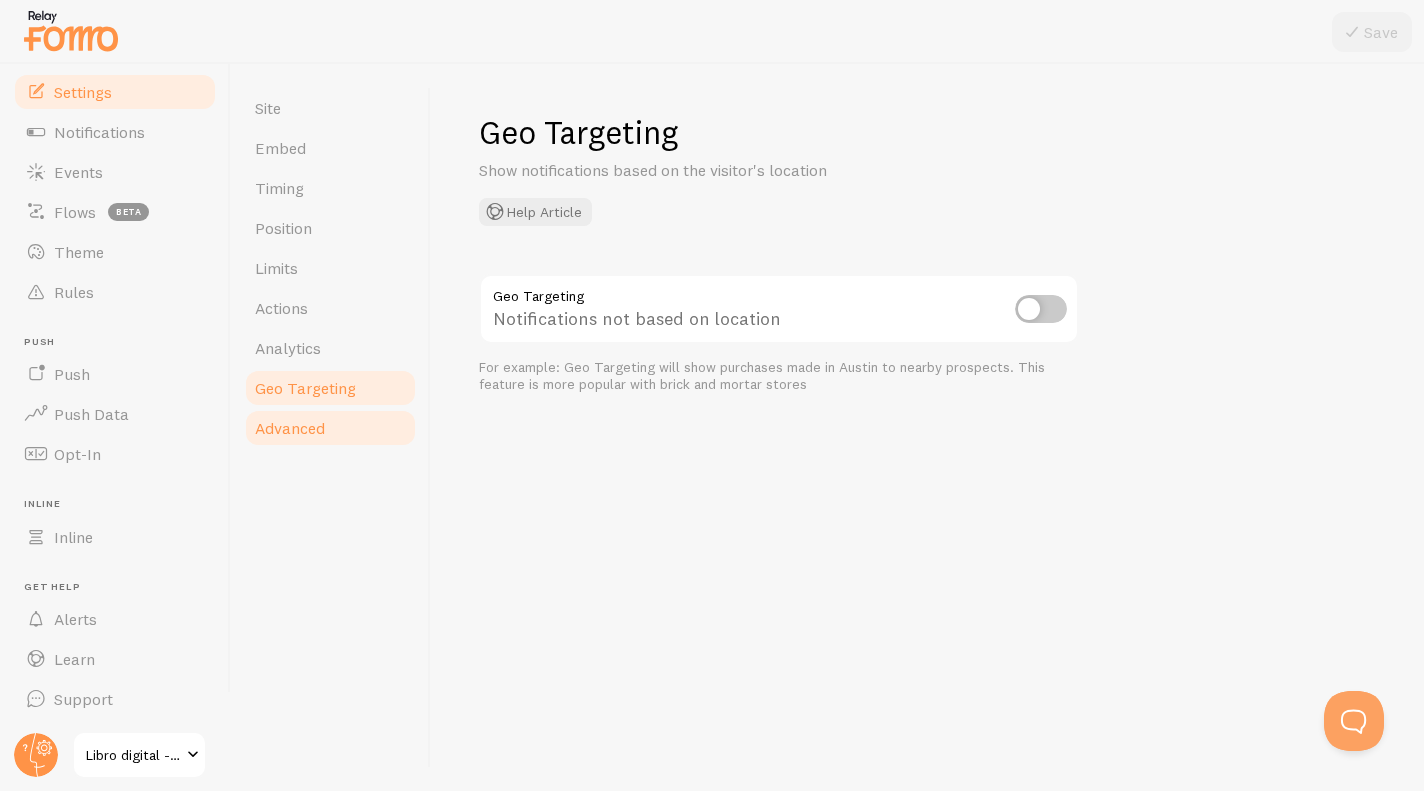 click on "Advanced" at bounding box center (290, 428) 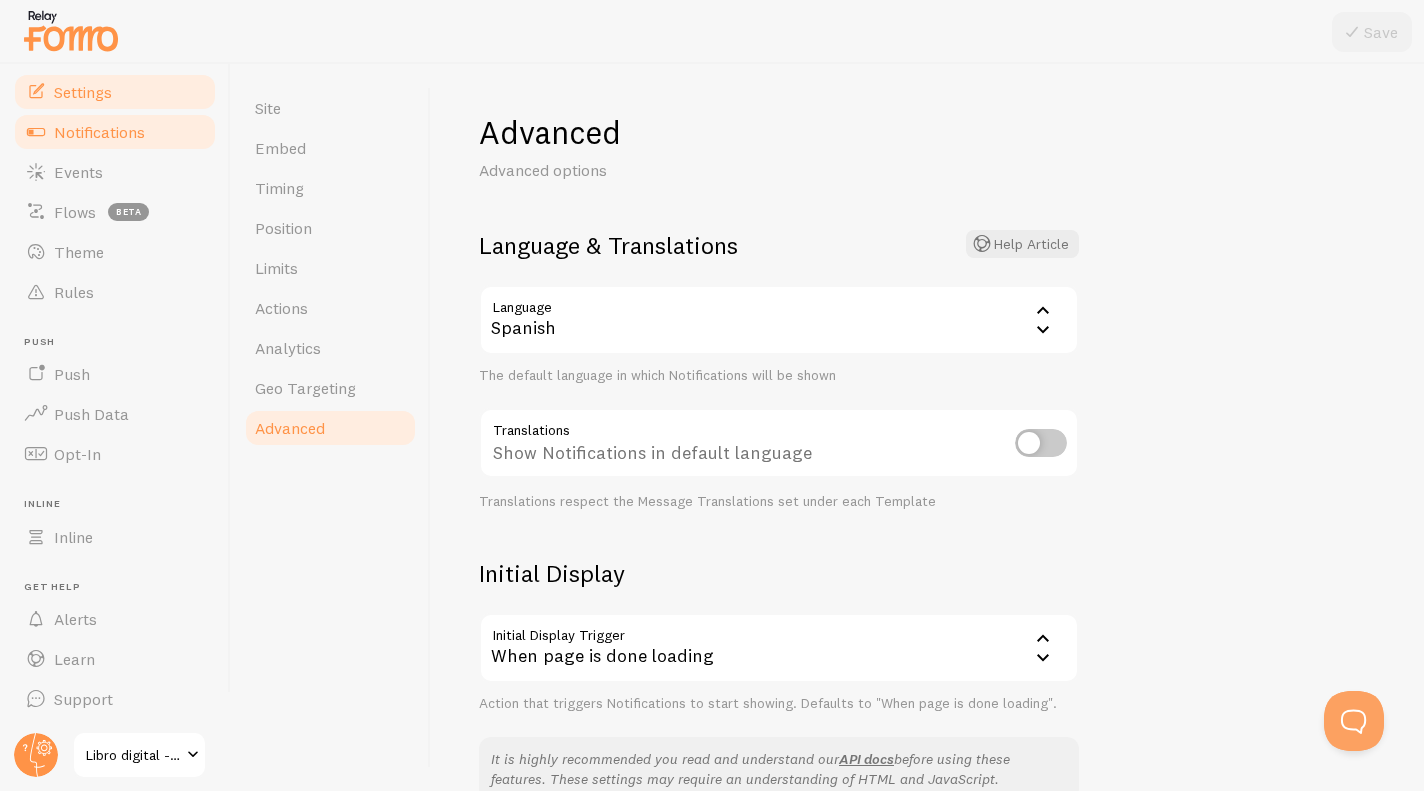 click on "Notifications" at bounding box center (115, 132) 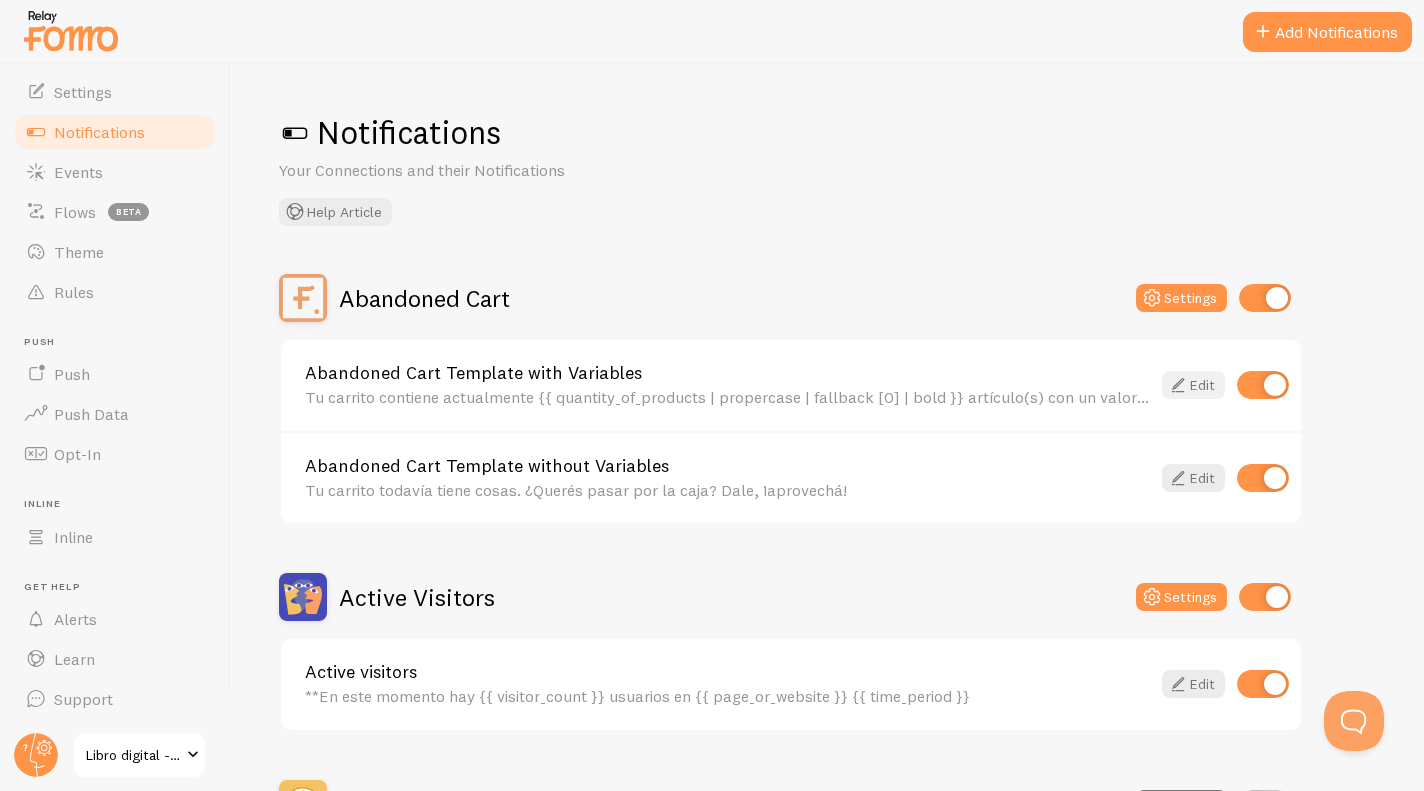 click on "Edit" at bounding box center [1193, 385] 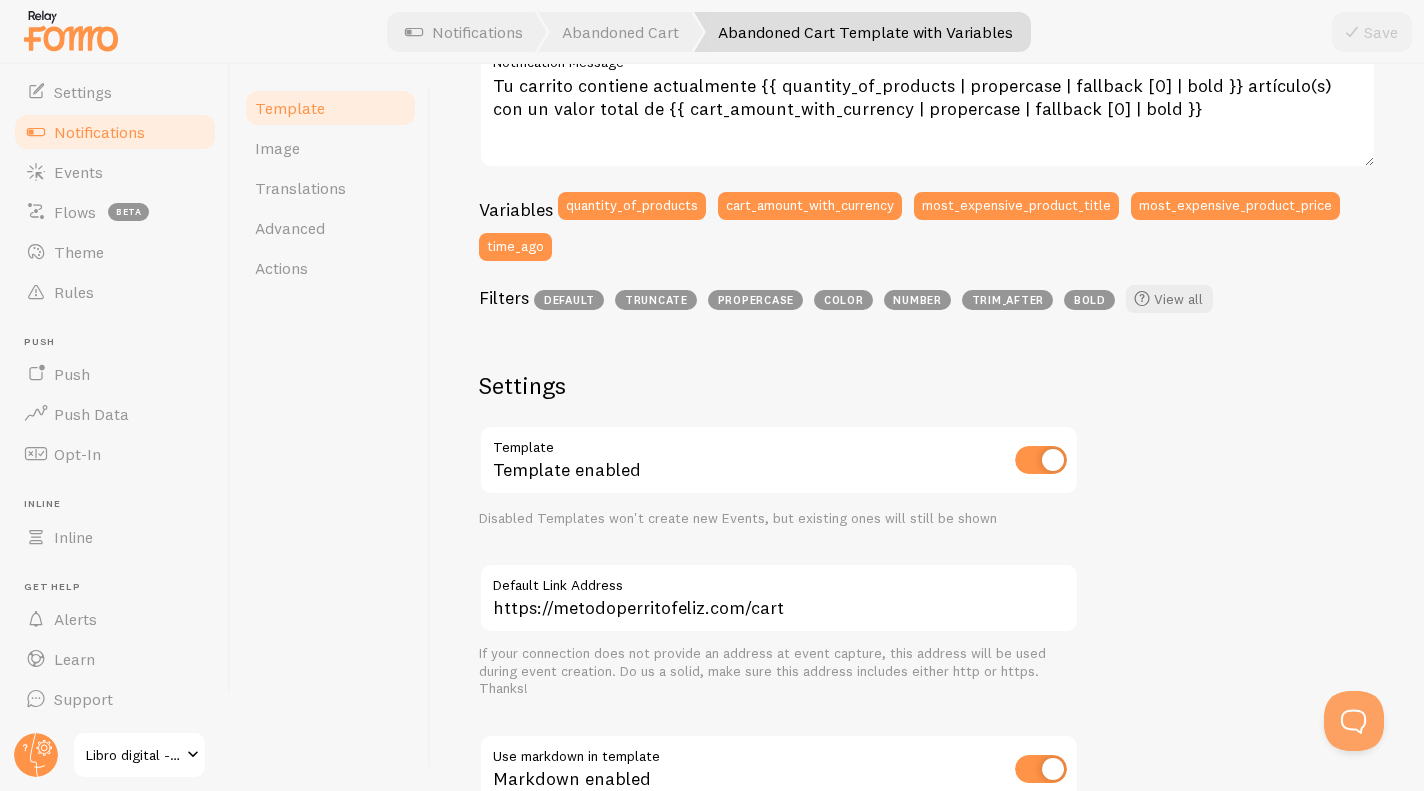scroll, scrollTop: 340, scrollLeft: 0, axis: vertical 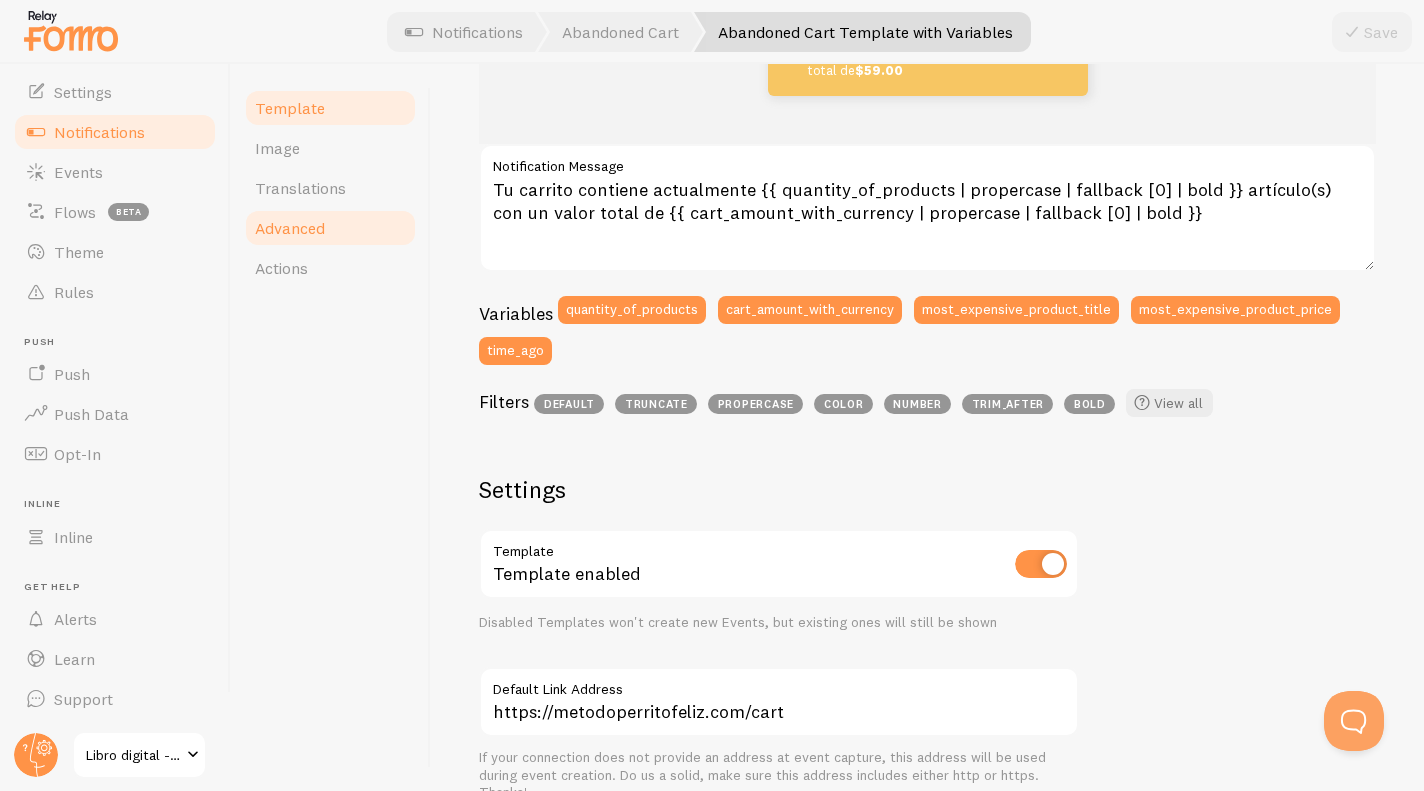 click on "Advanced" at bounding box center (290, 228) 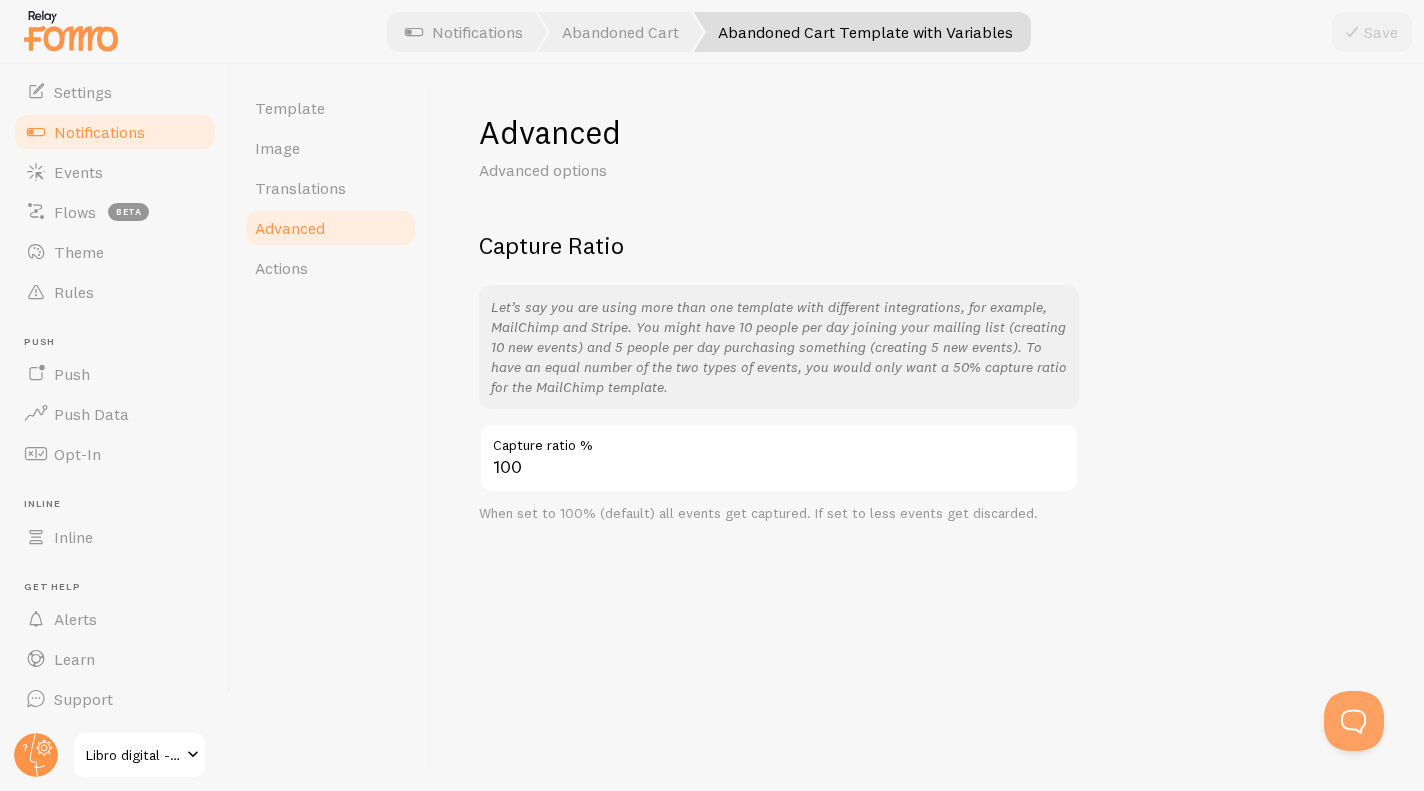 scroll, scrollTop: 0, scrollLeft: 0, axis: both 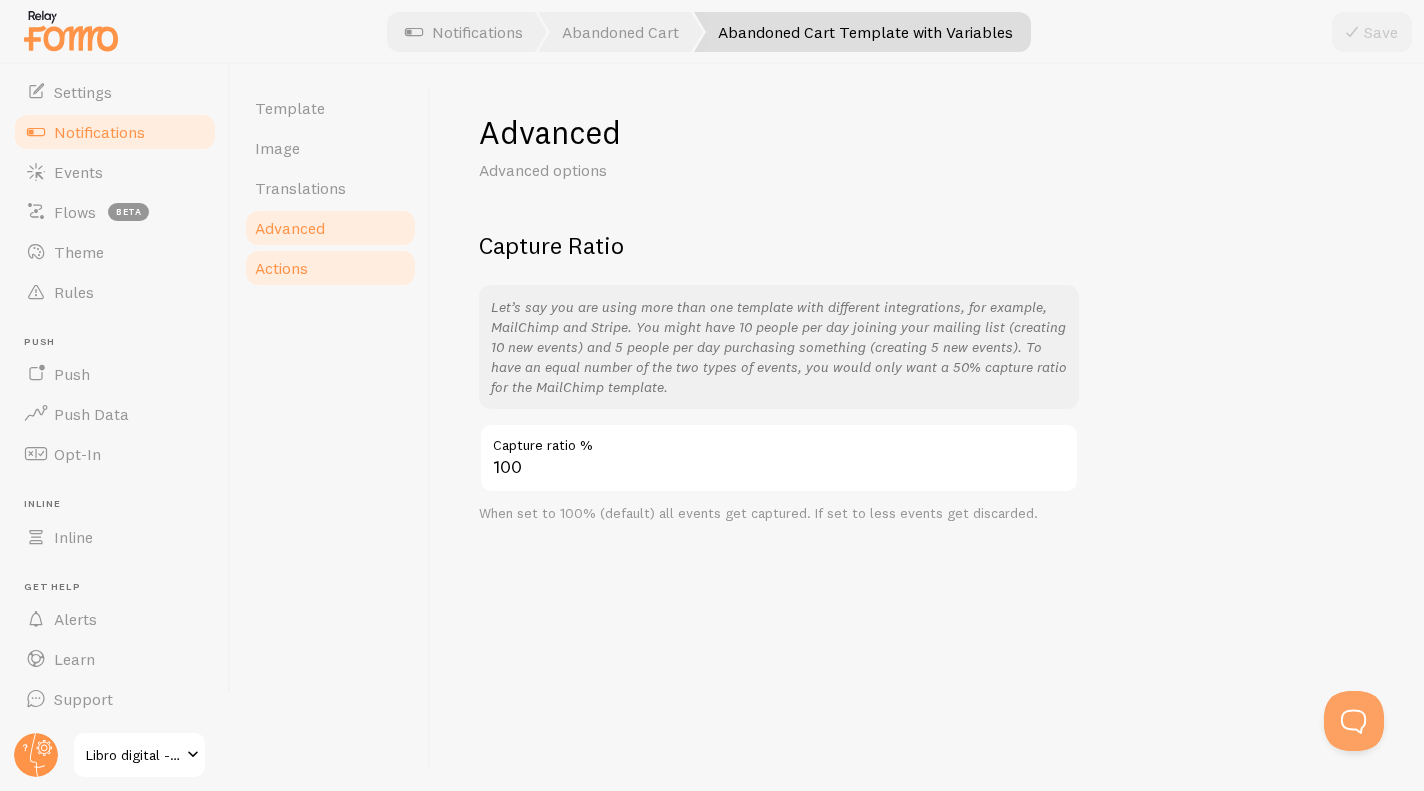 click on "Actions" at bounding box center [330, 268] 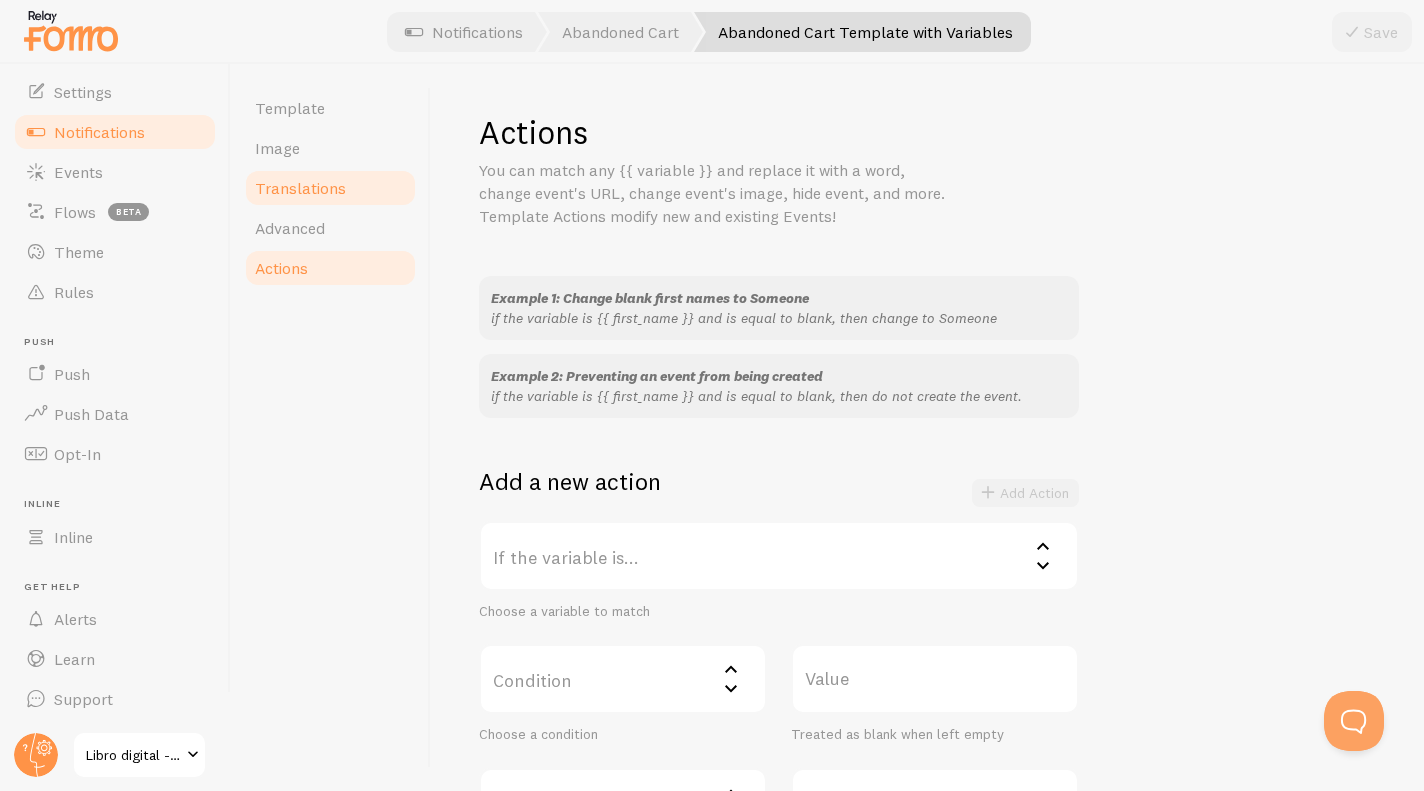 click on "Translations" at bounding box center (300, 188) 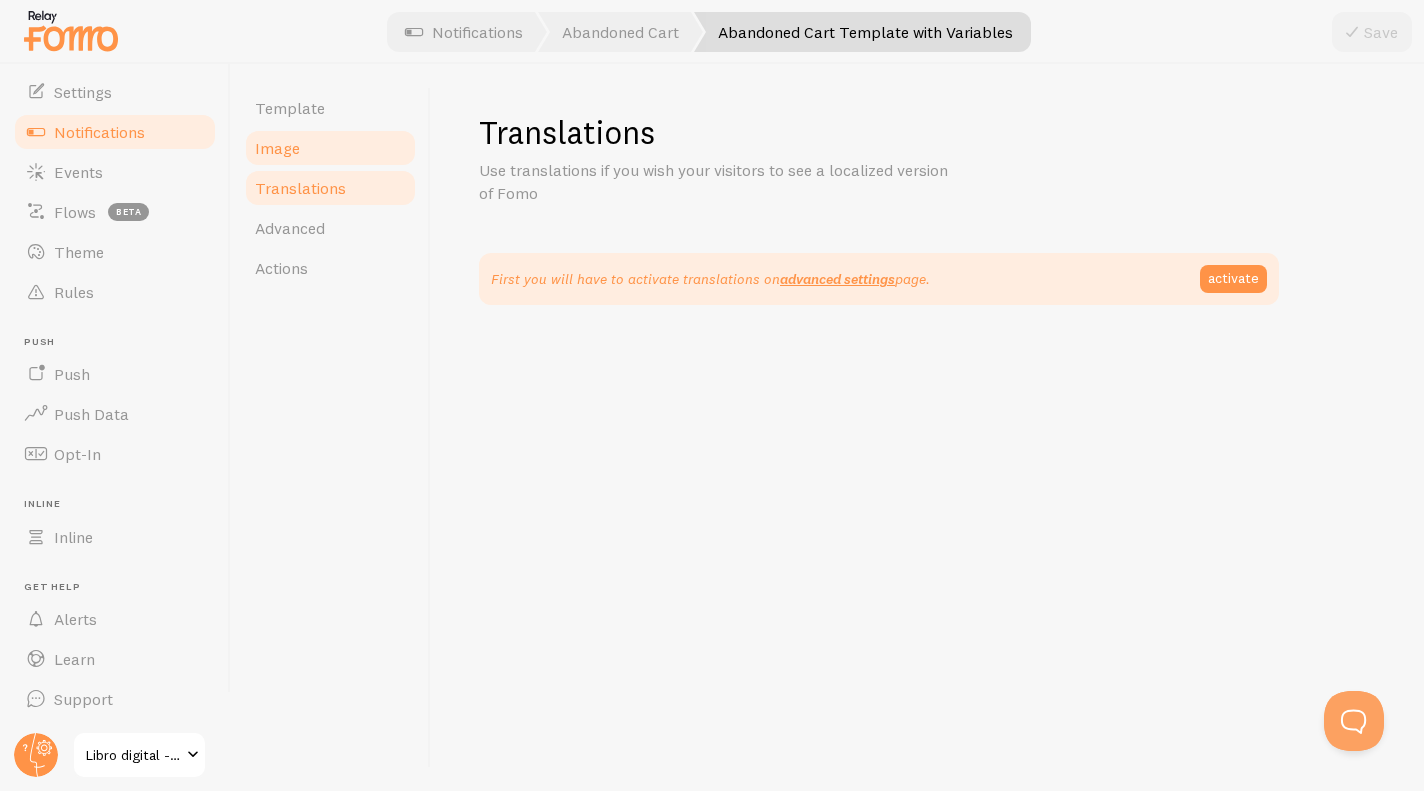 click on "Image" at bounding box center [330, 148] 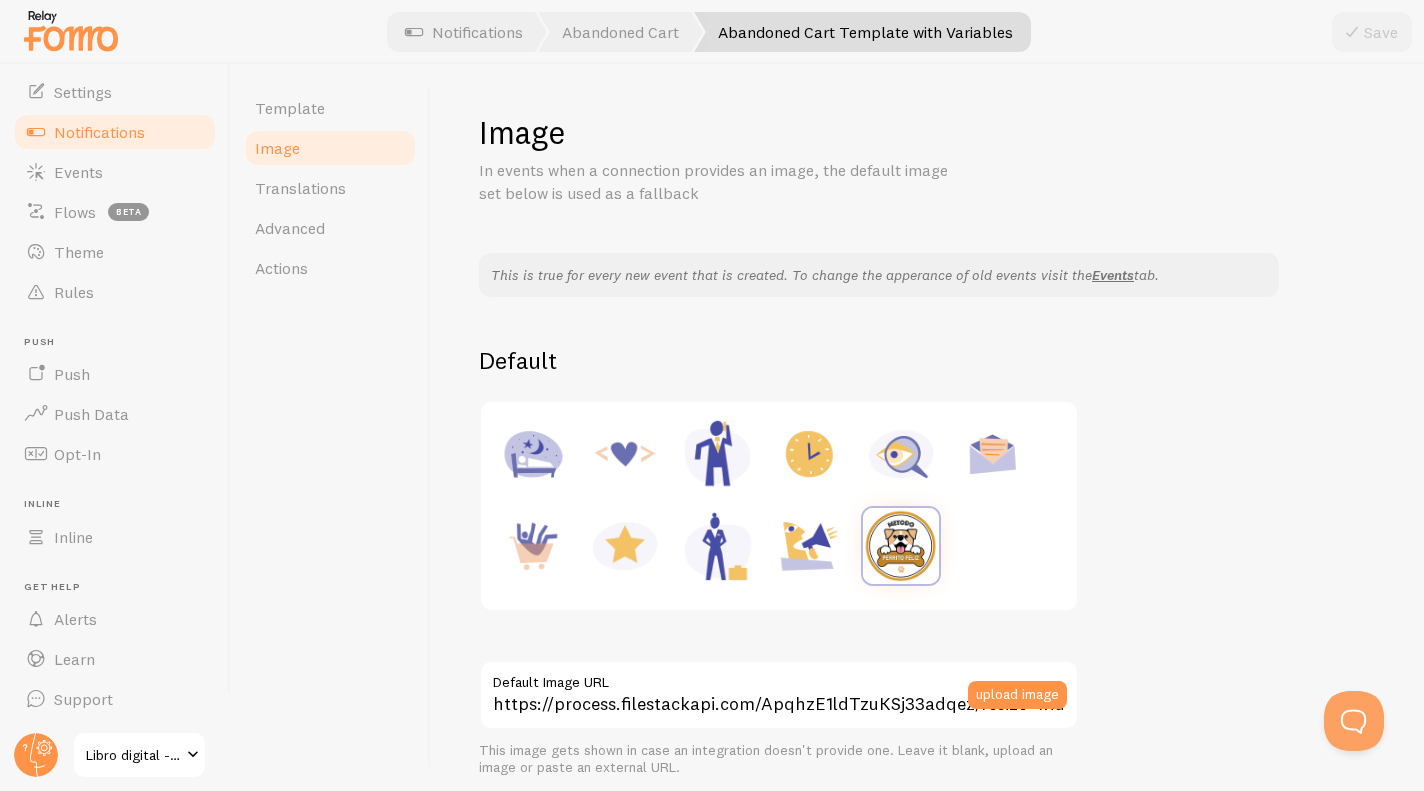 click at bounding box center (901, 546) 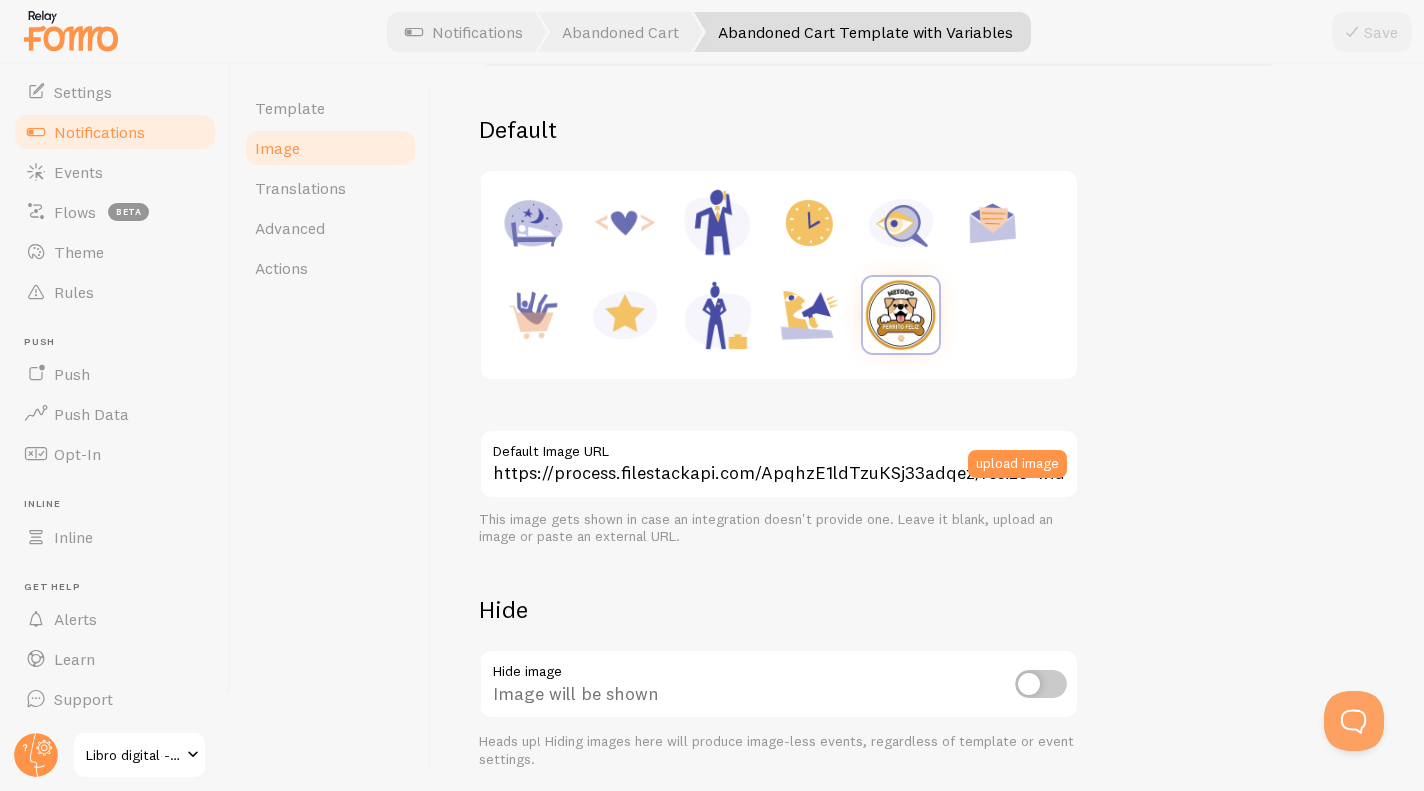 scroll, scrollTop: 235, scrollLeft: 0, axis: vertical 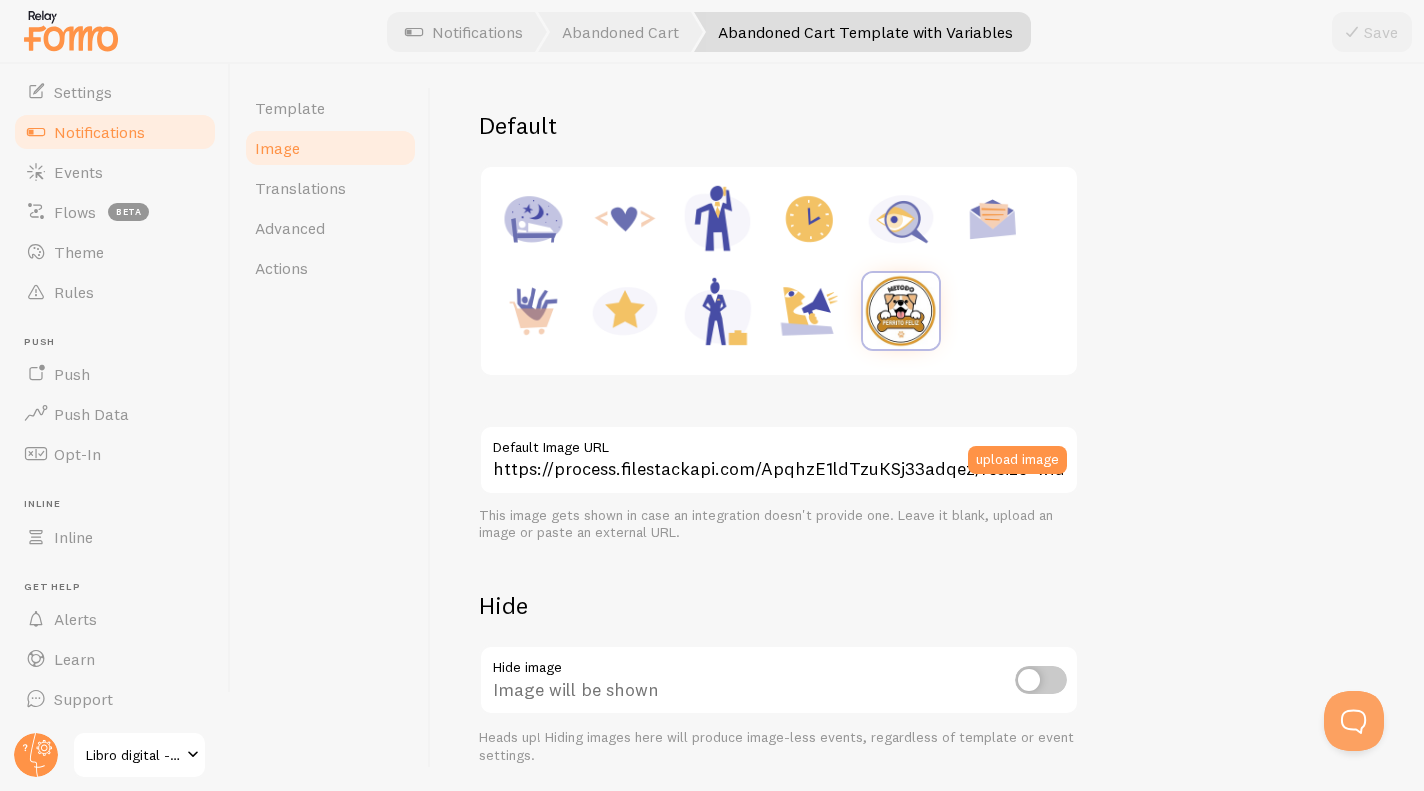 click at bounding box center [809, 311] 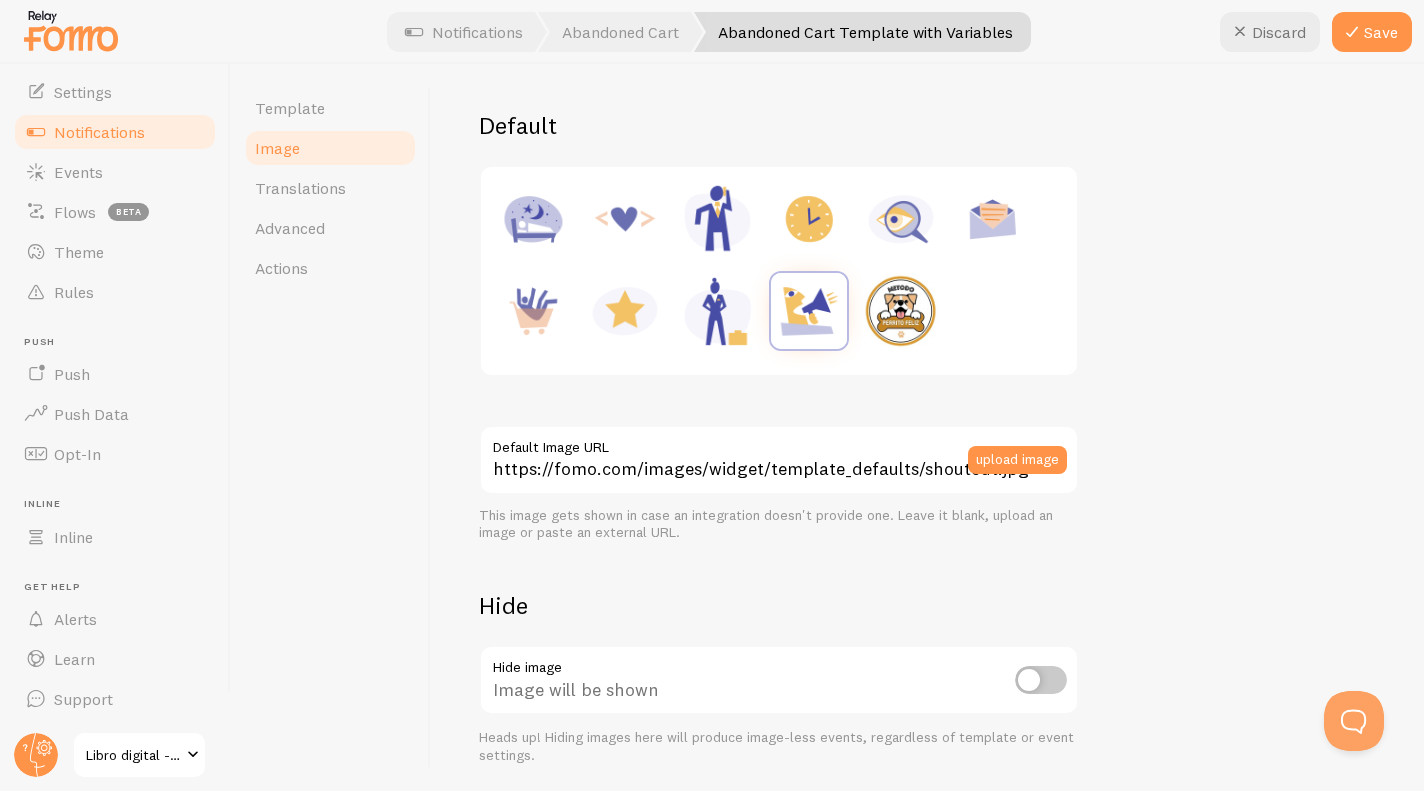 click at bounding box center [901, 311] 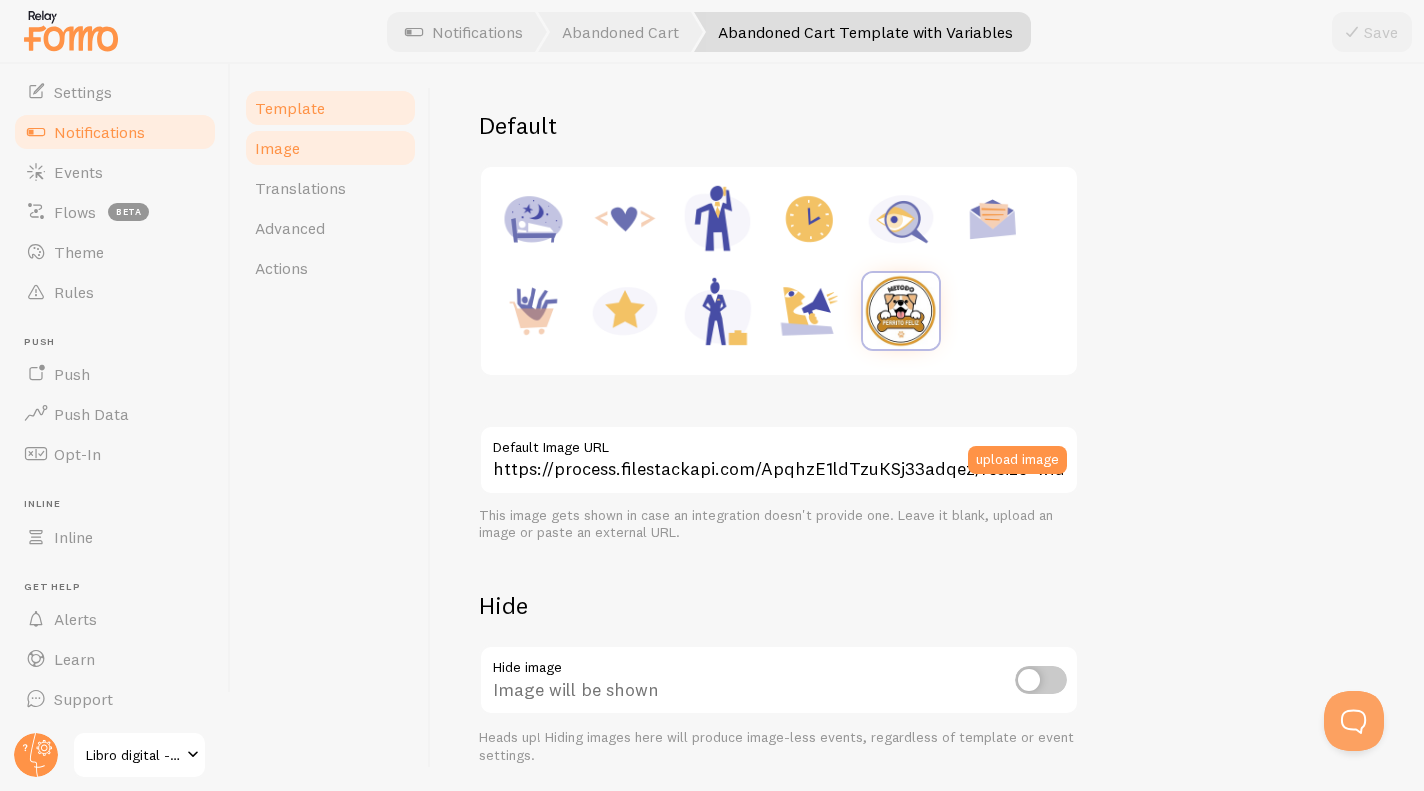 click on "Template" at bounding box center (290, 108) 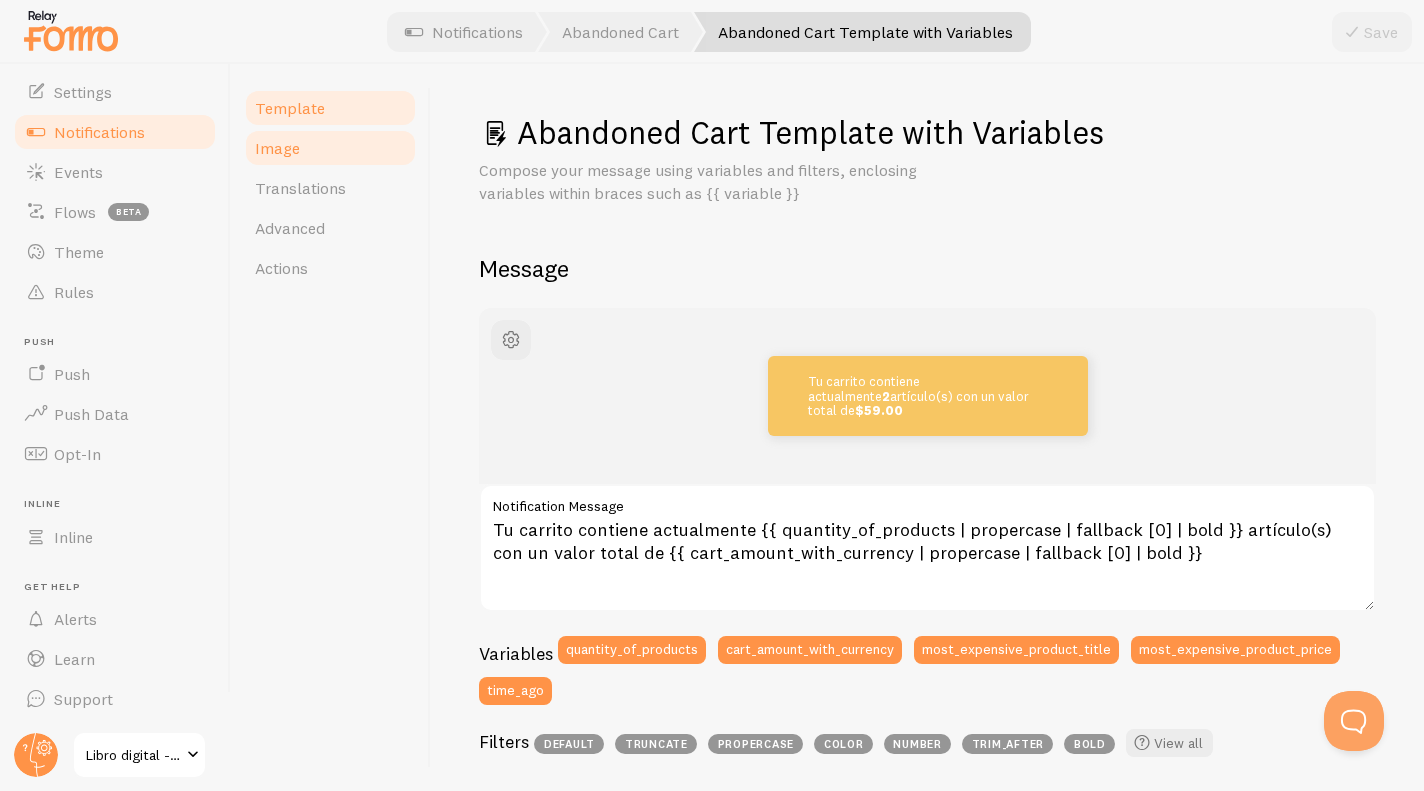 click on "Image" at bounding box center (330, 148) 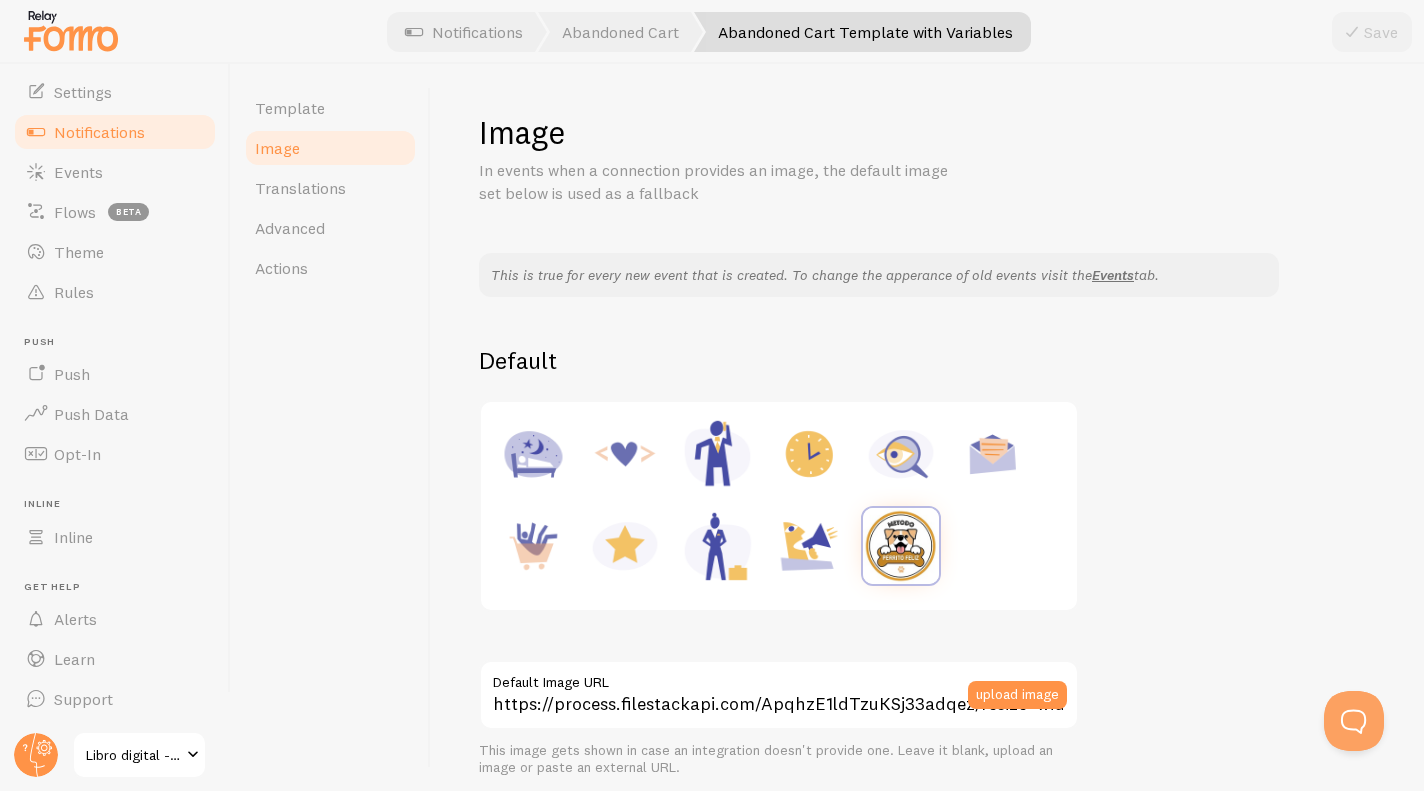 click at bounding box center (809, 454) 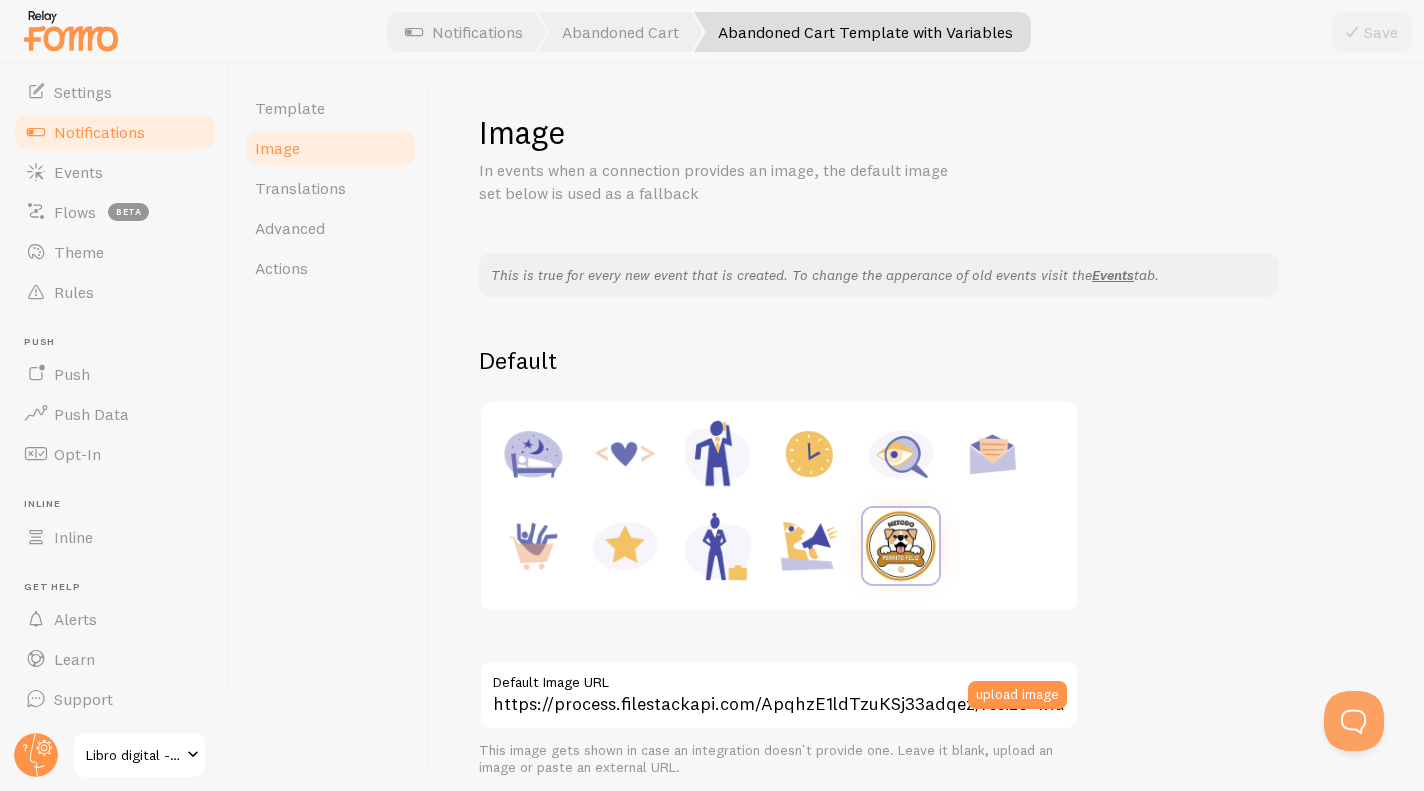 type on "https://fomo.com/images/widget/template_defaults/hours.jpg" 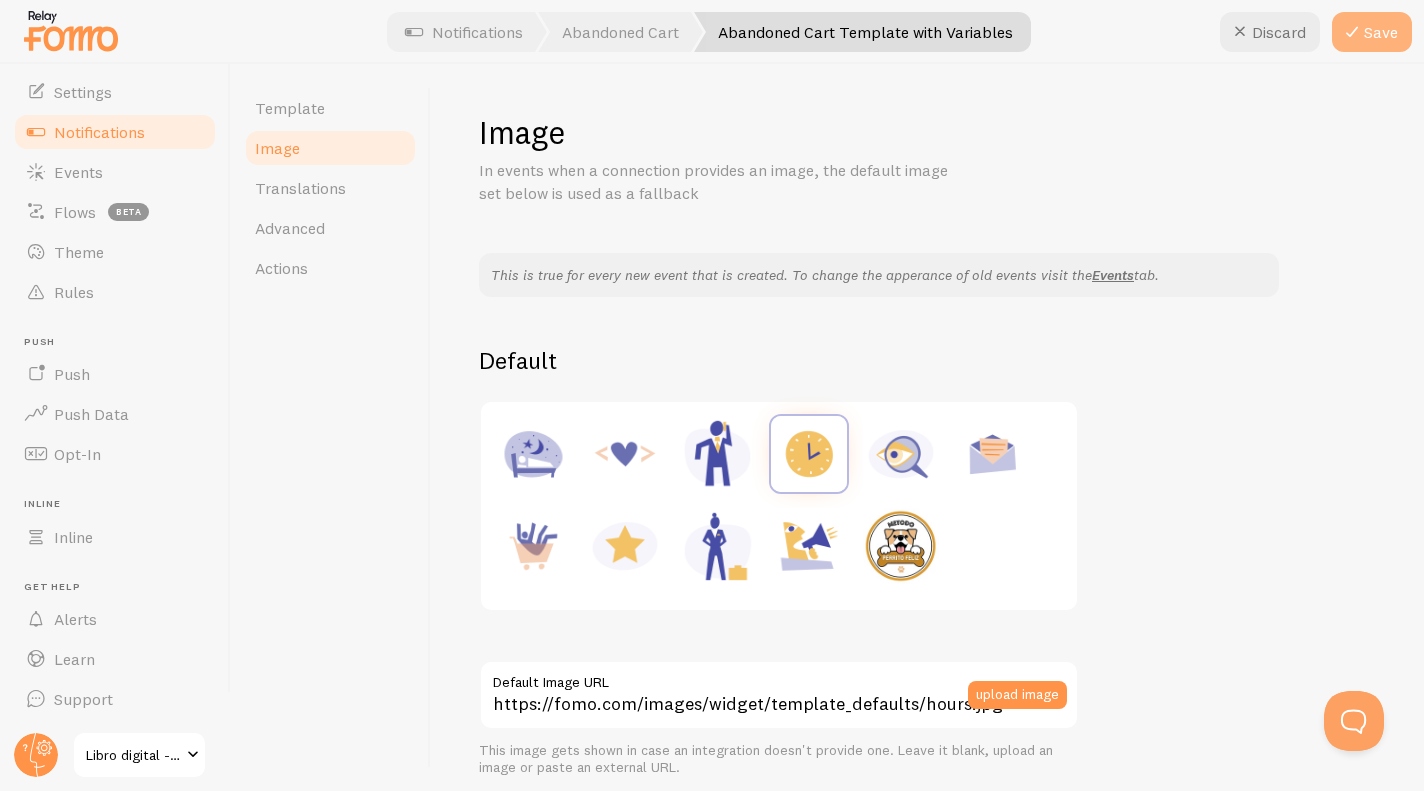 click on "Save" at bounding box center (1372, 32) 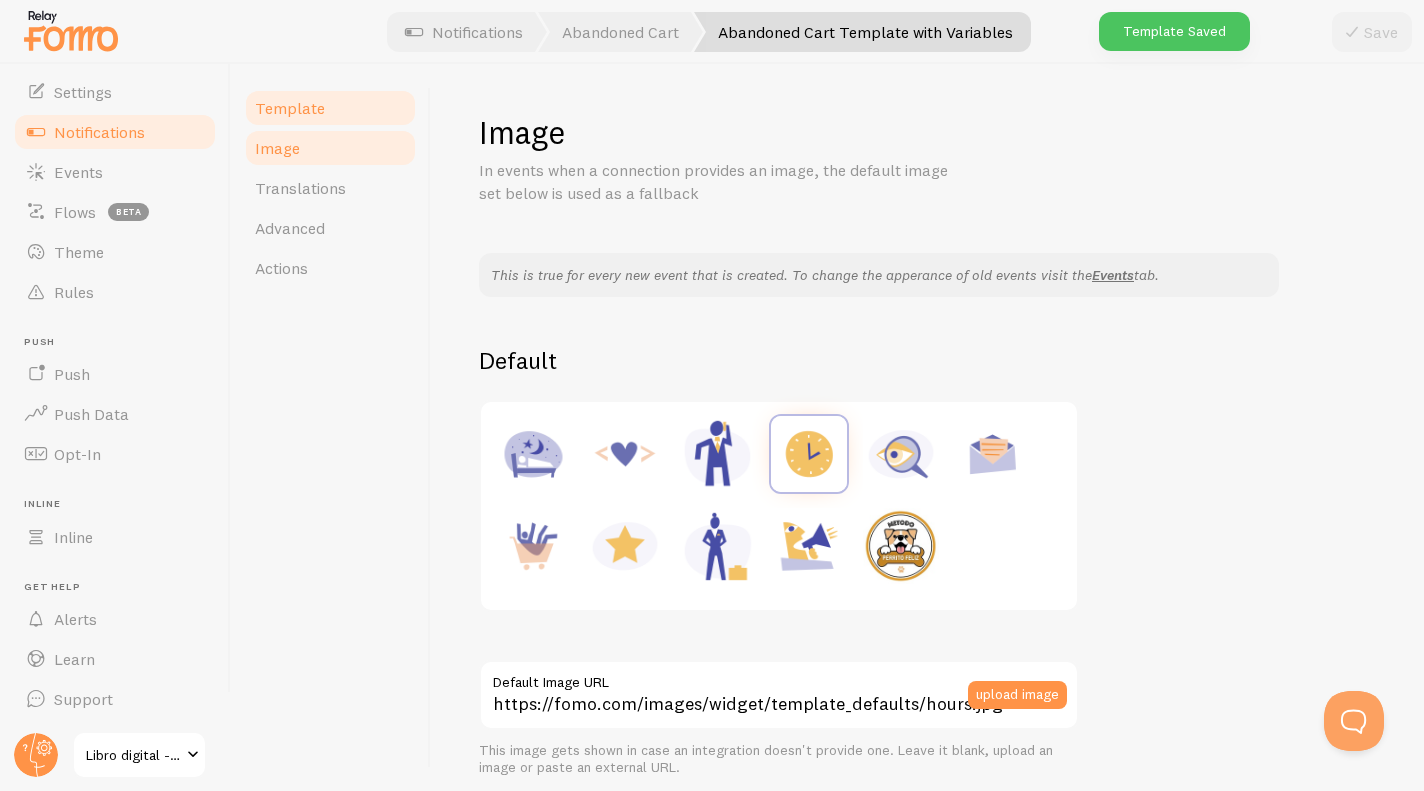 click on "Template" at bounding box center (290, 108) 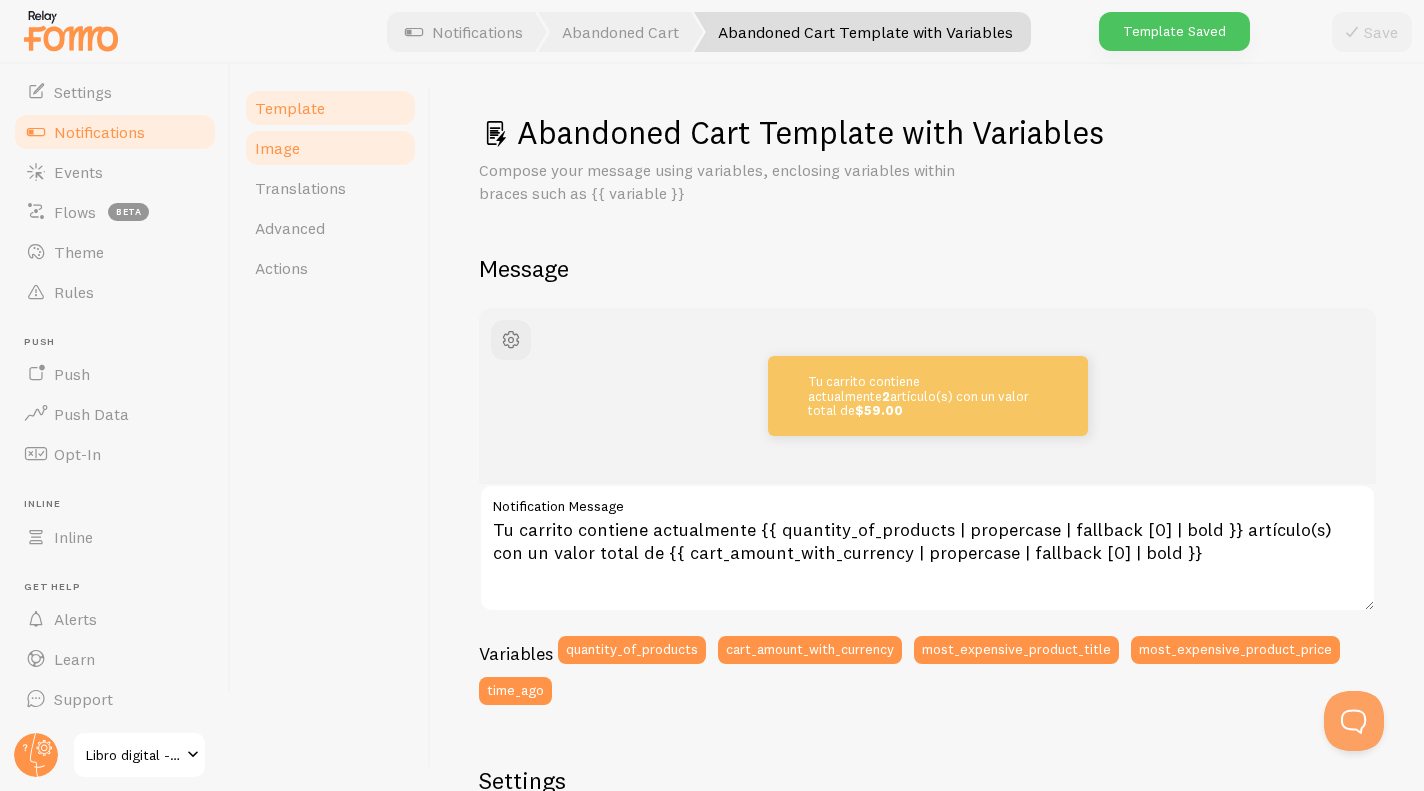 click on "Image" at bounding box center [277, 148] 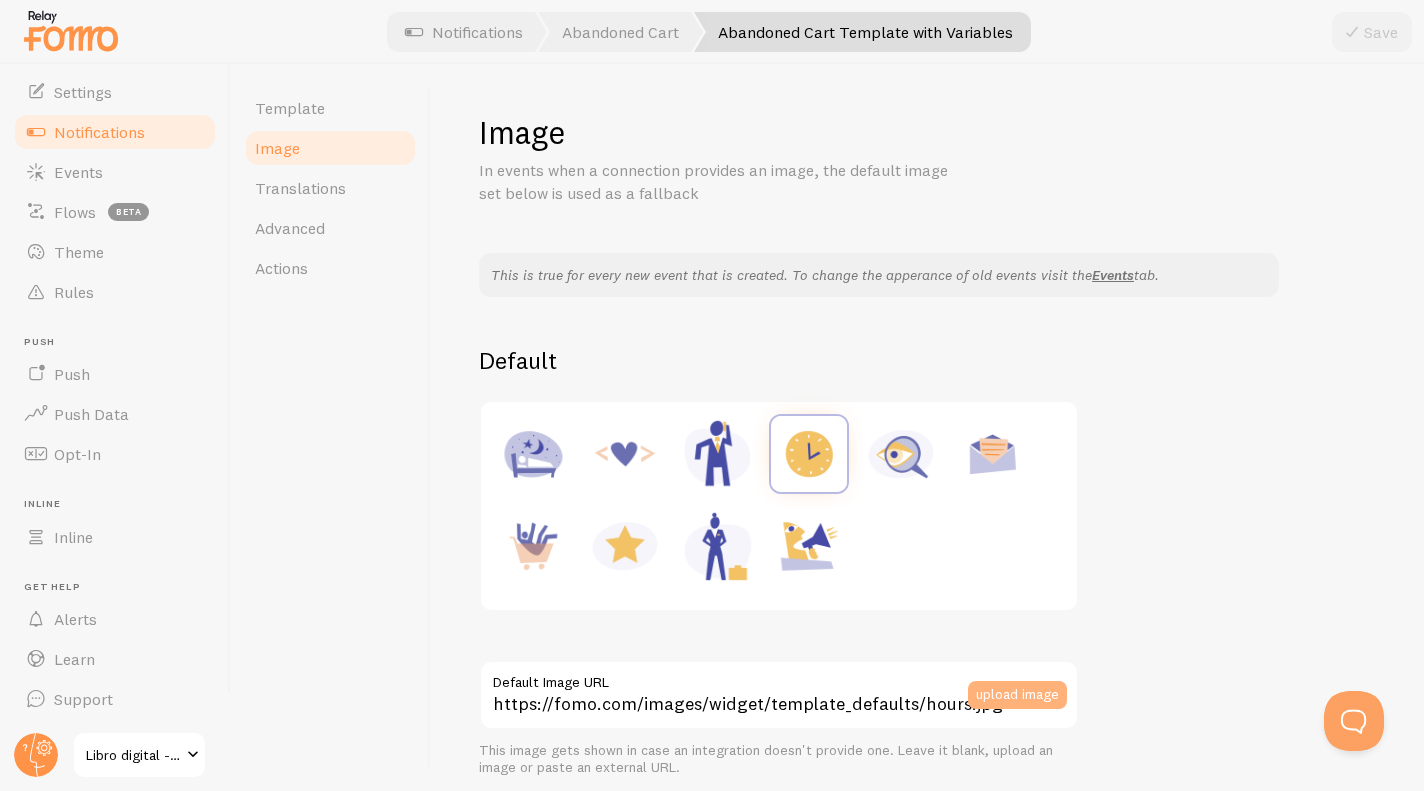 click on "upload image" at bounding box center [1017, 695] 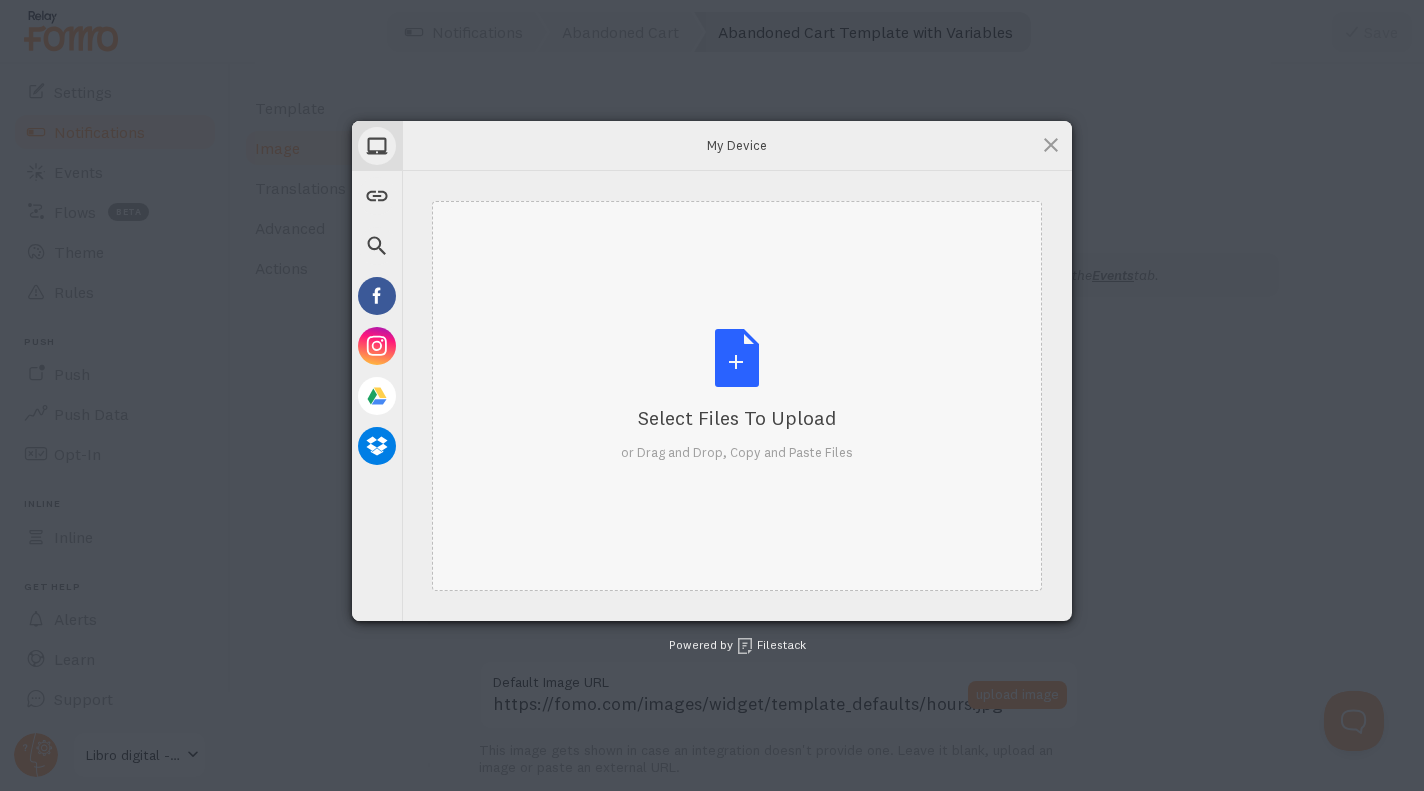 click on "Select Files to Upload     or Drag and Drop, Copy and Paste Files" at bounding box center (737, 395) 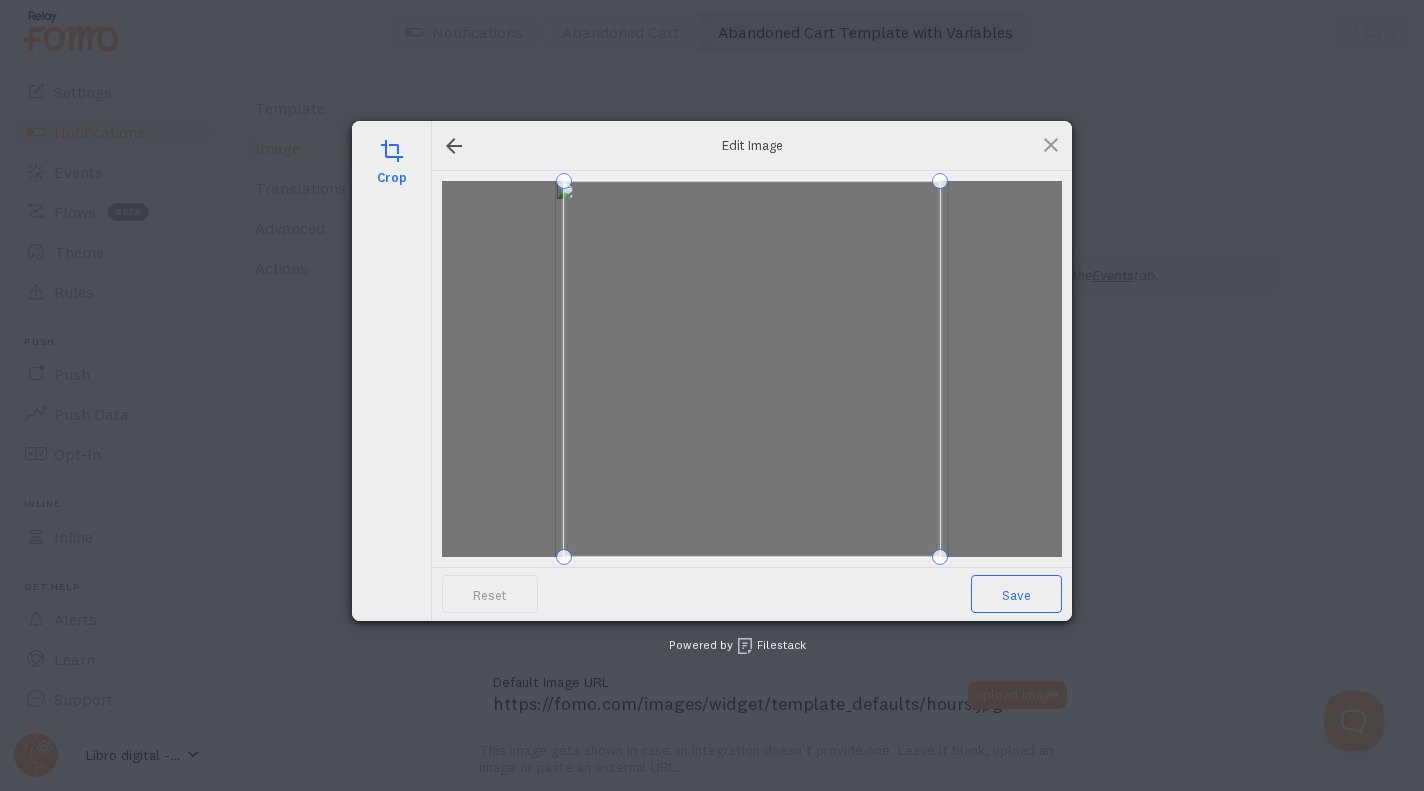 click on "Save" at bounding box center (1016, 594) 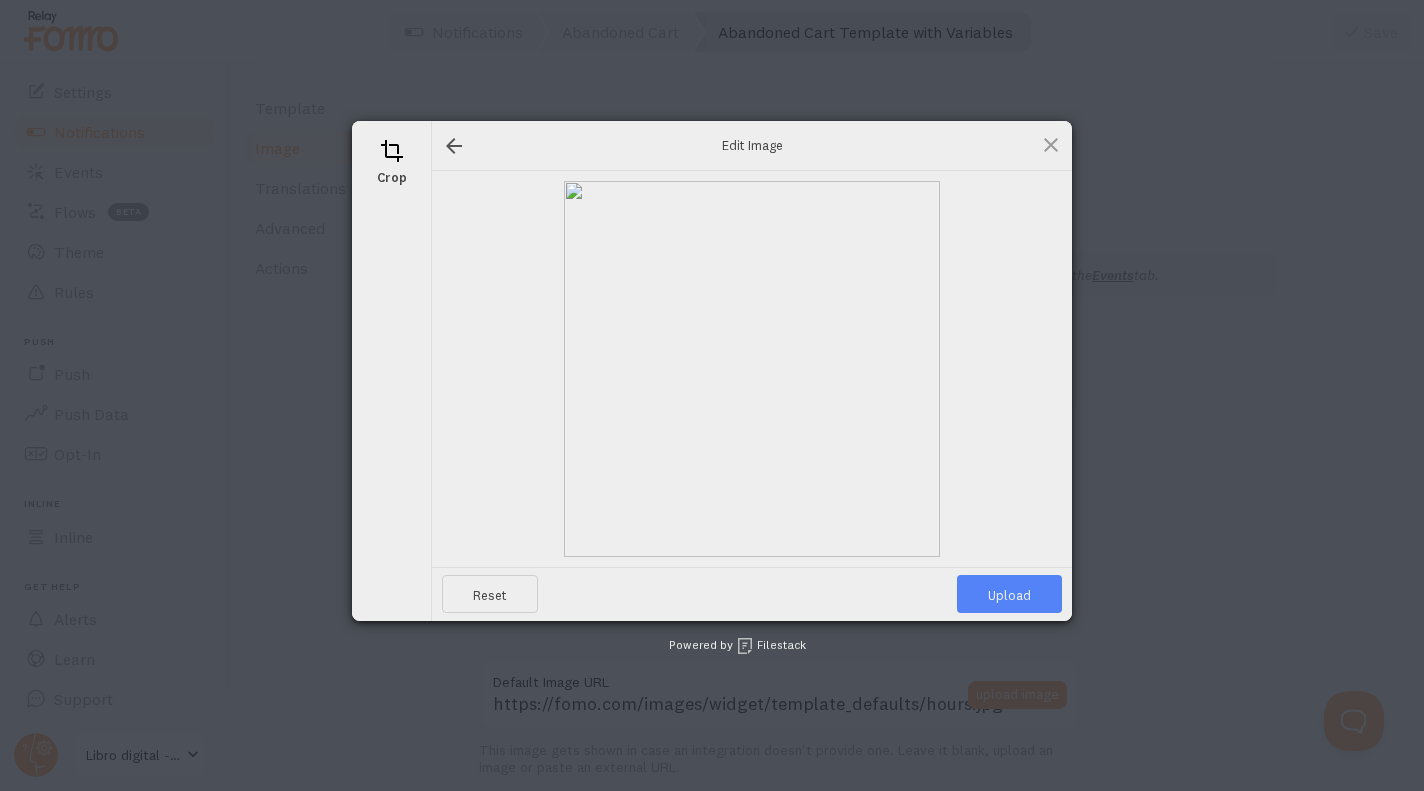 click on "Upload" at bounding box center [1009, 594] 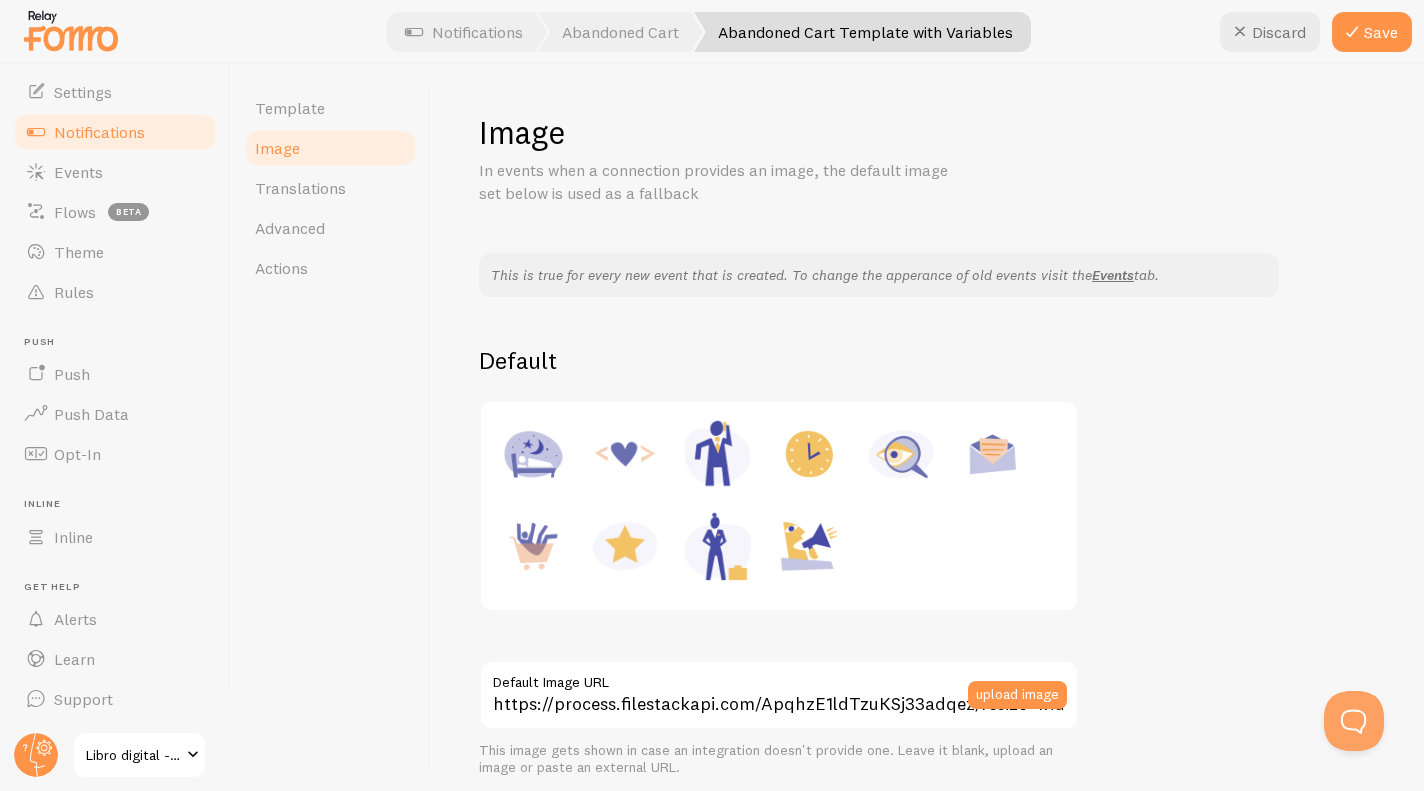 click at bounding box center (809, 546) 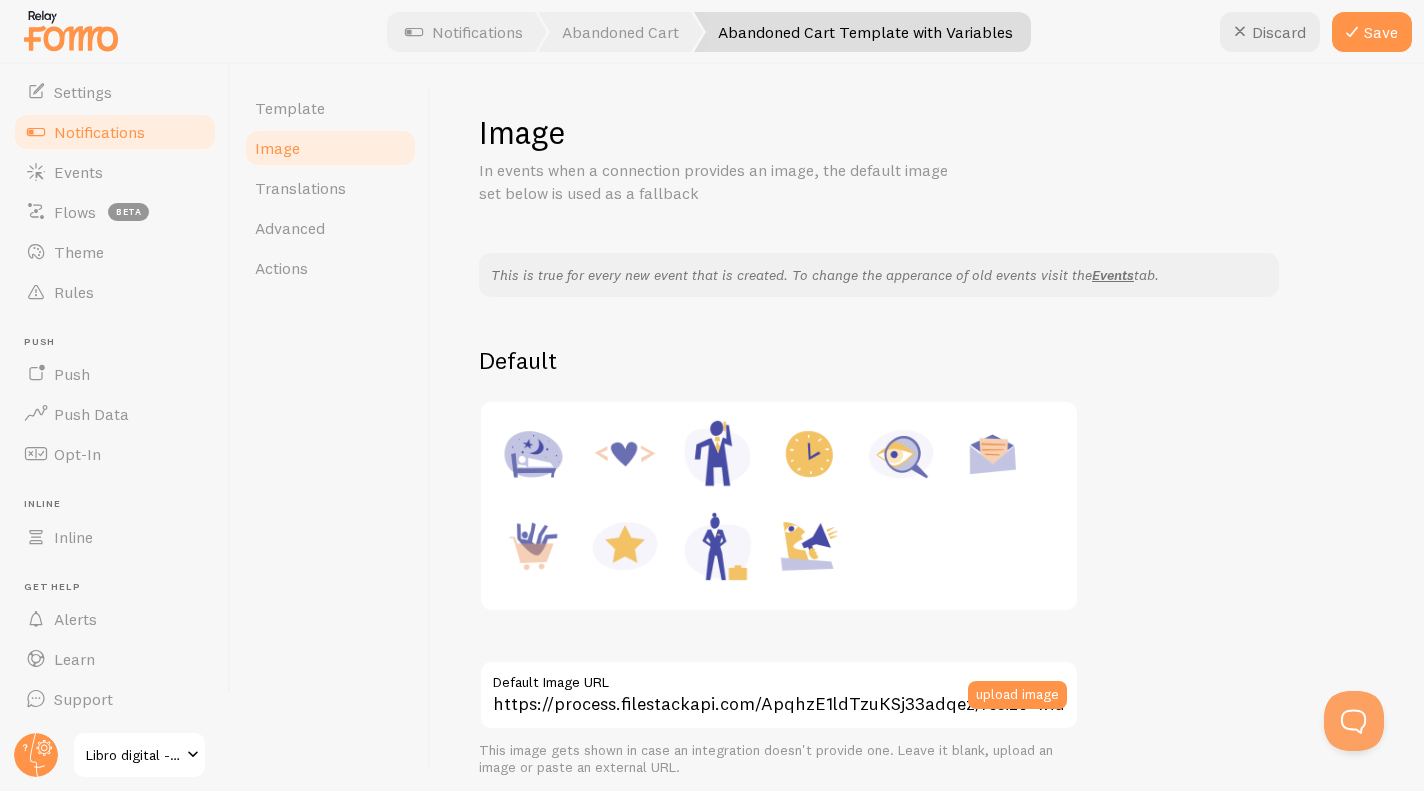 type on "https://fomo.com/images/widget/template_defaults/shoutout.jpg" 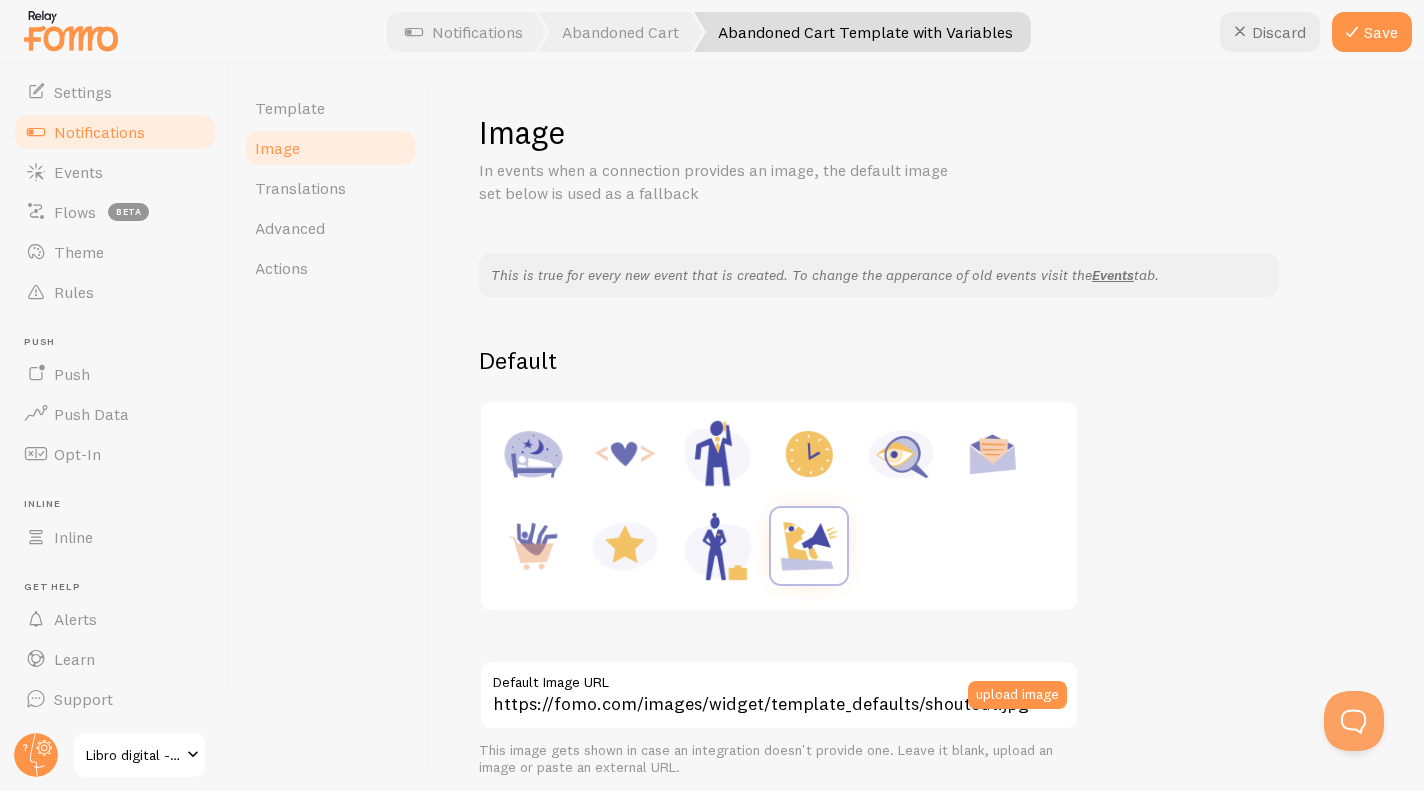 click at bounding box center [779, 506] 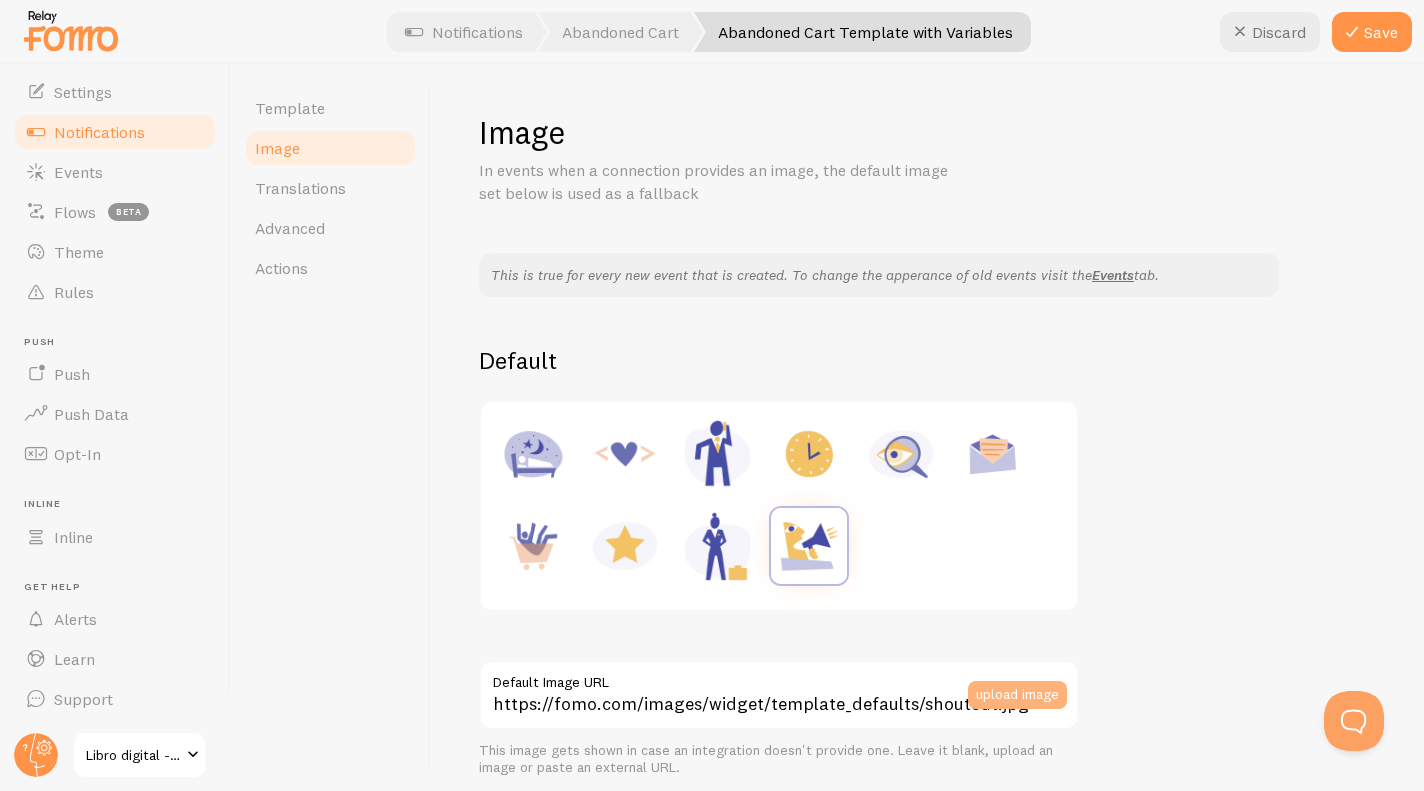 click on "upload image" at bounding box center [1017, 695] 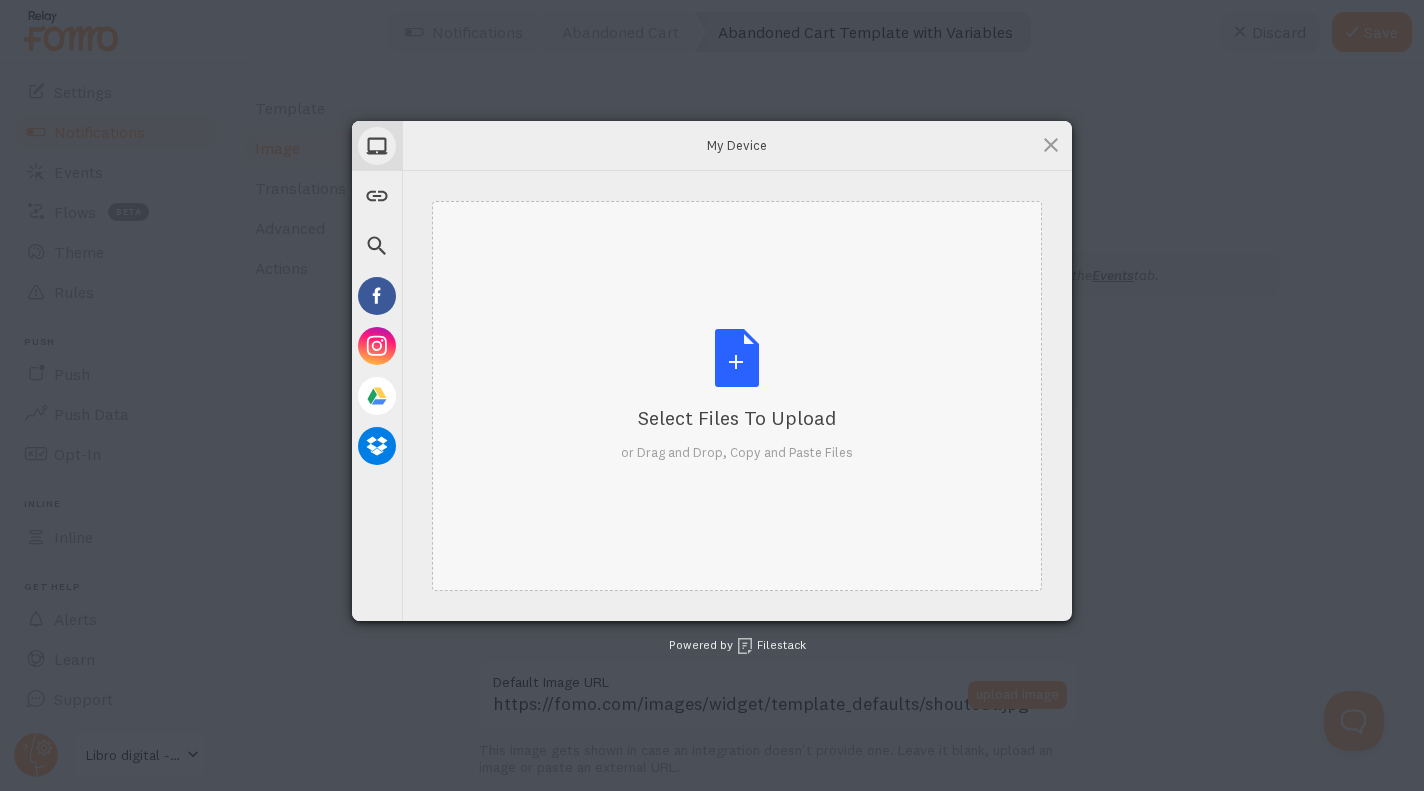 click on "Select Files to Upload     or Drag and Drop, Copy and Paste Files" at bounding box center (737, 395) 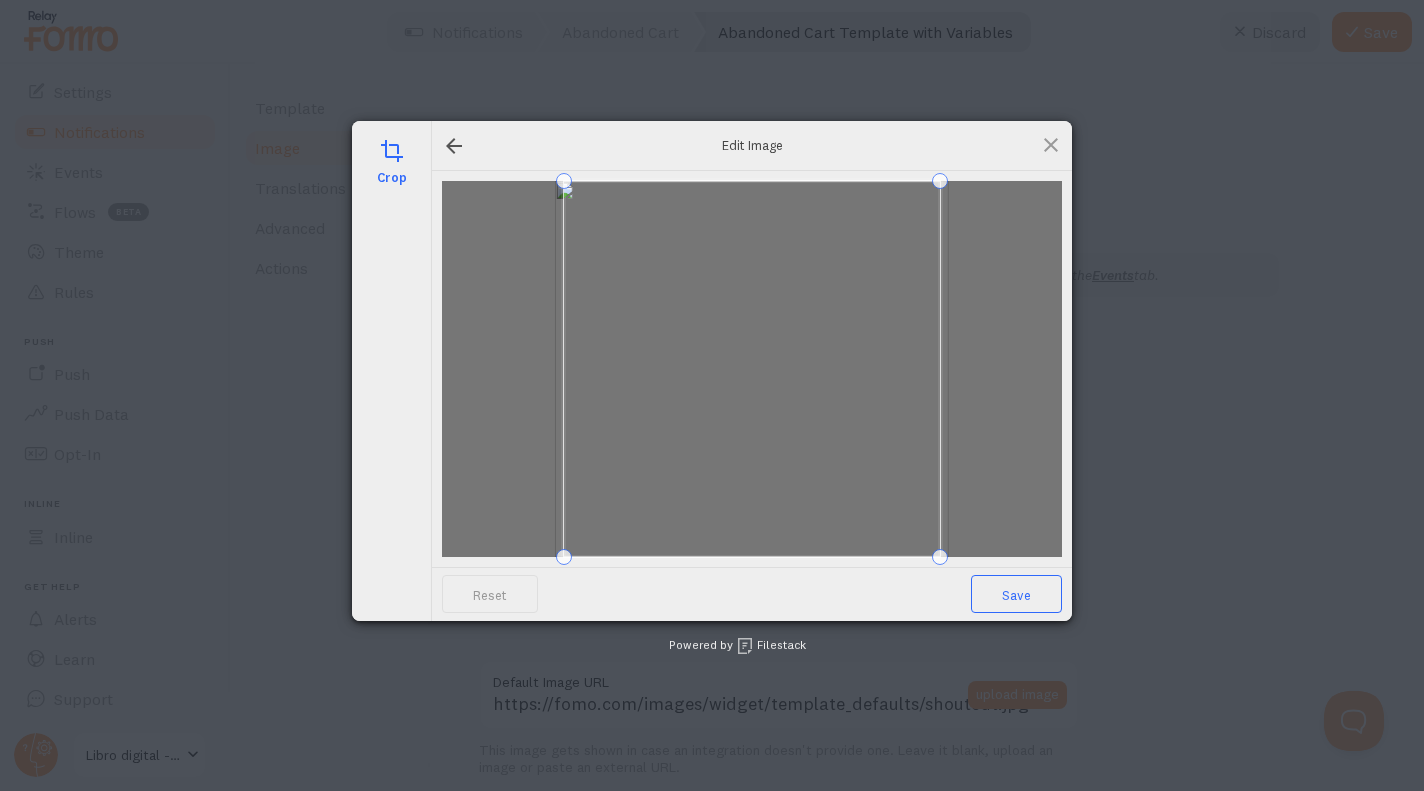 click on "Save" at bounding box center (1016, 594) 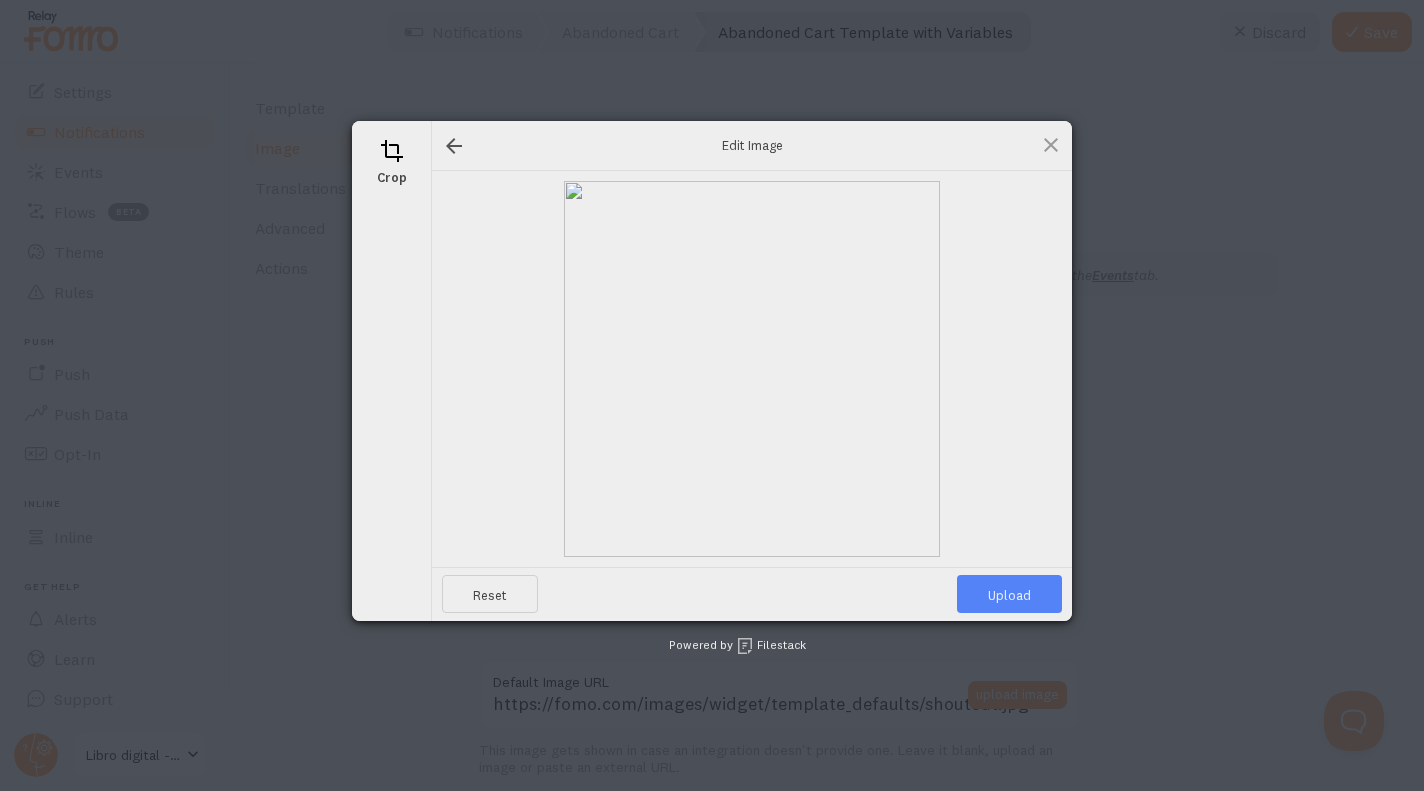 click on "Upload" at bounding box center (1009, 594) 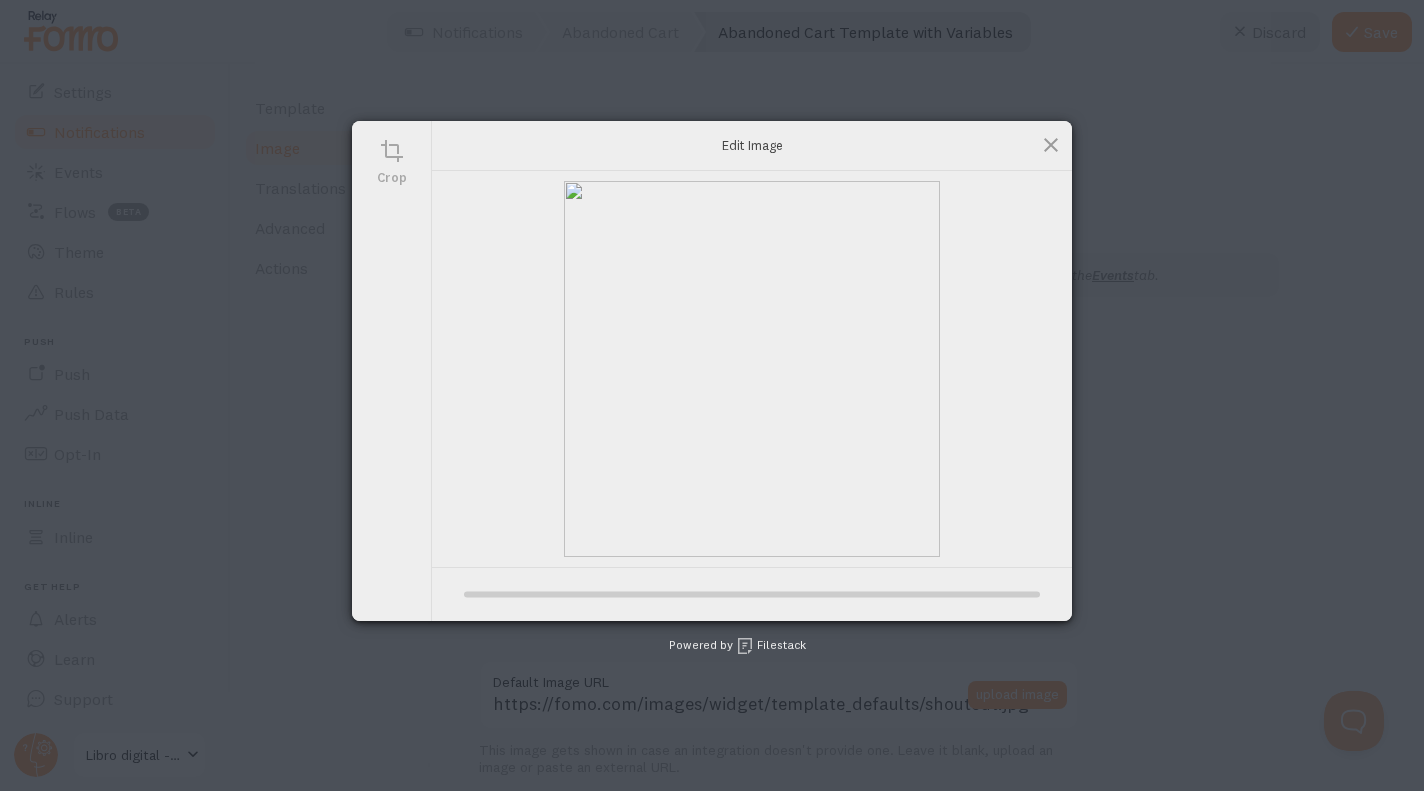 type on "https://process.filestackapi.com/ApqhzE1ldTzuKSj33adqez/resize=width:170,height:170/https://cdn.filestackcontent.com/UCFYu8RfRPmeFTlP7p64" 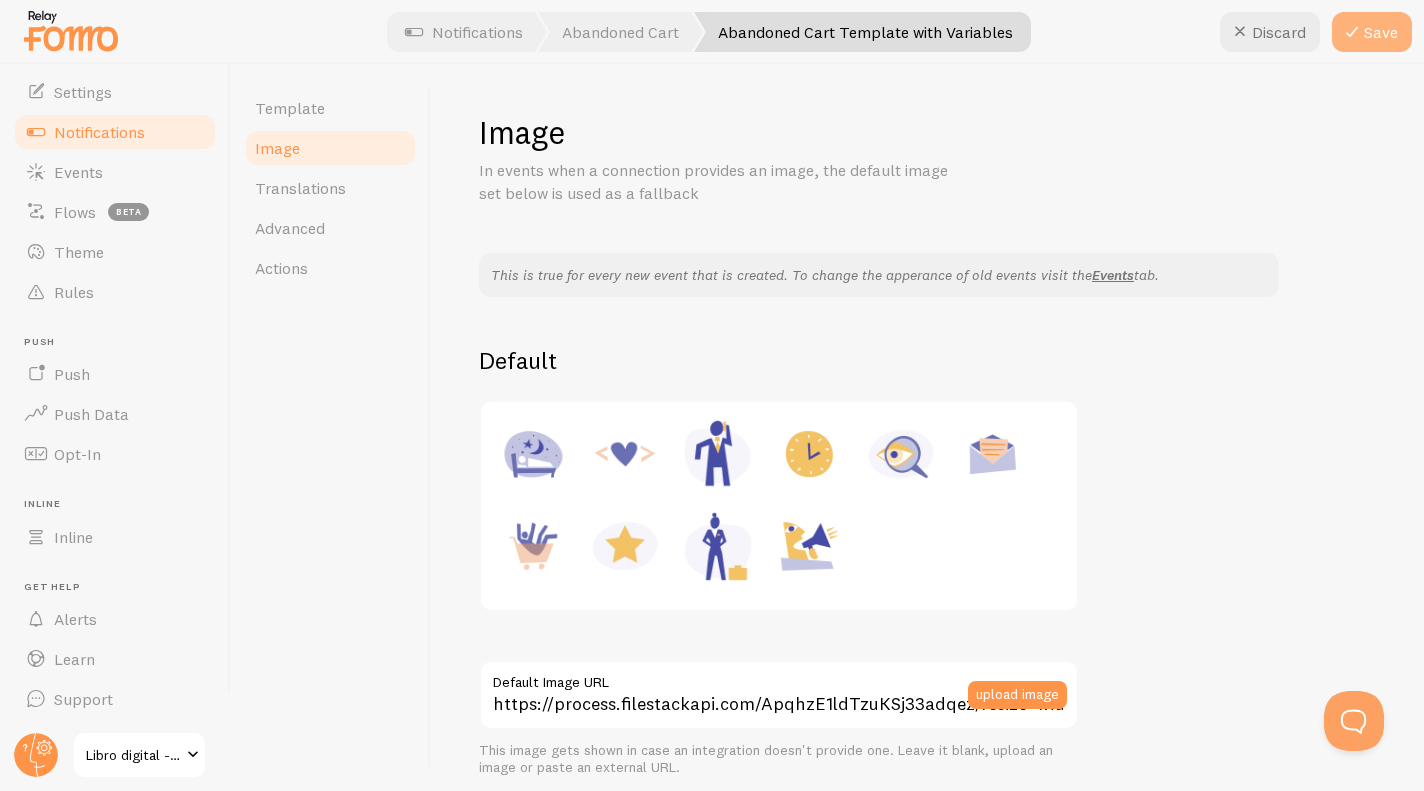 click on "Save" at bounding box center (1372, 32) 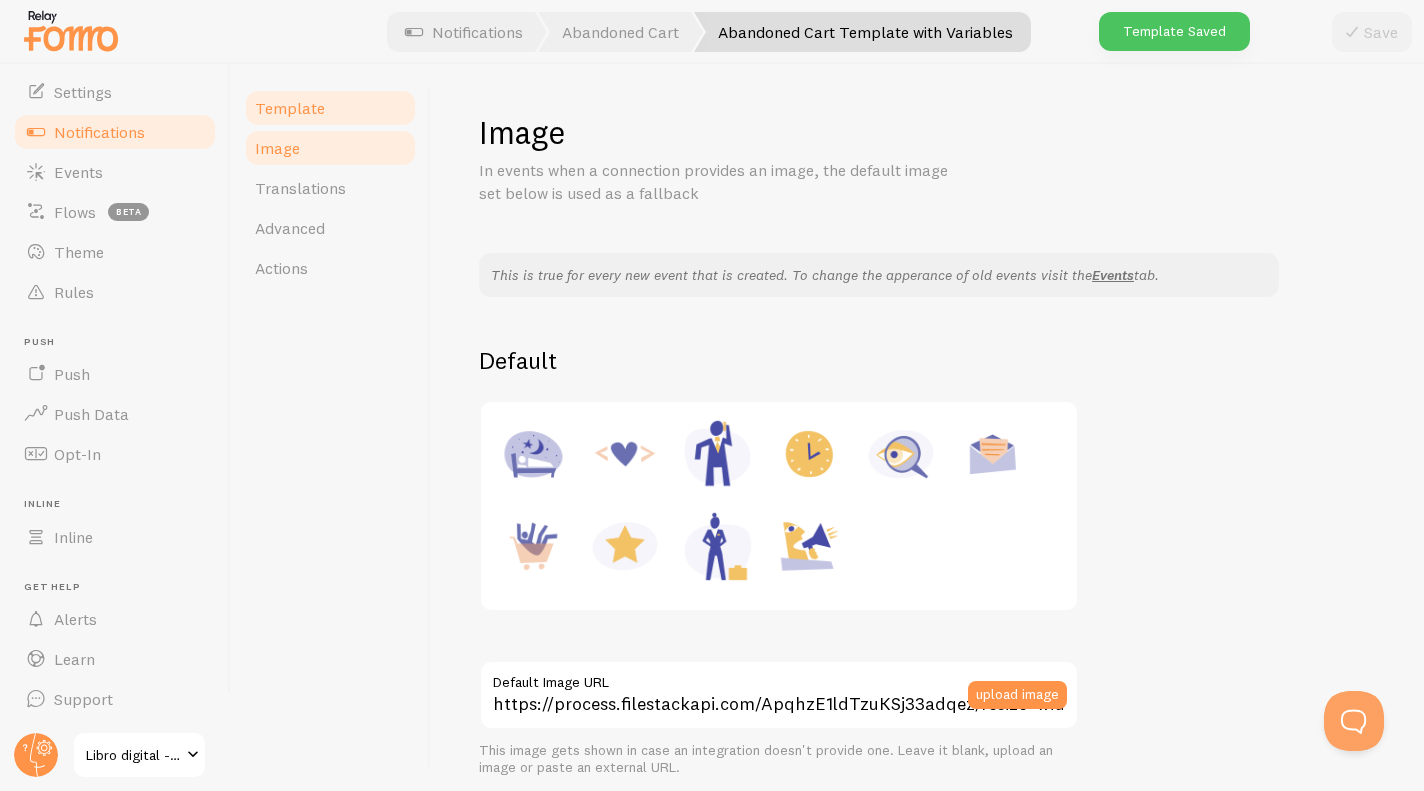 click on "Template" at bounding box center [290, 108] 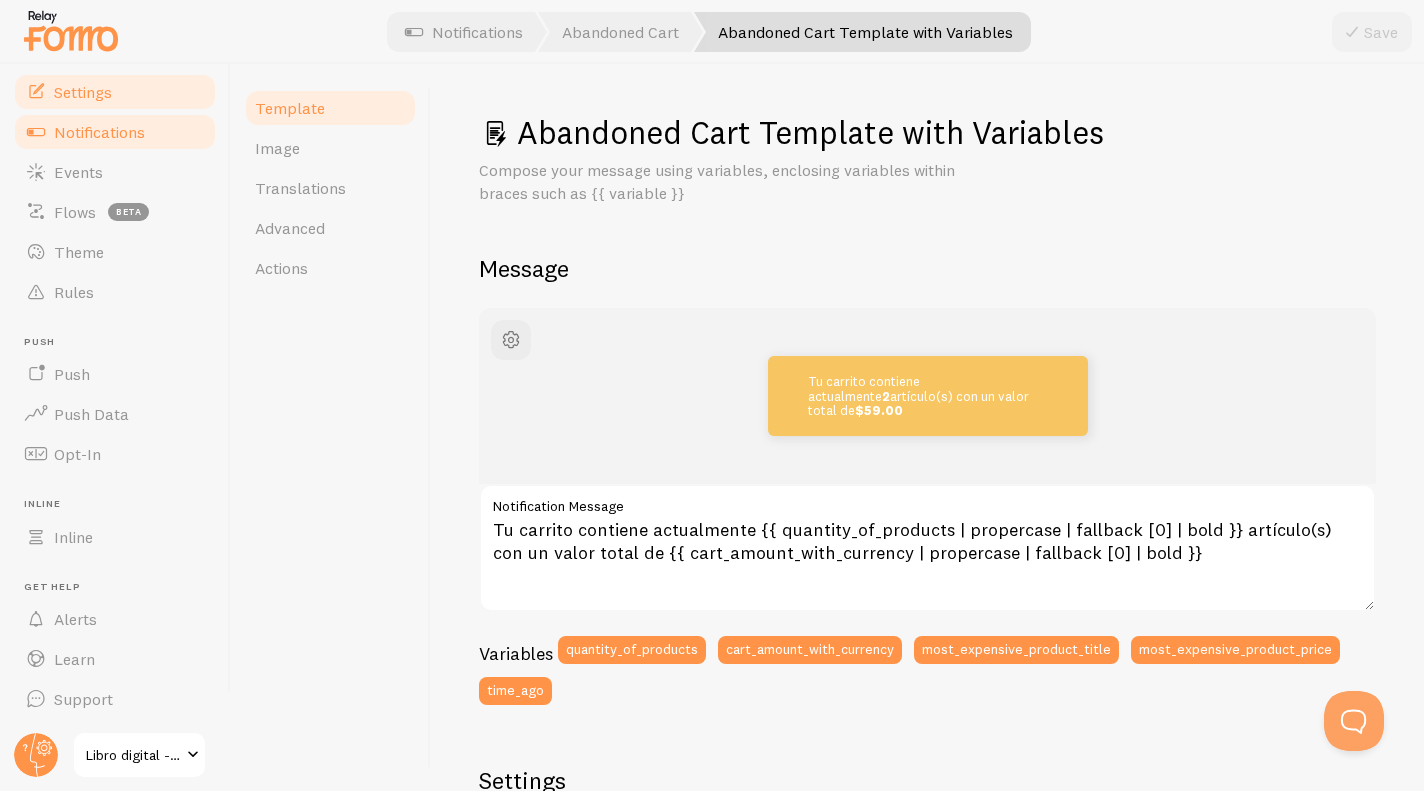 click on "Settings" at bounding box center [83, 92] 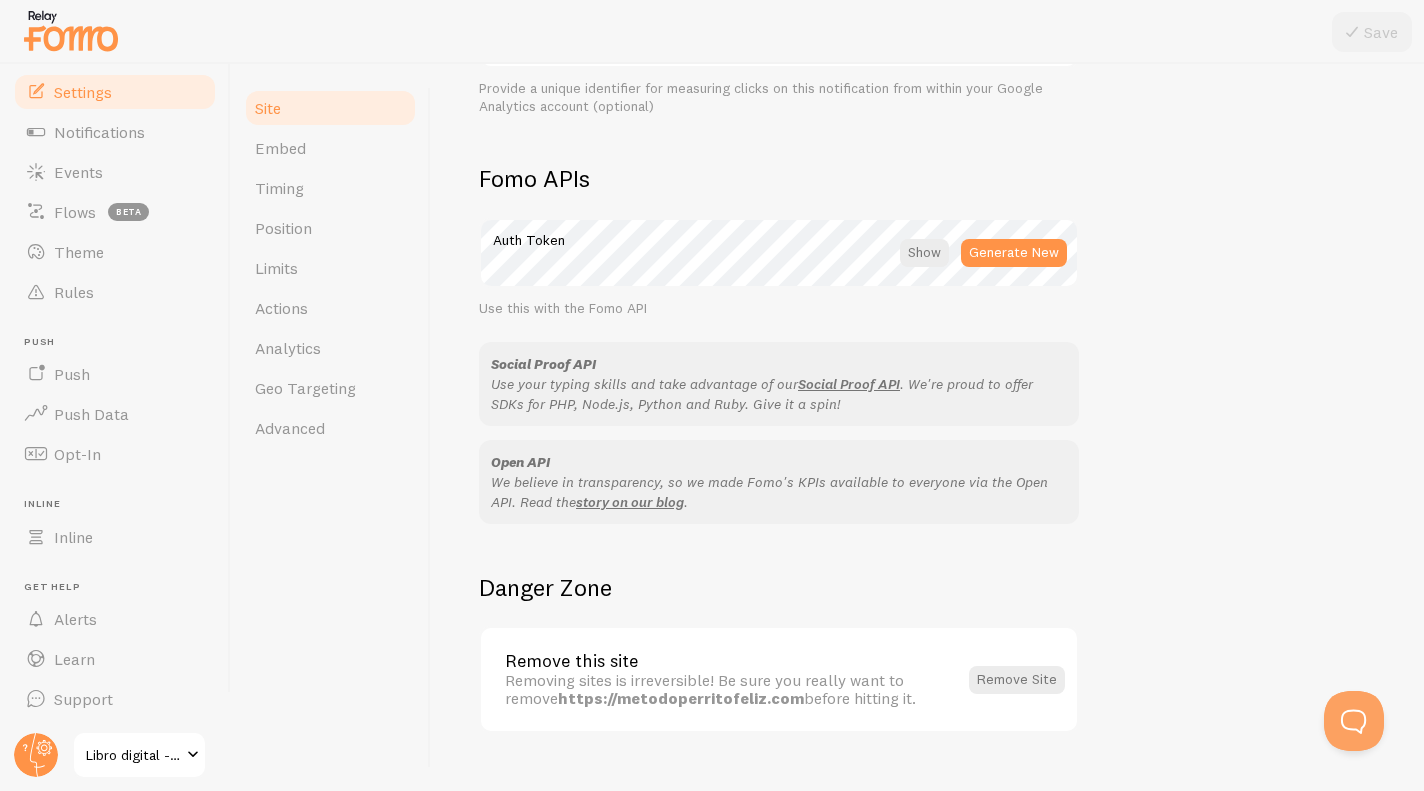 scroll, scrollTop: 1097, scrollLeft: 0, axis: vertical 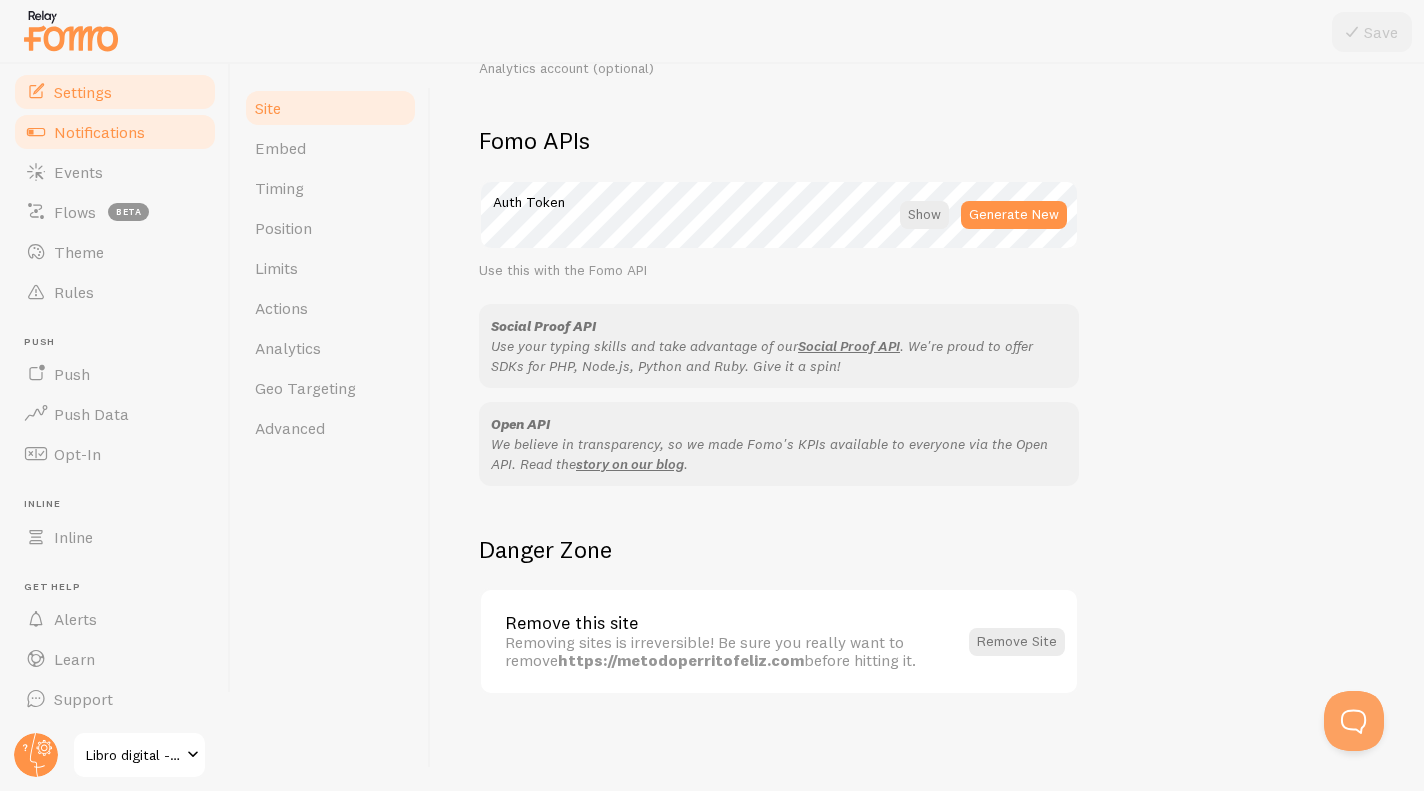 click on "Notifications" at bounding box center (115, 132) 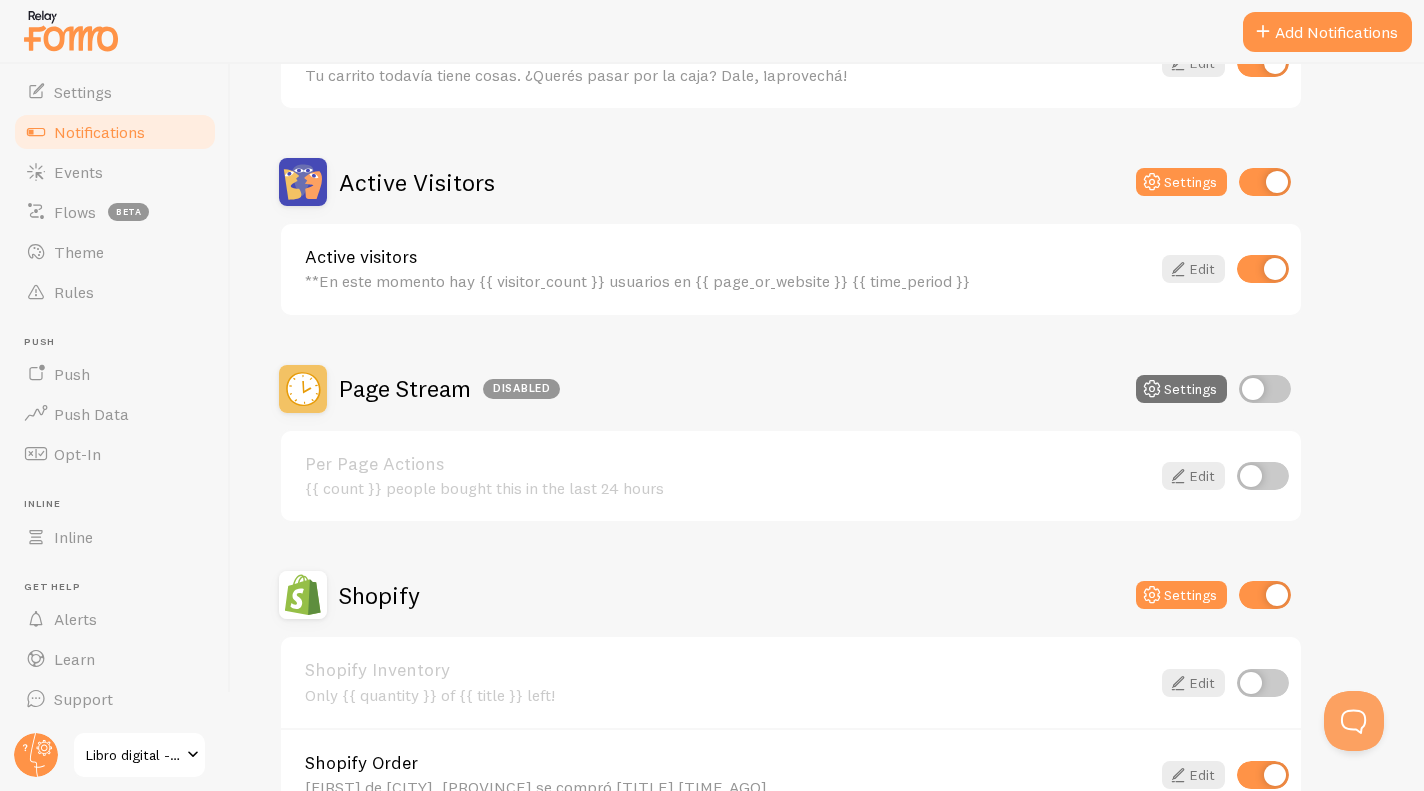 scroll, scrollTop: 0, scrollLeft: 0, axis: both 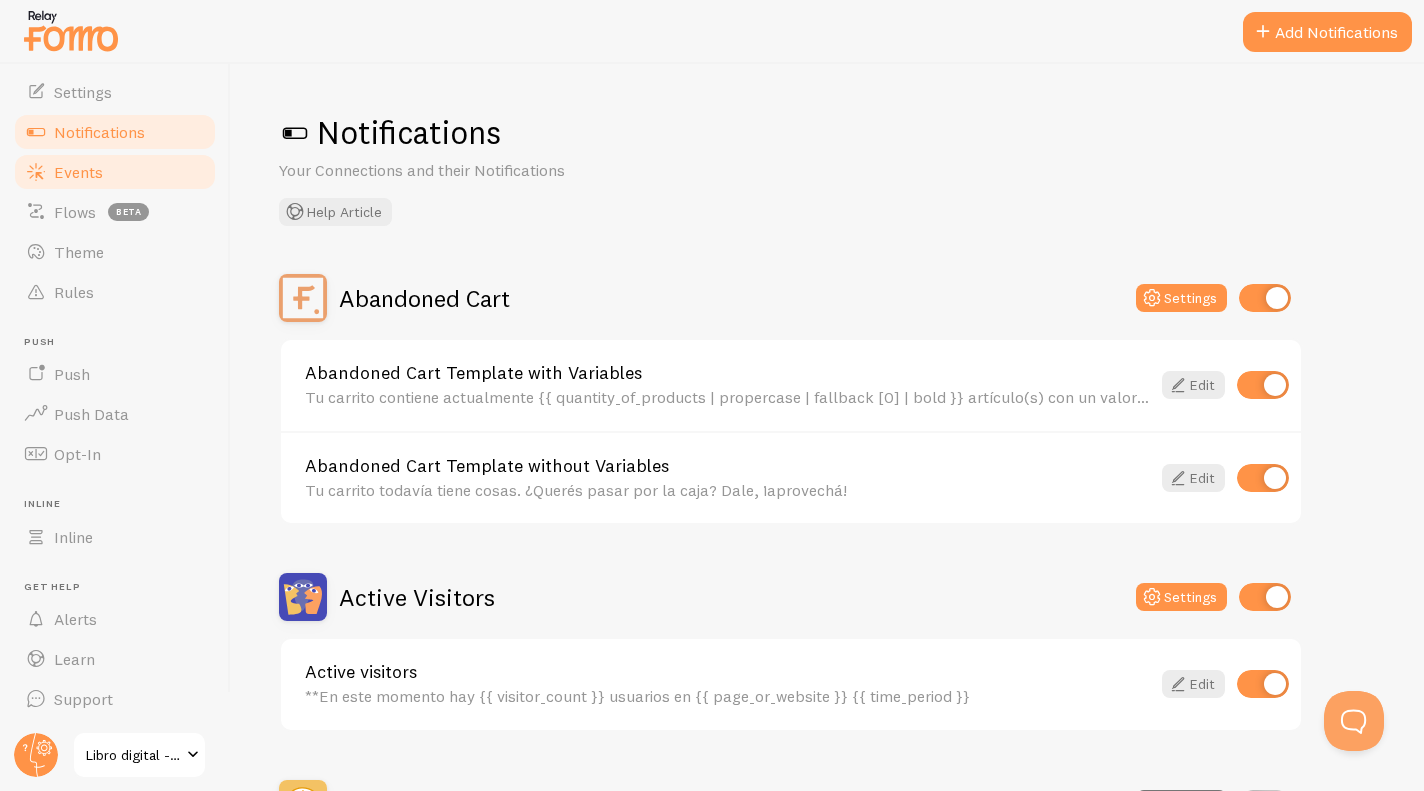 click on "Events" at bounding box center [115, 172] 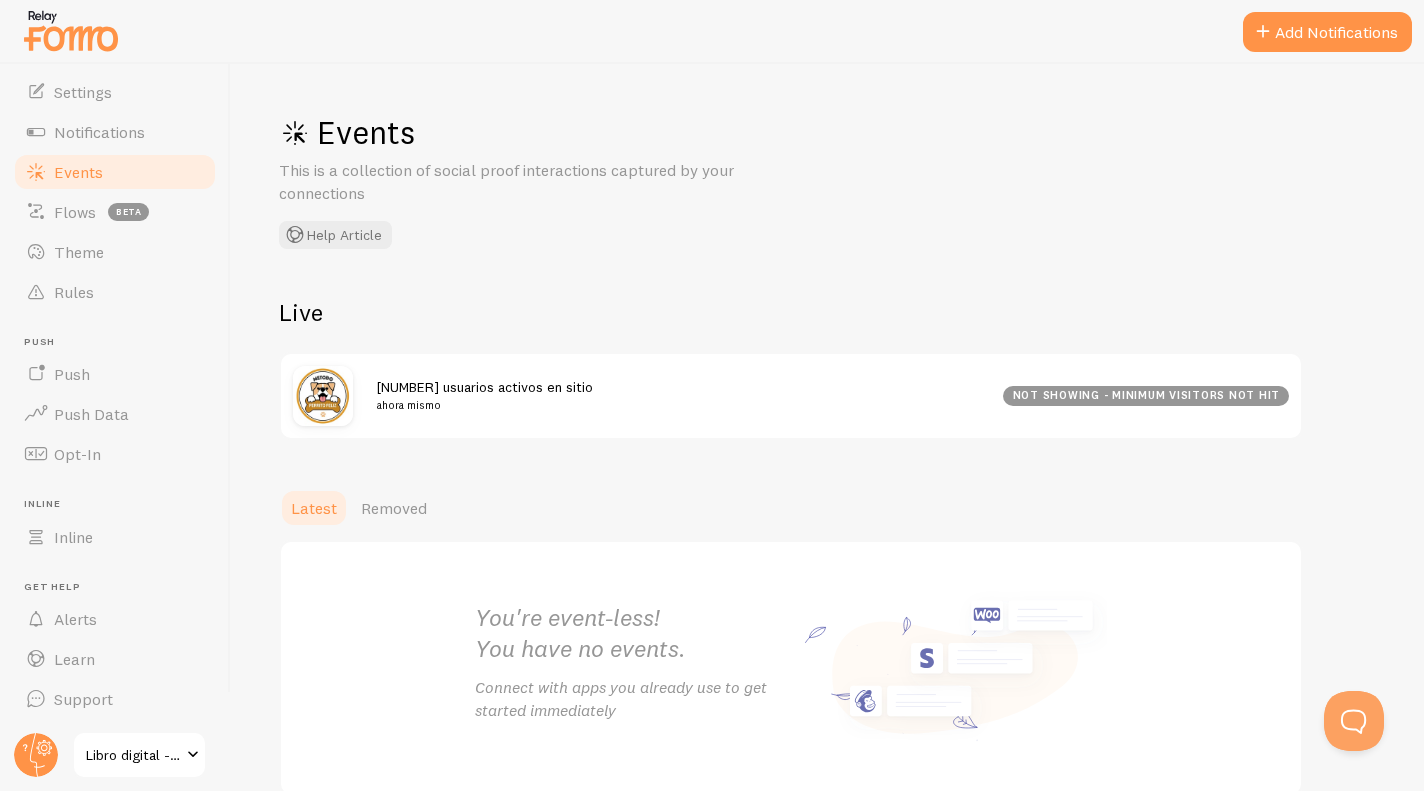 scroll, scrollTop: 100, scrollLeft: 0, axis: vertical 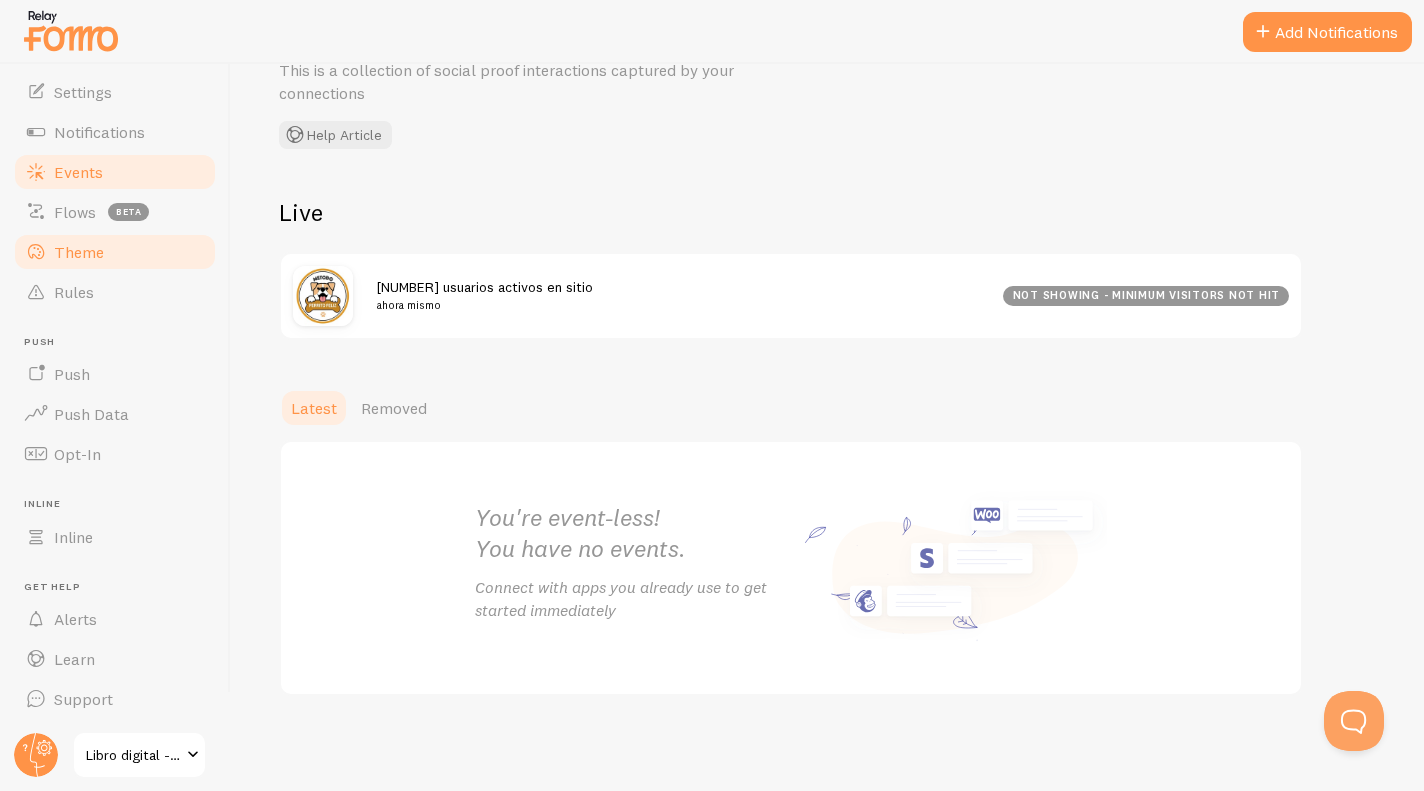 click on "Theme" at bounding box center (115, 252) 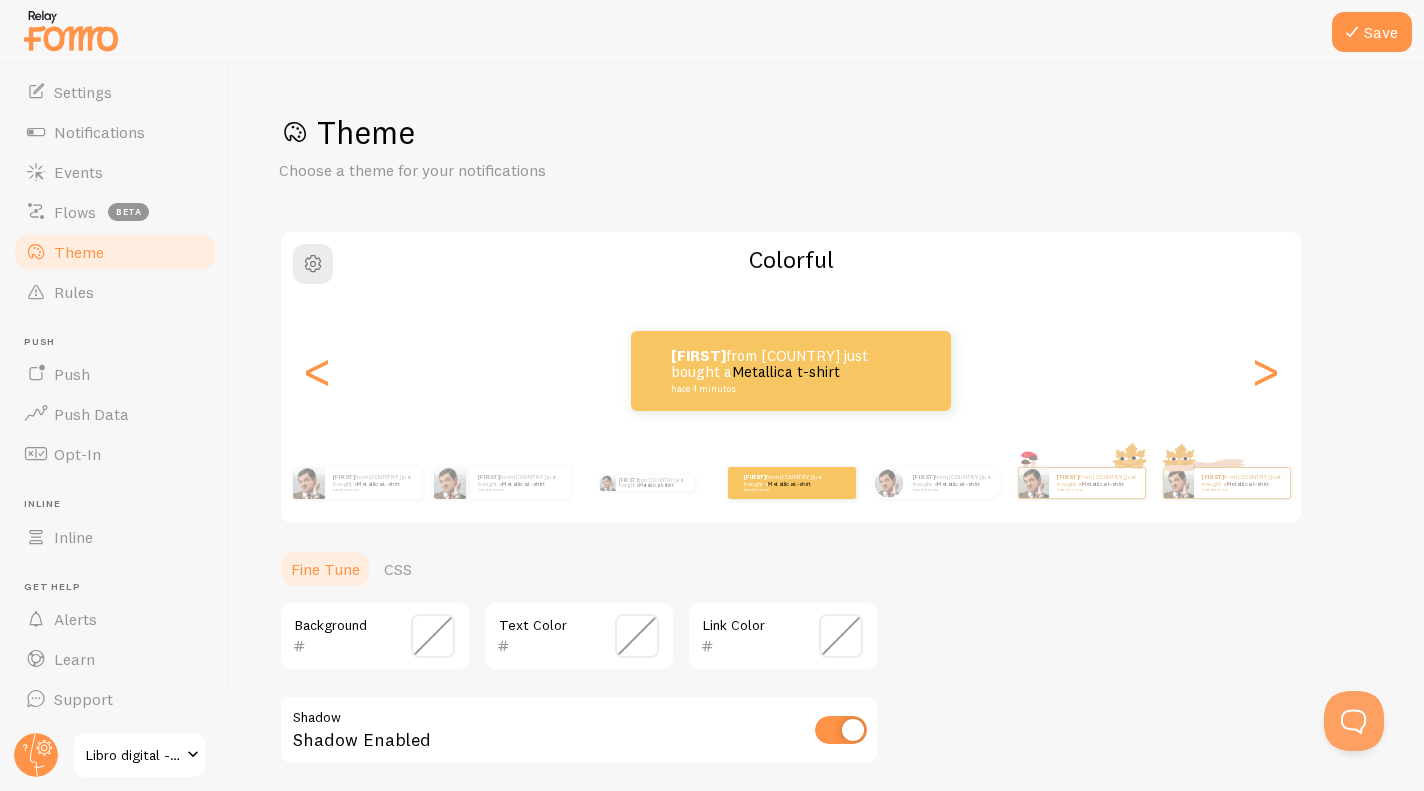 click on "[FIRST]  from [COUNTRY] just bought a  [PRODUCT]   hace [TIME_AGO]" at bounding box center (791, 371) 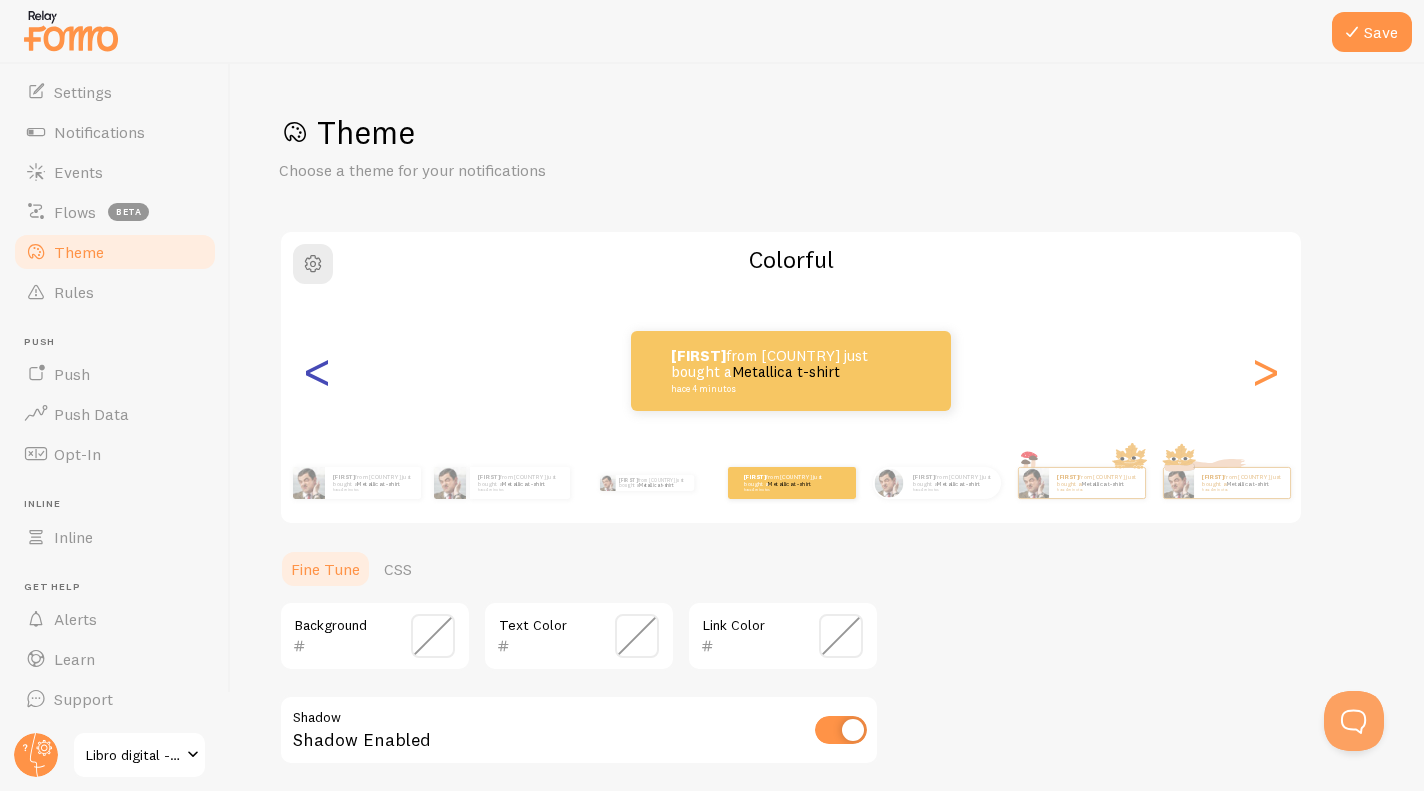 click on "<" at bounding box center [317, 371] 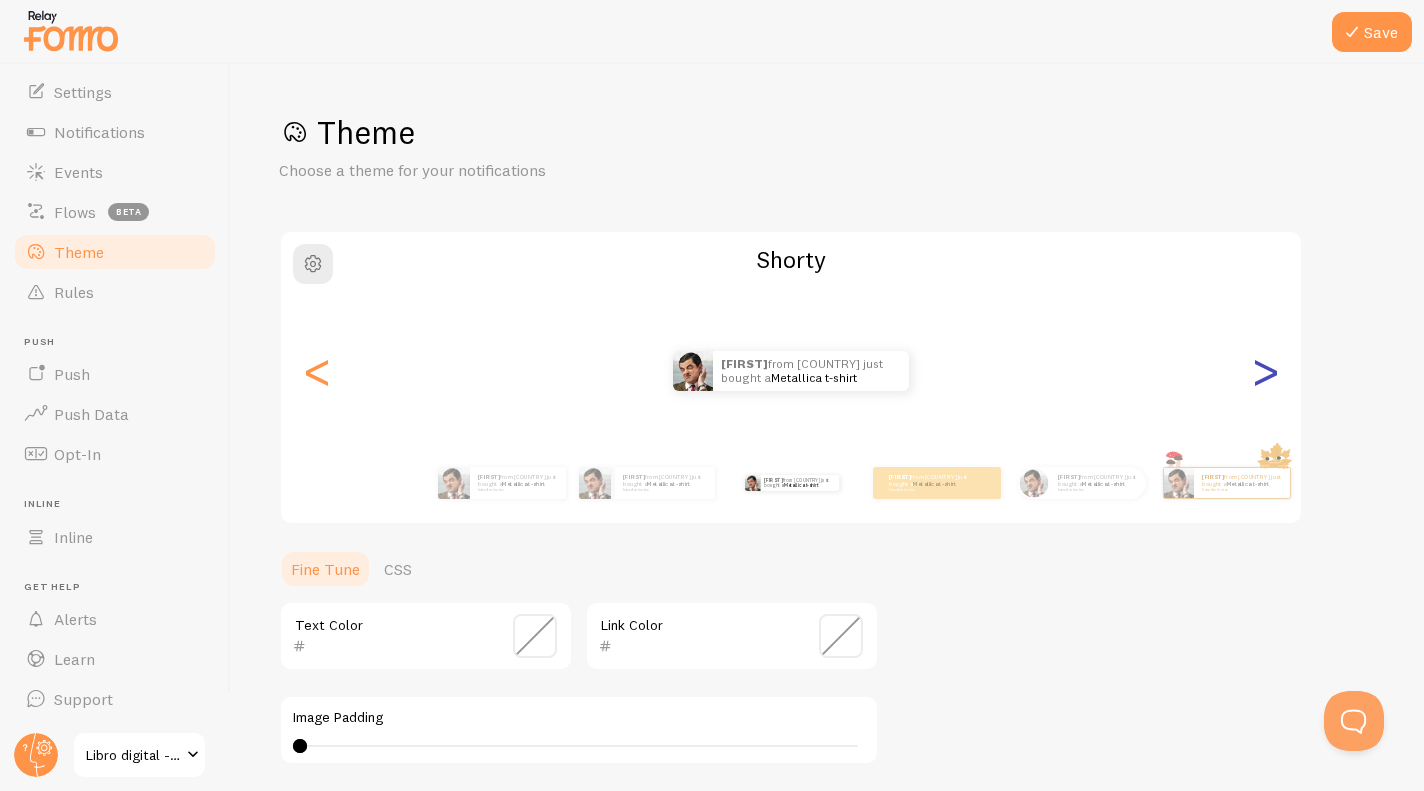 click on ">" at bounding box center (1265, 371) 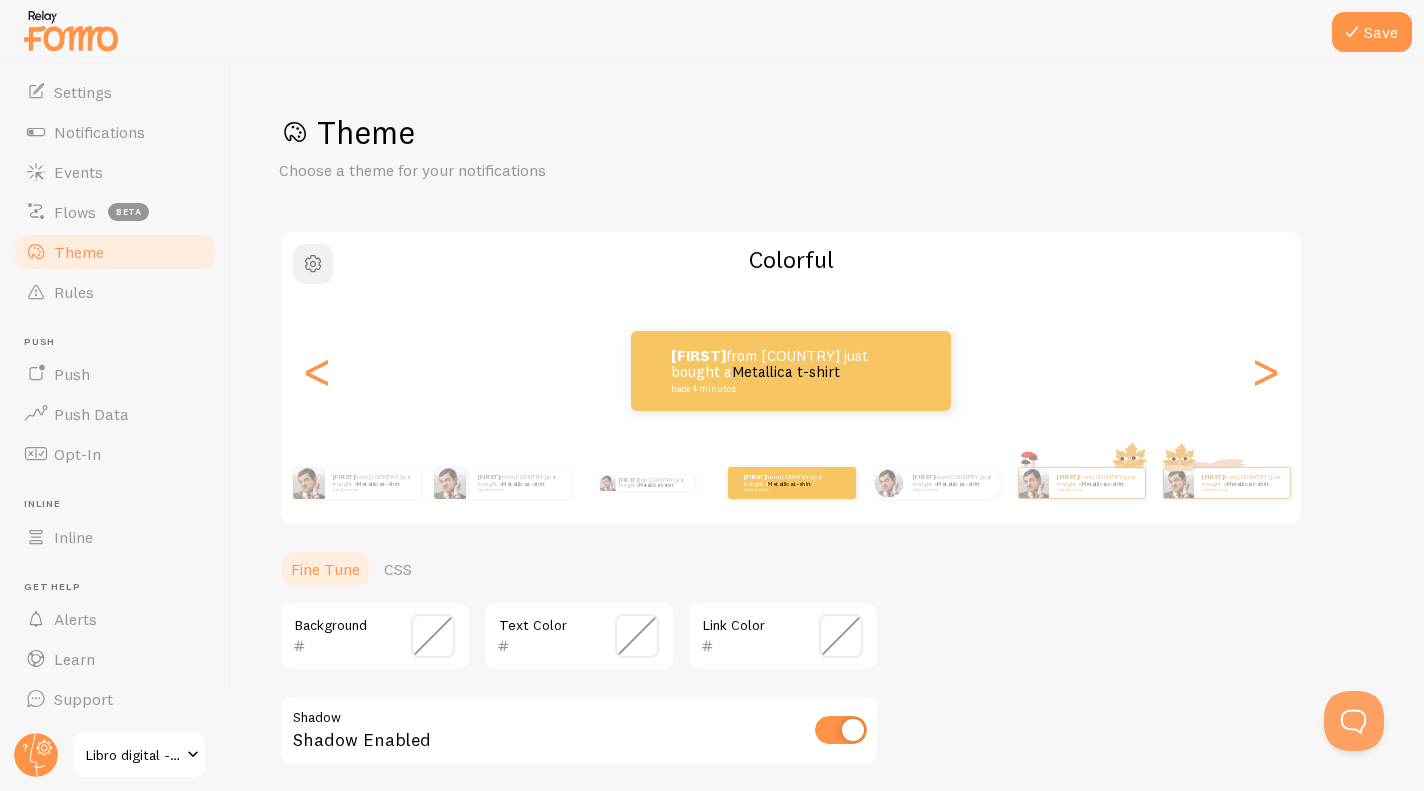 click at bounding box center (313, 264) 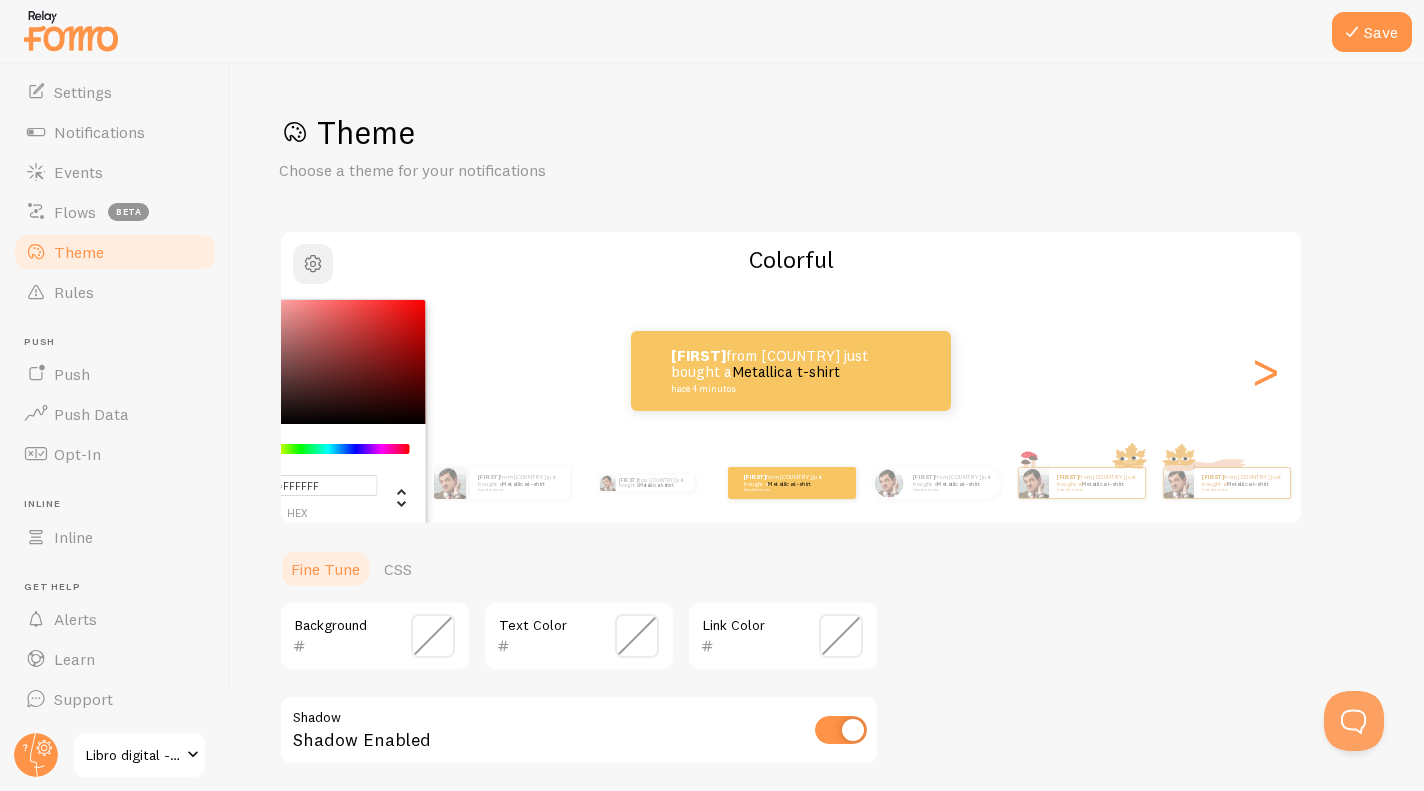 click at bounding box center (313, 264) 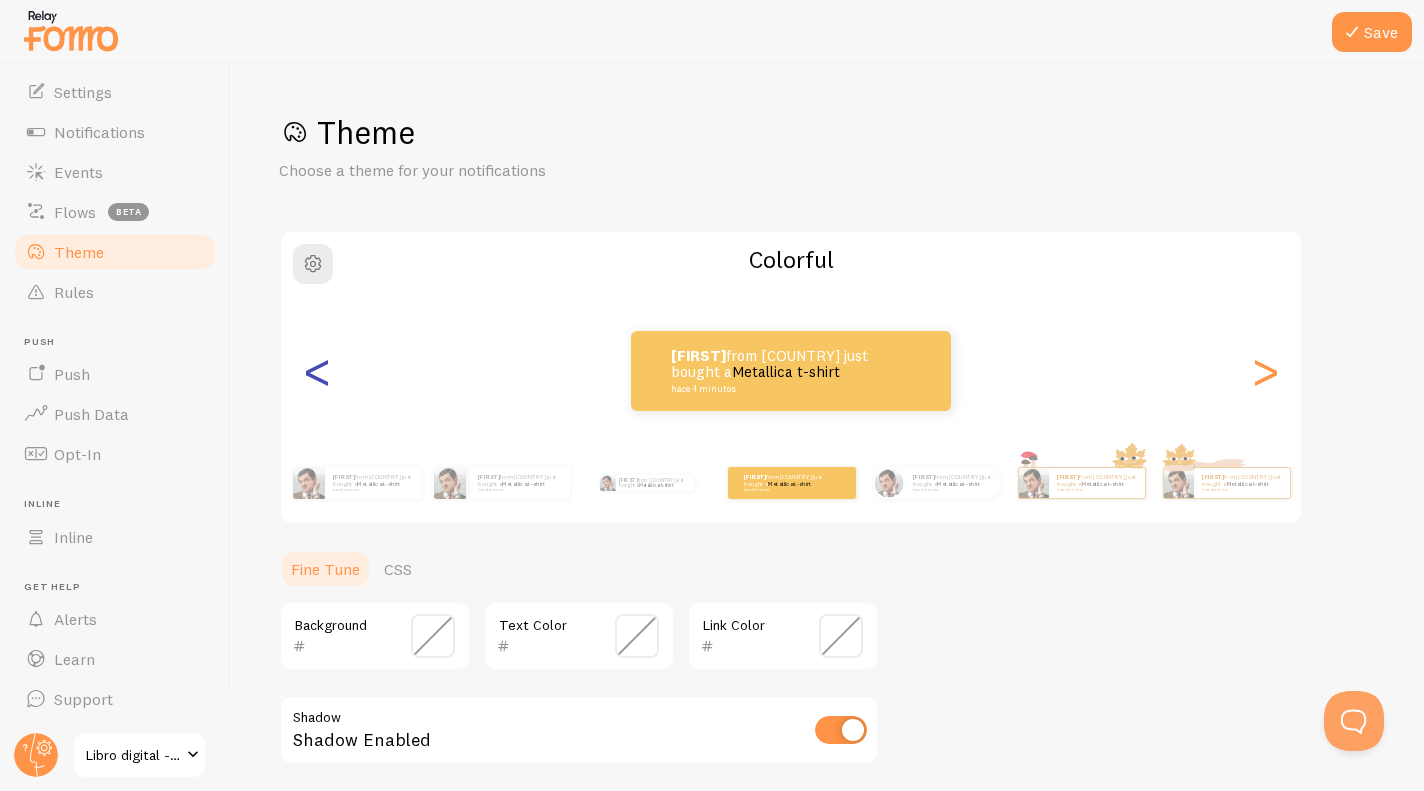 click on "<" at bounding box center (317, 371) 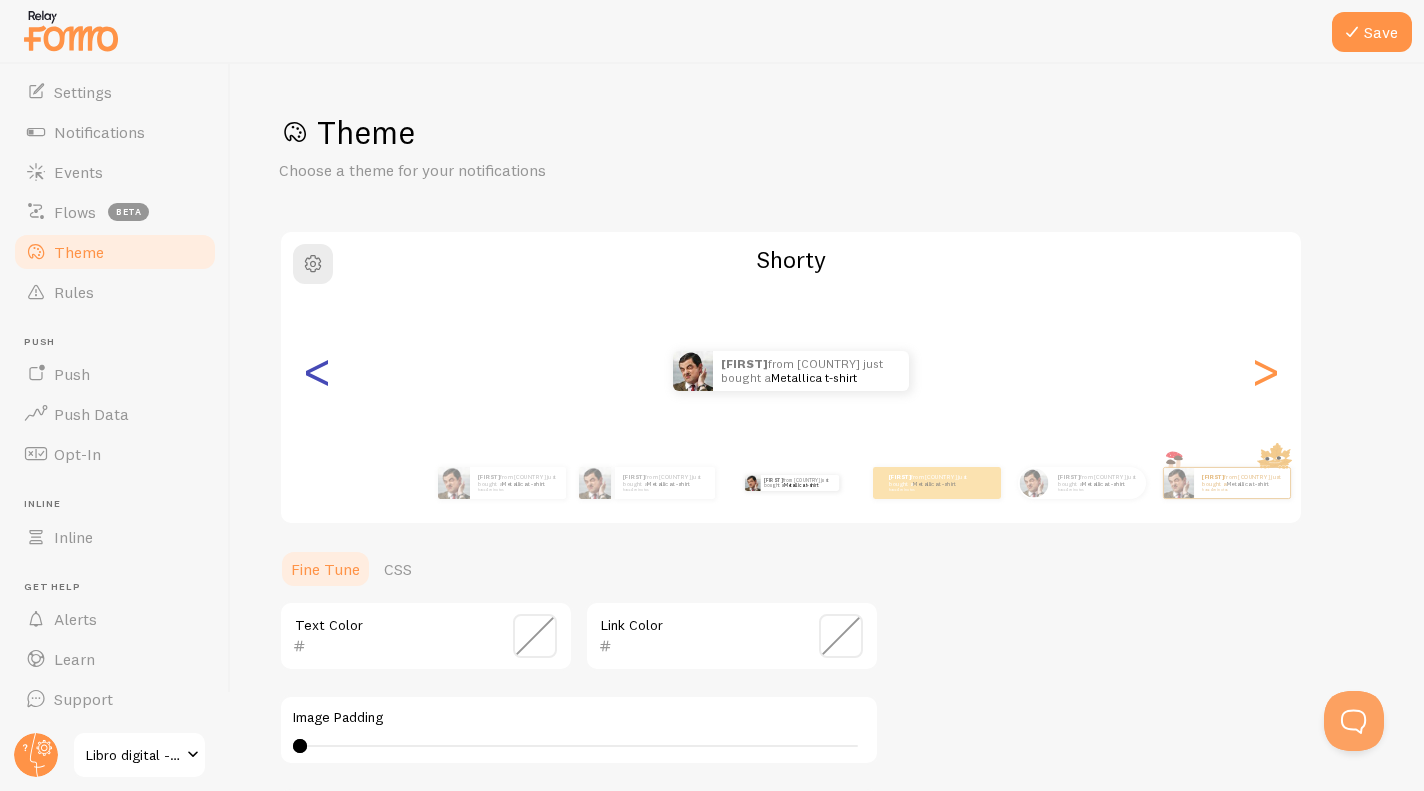 click on "<" at bounding box center (317, 371) 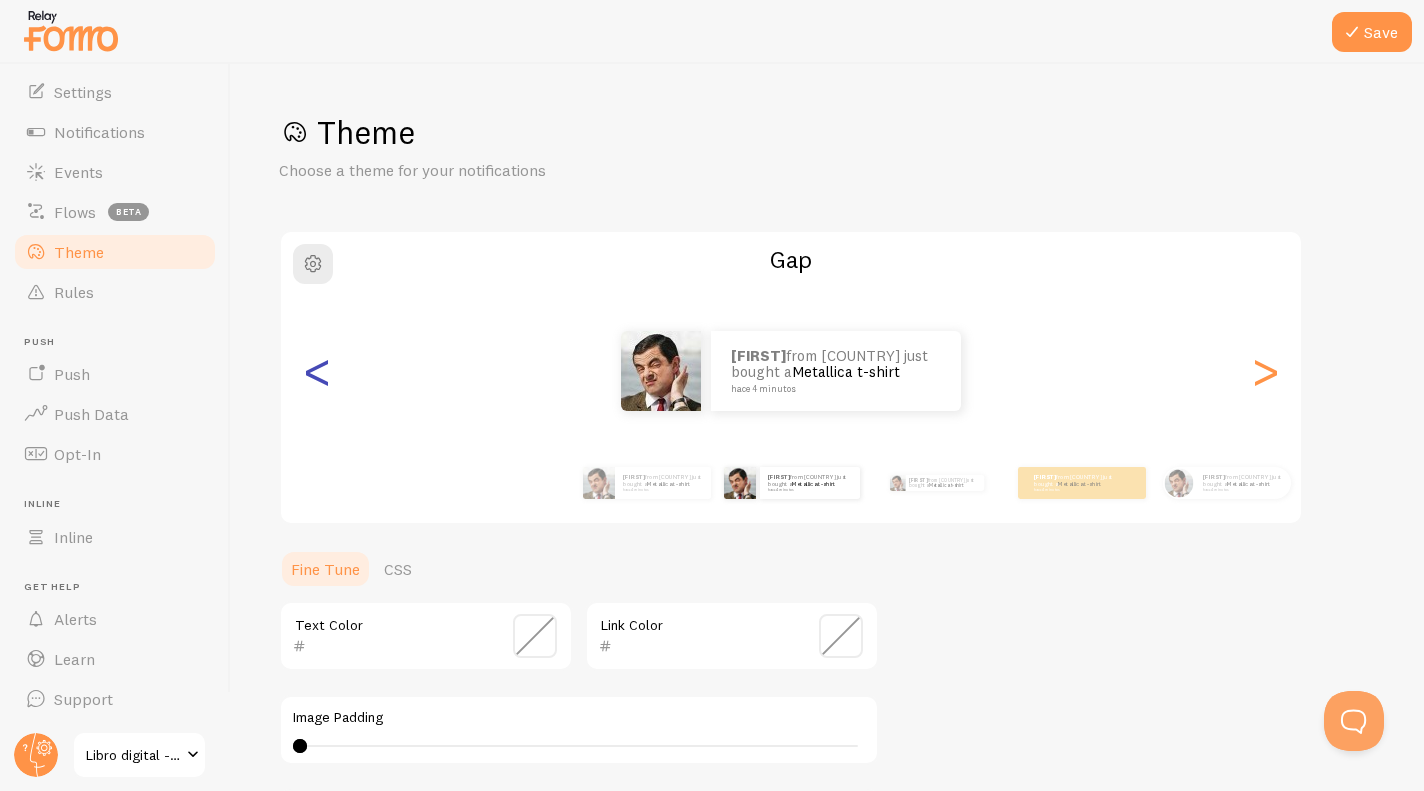 click on "<" at bounding box center [317, 371] 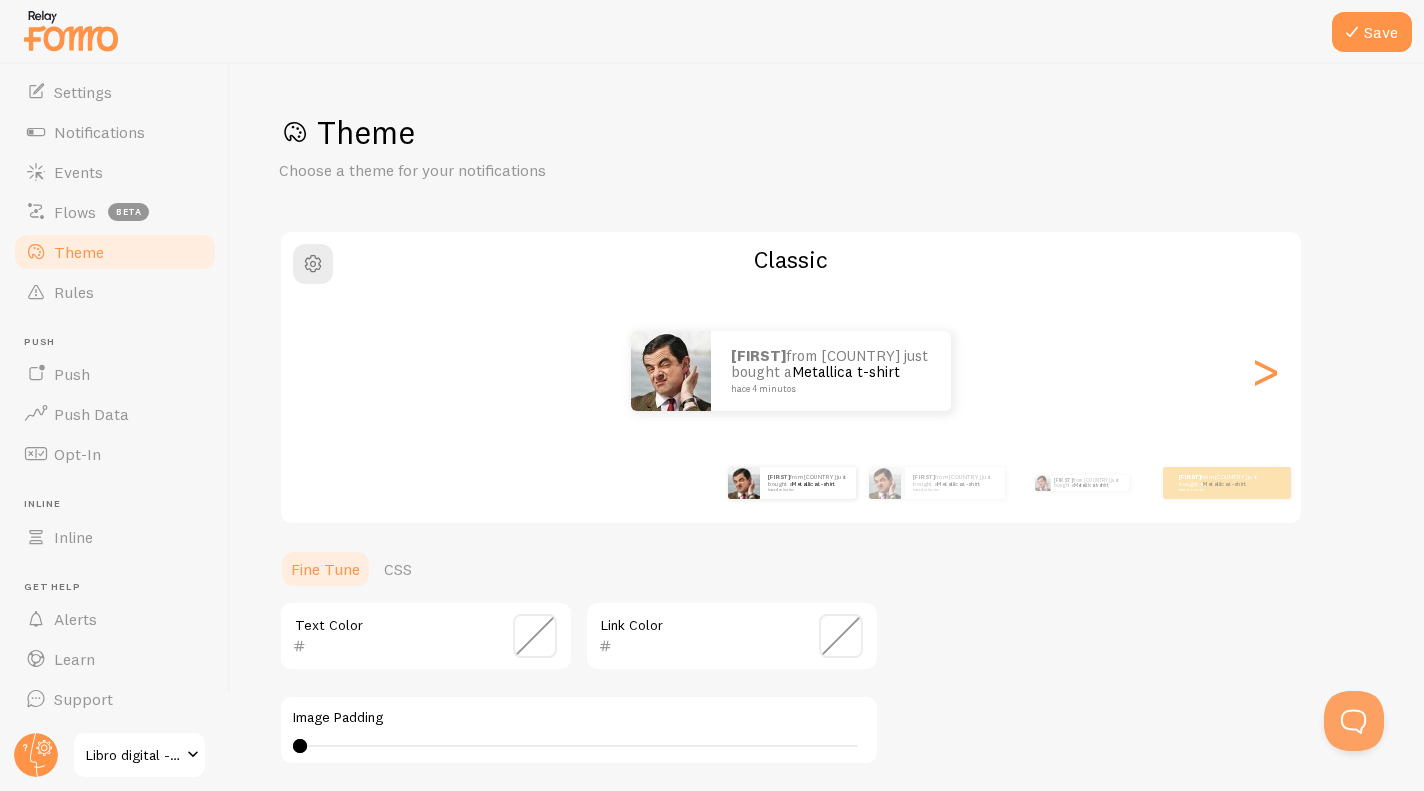 click on "[FIRST]  from [COUNTRY] just bought a  [PRODUCT]   hace [TIME_AGO]" at bounding box center (791, 371) 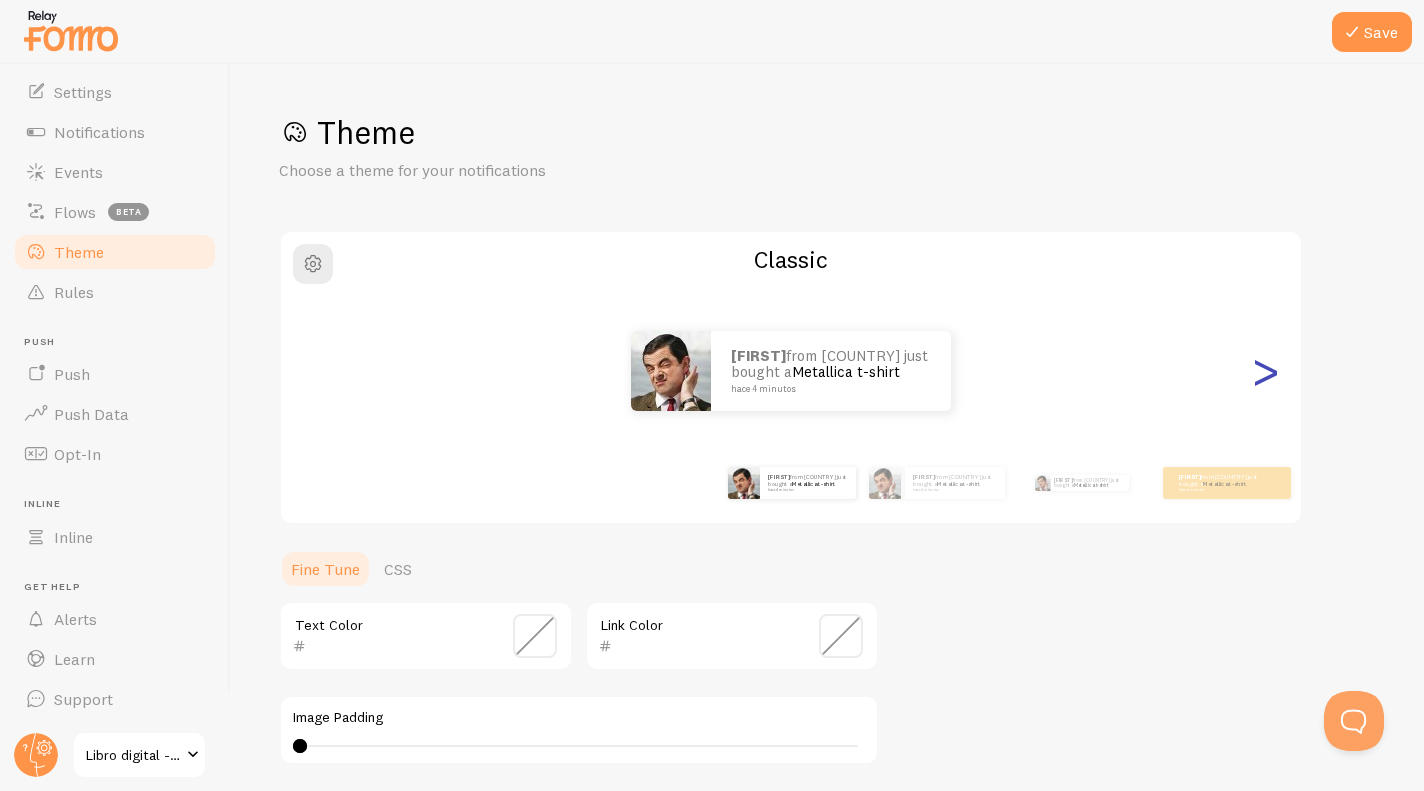 click on ">" at bounding box center [1265, 371] 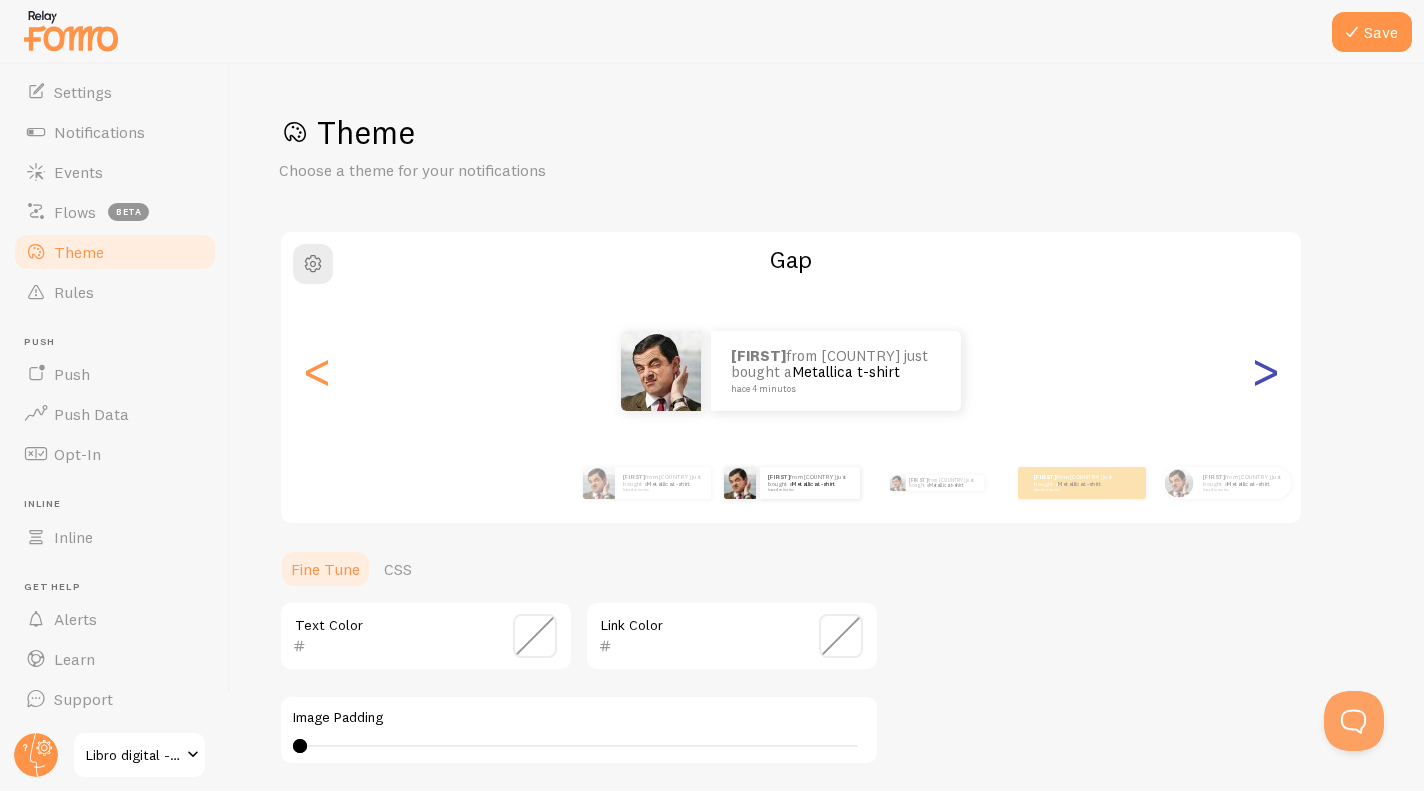 click on ">" at bounding box center [1265, 371] 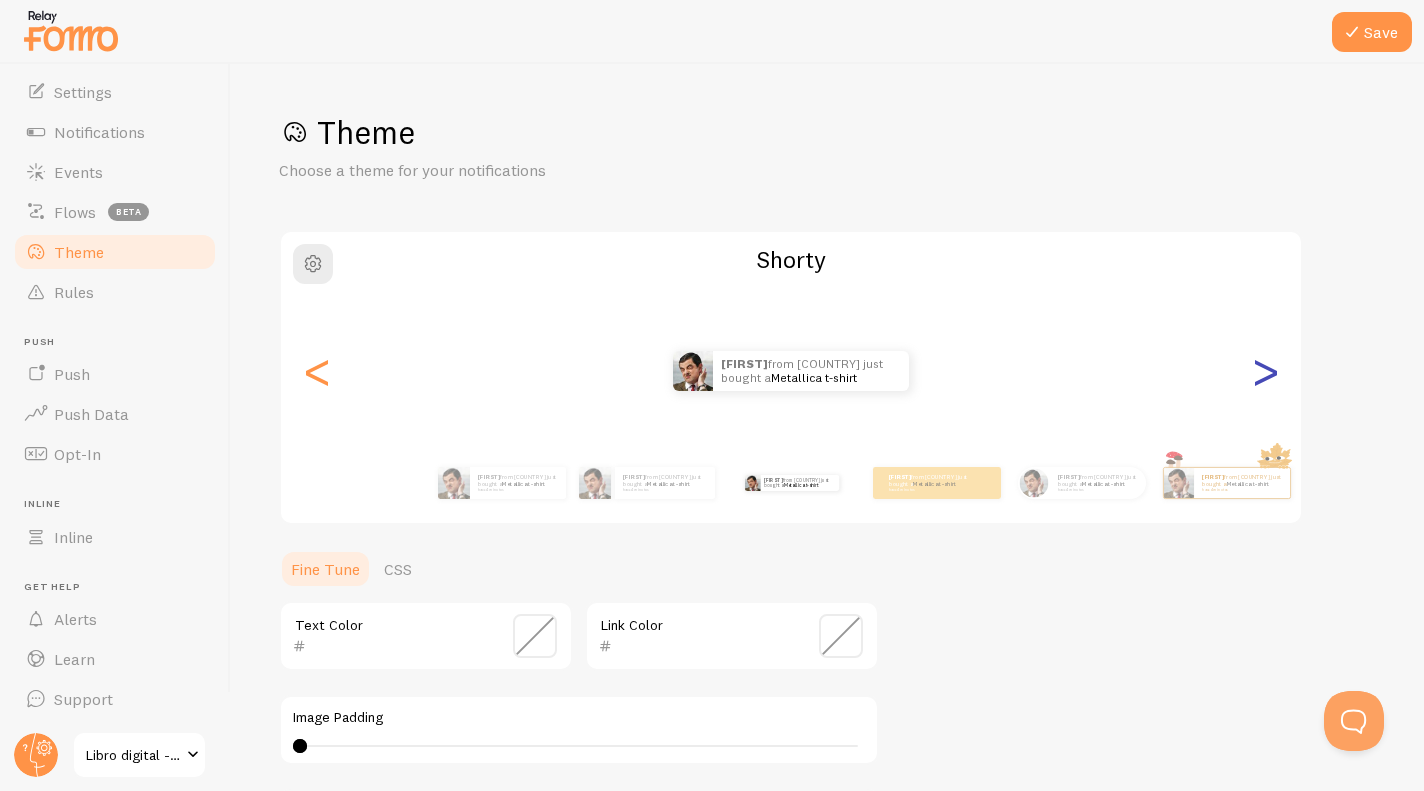 click on ">" at bounding box center [1265, 371] 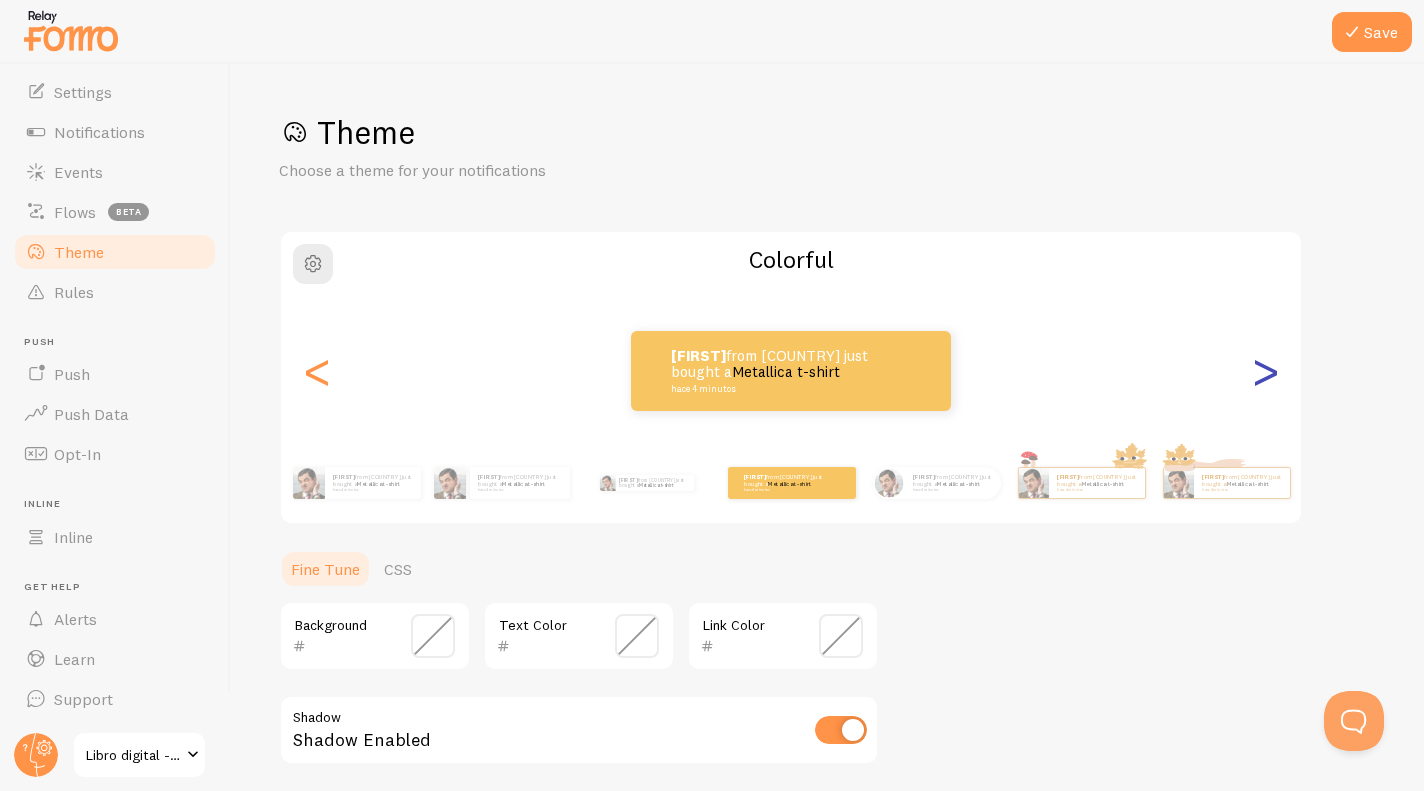 click on ">" at bounding box center (1265, 371) 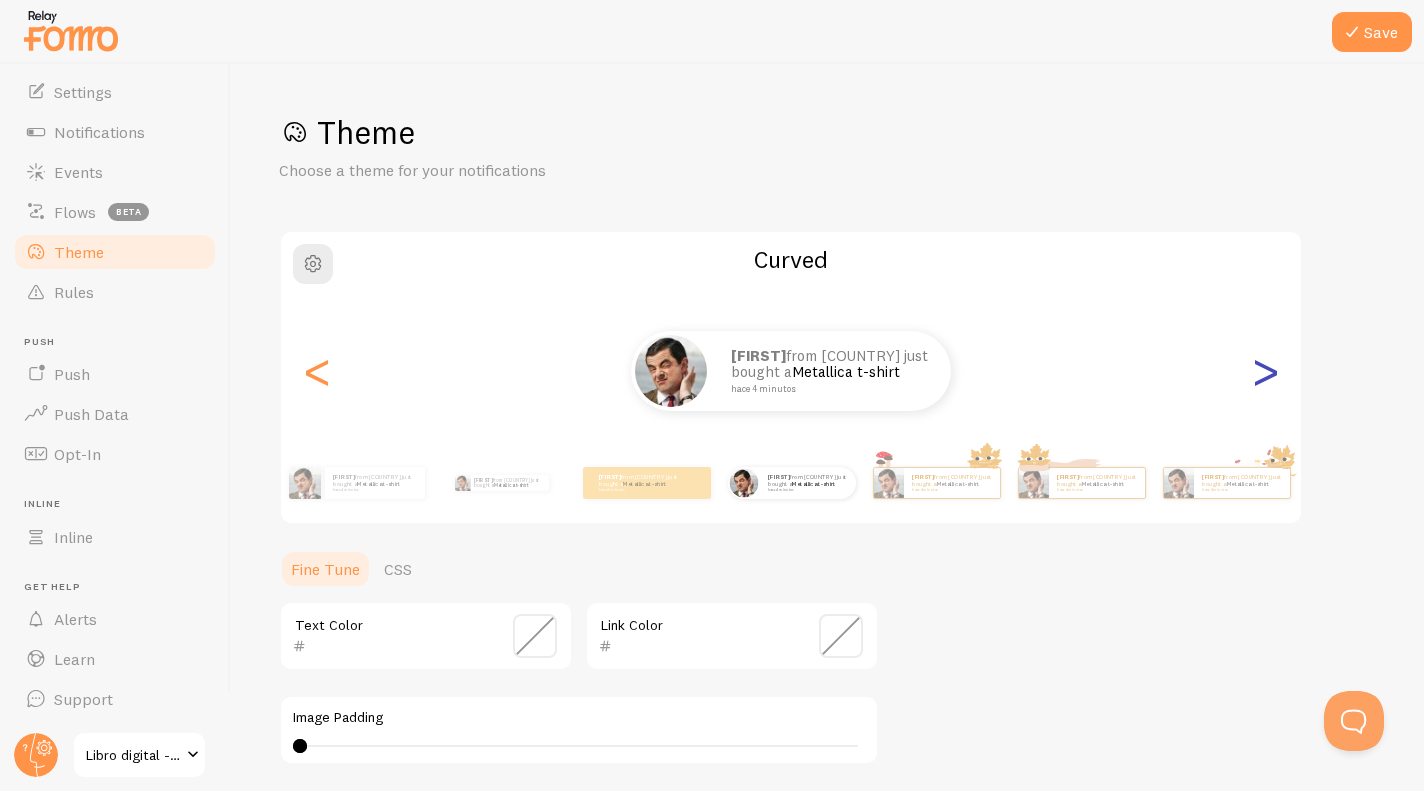 click on ">" at bounding box center [1265, 371] 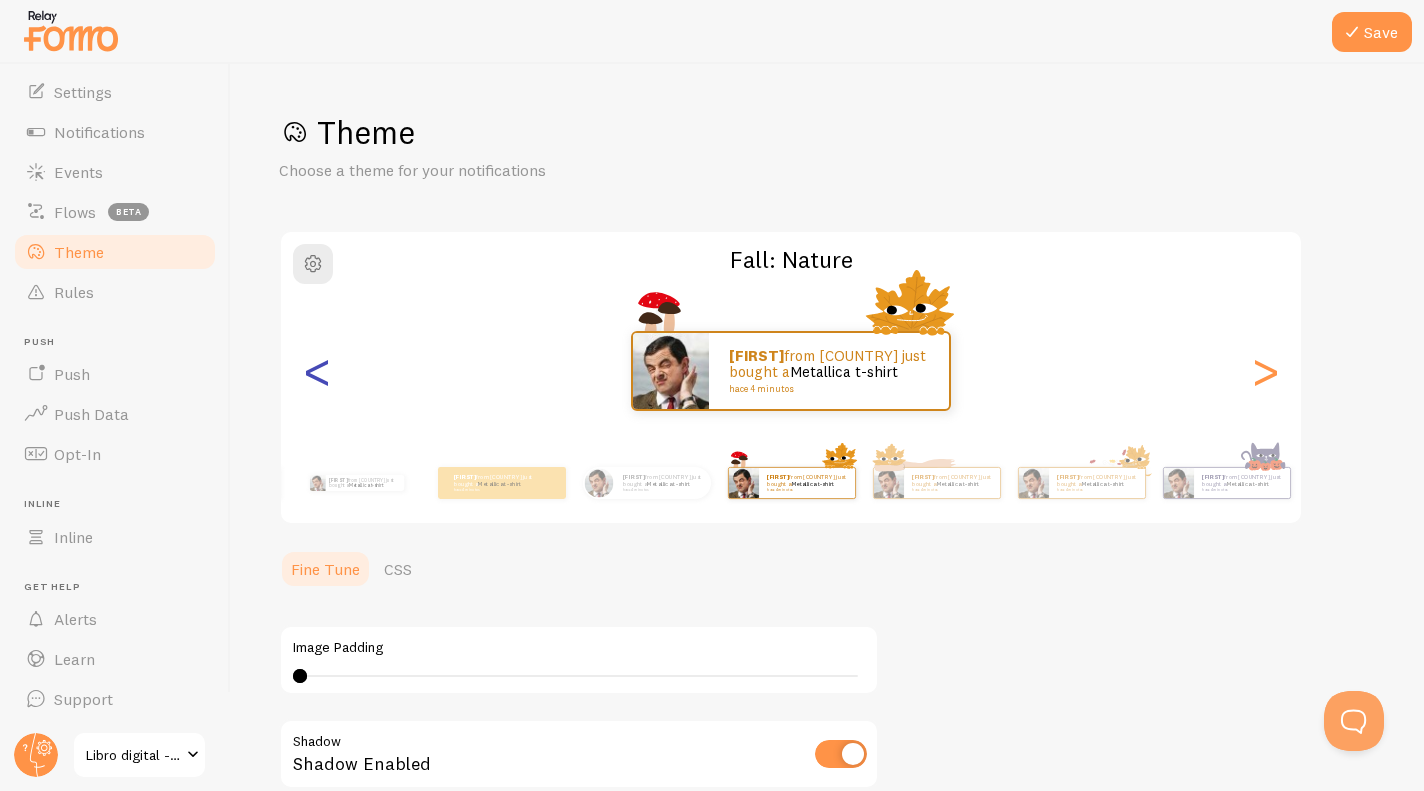 click on "<" at bounding box center [317, 371] 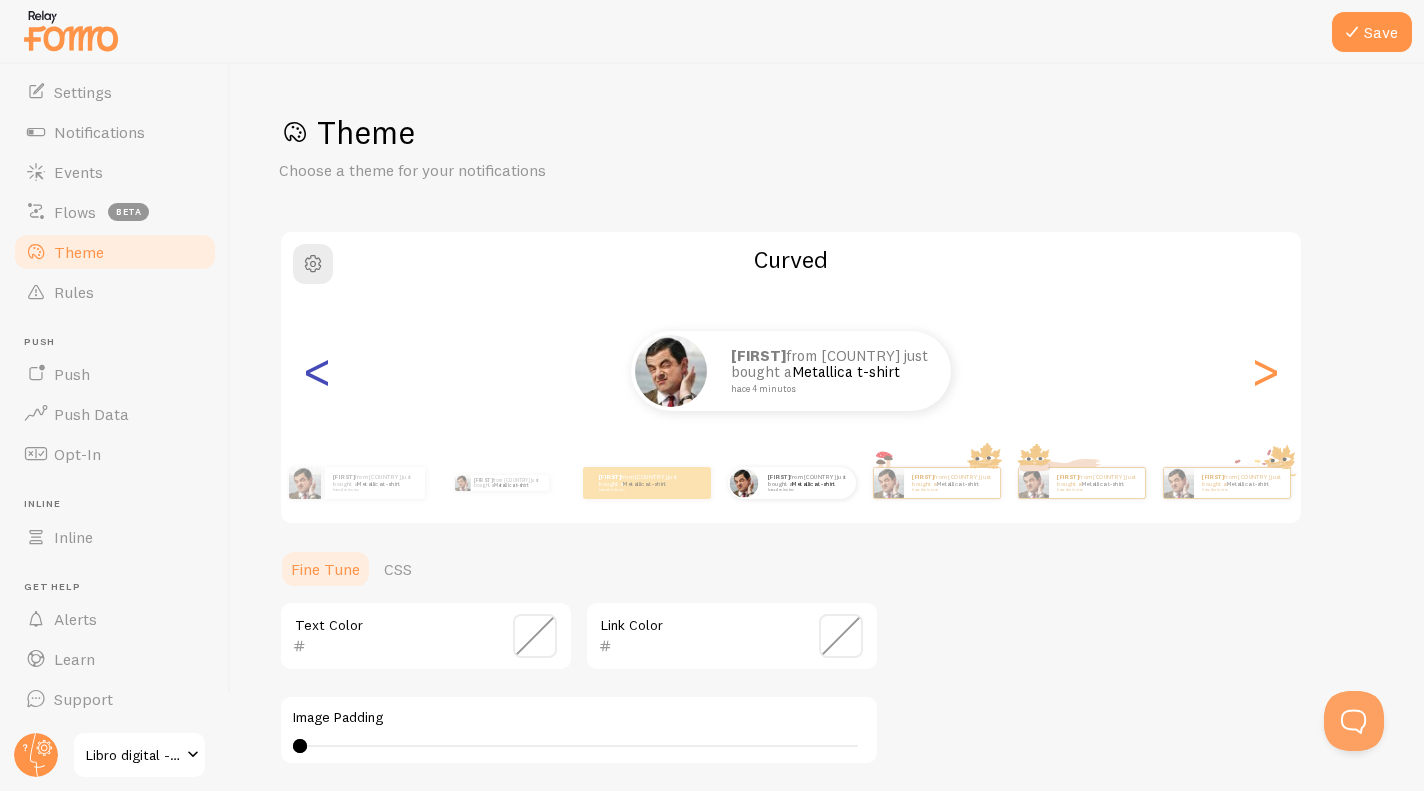 click on "<" at bounding box center (317, 371) 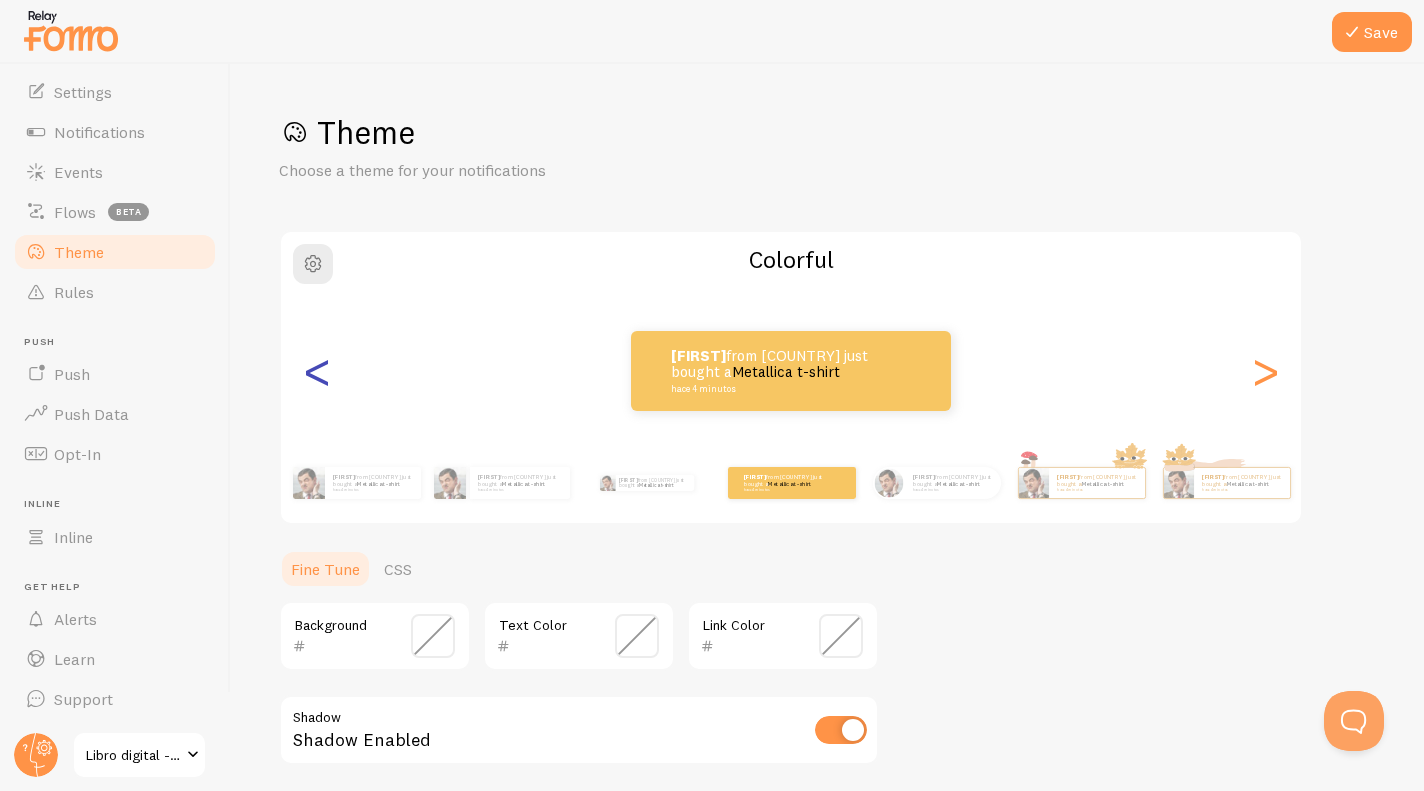click on "<" at bounding box center (317, 371) 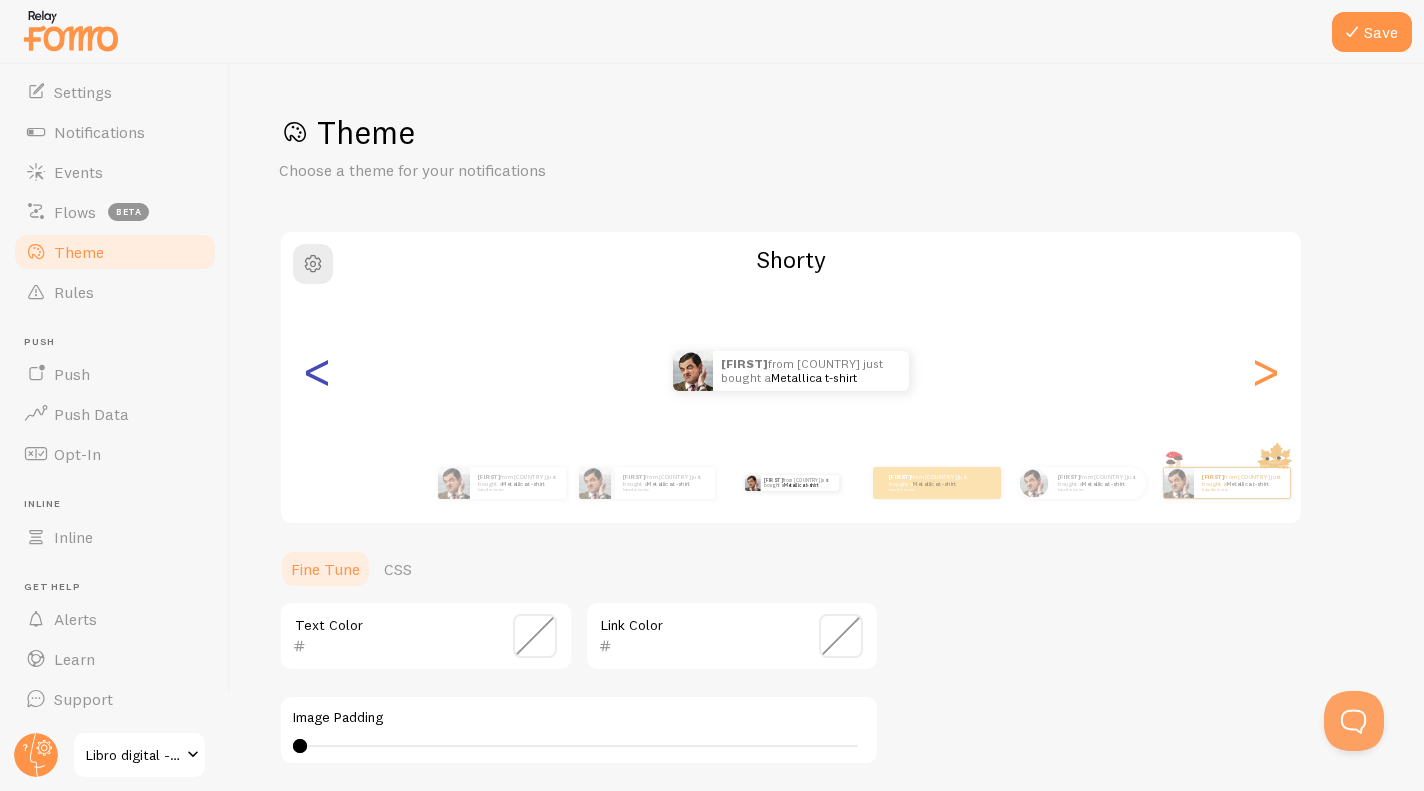 click on "<" at bounding box center [317, 371] 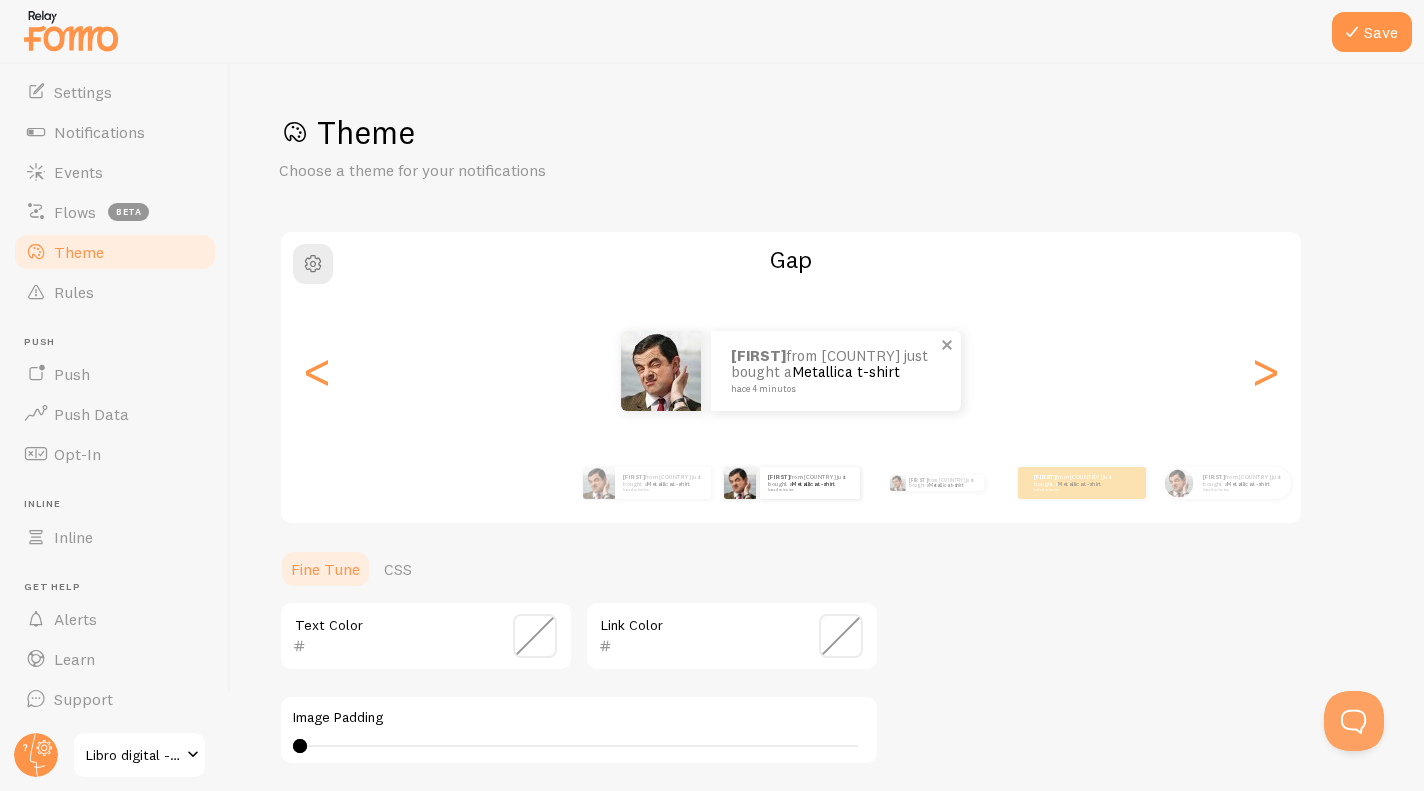 click on "[FIRST]  from [COUNTRY] just bought a  [PRODUCT]   hace [TIME_AGO]" at bounding box center [836, 371] 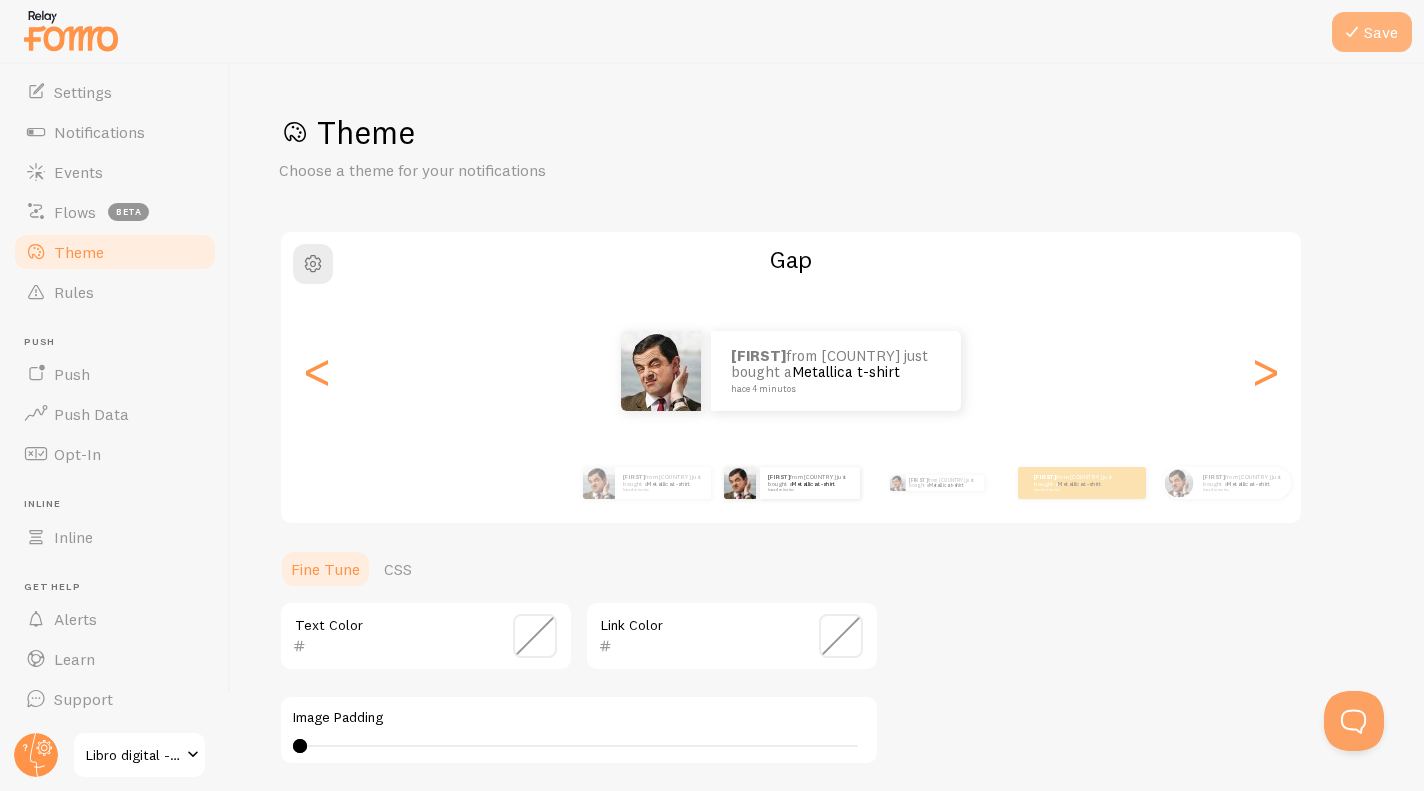click on "Save" at bounding box center [1372, 32] 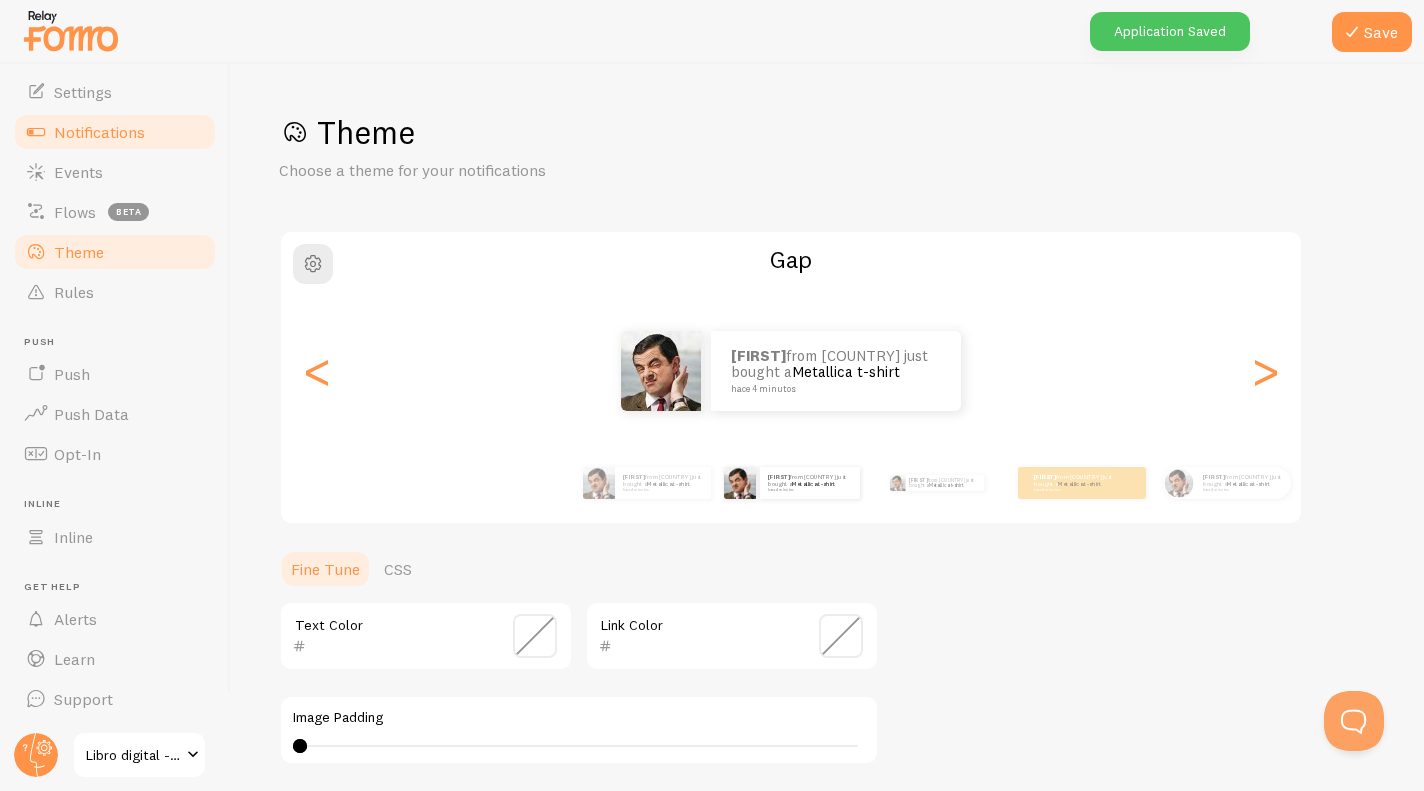 click on "Notifications" at bounding box center (115, 132) 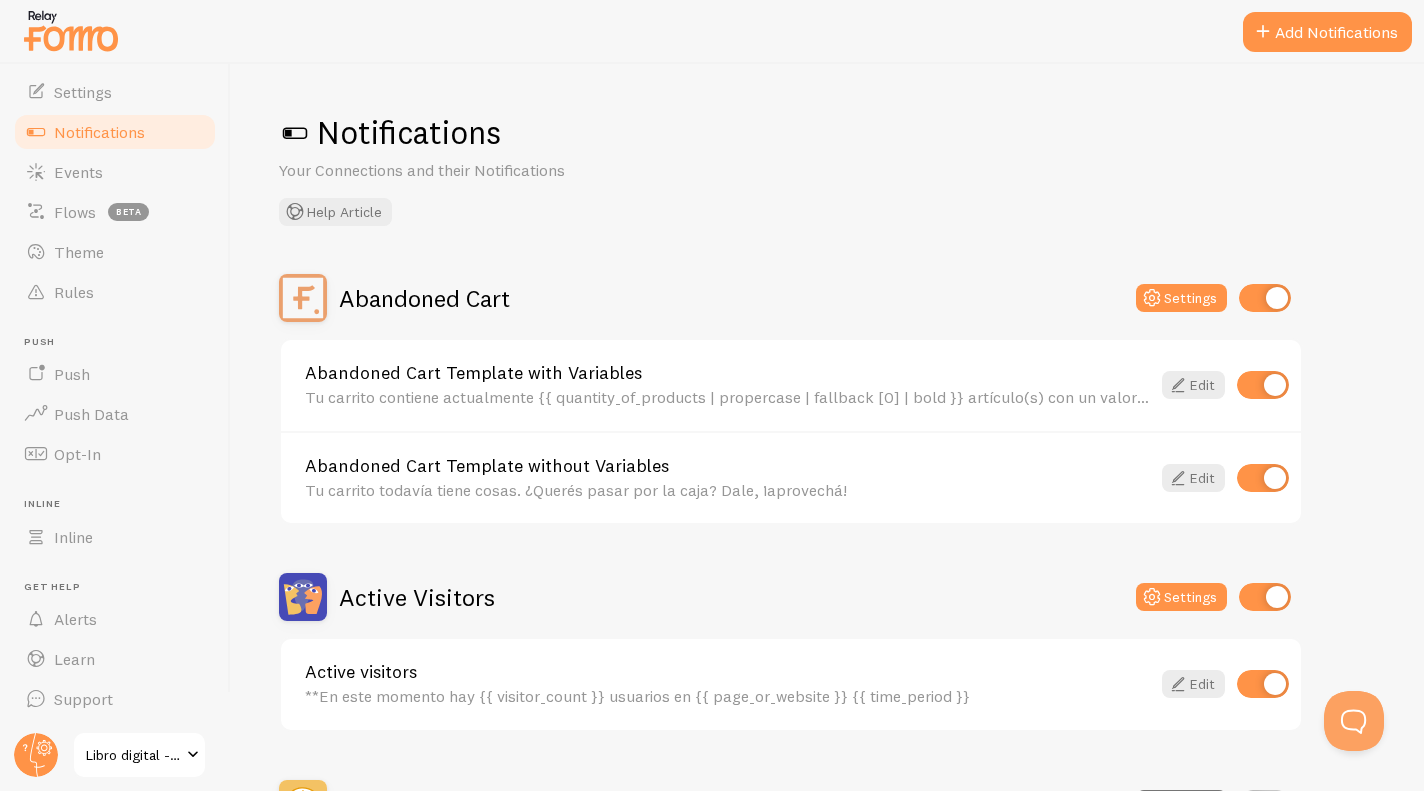 click on "Abandoned Cart Template with Variables
Tu carrito contiene actualmente {{ quantity_of_products | propercase | fallback [0] | bold }} artículo(s) con un valor total de {{ cart_amount_with_currency | propercase | fallback [0] | bold }}
Edit" at bounding box center [791, 385] 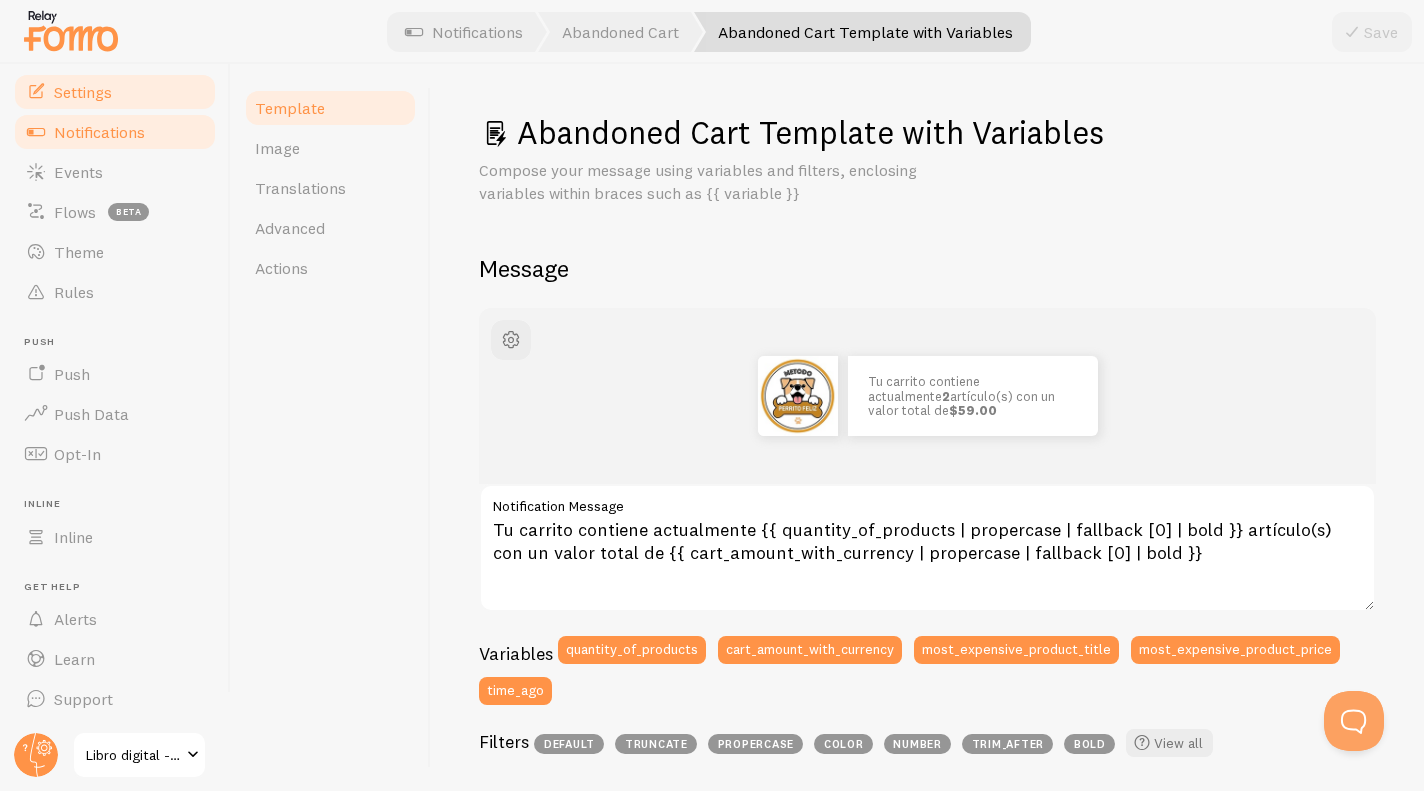 click on "Settings" at bounding box center [83, 92] 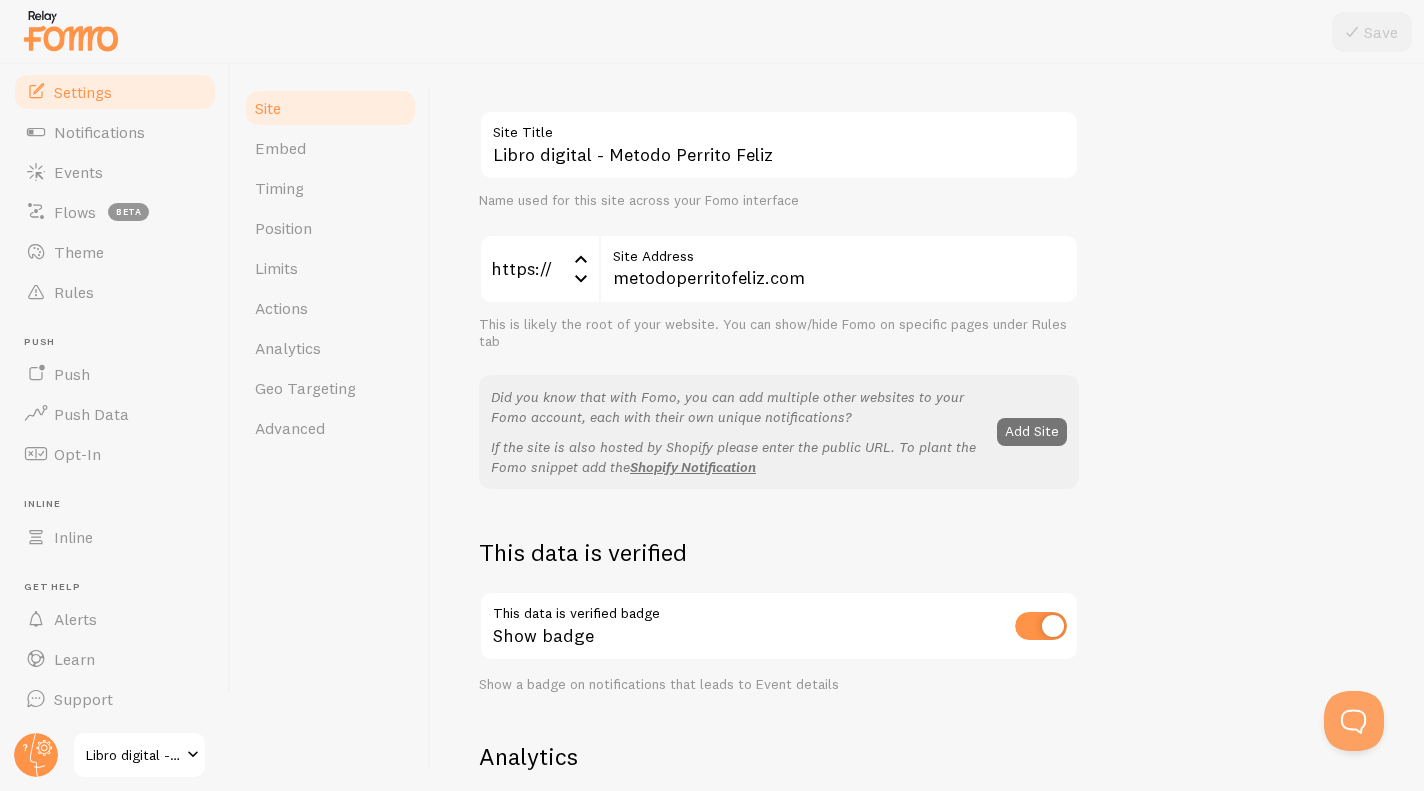 scroll, scrollTop: 119, scrollLeft: 0, axis: vertical 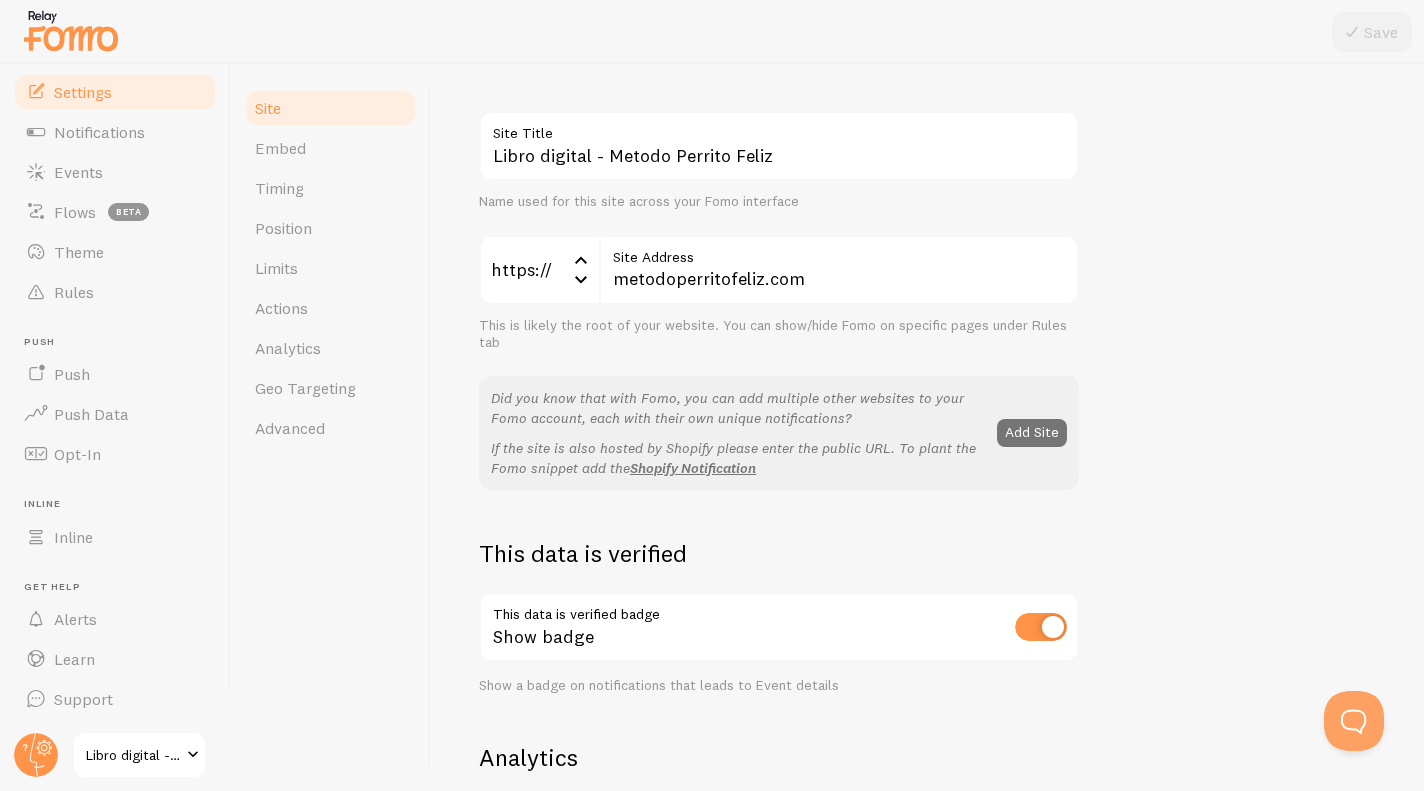 click on "Settings" at bounding box center [115, 92] 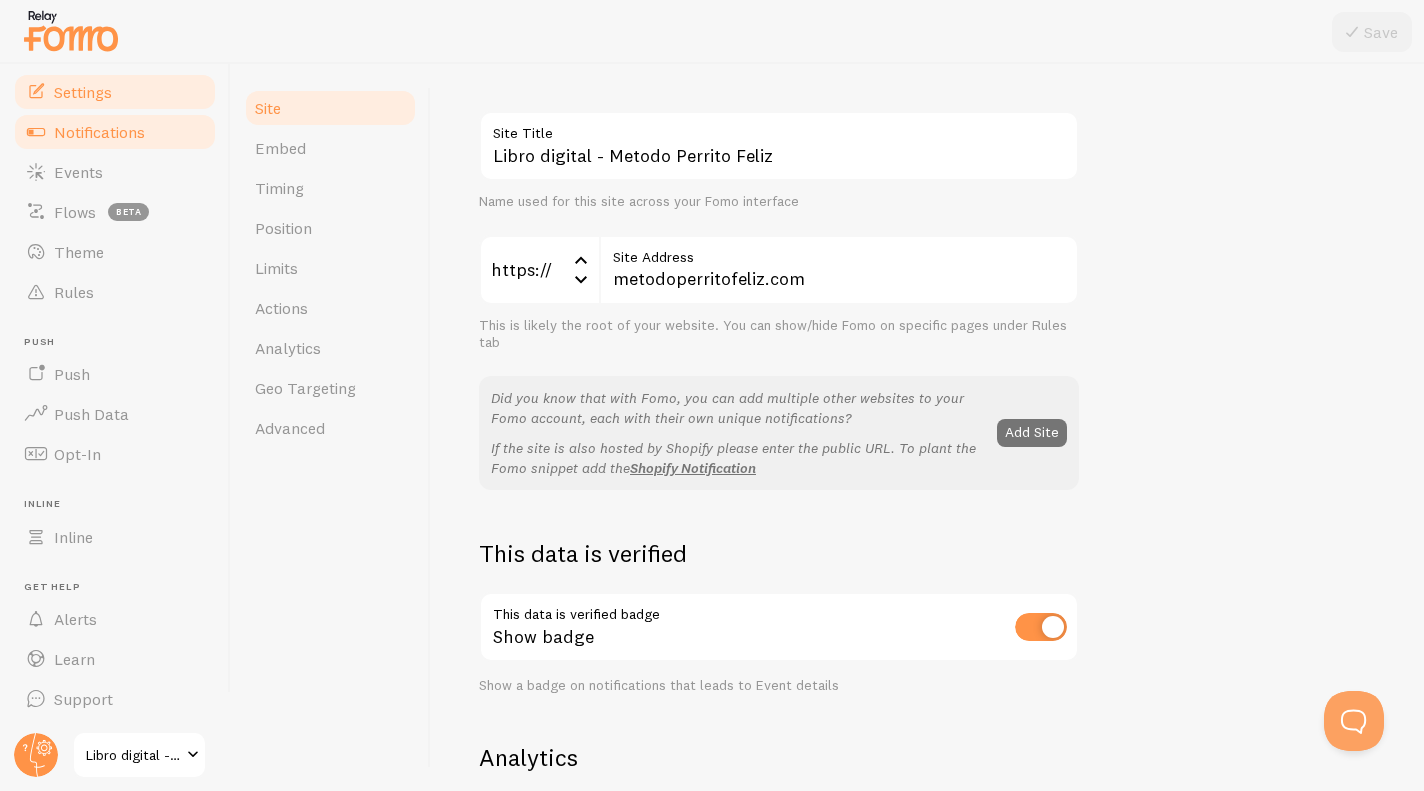 click on "Notifications" at bounding box center (99, 132) 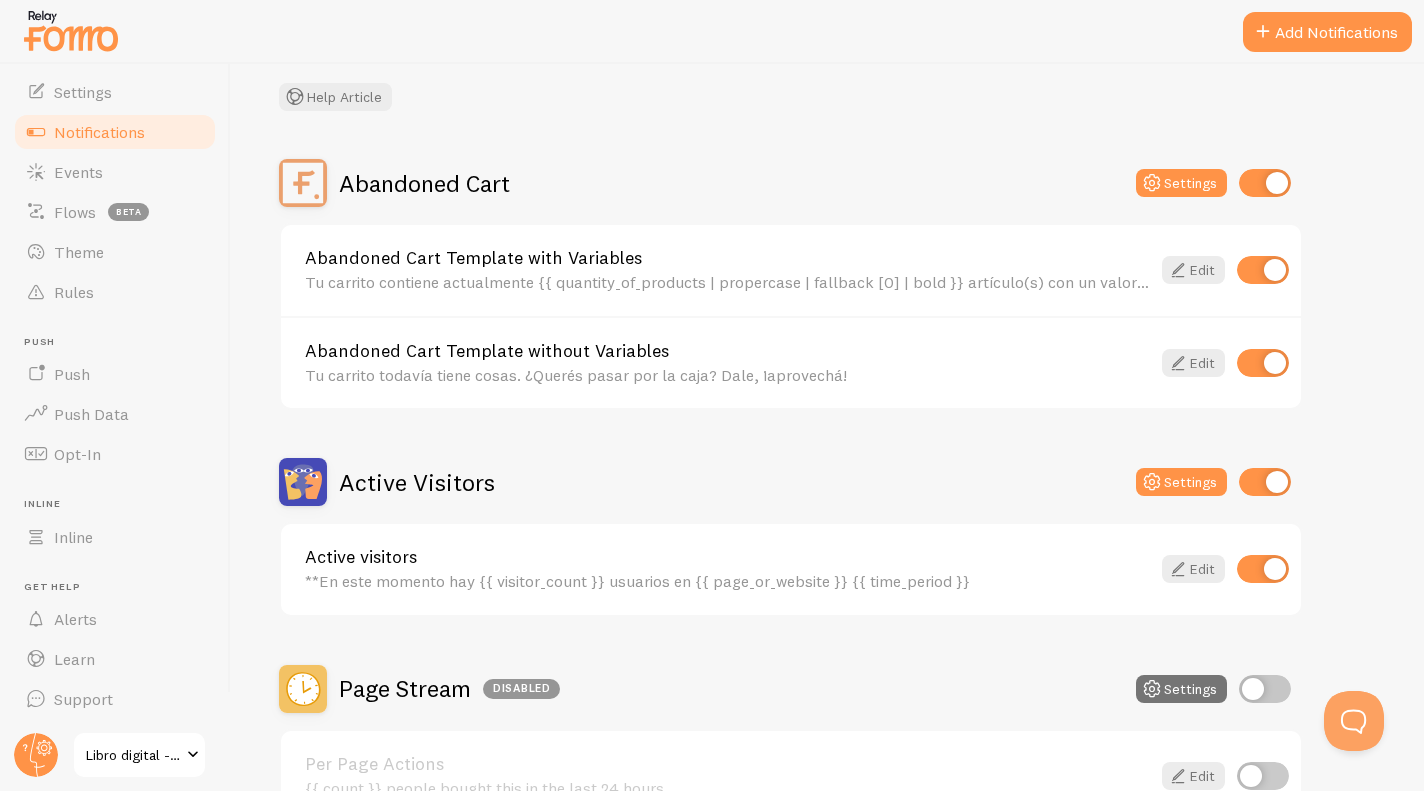 scroll, scrollTop: 0, scrollLeft: 0, axis: both 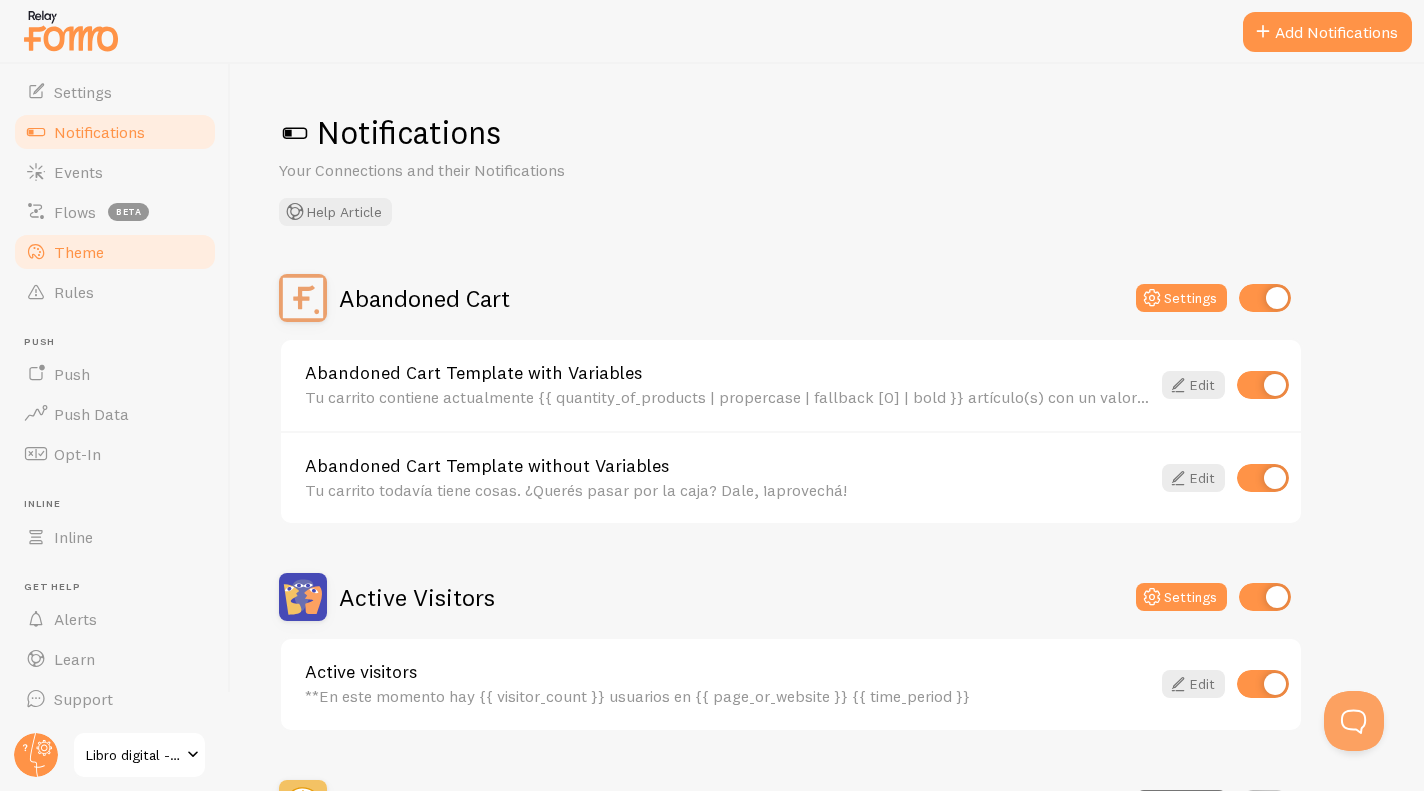 click on "Theme" at bounding box center (79, 252) 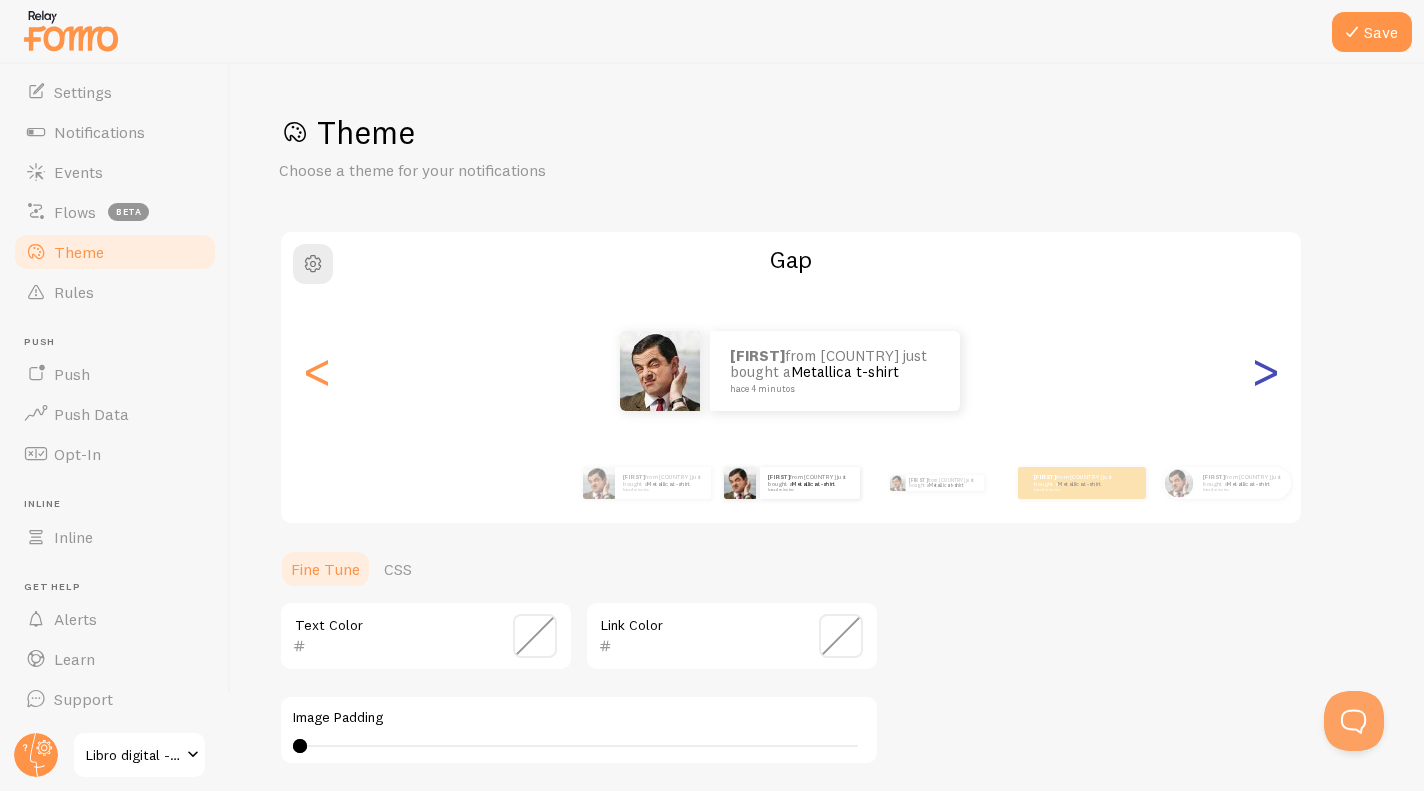 click on ">" at bounding box center [1265, 371] 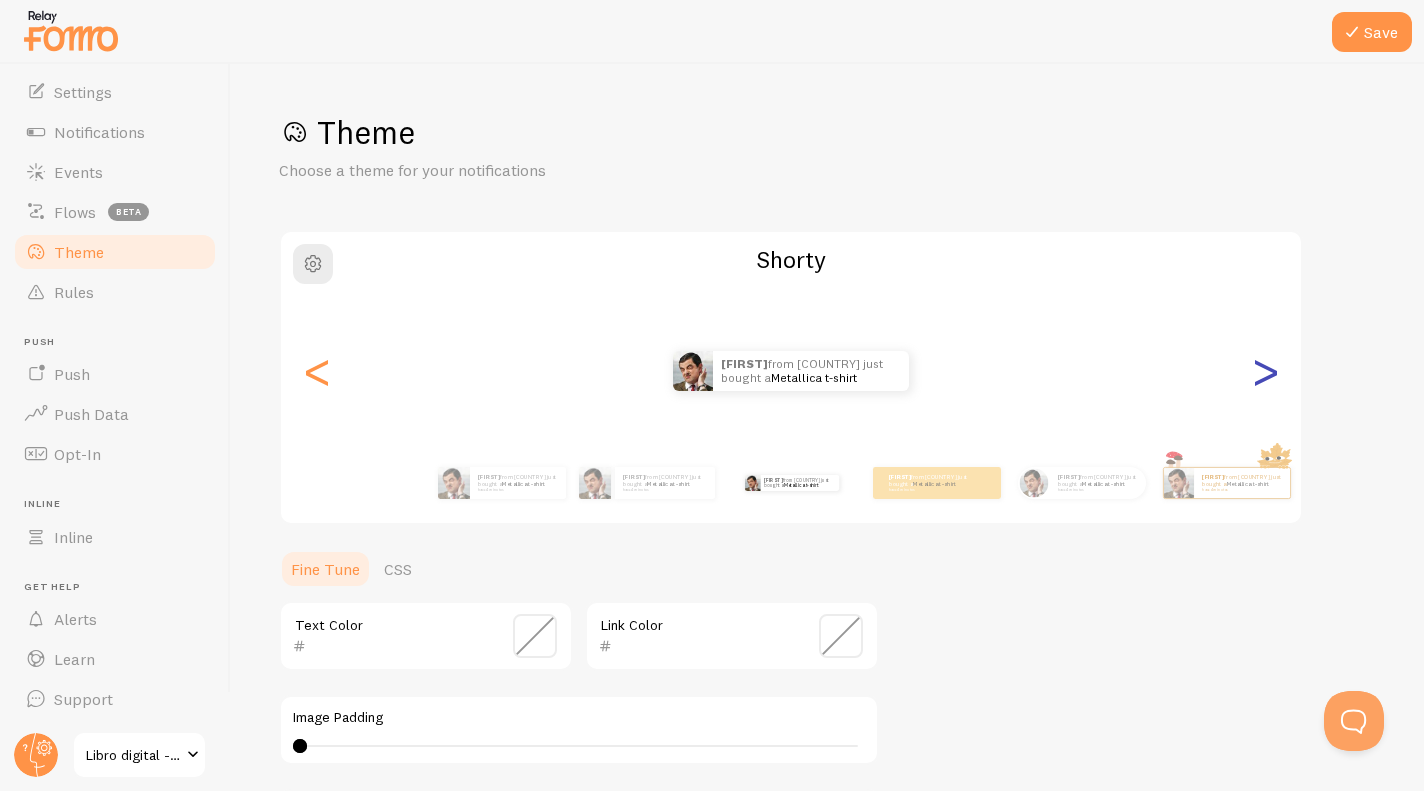 click on ">" at bounding box center [1265, 371] 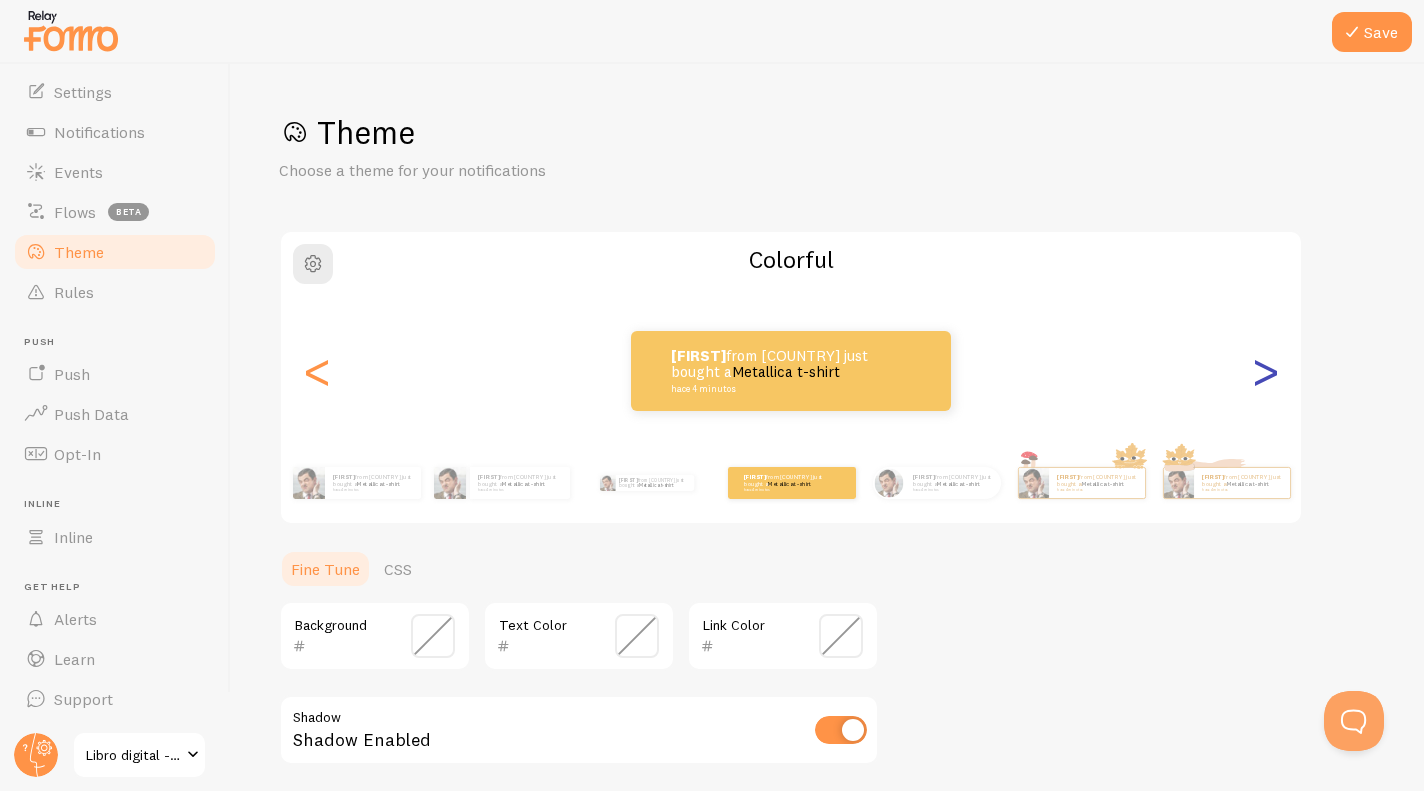 click on ">" at bounding box center (1265, 371) 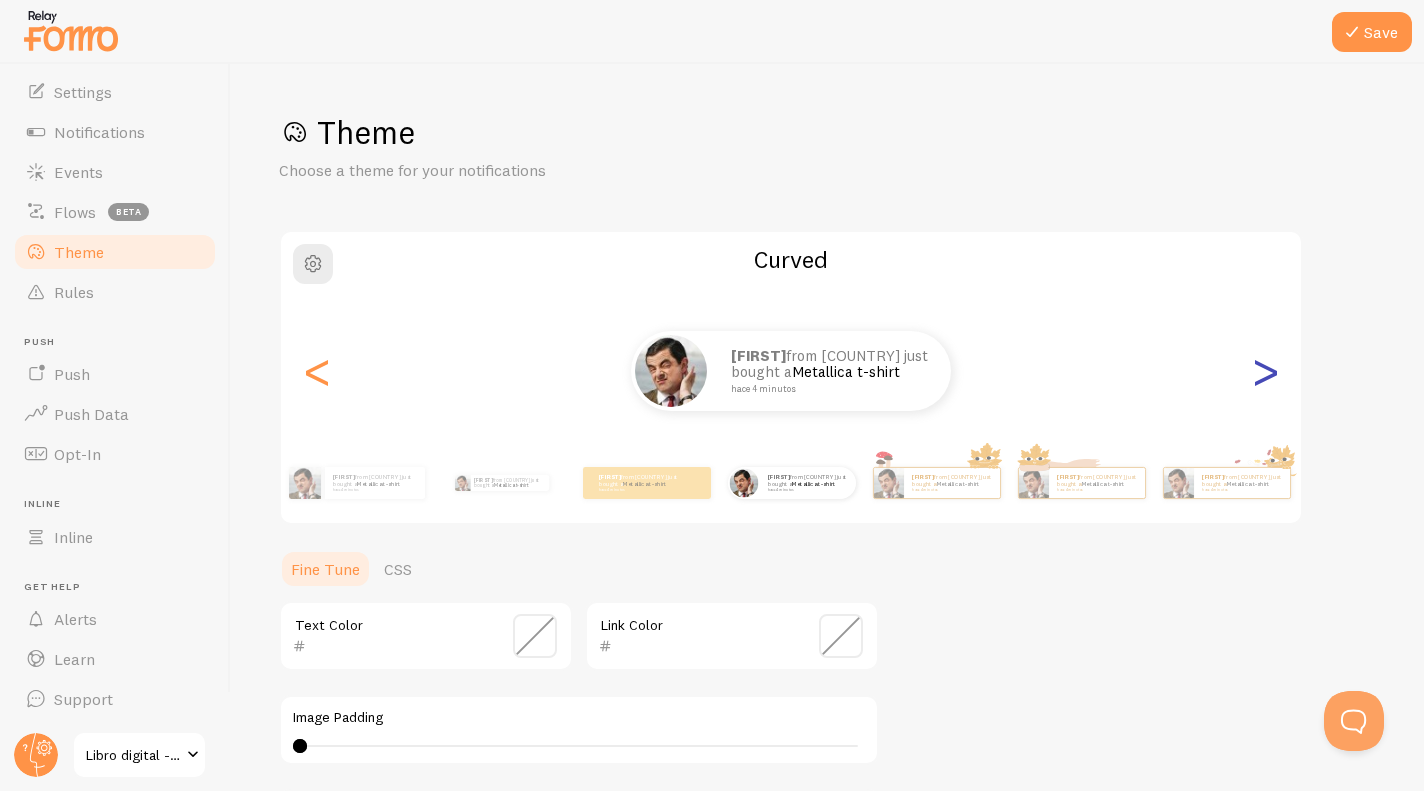 click on ">" at bounding box center [1265, 371] 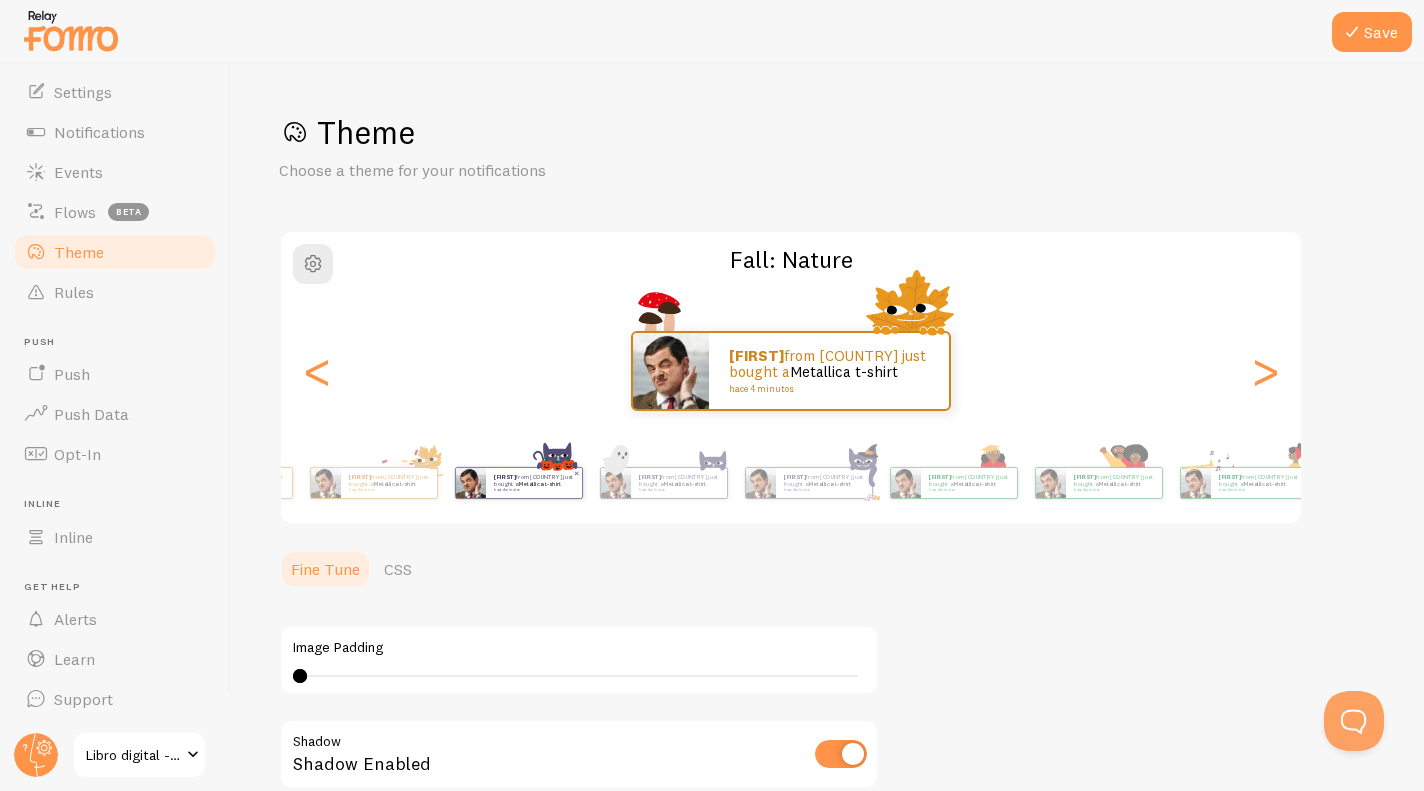 click on "[FIRST] from [COUNTRY] just bought a Metallica t-shirt hace [TIME_AGO] [FIRST] from [COUNTRY] just bought a Metallica t-shirt hace [TIME_AGO] [FIRST] from [COUNTRY] just bought a Metallica t-shirt hace [TIME_AGO] [FIRST] from [COUNTRY] just bought a Metallica t-shirt hace [TIME_AGO] [FIRST] from [COUNTRY] just bought a Metallica t-shirt hace [TIME_AGO] [FIRST] from [COUNTRY] just bought a Metallica t-shirt hace [TIME_AGO] [FIRST] from [COUNTRY] just bought a Metallica t-shirt hace [TIME_AGO] [FIRST] from [COUNTRY] just bought a Metallica t-shirt hace [TIME_AGO] [FIRST] from [COUNTRY] just bought a Metallica t-shirt hace [TIME_AGO] [FIRST] from [COUNTRY] just bought a Metallica t-shirt hace [TIME_AGO] [FIRST] from [COUNTRY] just bought a Metallica t-shirt hace [TIME_AGO] [FIRST] from [COUNTRY] just bought a Metallica t-shirt hace [TIME_AGO] [FIRST] from [COUNTRY] just bought a Metallica t-shirt hace [TIME_AGO] [FIRST] from [COUNTRY] just bought a Metallica t-shirt hace [TIME_AGO] [FIRST] [COUNTRY] Metallica t-shirt" at bounding box center (791, 483) 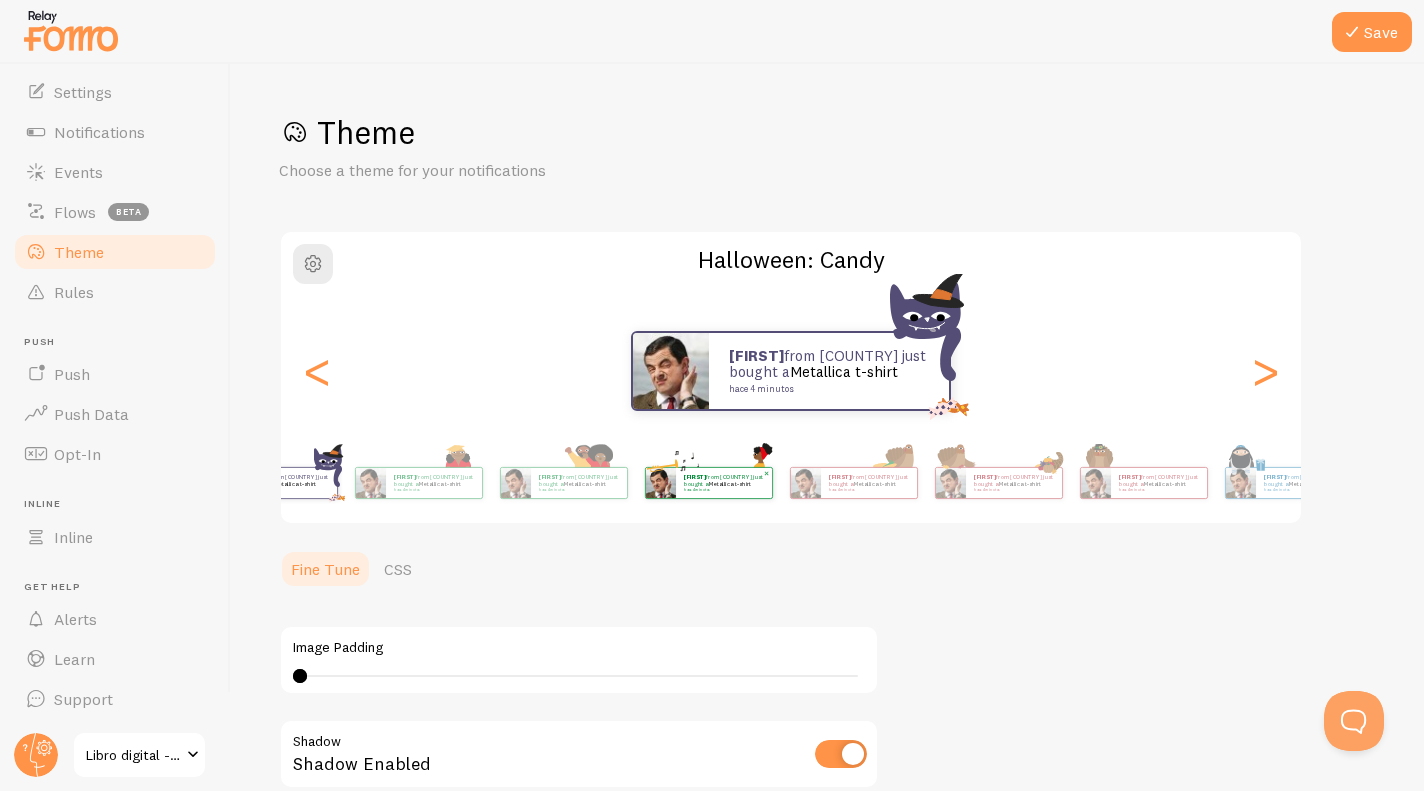 click on "Pop-ups
Dashboard
Settings
Notifications
Events
Flows
beta
Theme
Rules
Push
Push
Push Data
Opt-In
Inline
Inline
Get Help
Alerts
Learn
Support
[PRODUCT]
Save
Theme
Choose a theme for your notifications
Halloween: Candy
[FIRST]  from [COUNTRY] just bought a  [PRODUCT]   hace [TIME_AGO]   [FIRST]" at bounding box center [712, 427] 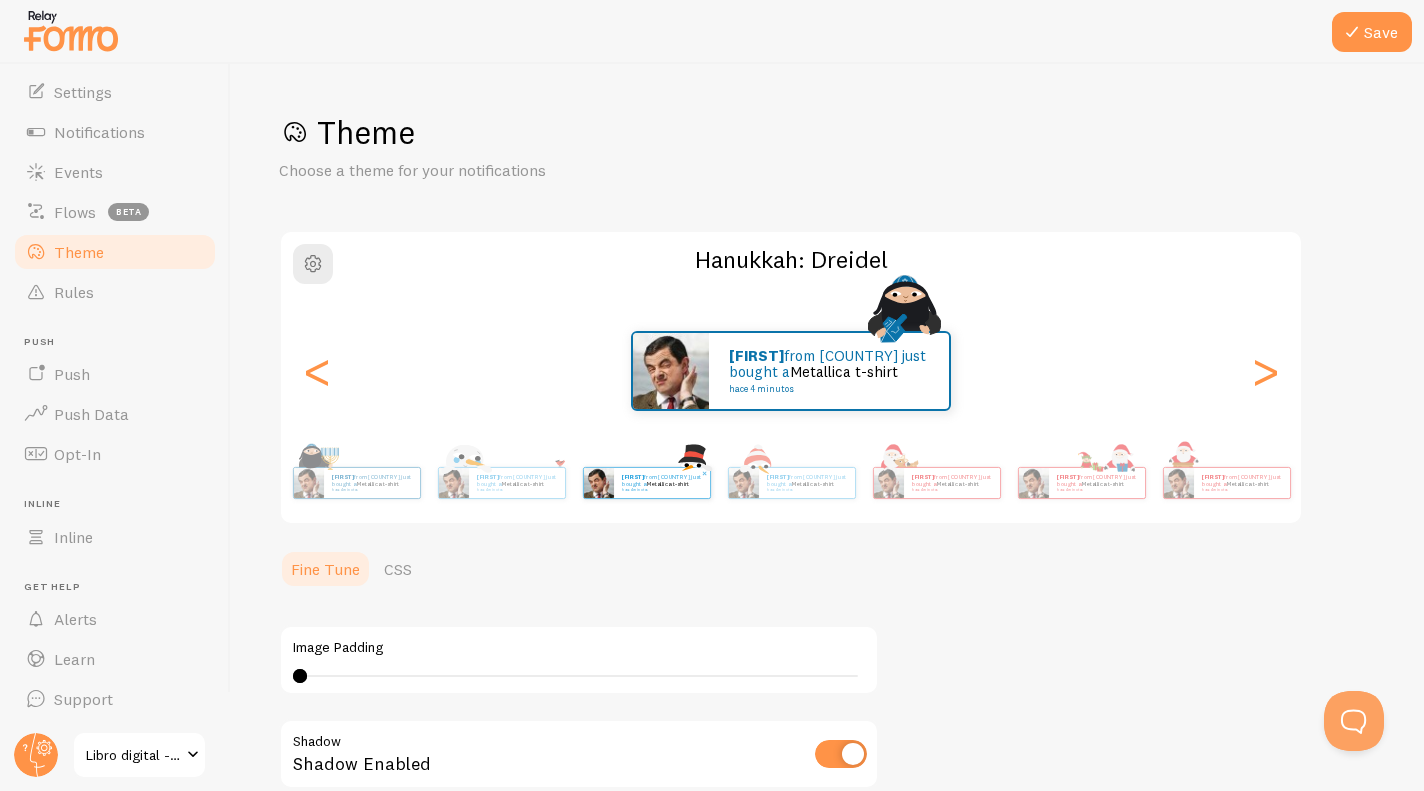 click on "[FIRST]  from [COUNTRY] just bought a  [PRODUCT]   hace [TIME_AGO]" at bounding box center (662, 483) 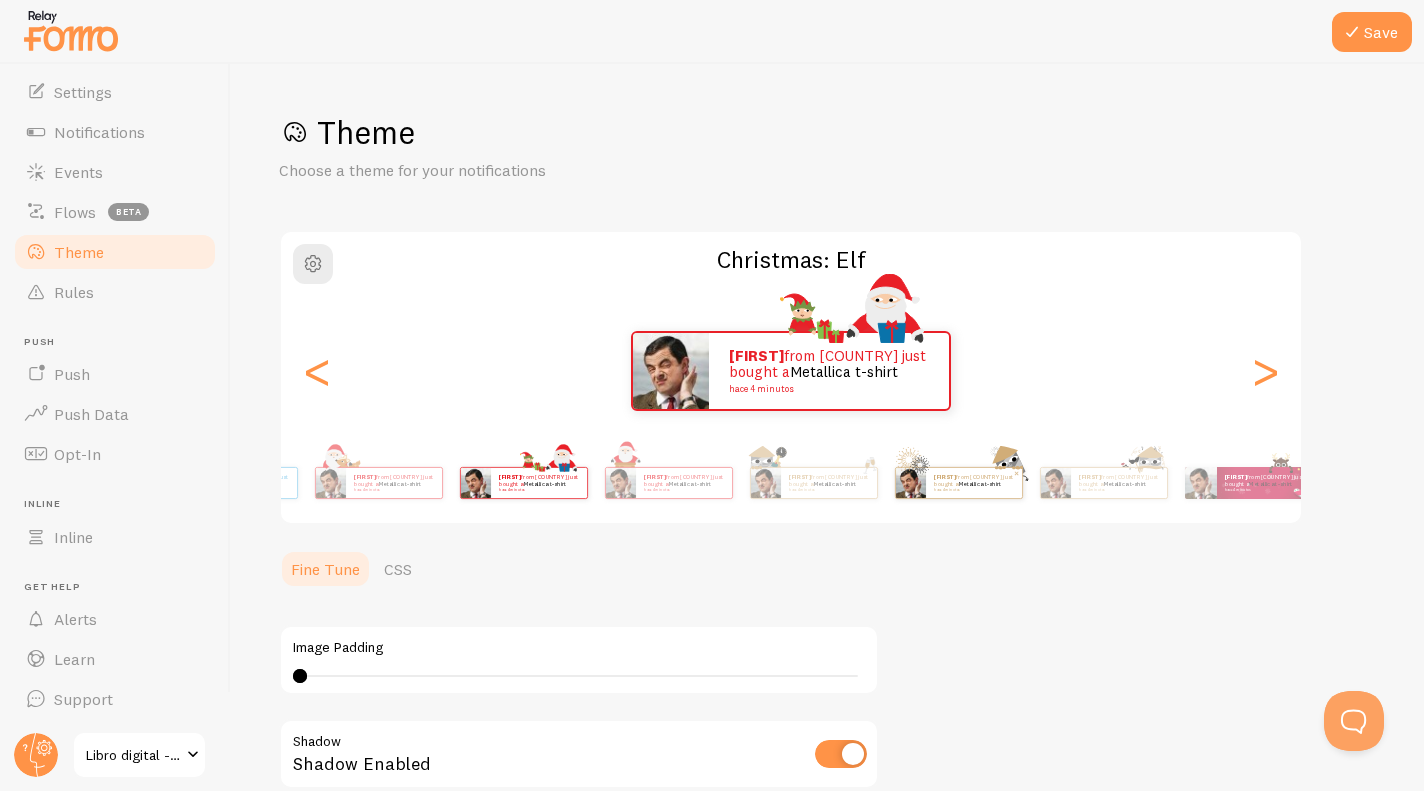 click on "Save
Theme
Choose a theme for your notifications
Christmas: Elf
[FIRST]  from [COUNTRY] just bought a  [PRODUCT]   hace [TIME_AGO]   [FIRST]  from [COUNTRY] just bought a  [PRODUCT]   hace [TIME_AGO]   [FIRST]  from [COUNTRY] just bought a  [PRODUCT]   hace [TIME_AGO]   [FIRST]  from [COUNTRY] just bought a  [PRODUCT]   hace [TIME_AGO]   [FIRST]  from [COUNTRY] just bought a  [PRODUCT]   hace [TIME_AGO]   [FIRST]  from [COUNTRY] just bought a  [PRODUCT]   hace [TIME_AGO]   [FIRST]  from [COUNTRY] just bought a  [PRODUCT]   hace [TIME_AGO]   [FIRST]  from [COUNTRY] just bought a  [PRODUCT]   hace [TIME_AGO]   [FIRST]  from [COUNTRY] just bought a  [PRODUCT]   hace [TIME_AGO]   [FIRST]  from [COUNTRY] just bought a  [PRODUCT]   hace [TIME_AGO]   [FIRST]  from [COUNTRY] just bought a  [PRODUCT]   hace [TIME_AGO]   [FIRST]  from [COUNTRY] just bought a  [PRODUCT]   hace [TIME_AGO]   [FIRST]  [PRODUCT]   [FIRST]" at bounding box center [827, 427] 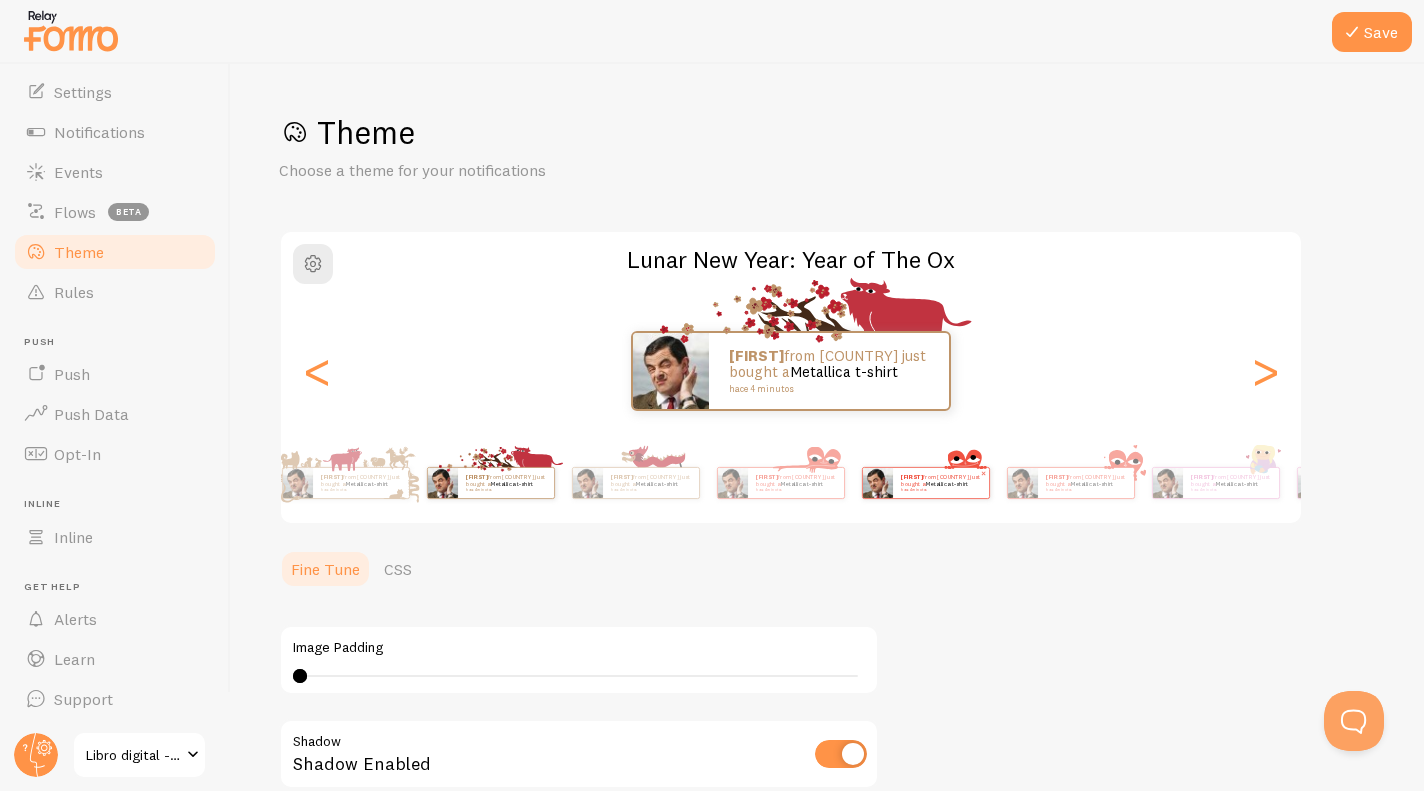 click on "[FIRST]  from [COUNTRY] just bought a  [PRODUCT]   hace [TIME_AGO]" at bounding box center (941, 483) 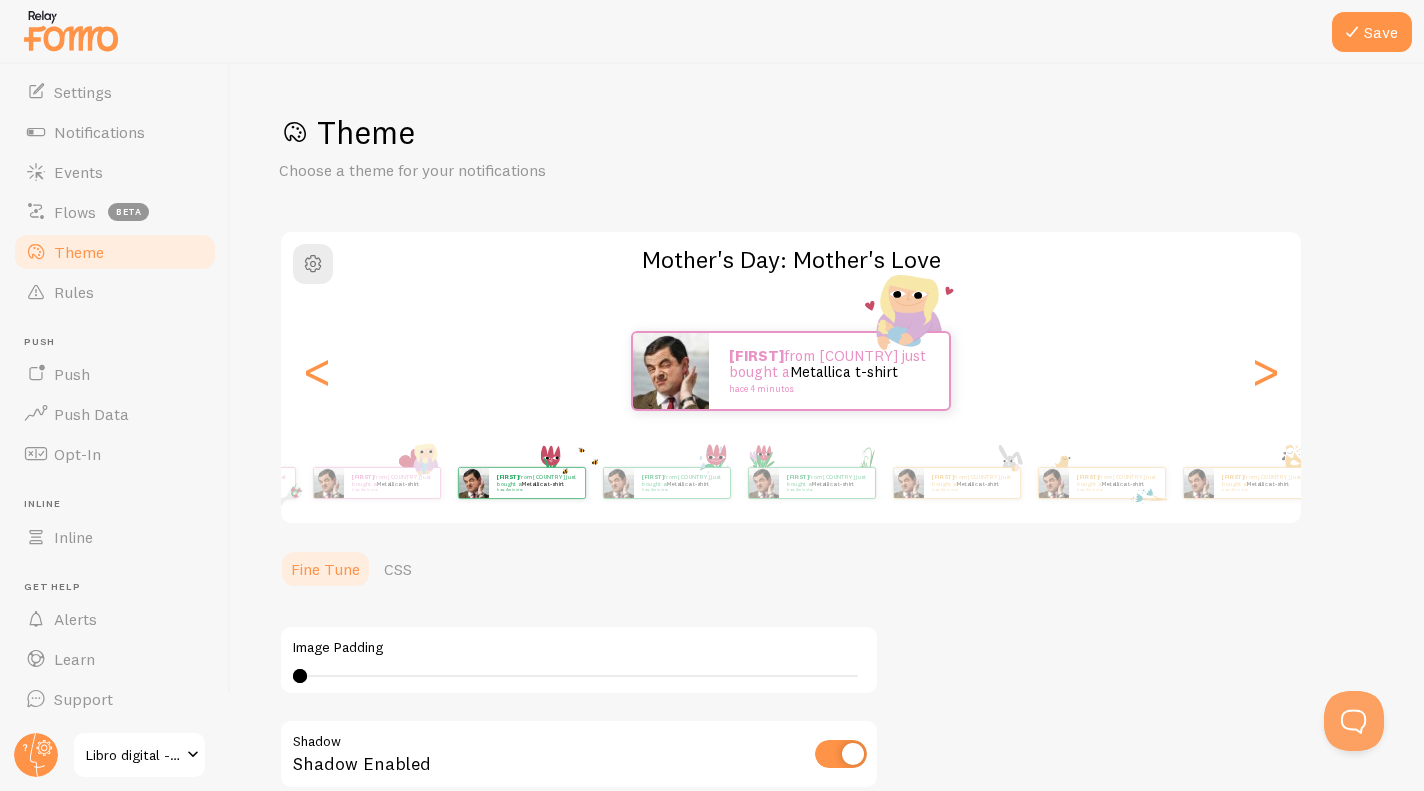click on "[FIRST]  from [COUNTRY] just bought a  [PRODUCT]   hace [TIME_AGO]" at bounding box center (521, 483) 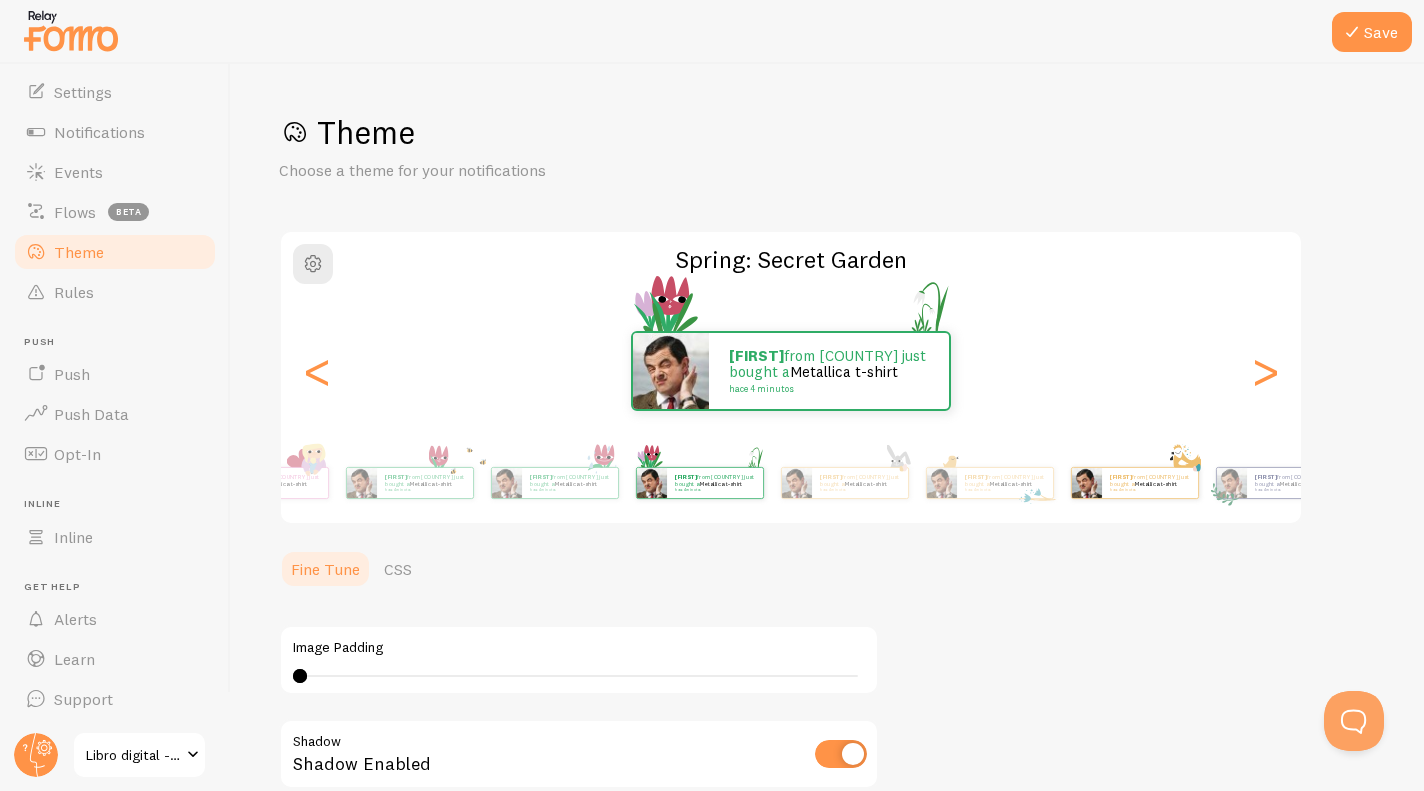 click on "[FIRST] from [COUNTRY] just bought a Metallica t-shirt hace [TIME_AGO] [FIRST] from [COUNTRY] just bought a Metallica t-shirt hace [TIME_AGO] [FIRST] from [COUNTRY] just bought a Metallica t-shirt hace [TIME_AGO] [FIRST] from [COUNTRY] just bought a Metallica t-shirt hace [TIME_AGO] [FIRST] from [COUNTRY] just bought a Metallica t-shirt hace [TIME_AGO] [FIRST] from [COUNTRY] just bought a Metallica t-shirt hace [TIME_AGO] [FIRST] from [COUNTRY] just bought a Metallica t-shirt hace [TIME_AGO] [FIRST] from [COUNTRY] just bought a Metallica t-shirt hace [TIME_AGO] [FIRST] from [COUNTRY] just bought a Metallica t-shirt hace [TIME_AGO] [FIRST] from [COUNTRY] just bought a Metallica t-shirt hace [TIME_AGO] [FIRST] from [COUNTRY] just bought a Metallica t-shirt hace [TIME_AGO] [FIRST] from [COUNTRY] just bought a Metallica t-shirt hace [TIME_AGO] [FIRST] from [COUNTRY] just bought a Metallica t-shirt hace [TIME_AGO] [FIRST] from [COUNTRY] just bought a Metallica t-shirt hace [TIME_AGO] [FIRST] [COUNTRY] Metallica t-shirt" at bounding box center [791, 483] 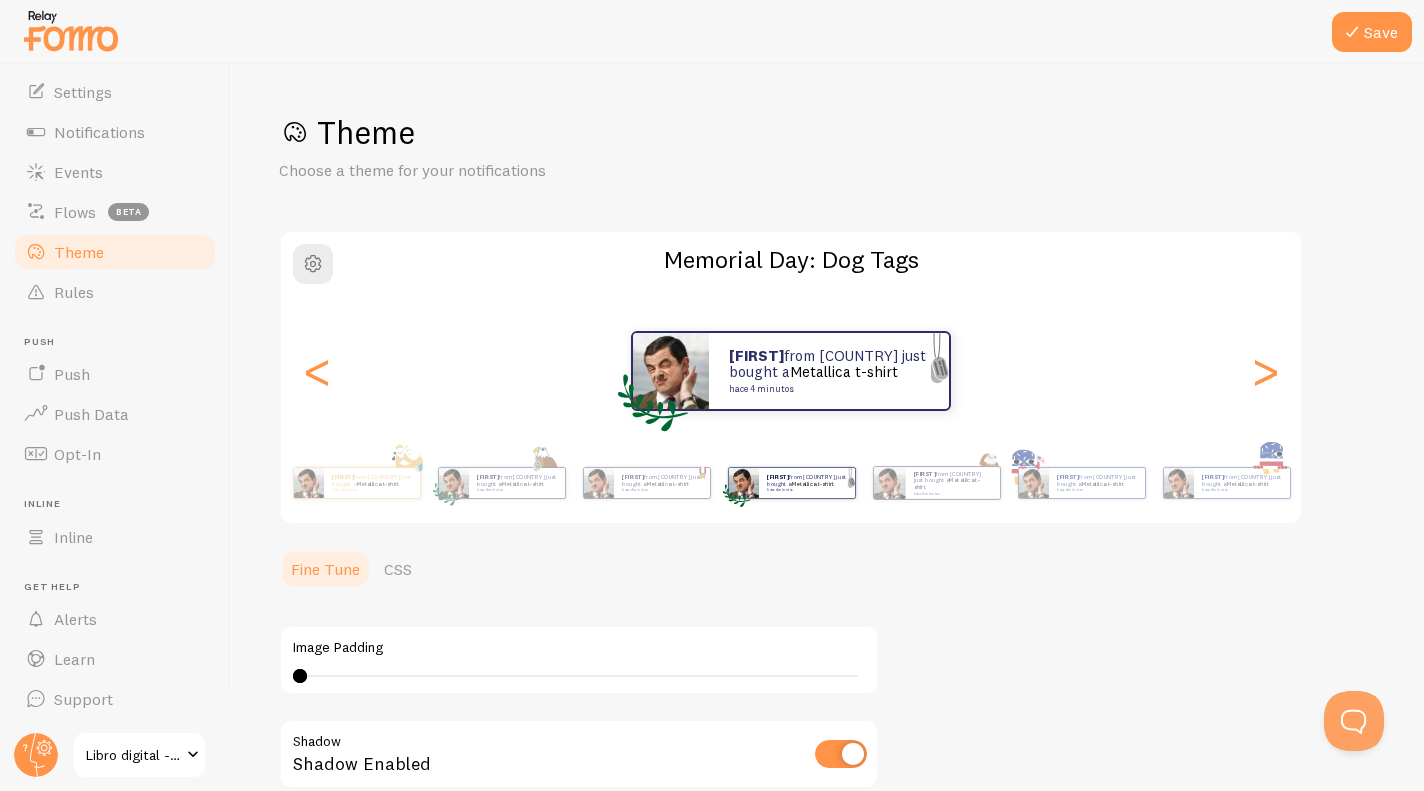click on "Theme
Choose a theme for your notifications
Memorial Day: Dog Tags
[FIRST]  from [COUNTRY] just bought a  [PRODUCT]   hace [TIME_AGO]   [FIRST]  from [COUNTRY] just bought a  [PRODUCT]   hace [TIME_AGO]   [FIRST]  from [COUNTRY] just bought a  [PRODUCT]   hace [TIME_AGO]   [FIRST]  from [COUNTRY] just bought a  [PRODUCT]   hace [TIME_AGO]   [FIRST]  from [COUNTRY] just bought a  [PRODUCT]   hace [TIME_AGO]   [FIRST]  from [COUNTRY] just bought a  [PRODUCT]   hace [TIME_AGO]   [FIRST]  from [COUNTRY] just bought a  [PRODUCT]   hace [TIME_AGO]   [FIRST]  from [COUNTRY] just bought a  [PRODUCT]   hace [TIME_AGO]   [FIRST]  from [COUNTRY] just bought a  [PRODUCT]   hace [TIME_AGO]   [FIRST]  from [COUNTRY] just bought a  [PRODUCT]   hace [TIME_AGO]   [FIRST]  from [COUNTRY] just bought a  [PRODUCT]   hace [TIME_AGO]   [FIRST]  from [COUNTRY] just bought a  [PRODUCT]   hace [TIME_AGO]   [FIRST]  [PRODUCT]   [FIRST]" at bounding box center (827, 551) 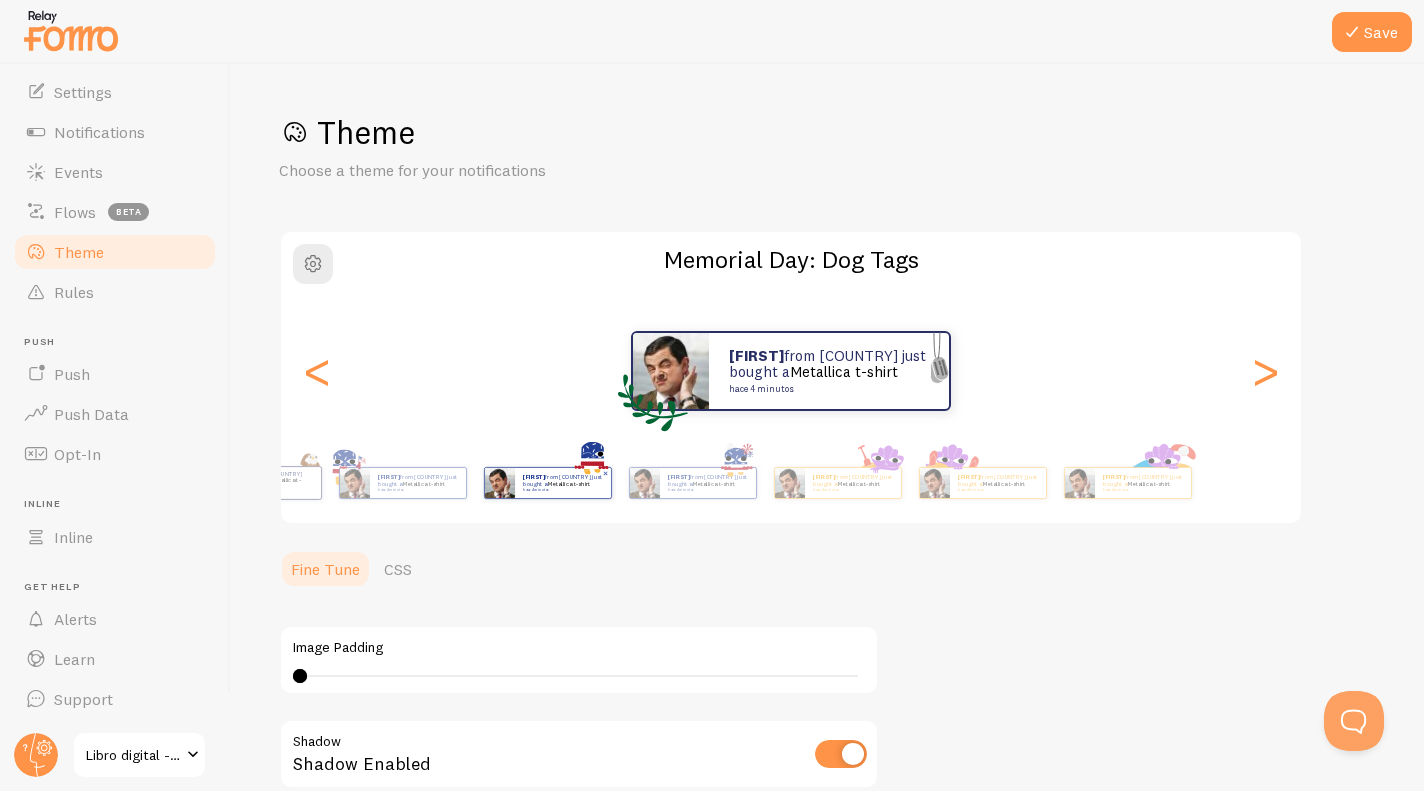 click on "[FIRST] from [COUNTRY] just bought a Metallica t-shirt hace [TIME_AGO] [FIRST] from [COUNTRY] just bought a Metallica t-shirt hace [TIME_AGO] [FIRST] from [COUNTRY] just bought a Metallica t-shirt hace [TIME_AGO] [FIRST] from [COUNTRY] just bought a Metallica t-shirt hace [TIME_AGO] [FIRST] from [COUNTRY] just bought a Metallica t-shirt hace [TIME_AGO] [FIRST] from [COUNTRY] just bought a Metallica t-shirt hace [TIME_AGO] [FIRST] from [COUNTRY] just bought a Metallica t-shirt hace [TIME_AGO] [FIRST] from [COUNTRY] just bought a Metallica t-shirt hace [TIME_AGO] [FIRST] from [COUNTRY] just bought a Metallica t-shirt hace [TIME_AGO] [FIRST] from [COUNTRY] just bought a Metallica t-shirt hace [TIME_AGO] [FIRST] from [COUNTRY] just bought a Metallica t-shirt hace [TIME_AGO] [FIRST] from [COUNTRY] just bought a Metallica t-shirt hace [TIME_AGO] [FIRST] from [COUNTRY] just bought a Metallica t-shirt hace [TIME_AGO] [FIRST] from [COUNTRY] just bought a Metallica t-shirt hace [TIME_AGO] [FIRST] [COUNTRY] Metallica t-shirt" at bounding box center (791, 483) 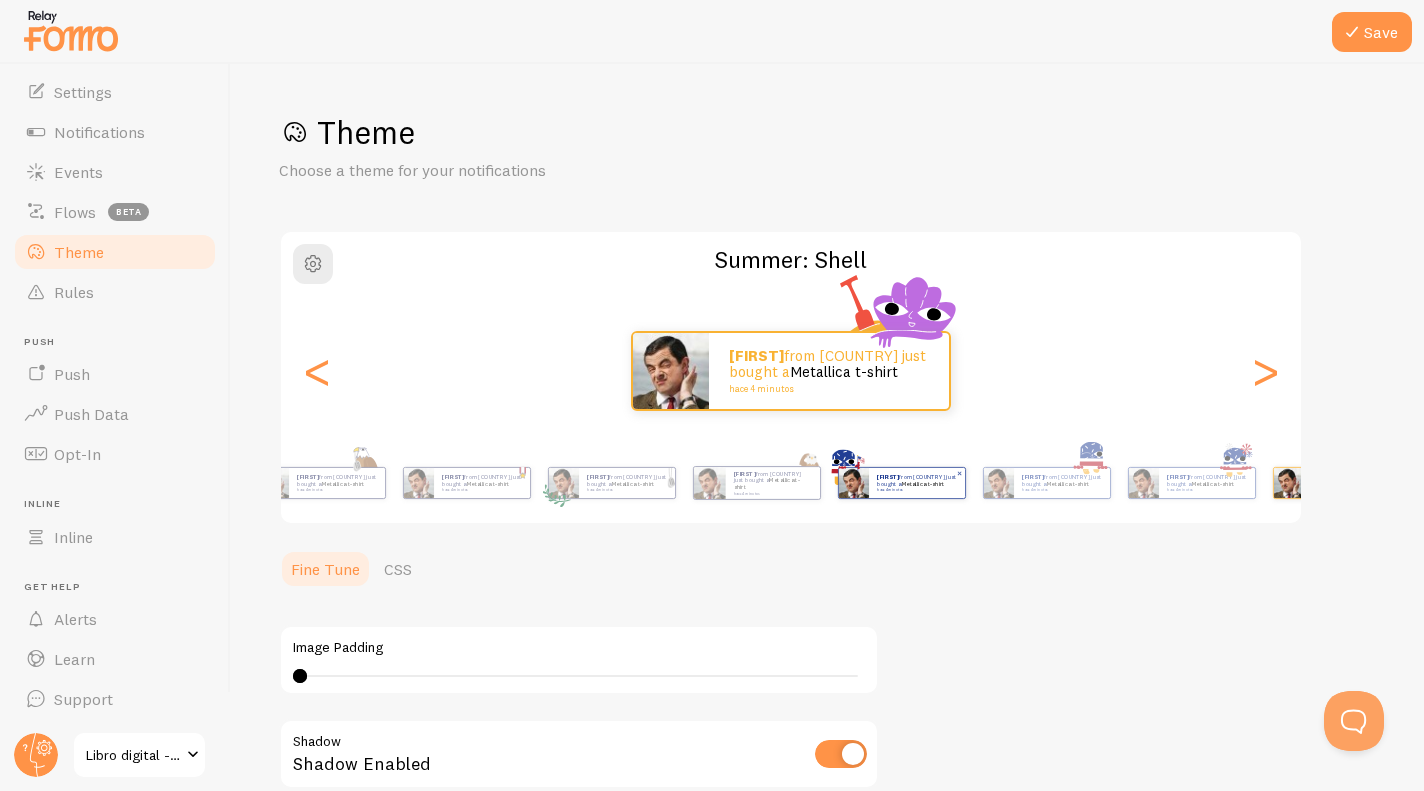 click on "[FIRST]  from [COUNTRY] just bought a  [PRODUCT]   hace [TIME_AGO]" at bounding box center (917, 483) 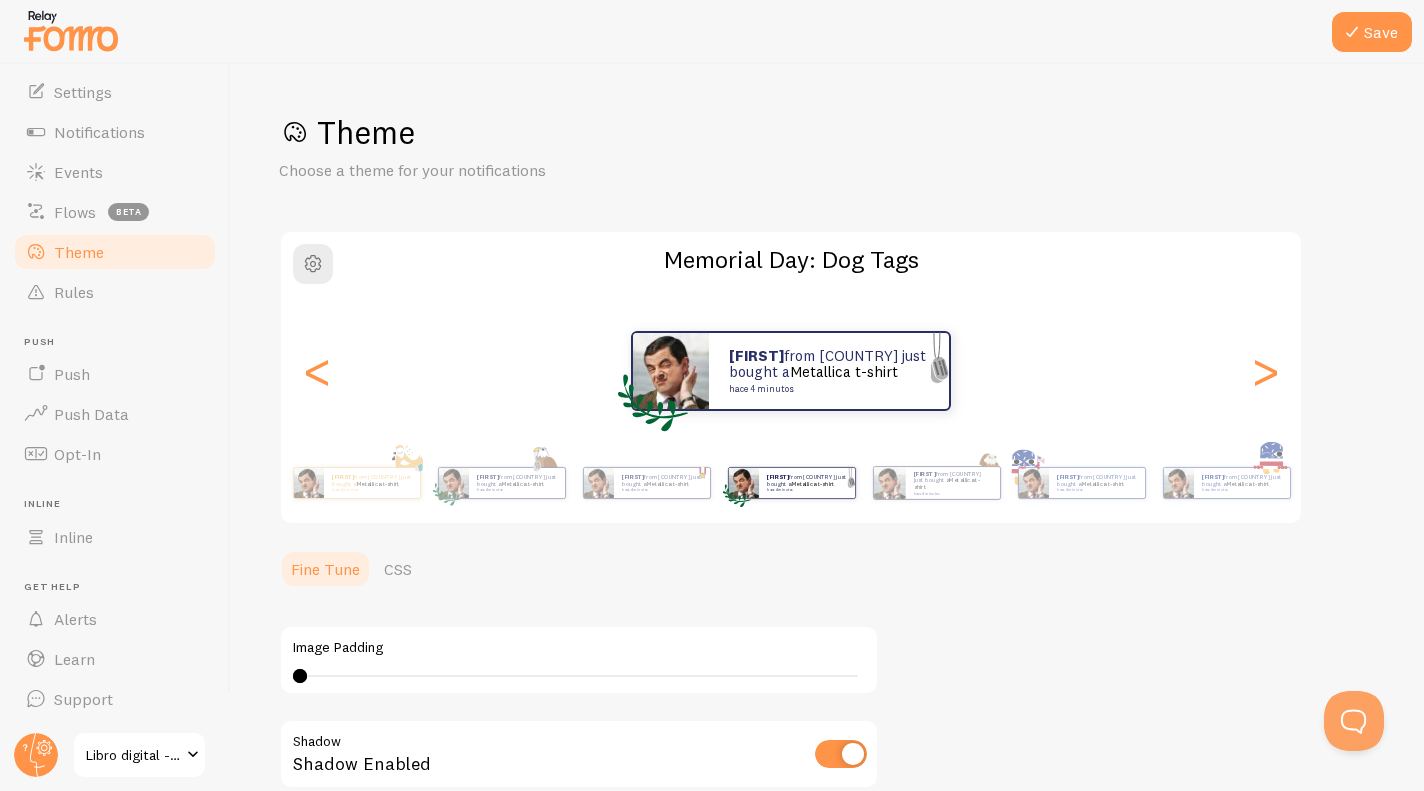 click on "[FIRST] from [COUNTRY] just bought a Metallica t-shirt hace [TIME_AGO] [FIRST] from [COUNTRY] just bought a Metallica t-shirt hace [TIME_AGO] [FIRST] from [COUNTRY] just bought a Metallica t-shirt hace [TIME_AGO] [FIRST] from [COUNTRY] just bought a Metallica t-shirt hace [TIME_AGO] [FIRST] from [COUNTRY] just bought a Metallica t-shirt hace [TIME_AGO] [FIRST] from [COUNTRY] just bought a Metallica t-shirt hace [TIME_AGO] [FIRST] from [COUNTRY] just bought a Metallica t-shirt hace [TIME_AGO] [FIRST] from [COUNTRY] just bought a Metallica t-shirt hace [TIME_AGO] [FIRST] from [COUNTRY] just bought a Metallica t-shirt hace [TIME_AGO] [FIRST] from [COUNTRY] just bought a Metallica t-shirt hace [TIME_AGO] [FIRST] from [COUNTRY] just bought a Metallica t-shirt hace [TIME_AGO] [FIRST] from [COUNTRY] just bought a Metallica t-shirt hace [TIME_AGO] [FIRST] [COUNTRY] Metallica t-shirt" at bounding box center [827, 427] 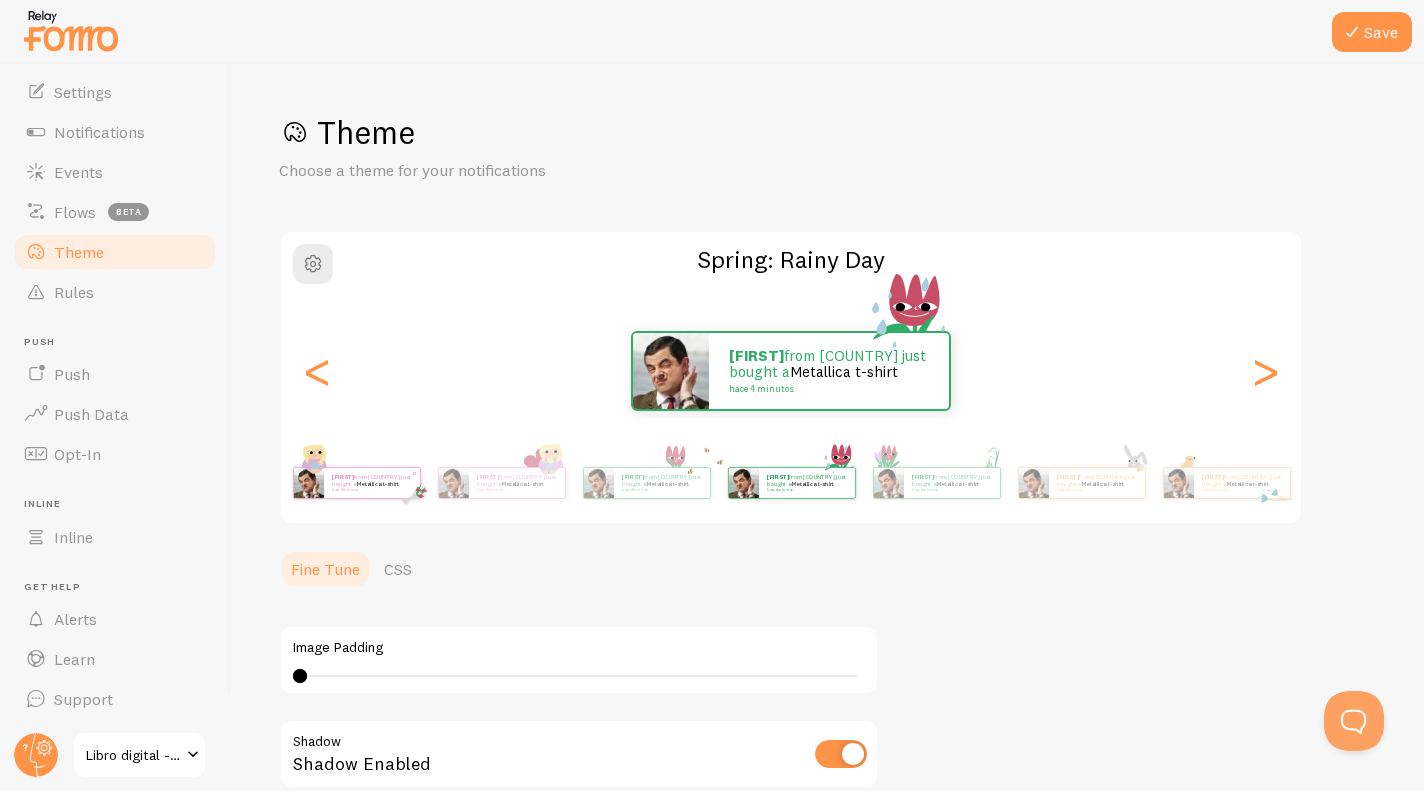 click on "[FIRST]  from [COUNTRY] just bought a  [PRODUCT]   hace [TIME_AGO]" at bounding box center (372, 483) 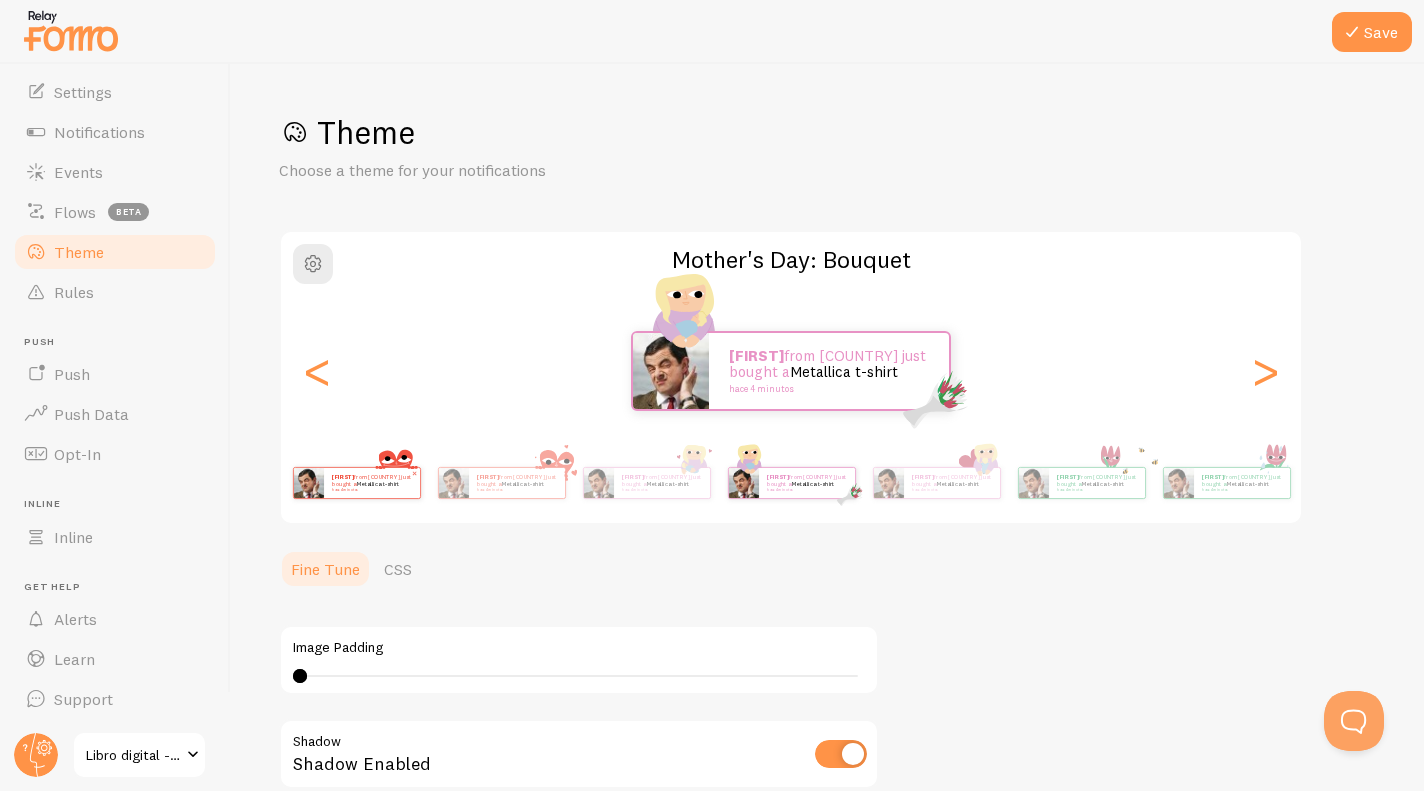 click on "[FIRST]  from [COUNTRY] just bought a  [PRODUCT]   hace [TIME_AGO]" at bounding box center [372, 483] 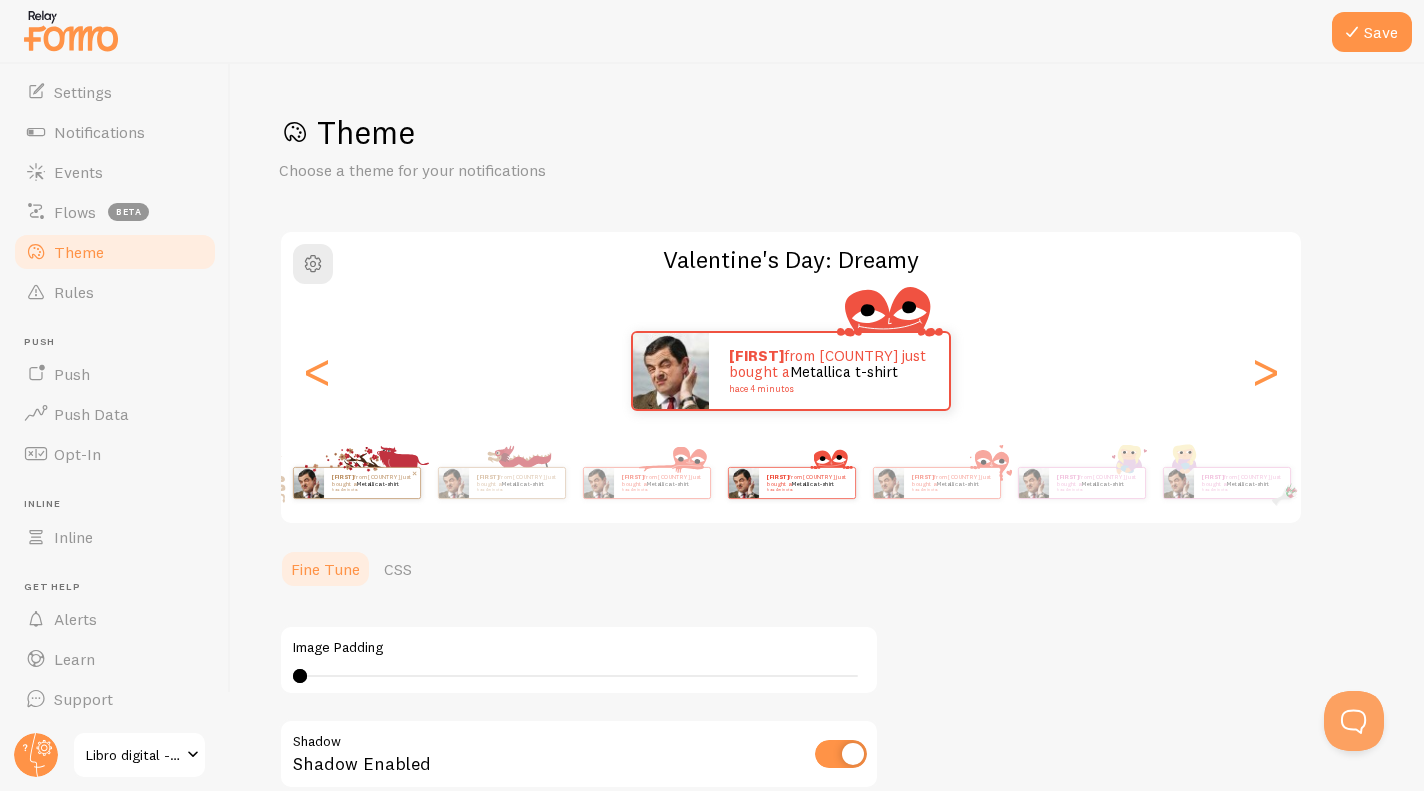 click on "[FIRST]  from [COUNTRY] just bought a  [PRODUCT]   hace [TIME_AGO]" at bounding box center (372, 483) 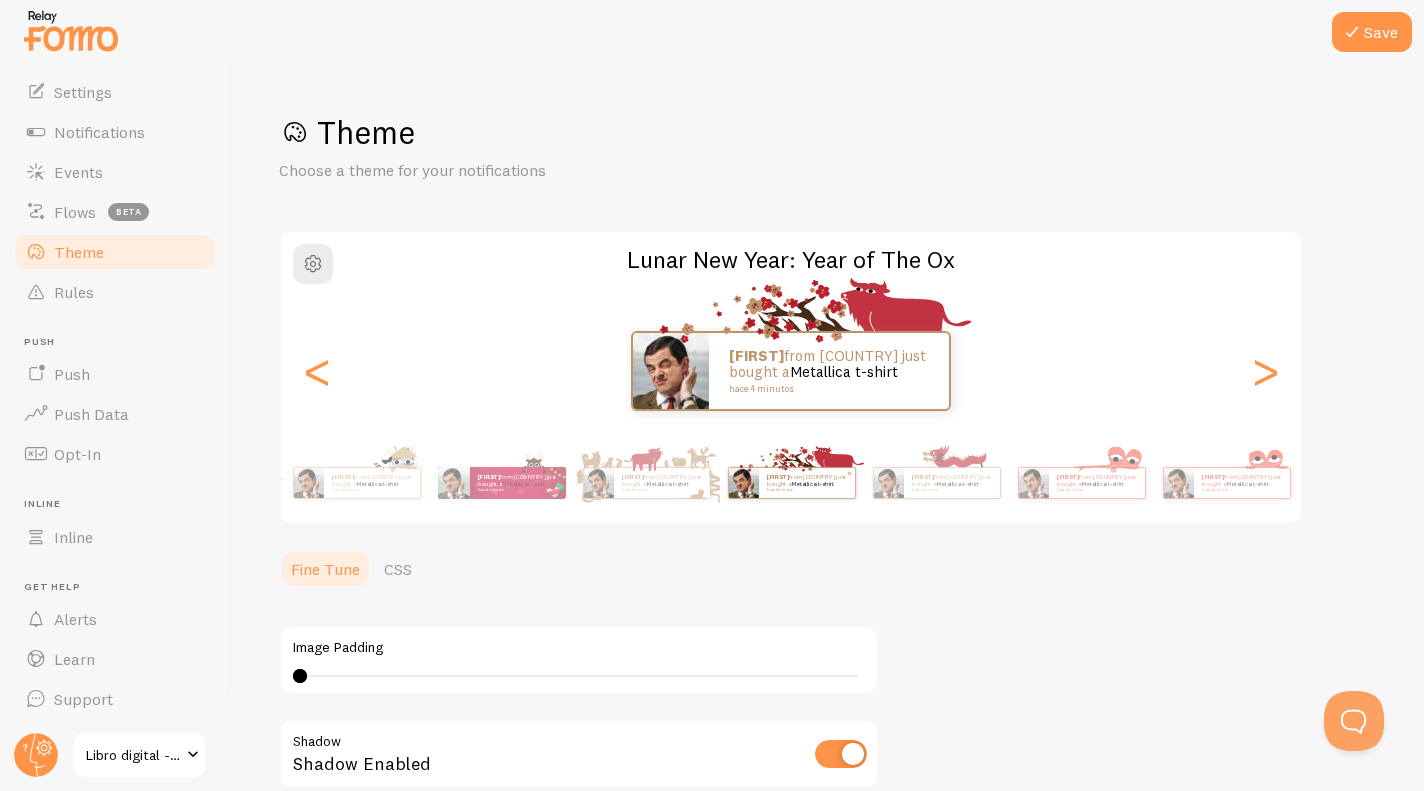 click on "[FIRST]  from [COUNTRY] just bought a  [PRODUCT]   hace [TIME_AGO]" at bounding box center [372, 483] 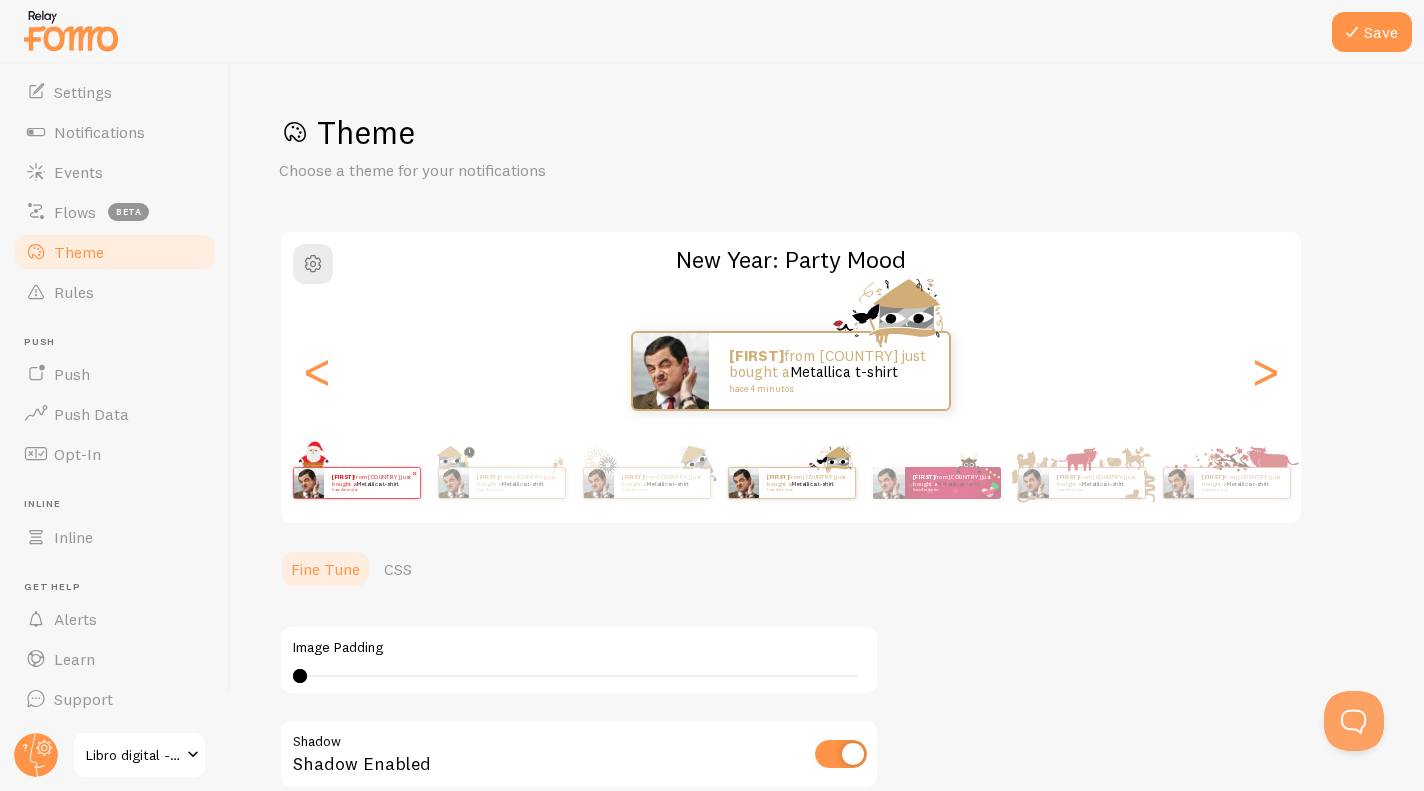 click on "[FIRST]  from [COUNTRY] just bought a  [PRODUCT]   hace [TIME_AGO]" at bounding box center [372, 483] 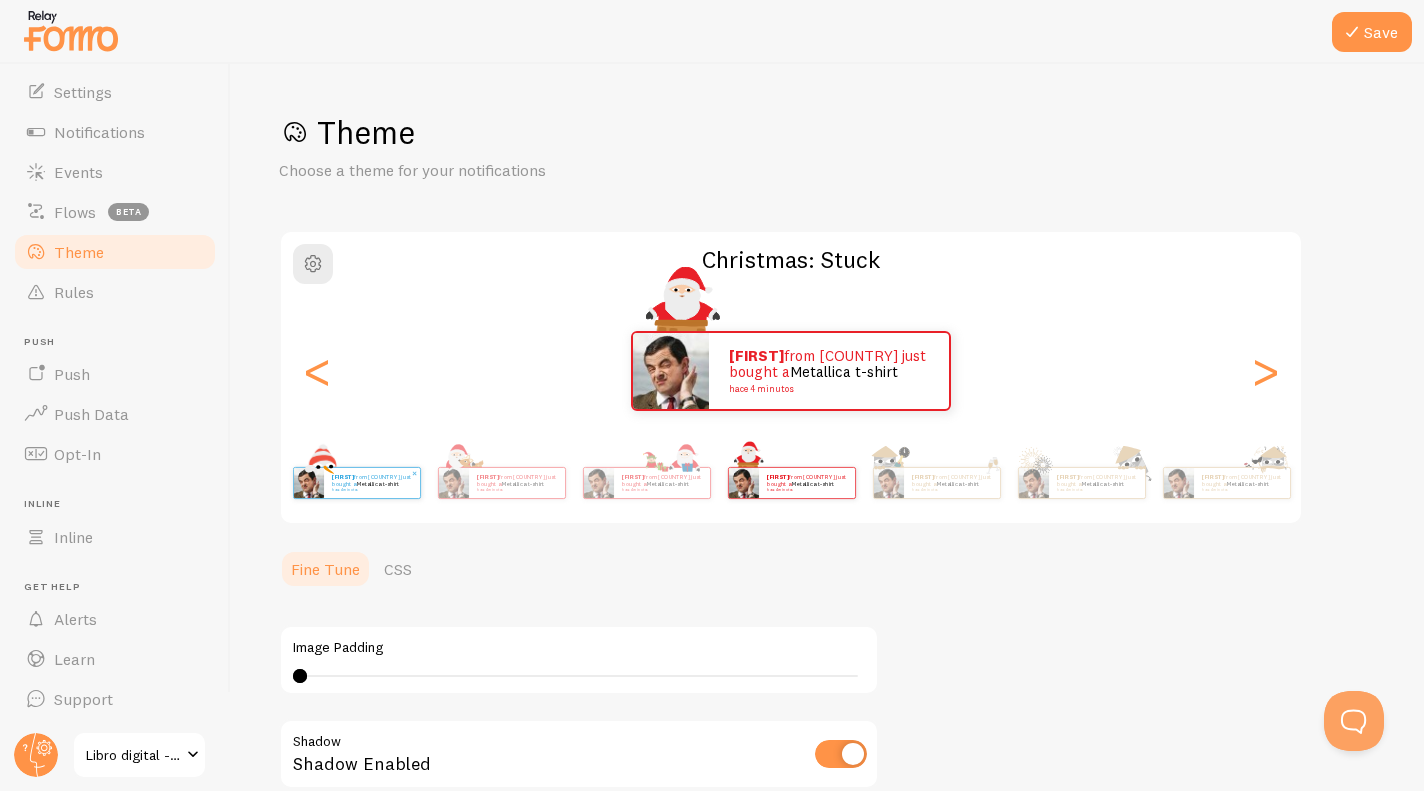 click on "[FIRST]  from [COUNTRY] just bought a  [PRODUCT]   hace [TIME_AGO]" at bounding box center (372, 483) 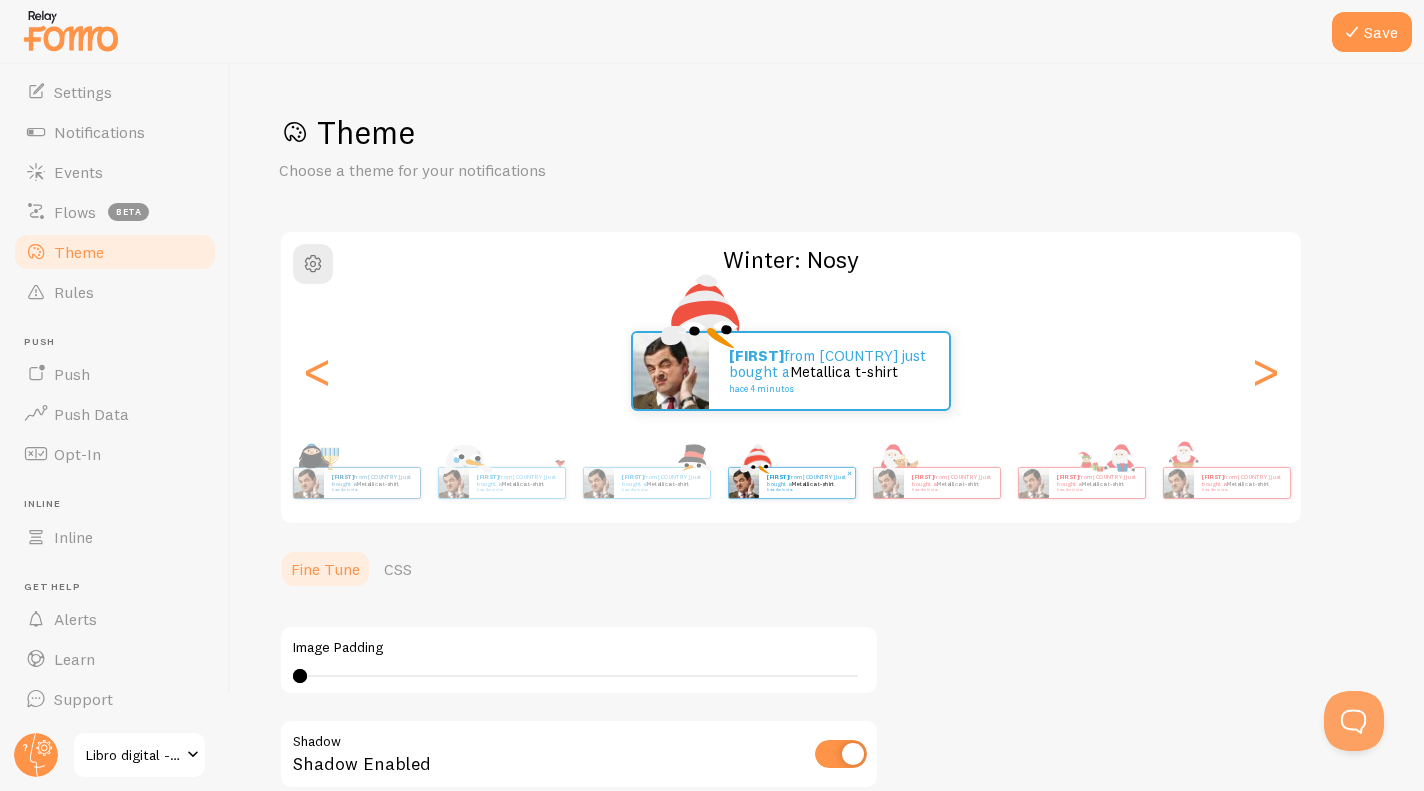 click on "[FIRST]  from [COUNTRY] just bought a  [PRODUCT]   hace [TIME_AGO]" at bounding box center (372, 483) 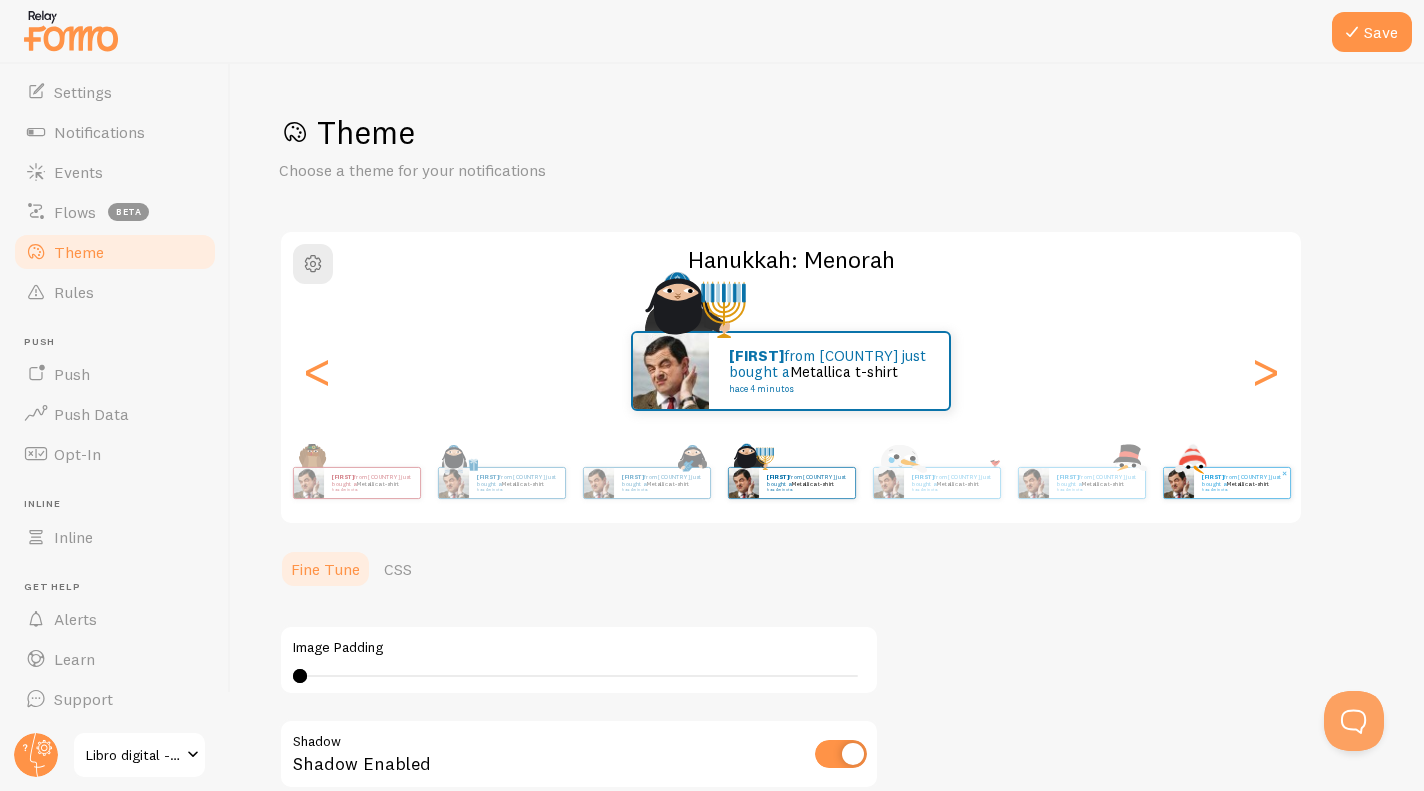 click on "[FIRST]  from [COUNTRY] just bought a  [PRODUCT]   hace [TIME_AGO]" at bounding box center (372, 483) 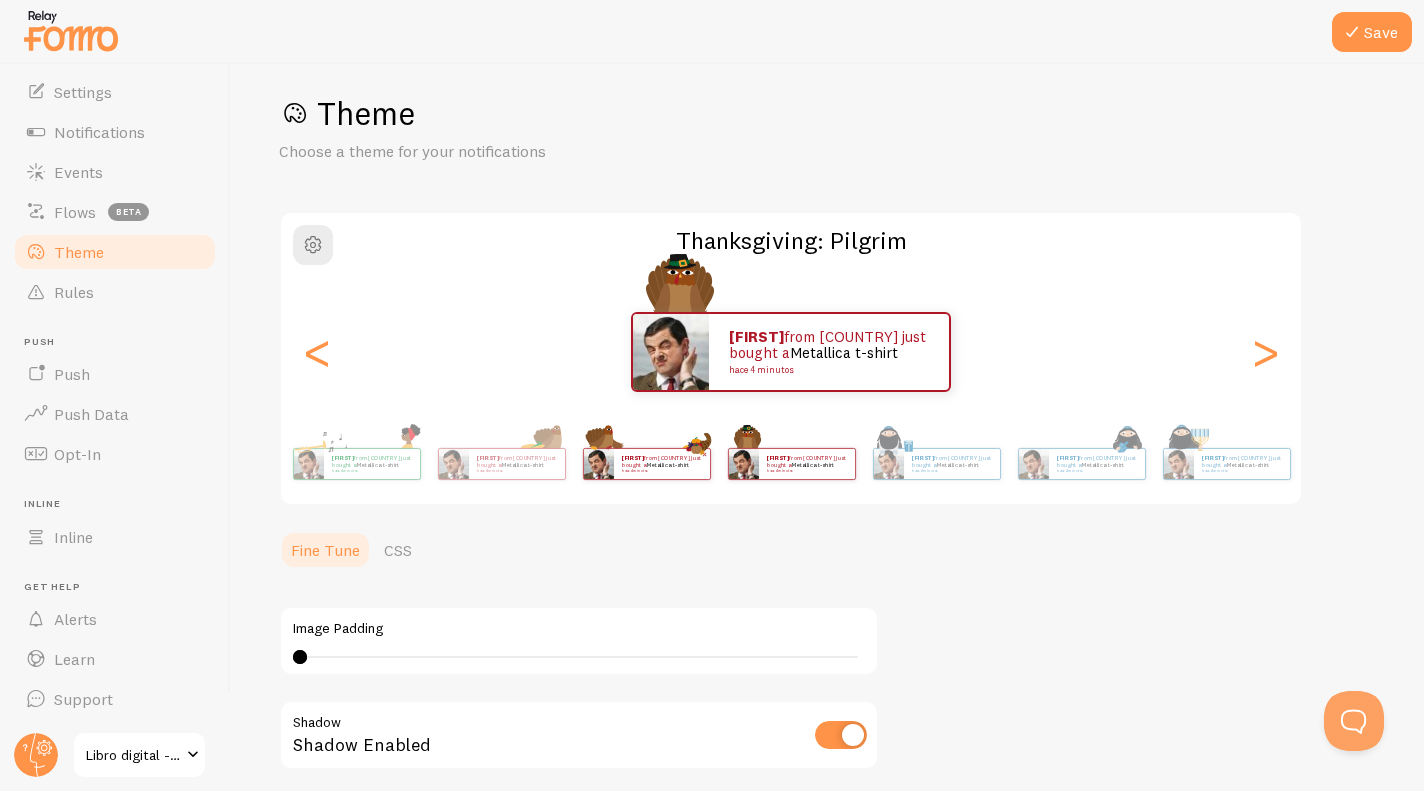 scroll, scrollTop: 19, scrollLeft: 0, axis: vertical 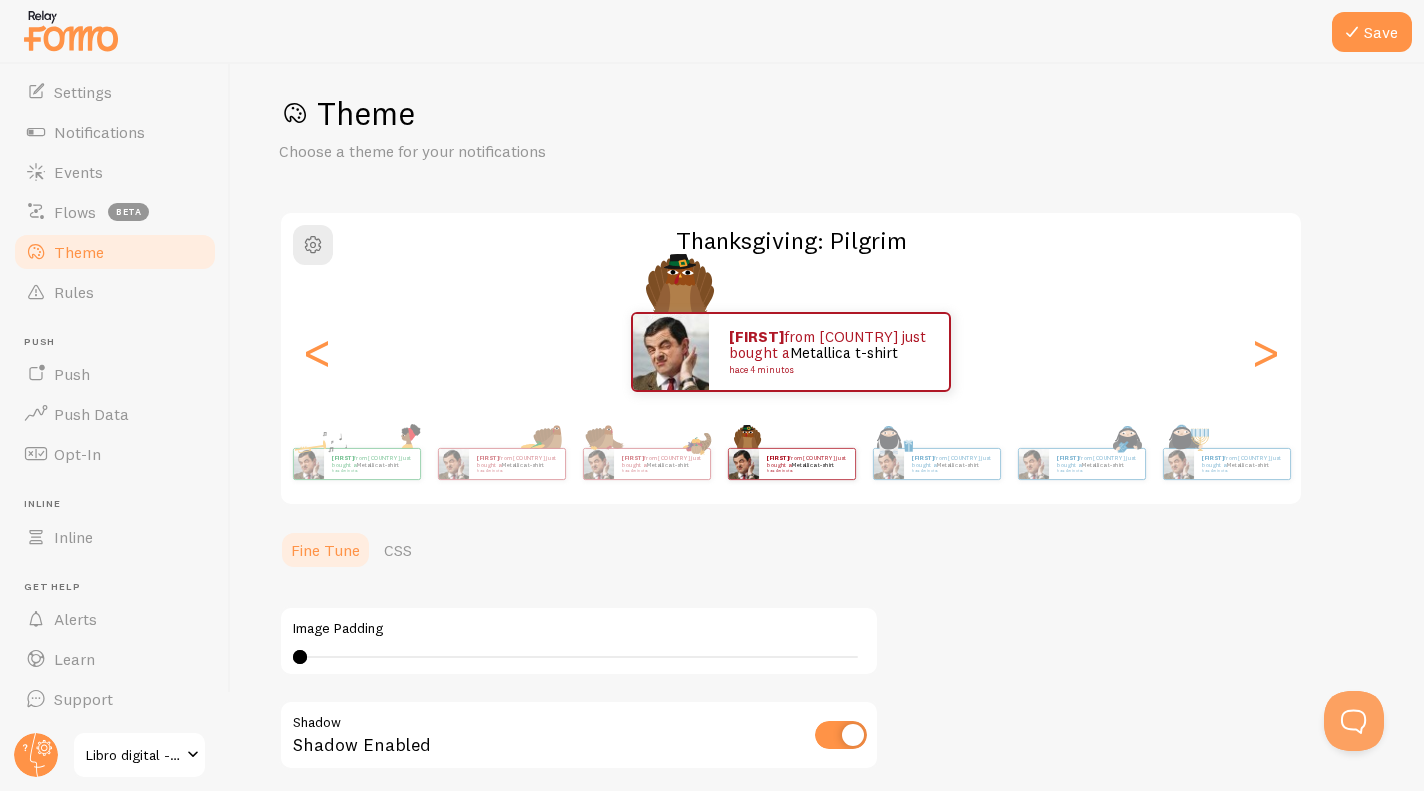 click on "[FIRST] from [COUNTRY] just bought a Metallica t-shirt hace [TIME_AGO] [FIRST] from [COUNTRY] just bought a Metallica t-shirt hace [TIME_AGO] [FIRST] from [COUNTRY] just bought a Metallica t-shirt hace [TIME_AGO] [FIRST] from [COUNTRY] just bought a Metallica t-shirt hace [TIME_AGO] [FIRST] from [COUNTRY] just bought a Metallica t-shirt hace [TIME_AGO] [FIRST] from [COUNTRY] just bought a Metallica t-shirt hace [TIME_AGO] [FIRST] from [COUNTRY] just bought a Metallica t-shirt hace [TIME_AGO] [FIRST] from [COUNTRY] just bought a Metallica t-shirt hace [TIME_AGO] [FIRST] from [COUNTRY] just bought a Metallica t-shirt hace [TIME_AGO] [FIRST] from [COUNTRY] just bought a Metallica t-shirt hace [TIME_AGO] [FIRST] from [COUNTRY] just bought a Metallica t-shirt hace [TIME_AGO] [FIRST] from [COUNTRY] just bought a Metallica t-shirt hace [TIME_AGO] [FIRST] from [COUNTRY] just bought a Metallica t-shirt hace [TIME_AGO] [FIRST] from [COUNTRY] just bought a Metallica t-shirt hace [TIME_AGO] [FIRST] [COUNTRY] Metallica t-shirt" at bounding box center [791, 352] 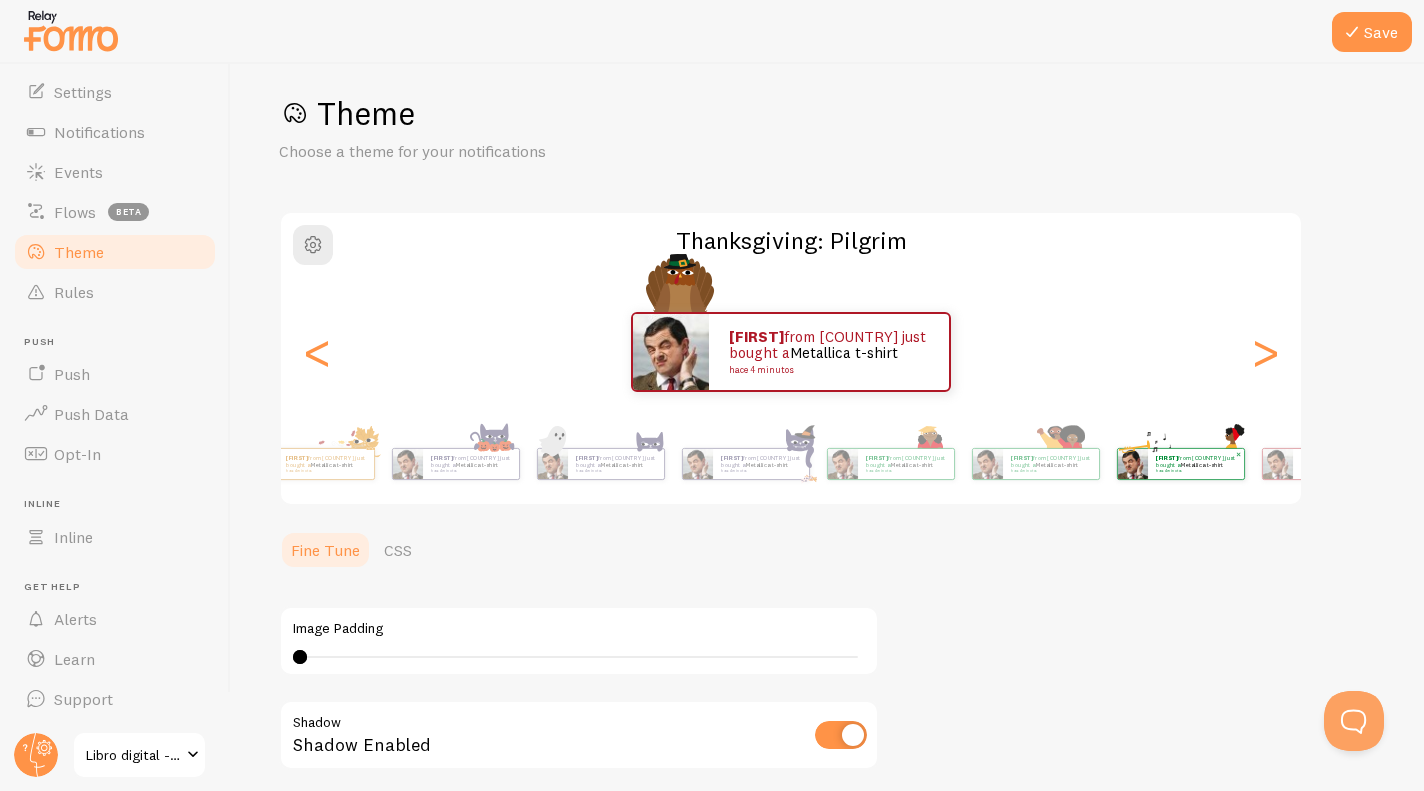 click on "[FIRST]  from [COUNTRY] just bought a  [PRODUCT]   hace [TIME_AGO]" at bounding box center [1180, 464] 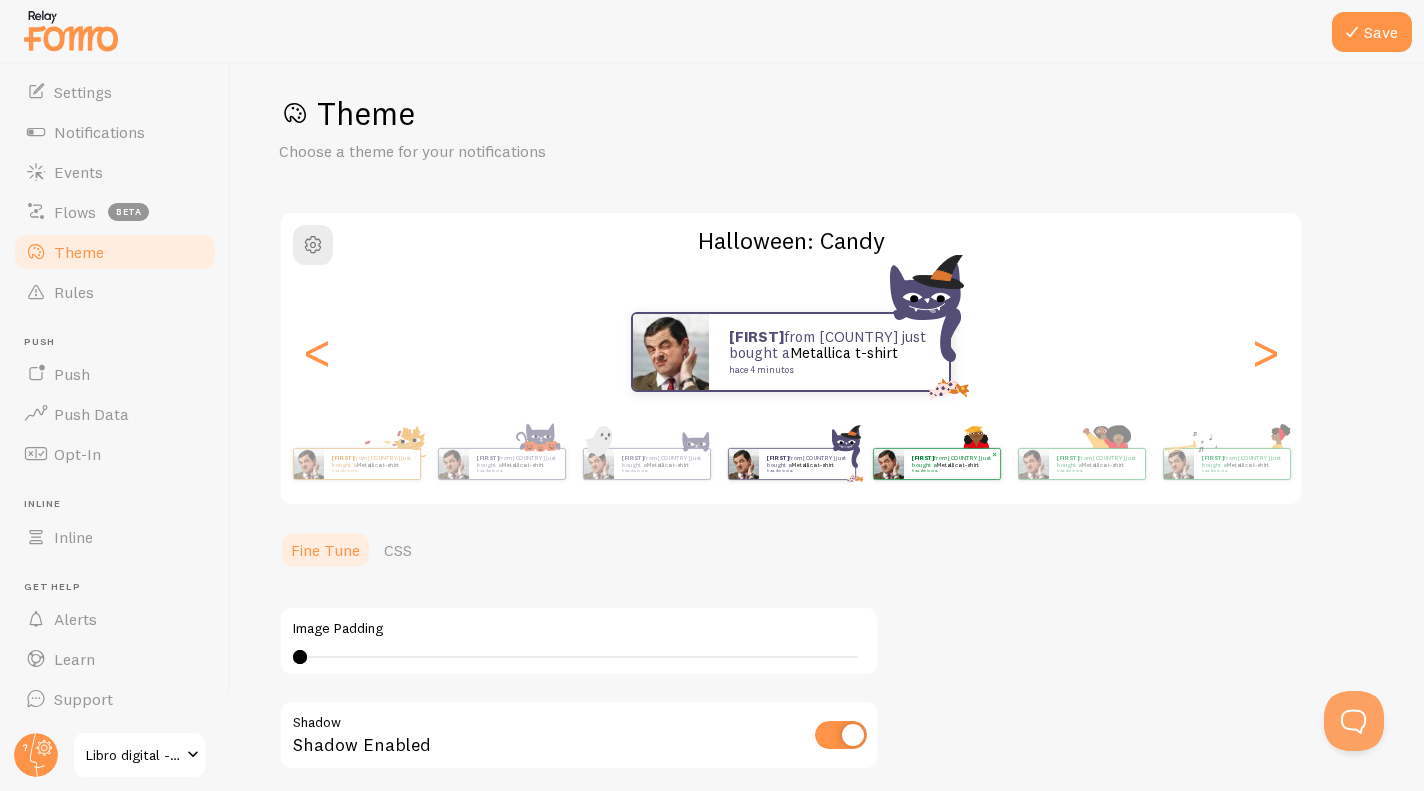 click on "[FIRST]  from [COUNTRY] just bought a  [PRODUCT]   hace [TIME_AGO]" at bounding box center [952, 464] 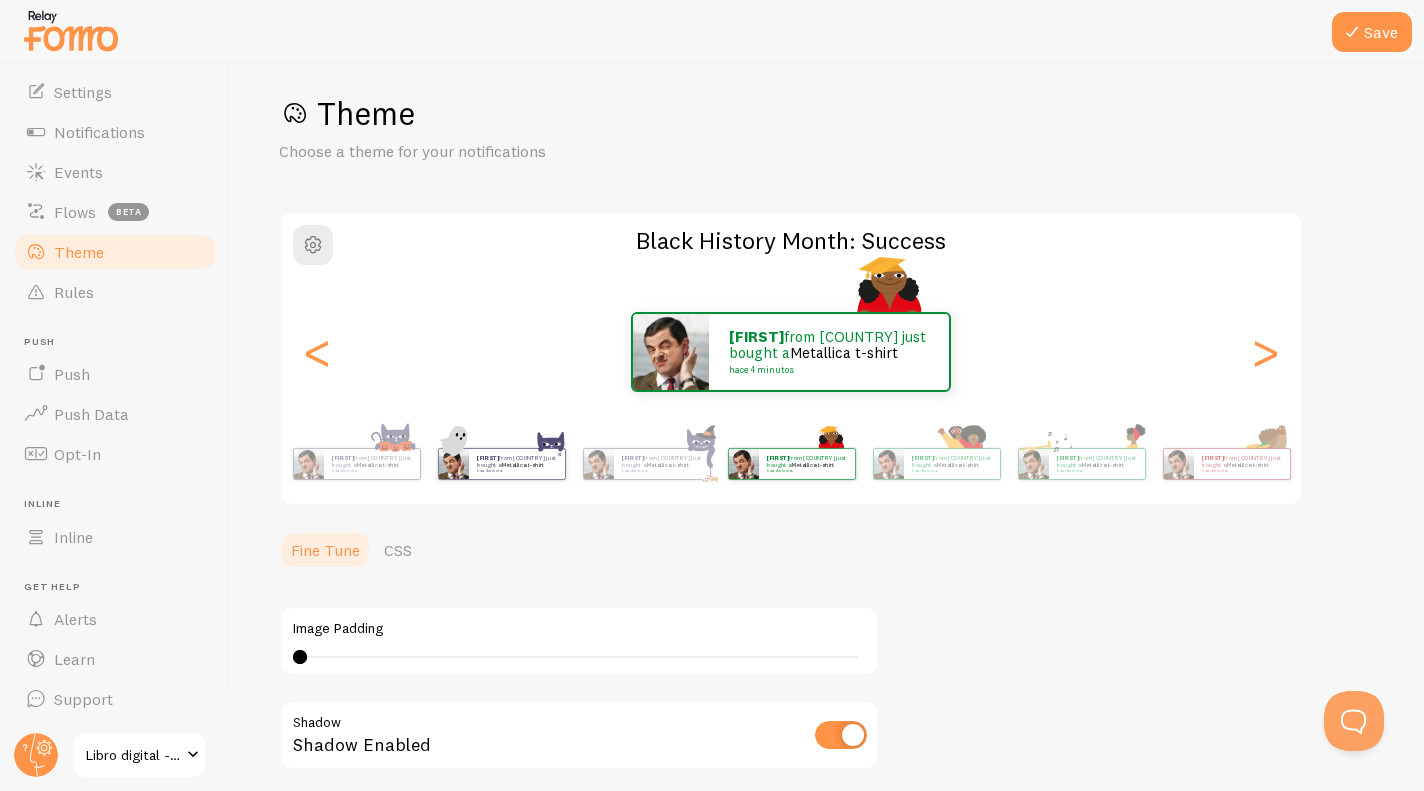 click on "[FIRST]  from [COUNTRY] just bought a  [PRODUCT]   hace [TIME_AGO]" at bounding box center (517, 464) 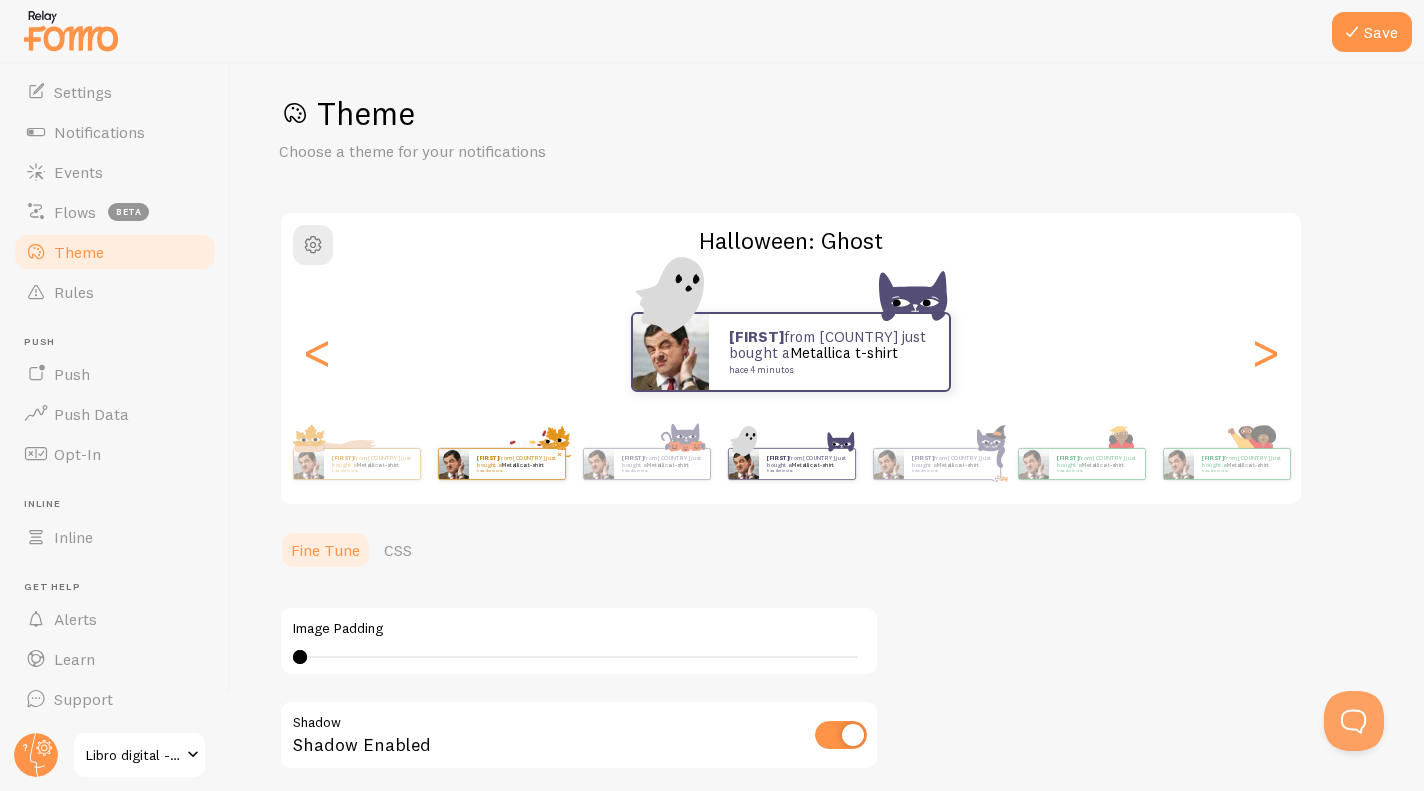 click on "[FIRST]" at bounding box center [488, 458] 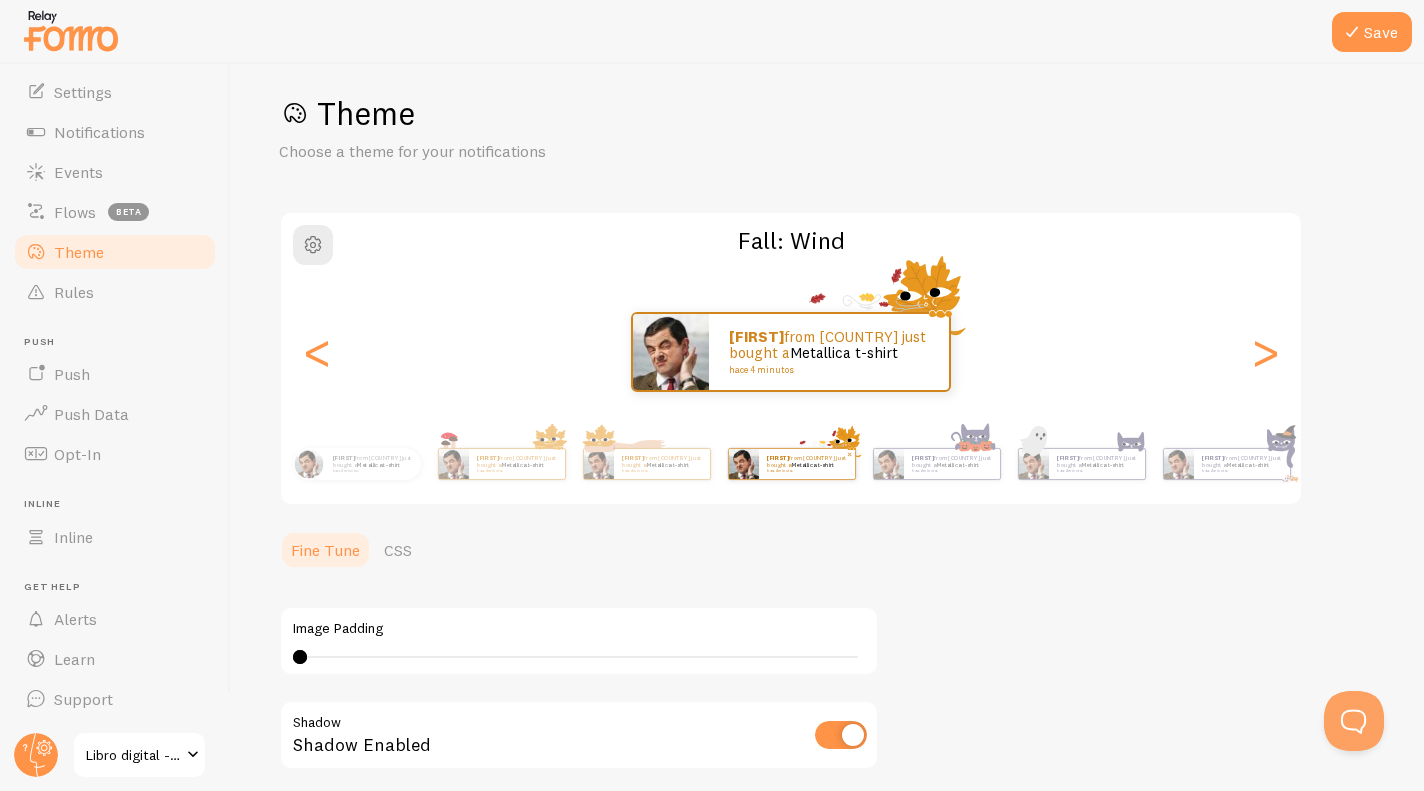 click on "[FIRST]" at bounding box center [488, 458] 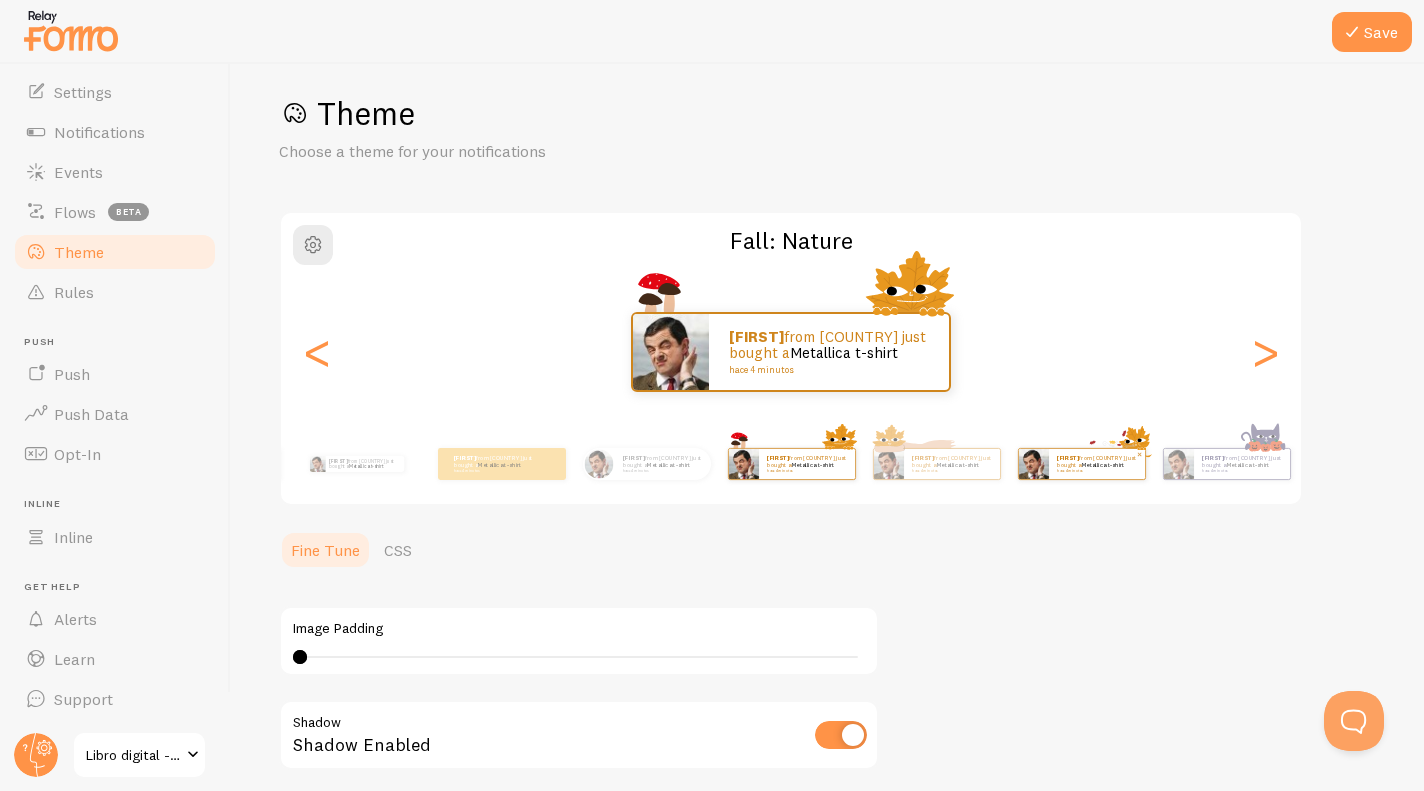 click on "[FIRST]  from [COUNTRY] just bought a  [PRODUCT]   hace [TIME_AGO]" at bounding box center [494, 464] 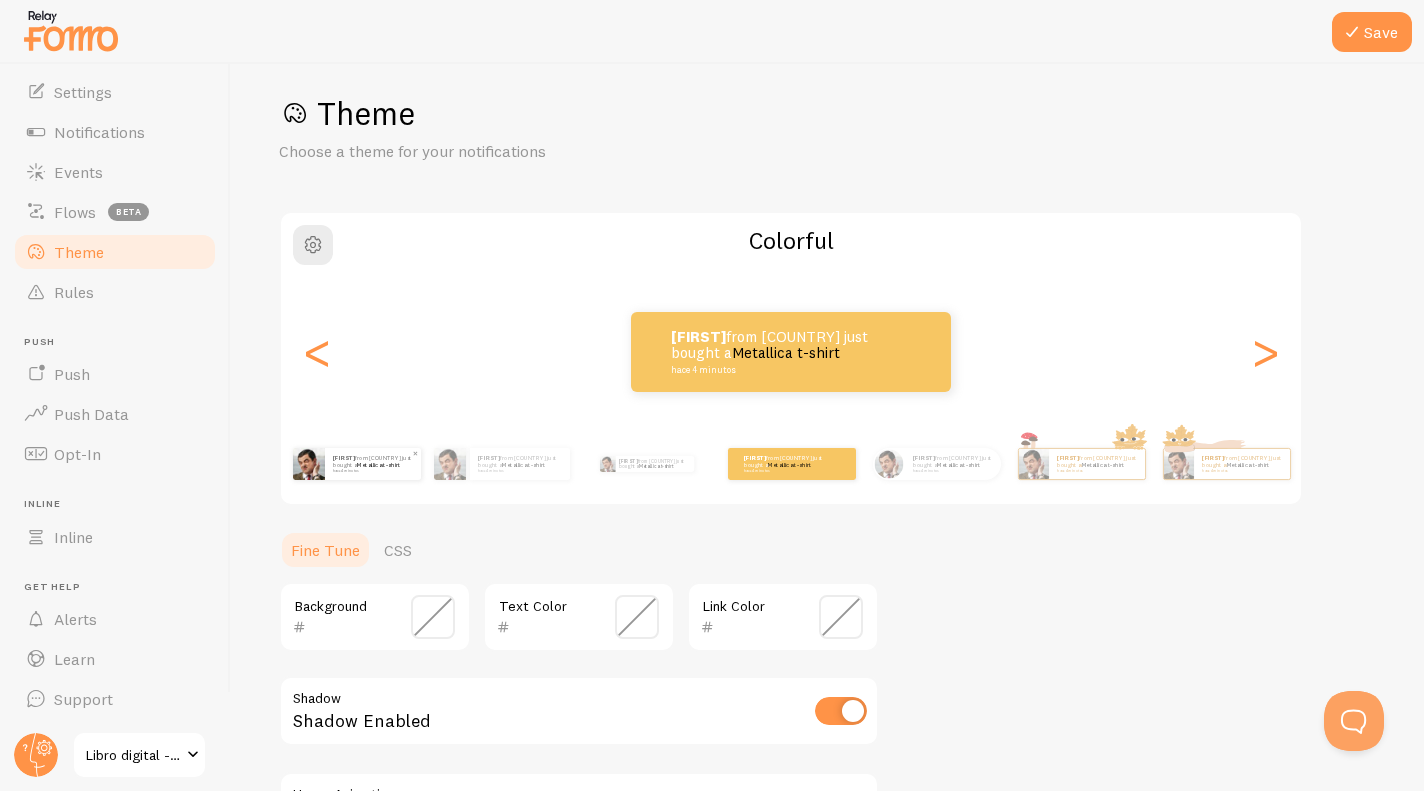 click on "hace 4 minutos" at bounding box center (372, 471) 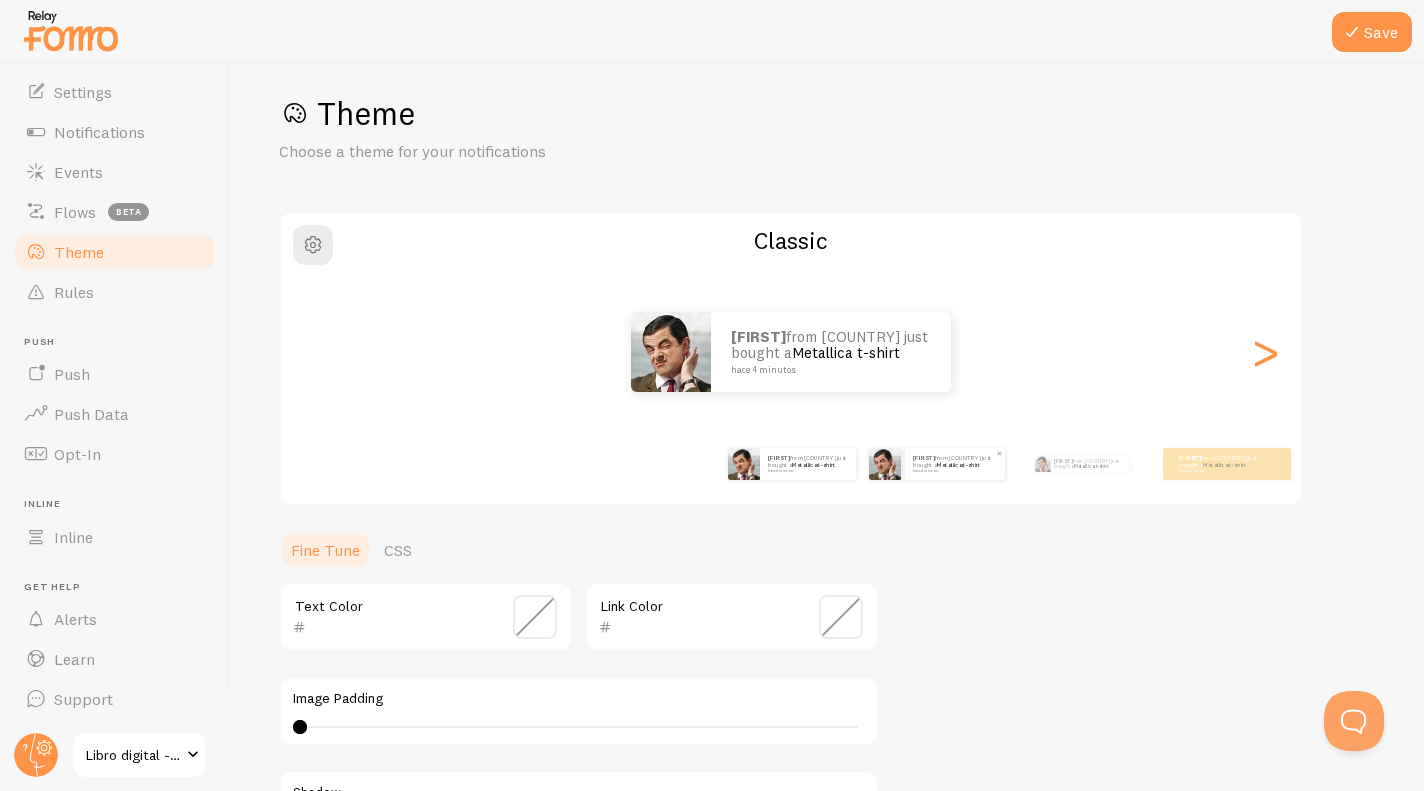 click on "Metallica t-shirt" at bounding box center (958, 464) 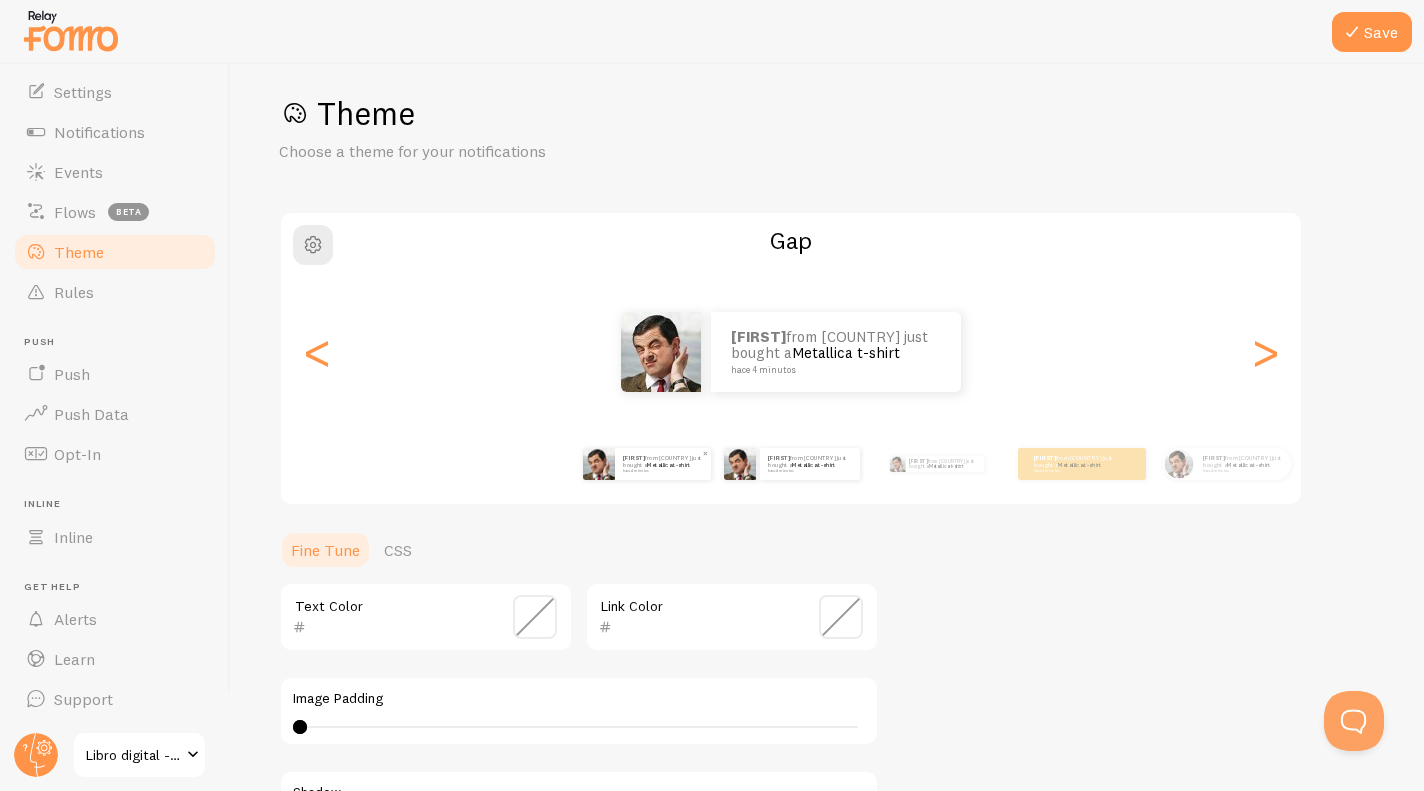 click on "hace 4 minutos" at bounding box center (662, 471) 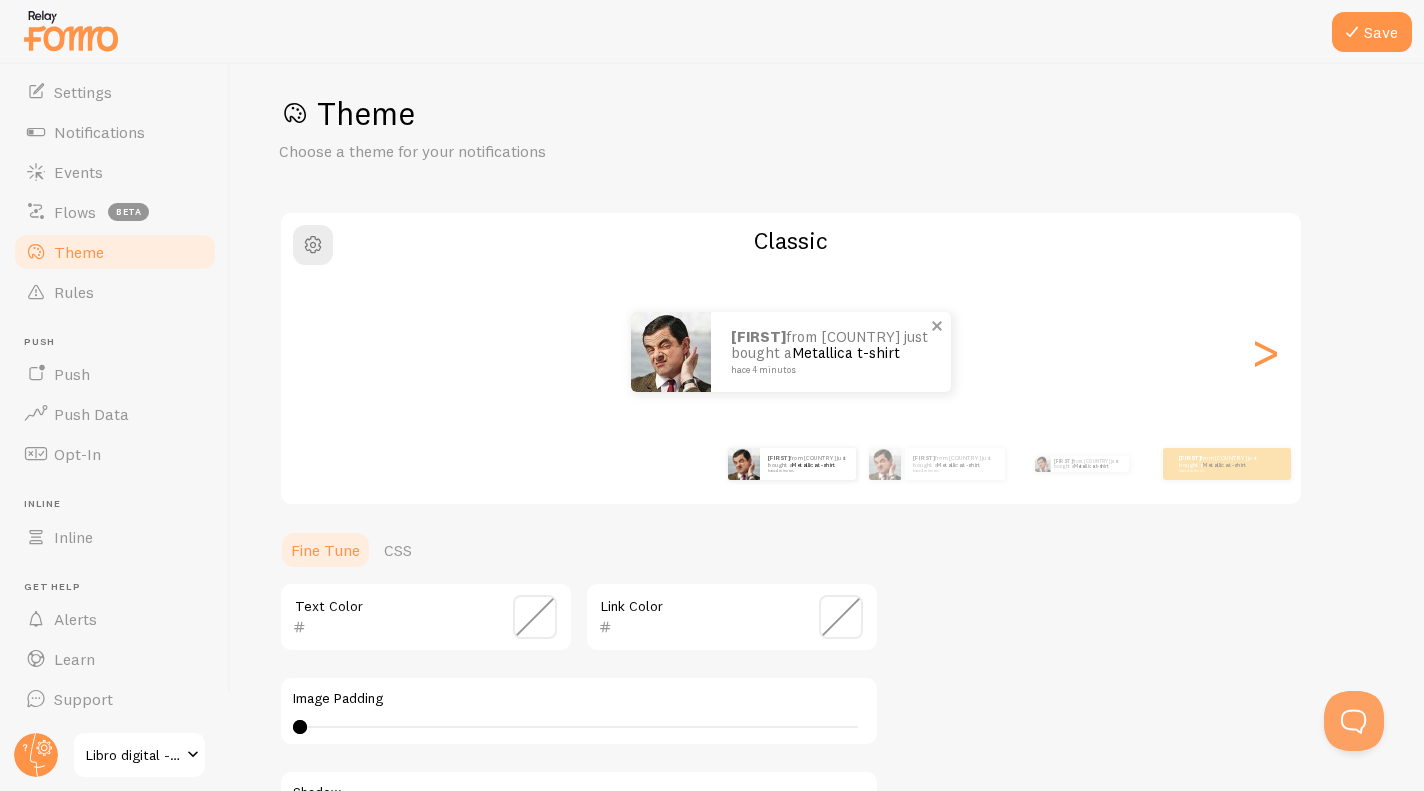 click on "[FIRST]  from [COUNTRY] just bought a  [PRODUCT]   hace [TIME_AGO]" at bounding box center (831, 352) 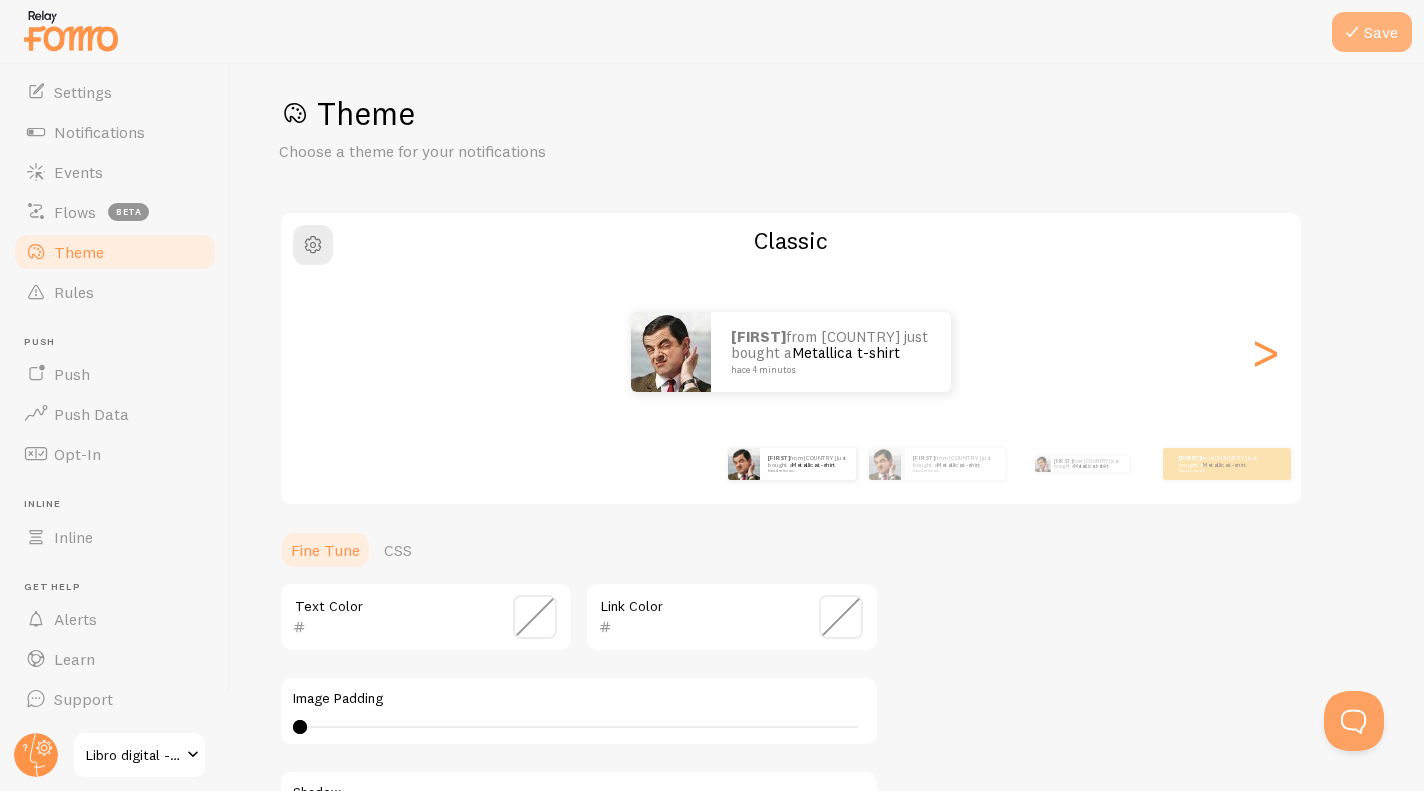 click at bounding box center [1352, 32] 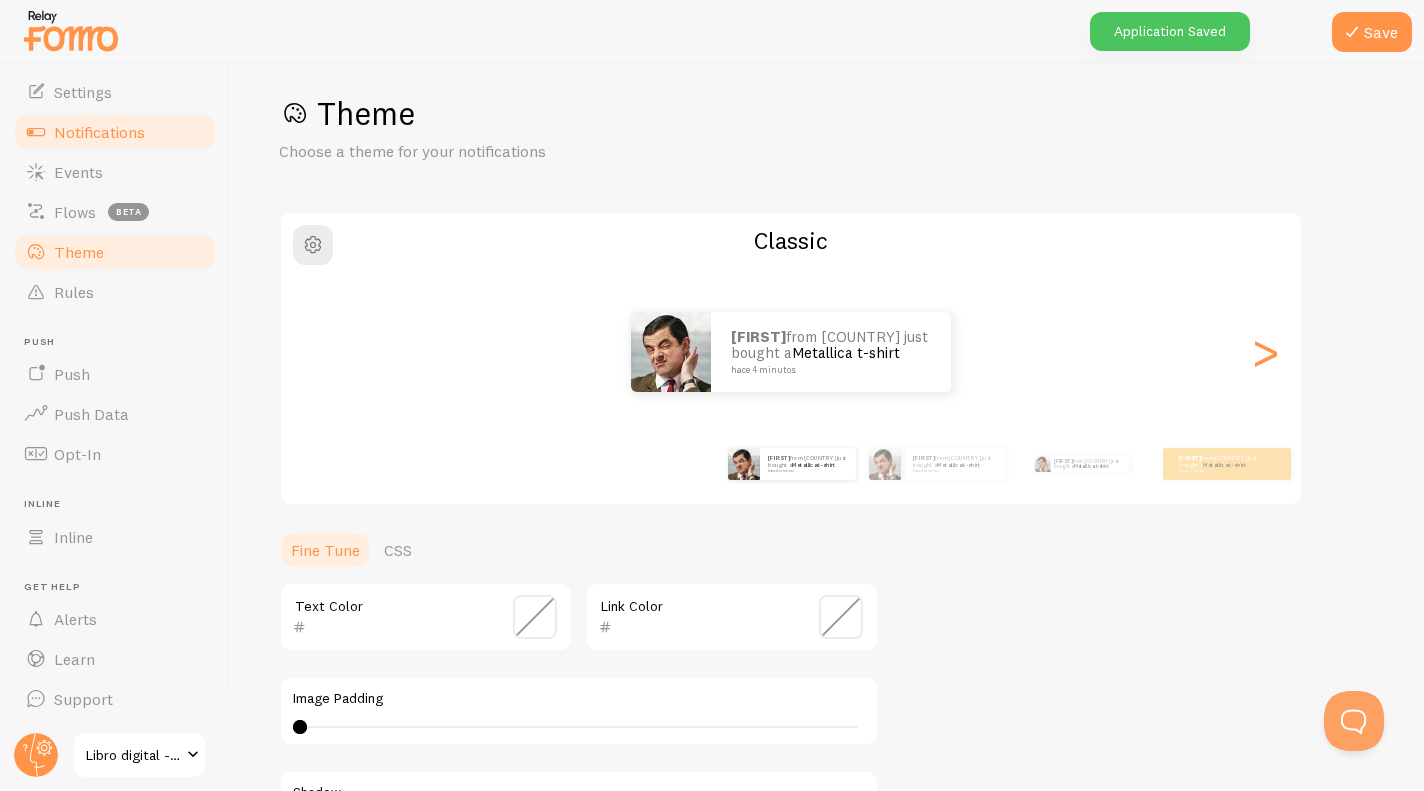 click on "Notifications" at bounding box center [115, 132] 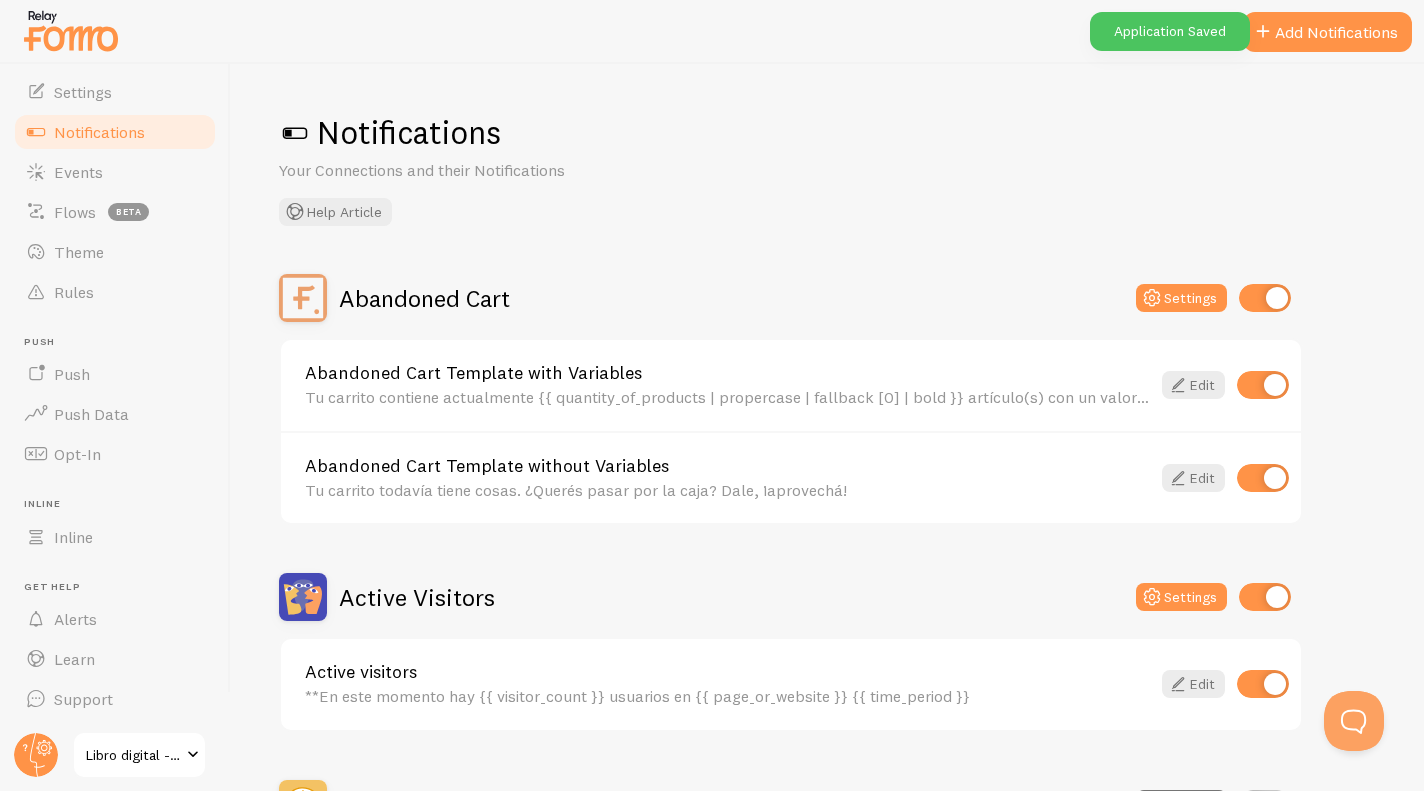 click on "Abandoned Cart Template with Variables
Tu carrito contiene actualmente {{ quantity_of_products | propercase | fallback [0] | bold }} artículo(s) con un valor total de {{ cart_amount_with_currency | propercase | fallback [0] | bold }}
Edit" at bounding box center (791, 385) 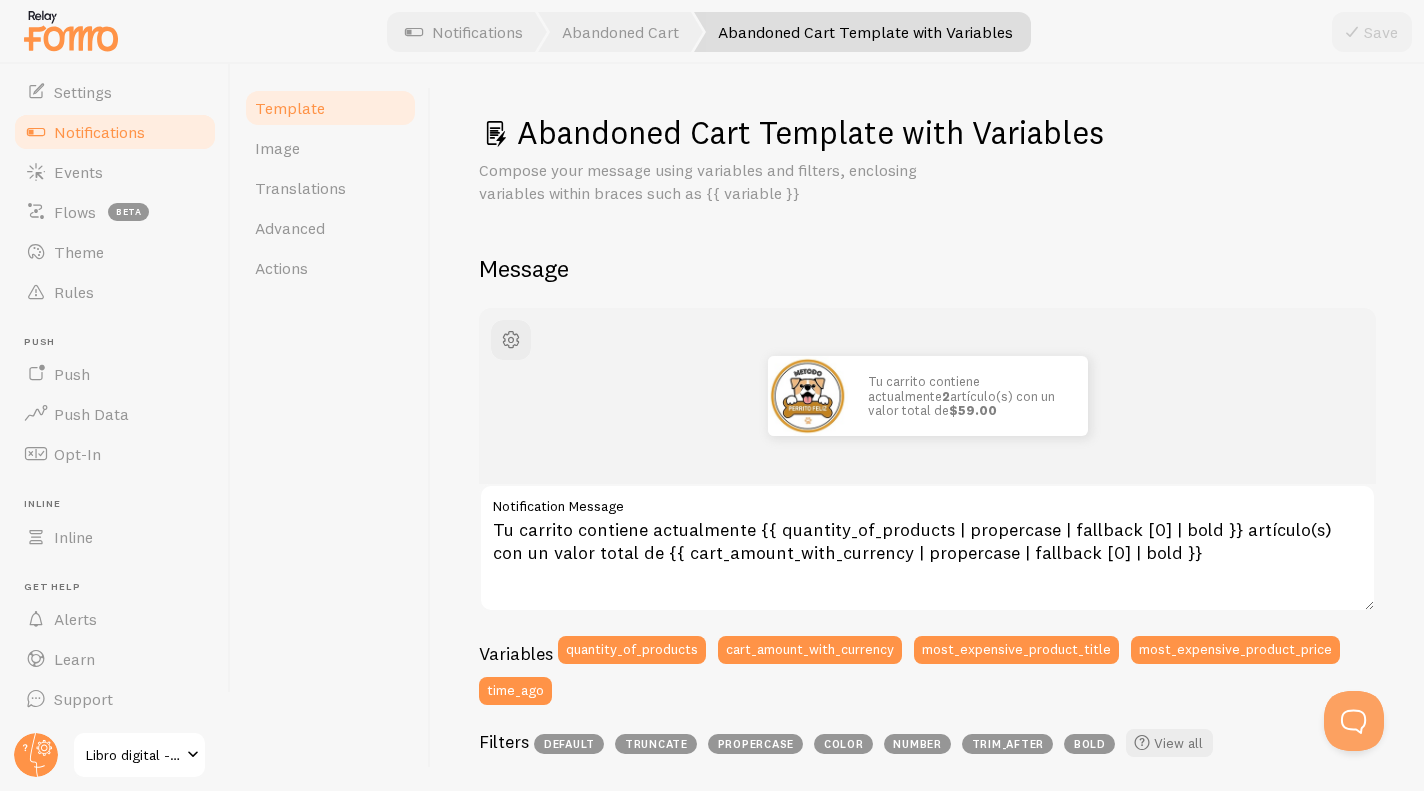 click on "Notifications" at bounding box center (99, 132) 